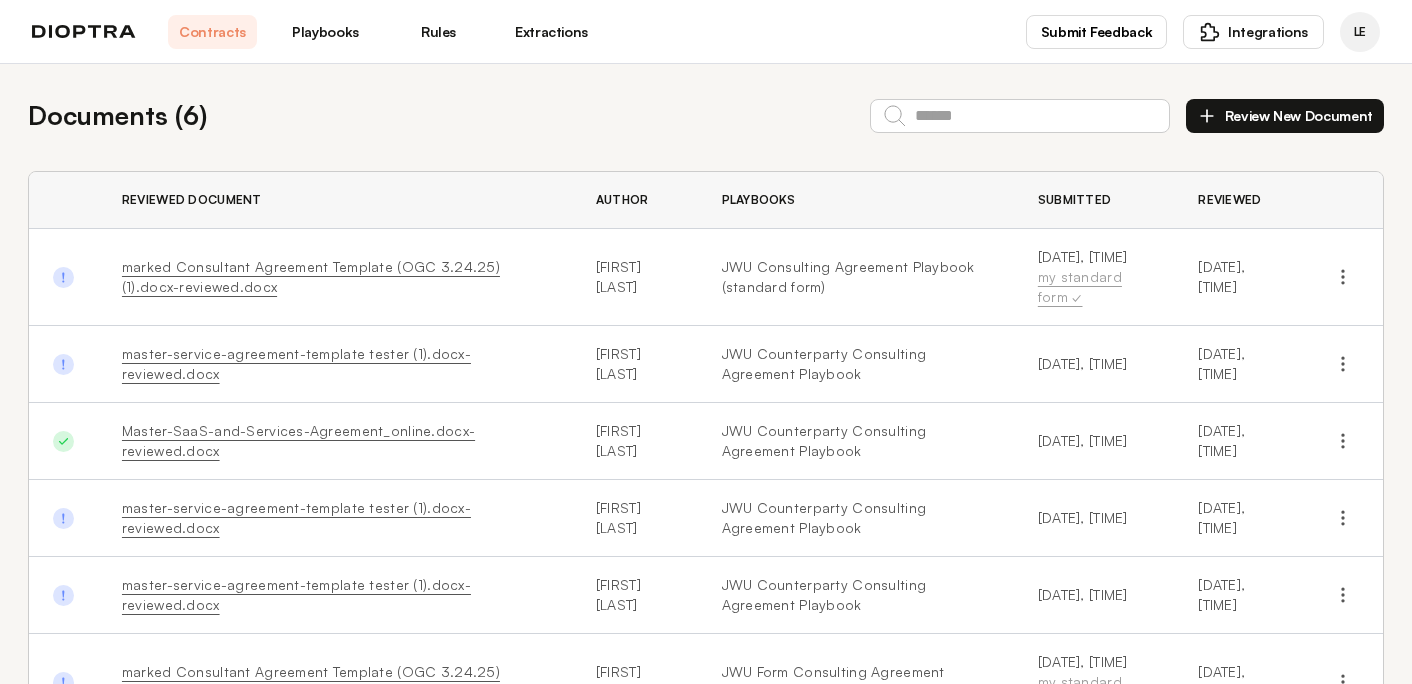 scroll, scrollTop: 0, scrollLeft: 0, axis: both 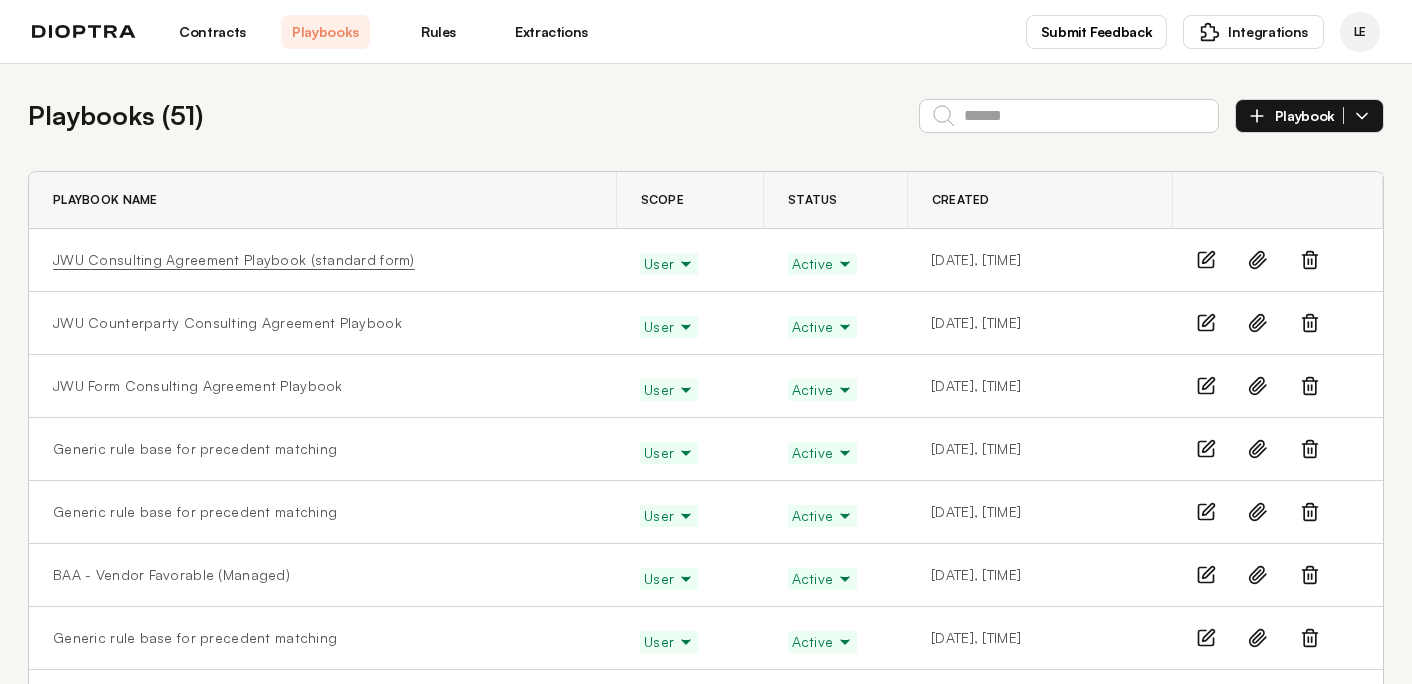 click on "JWU Consulting Agreement Playbook (standard form)" at bounding box center [234, 260] 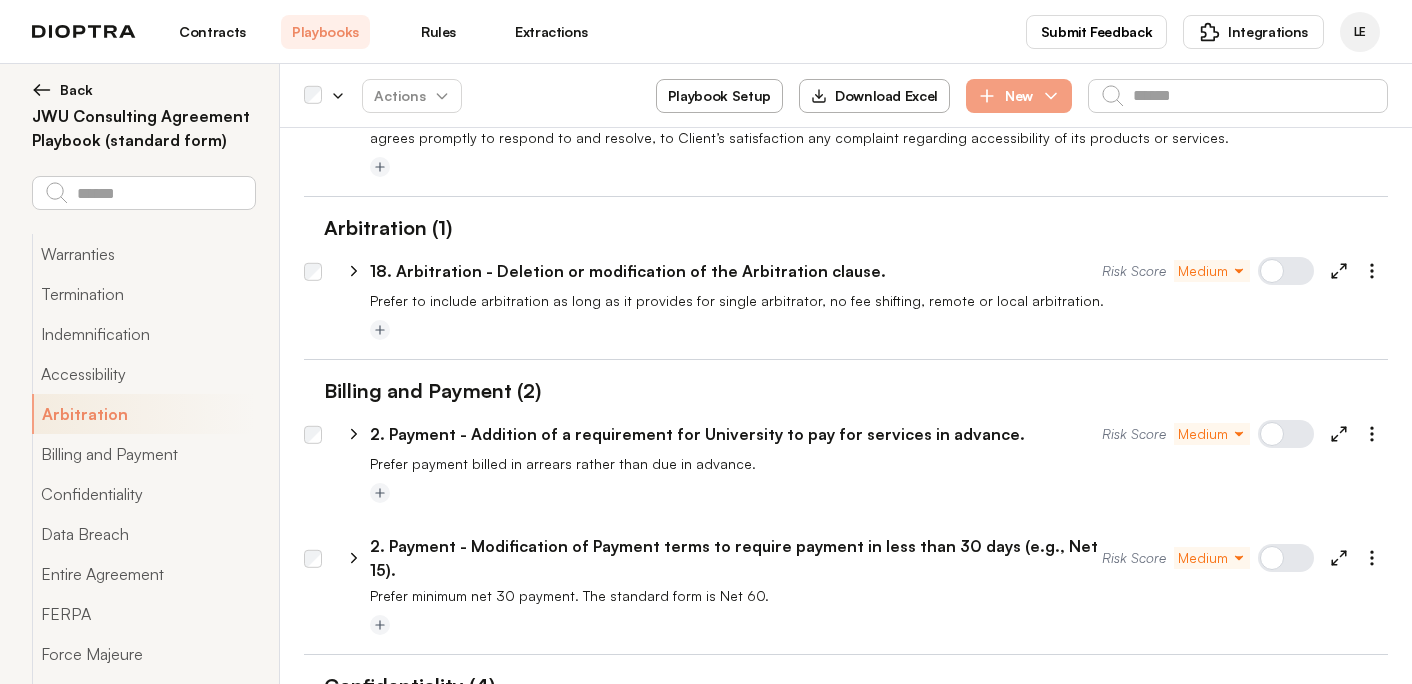 scroll, scrollTop: 1381, scrollLeft: 0, axis: vertical 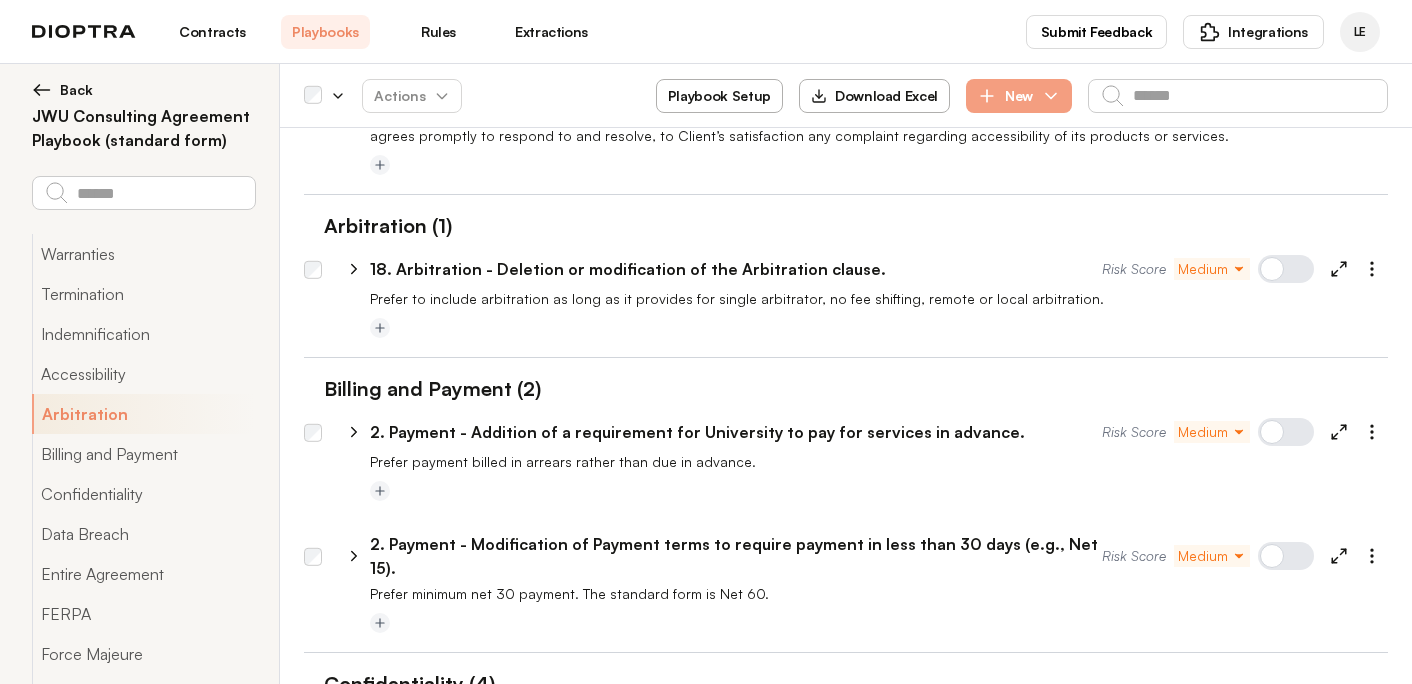 click 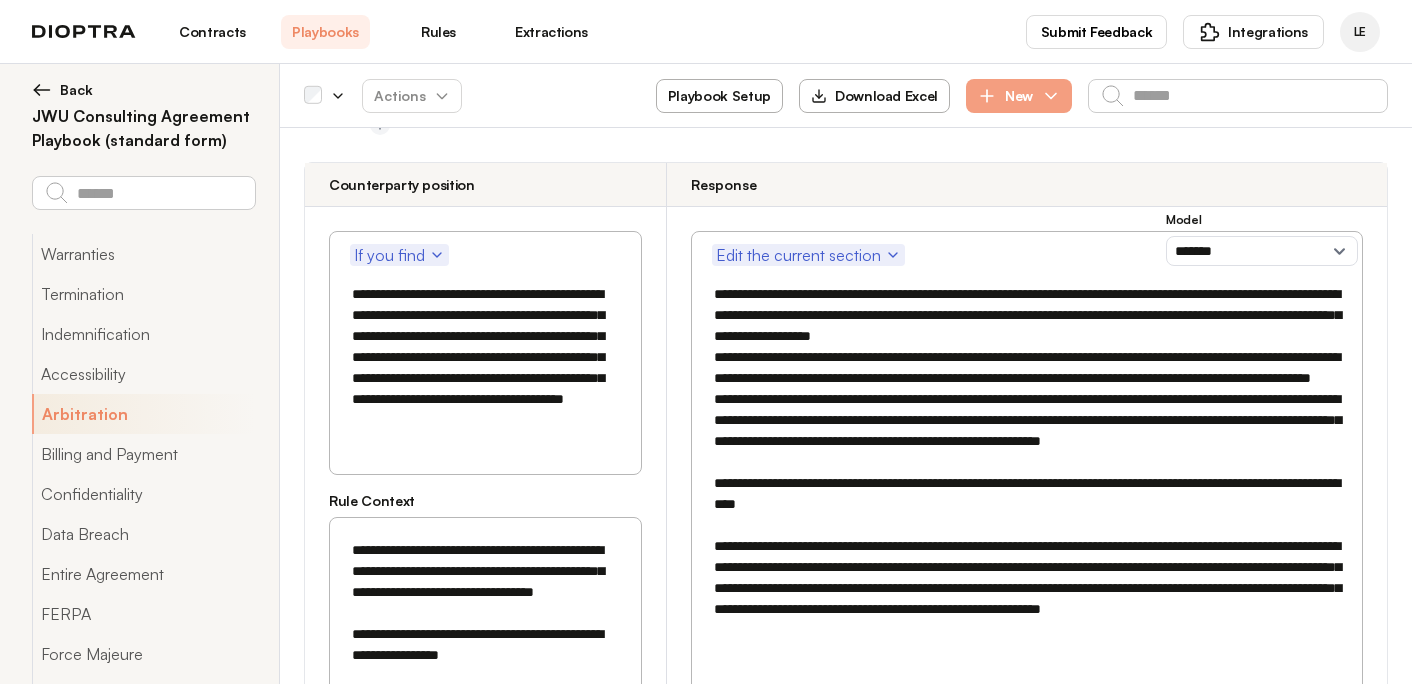 scroll, scrollTop: 1885, scrollLeft: 0, axis: vertical 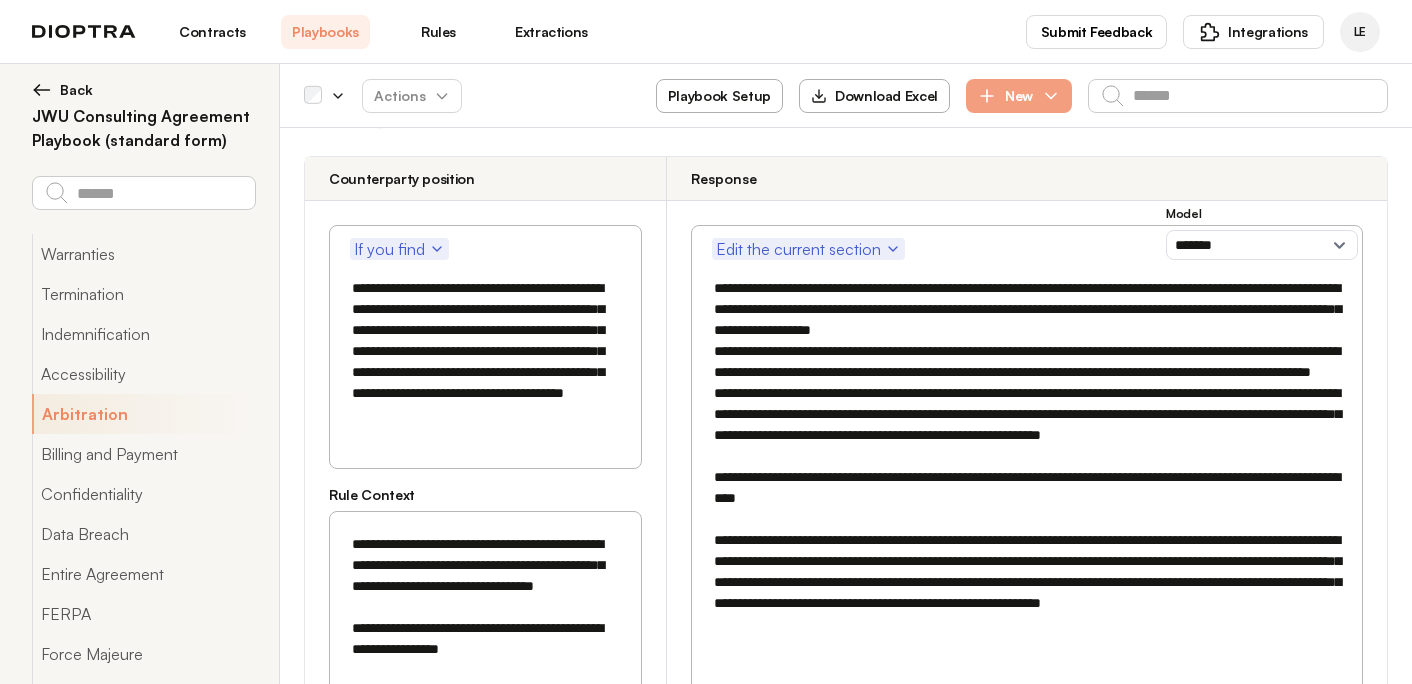 click on "**********" at bounding box center [485, 351] 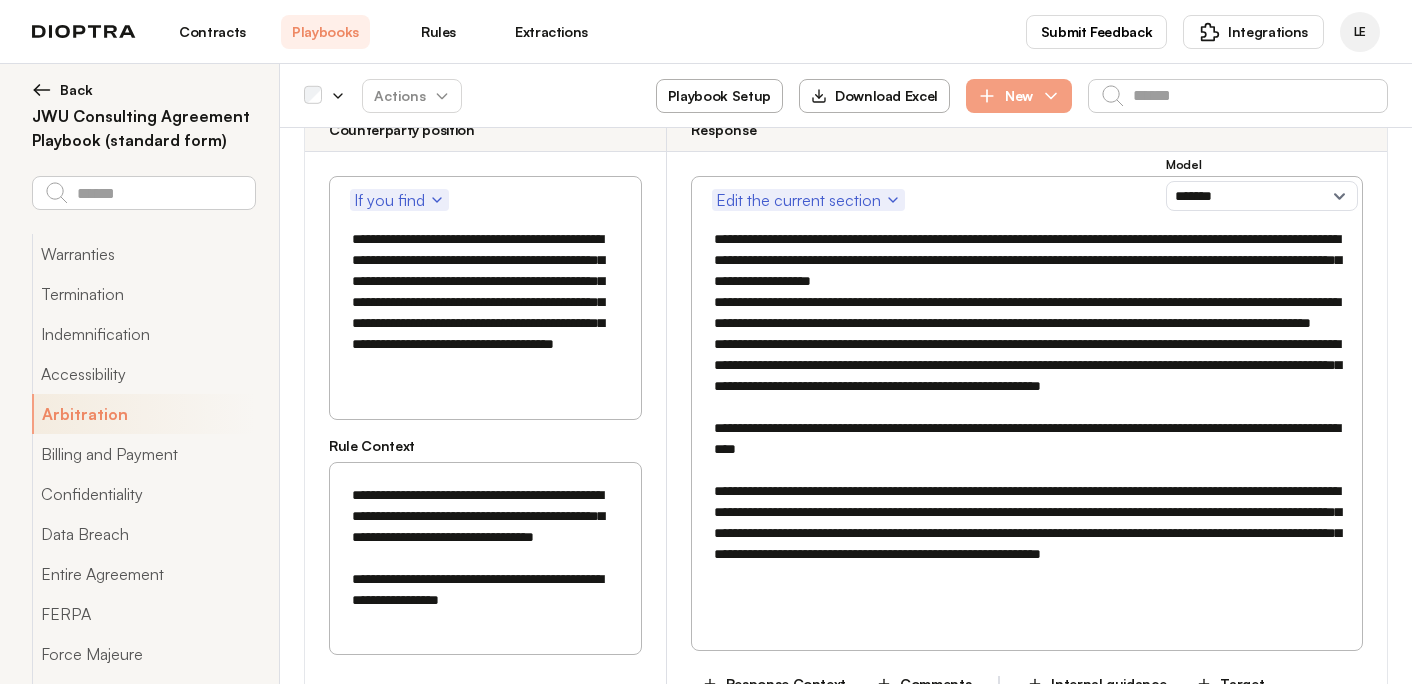 scroll, scrollTop: 1948, scrollLeft: 0, axis: vertical 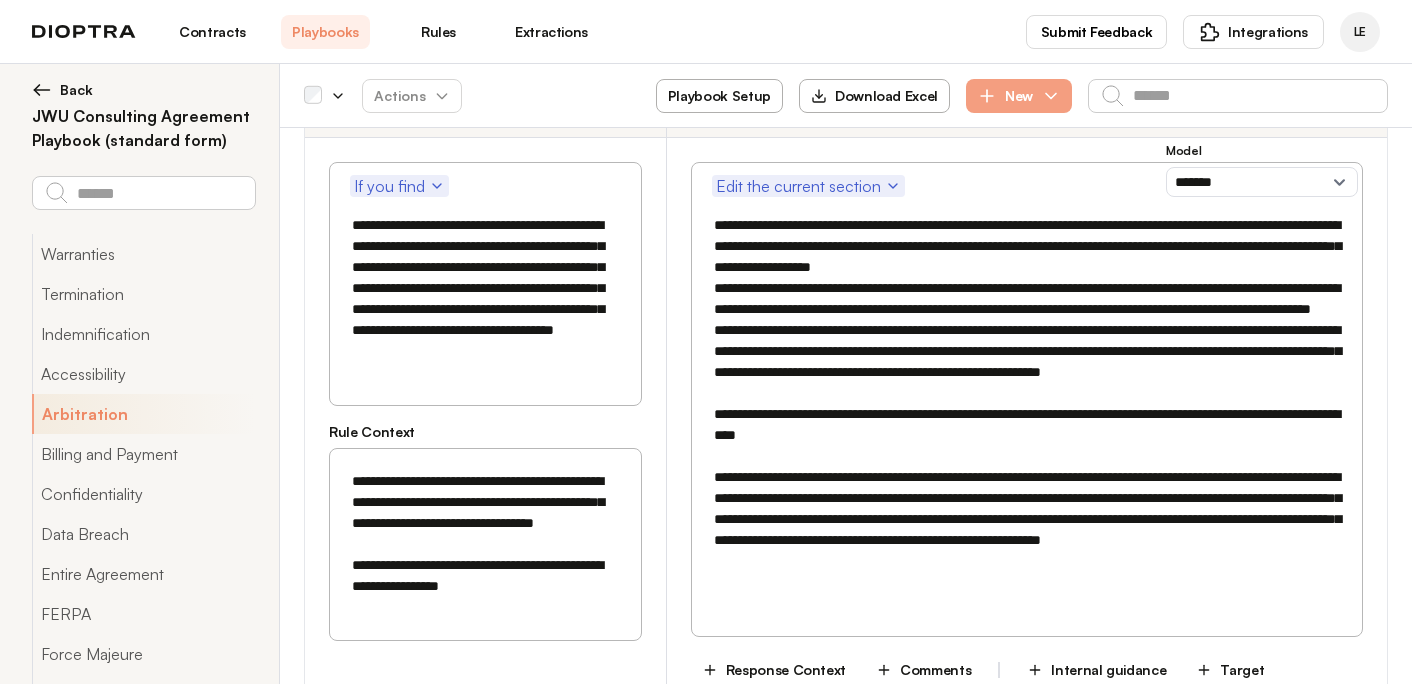 type on "**********" 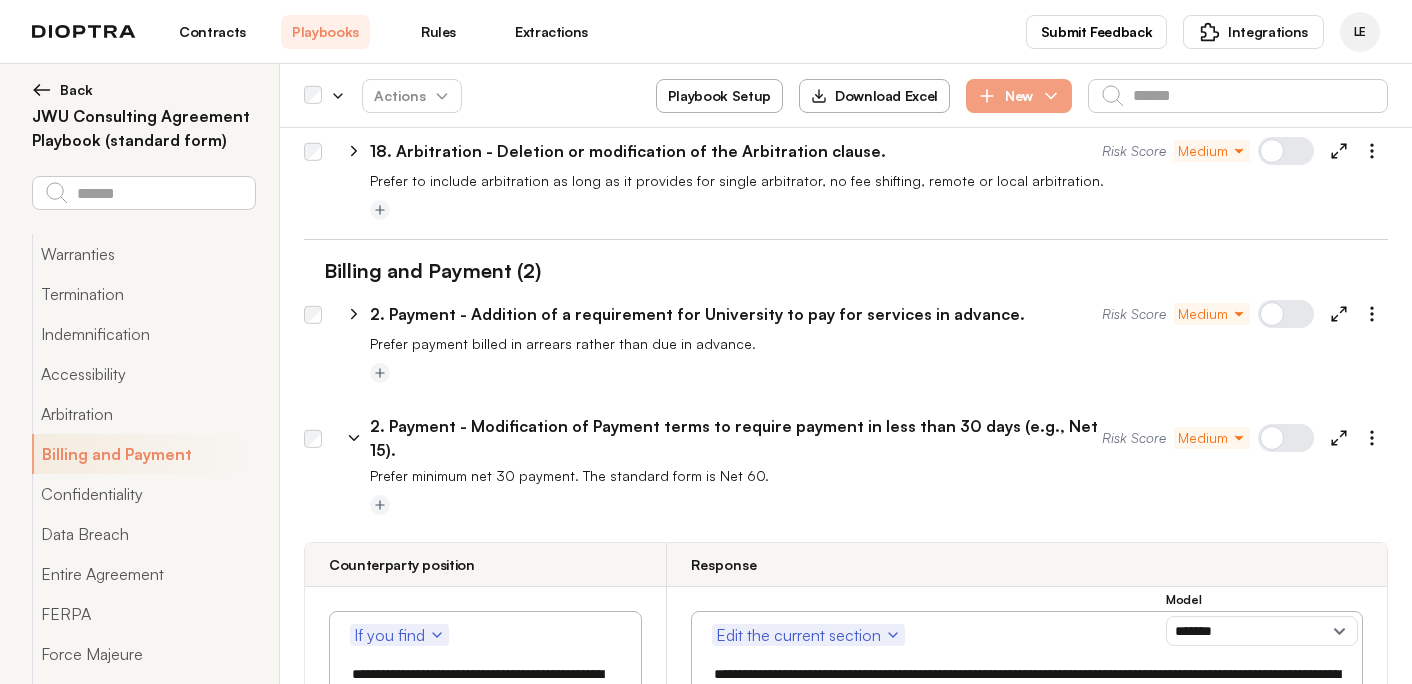 scroll, scrollTop: 1500, scrollLeft: 0, axis: vertical 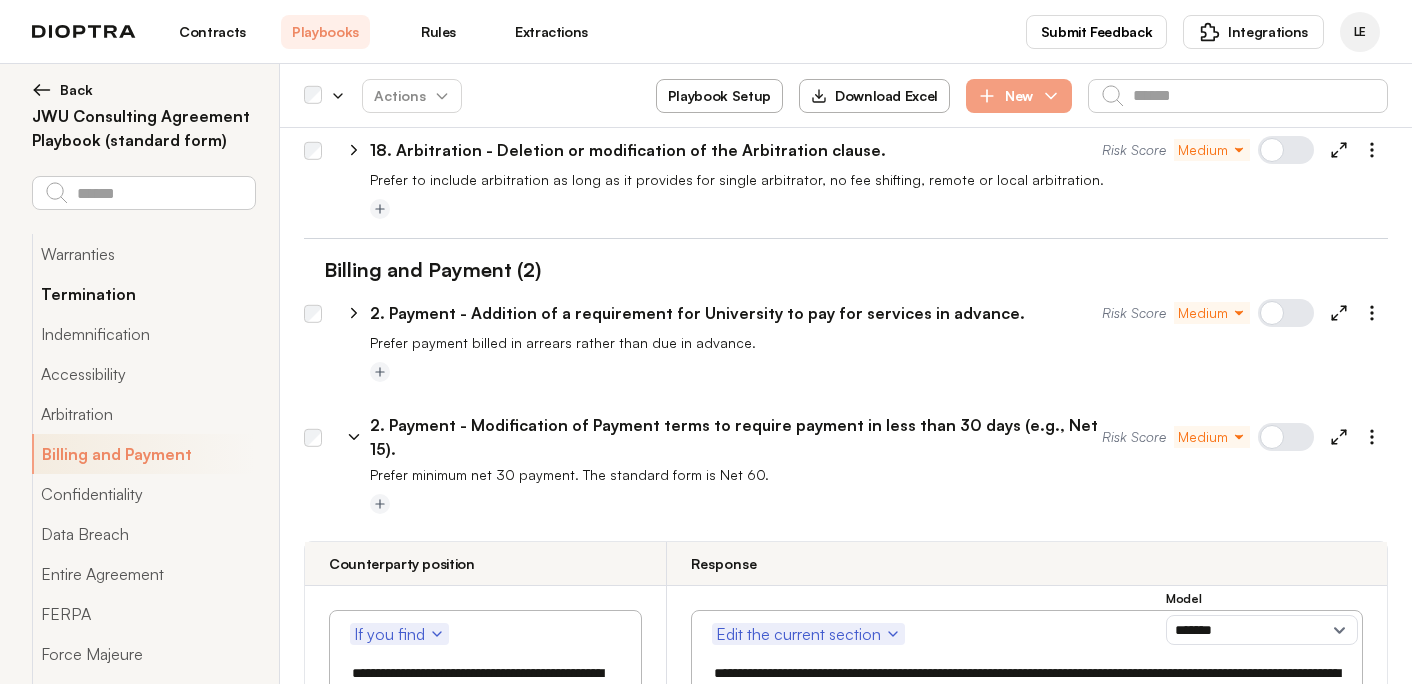 click on "Termination" at bounding box center (143, 294) 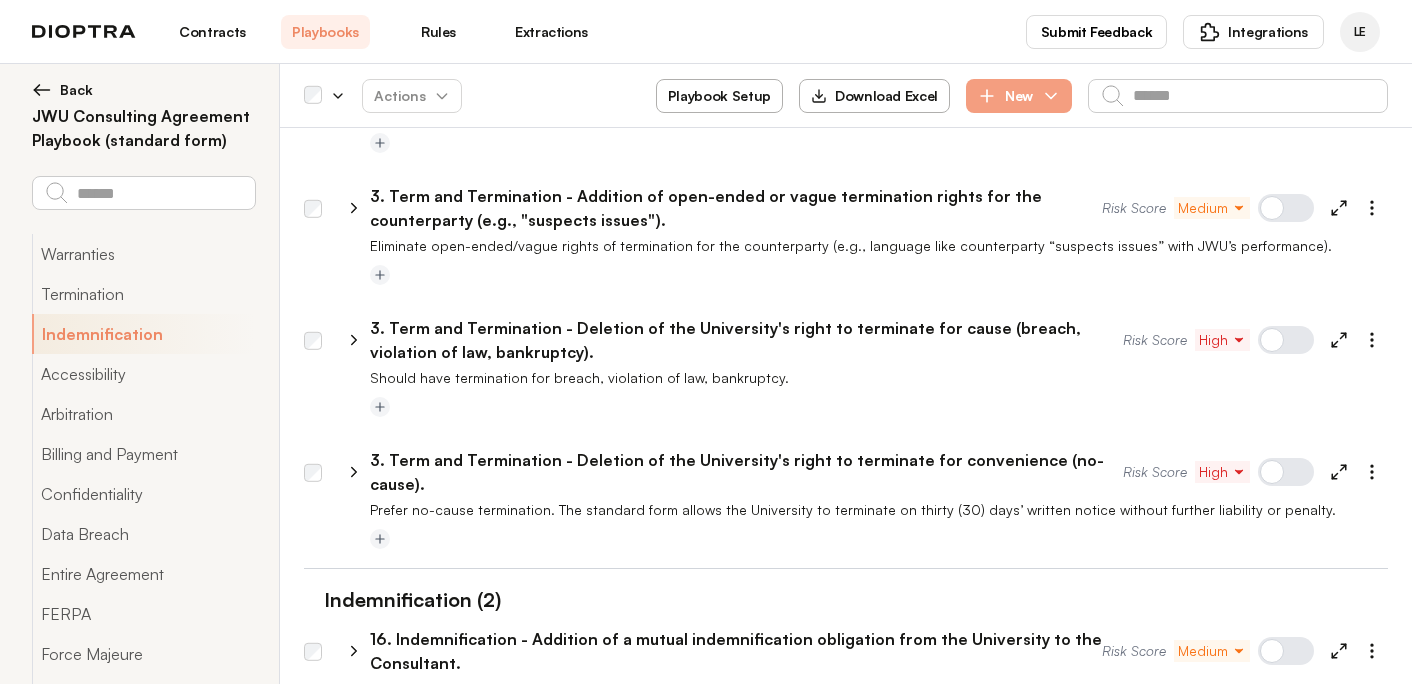 scroll, scrollTop: 334, scrollLeft: 0, axis: vertical 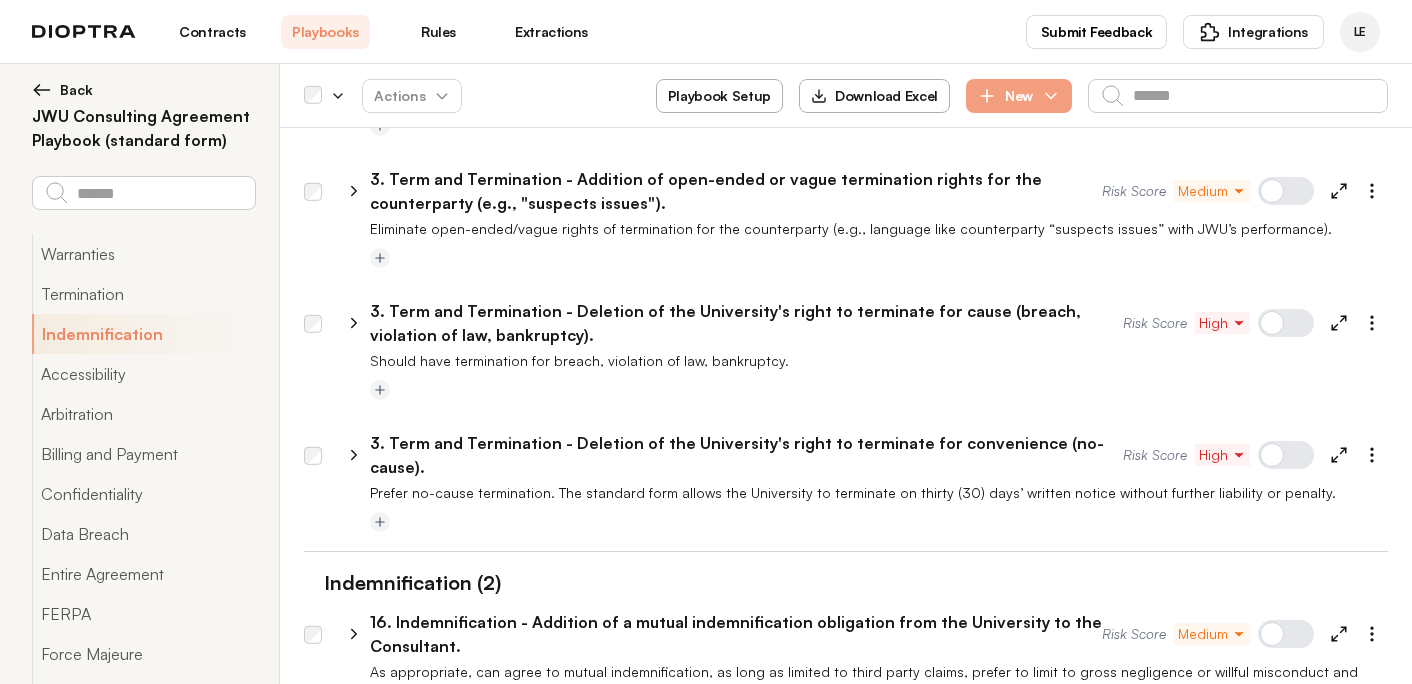 click 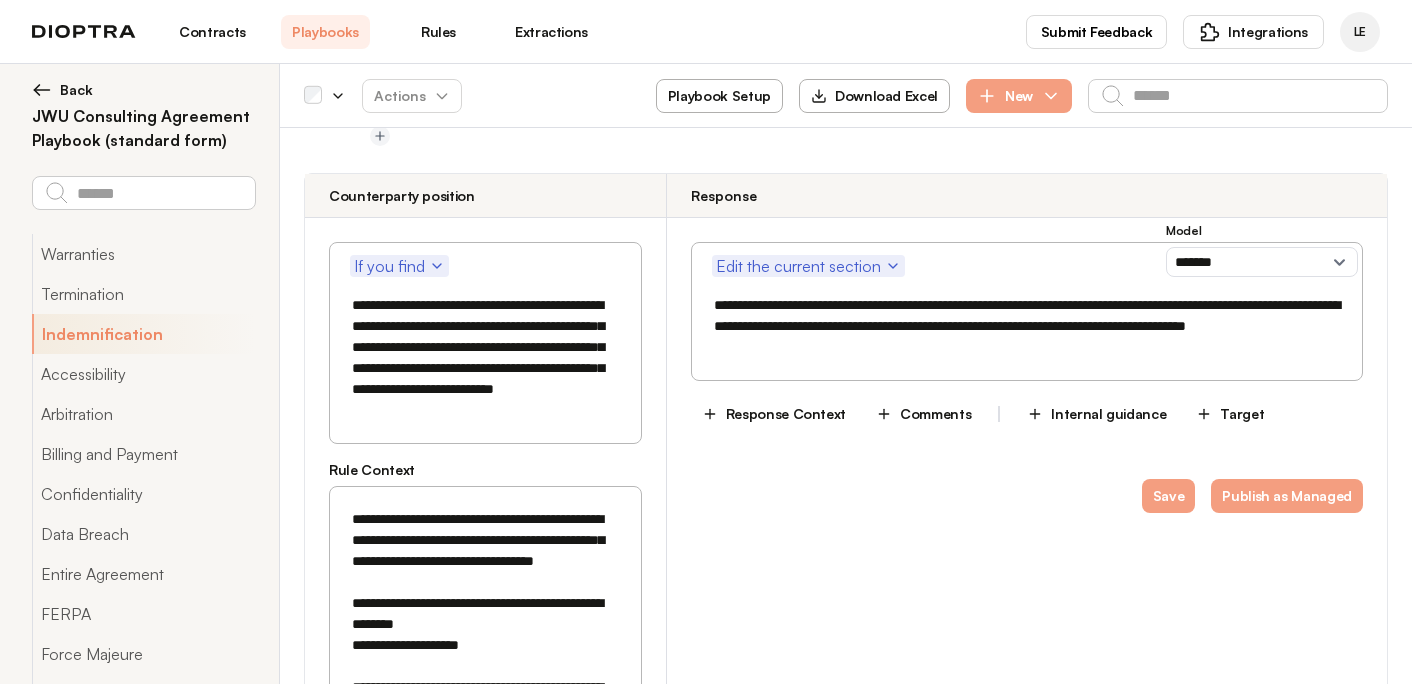 scroll, scrollTop: 680, scrollLeft: 0, axis: vertical 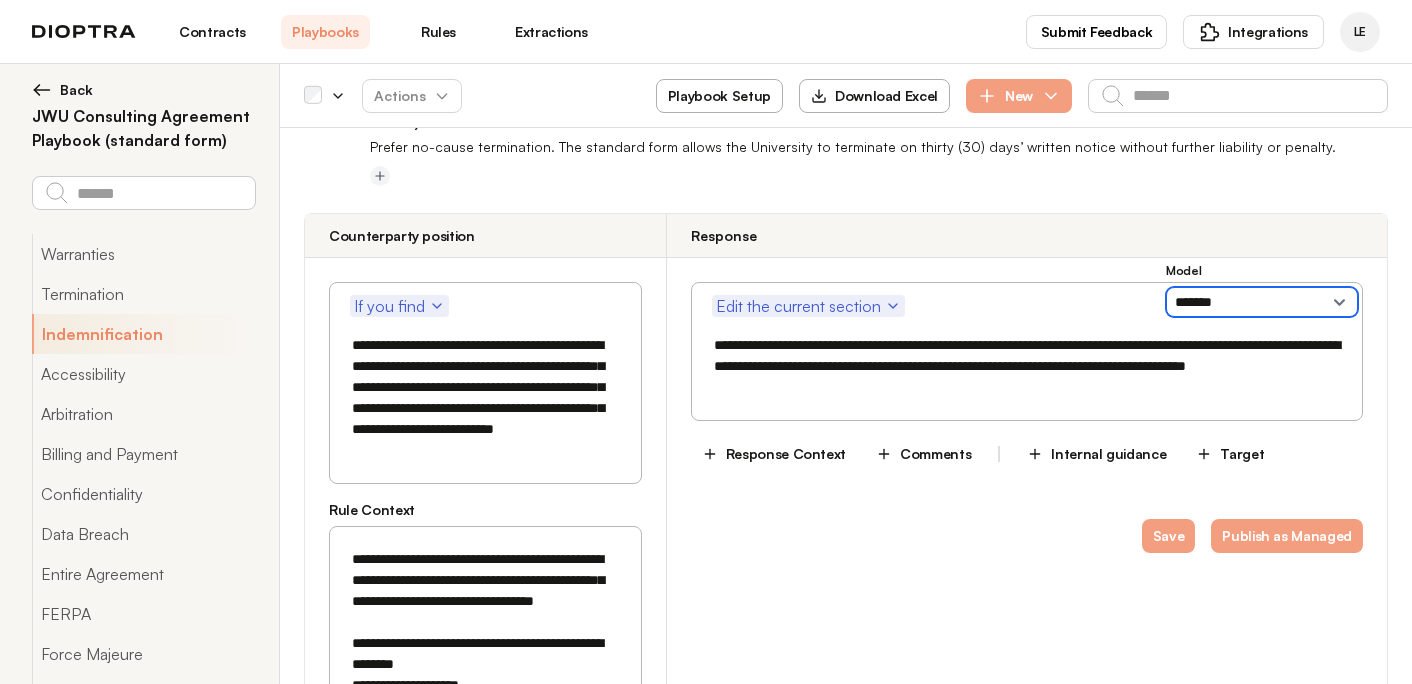 click on "**********" at bounding box center (1262, 302) 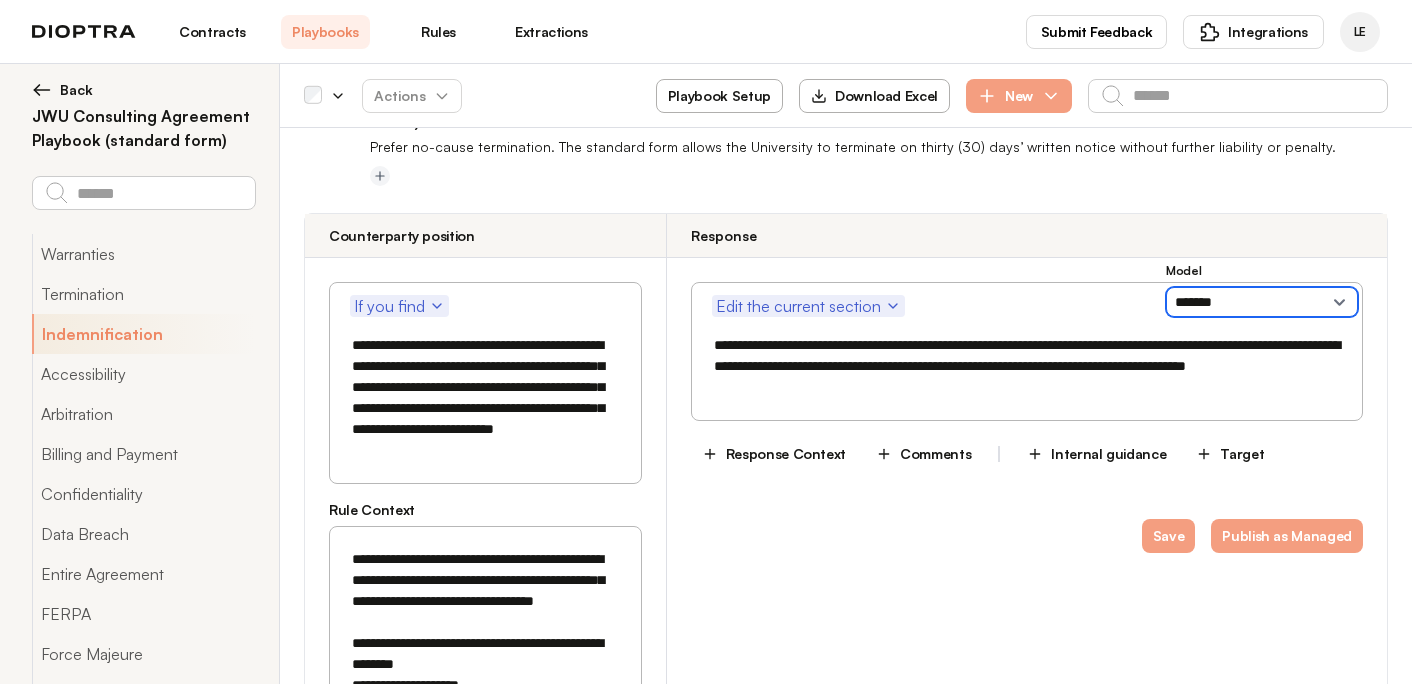 select on "******" 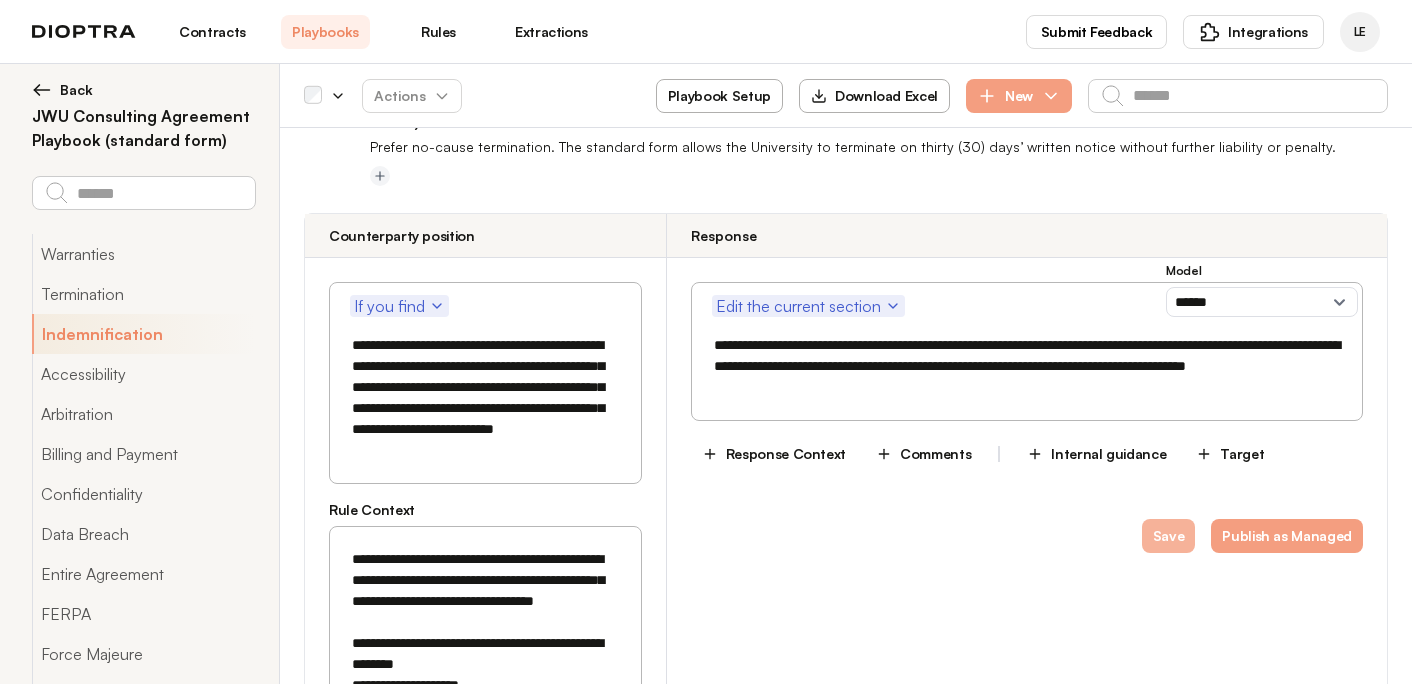click on "Save" at bounding box center (1169, 536) 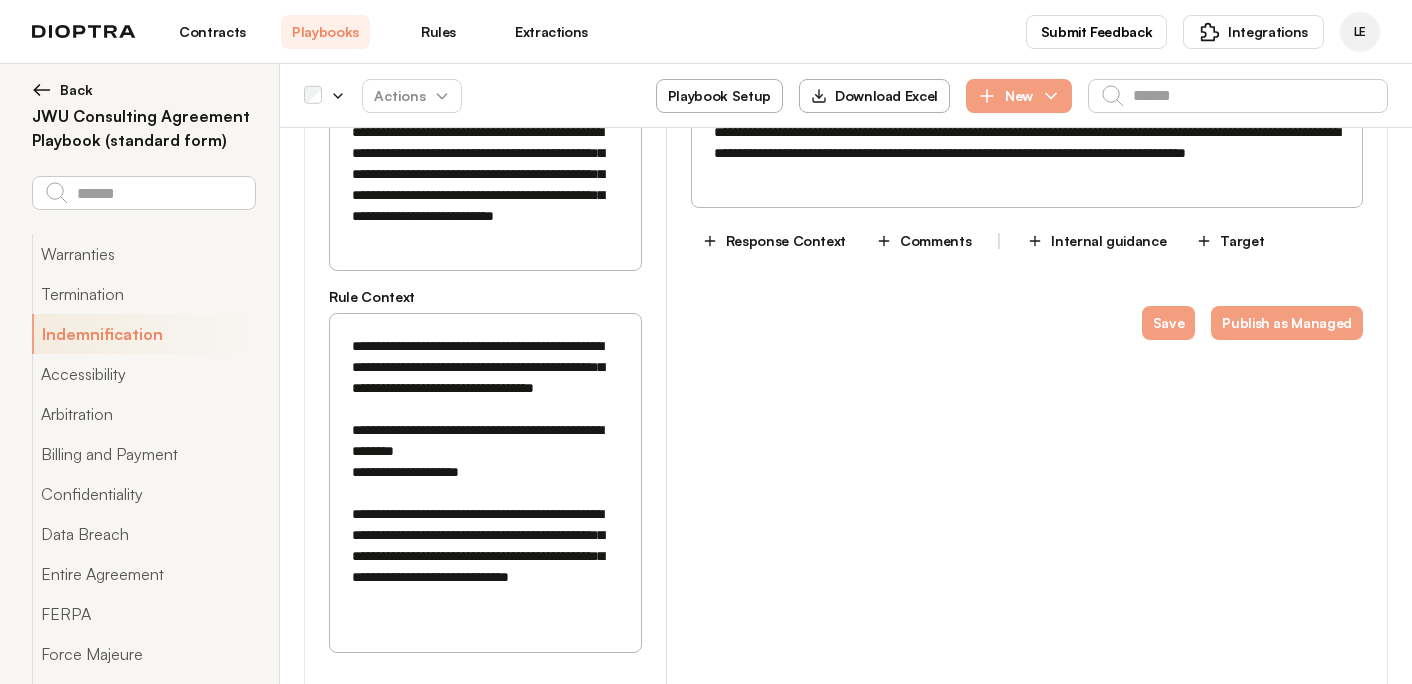scroll, scrollTop: 900, scrollLeft: 0, axis: vertical 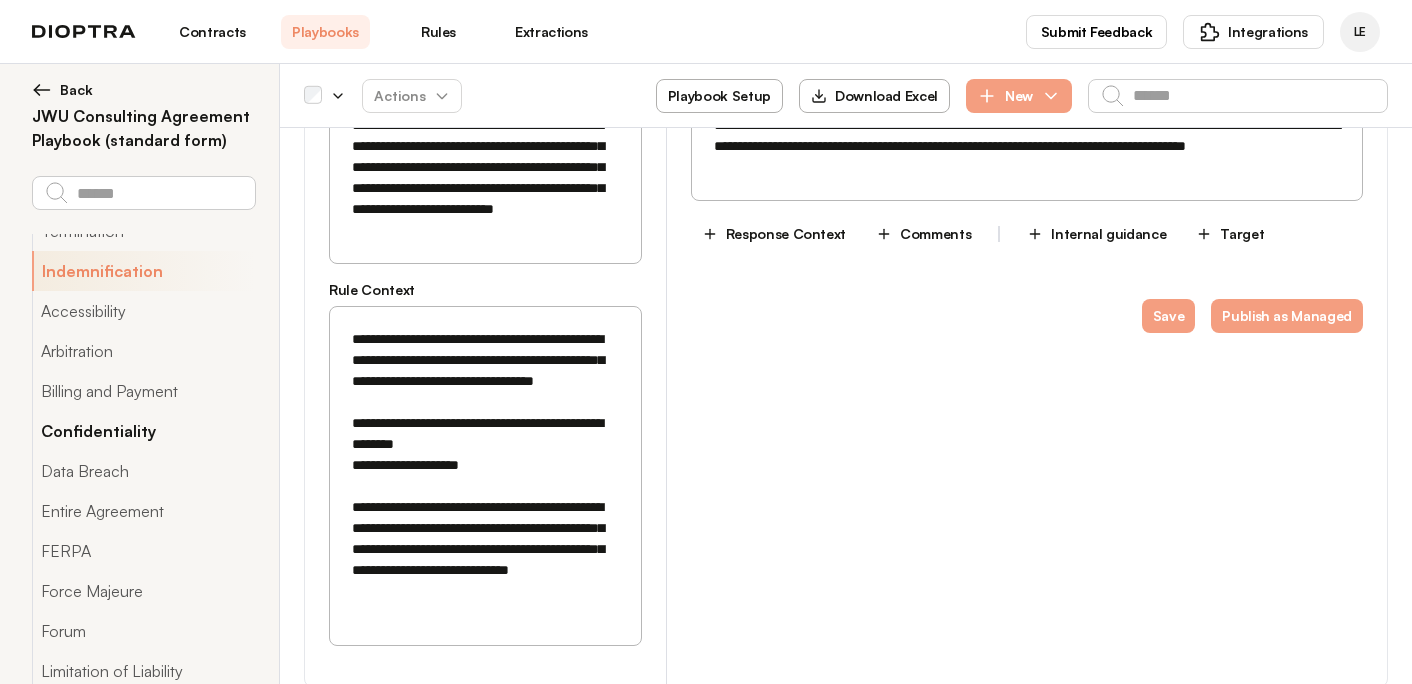 click on "Confidentiality" at bounding box center (143, 431) 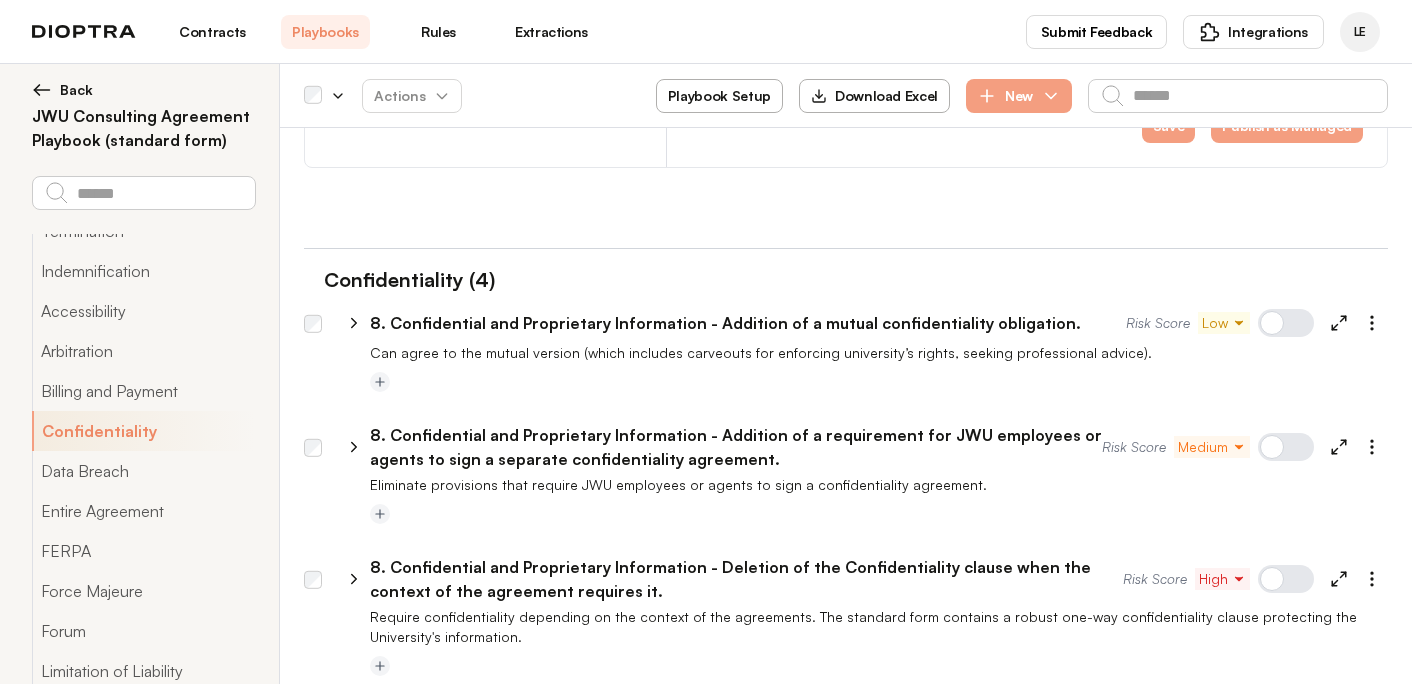 scroll, scrollTop: 3359, scrollLeft: 0, axis: vertical 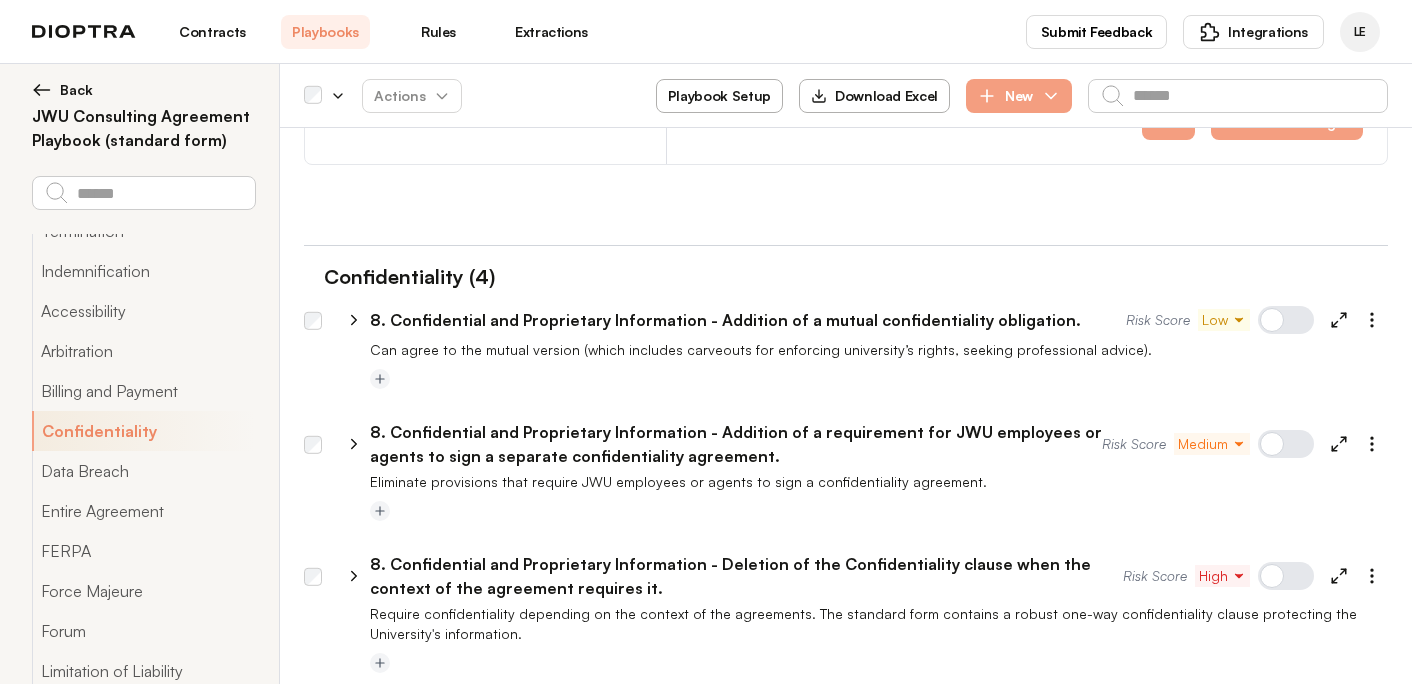click 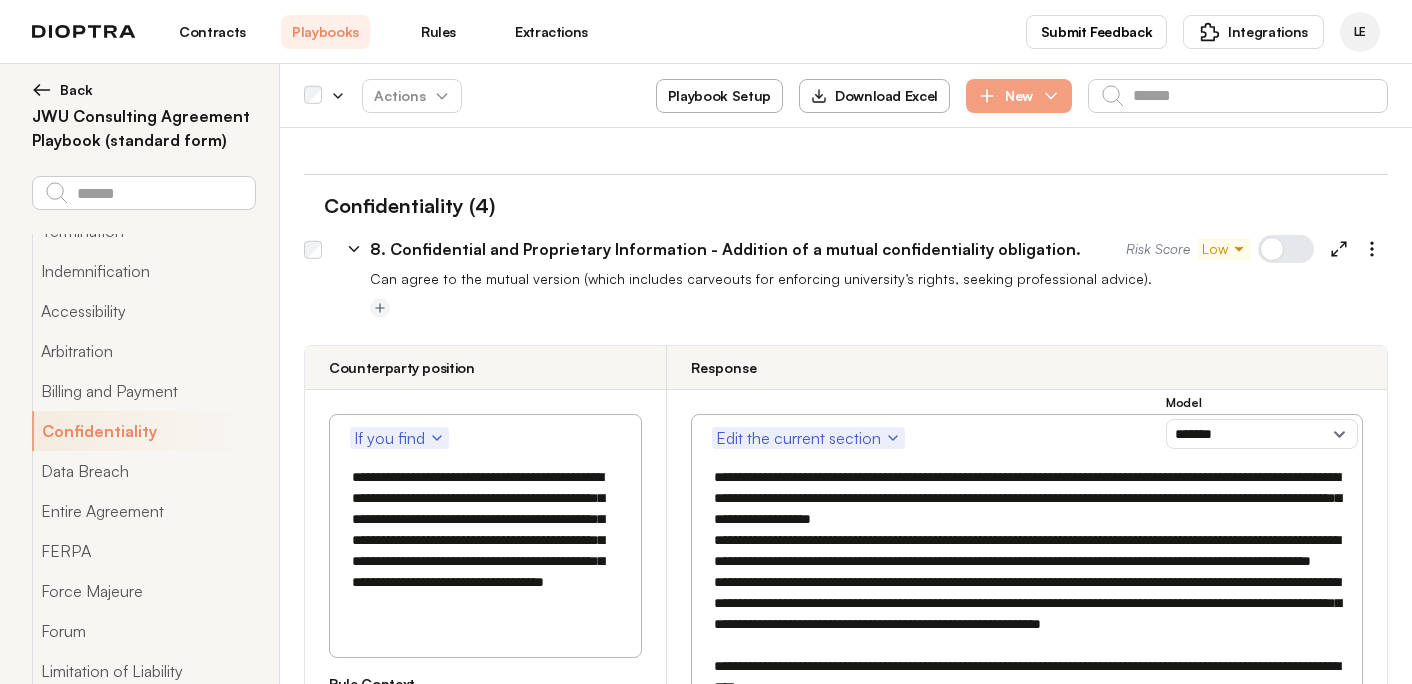 scroll, scrollTop: 3360, scrollLeft: 0, axis: vertical 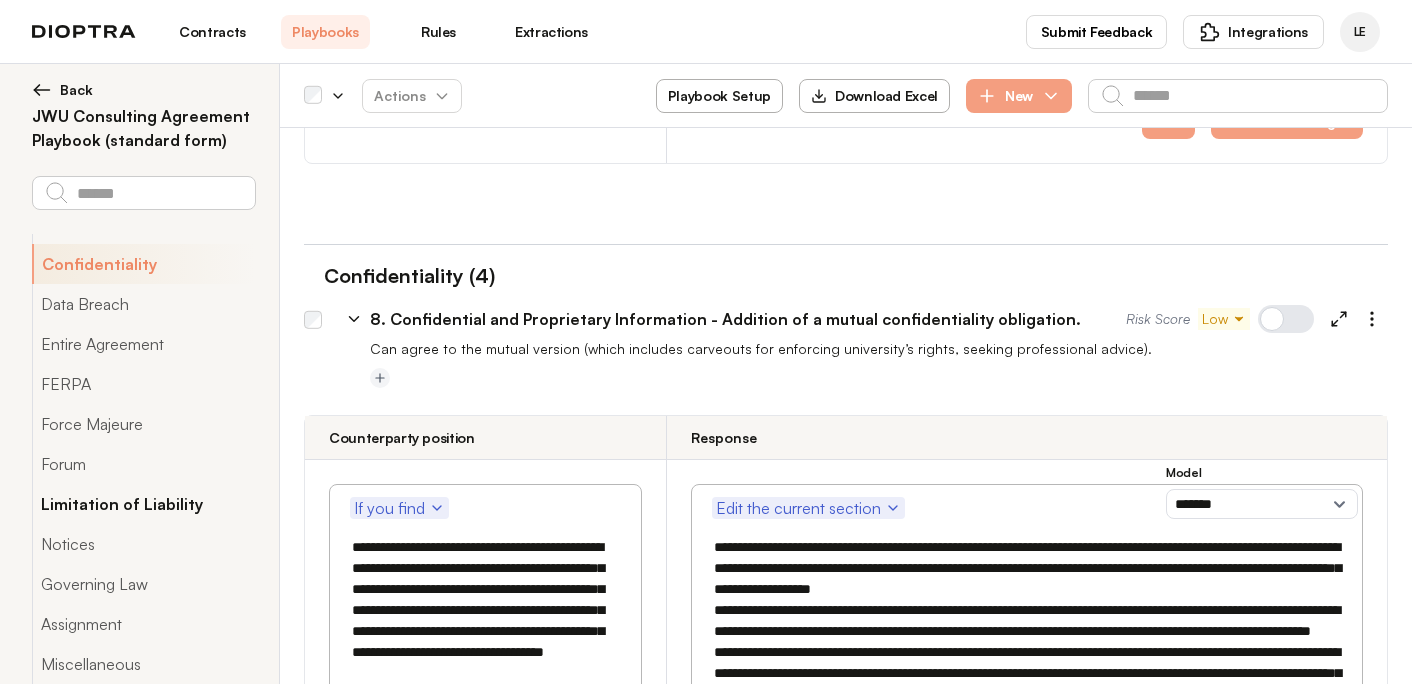 click on "Limitation of Liability" at bounding box center (143, 504) 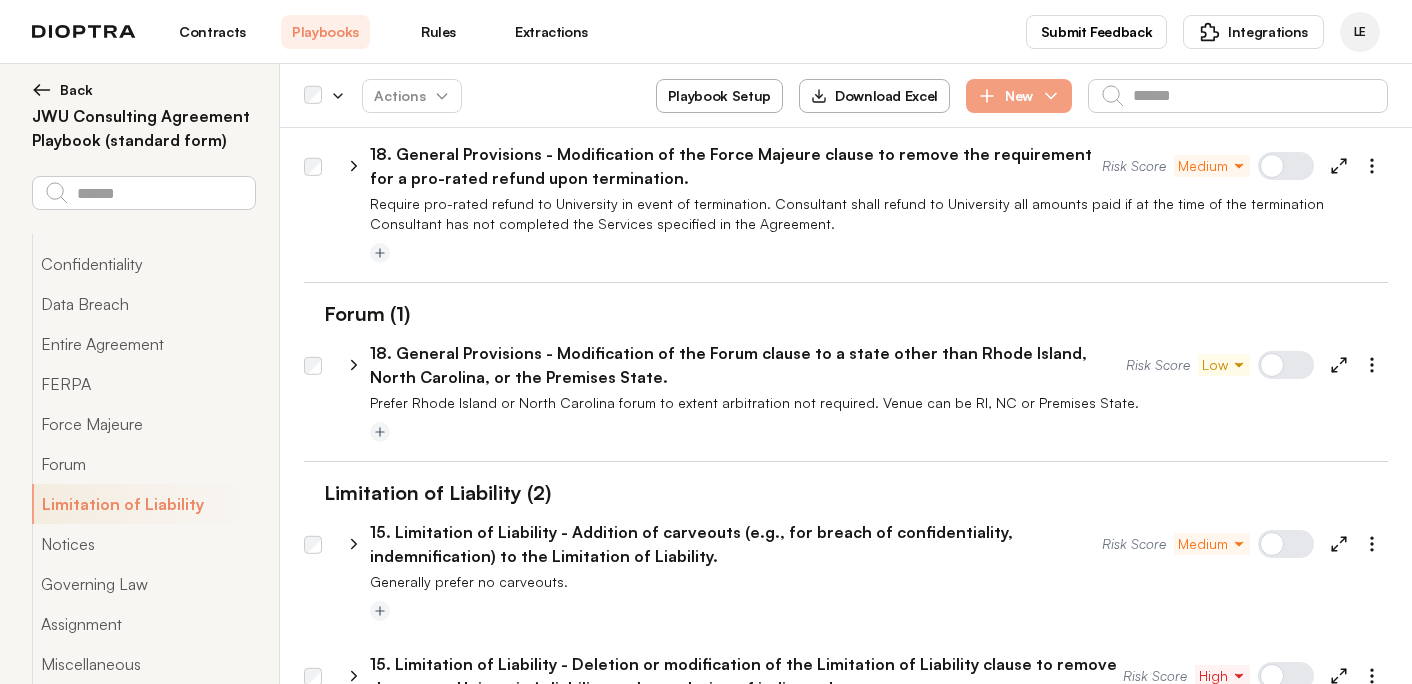 scroll, scrollTop: 7650, scrollLeft: 0, axis: vertical 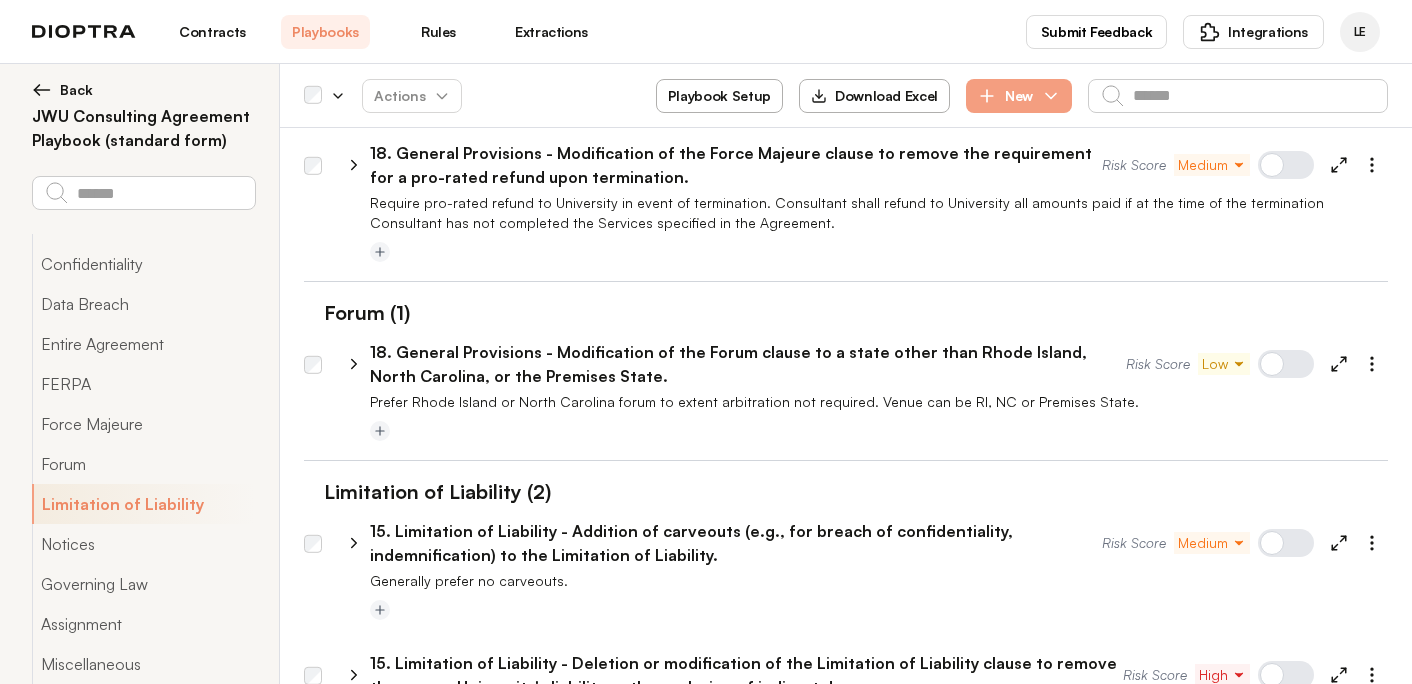 click 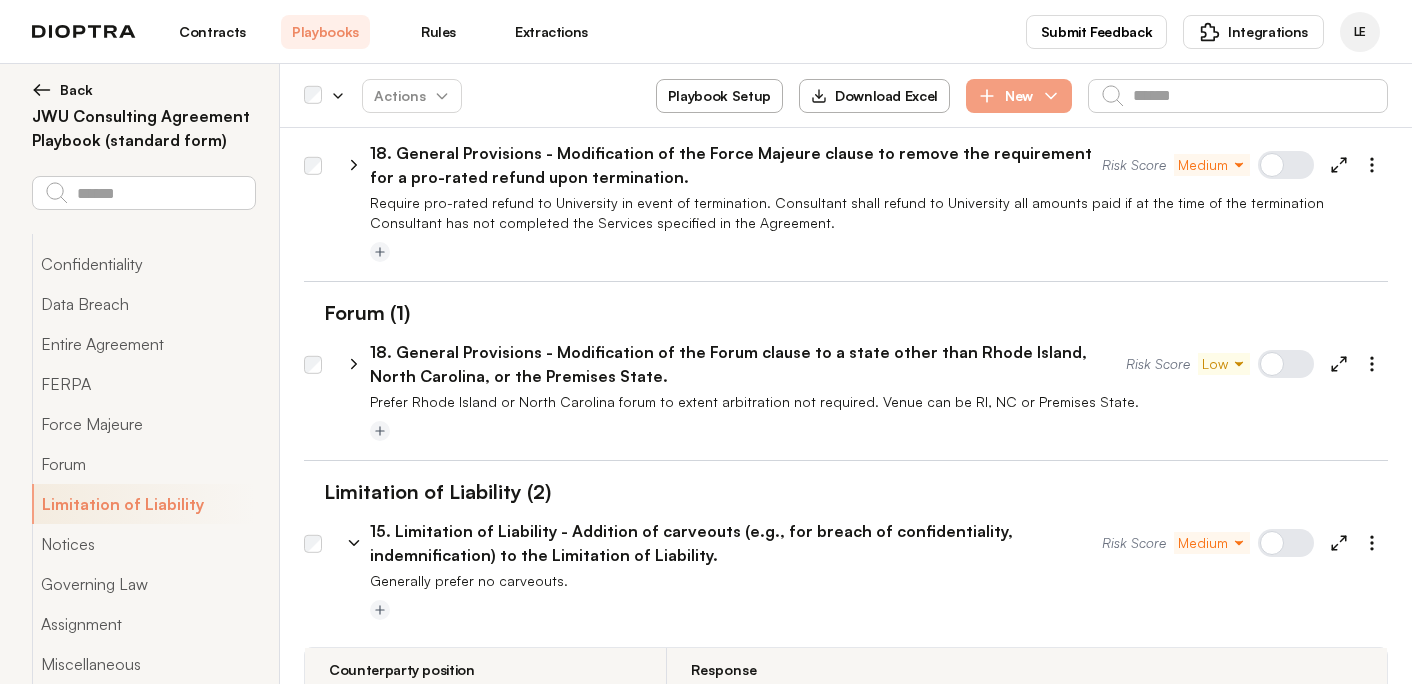 click 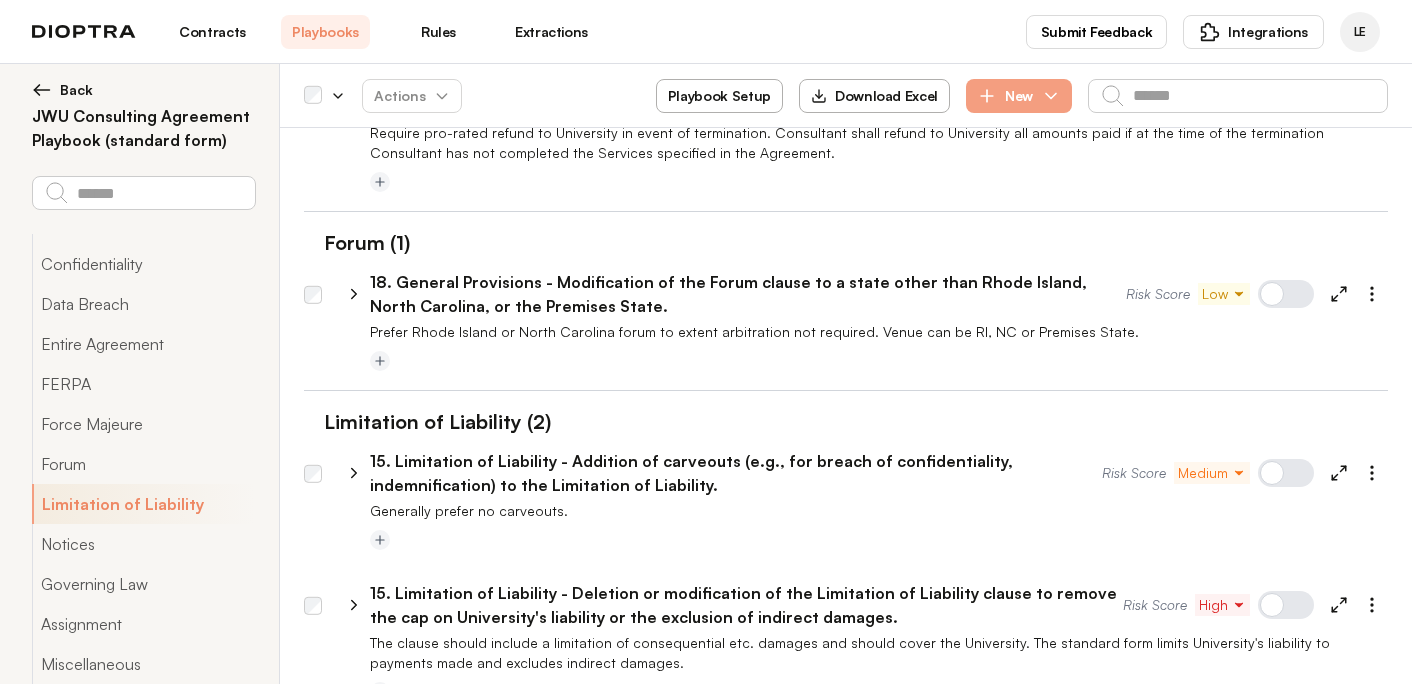 scroll, scrollTop: 7721, scrollLeft: 0, axis: vertical 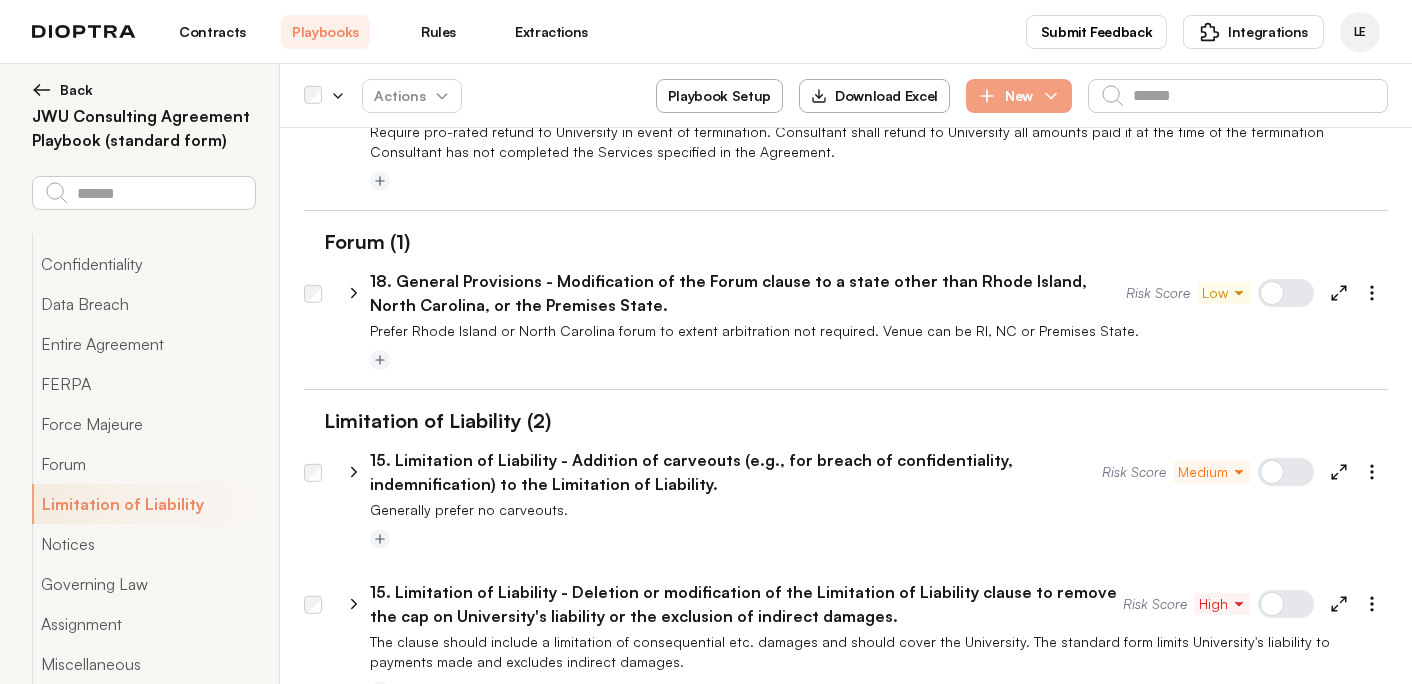 click 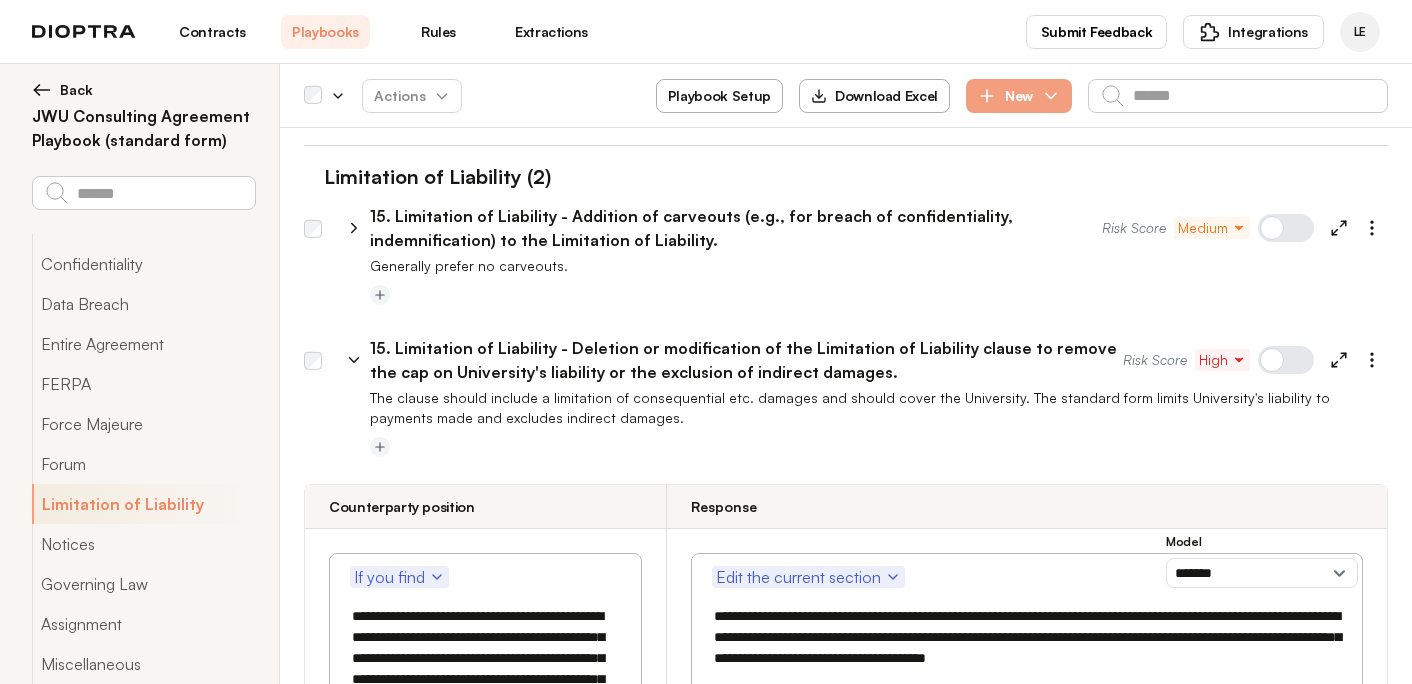 scroll, scrollTop: 7969, scrollLeft: 0, axis: vertical 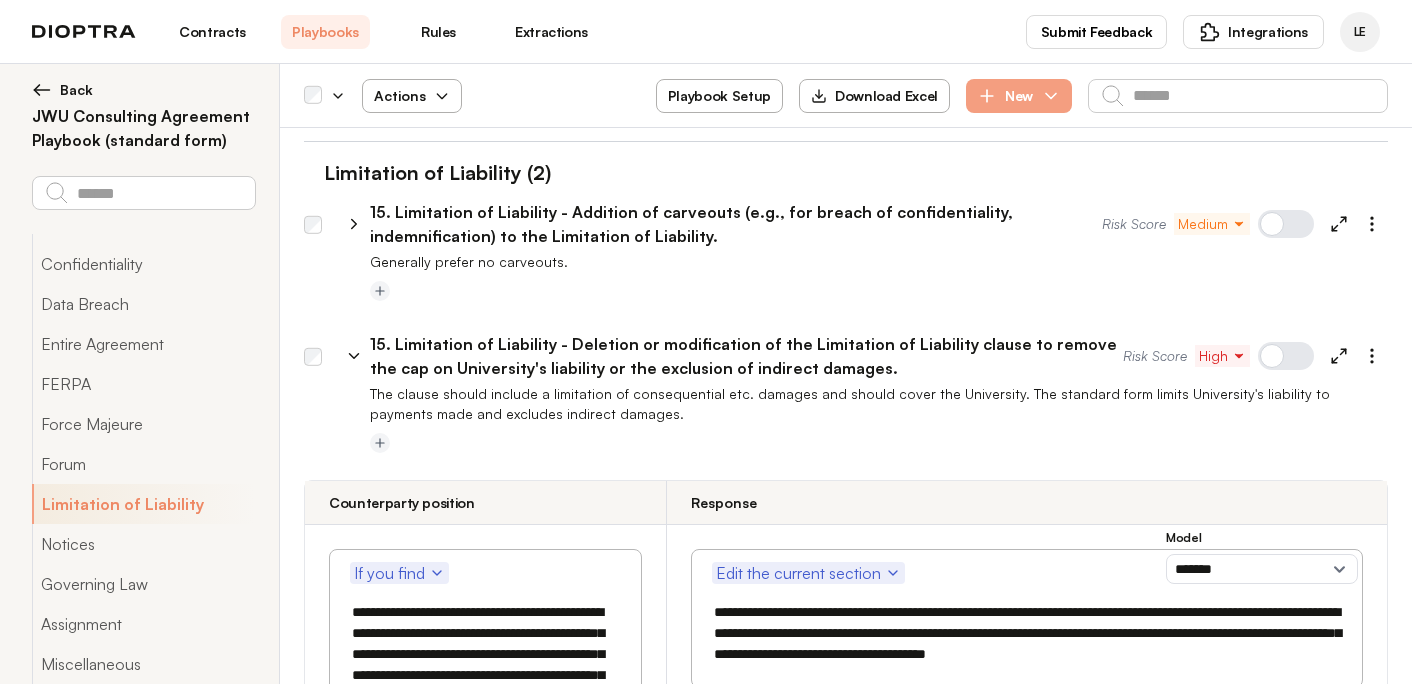 click 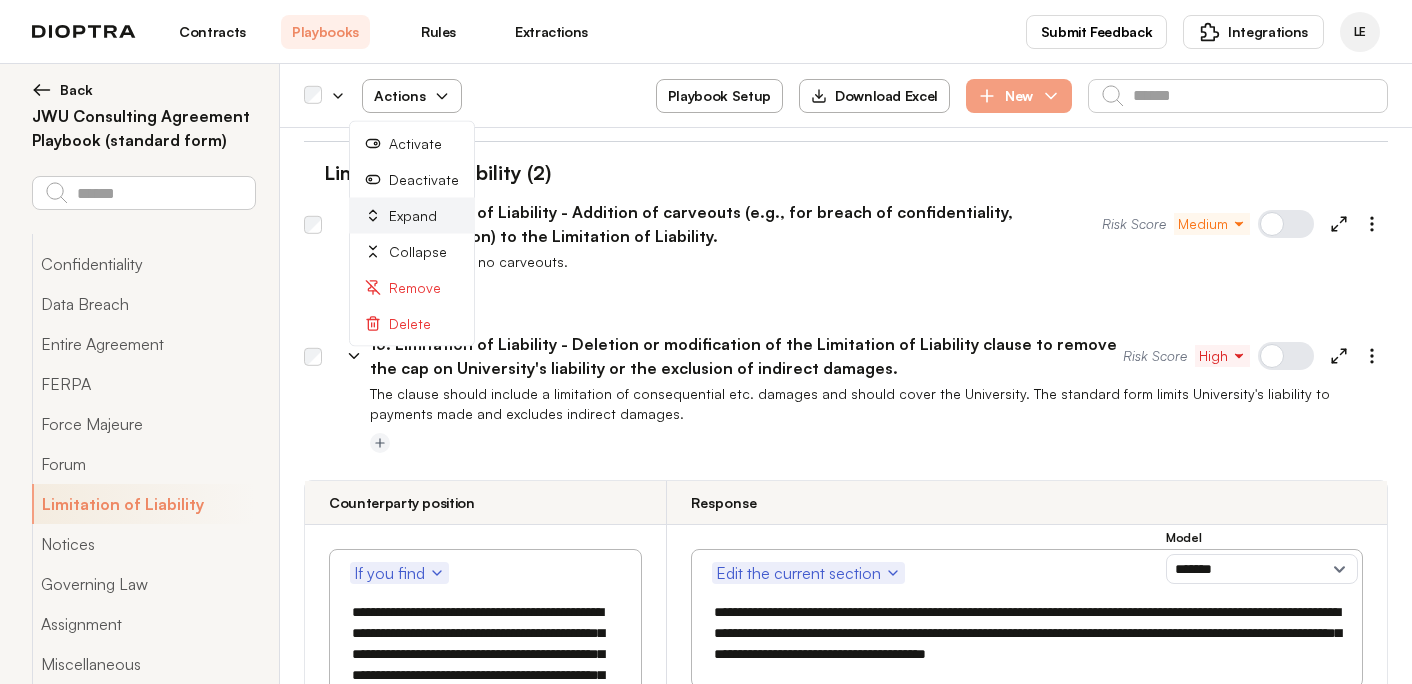 click on "Expand" at bounding box center (412, 216) 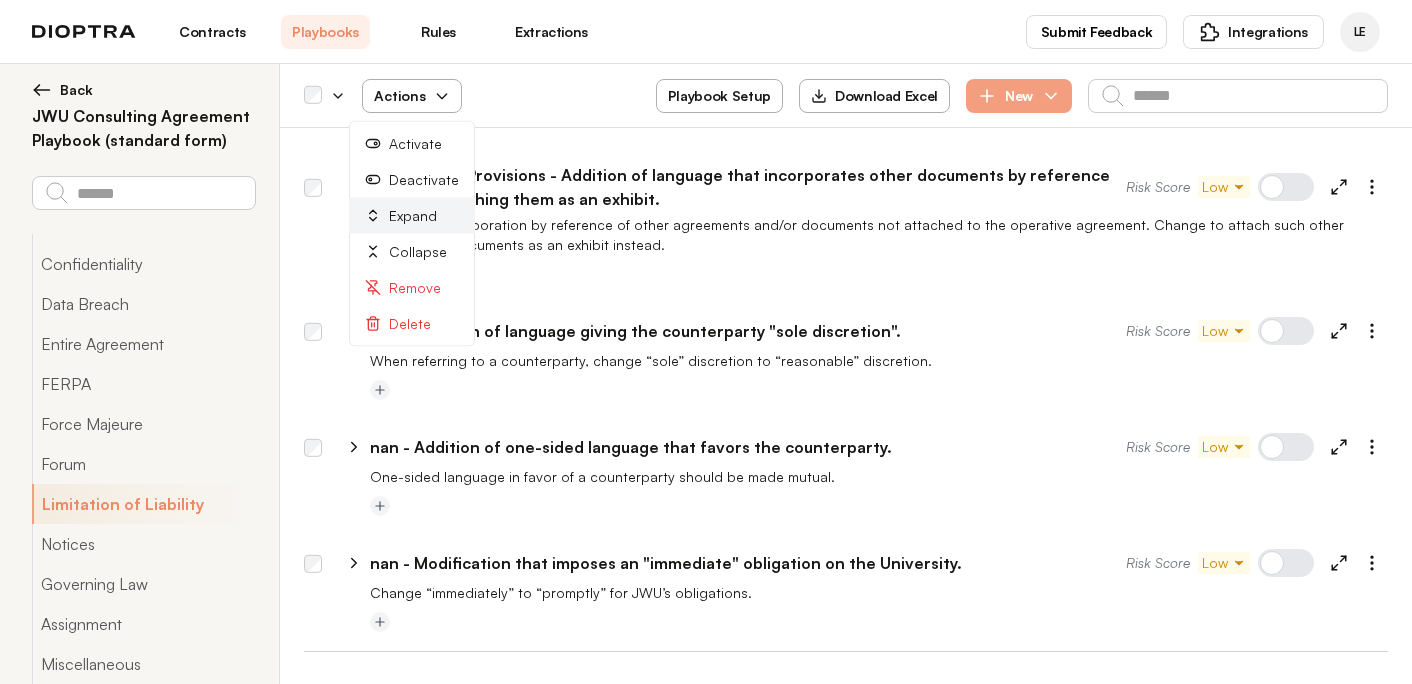 select on "*******" 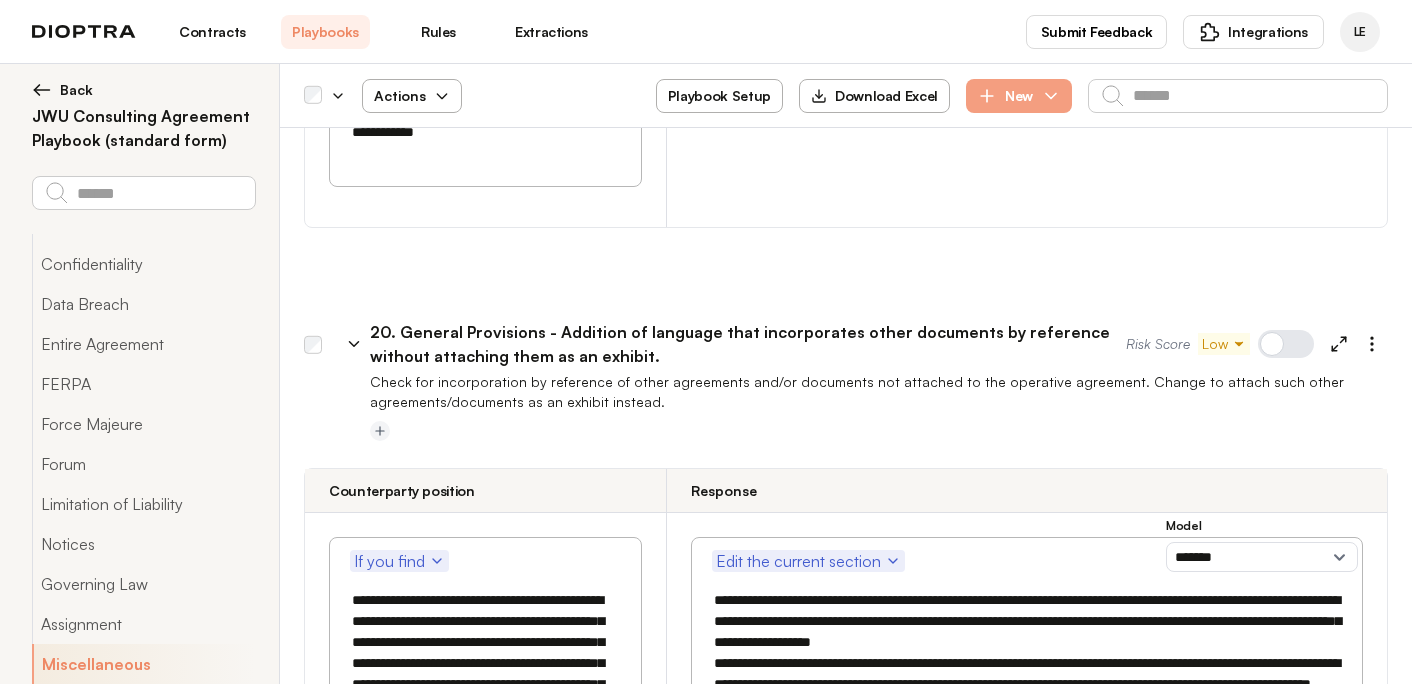 scroll, scrollTop: 28684, scrollLeft: 0, axis: vertical 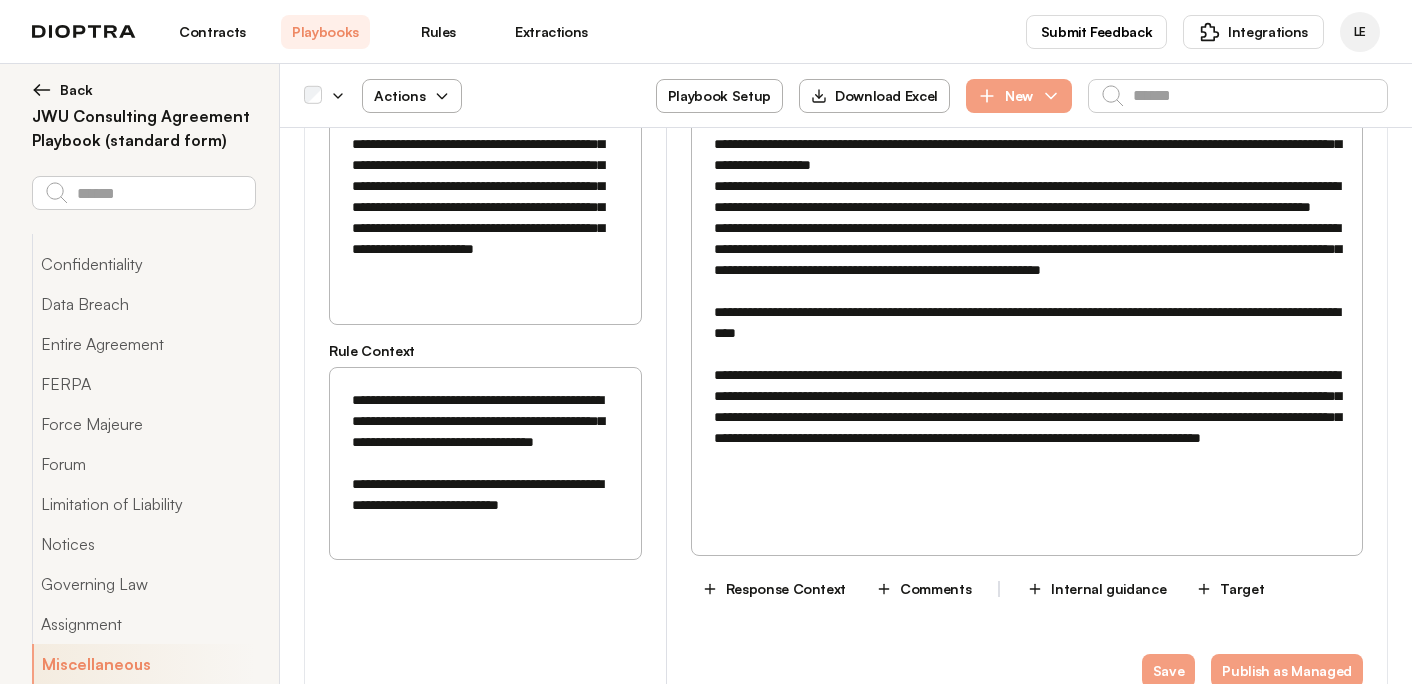 click on "nan - Addition of language giving the counterparty "sole discretion"." at bounding box center [635, 821] 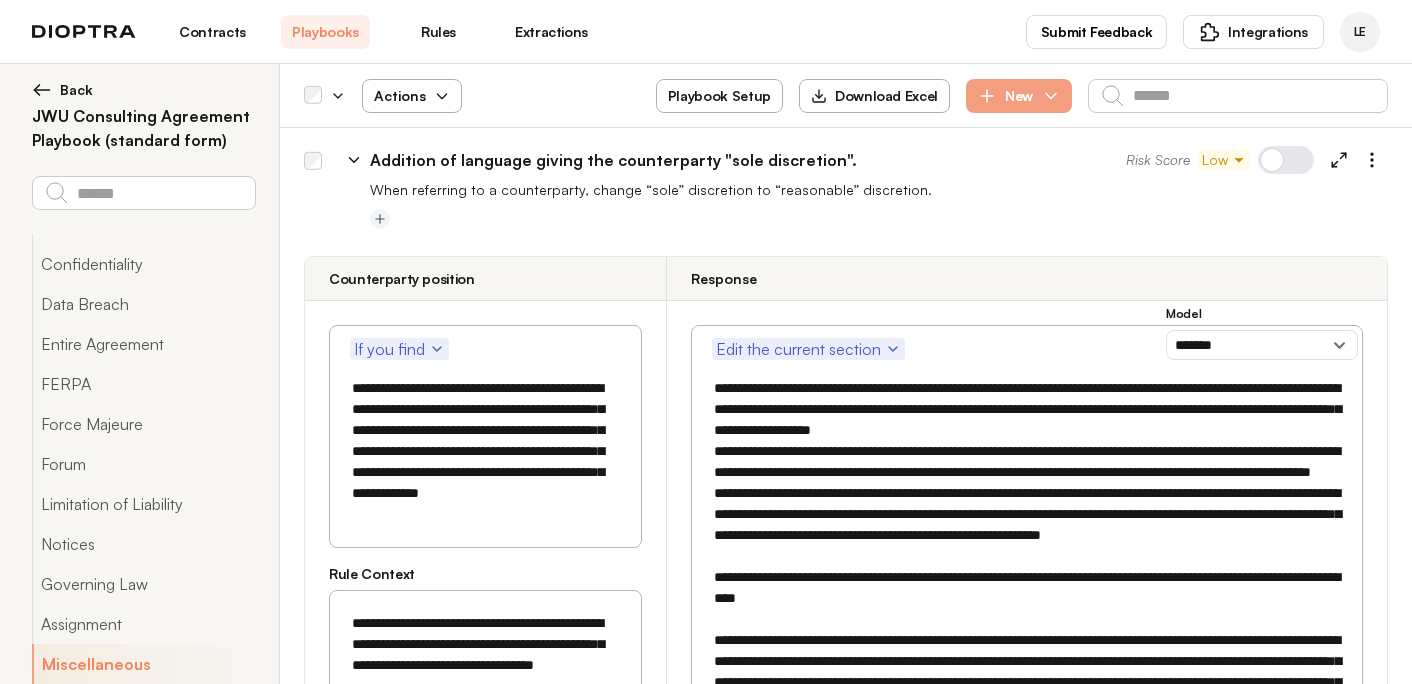scroll, scrollTop: 29845, scrollLeft: 0, axis: vertical 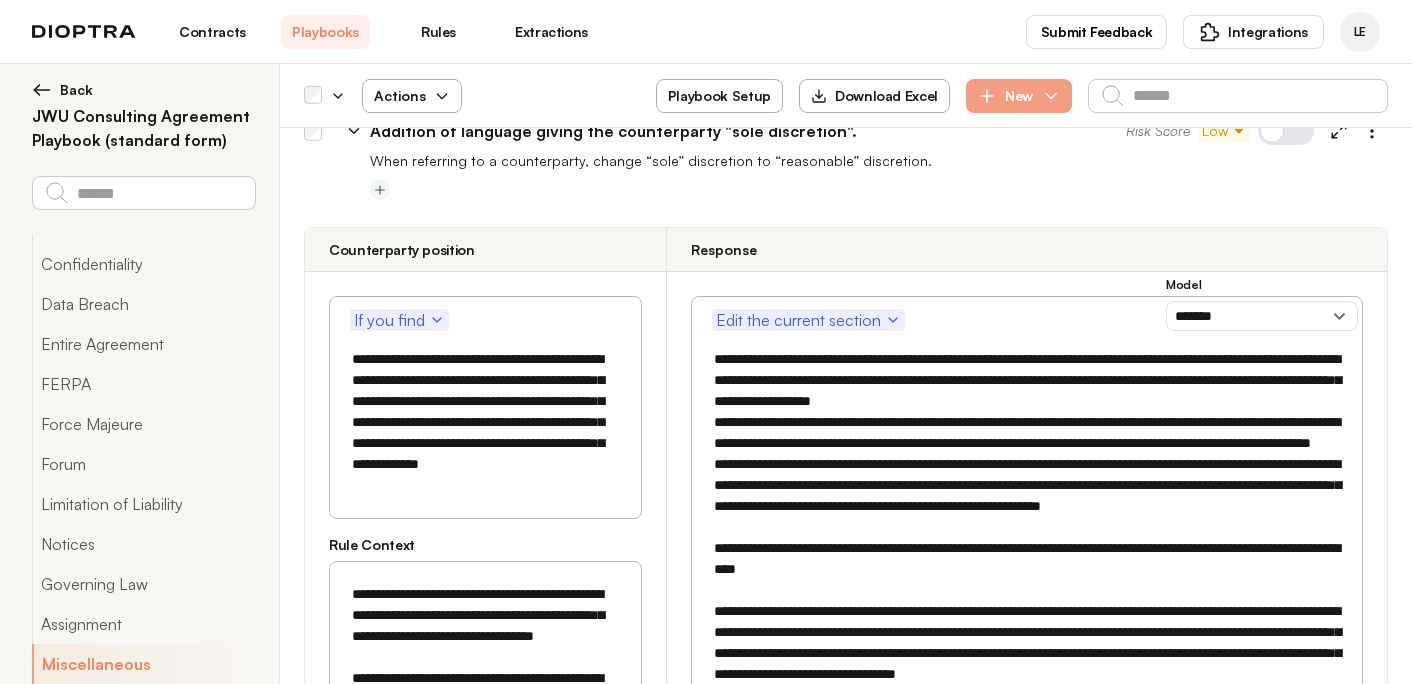 click on "nan - Addition of one-sided language that favors the counterparty." at bounding box center [631, 1036] 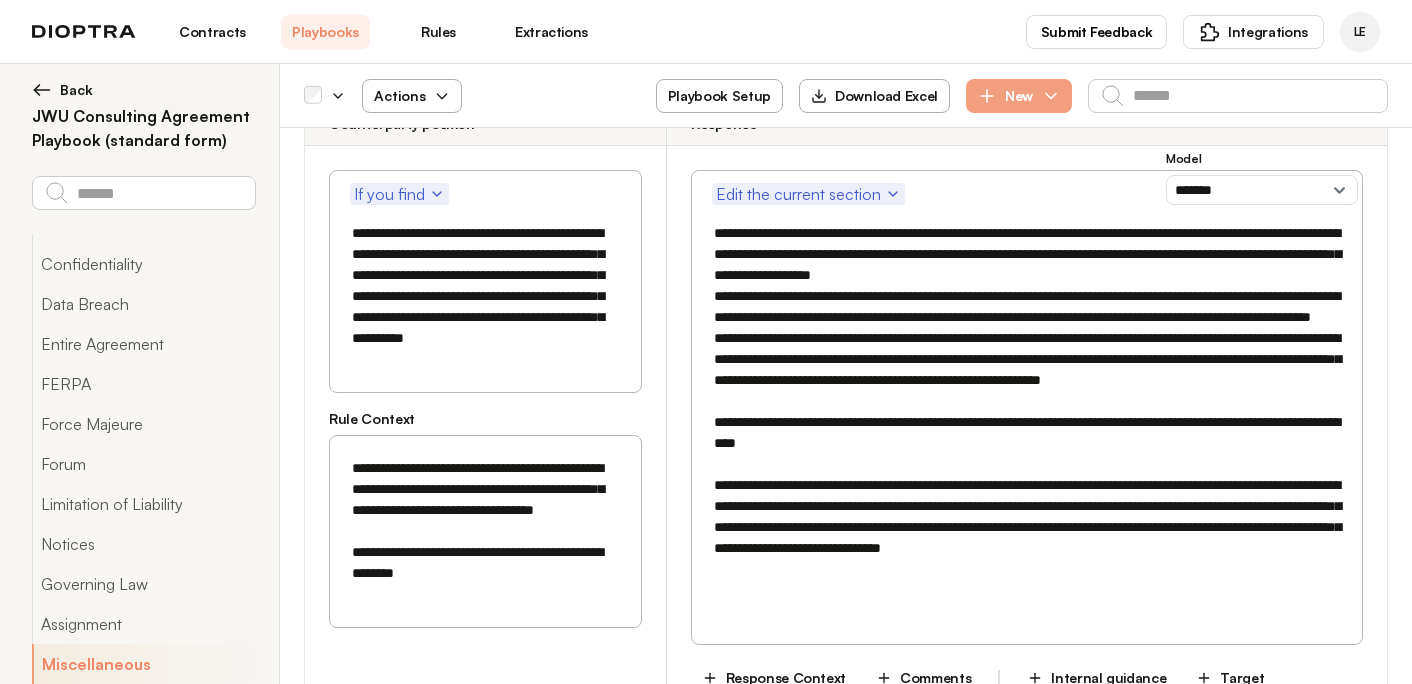 scroll, scrollTop: 30925, scrollLeft: 0, axis: vertical 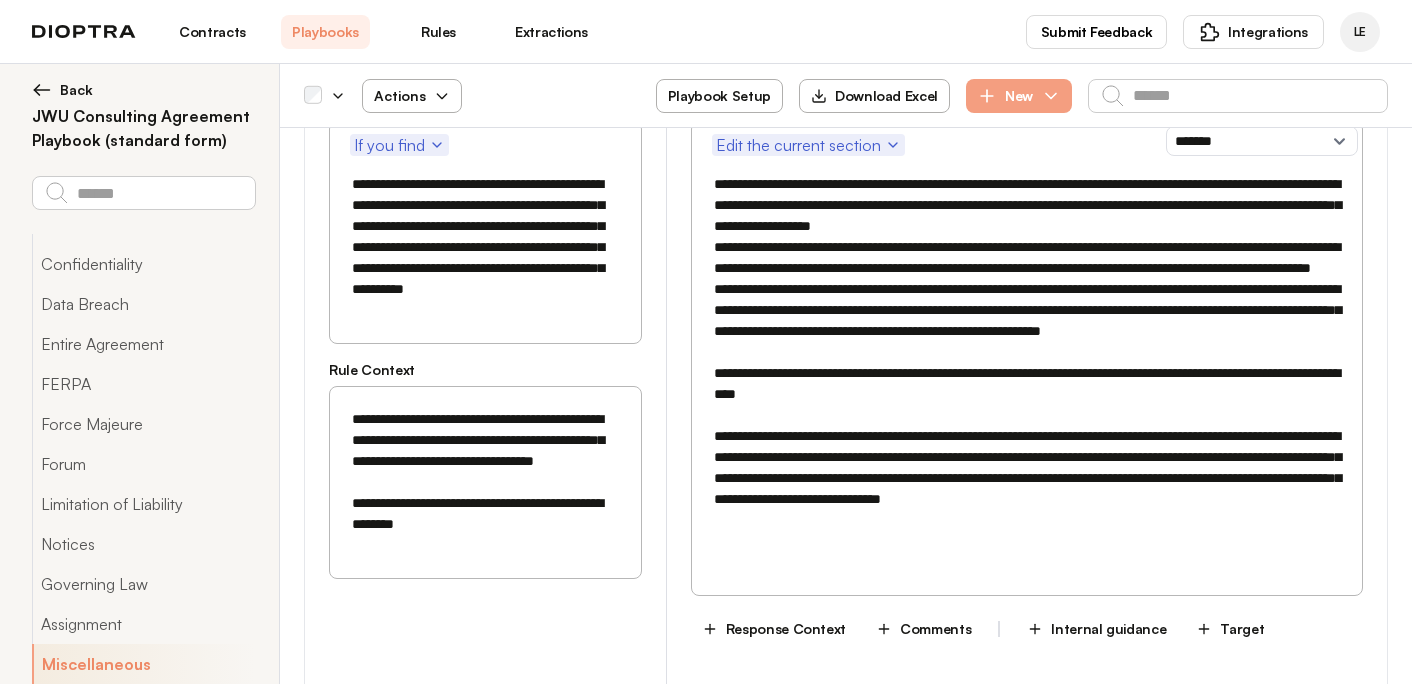 click on "nan - Modification that imposes an "immediate" obligation on the University." at bounding box center [666, 861] 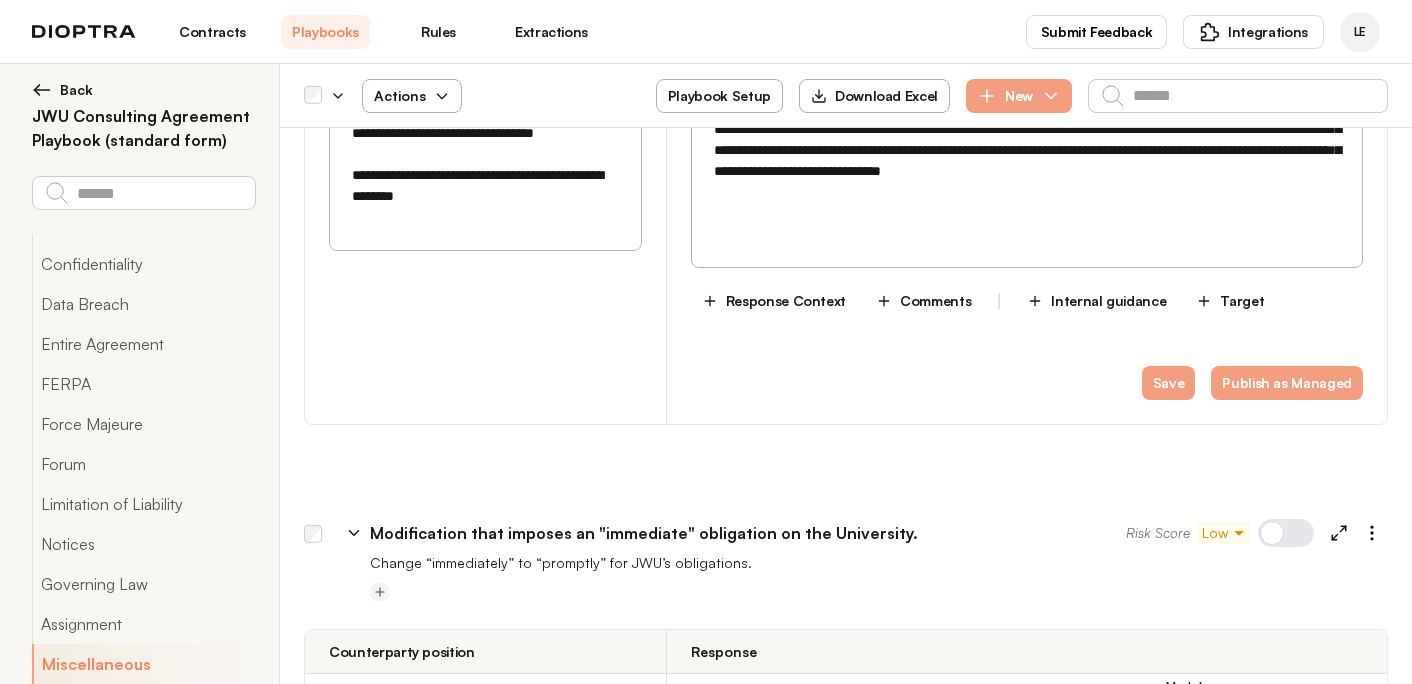 scroll, scrollTop: 31435, scrollLeft: 0, axis: vertical 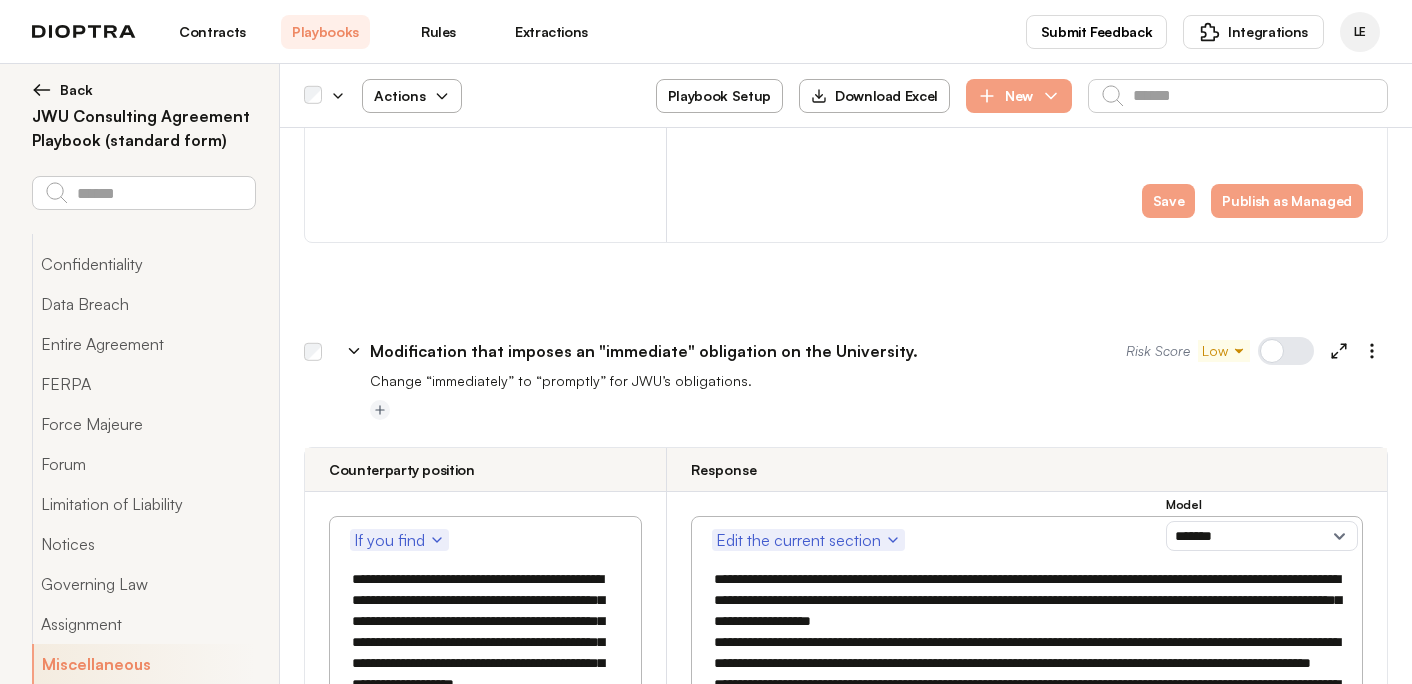 click on "Save" at bounding box center (1169, 1106) 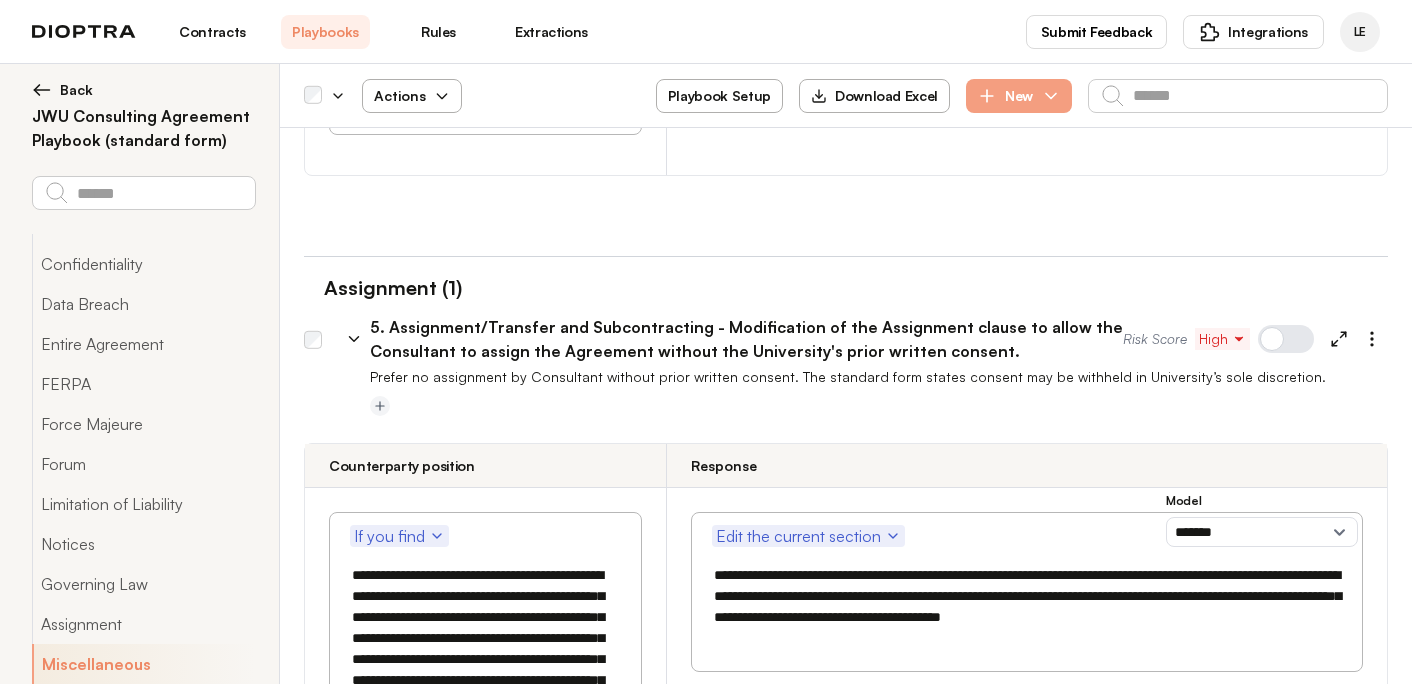 scroll, scrollTop: 26704, scrollLeft: 0, axis: vertical 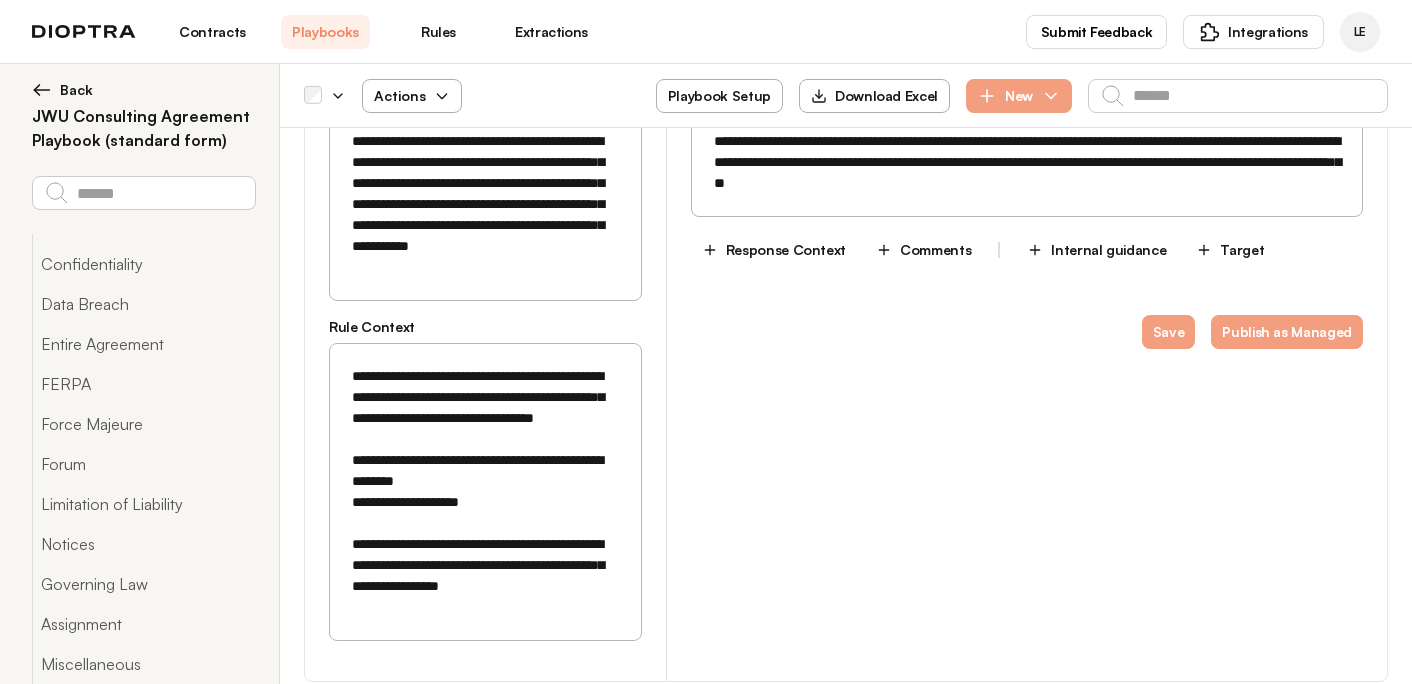 click on "**********" at bounding box center [485, 492] 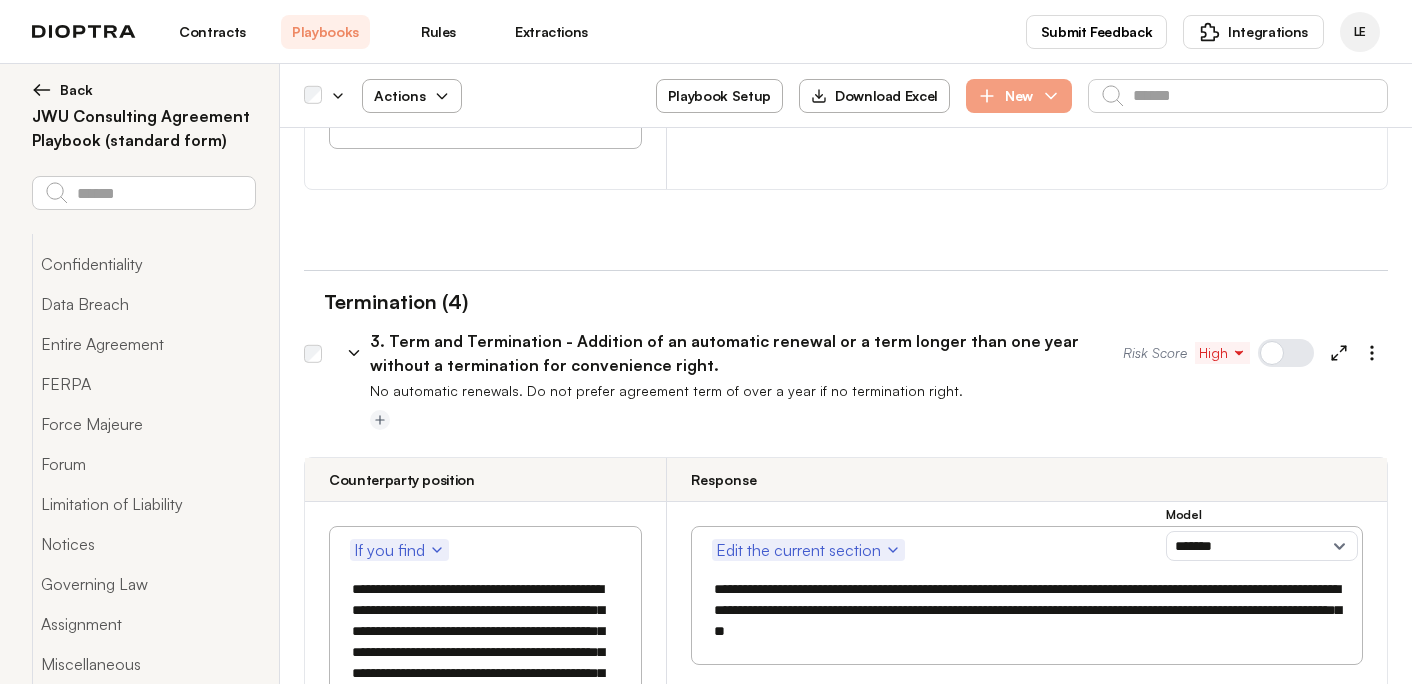 scroll, scrollTop: 1495, scrollLeft: 0, axis: vertical 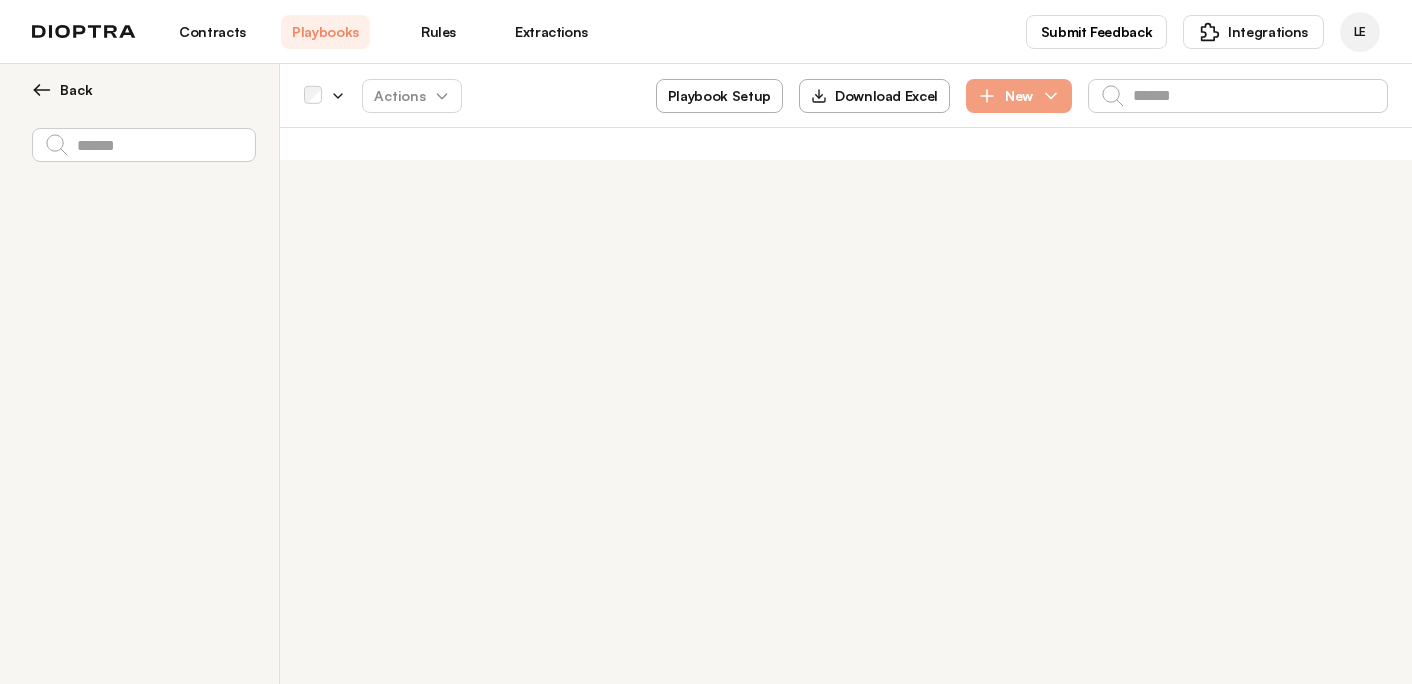 click on "Contracts" at bounding box center (212, 32) 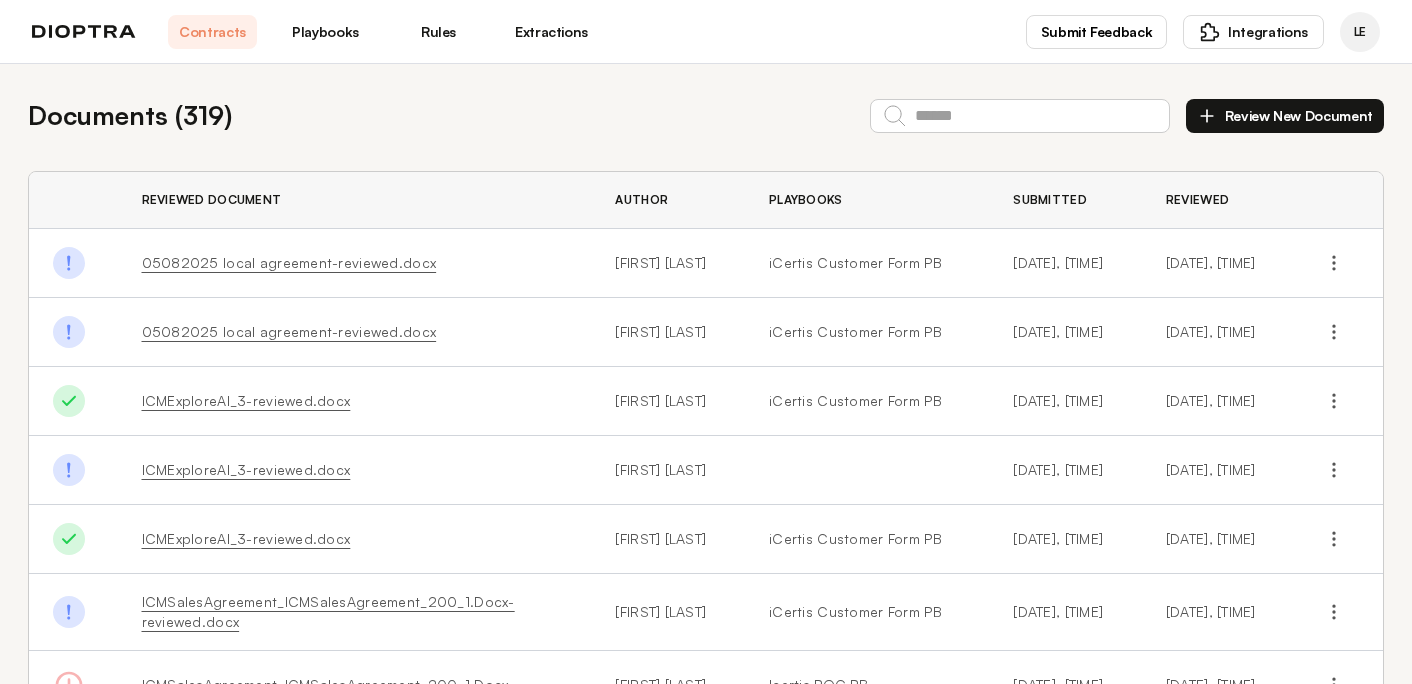 click on "Playbooks" at bounding box center [325, 32] 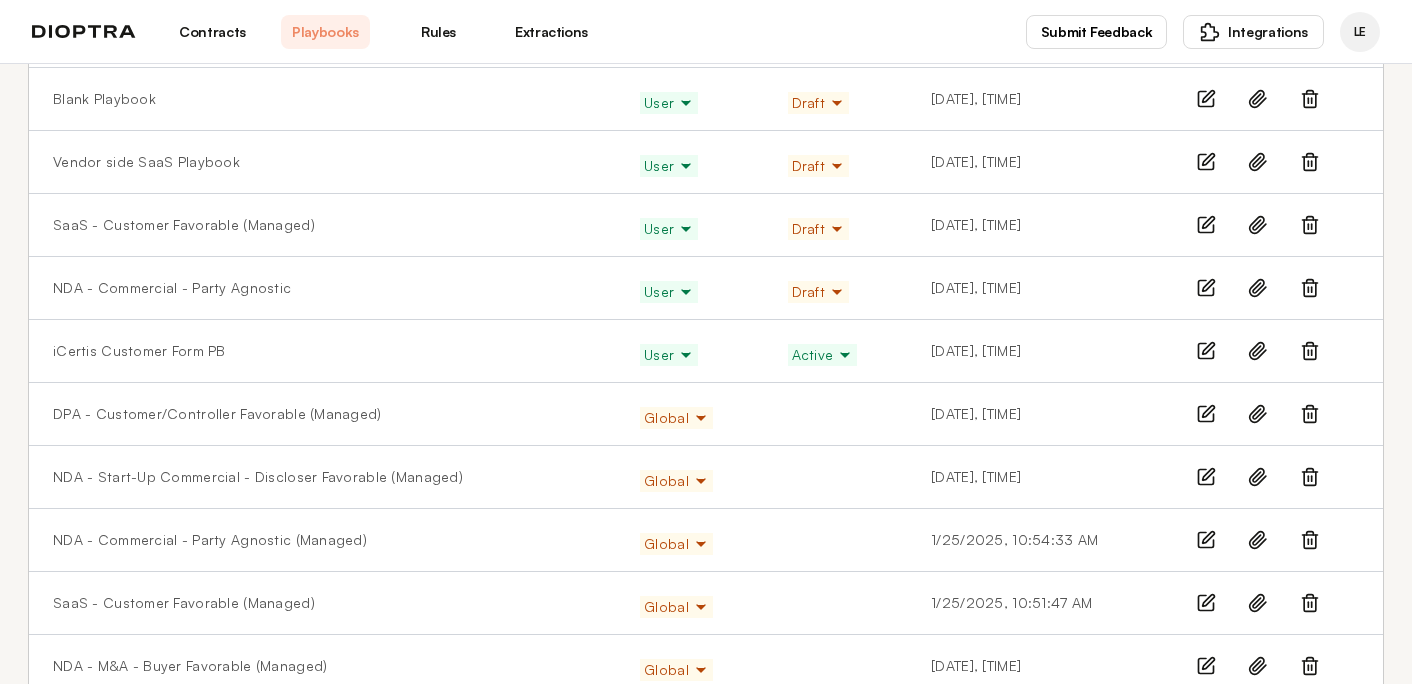 scroll, scrollTop: 855, scrollLeft: 0, axis: vertical 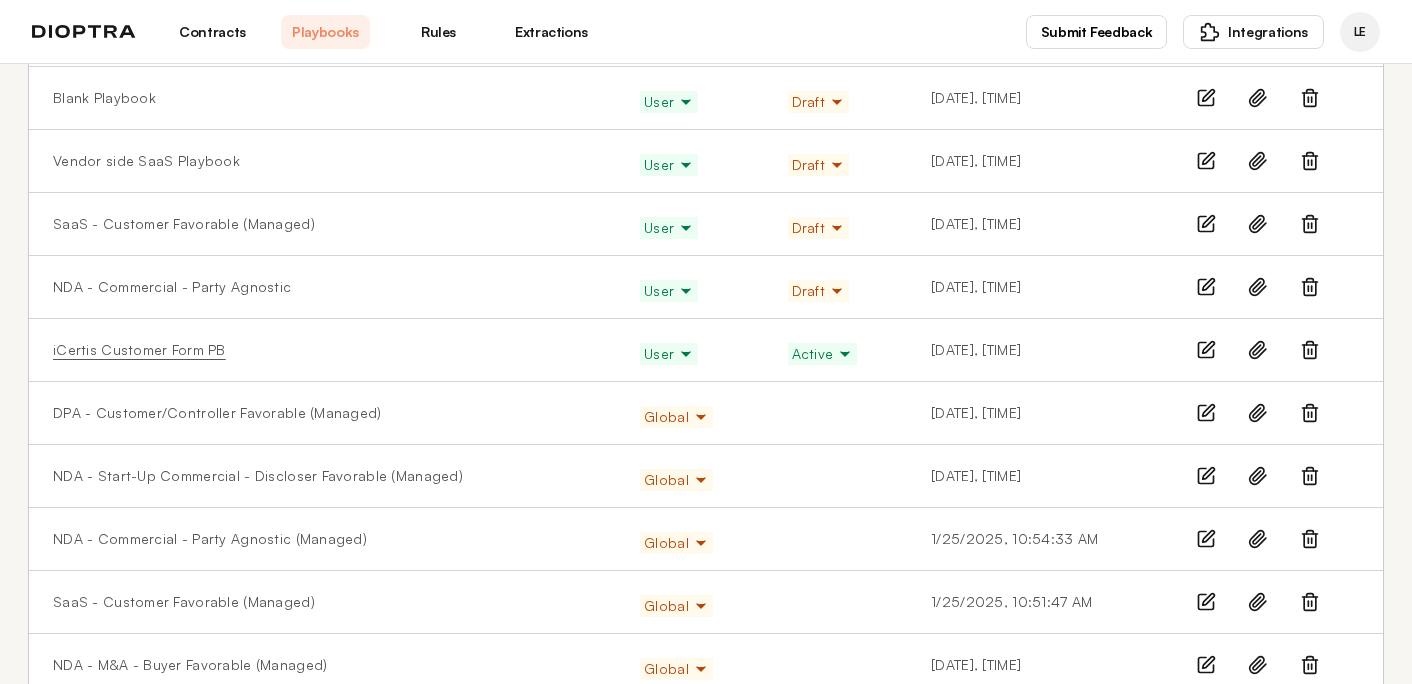 click on "iCertis Customer Form PB" at bounding box center [139, 350] 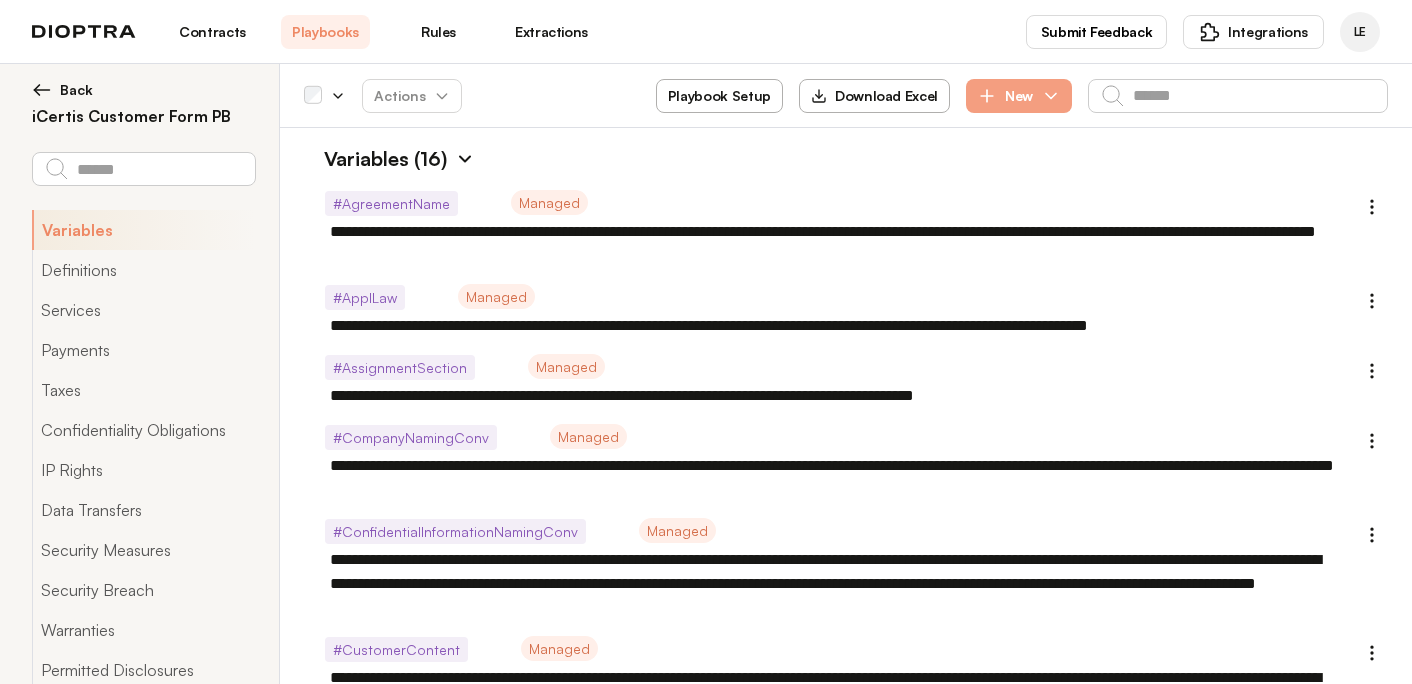 click at bounding box center (465, 159) 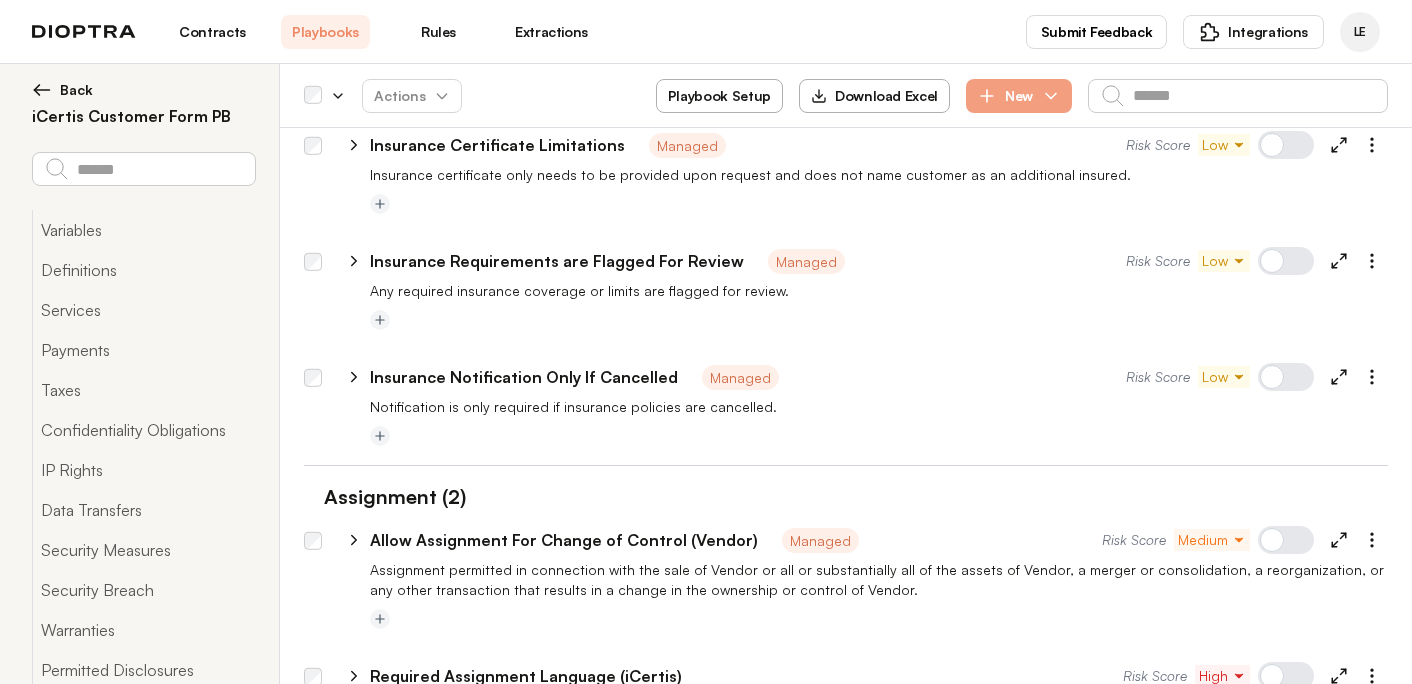 type on "*" 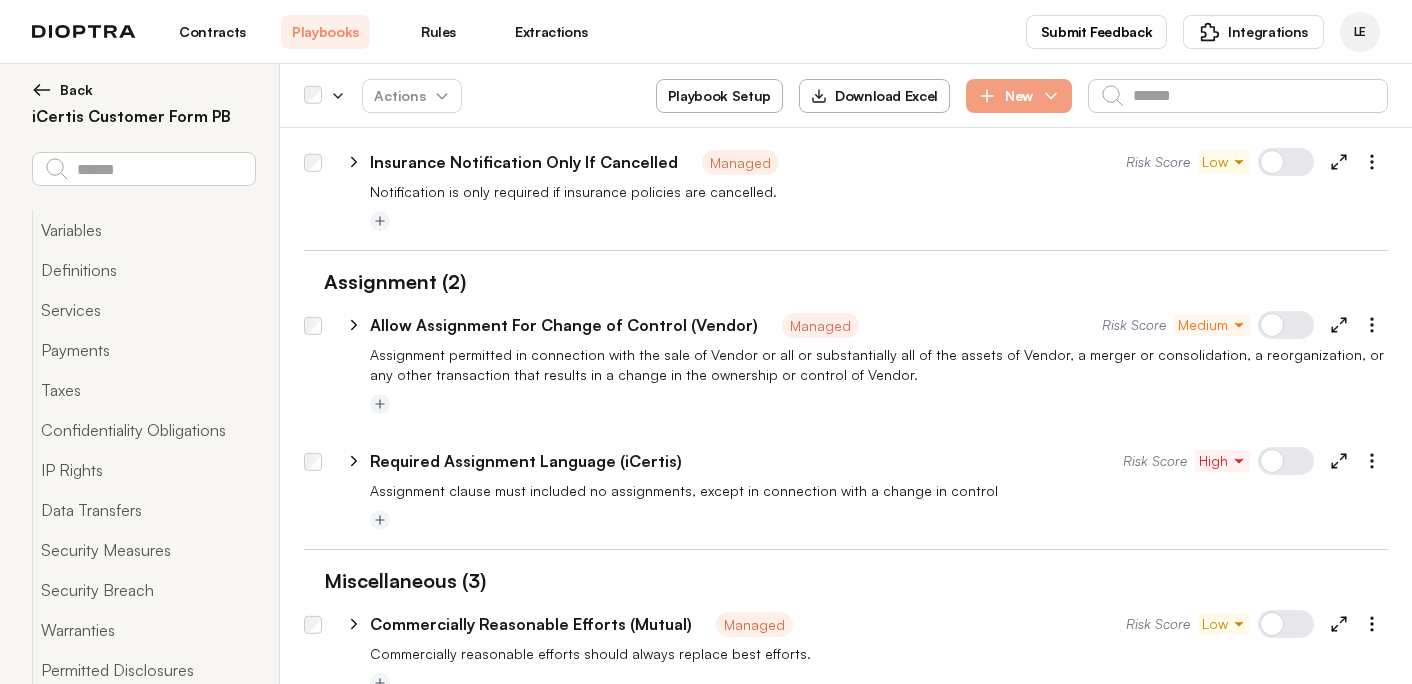 scroll, scrollTop: 11825, scrollLeft: 0, axis: vertical 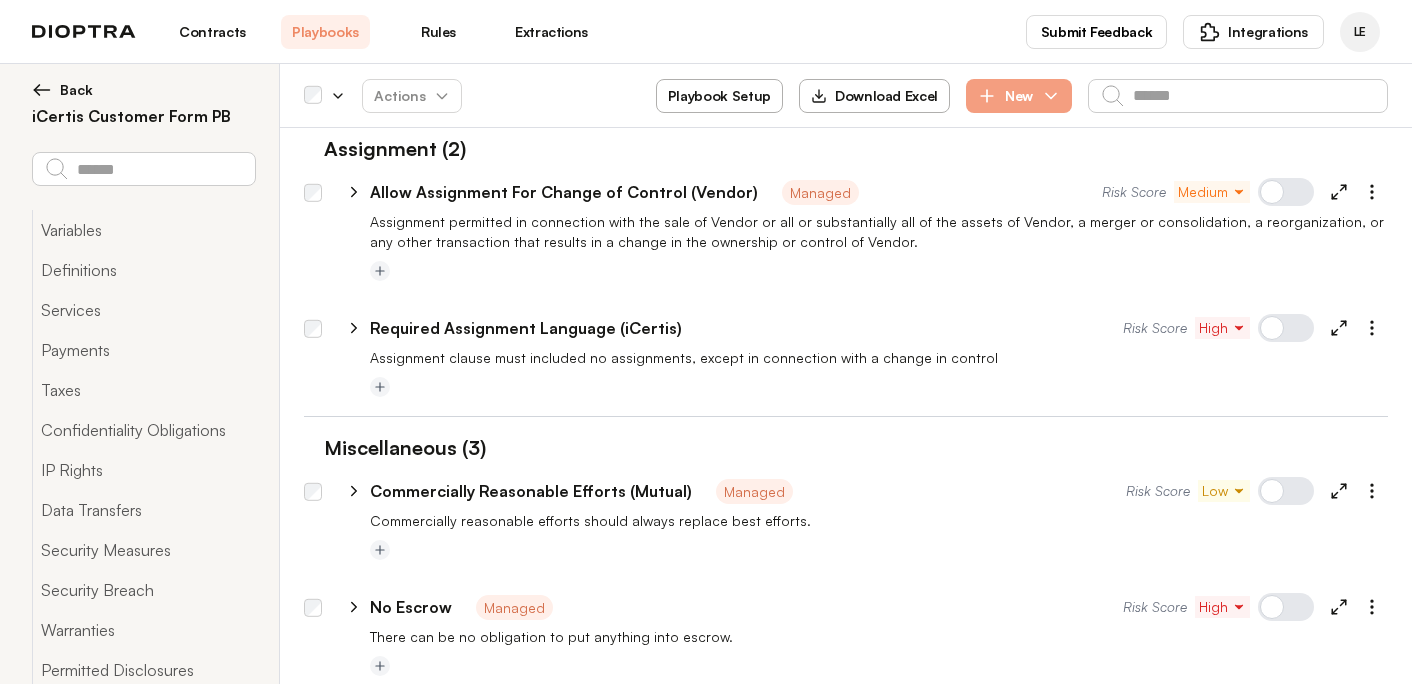 click on "Playbook Setup" at bounding box center (719, 96) 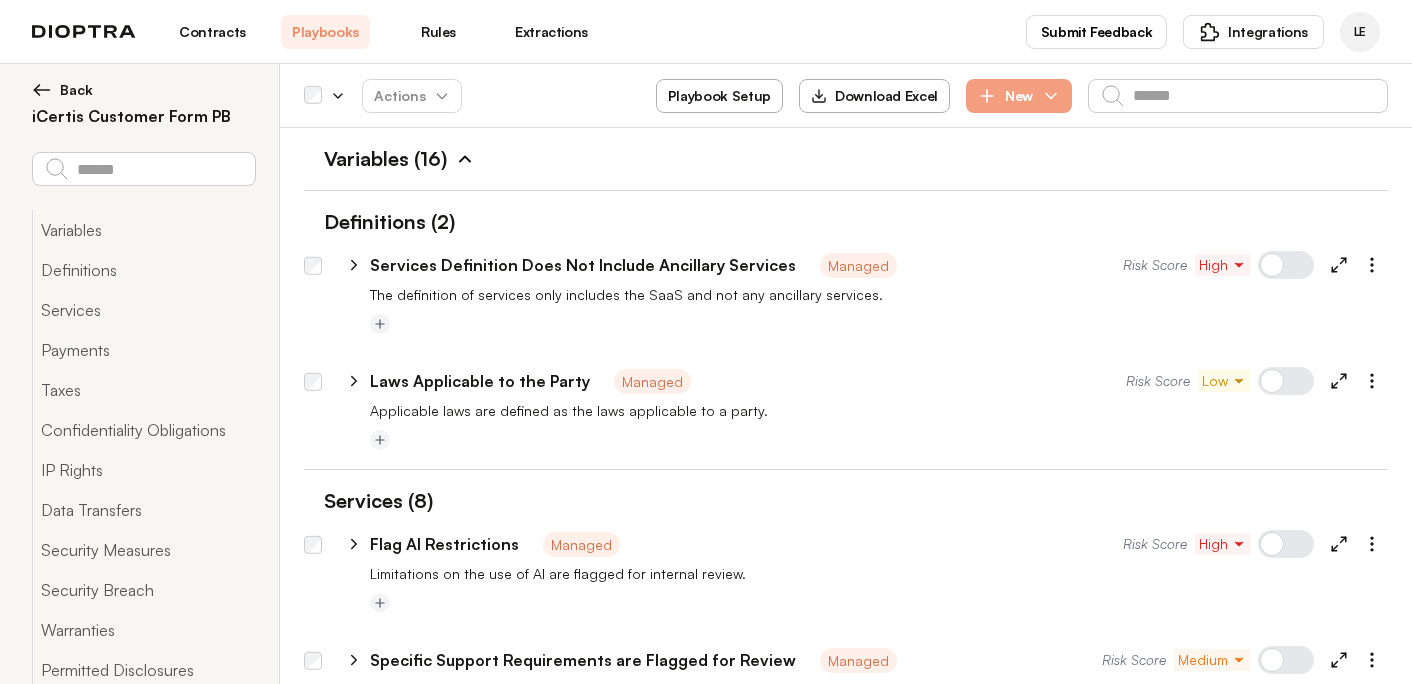 select on "******" 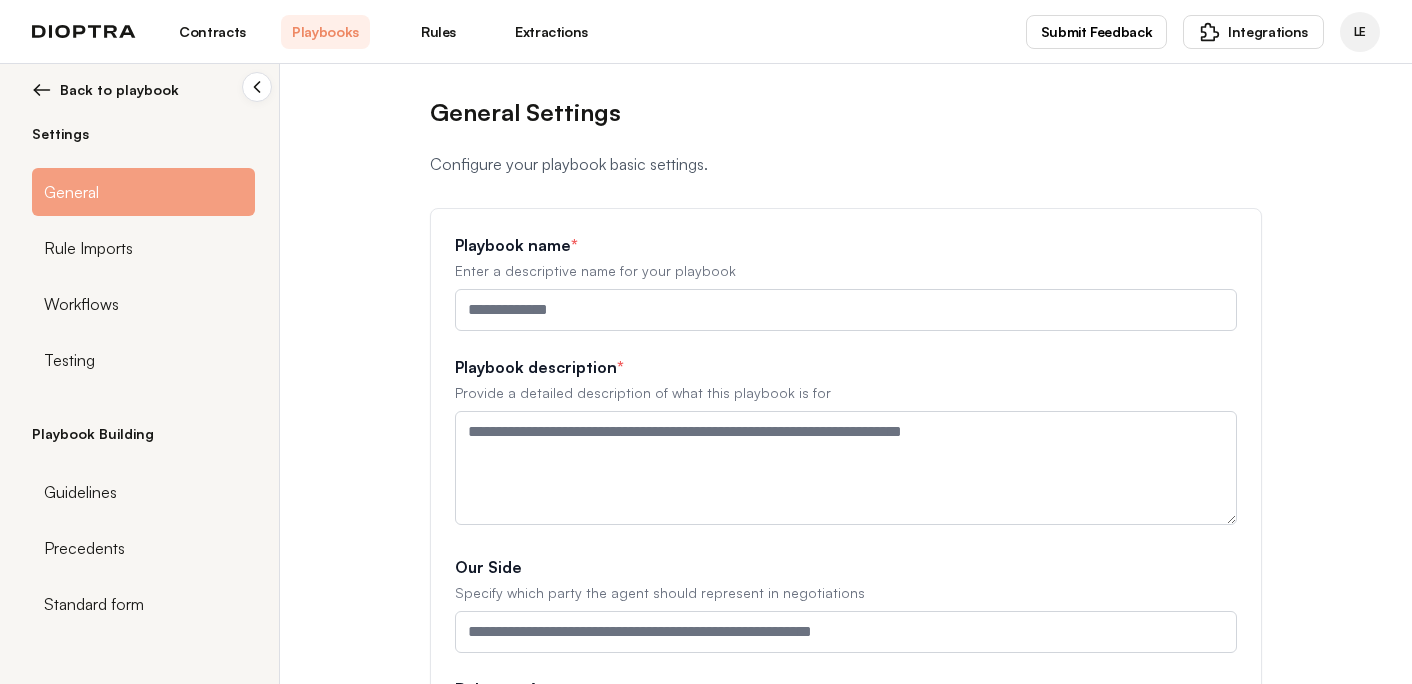 type on "**********" 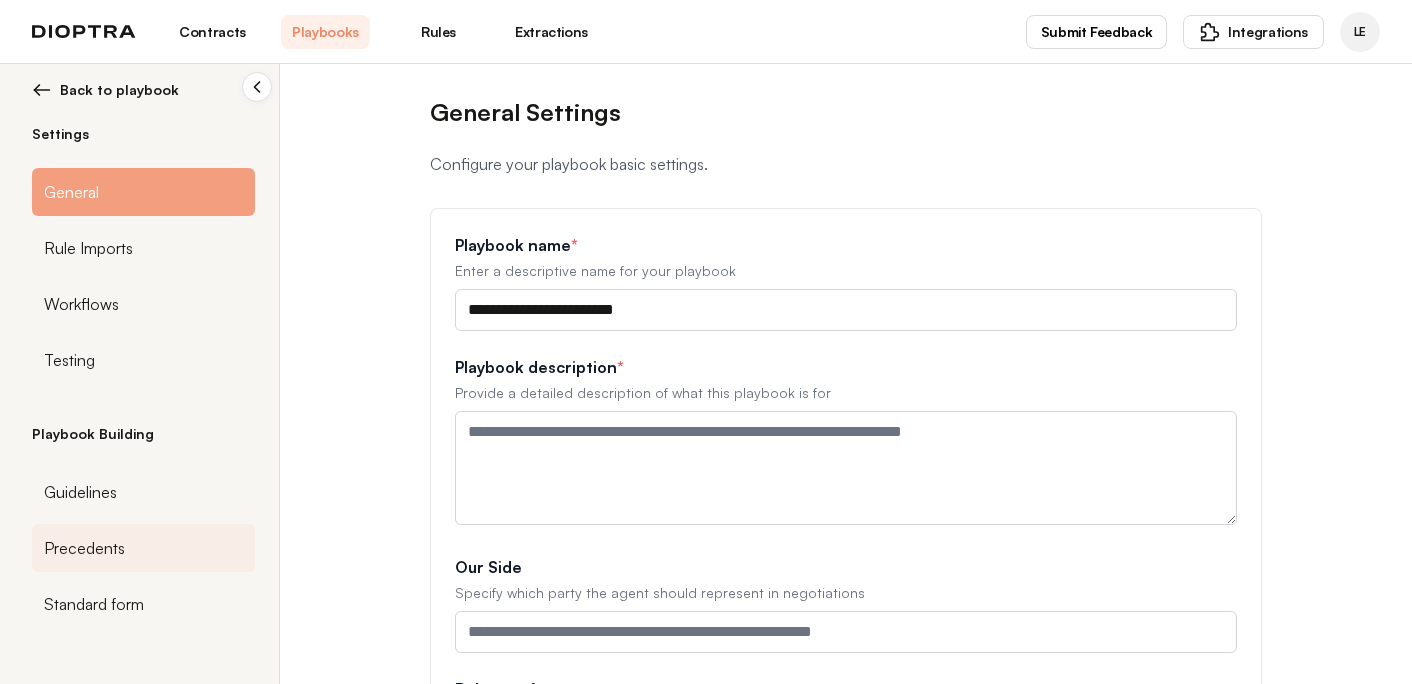 click on "Precedents" at bounding box center [143, 548] 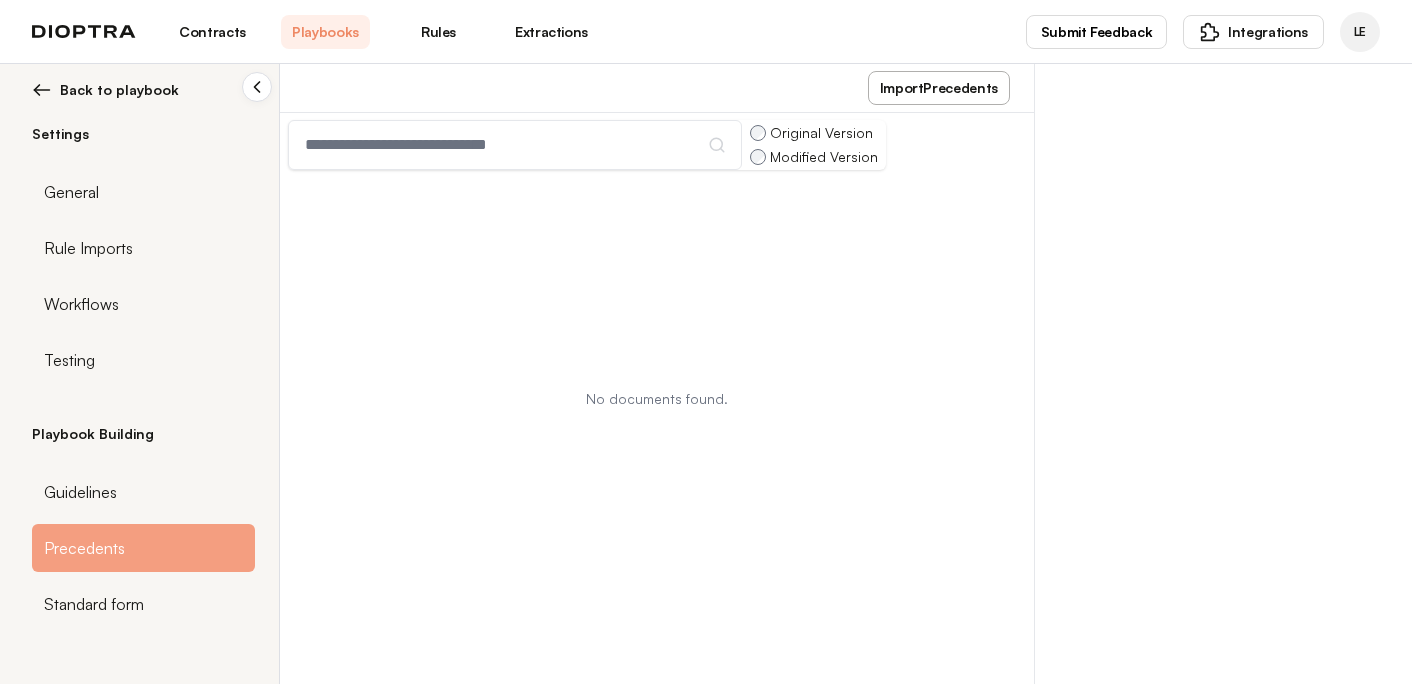click on "Import  Precedents" at bounding box center [939, 88] 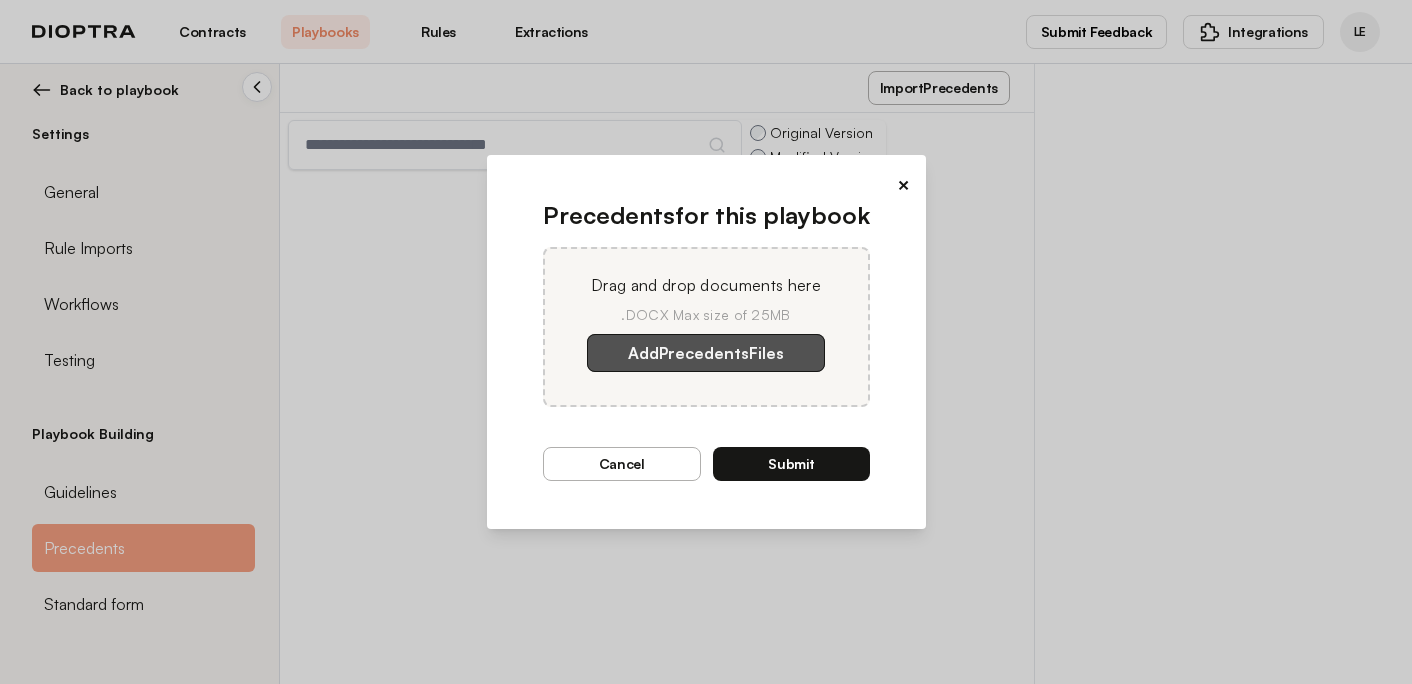 click on "Add  Precedents  Files" at bounding box center [706, 353] 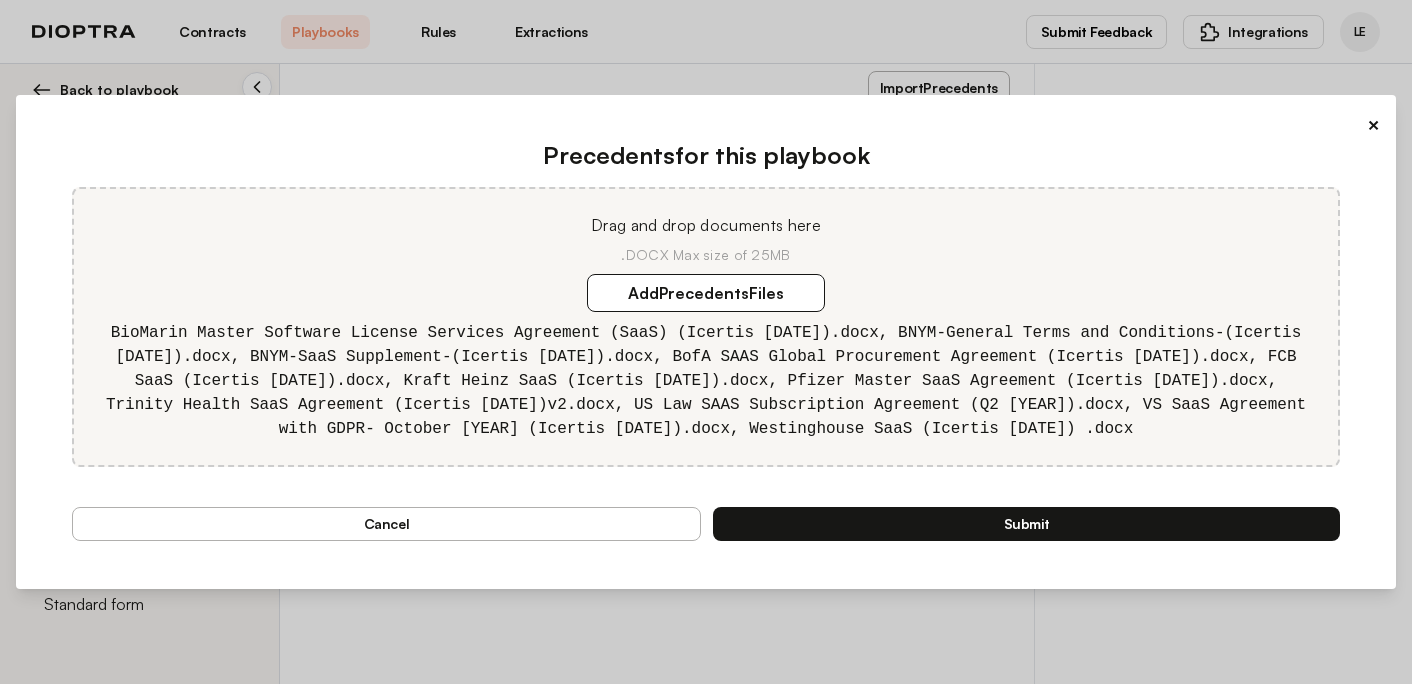 click on "Submit" at bounding box center (1026, 524) 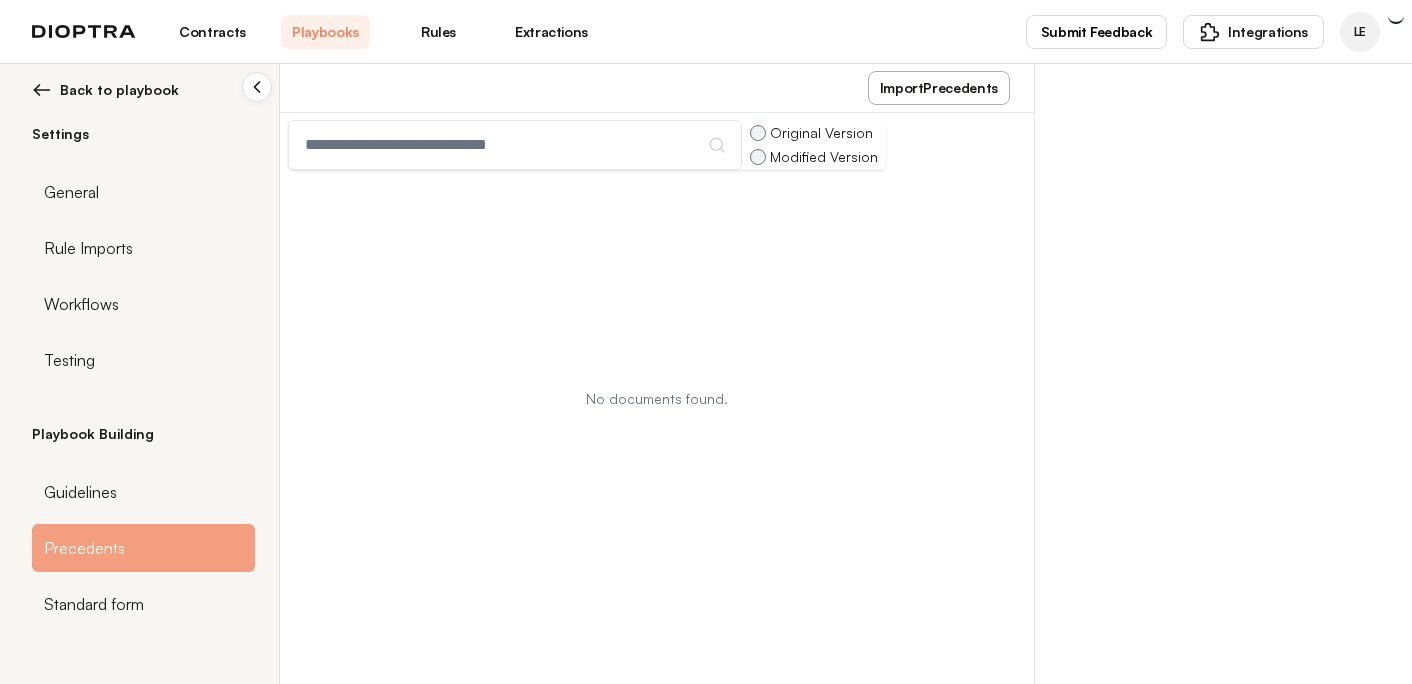 click on "Playbooks" at bounding box center [325, 32] 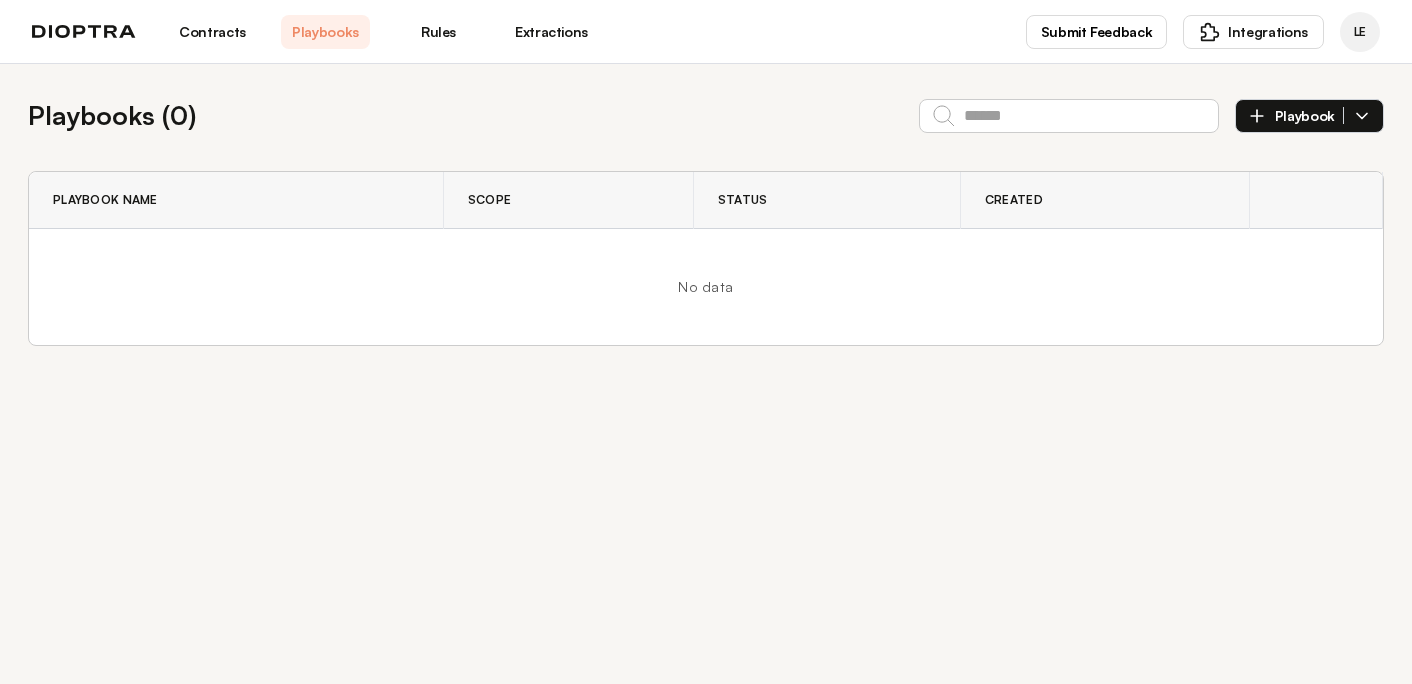 click on "Contracts" at bounding box center (212, 32) 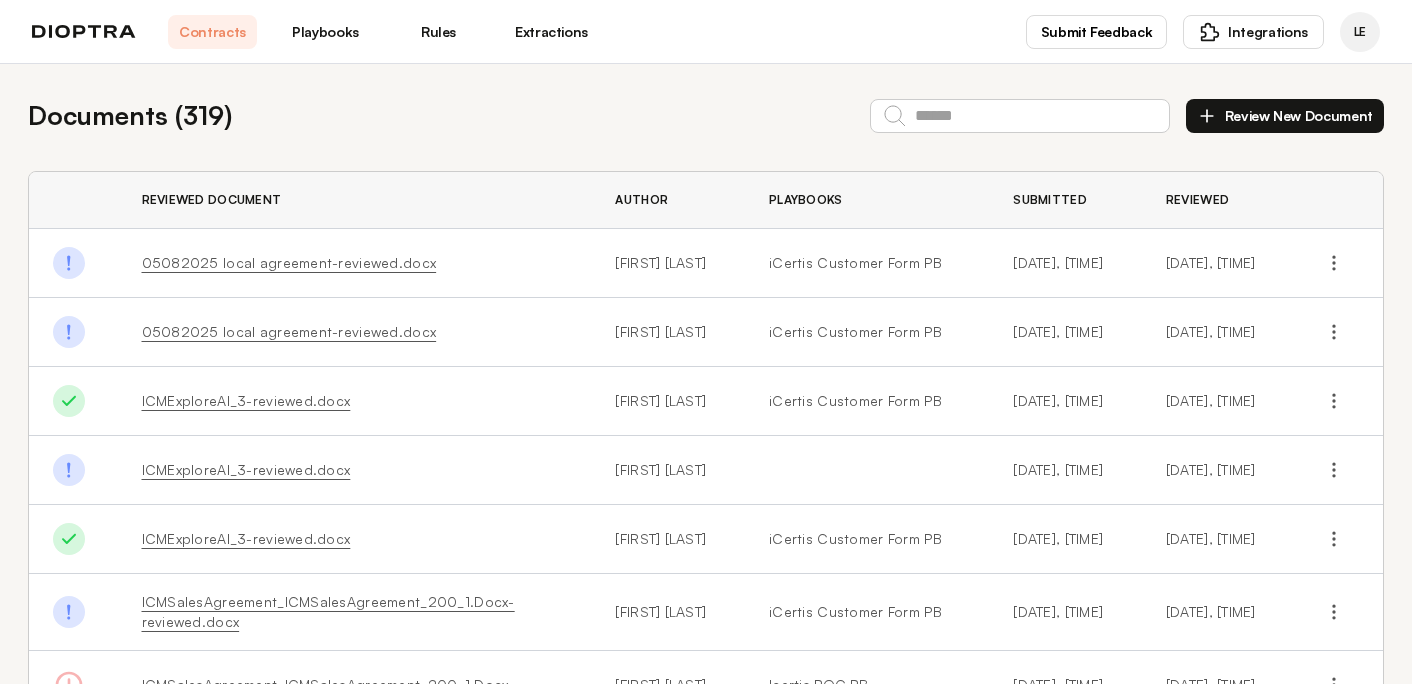 click on "Playbooks" at bounding box center (325, 32) 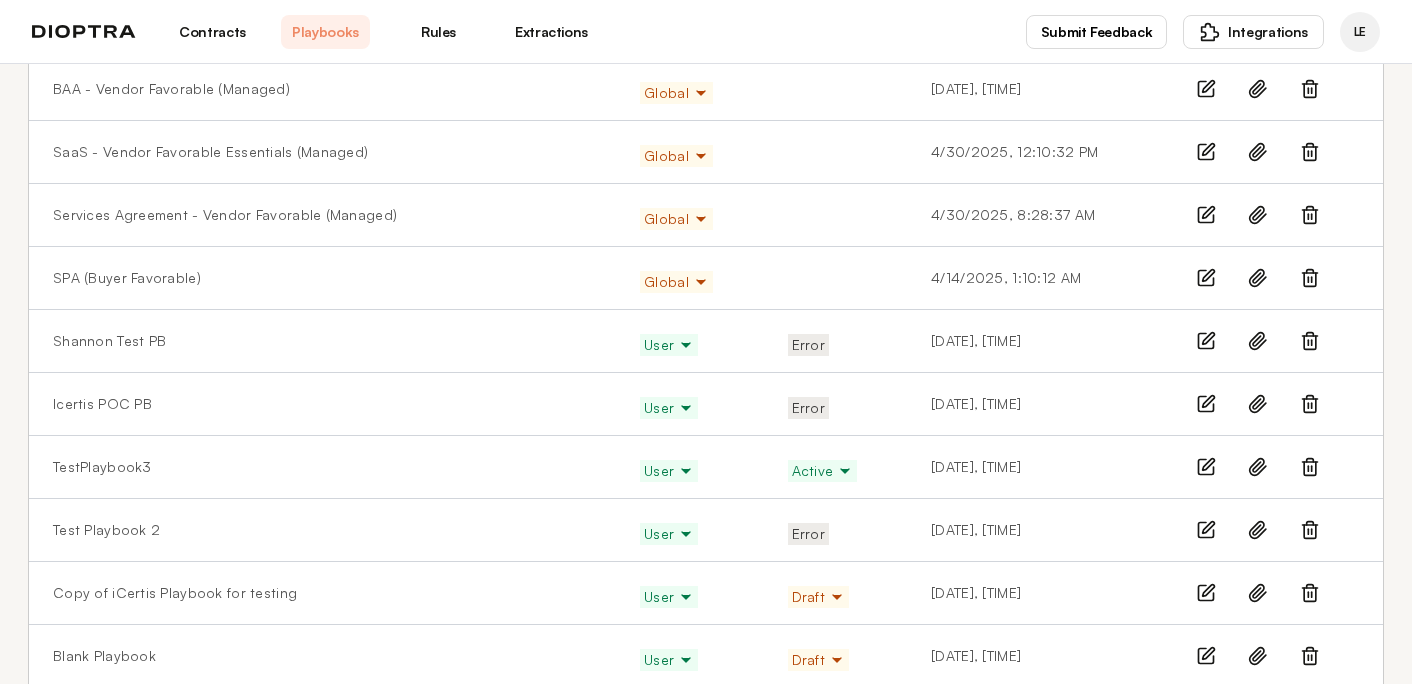 scroll, scrollTop: 311, scrollLeft: 0, axis: vertical 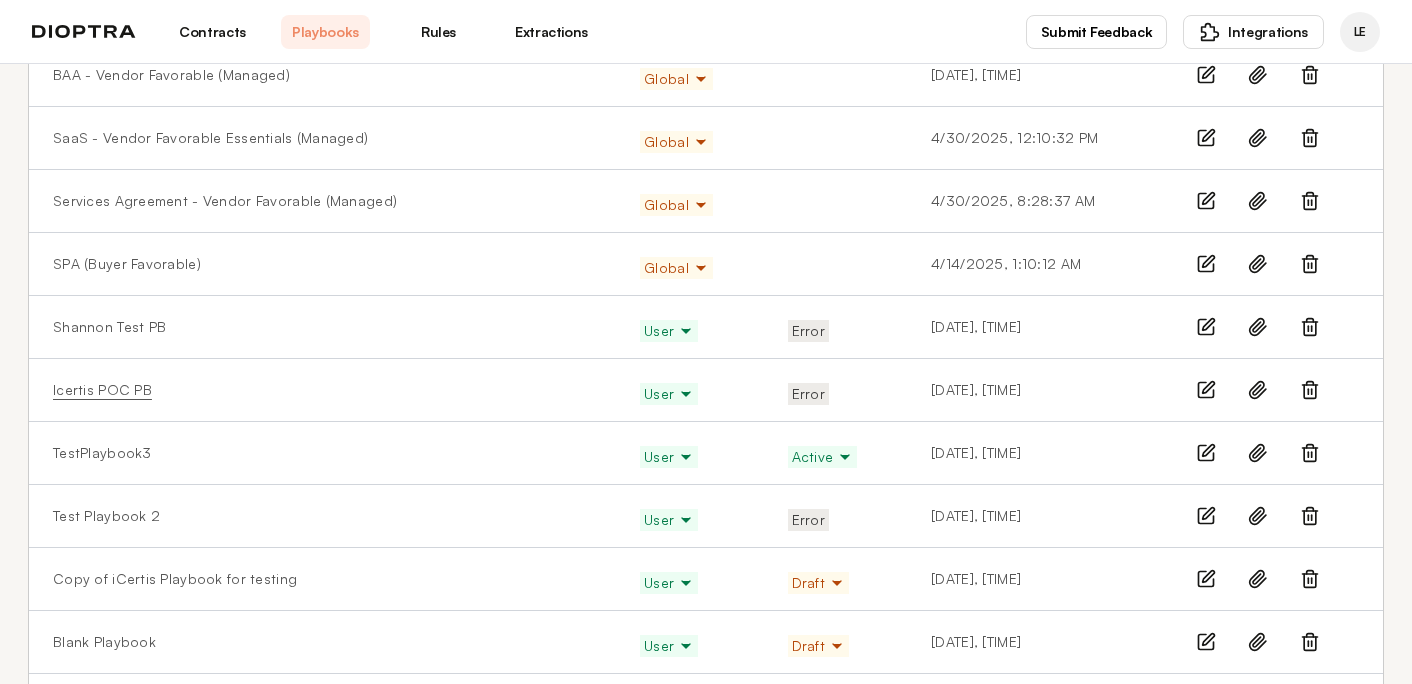 click on "Icertis POC PB" at bounding box center [102, 390] 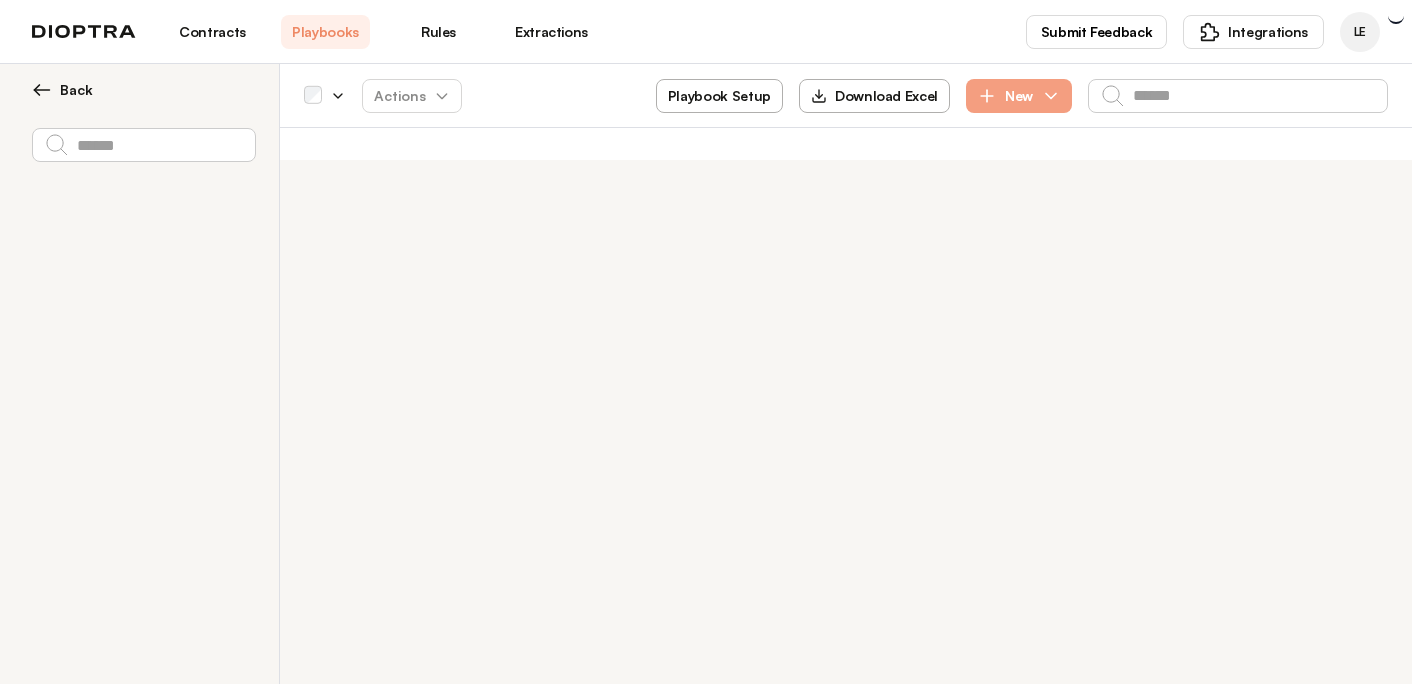 scroll, scrollTop: 0, scrollLeft: 0, axis: both 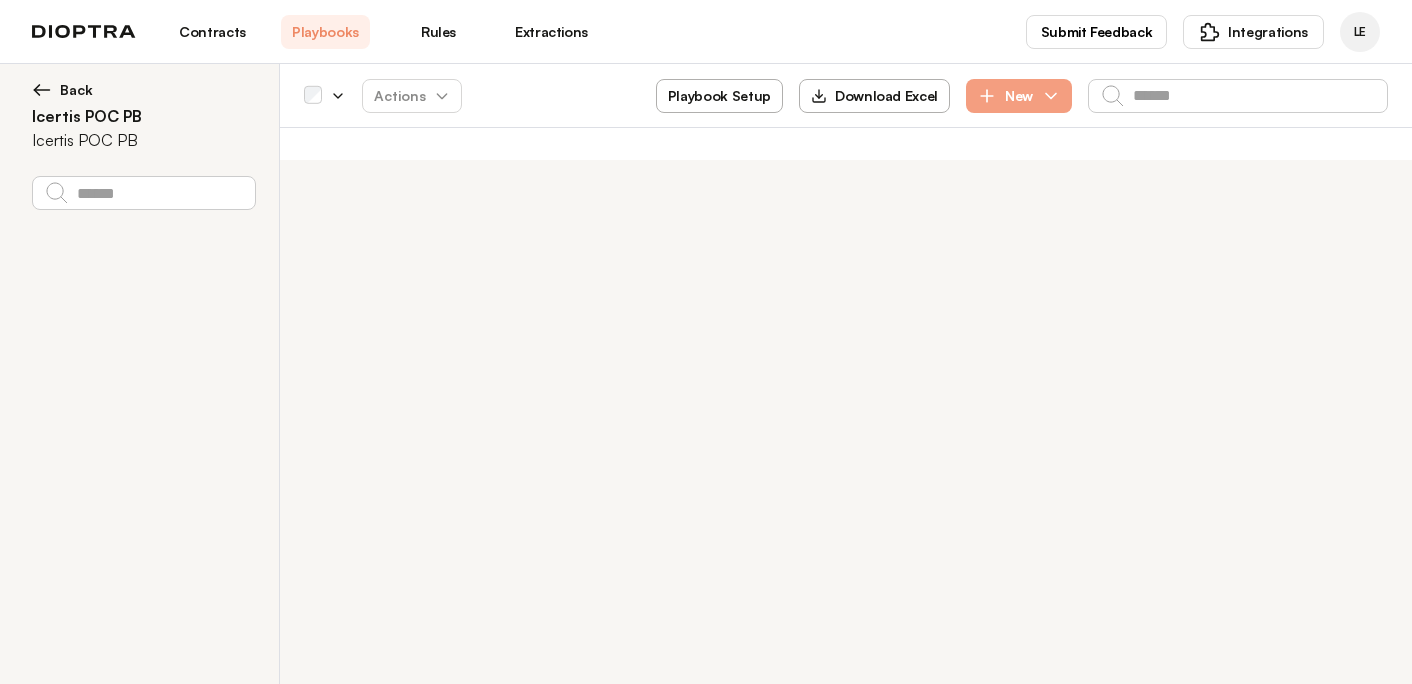 click on "**********" at bounding box center [140, 406] 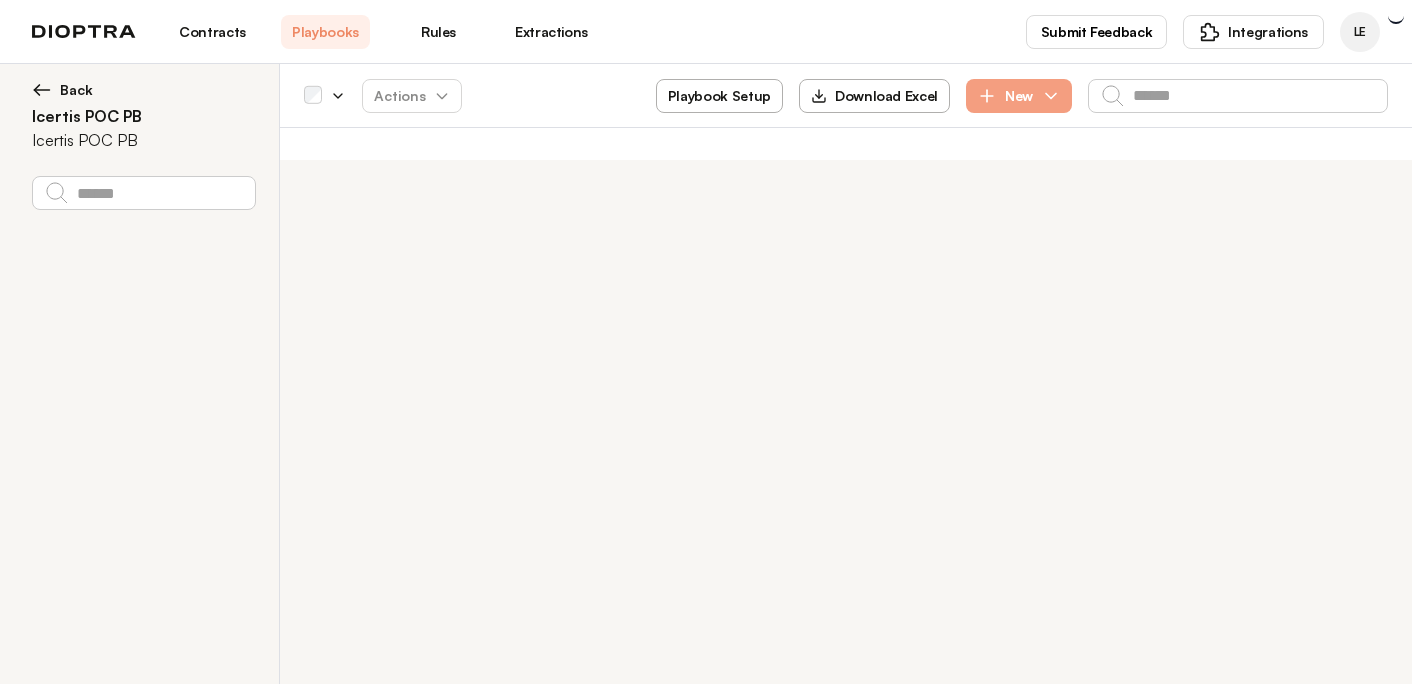 click at bounding box center [42, 90] 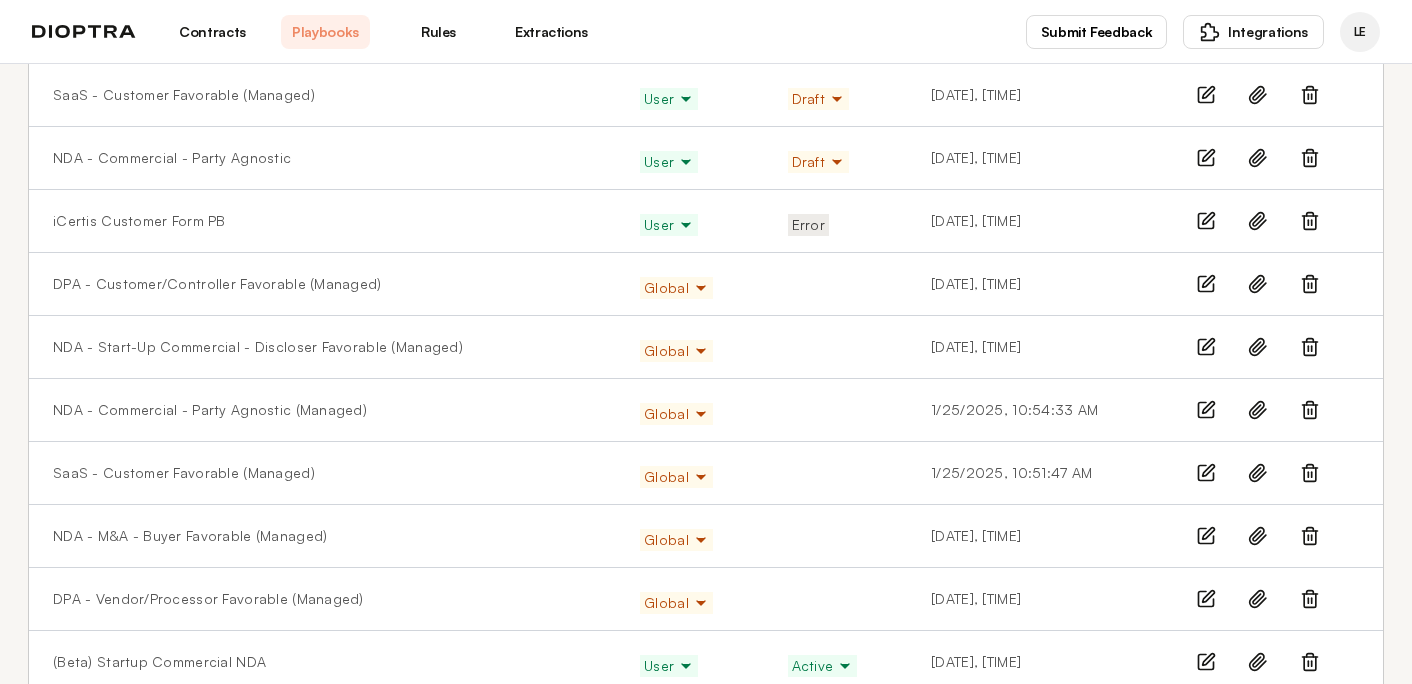 scroll, scrollTop: 981, scrollLeft: 0, axis: vertical 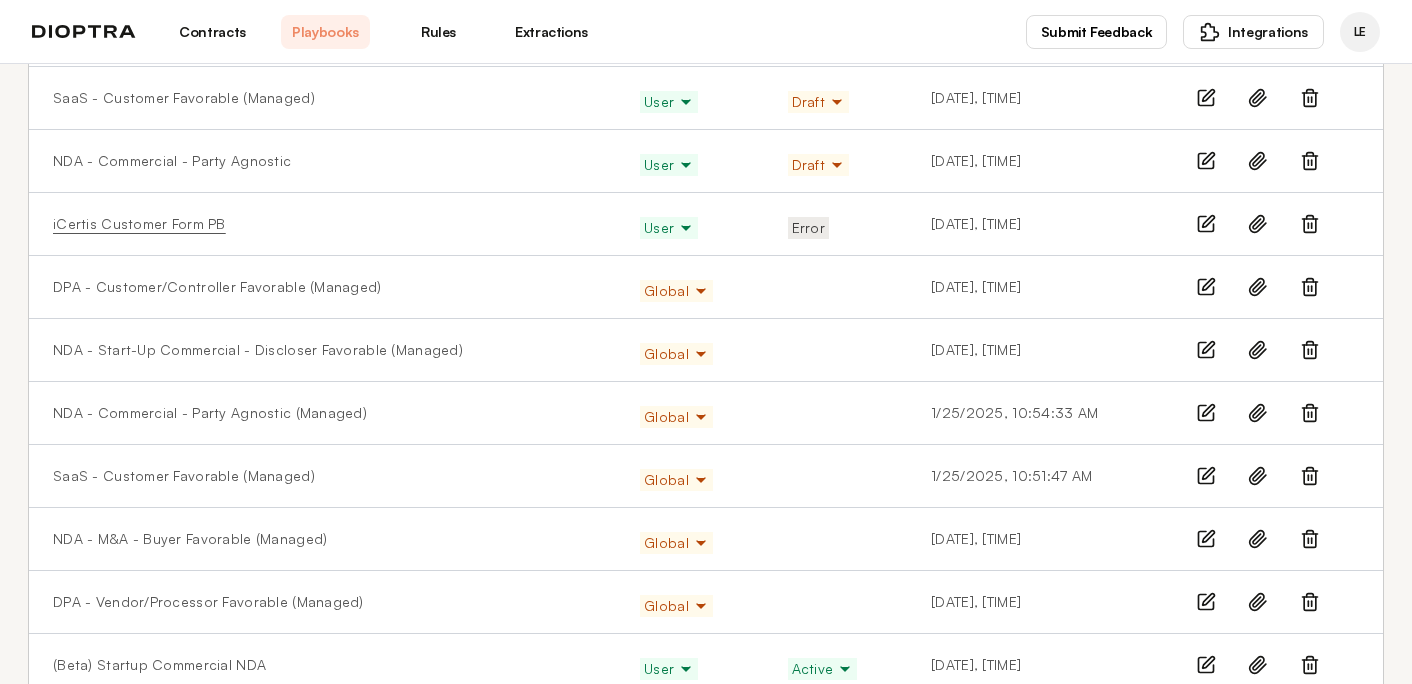 click on "iCertis Customer Form PB" at bounding box center [139, 224] 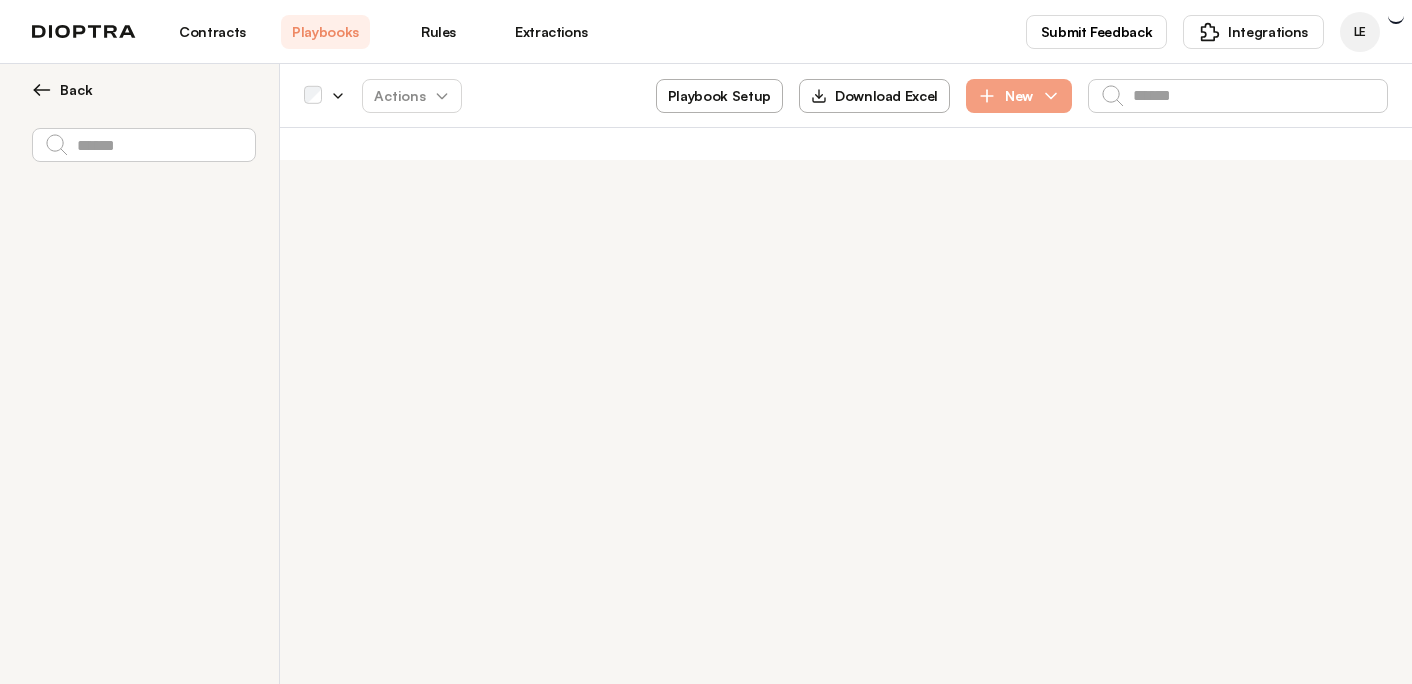 scroll, scrollTop: 0, scrollLeft: 0, axis: both 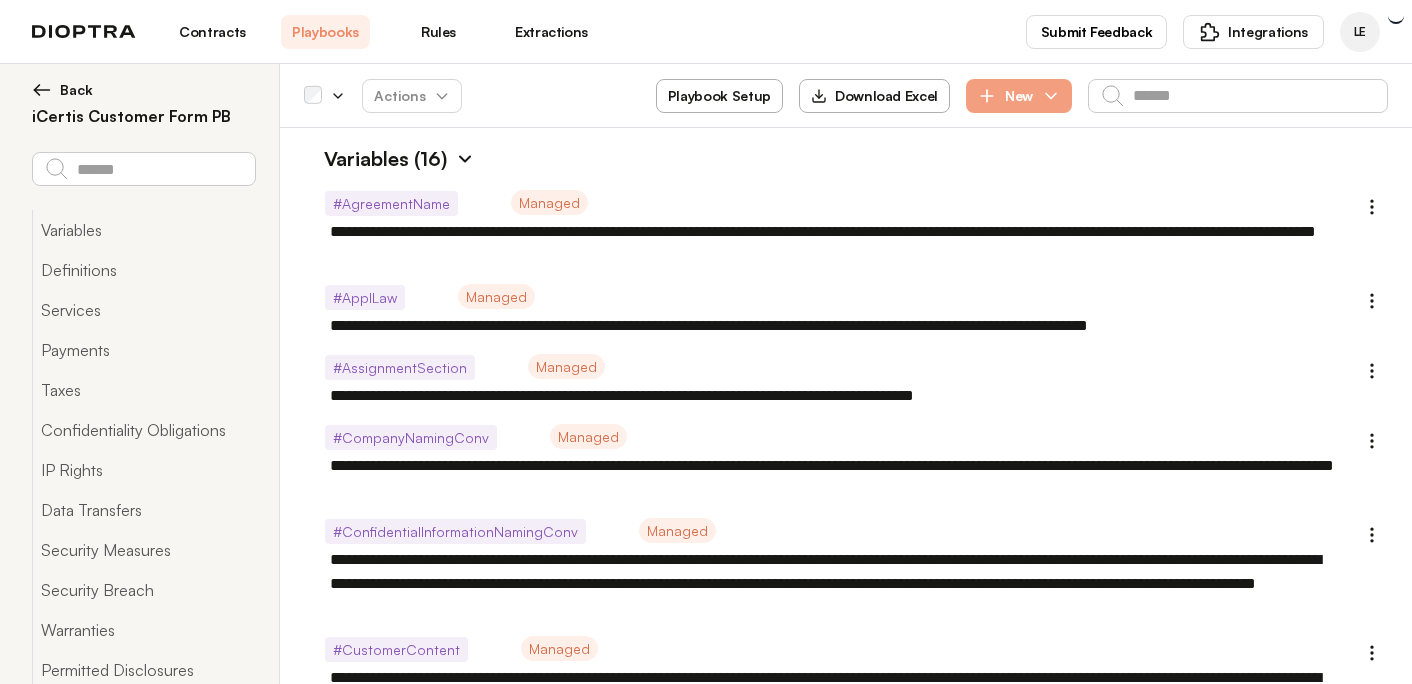 type on "*" 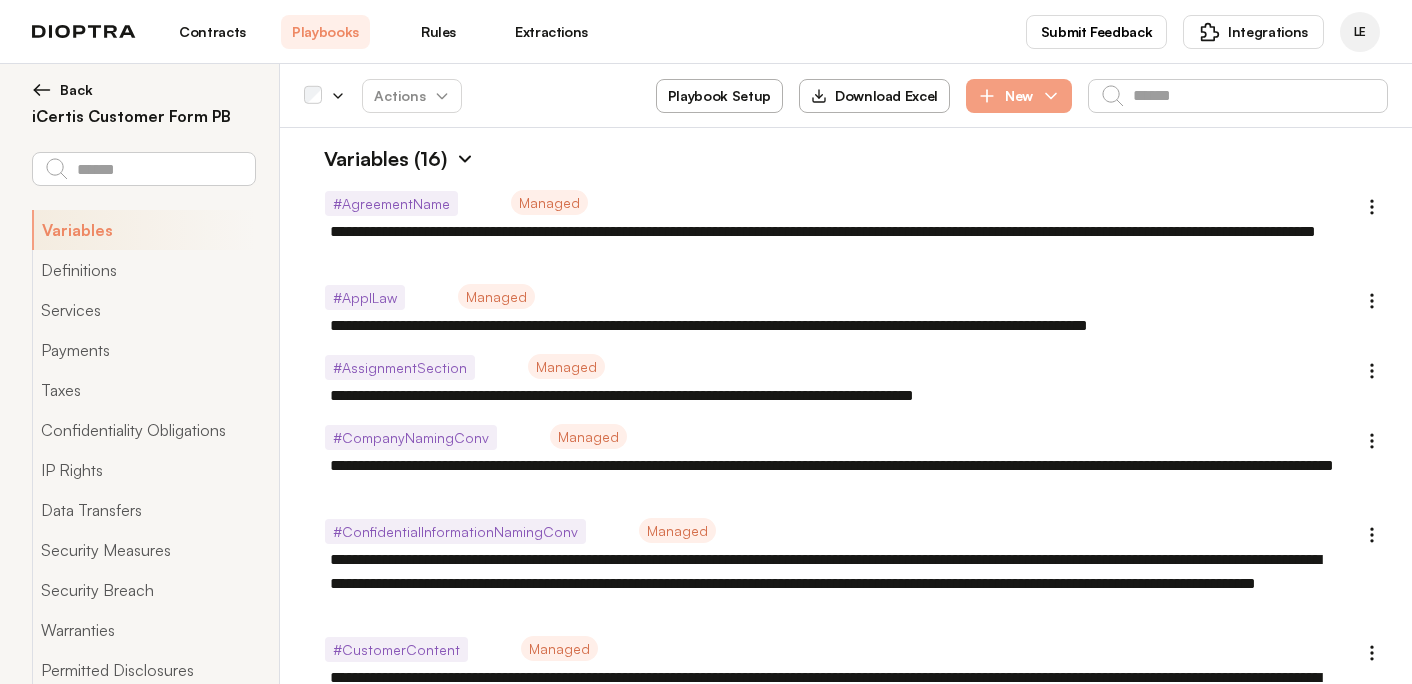 click on "Playbook Setup" at bounding box center (719, 96) 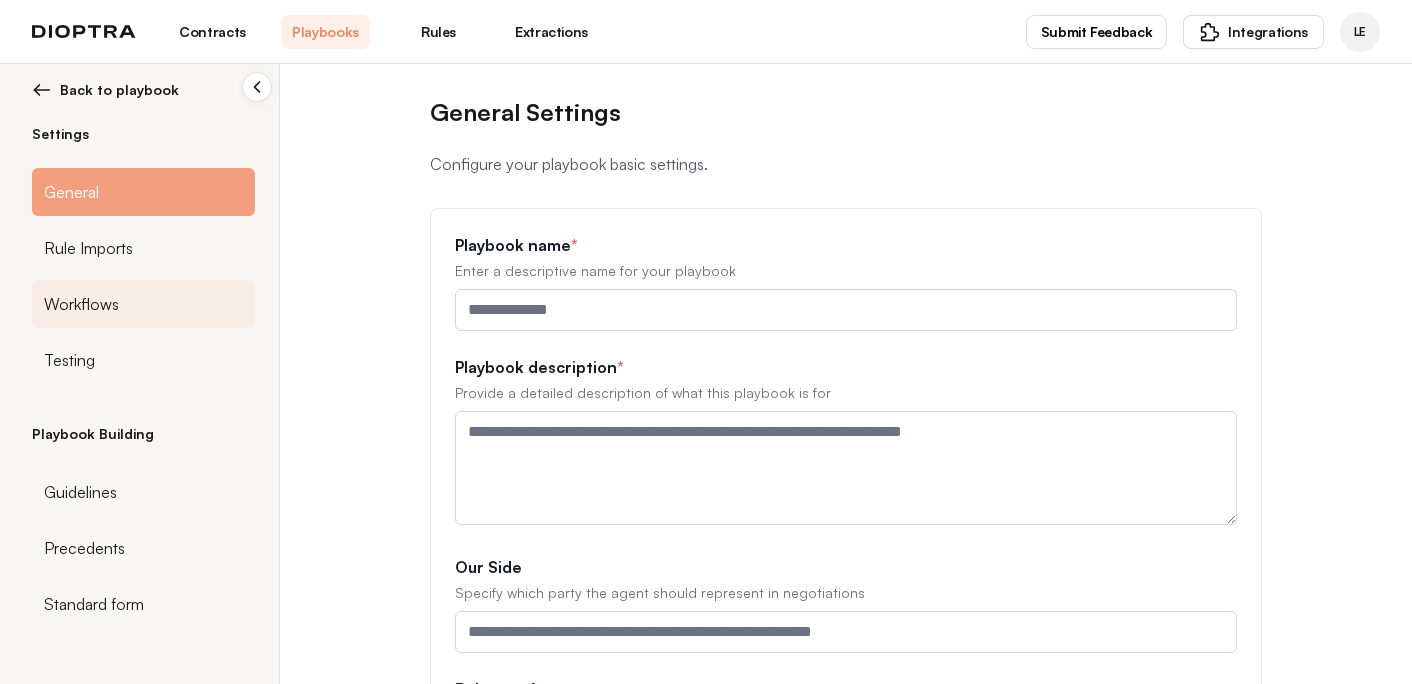 type on "**********" 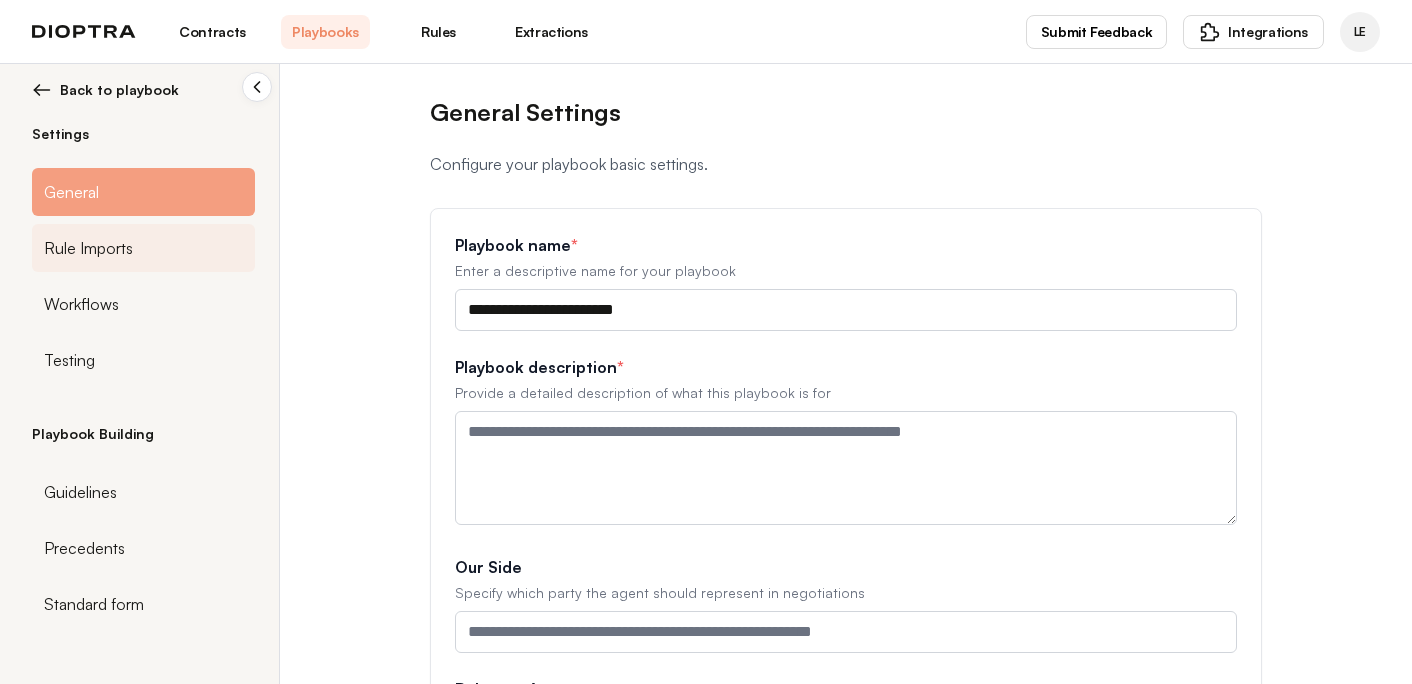 click on "Rule Imports" at bounding box center (143, 248) 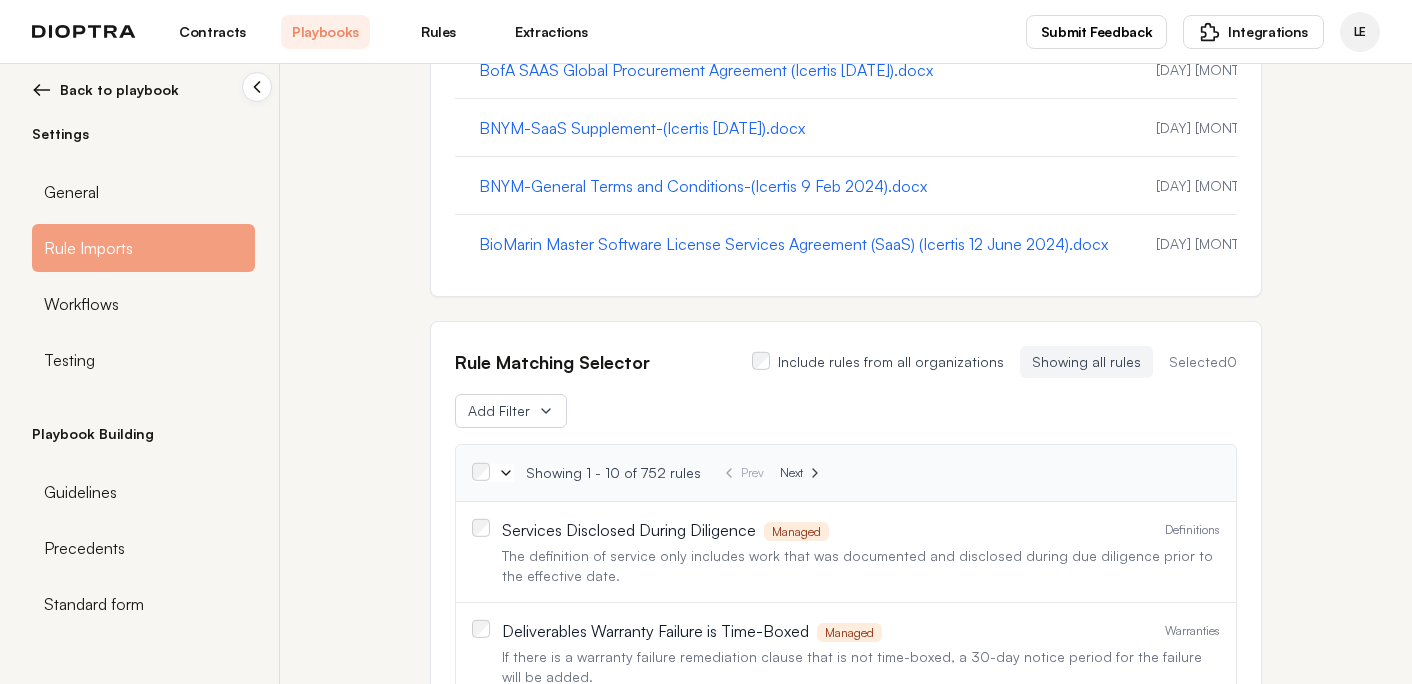 scroll, scrollTop: 801, scrollLeft: 0, axis: vertical 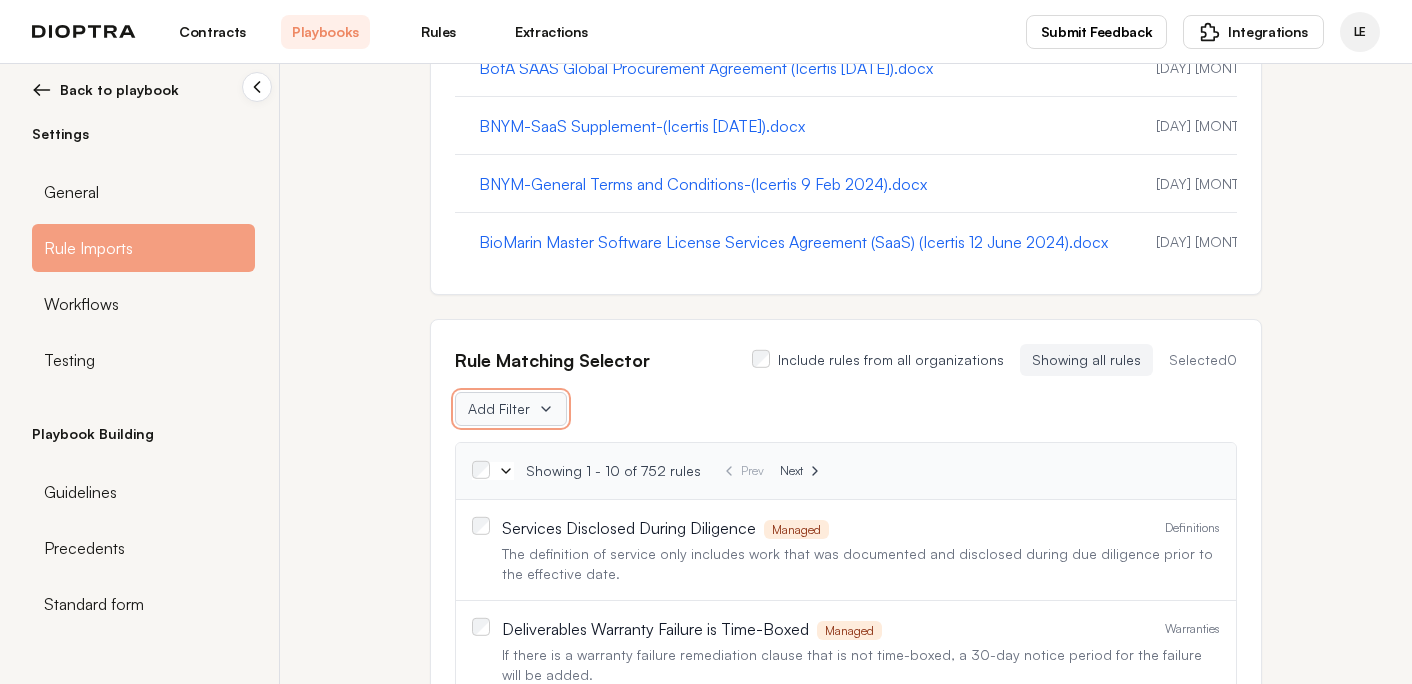 click on "Add Filter" at bounding box center [511, 409] 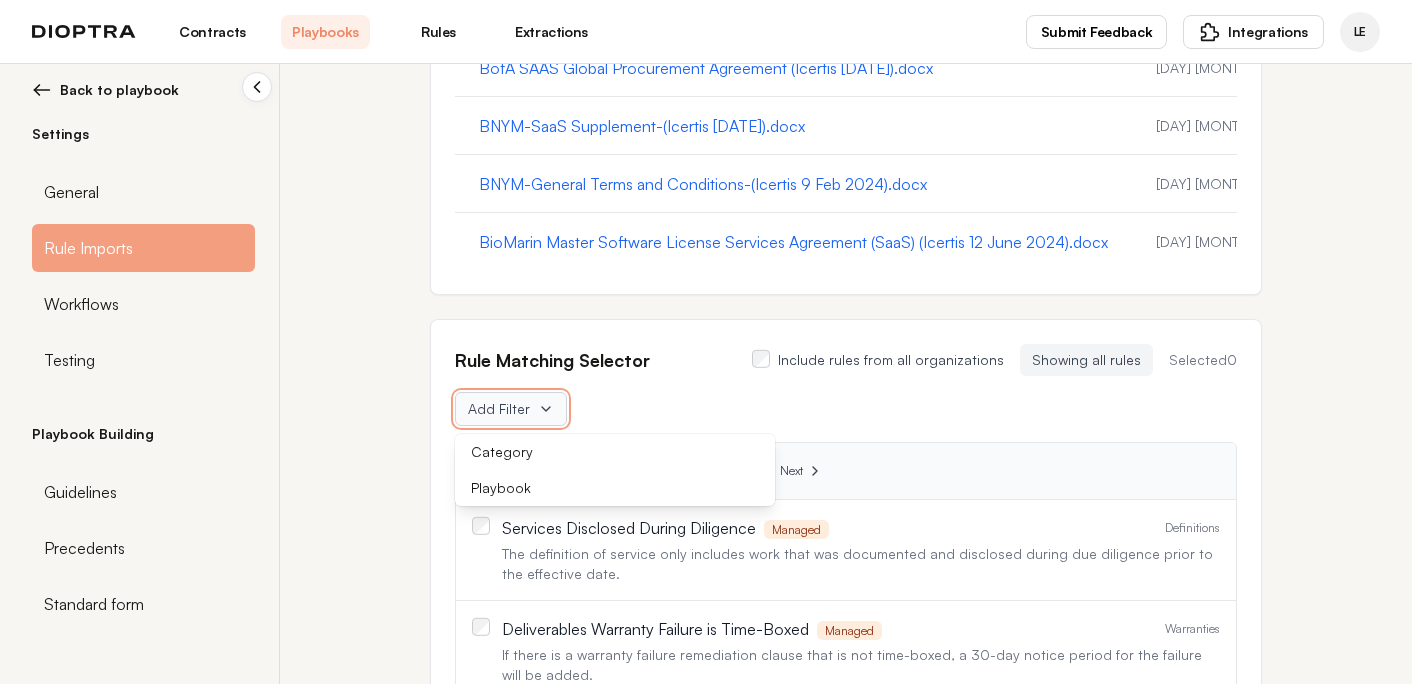 click on "Add Filter" at bounding box center (511, 409) 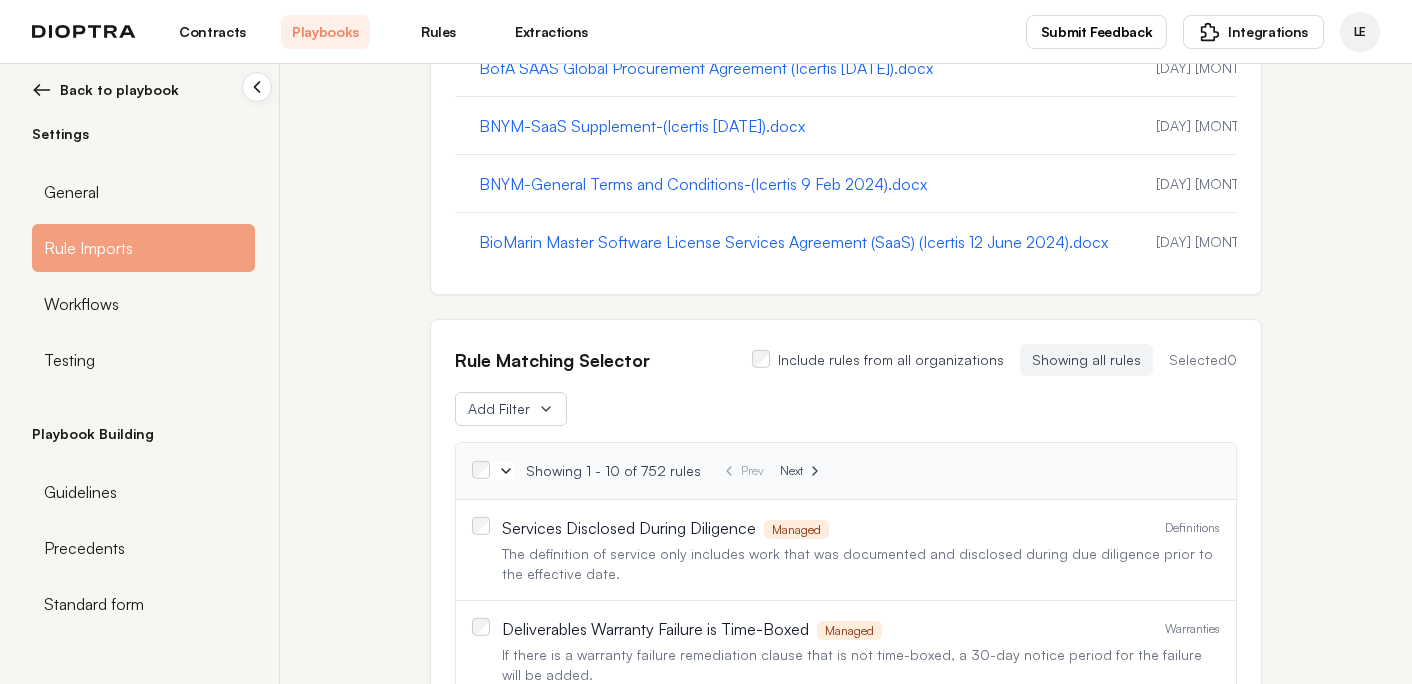 click on "Add Filter" at bounding box center (846, 409) 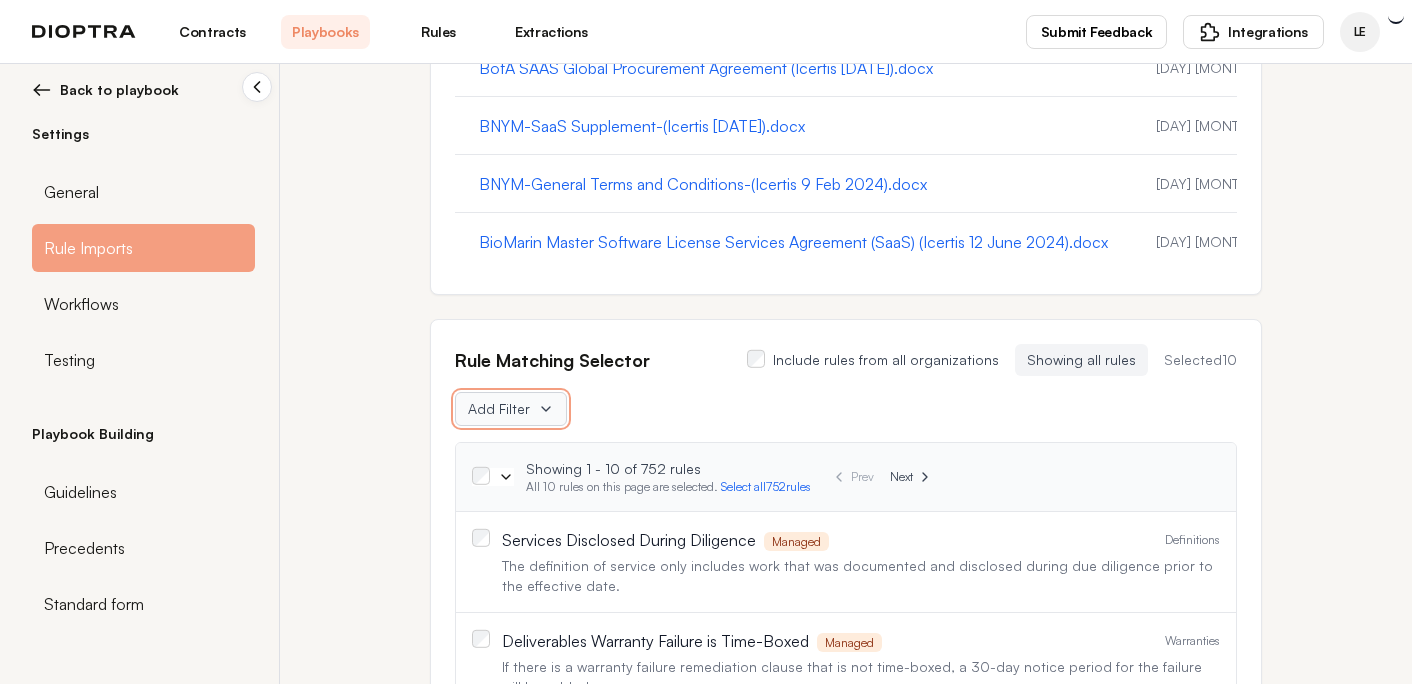 click 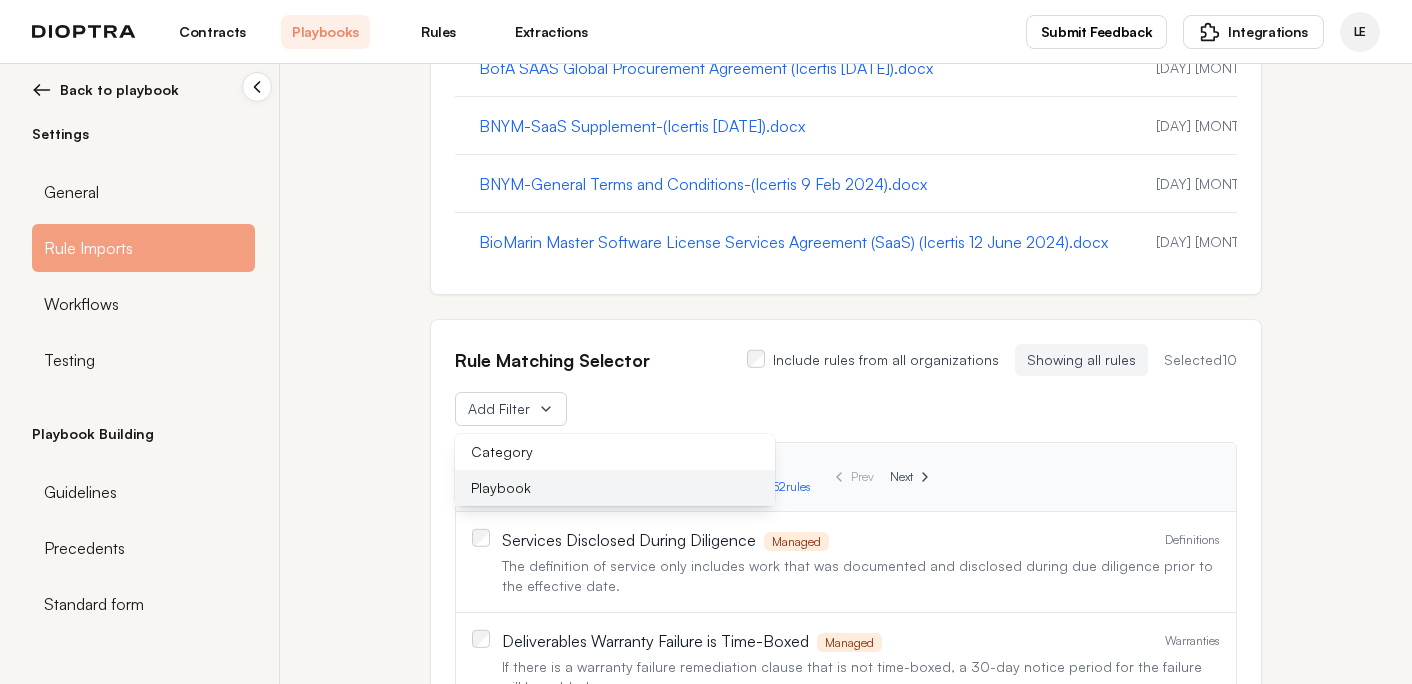 click on "Playbook" at bounding box center (615, 488) 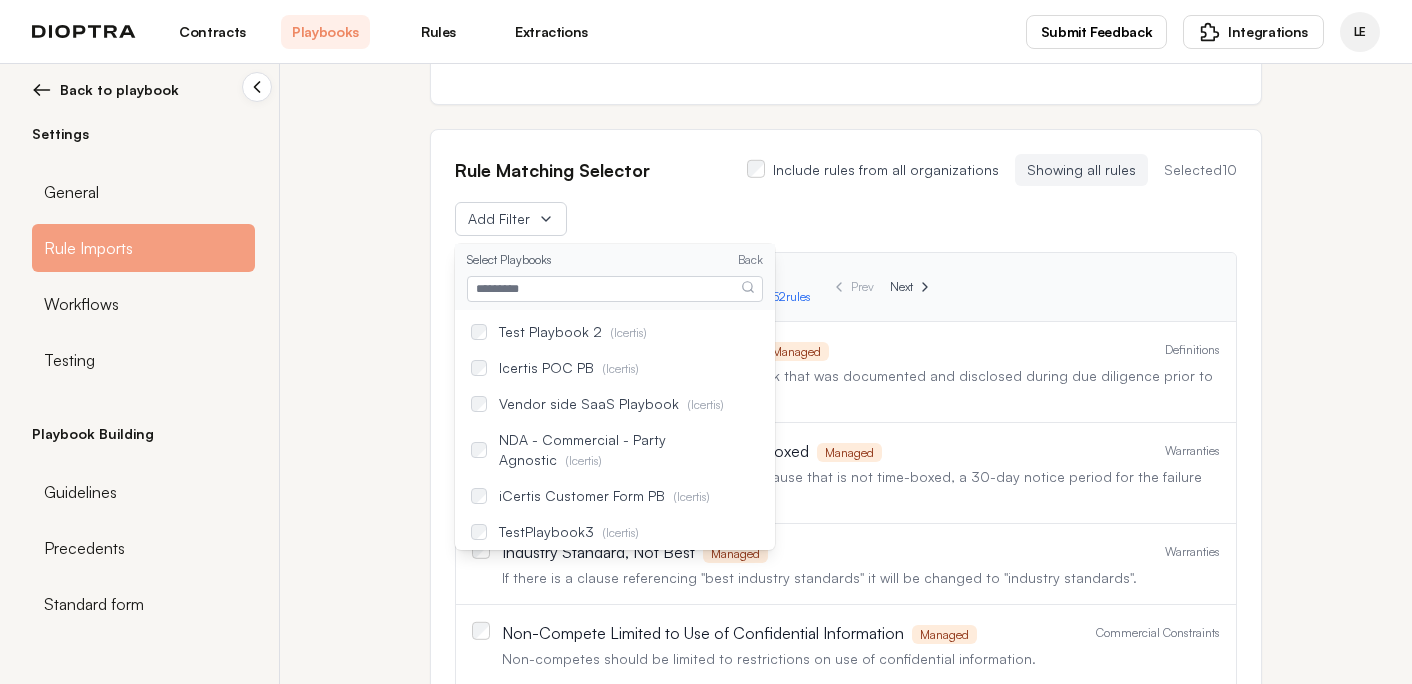 scroll, scrollTop: 998, scrollLeft: 0, axis: vertical 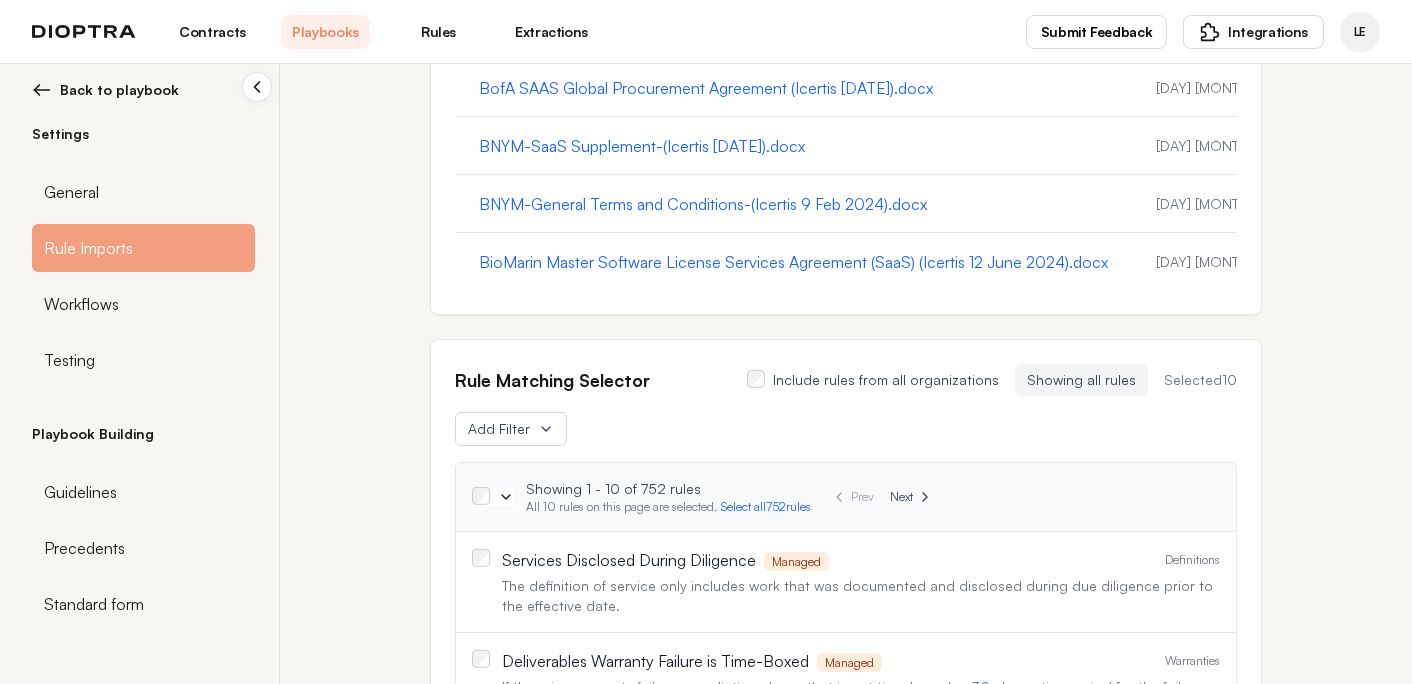 click on "Rule Matching Selector Include rules from all organizations Showing all rules Selected  10 Add Filter Showing 1 - 10 of 752 rules All 10 rules on this page are selected.   Select all  752  rules Prev Next Services Disclosed During Diligence Managed Definitions The definition of service only includes work that was documented and disclosed during due diligence prior to the effective date. Deliverables Warranty Failure is Time-Boxed Managed Warranties If there is a warranty failure remediation clause that is not time-boxed, a 30-day notice period for the failure will be added. Industry Standard, Not Best Managed Warranties If there is a clause referencing "best industry standards" it will be changed to "industry standards". Non-Compete Limited to Use of Confidential Information Managed Commercial Constraints Non-competes should be limited to restrictions on use of confidential information. Technical and Organizational Measures Managed Definitions No Right-to-Hire Managed Commercial Constraints Managed Managed" at bounding box center [846, 713] 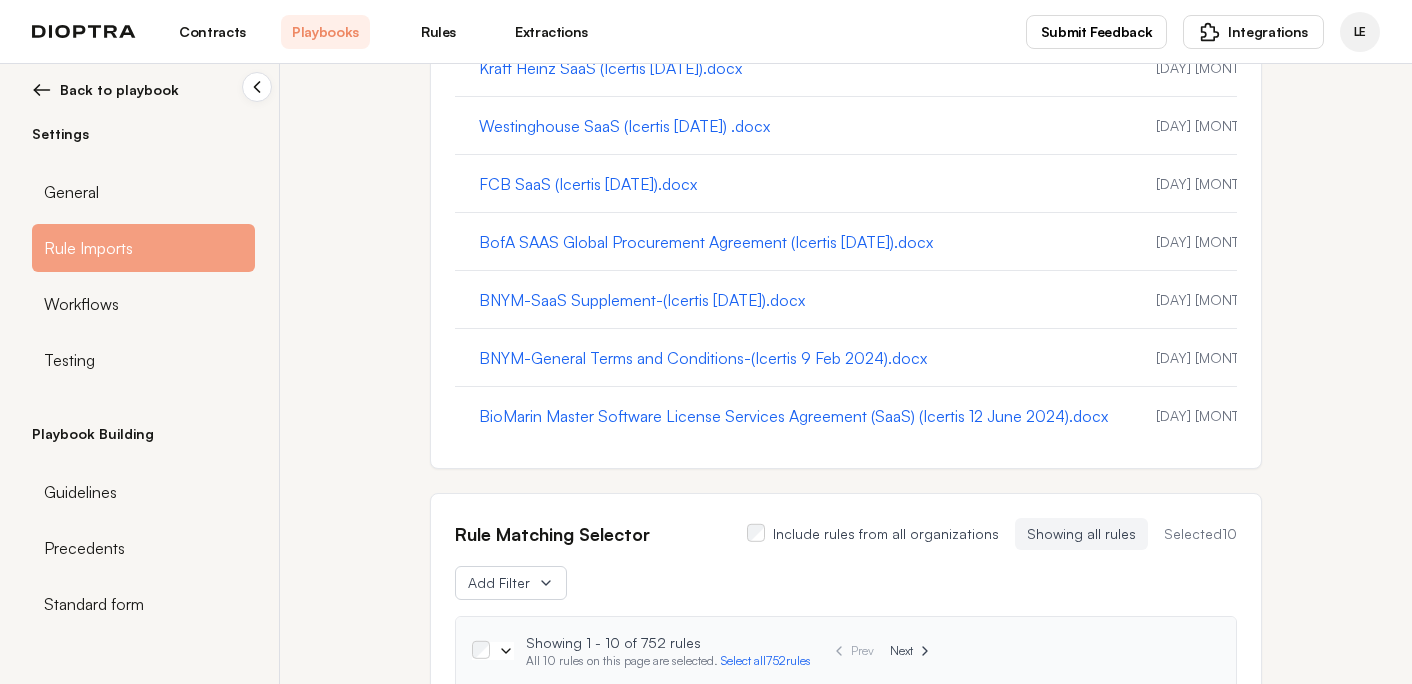 scroll, scrollTop: 0, scrollLeft: 0, axis: both 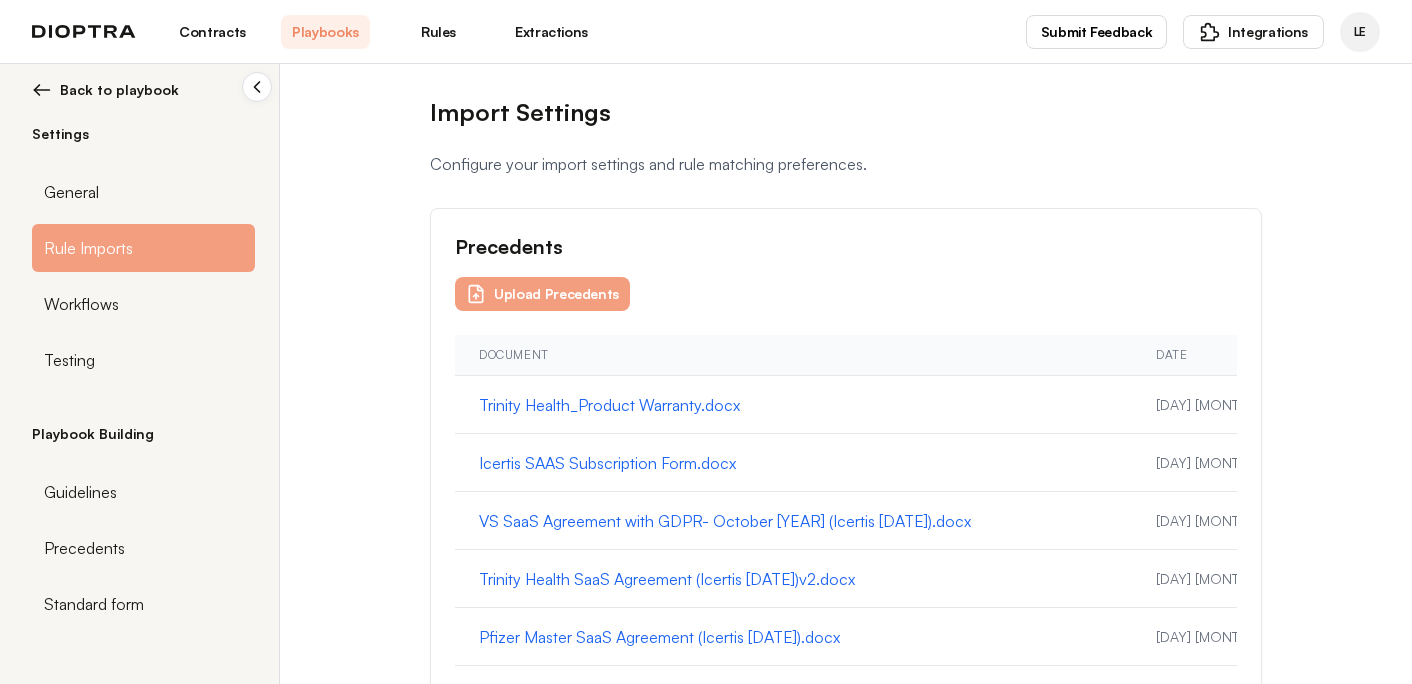 click on "Contracts" at bounding box center (212, 32) 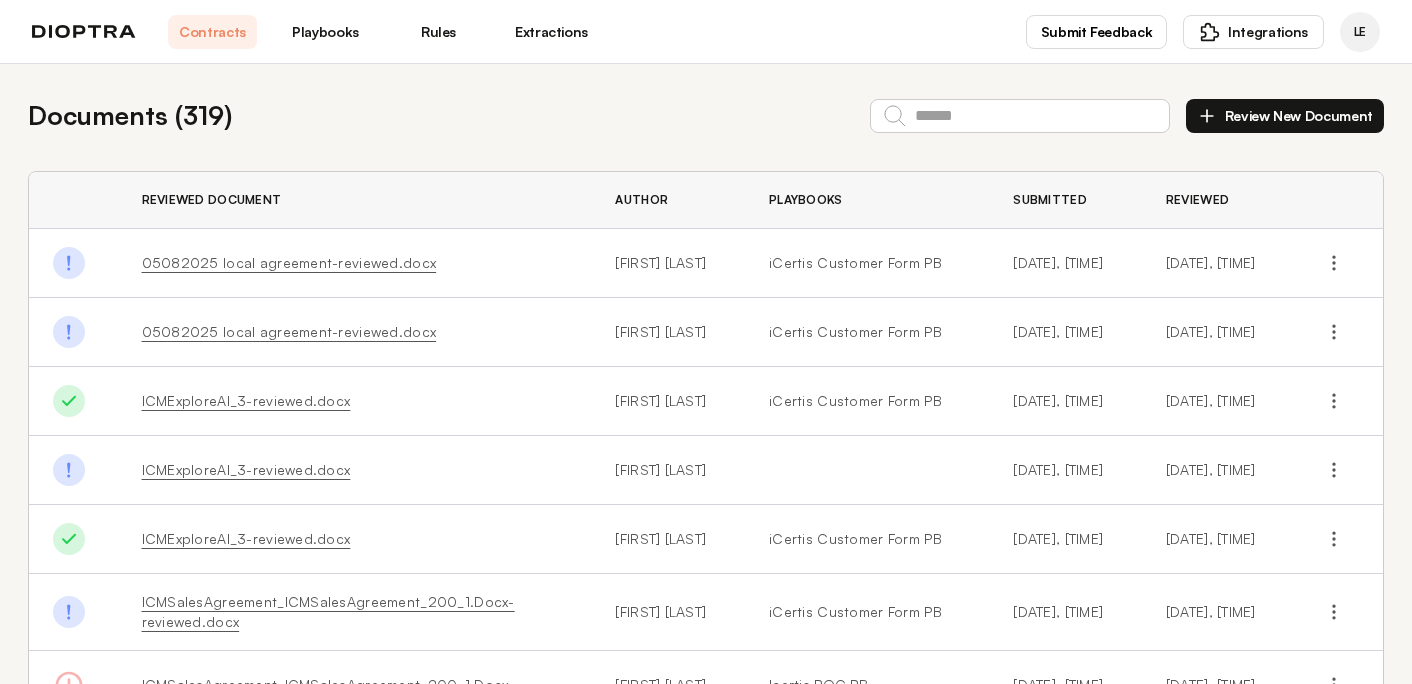 click on "Playbooks" at bounding box center (325, 32) 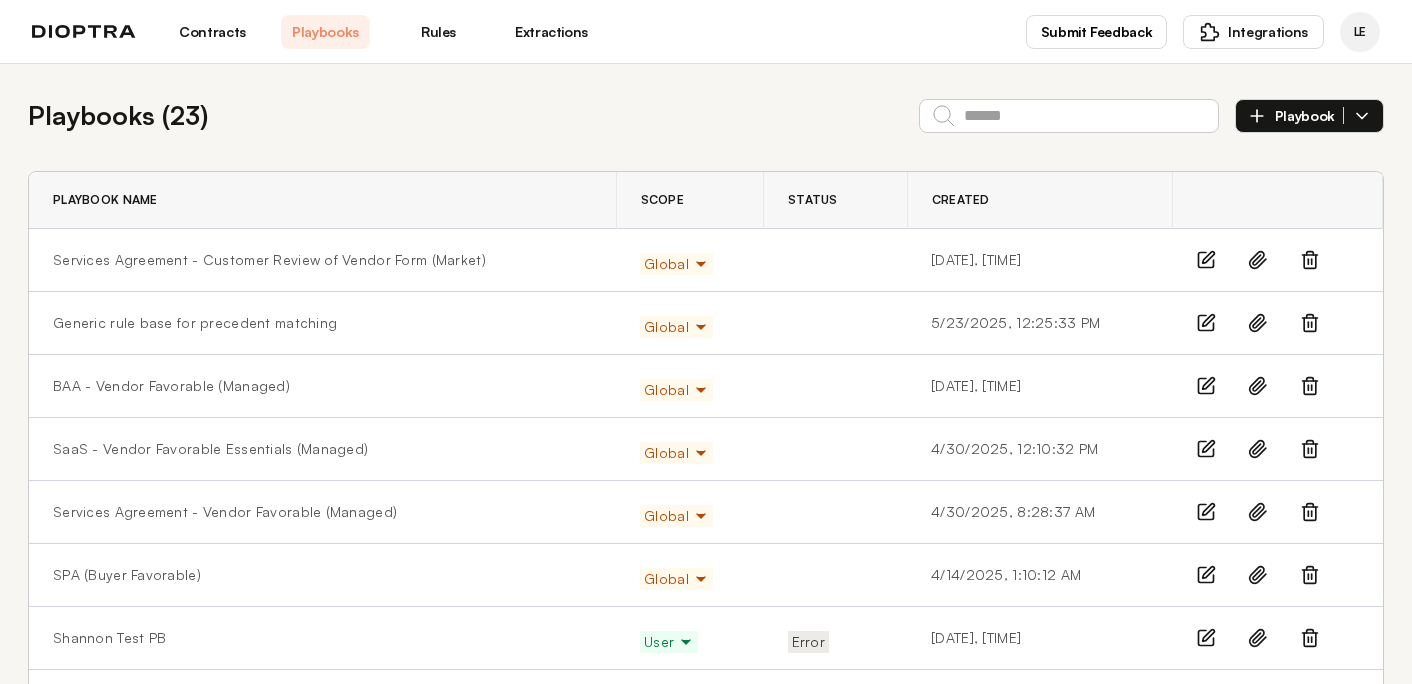 click on "Playbook" at bounding box center (1309, 116) 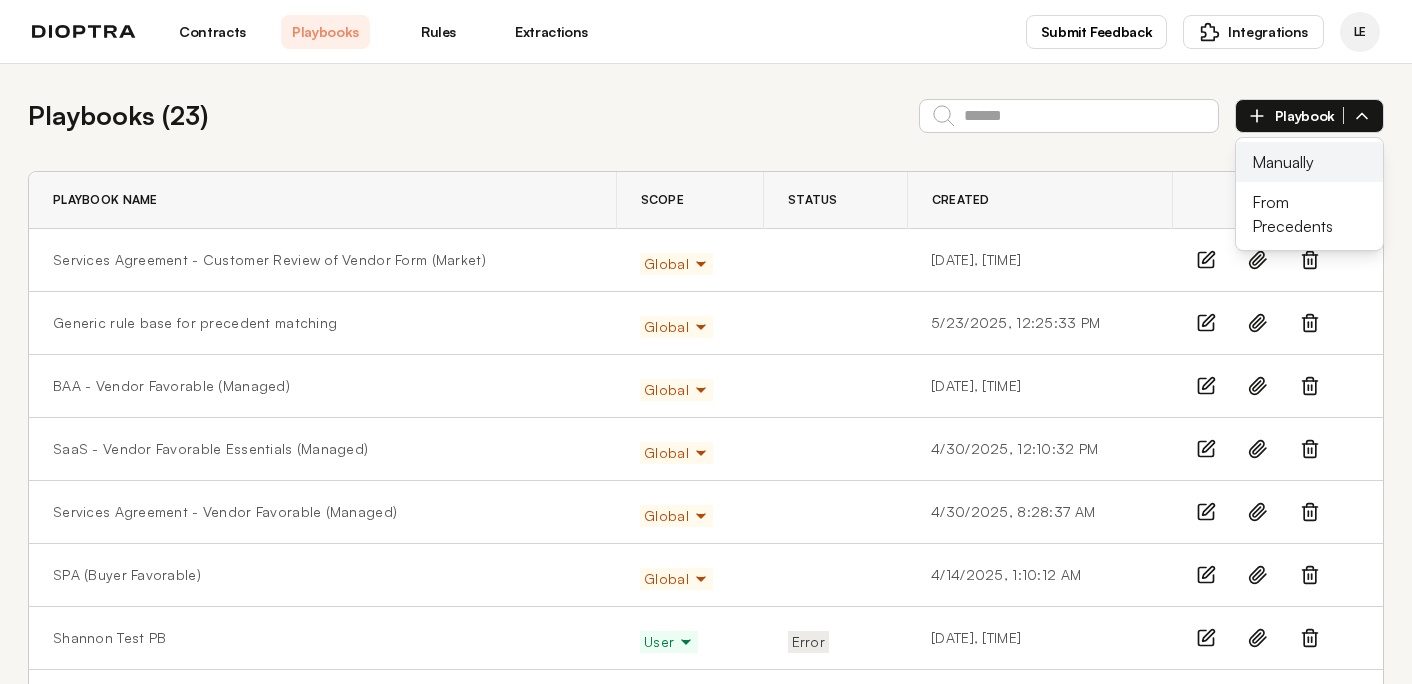 click on "Manually" at bounding box center (1309, 162) 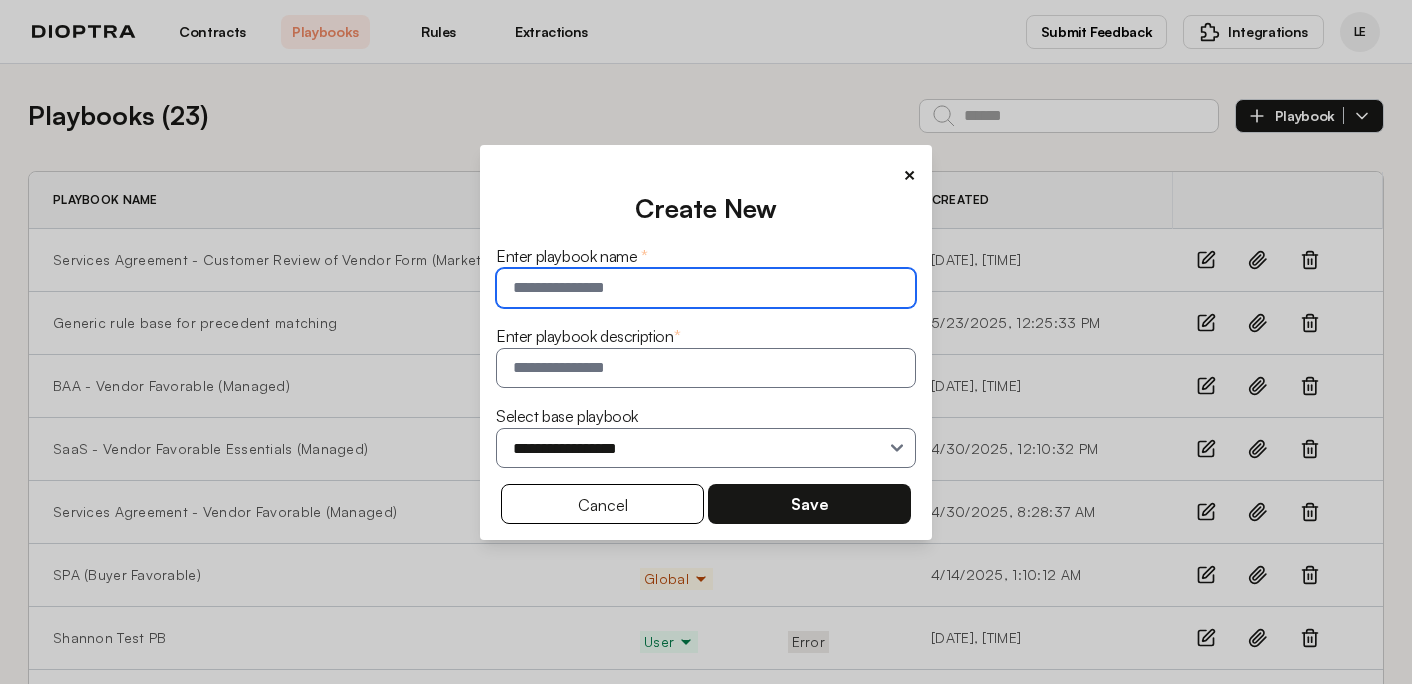click at bounding box center (706, 288) 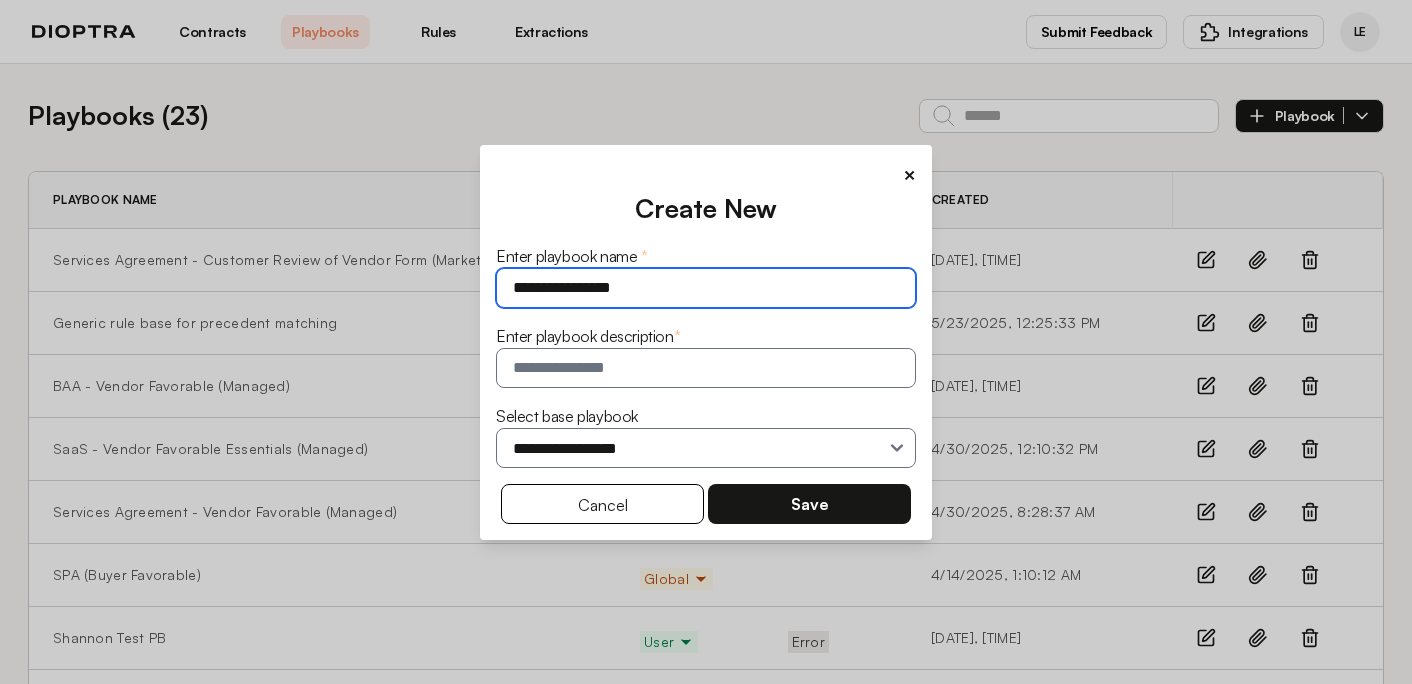 type on "**********" 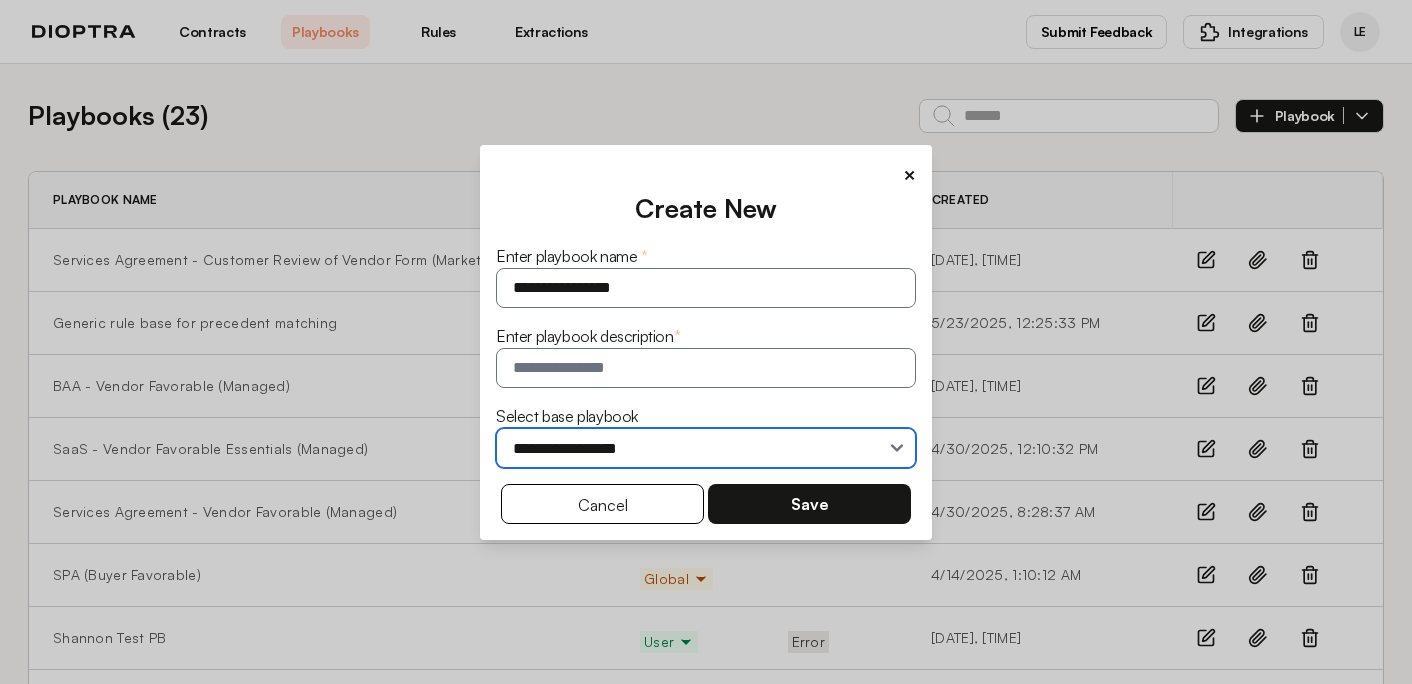 click on "**********" at bounding box center (706, 448) 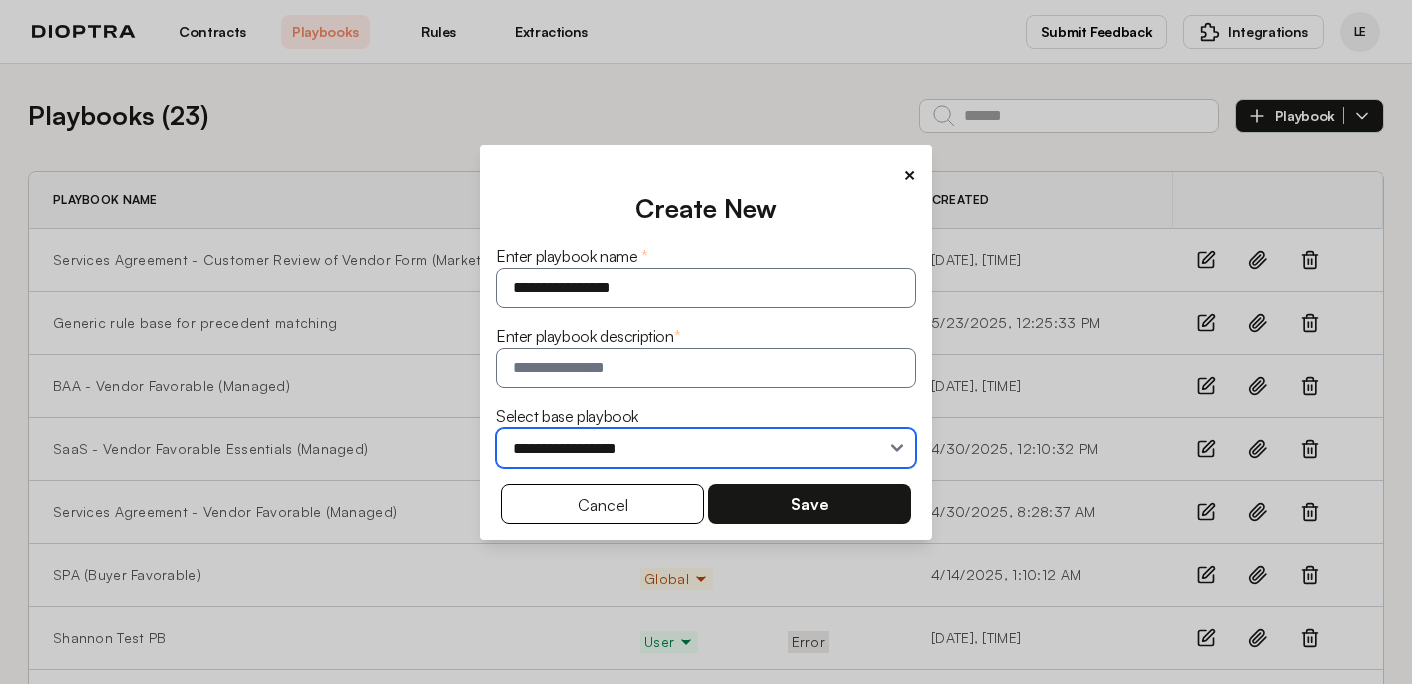 select on "**********" 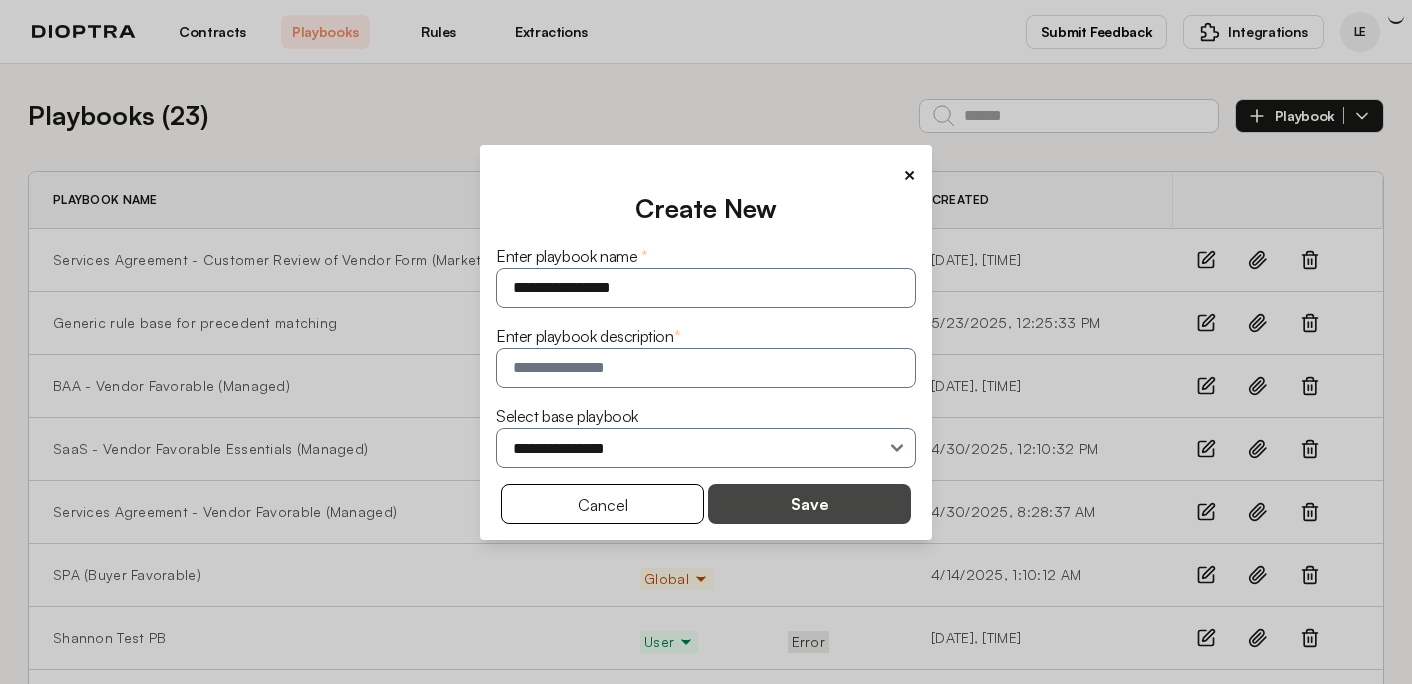 click on "Save" at bounding box center (809, 504) 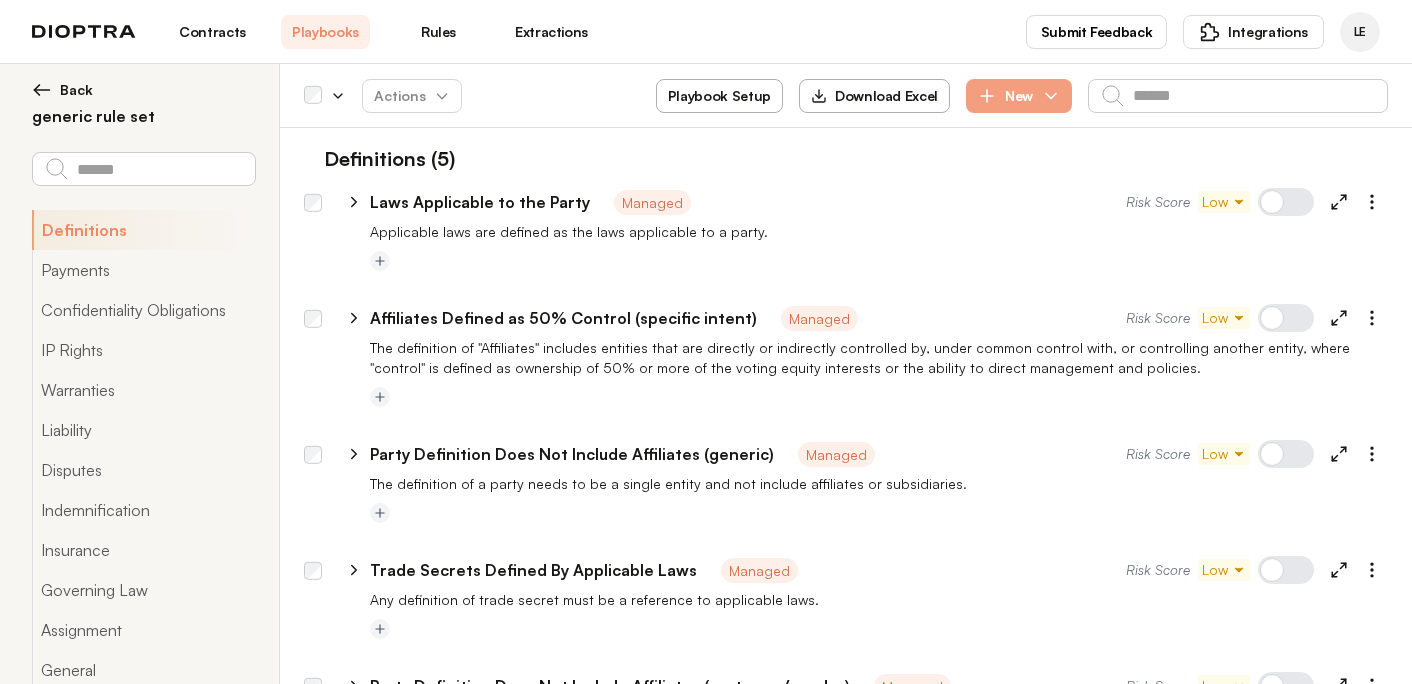 click on "Playbooks" at bounding box center (325, 32) 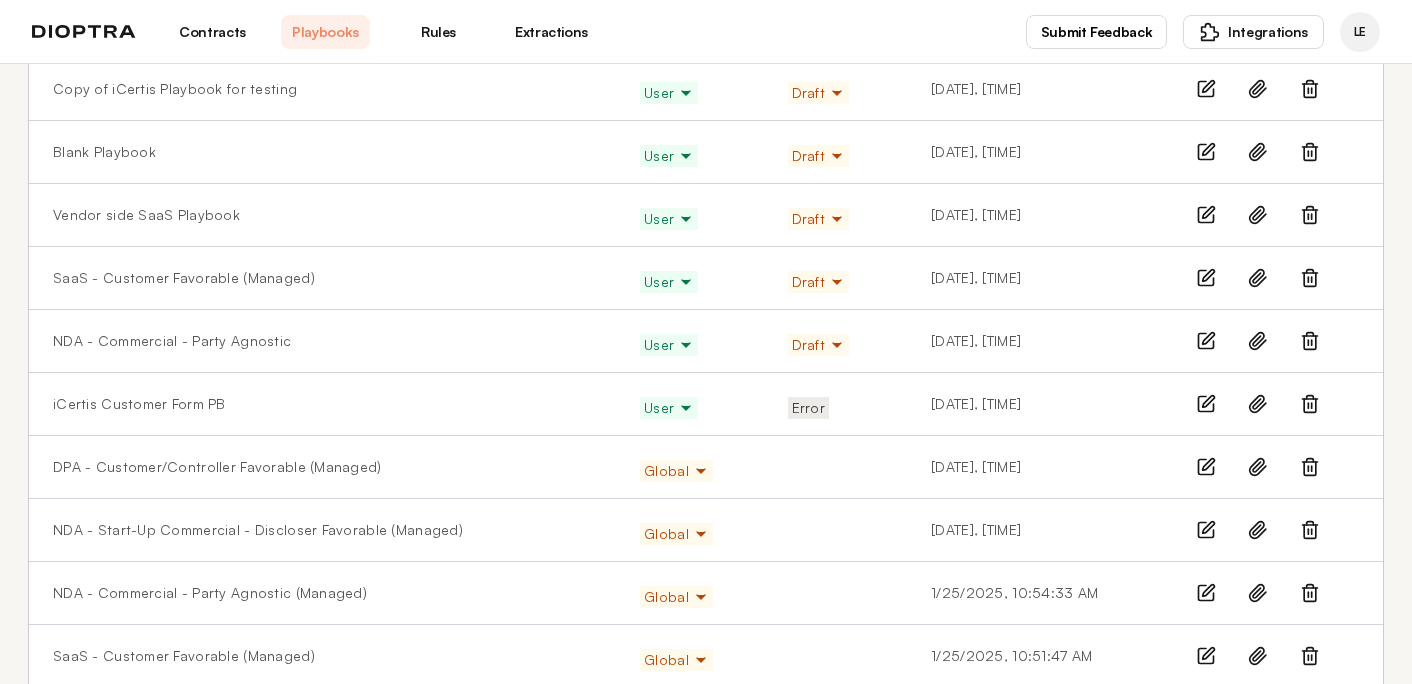 scroll, scrollTop: 874, scrollLeft: 0, axis: vertical 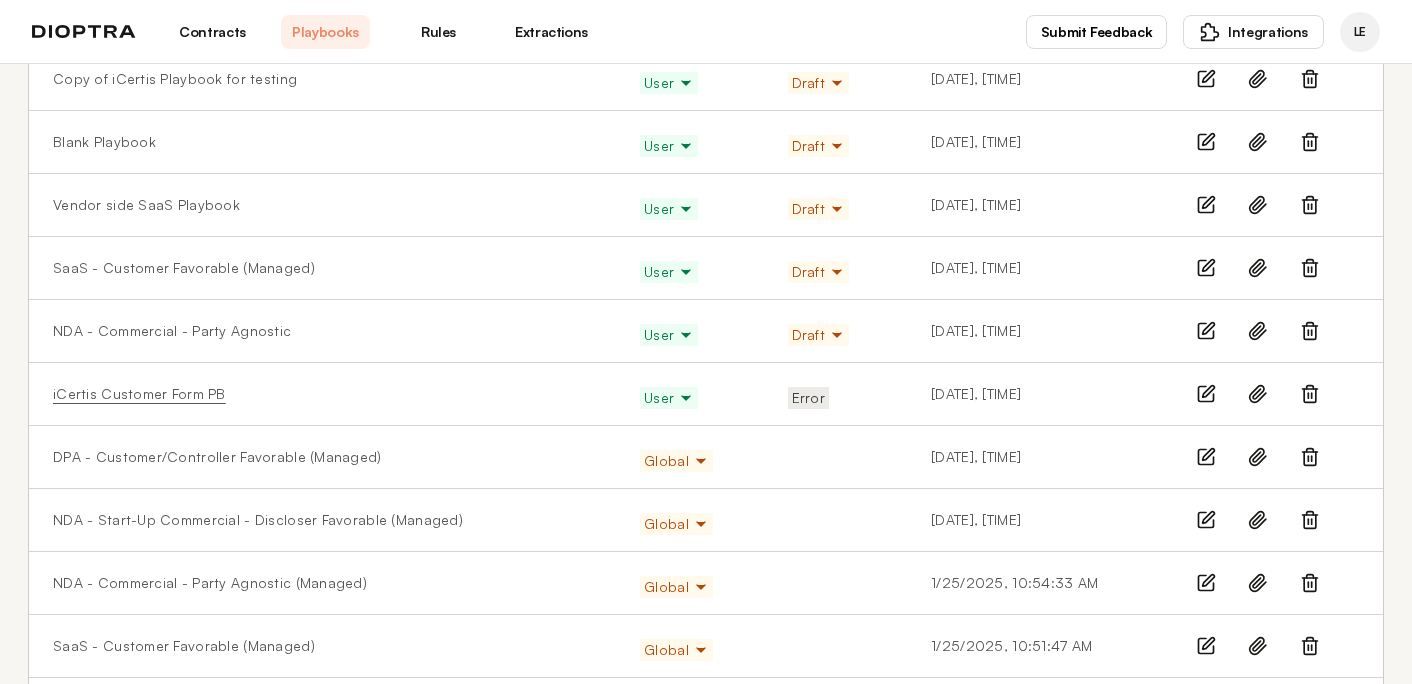 click on "iCertis Customer Form PB" at bounding box center (139, 394) 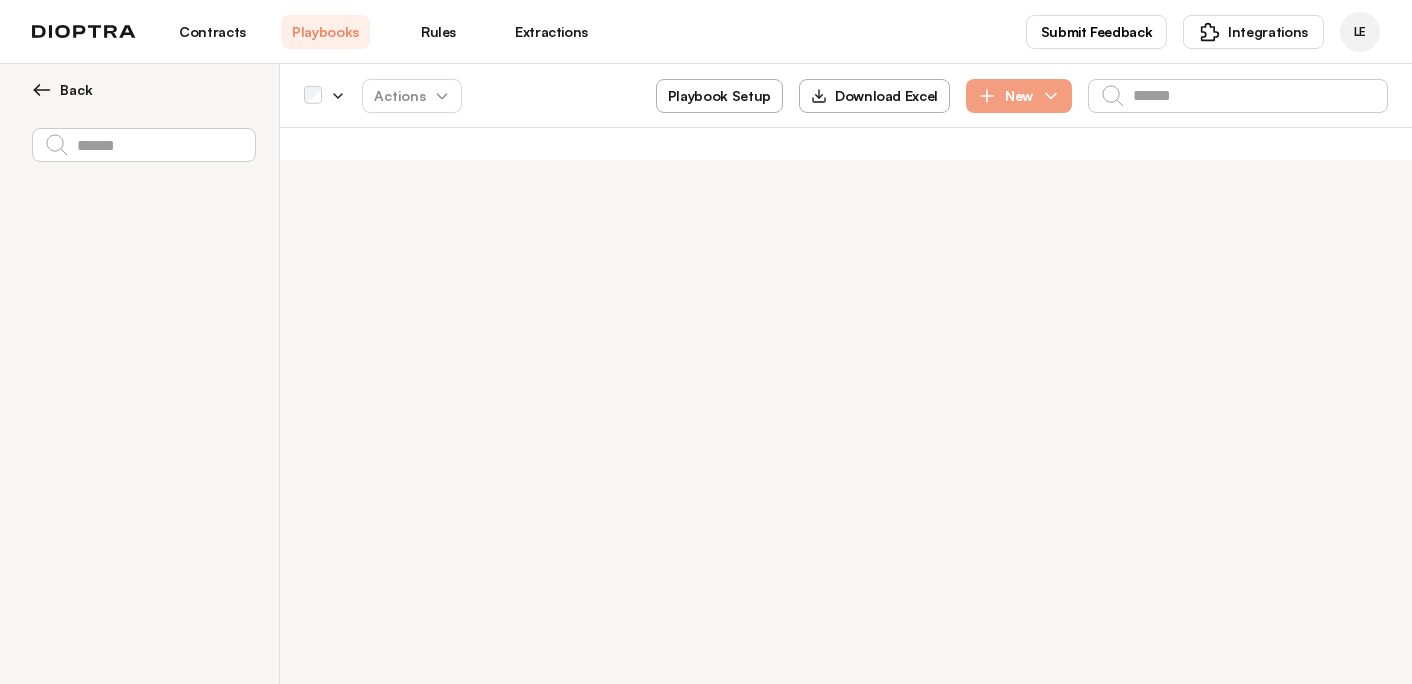 scroll, scrollTop: 0, scrollLeft: 0, axis: both 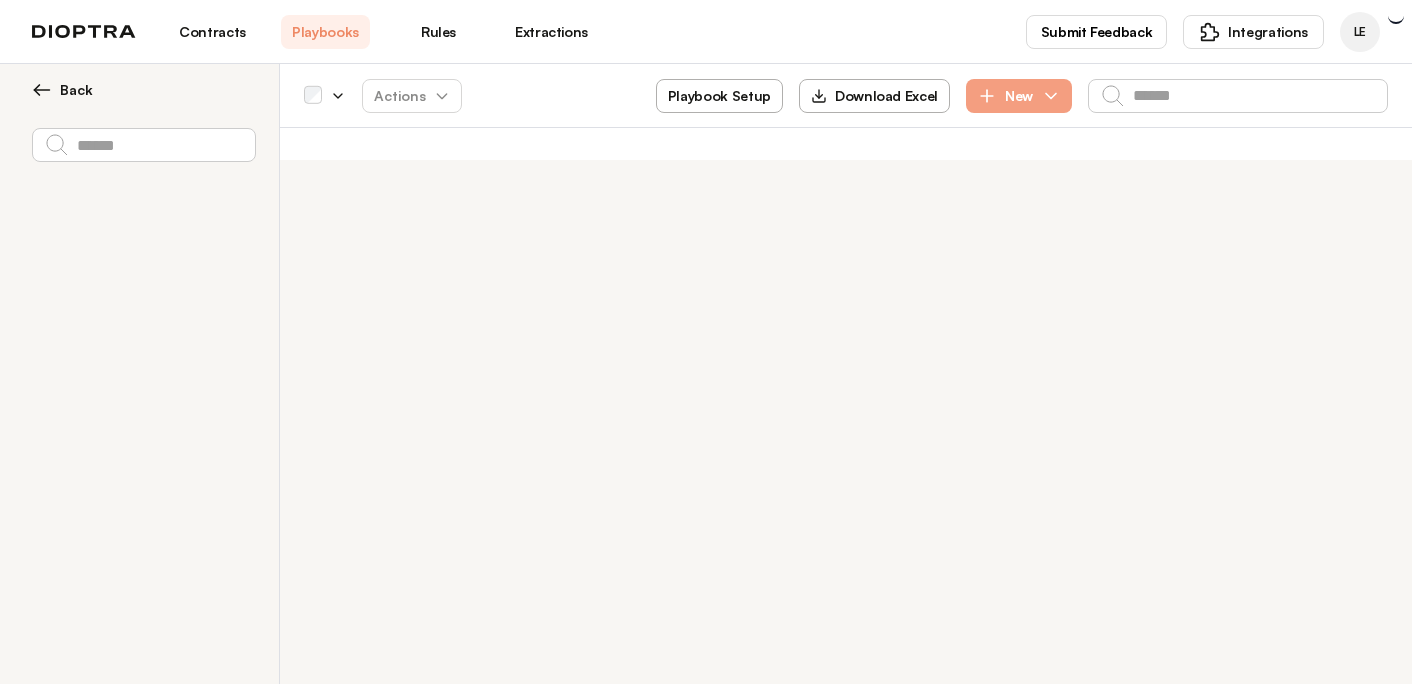 type on "*" 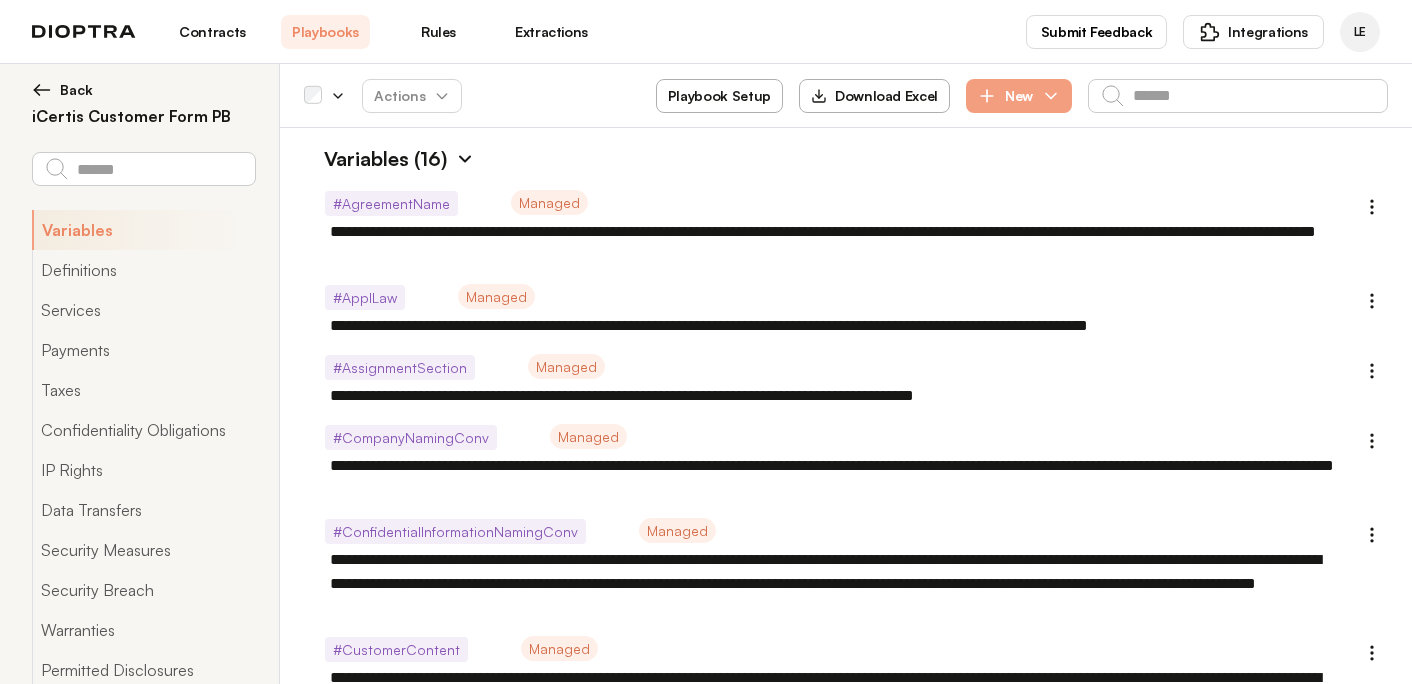 click on "Playbook Setup" at bounding box center [719, 96] 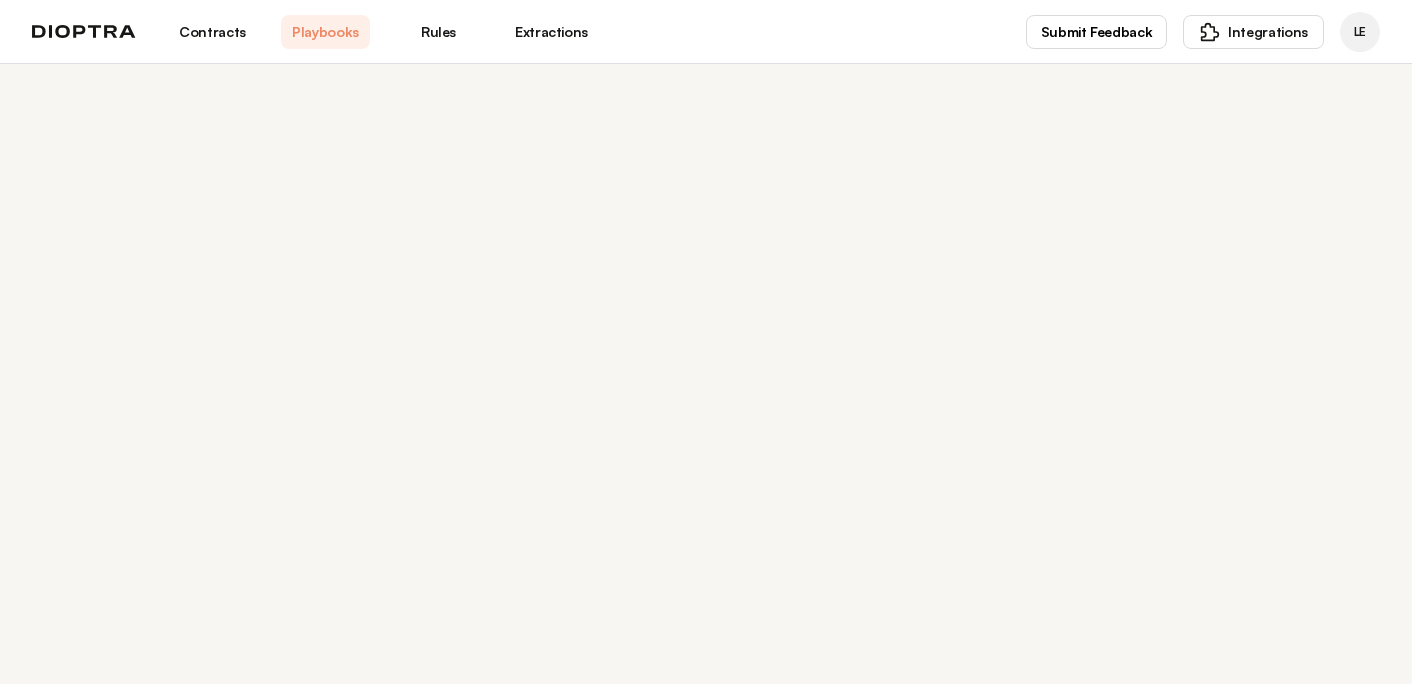 select on "******" 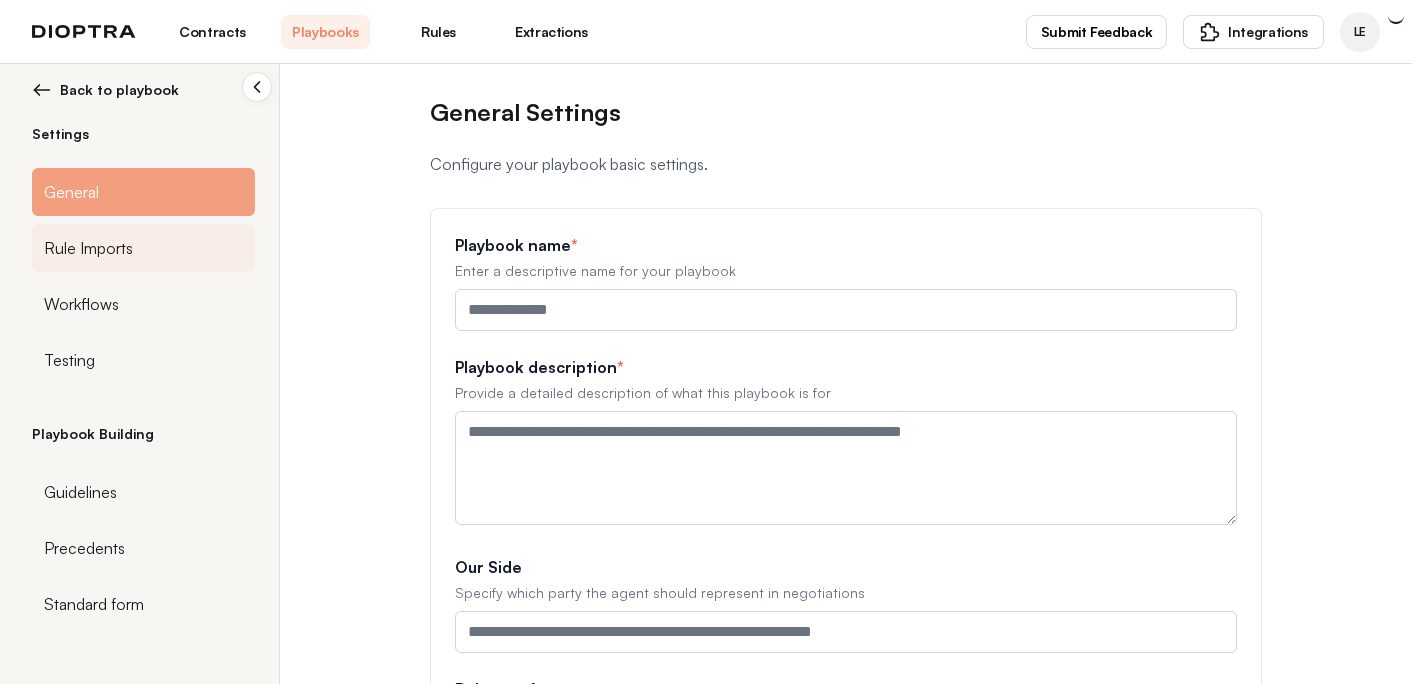 type on "**********" 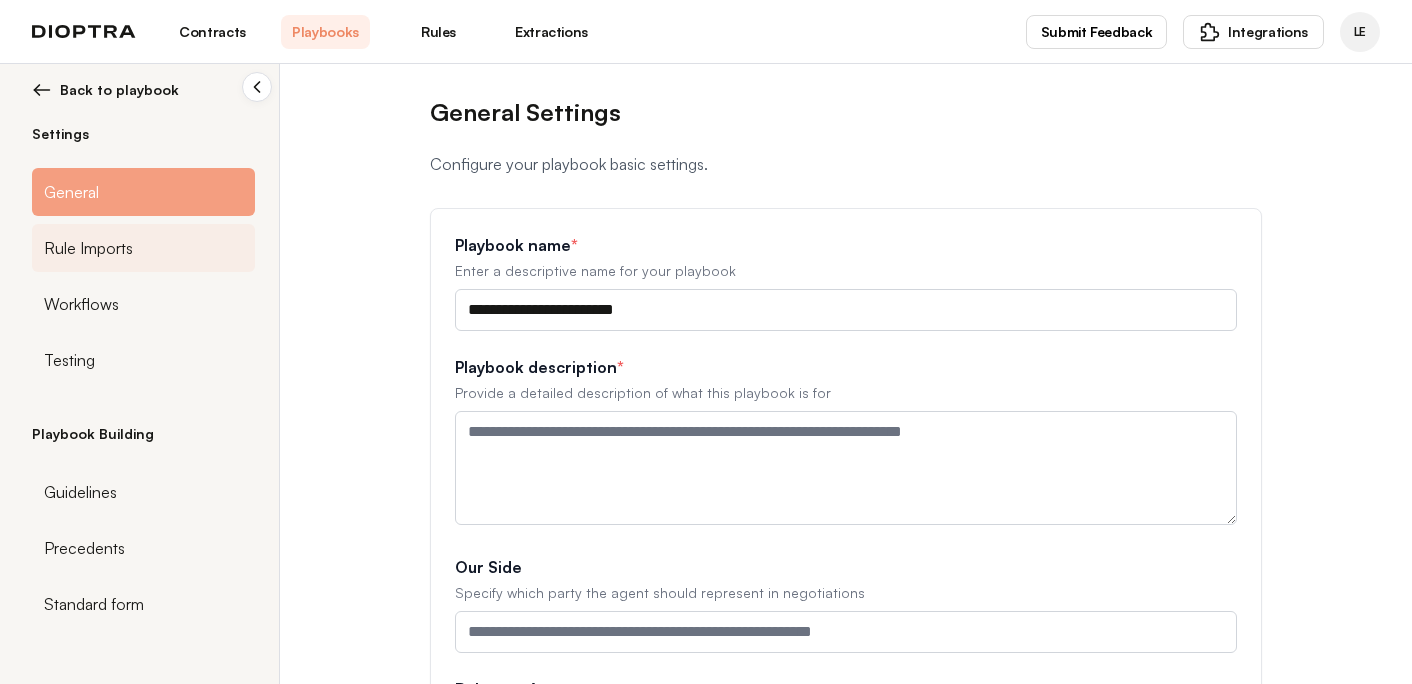 click on "Rule Imports" at bounding box center (143, 248) 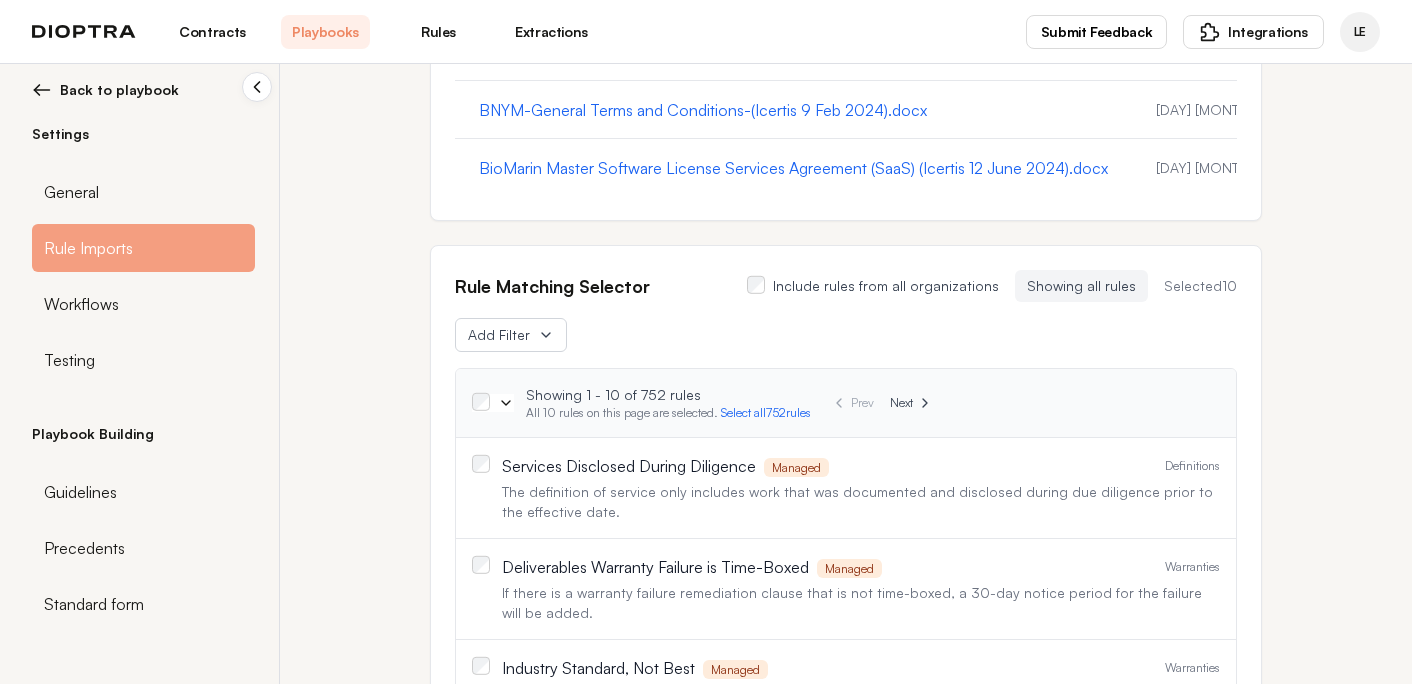 scroll, scrollTop: 908, scrollLeft: 0, axis: vertical 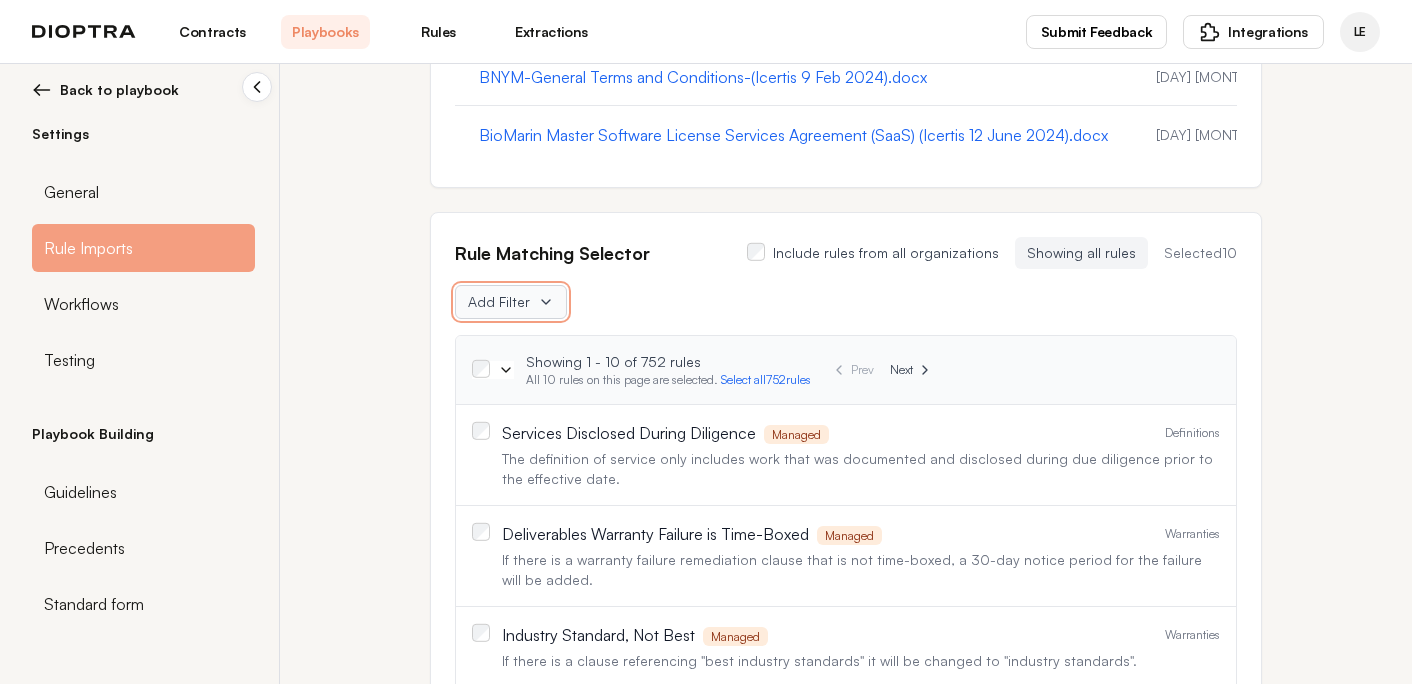 click on "Add Filter" at bounding box center [511, 302] 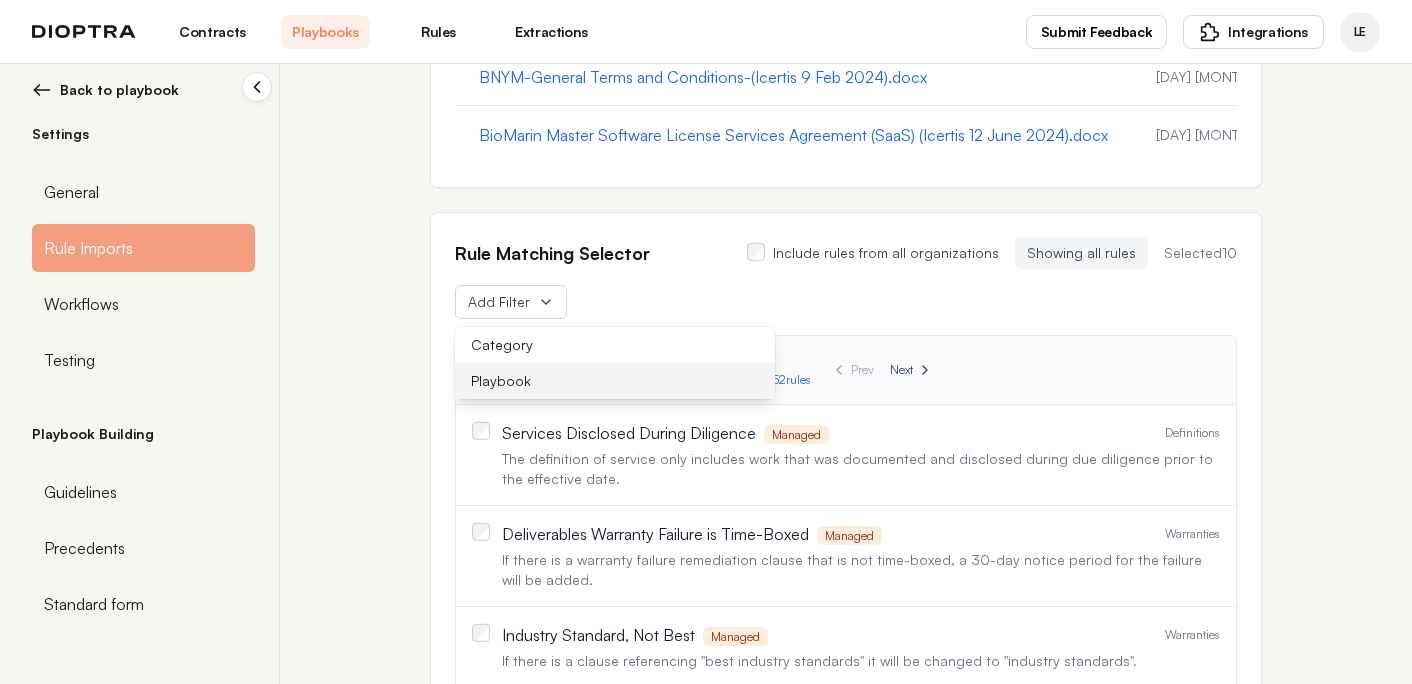 click on "Playbook" at bounding box center [615, 381] 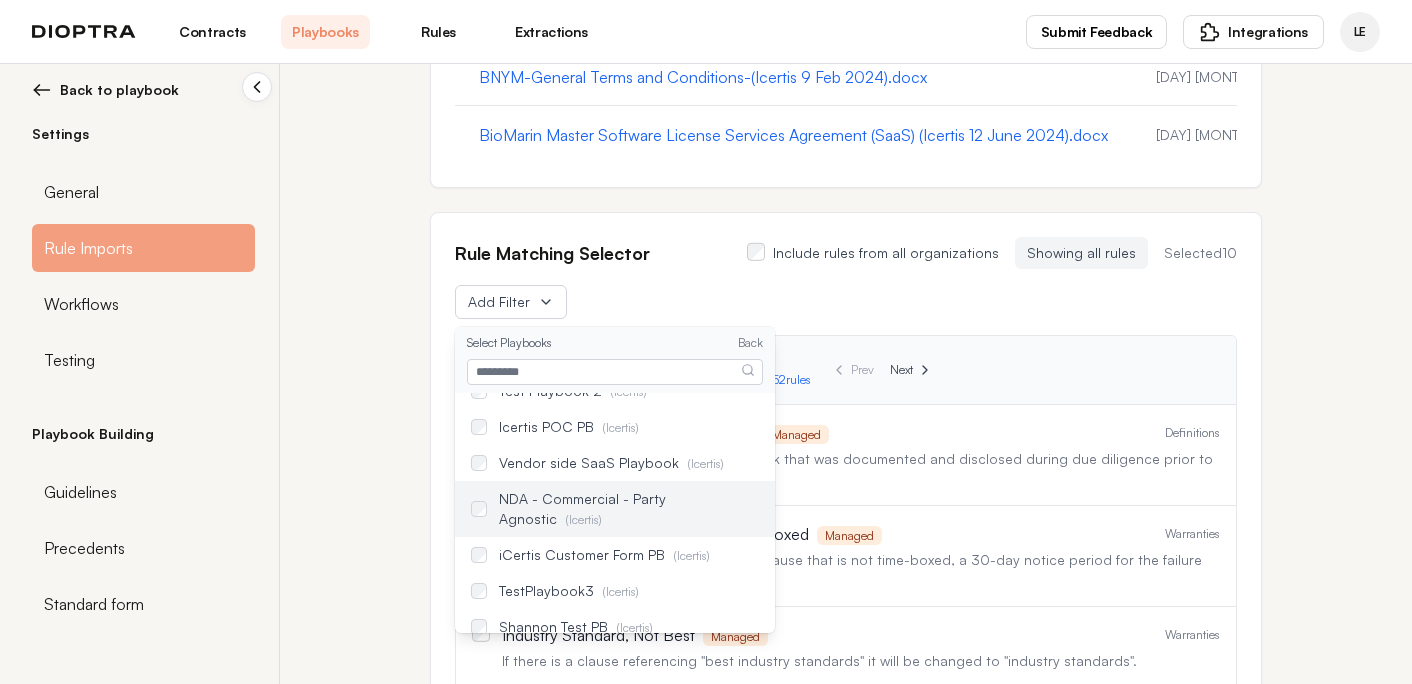scroll, scrollTop: 36, scrollLeft: 0, axis: vertical 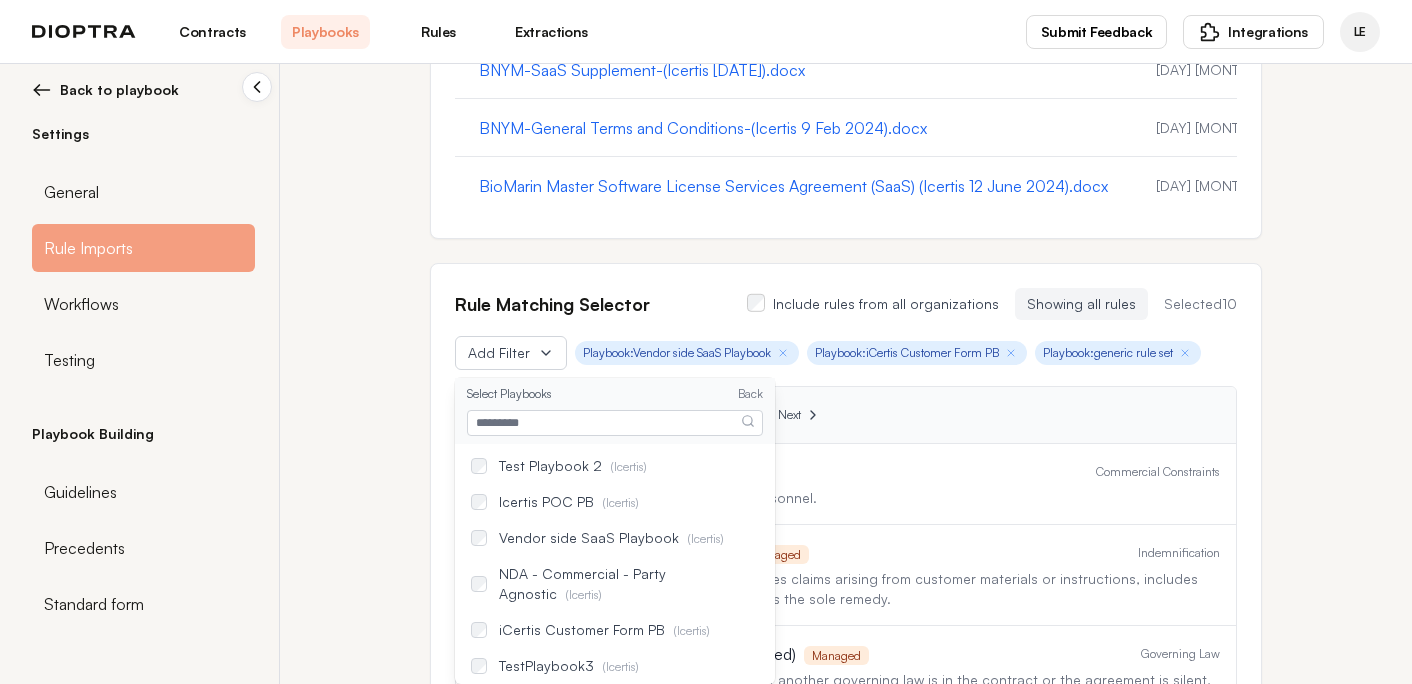 click on "Rule Matching Selector Include rules from all organizations Showing all rules Selected  10" at bounding box center [846, 304] 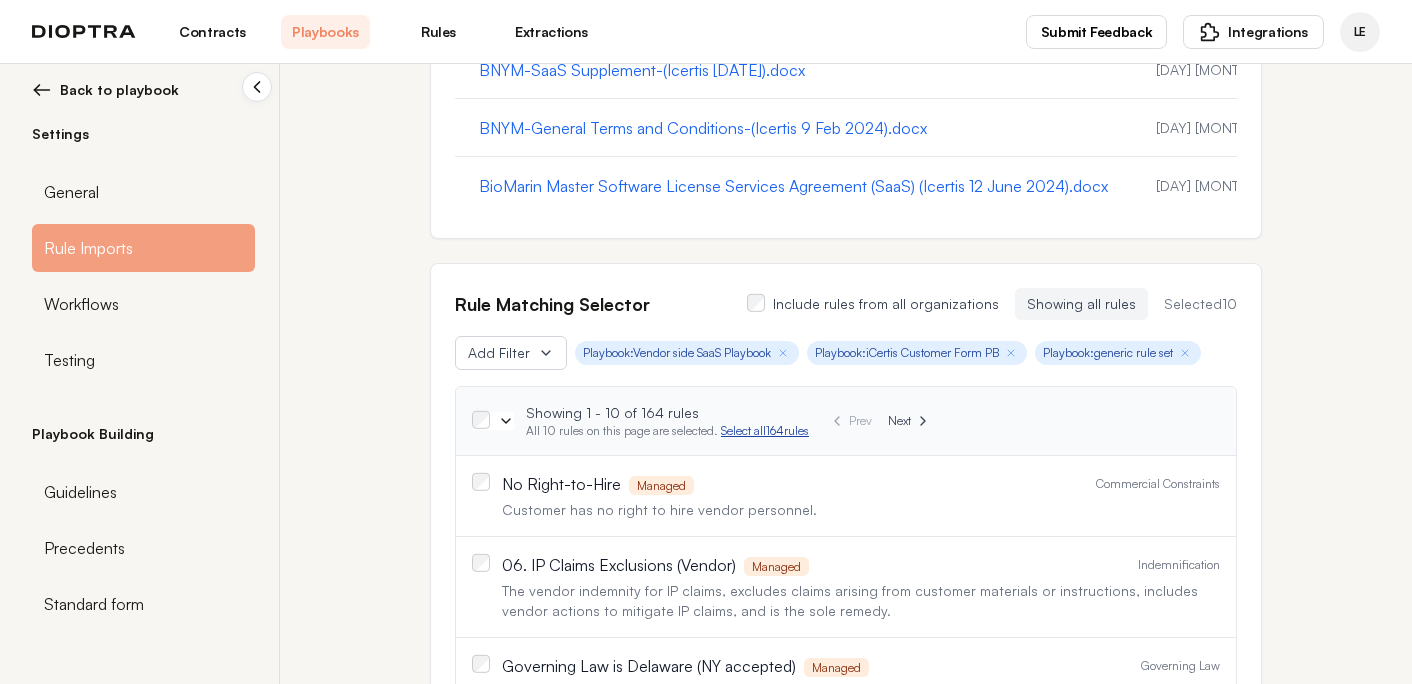 click on "Select all  164  rules" at bounding box center (765, 430) 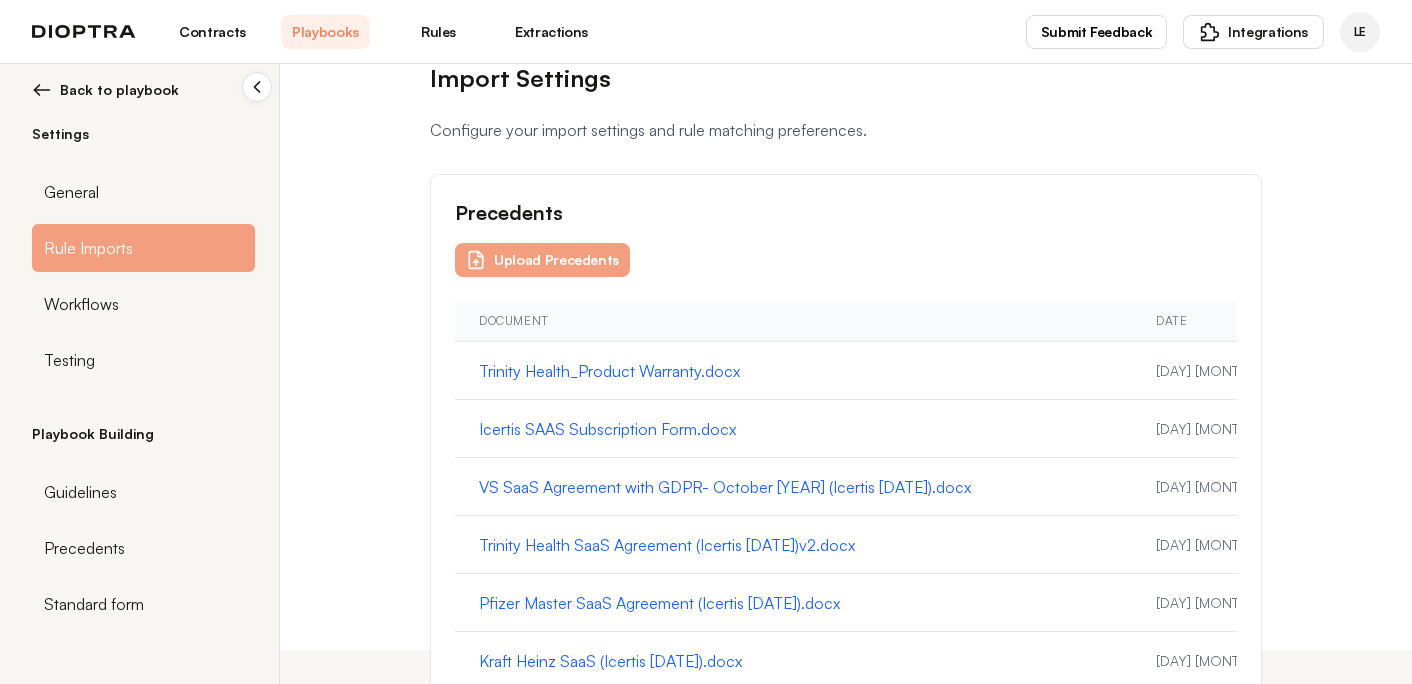 scroll, scrollTop: 0, scrollLeft: 0, axis: both 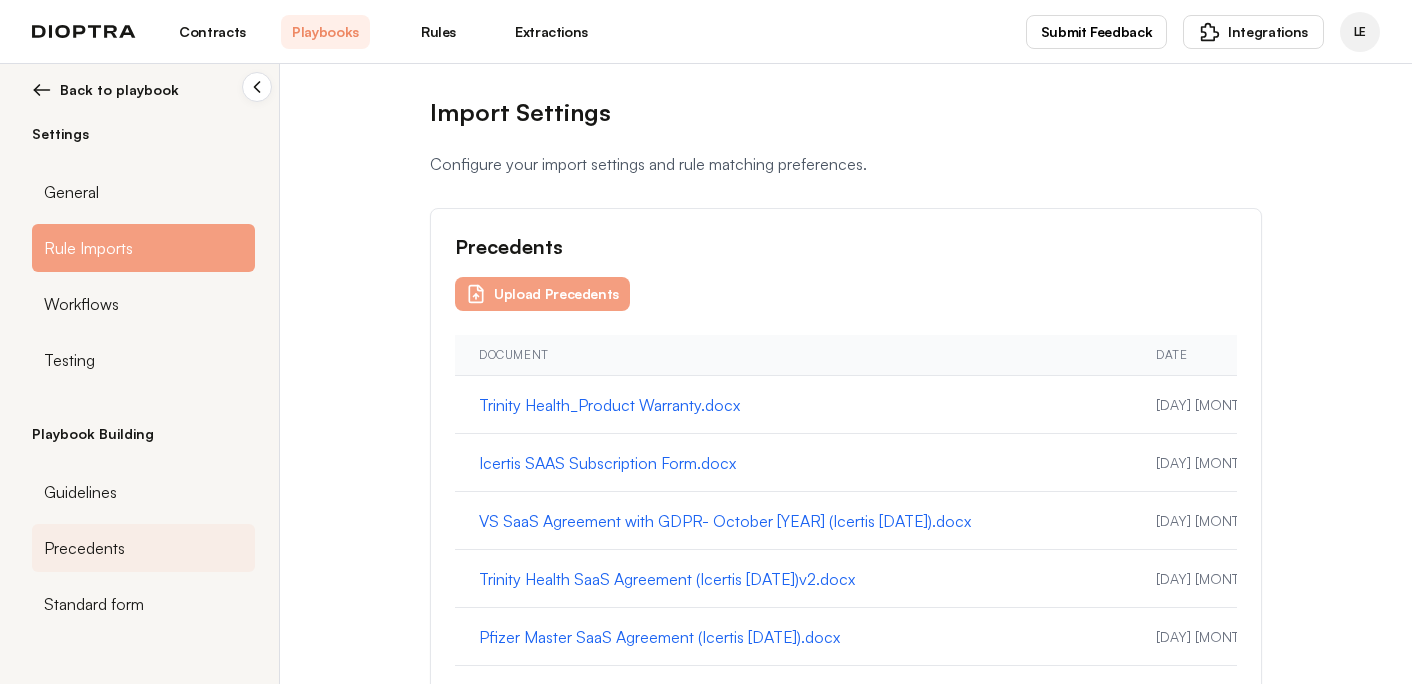 click on "Precedents" at bounding box center [143, 548] 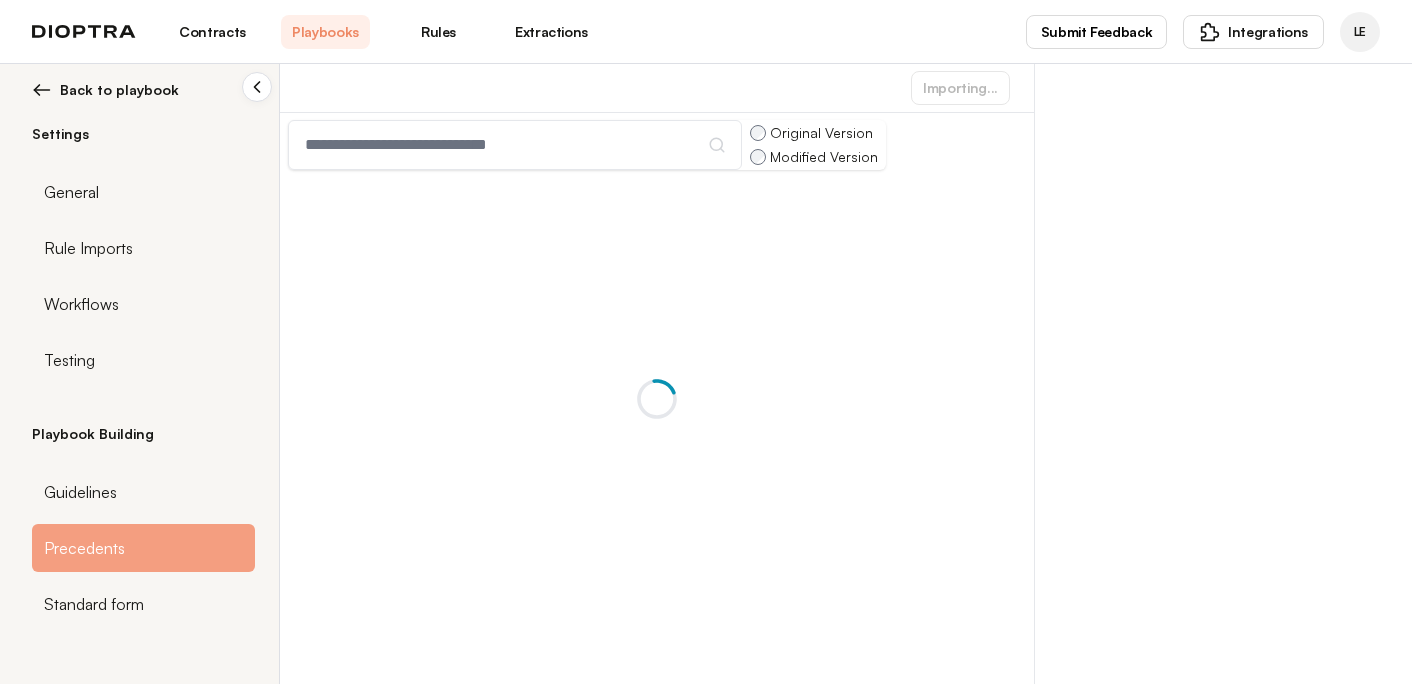 scroll, scrollTop: 0, scrollLeft: 0, axis: both 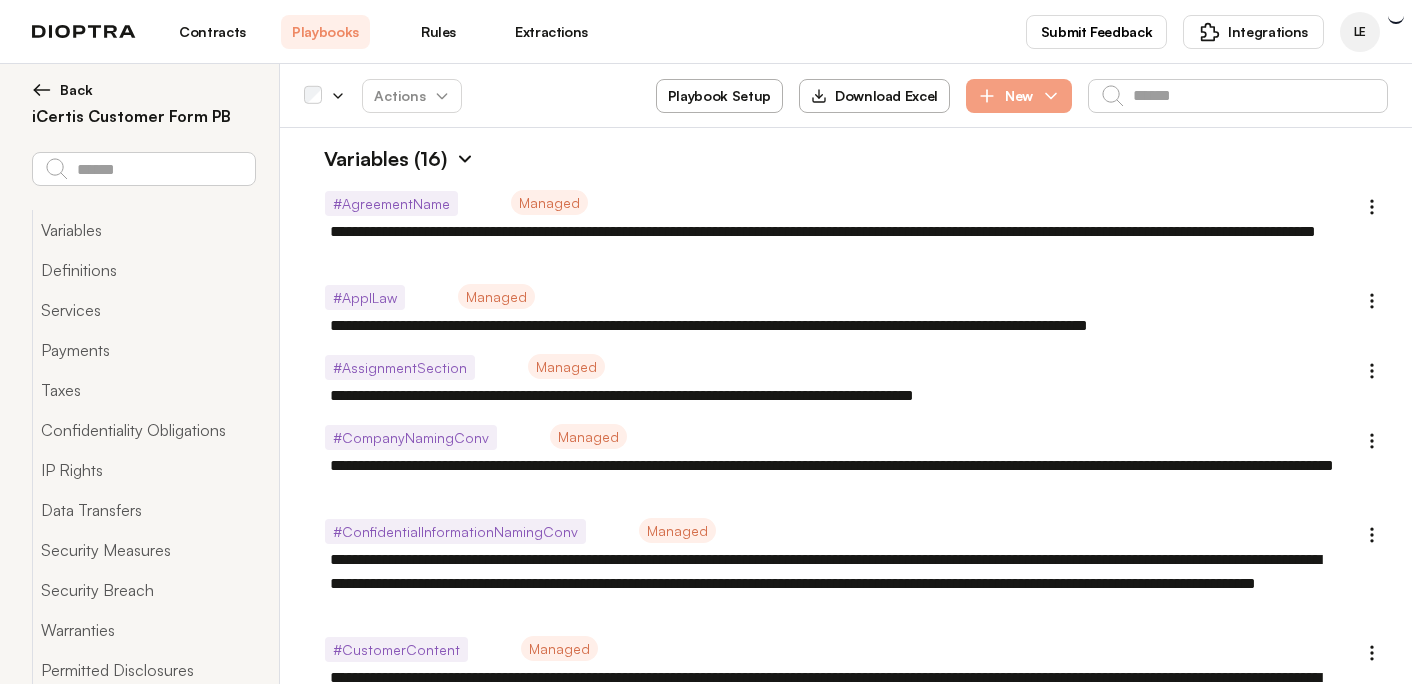type on "*" 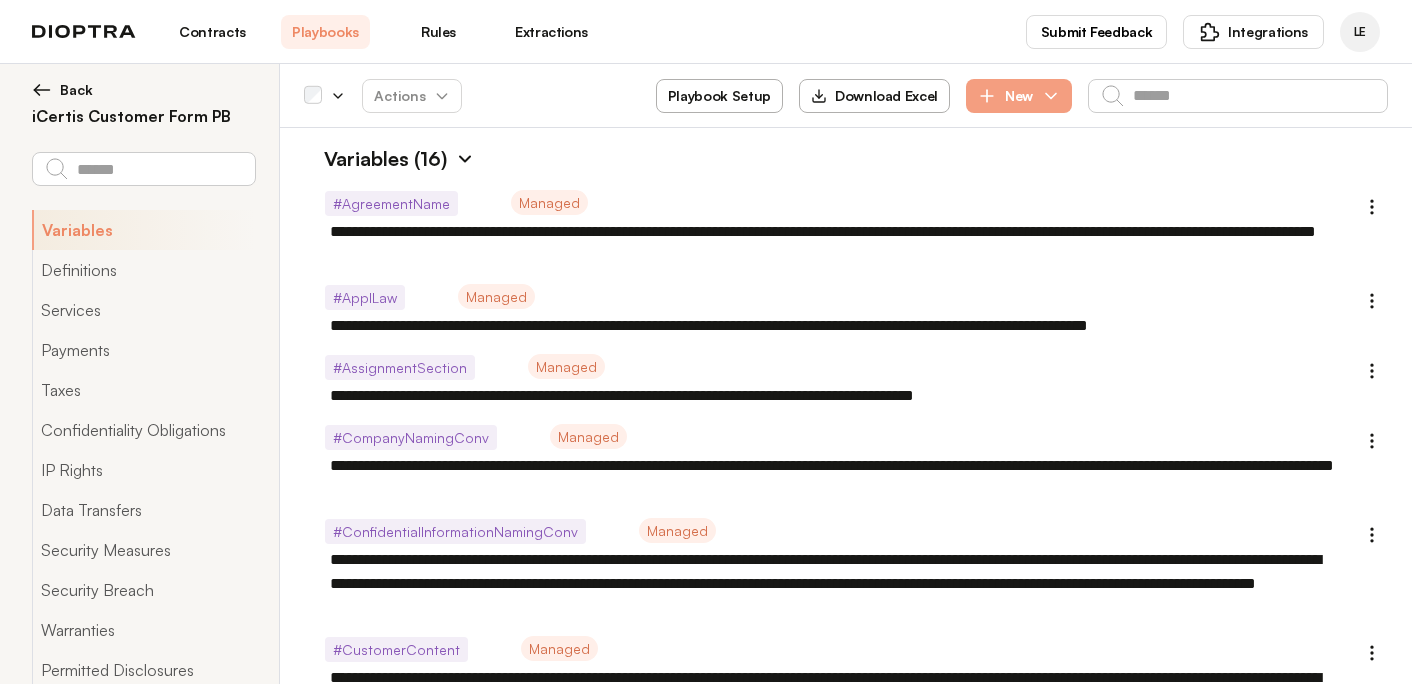 click on "Contracts" at bounding box center (212, 32) 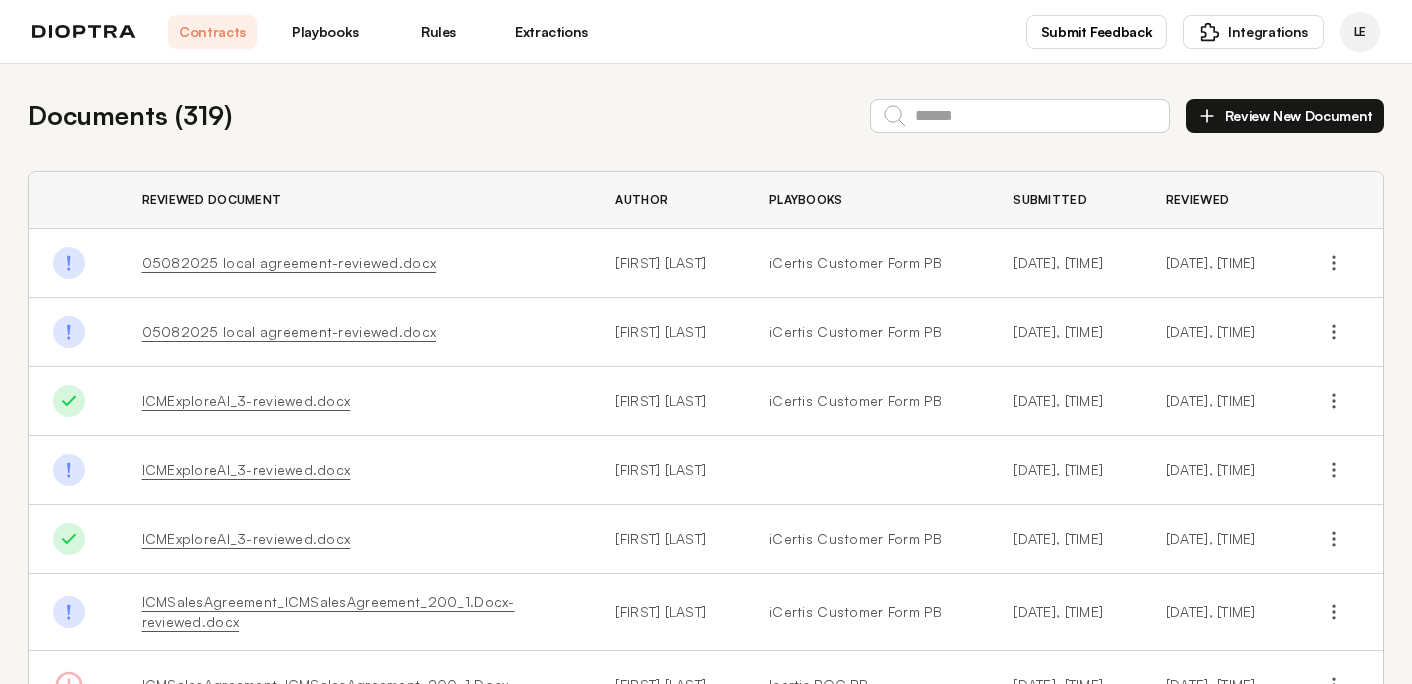 click on "Playbooks" at bounding box center [325, 32] 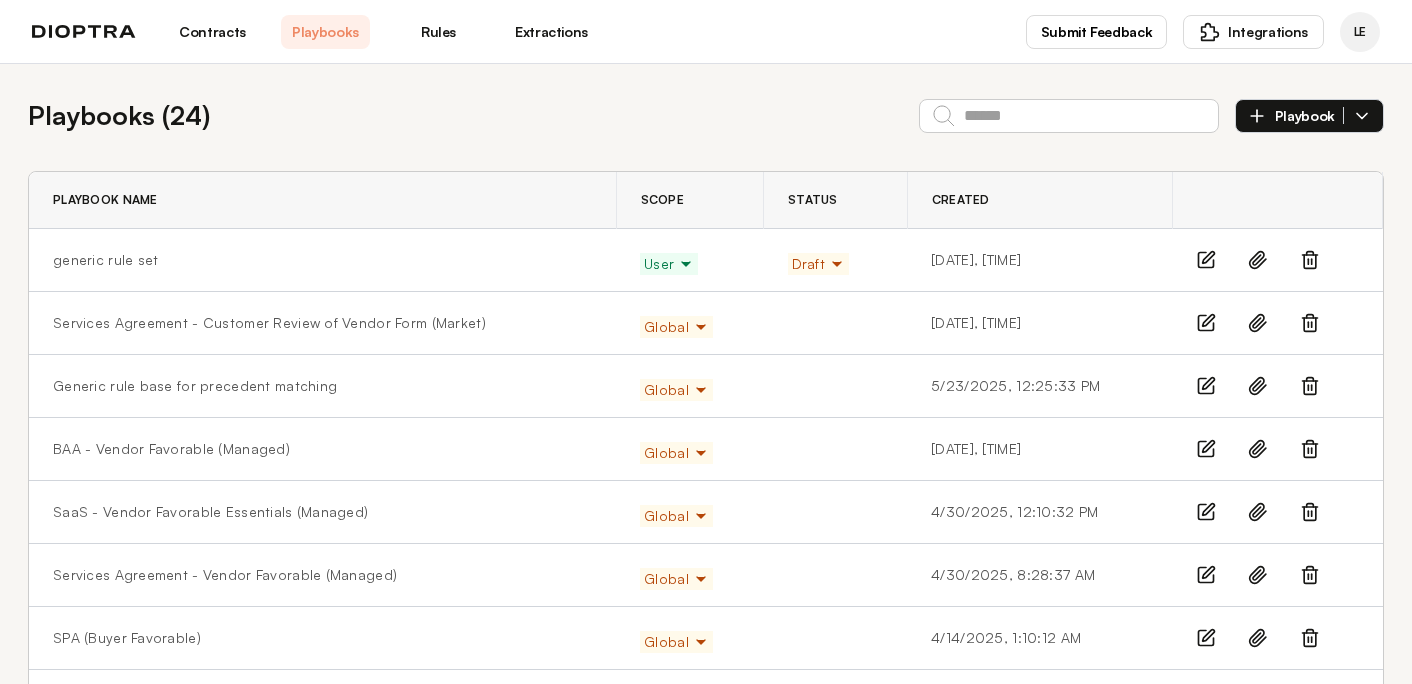 click on "Playbook" at bounding box center (1309, 116) 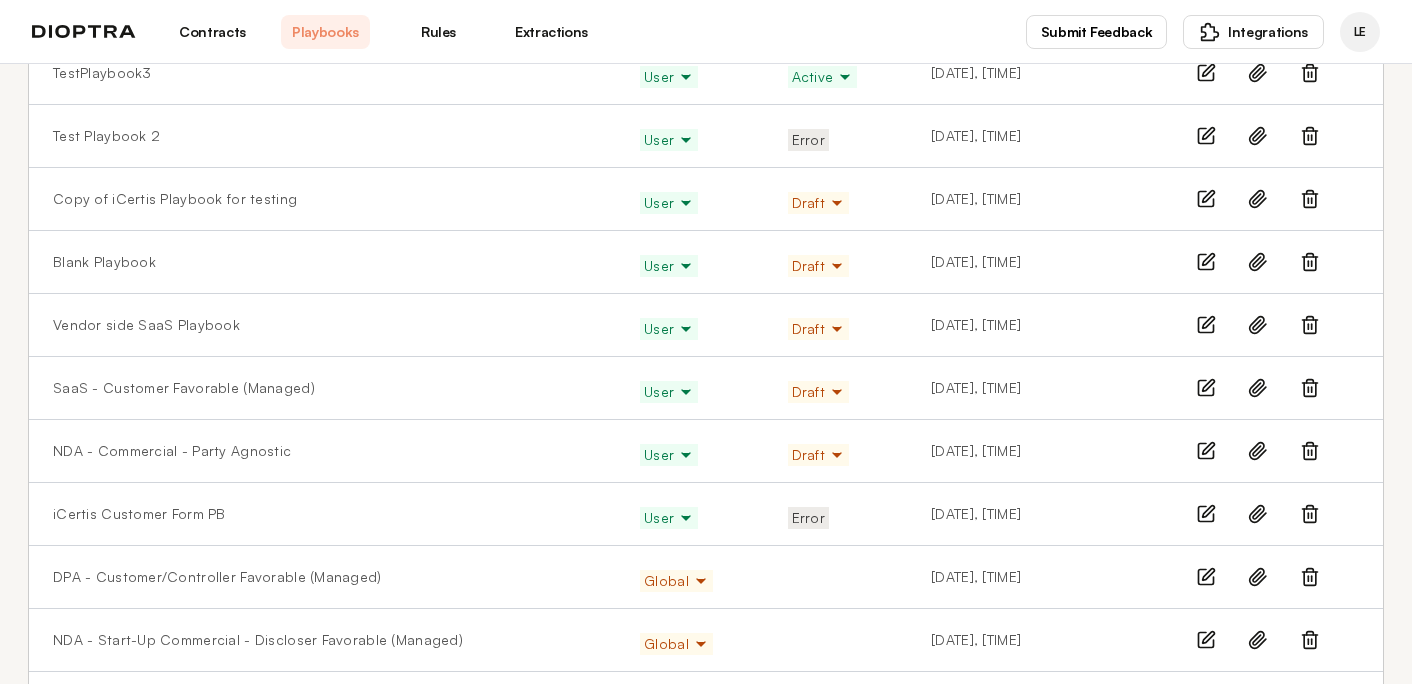 scroll, scrollTop: 755, scrollLeft: 0, axis: vertical 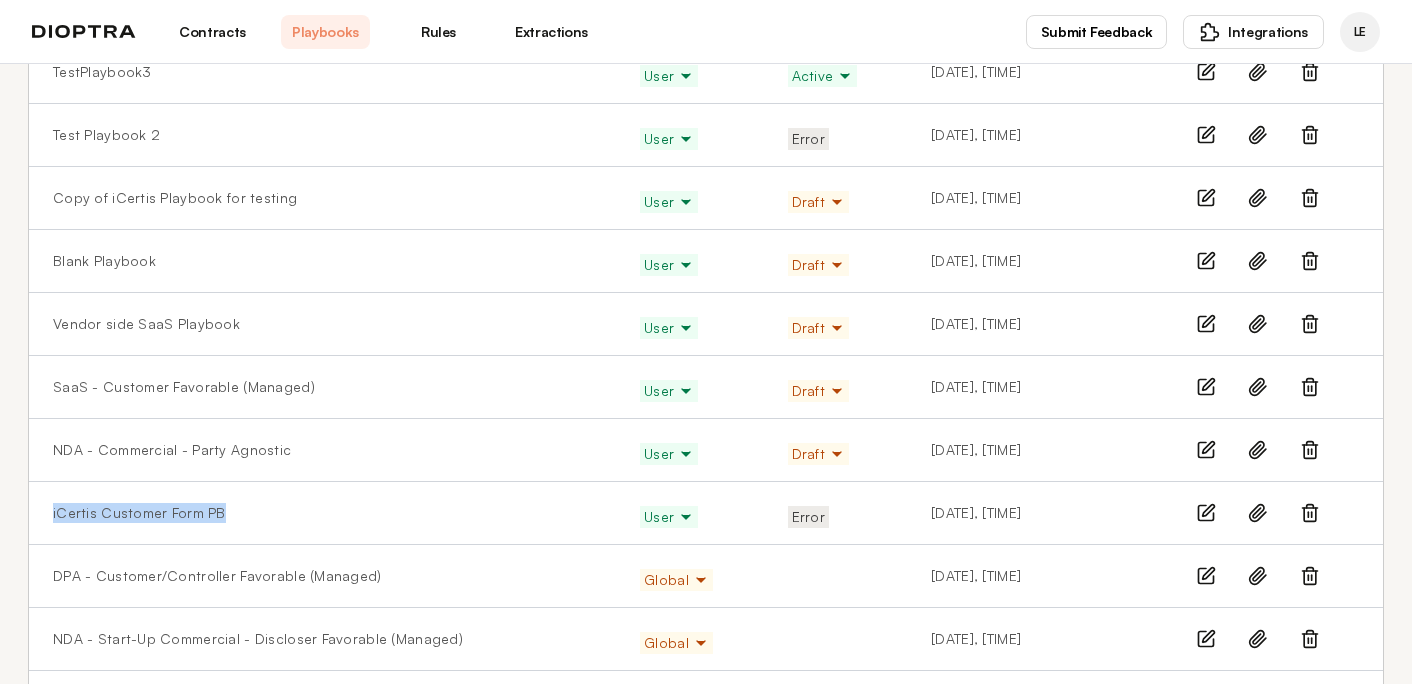 drag, startPoint x: 305, startPoint y: 514, endPoint x: 44, endPoint y: 508, distance: 261.06897 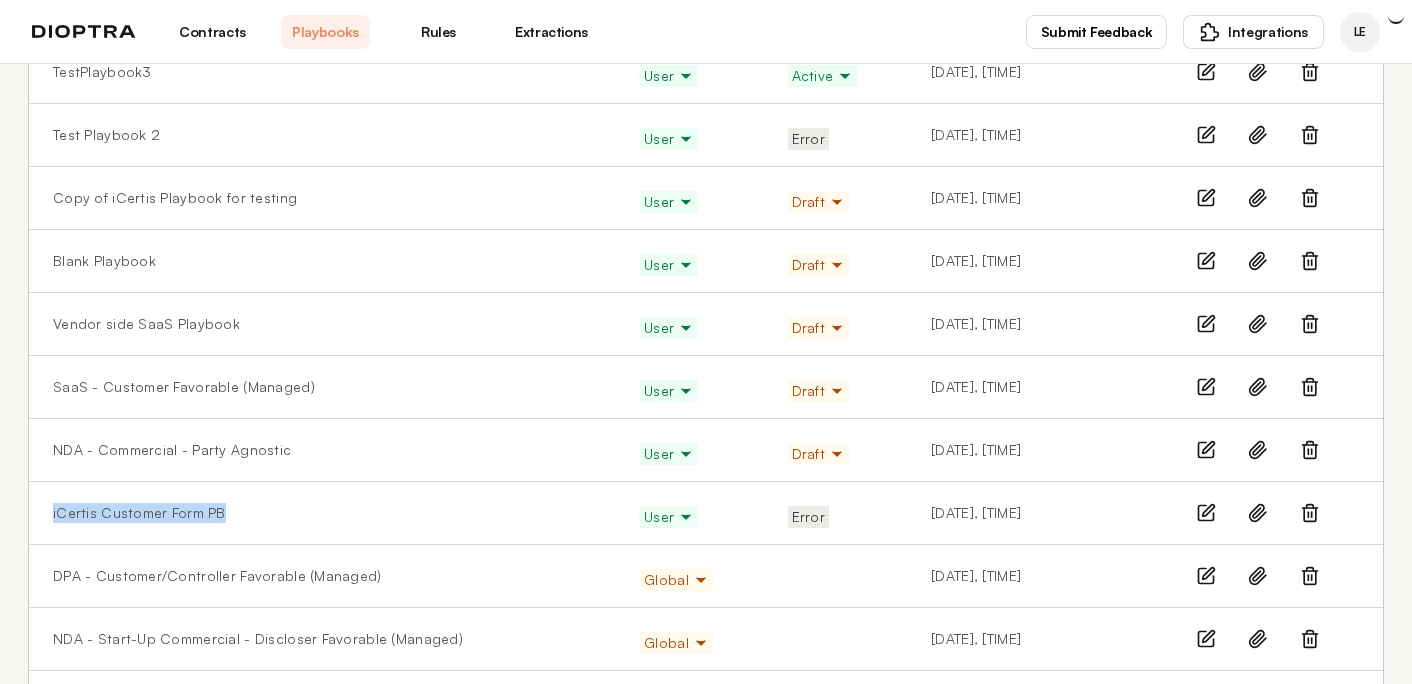 copy on "iCertis Customer Form PB" 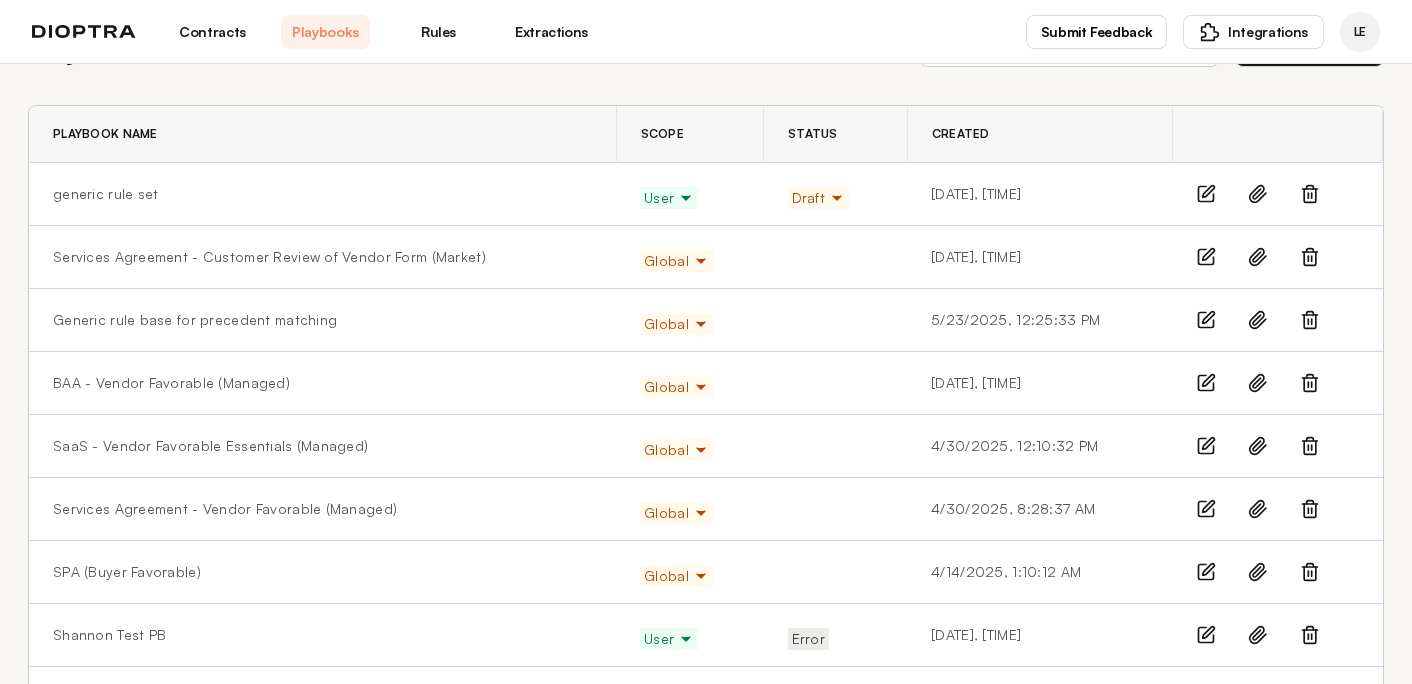 scroll, scrollTop: 0, scrollLeft: 0, axis: both 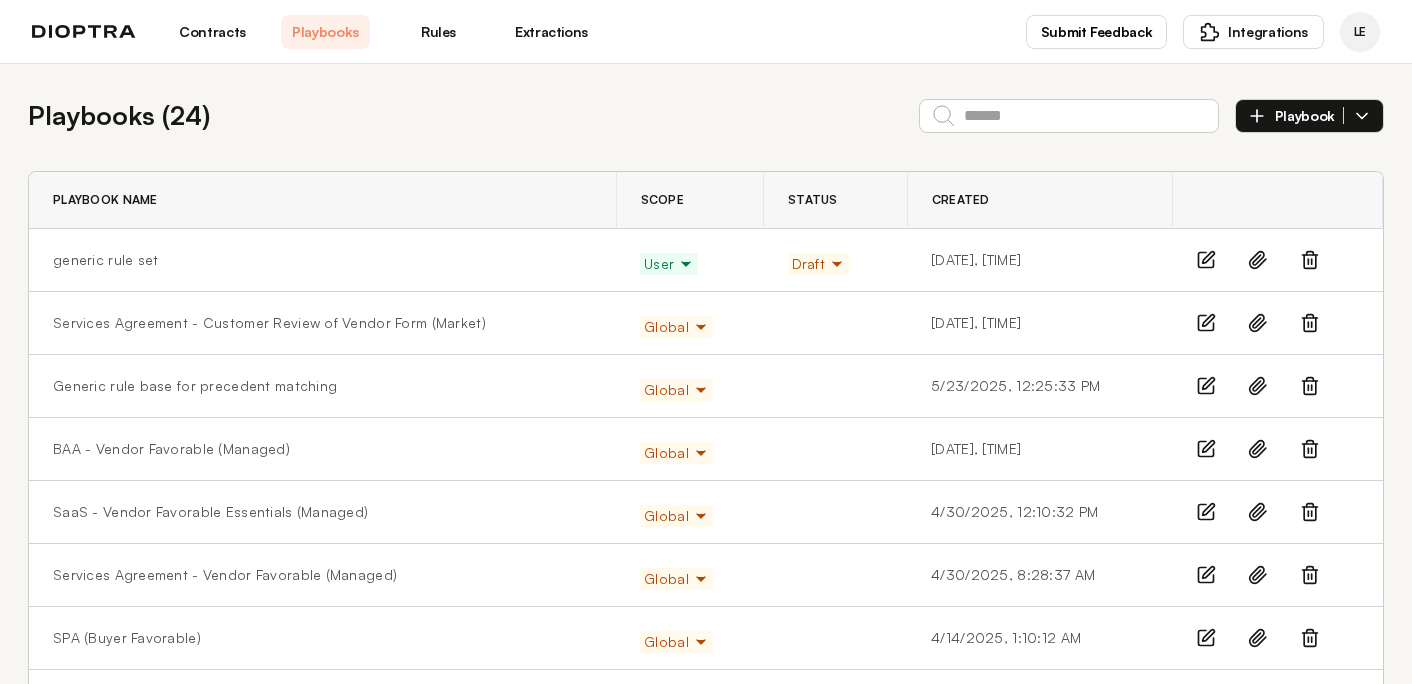 click on "Playbook" at bounding box center [1309, 116] 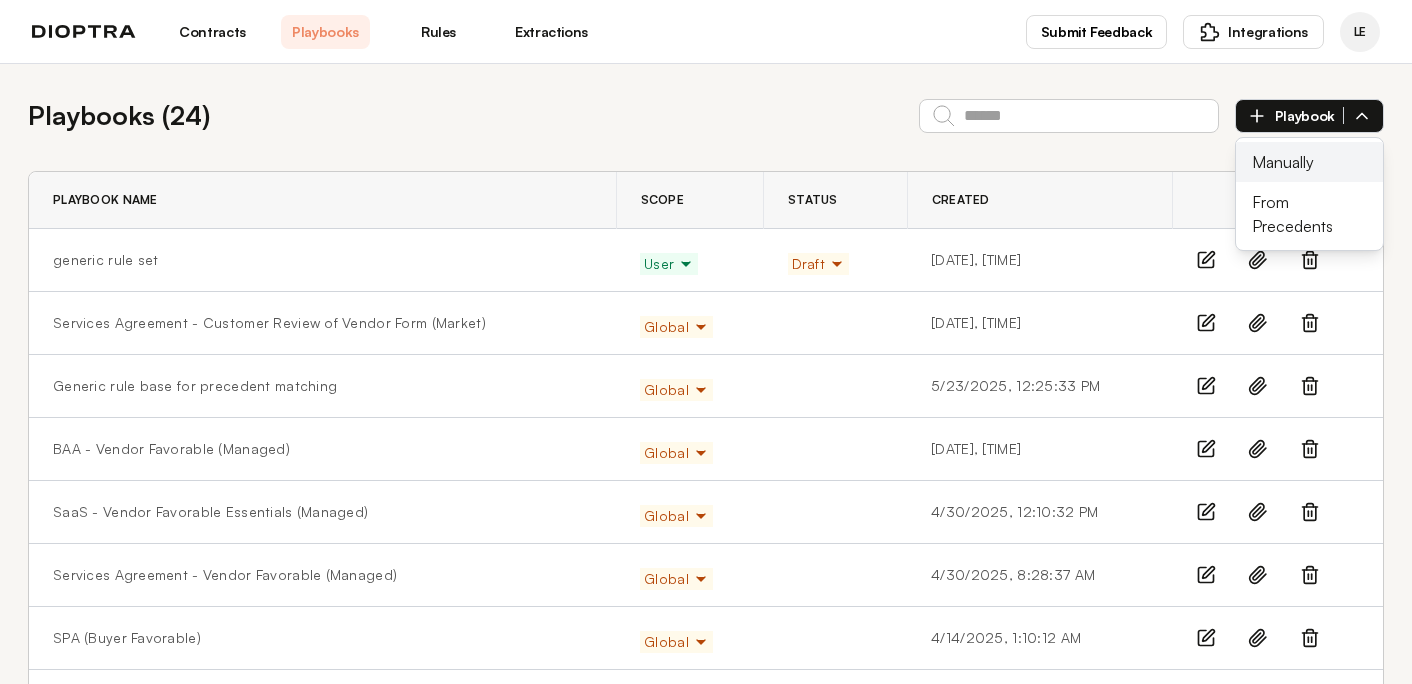 click on "Manually" at bounding box center [1309, 162] 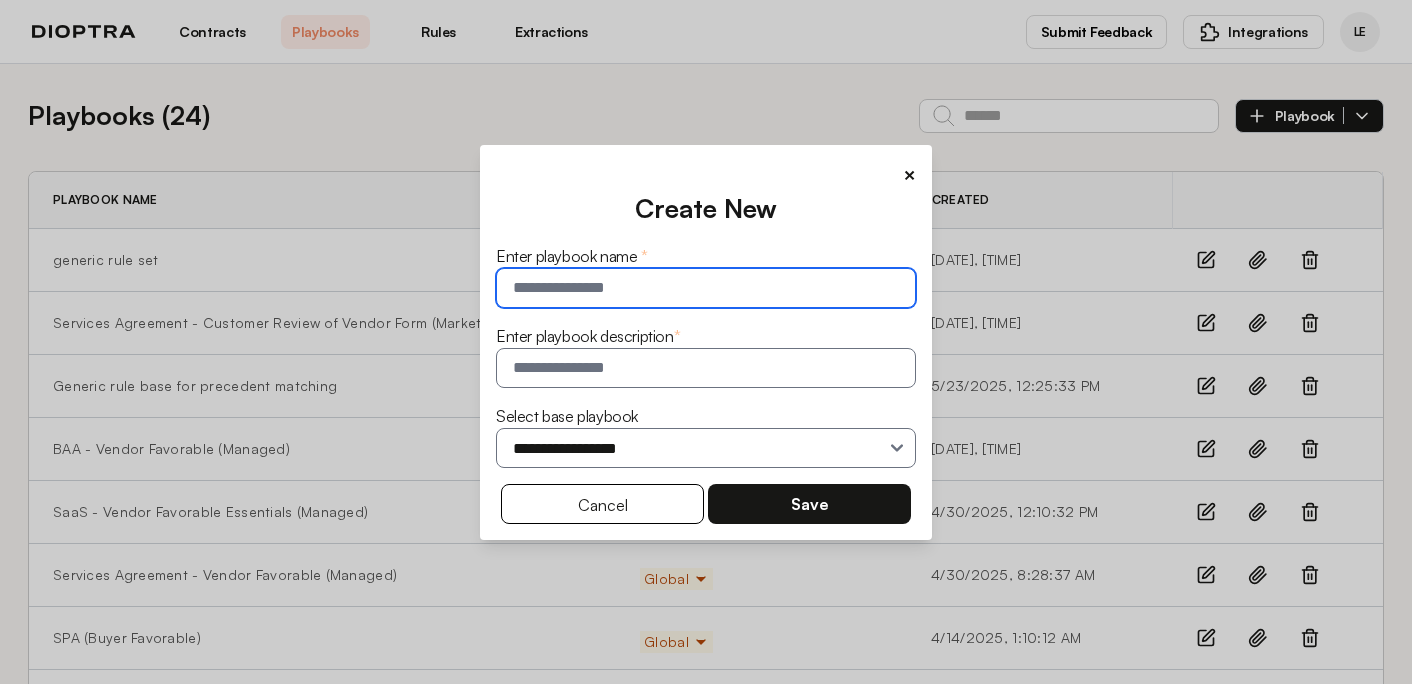 click at bounding box center (706, 288) 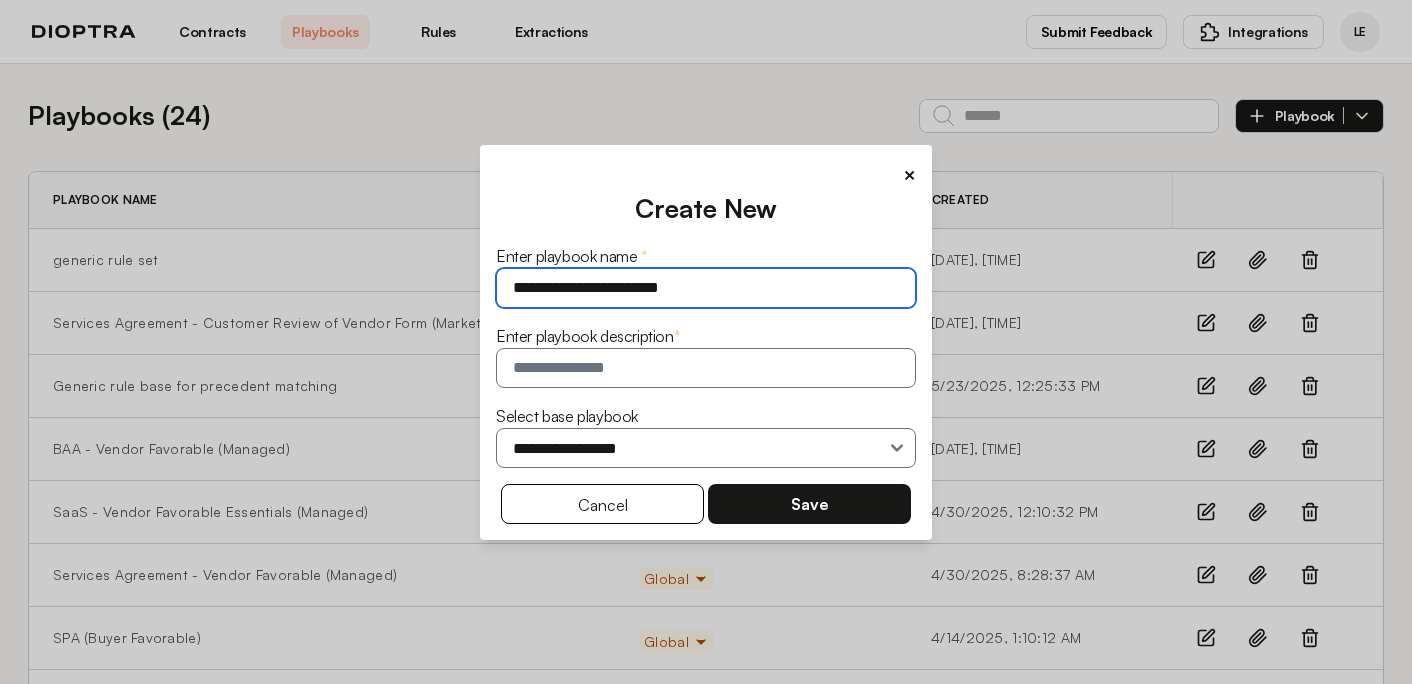 type on "**********" 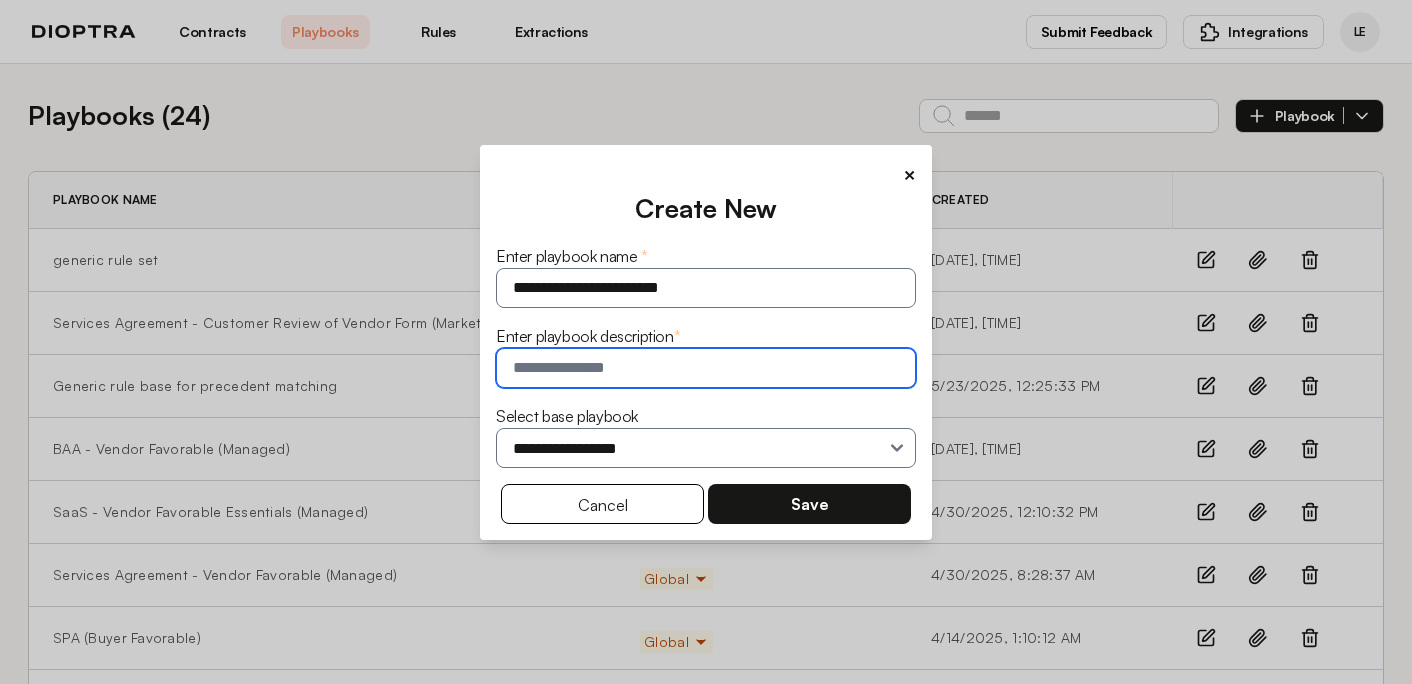click at bounding box center [706, 368] 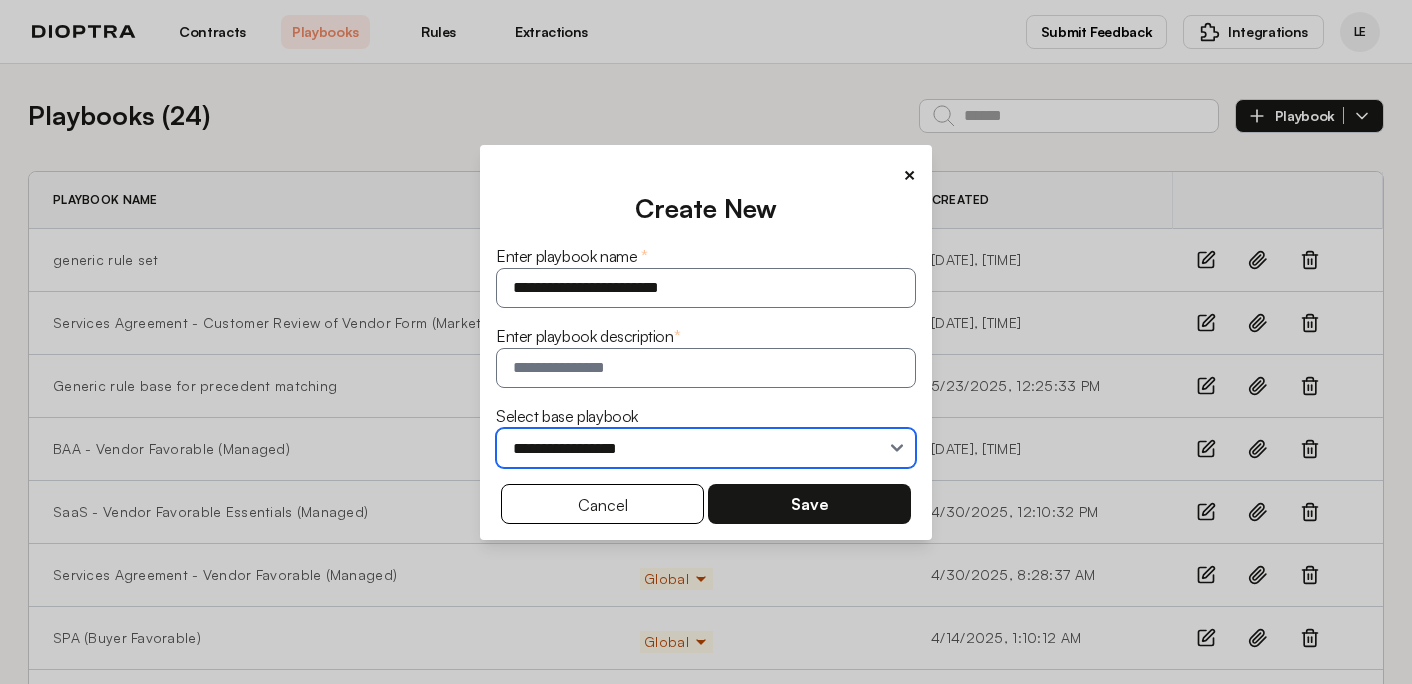 click on "**********" at bounding box center (706, 448) 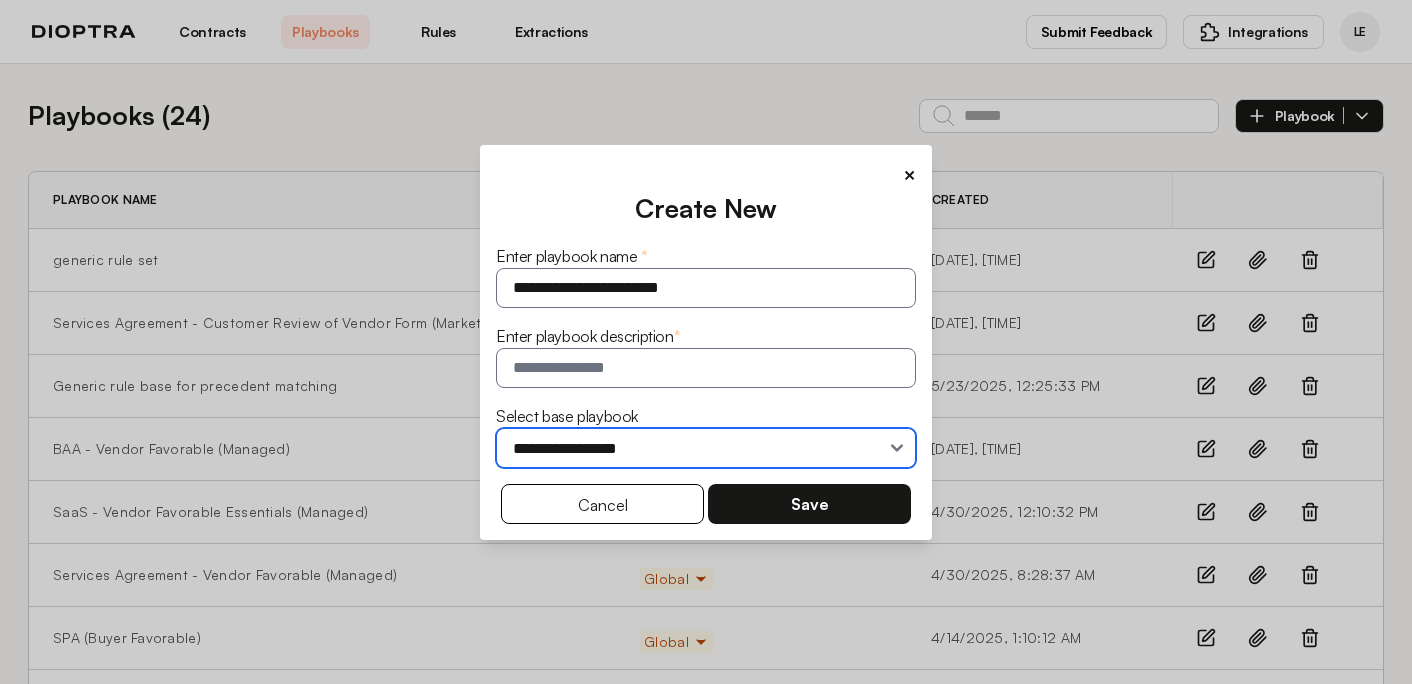 select on "**********" 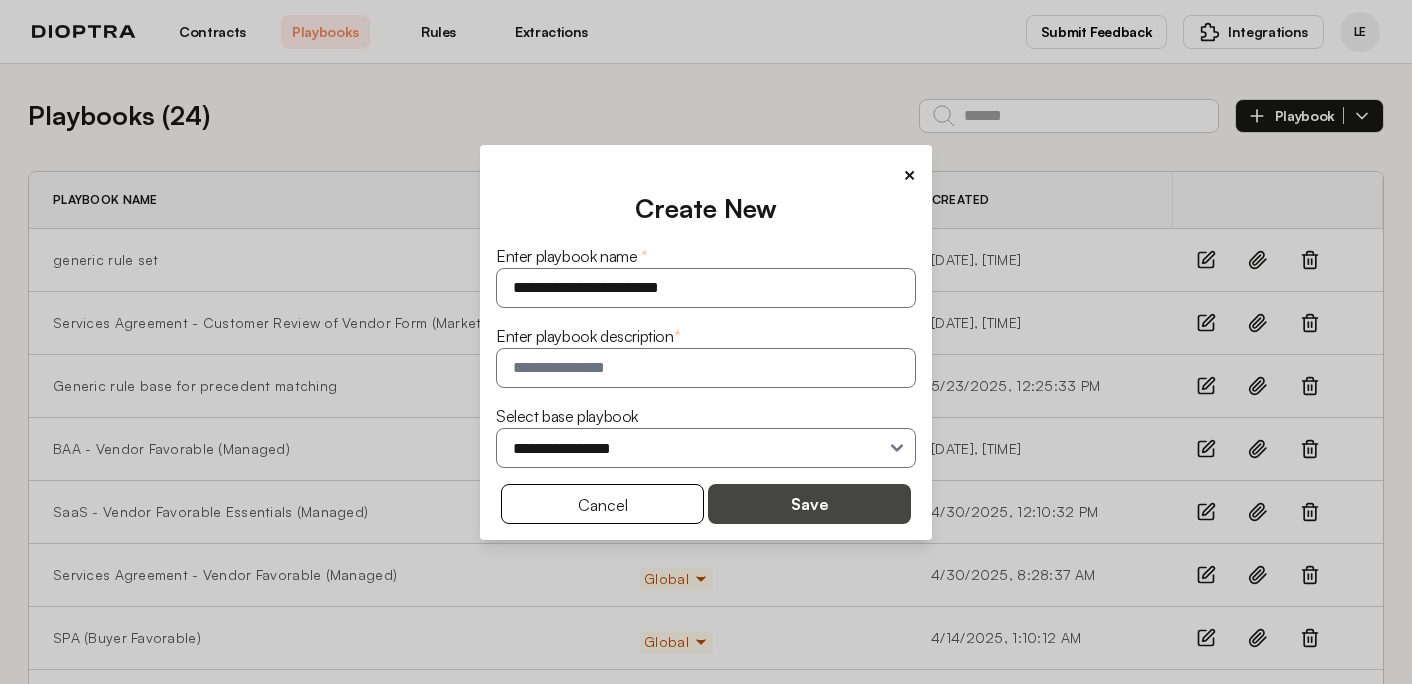 click on "Save" at bounding box center [809, 504] 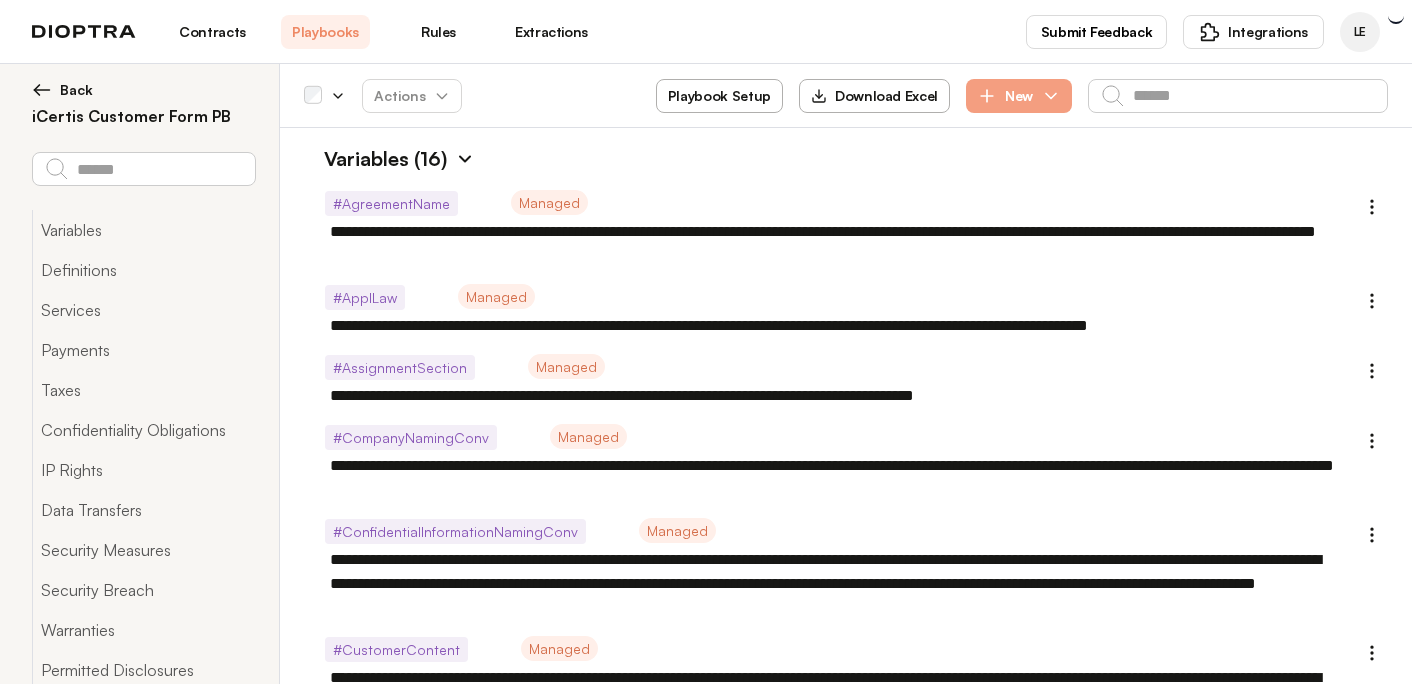 type on "*" 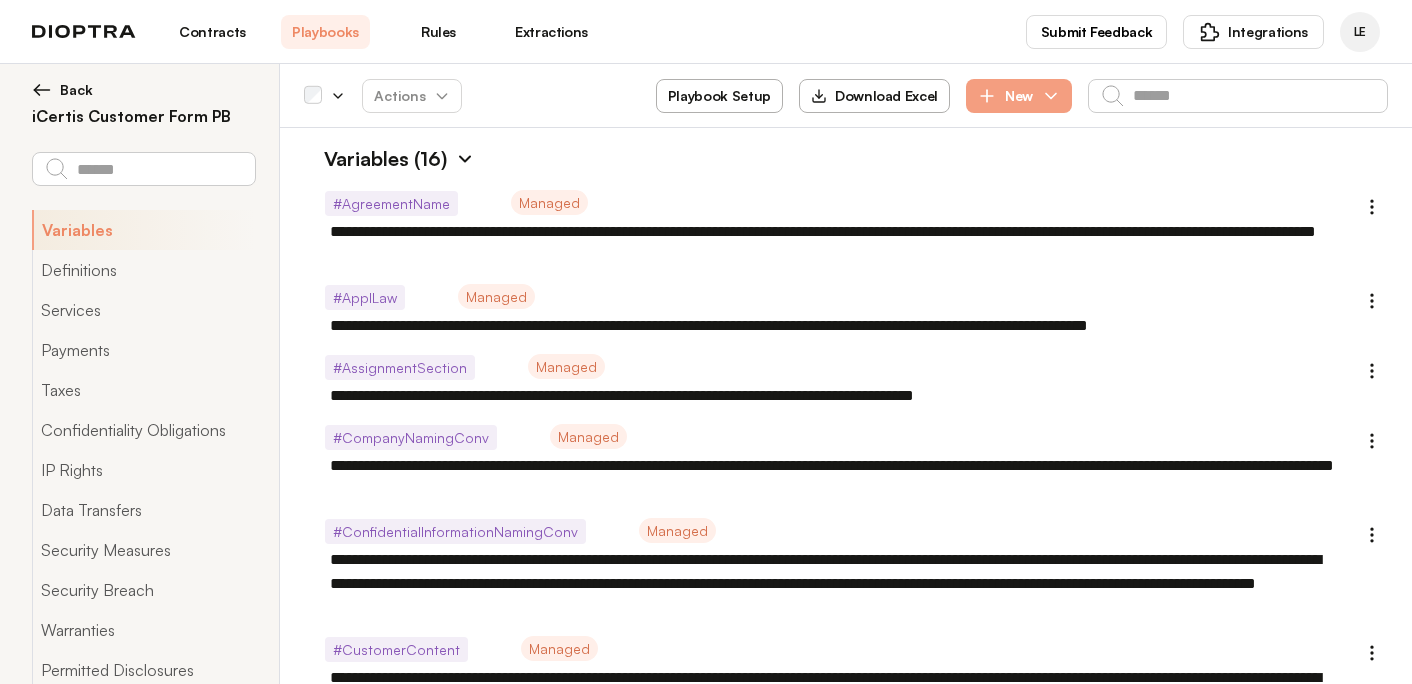 click on "Playbook Setup" at bounding box center [719, 96] 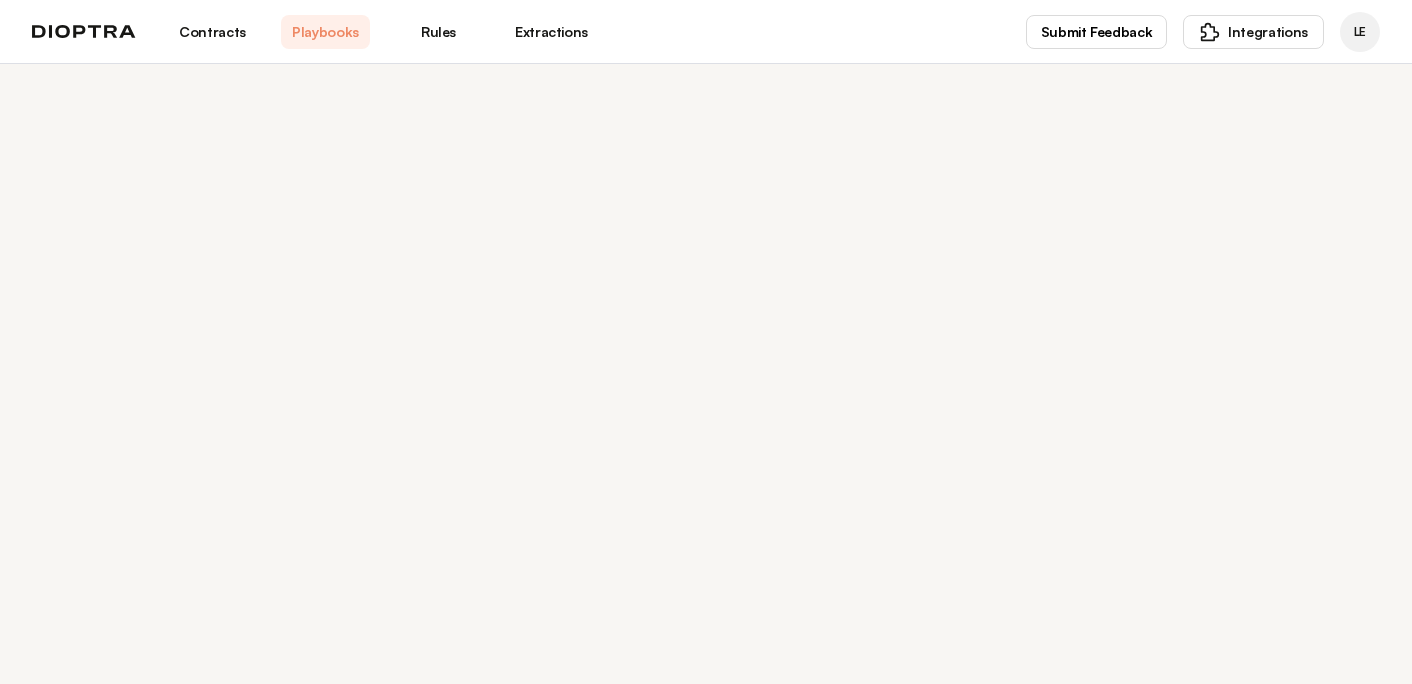 select on "******" 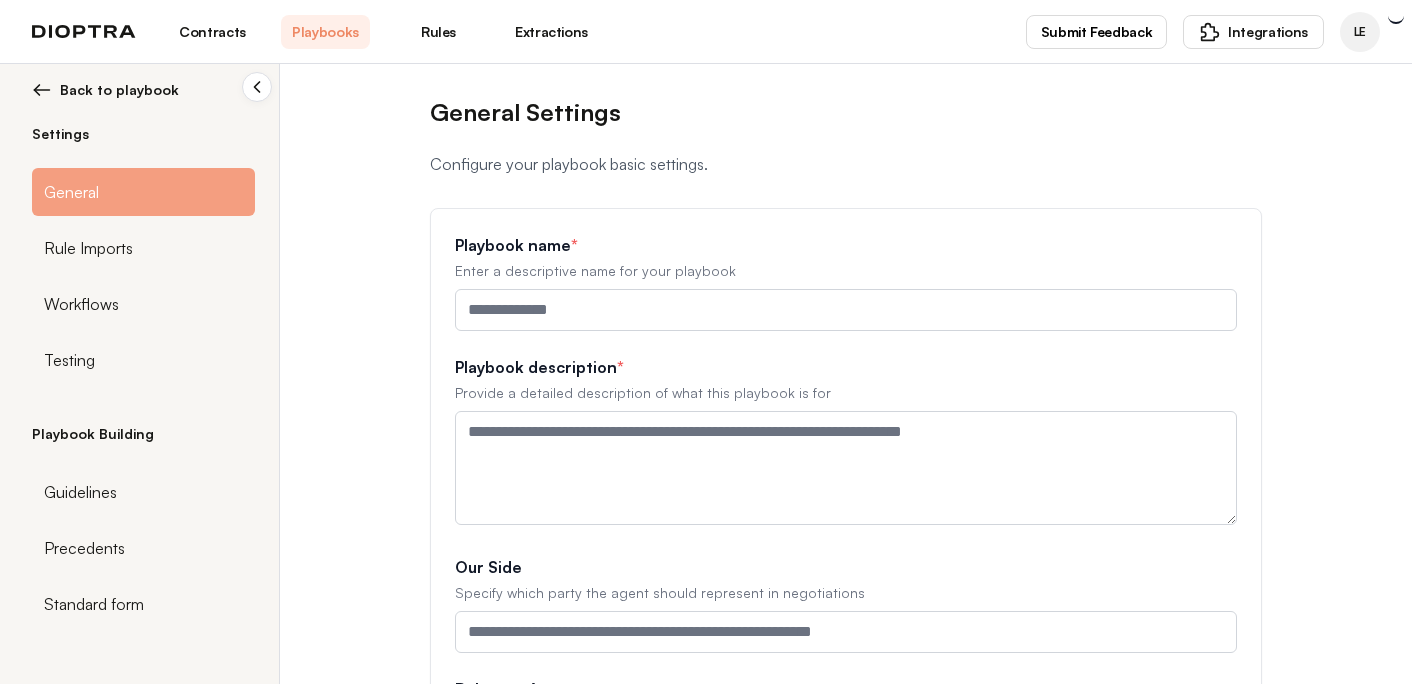 type on "**********" 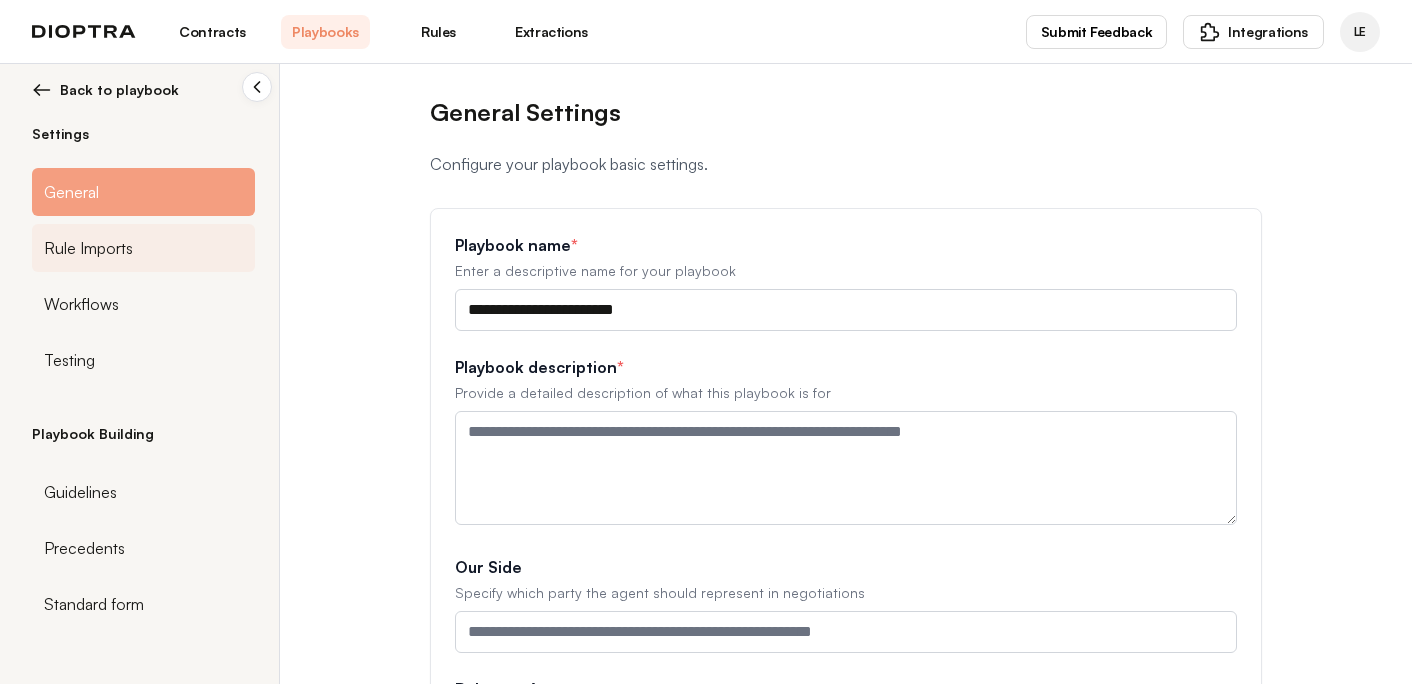 click on "Rule Imports" at bounding box center (143, 248) 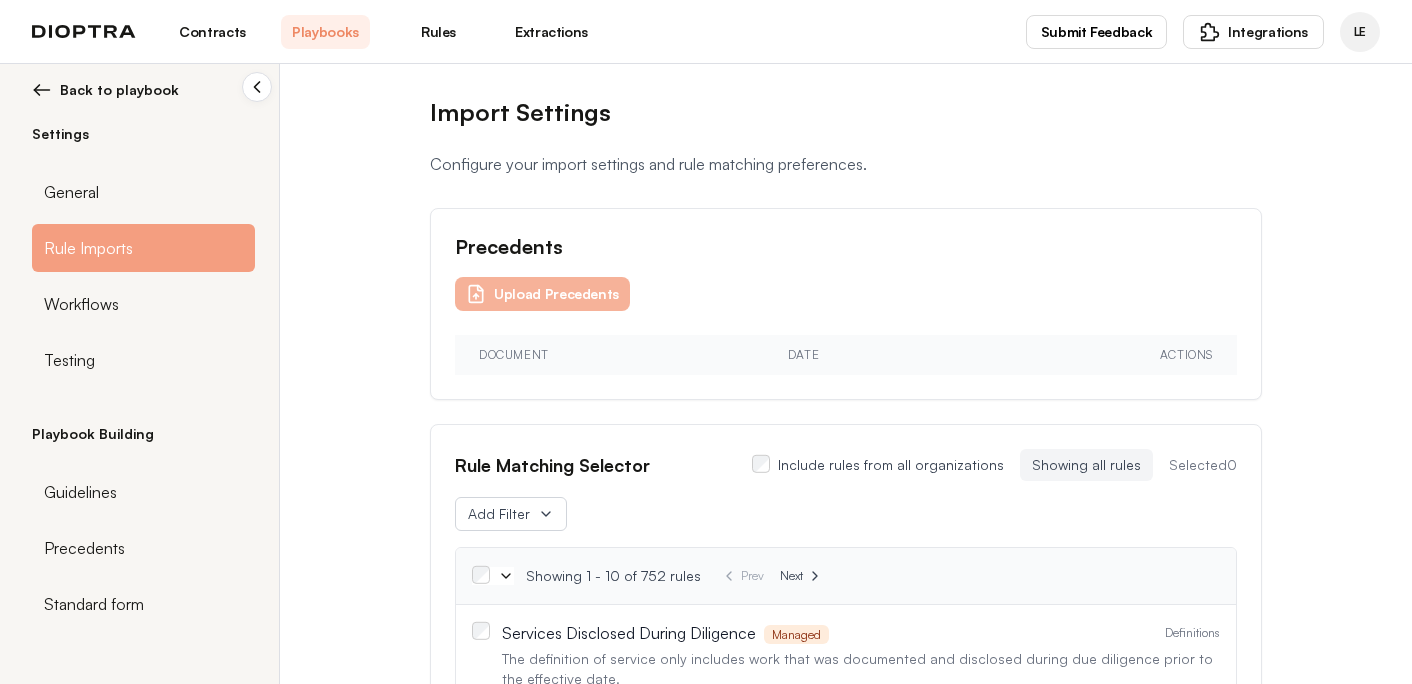 click on "Upload Precedents" at bounding box center (542, 294) 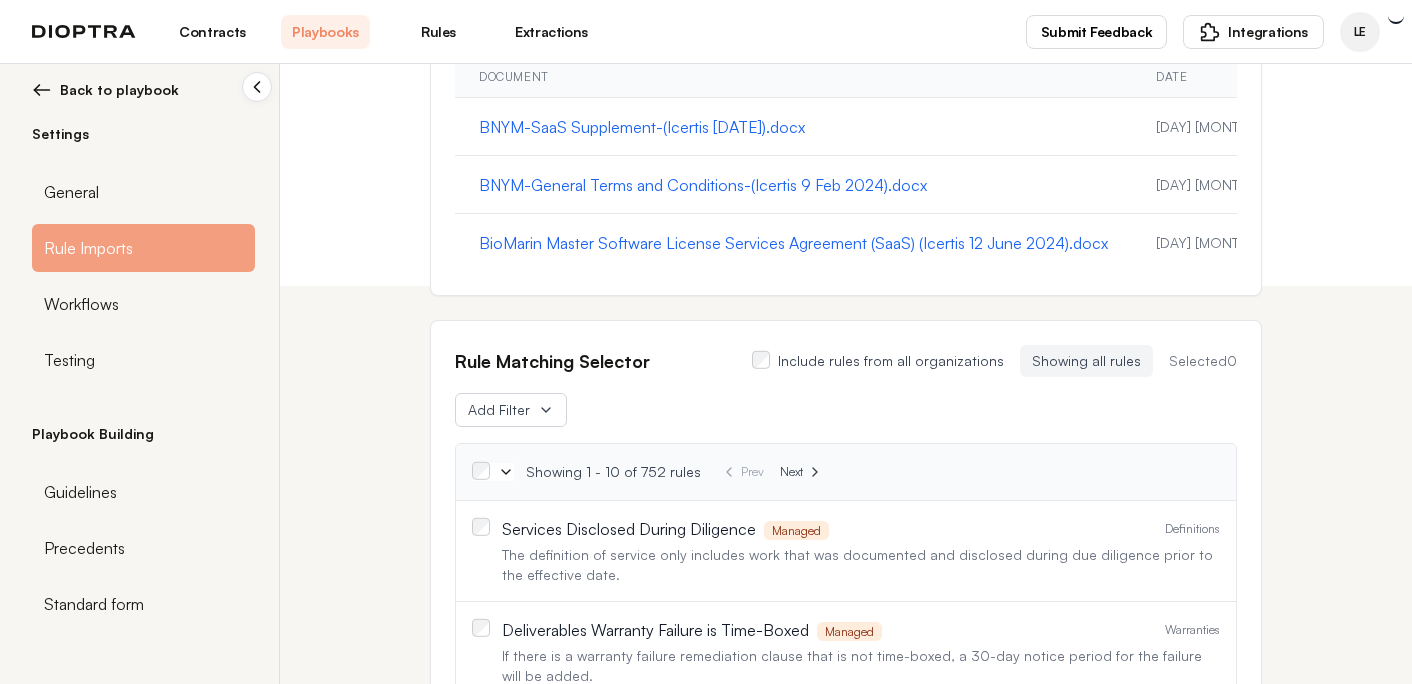 scroll, scrollTop: 458, scrollLeft: 0, axis: vertical 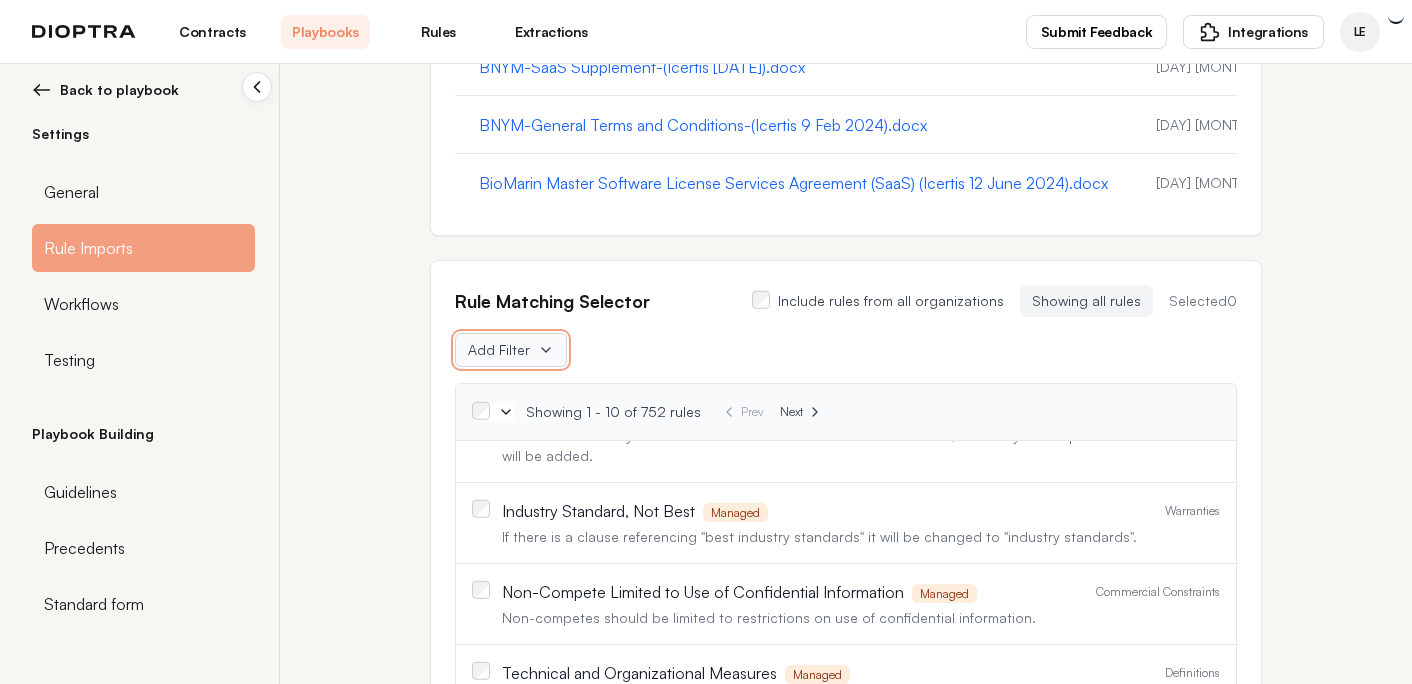 click 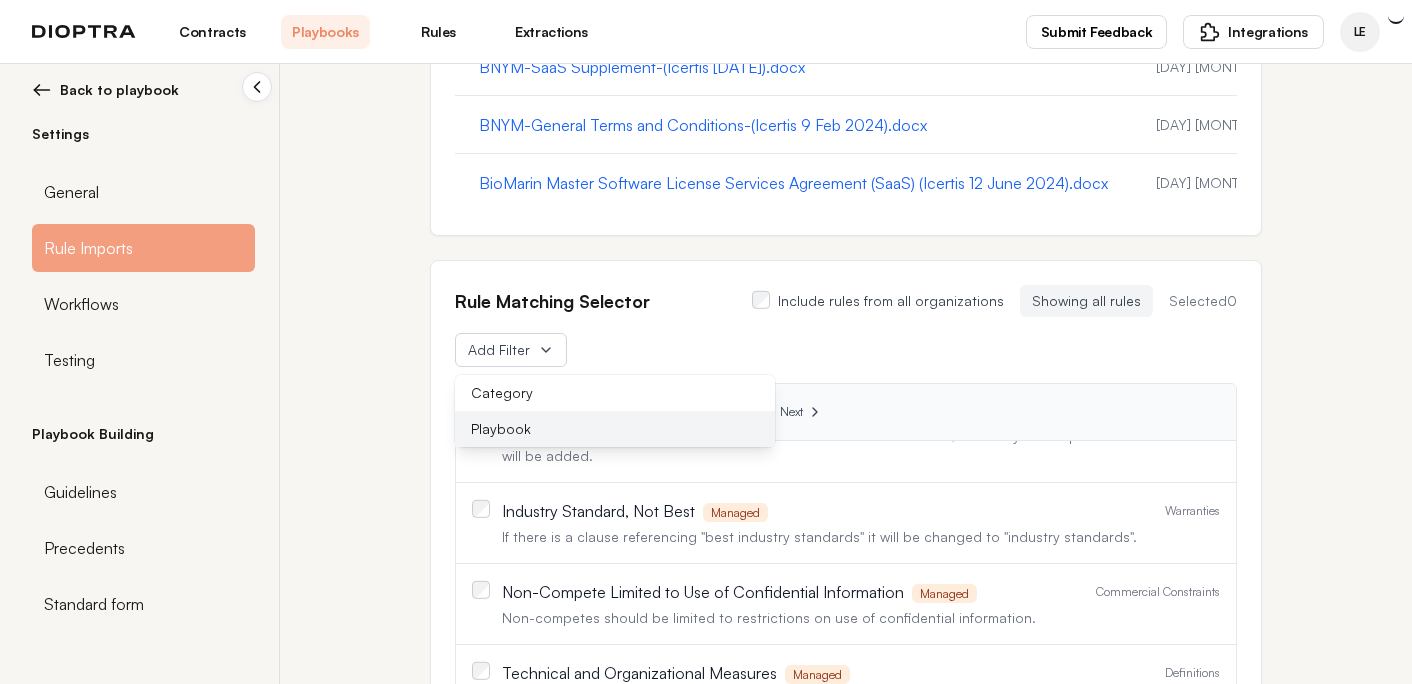 click on "Playbook" at bounding box center (615, 429) 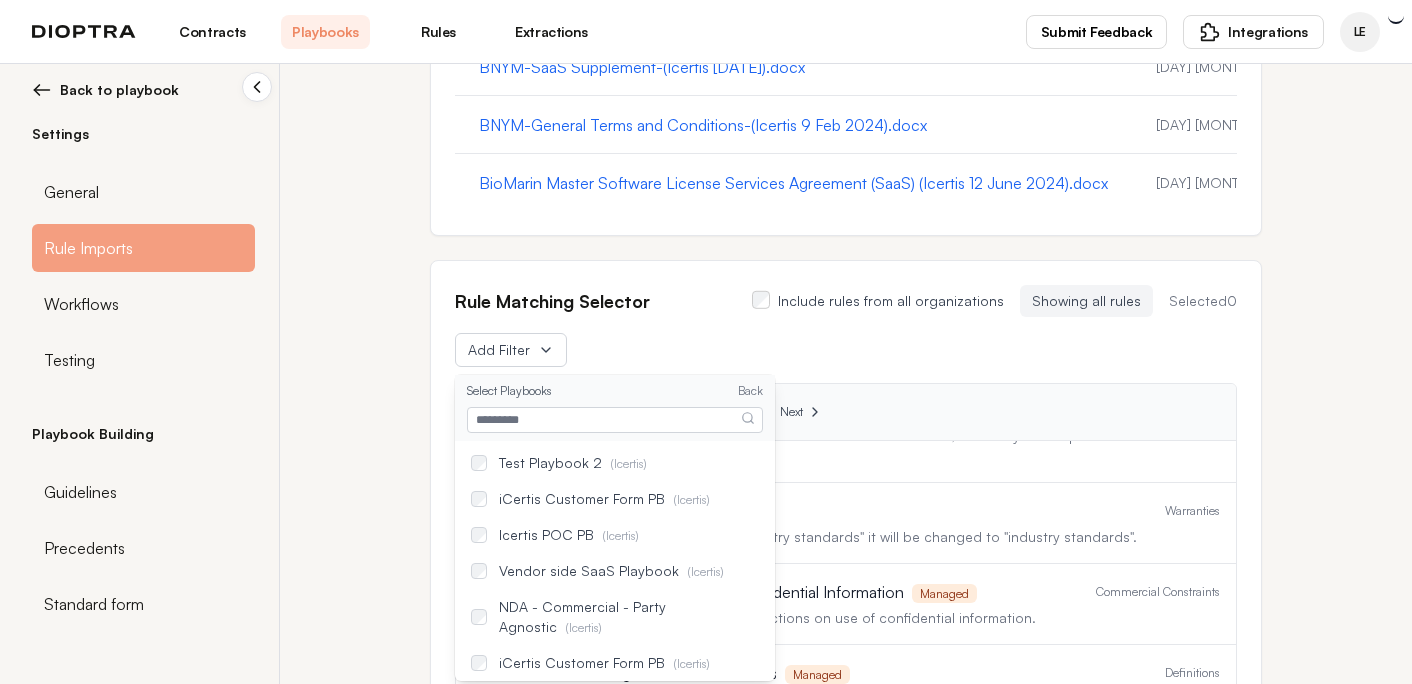 scroll, scrollTop: 1118, scrollLeft: 0, axis: vertical 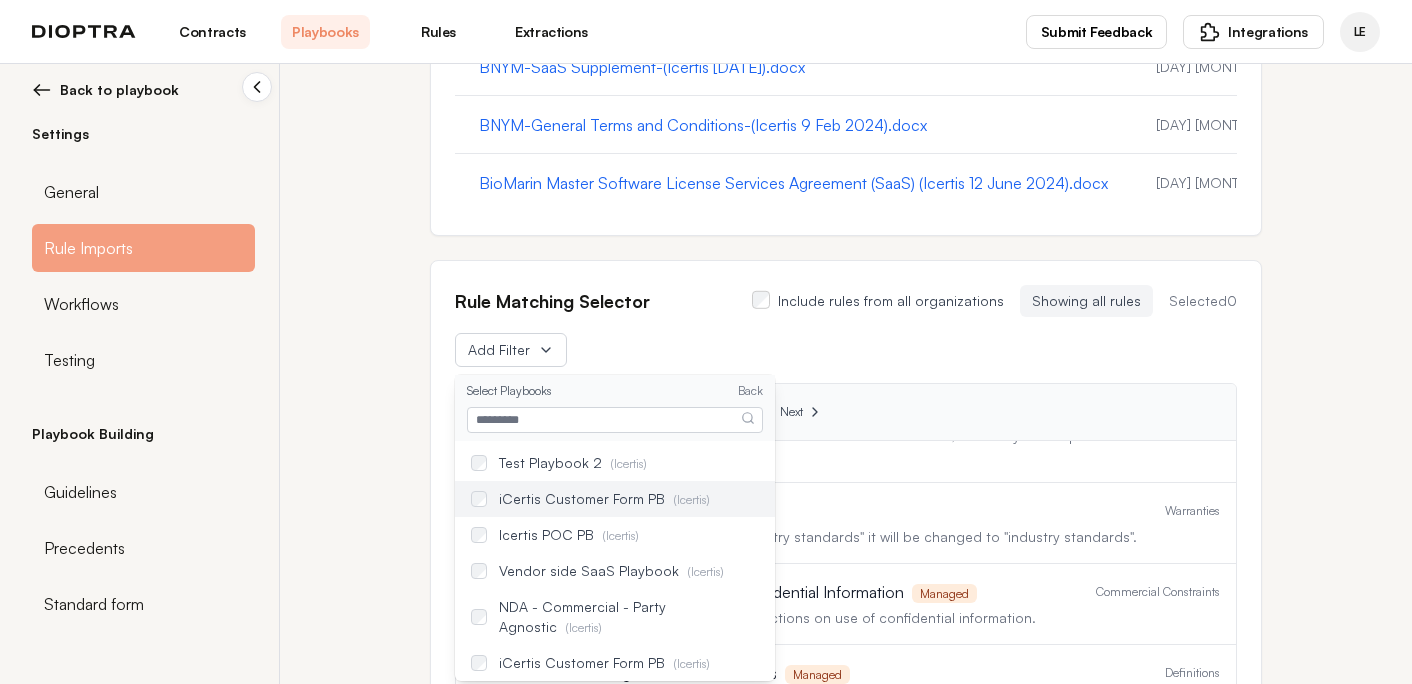 click on "iCertis Customer Form PB ( Icertis )" at bounding box center (604, 499) 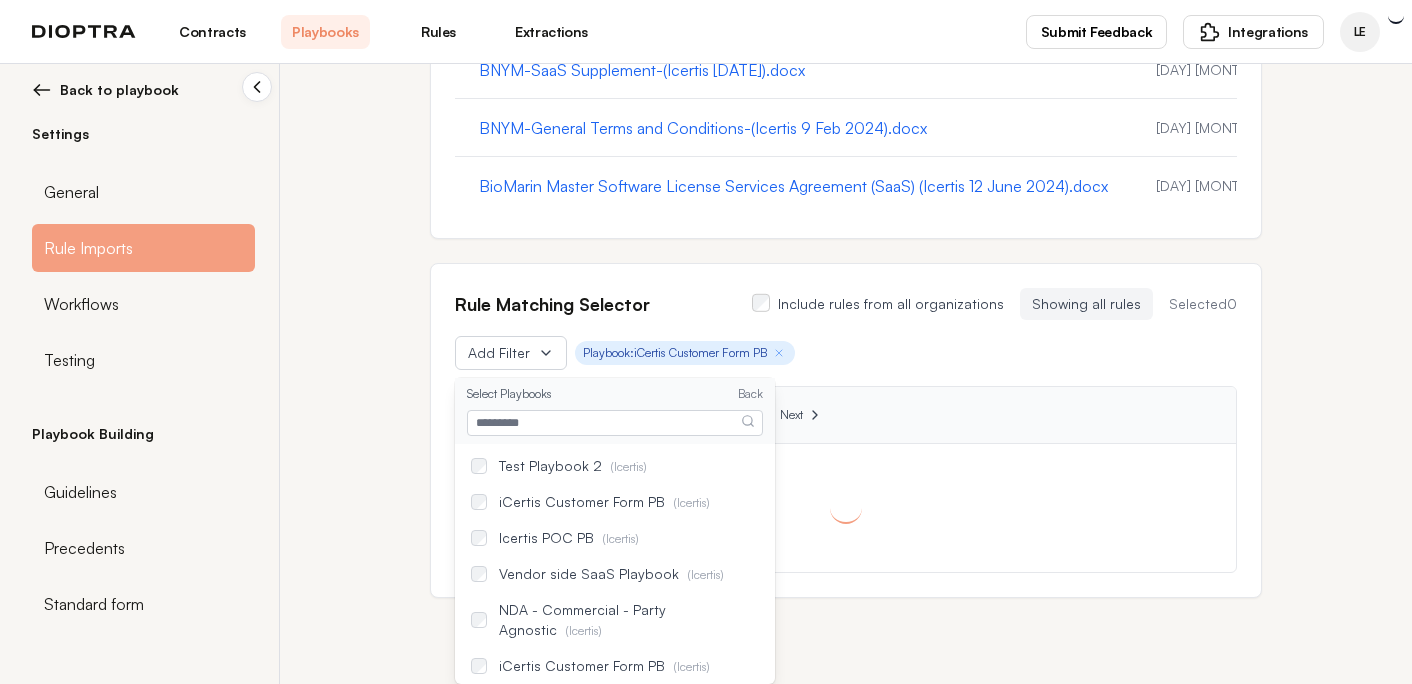 scroll, scrollTop: 0, scrollLeft: 0, axis: both 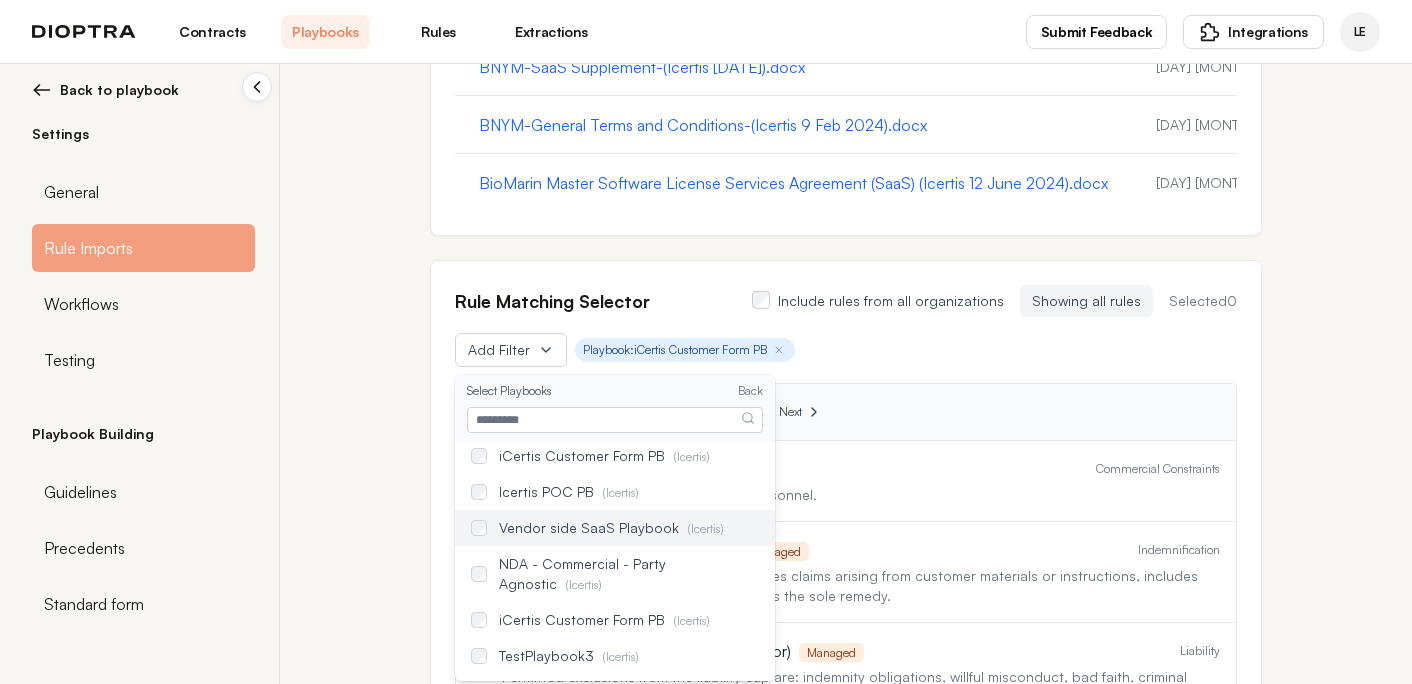 click on "Vendor side SaaS Playbook ( Icertis )" at bounding box center [611, 528] 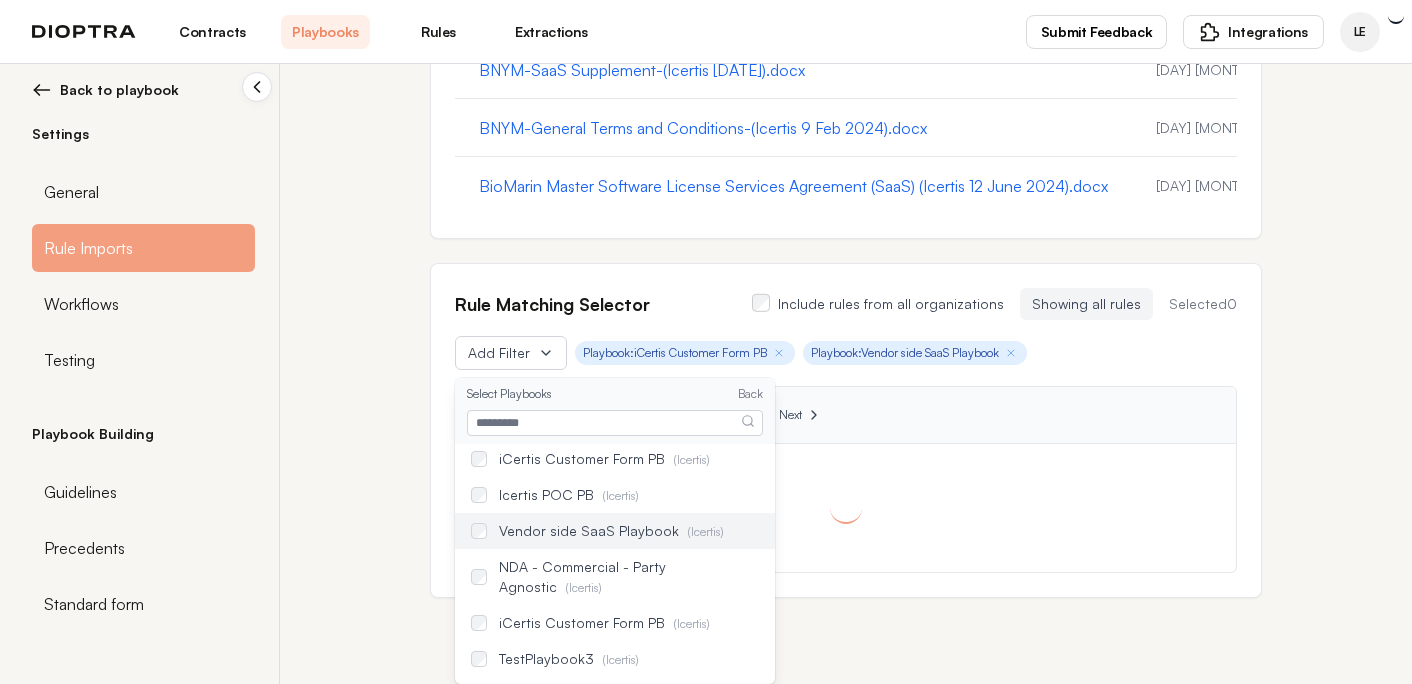 scroll, scrollTop: 1118, scrollLeft: 0, axis: vertical 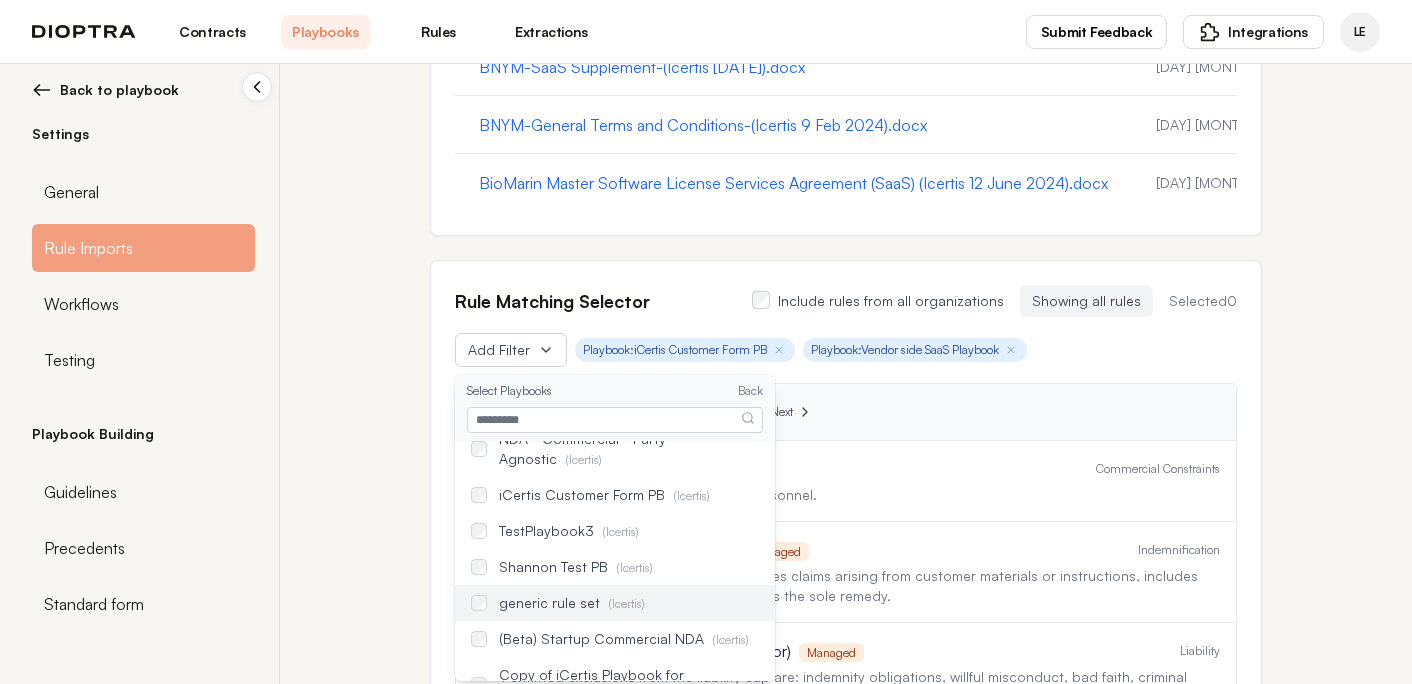 click on "generic rule set ( Icertis )" at bounding box center [572, 603] 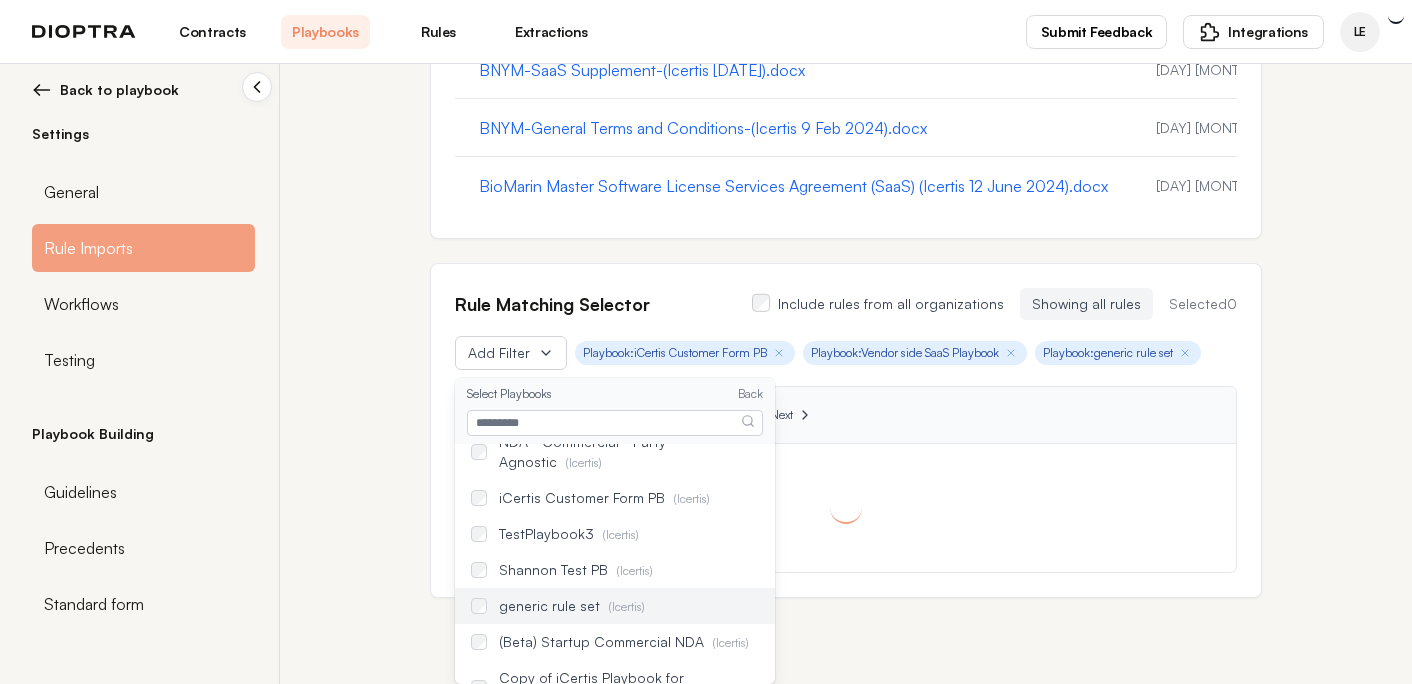 scroll, scrollTop: 1118, scrollLeft: 0, axis: vertical 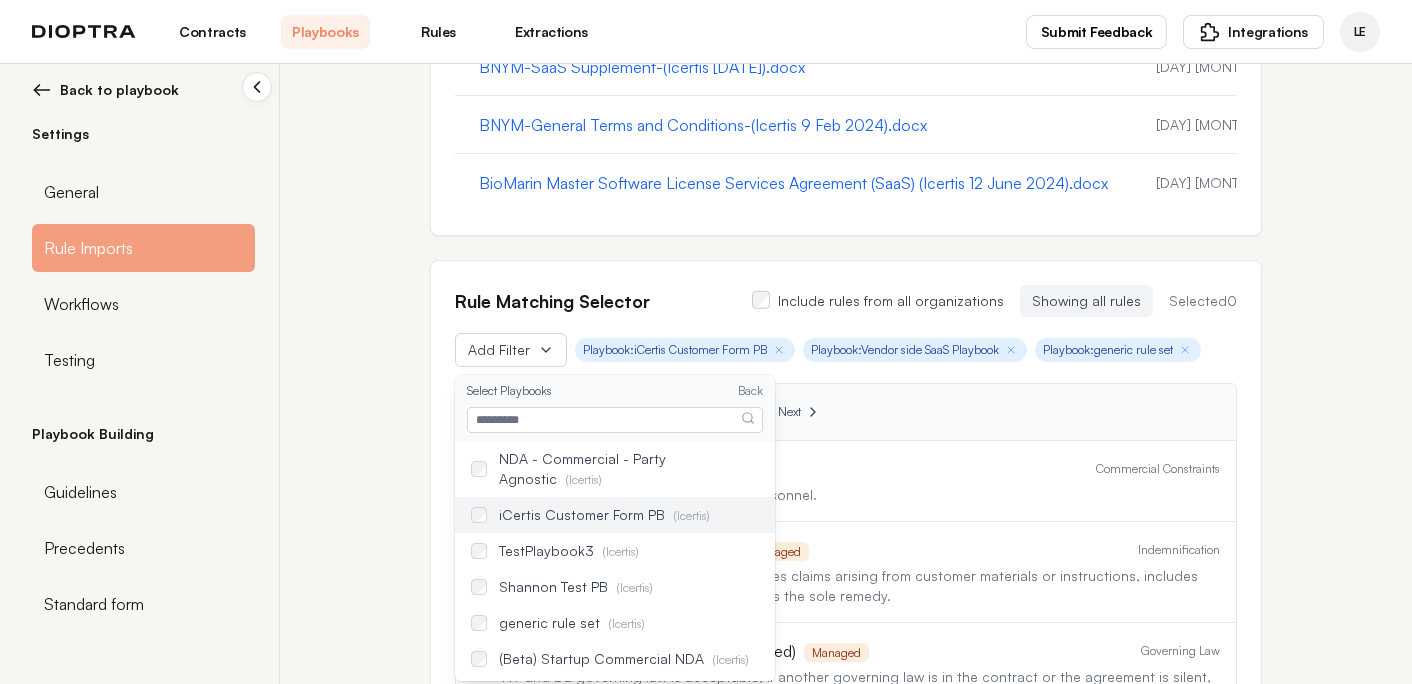click on "iCertis Customer Form PB ( Icertis )" at bounding box center (615, 515) 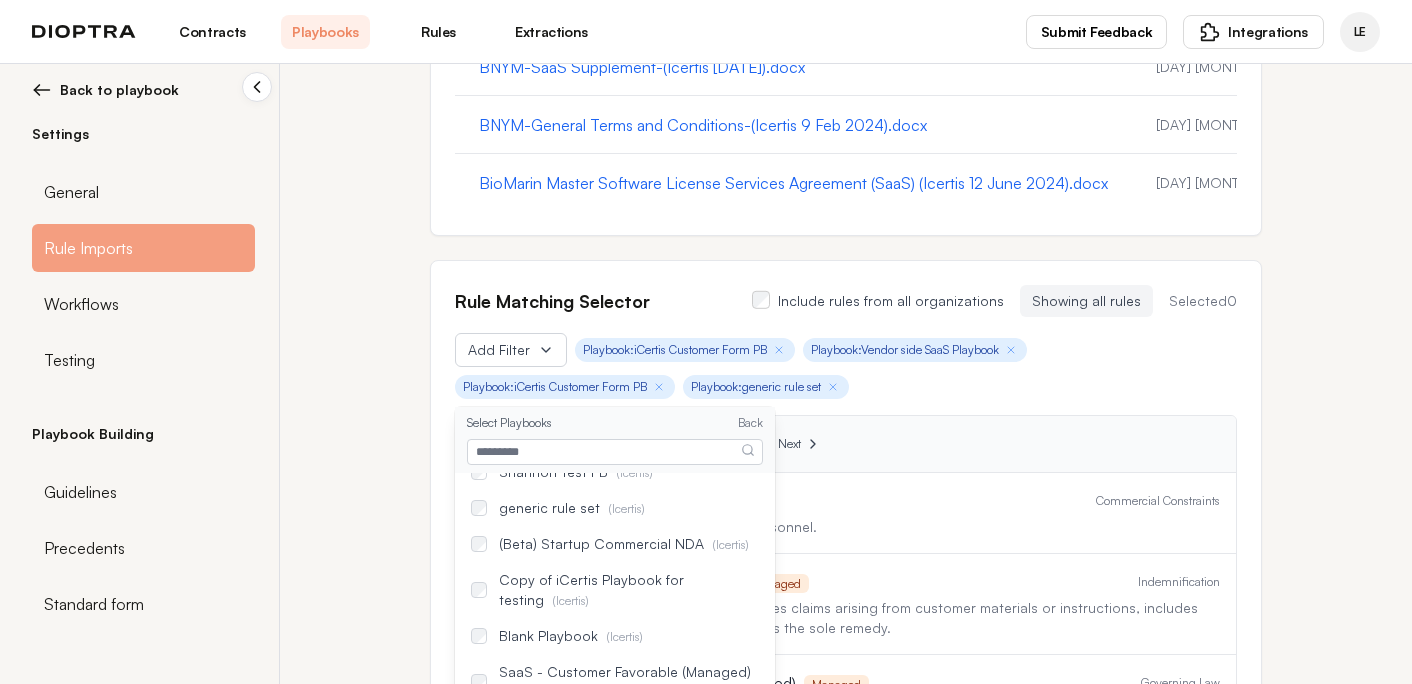 scroll, scrollTop: 296, scrollLeft: 0, axis: vertical 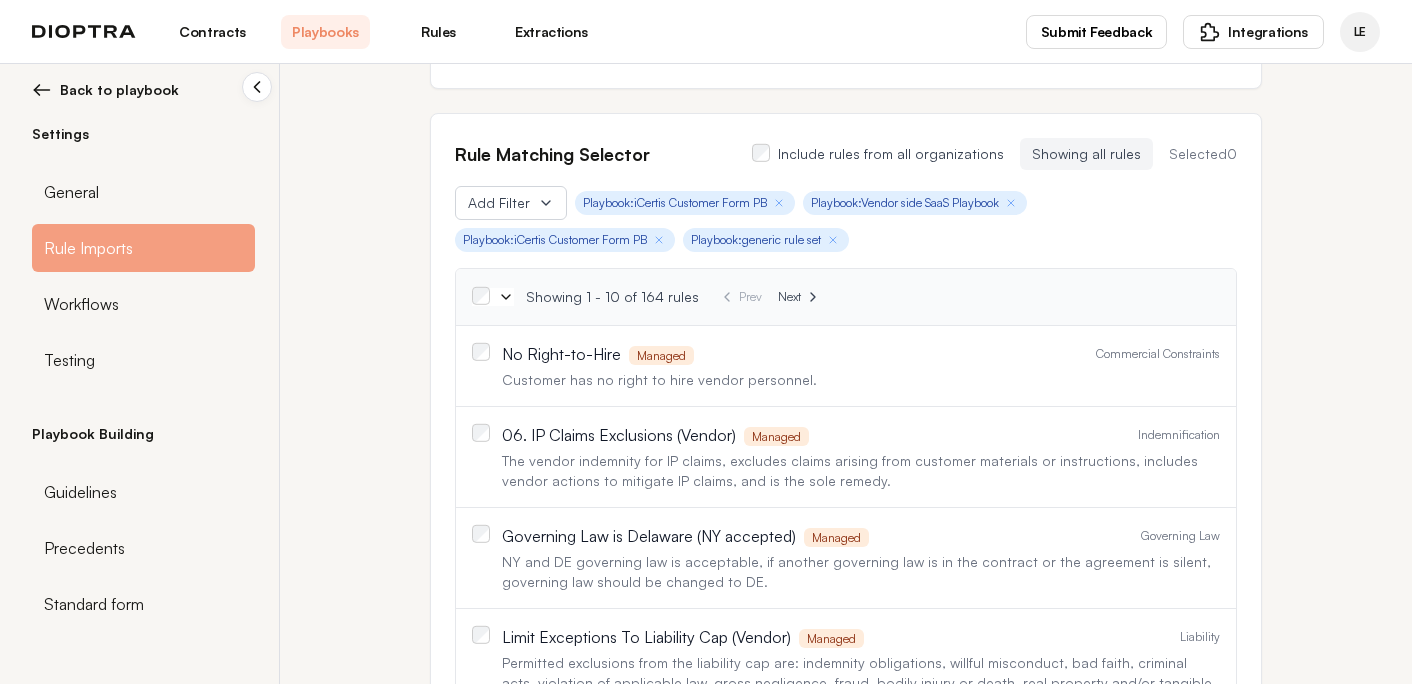 click on "Rule Matching Selector Include rules from all organizations Showing all rules Selected  0 Add Filter Playbook:  iCertis Customer Form PB Playbook:  Vendor side SaaS Playbook Playbook:  iCertis Customer Form PB Playbook:  generic rule set Showing 1 - 10 of 164 rules Prev Next No Right-to-Hire Managed Commercial Constraints Customer has no right to hire vendor personnel. 06. IP Claims Exclusions (Vendor) Managed Indemnification The vendor indemnity for IP claims, excludes claims arising from customer materials or instructions, includes vendor actions to mitigate IP claims, and is the sole remedy. Governing Law is Delaware (NY accepted) Managed Governing Law NY and DE governing law is acceptable, if another governing law is in the contract or the agreement is silent, governing law should be changed to DE. Limit Exceptions To Liability Cap (Vendor) Managed Liability VendorNamingConv Managed Variables Find in this agreement the defined term used to refer to the vendor who is providing the services Managed Managed" at bounding box center [846, 503] 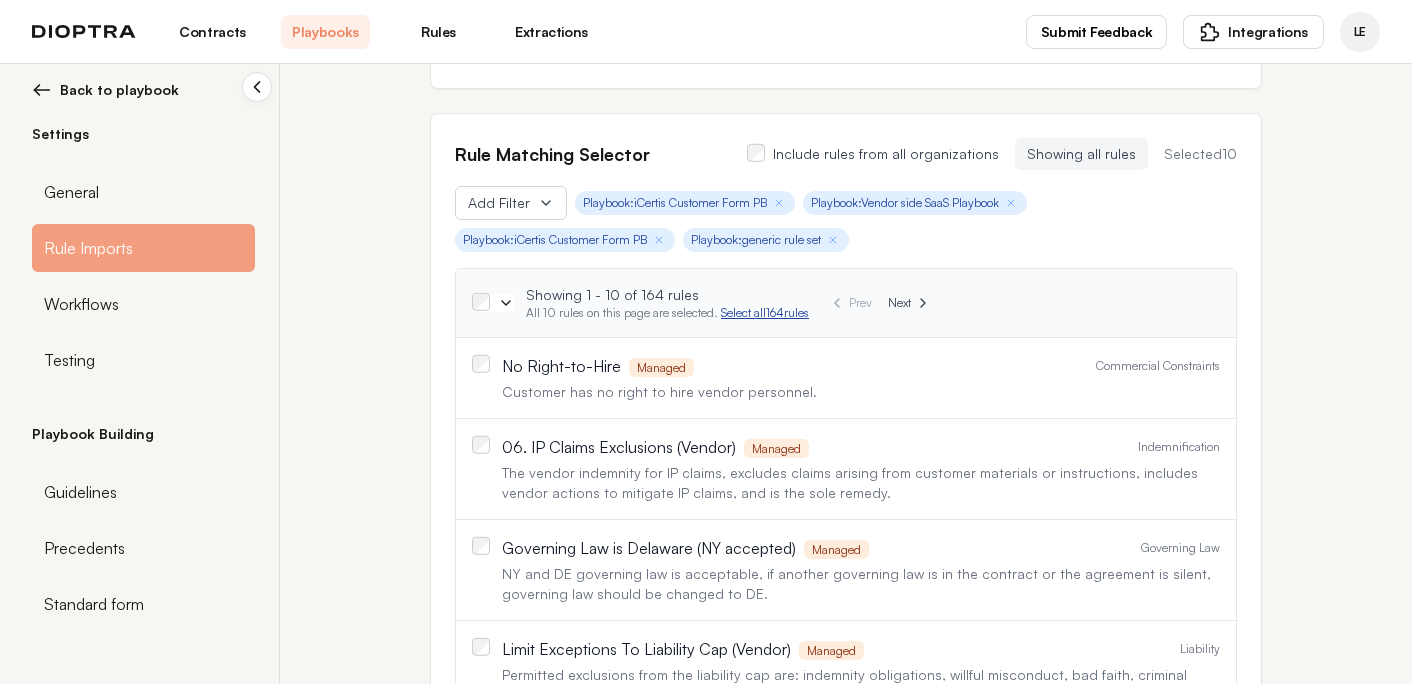 click on "Select all  164  rules" at bounding box center [765, 312] 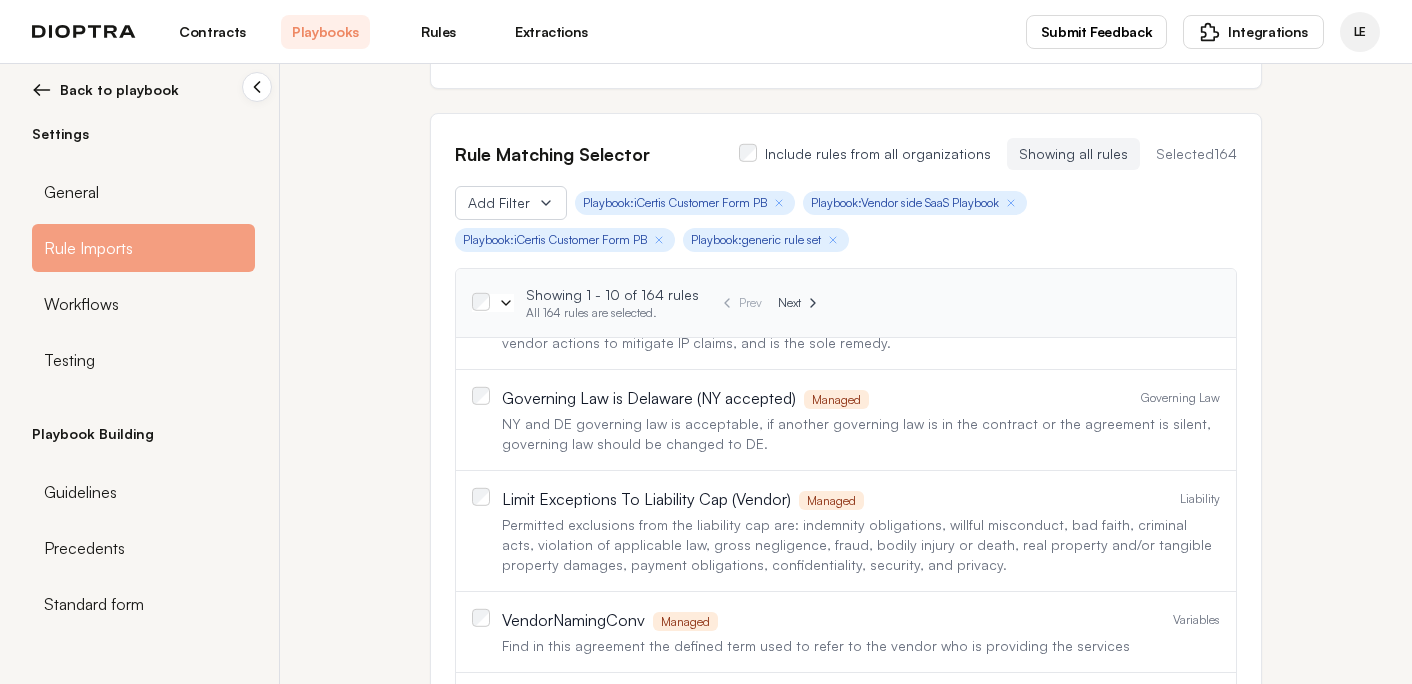 scroll, scrollTop: 420, scrollLeft: 0, axis: vertical 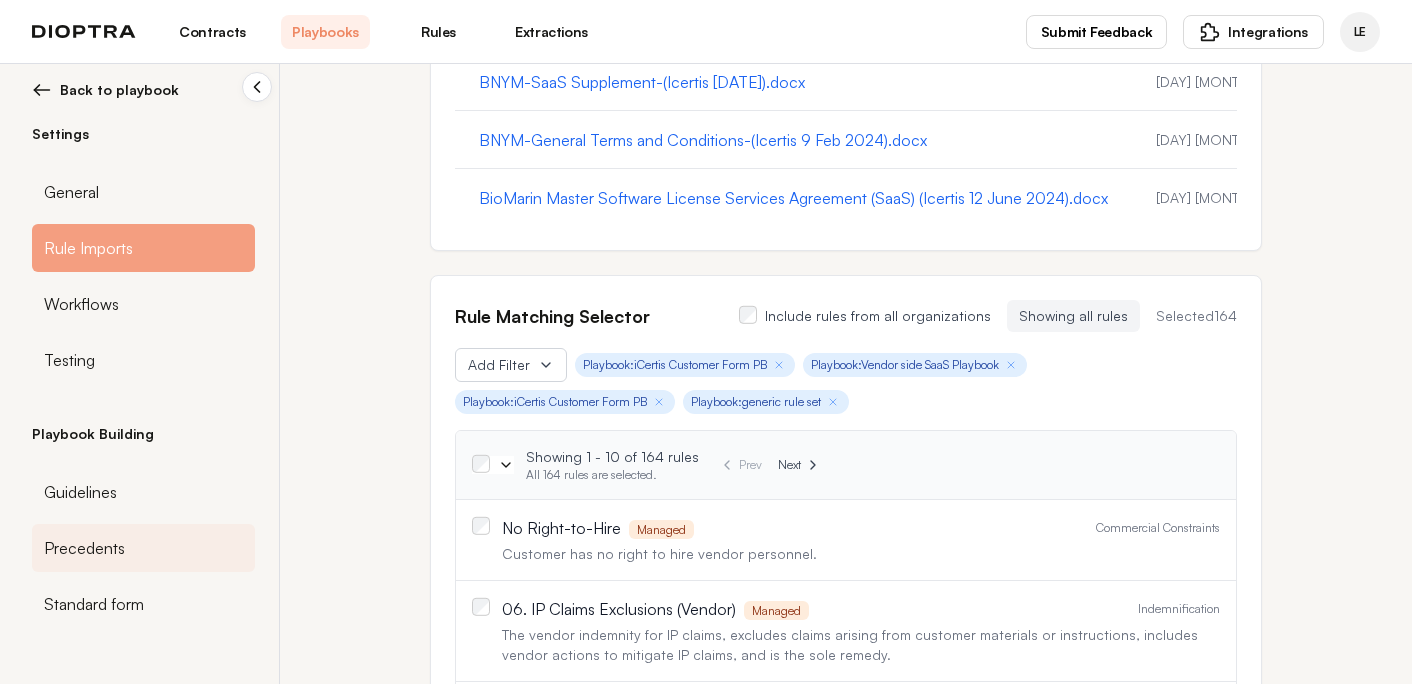 click on "Precedents" at bounding box center (84, 548) 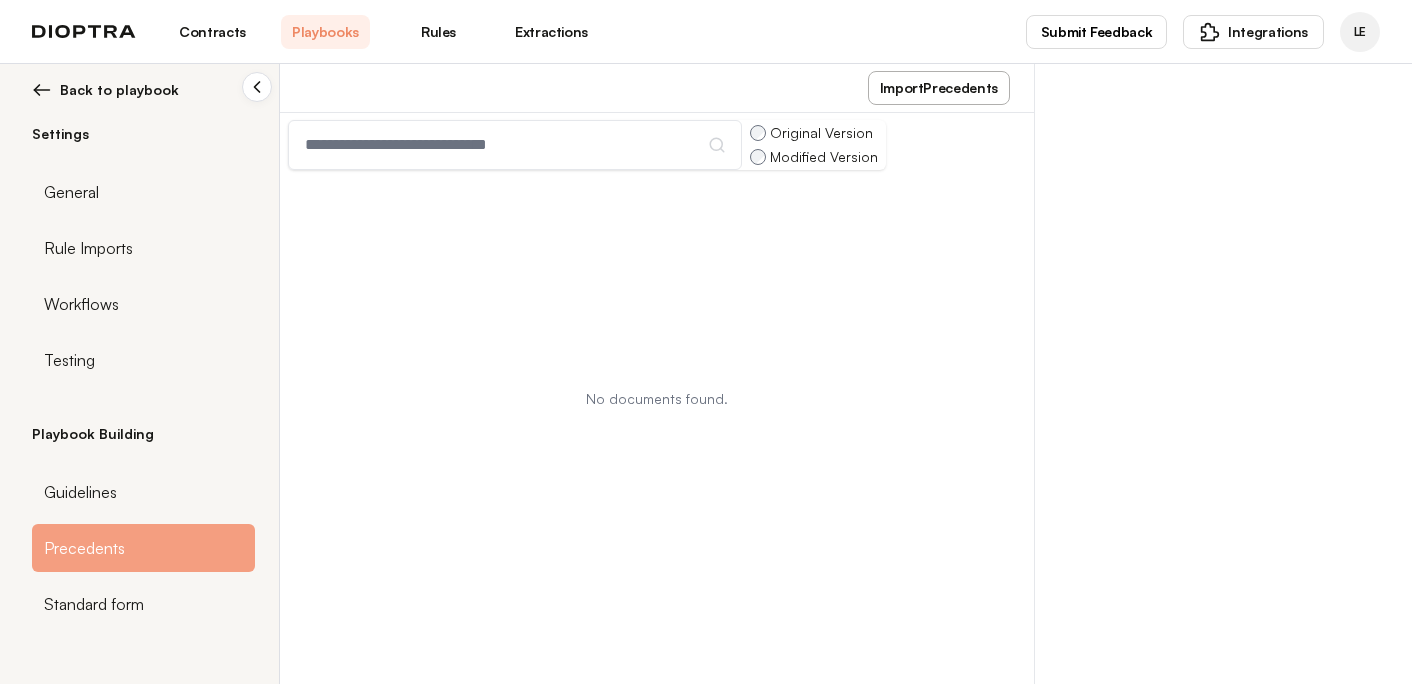 scroll, scrollTop: 0, scrollLeft: 0, axis: both 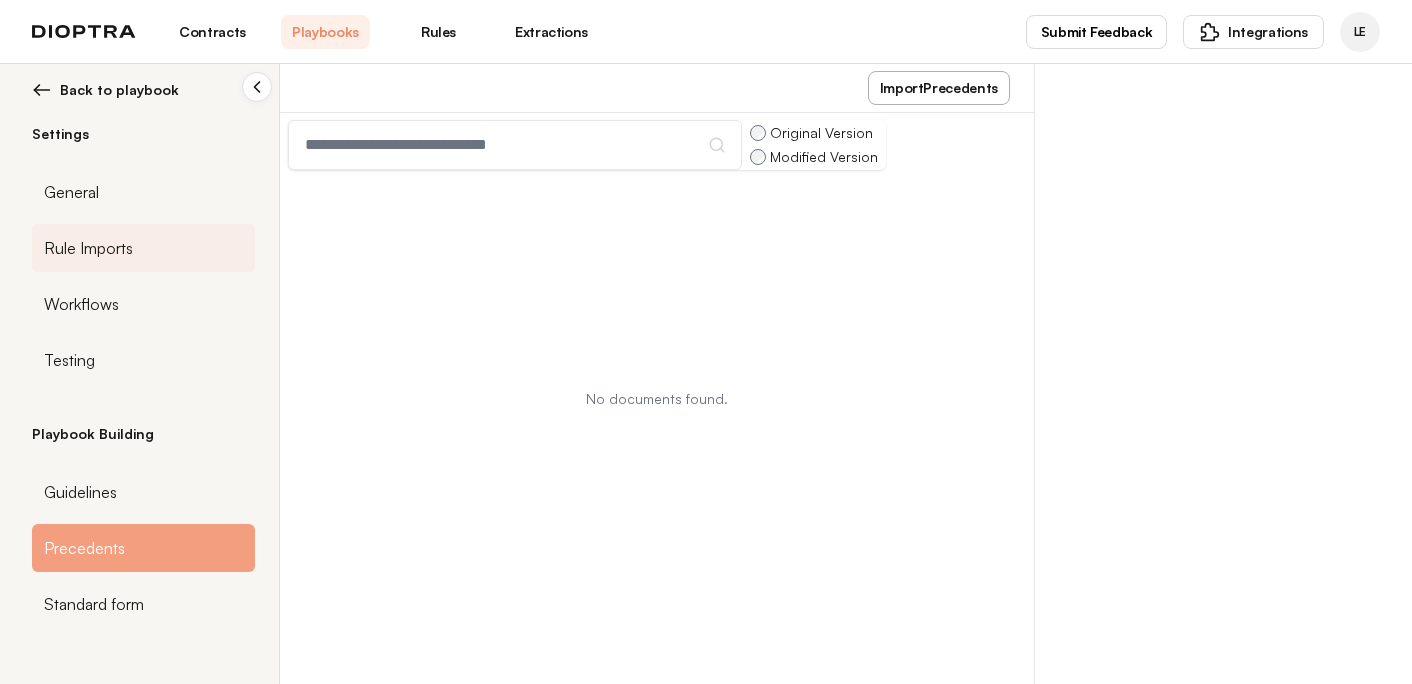 click on "Rule Imports" at bounding box center [143, 248] 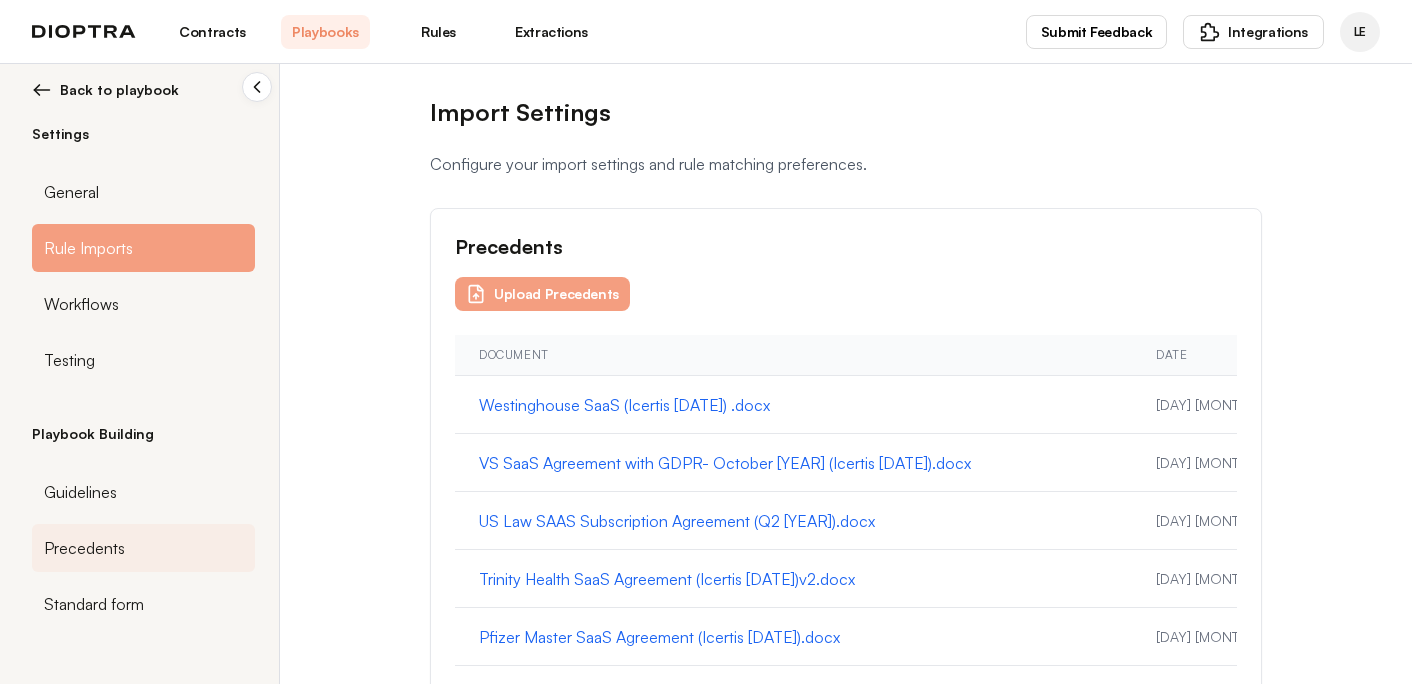 click on "Precedents" at bounding box center [143, 548] 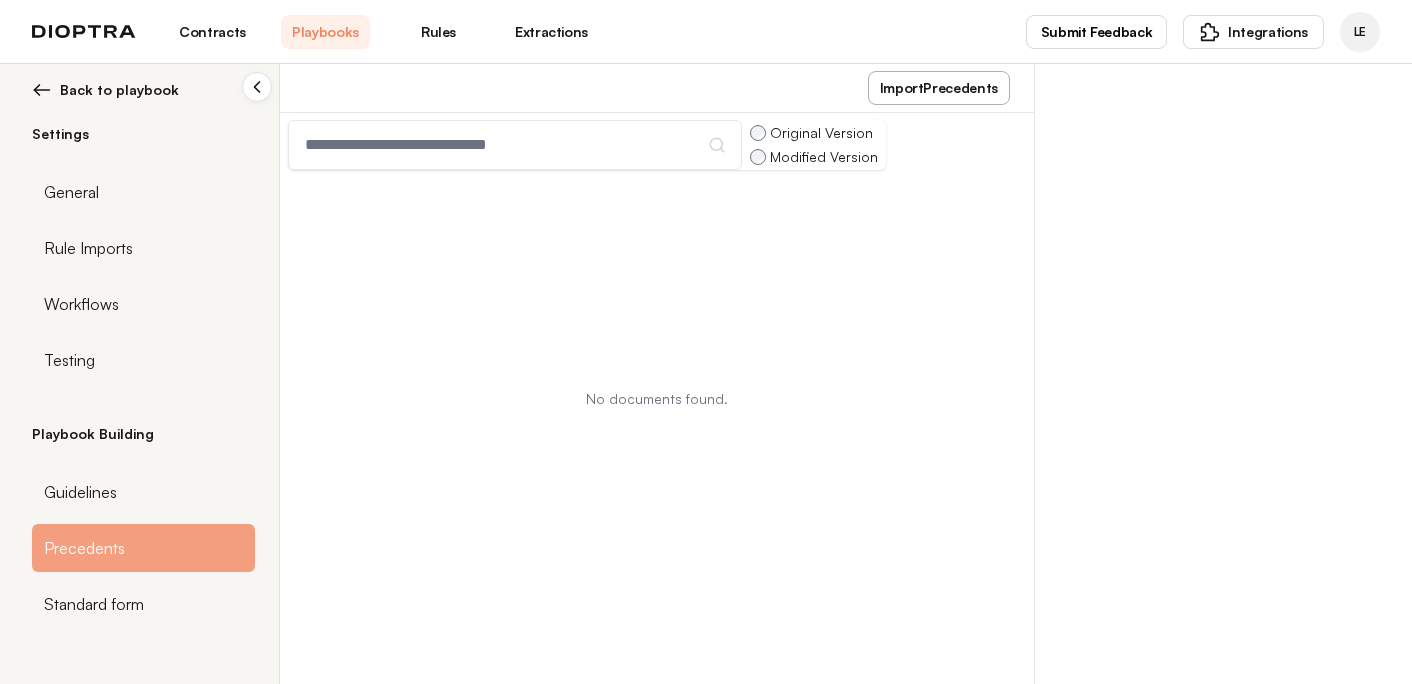 click on "Import  Precedents" at bounding box center [939, 88] 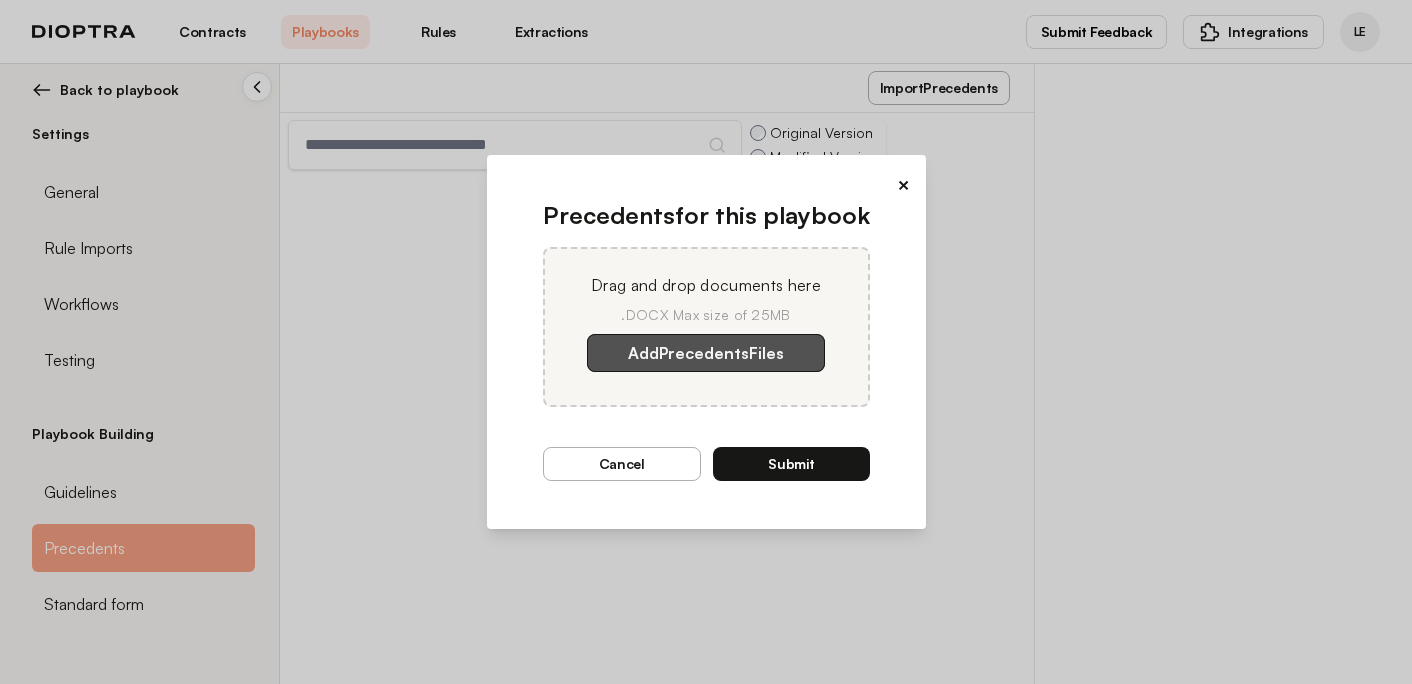 click on "Add  Precedents  Files" at bounding box center [706, 353] 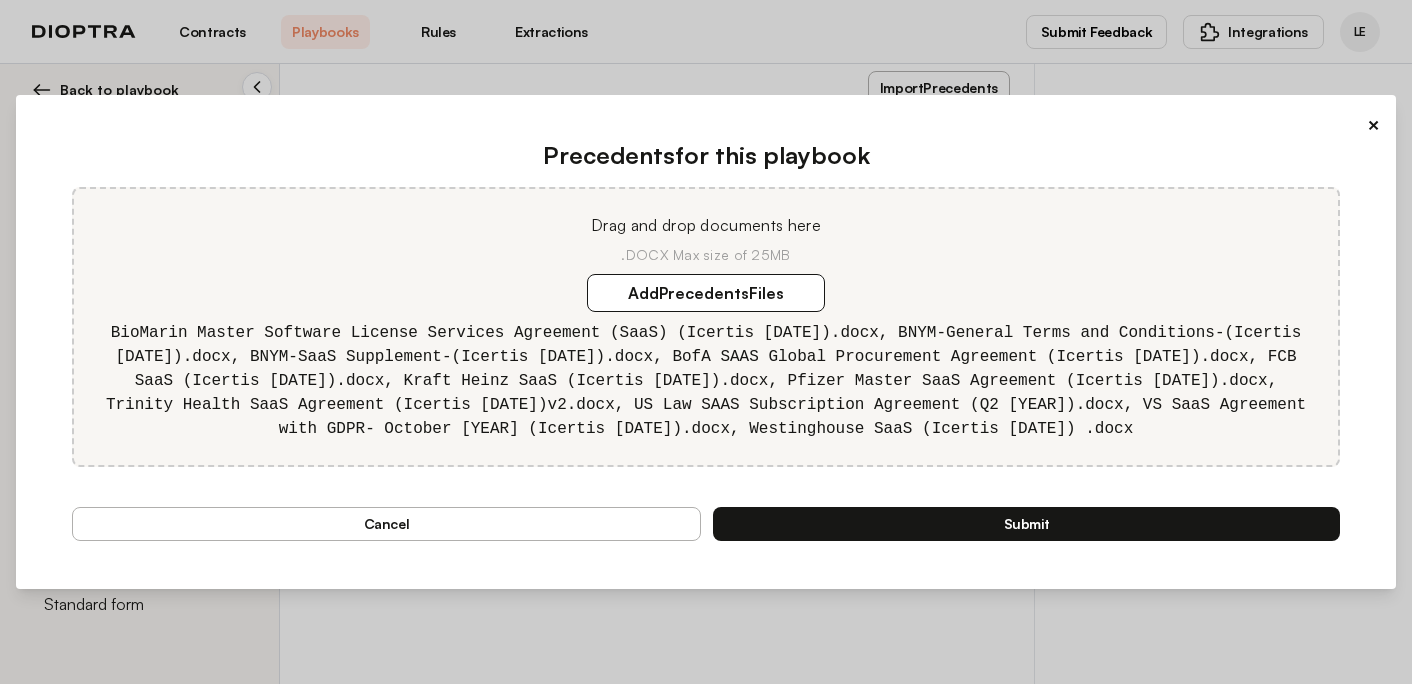 click on "Submit" at bounding box center (1026, 524) 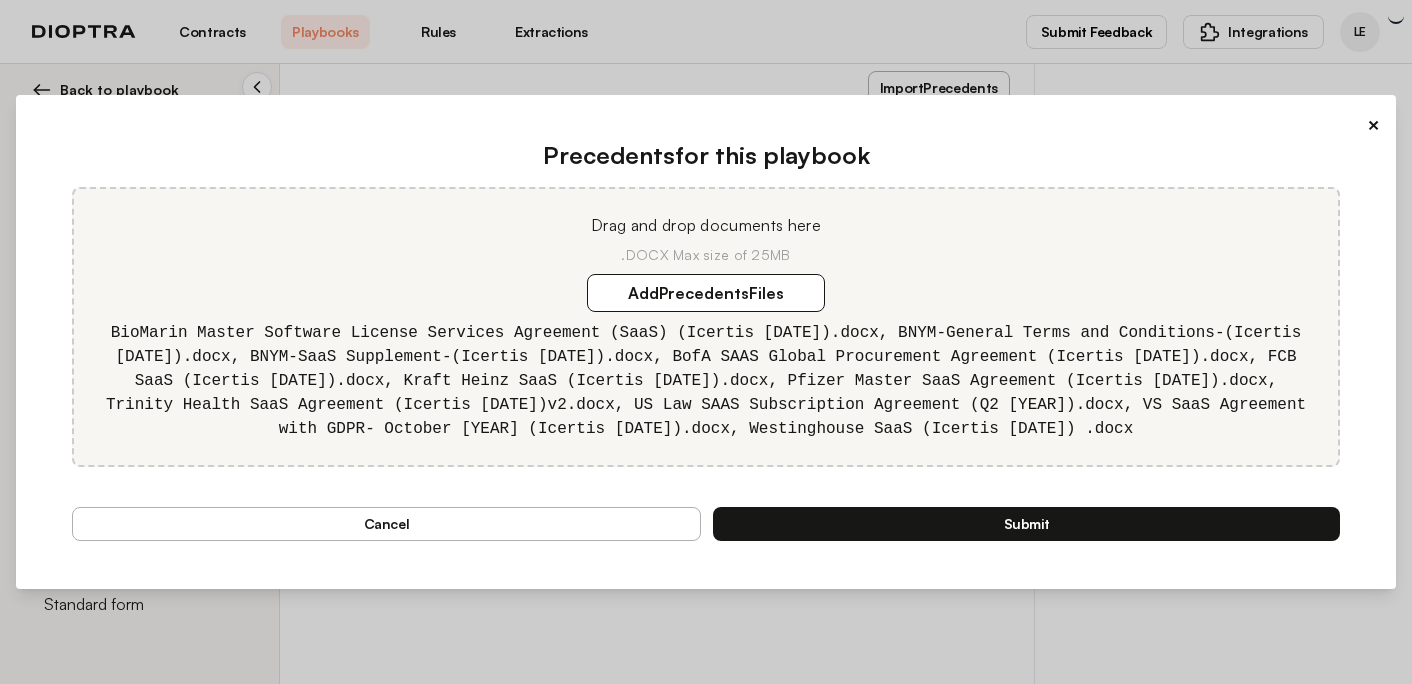 click on "Submit" at bounding box center (1026, 524) 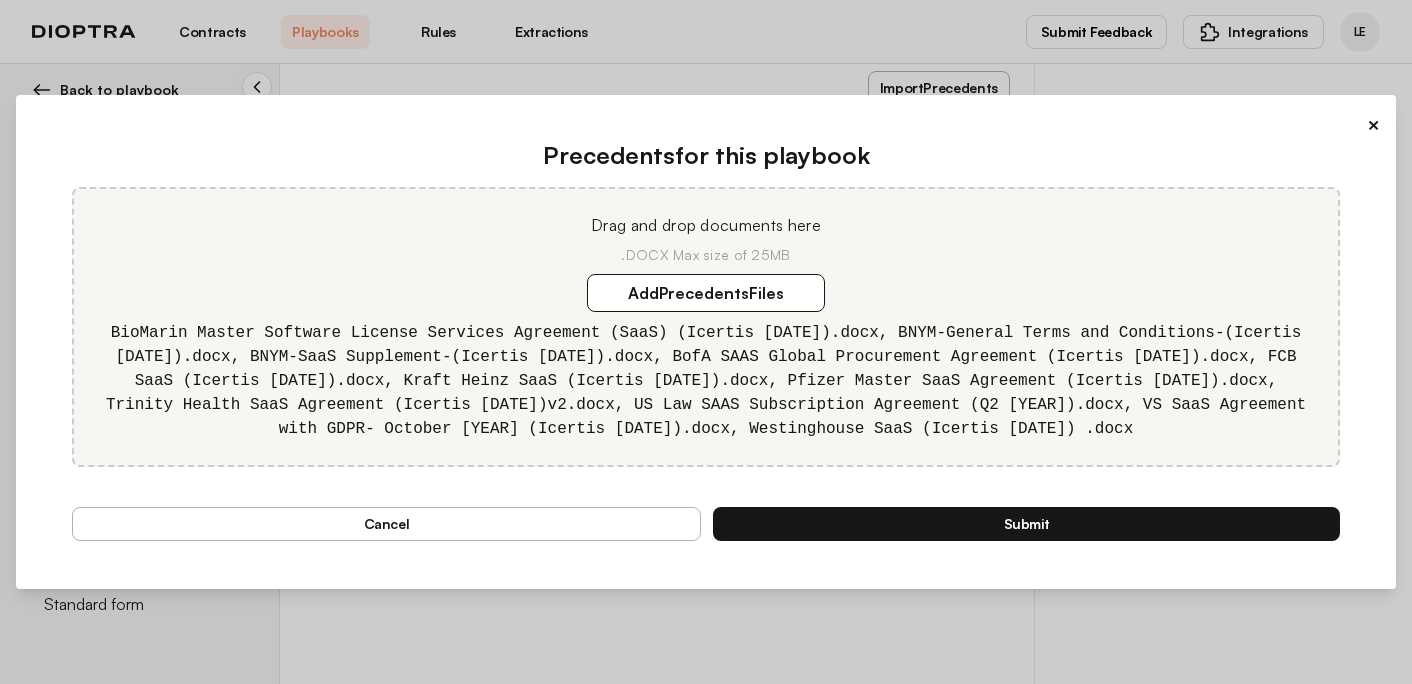click on "×" at bounding box center [1373, 125] 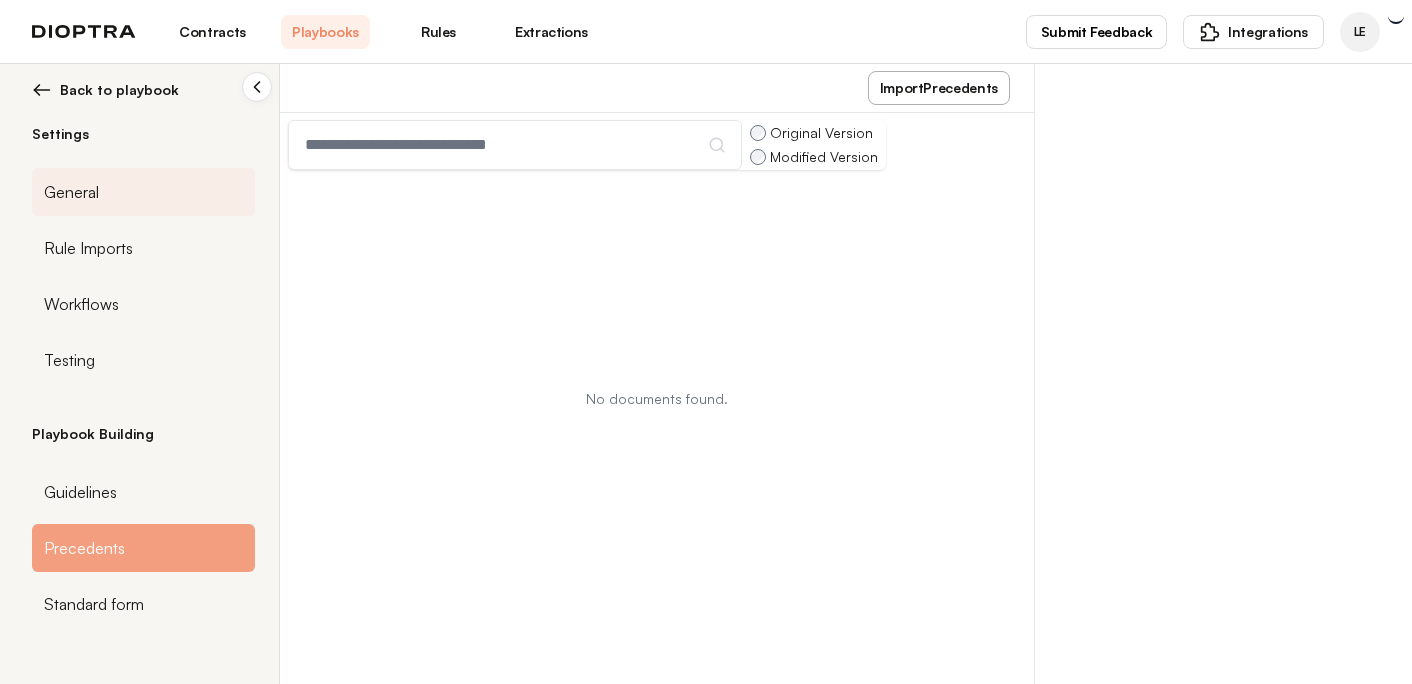 click on "General" at bounding box center (71, 192) 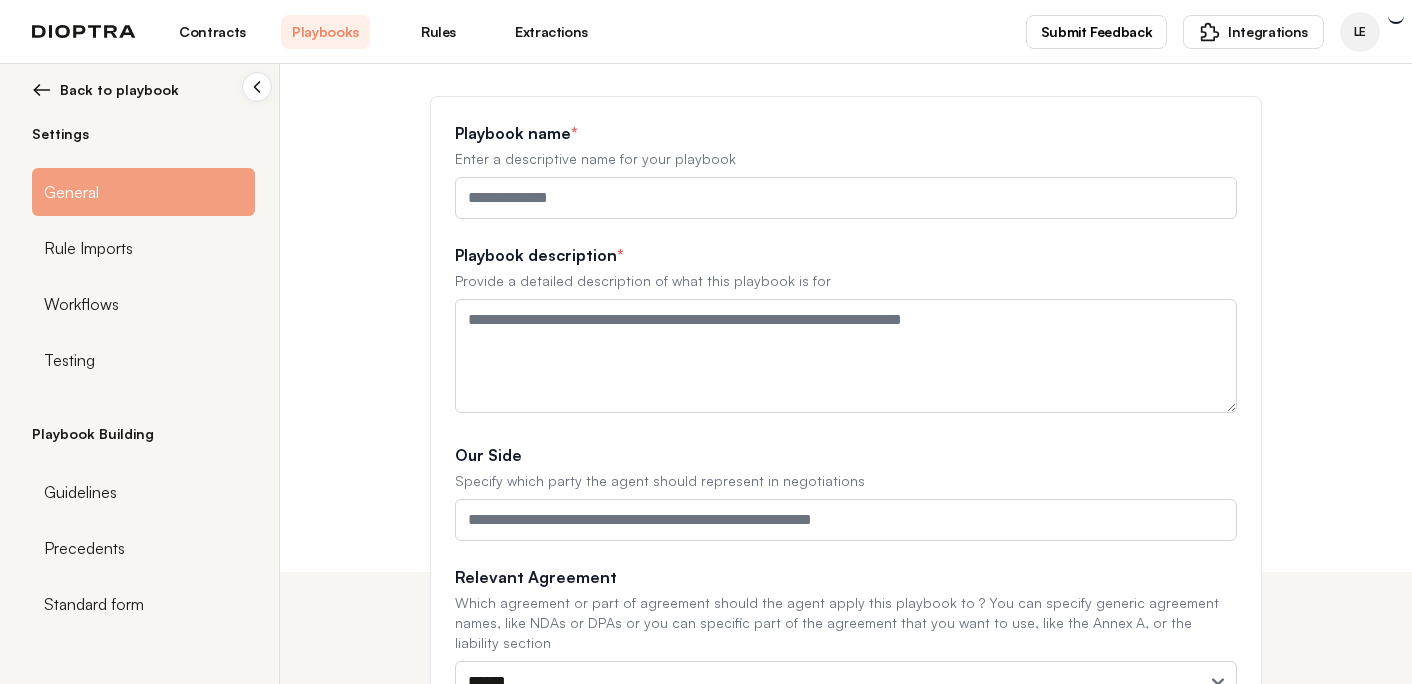 scroll, scrollTop: 346, scrollLeft: 0, axis: vertical 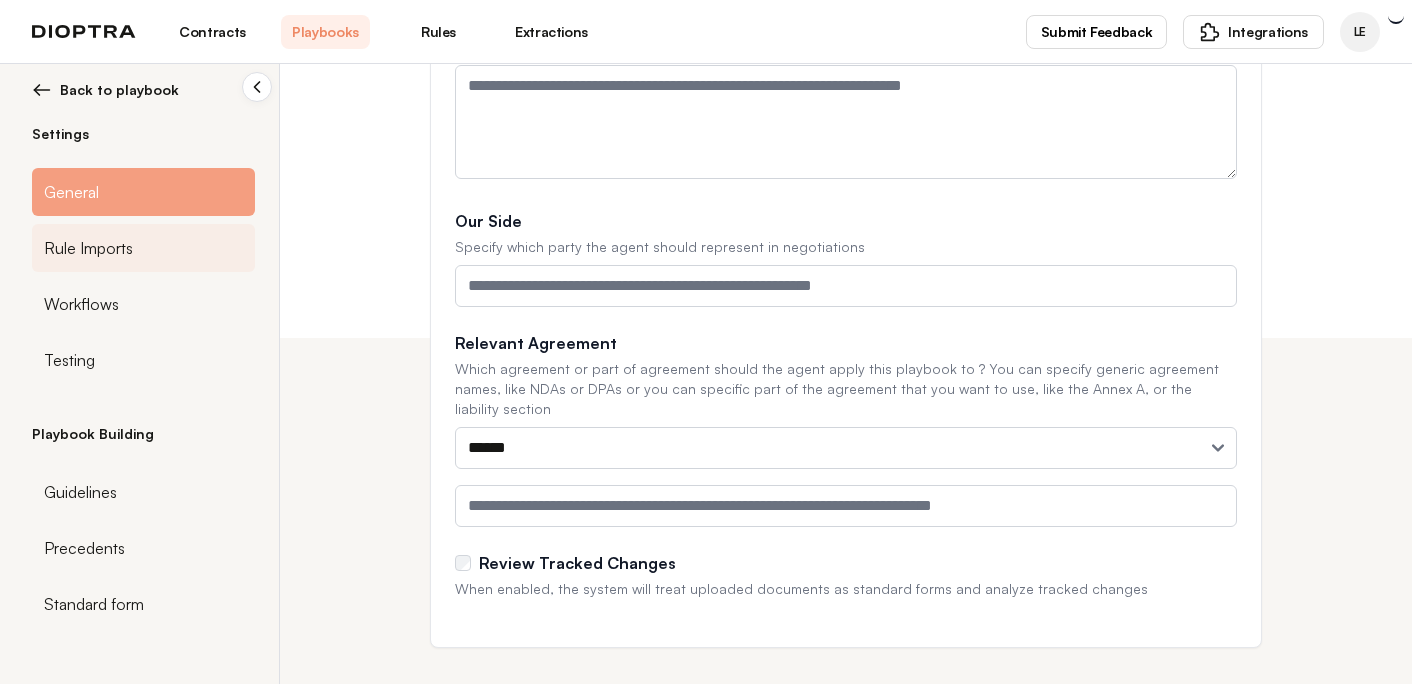 click on "Rule Imports" at bounding box center (143, 248) 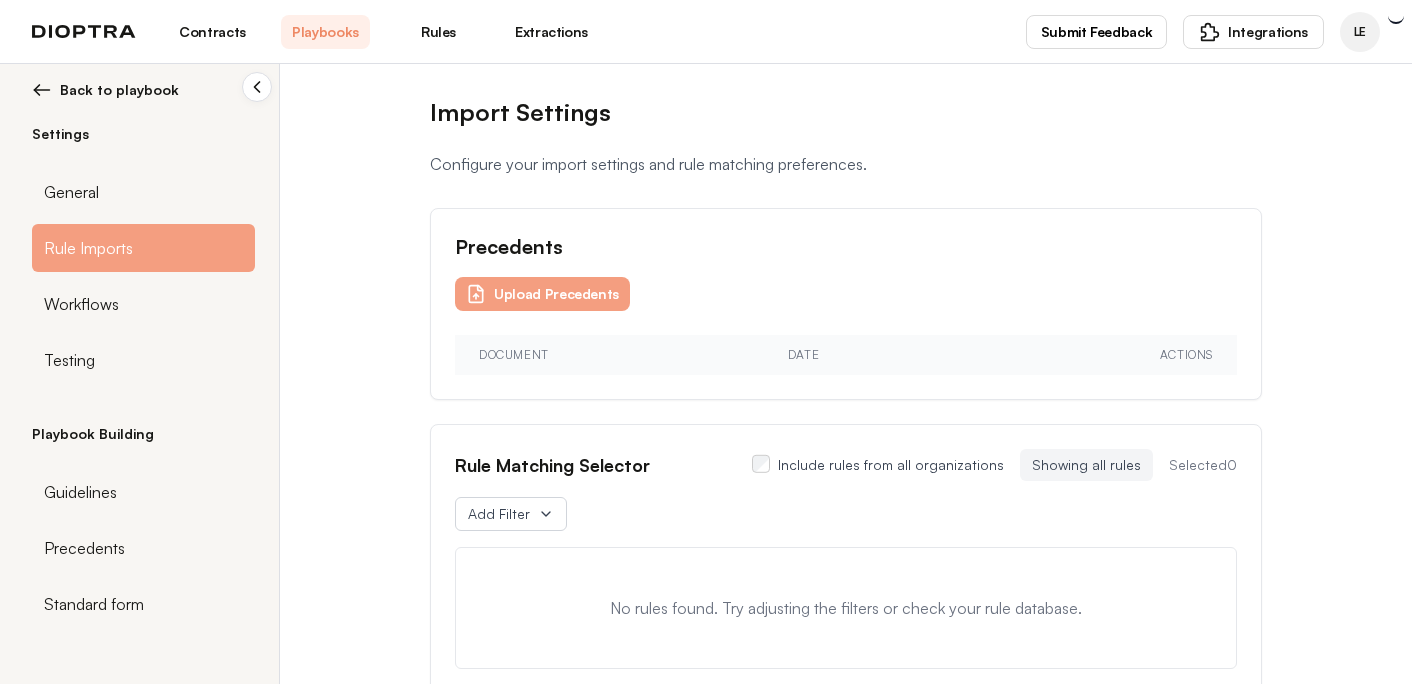 scroll, scrollTop: 66, scrollLeft: 0, axis: vertical 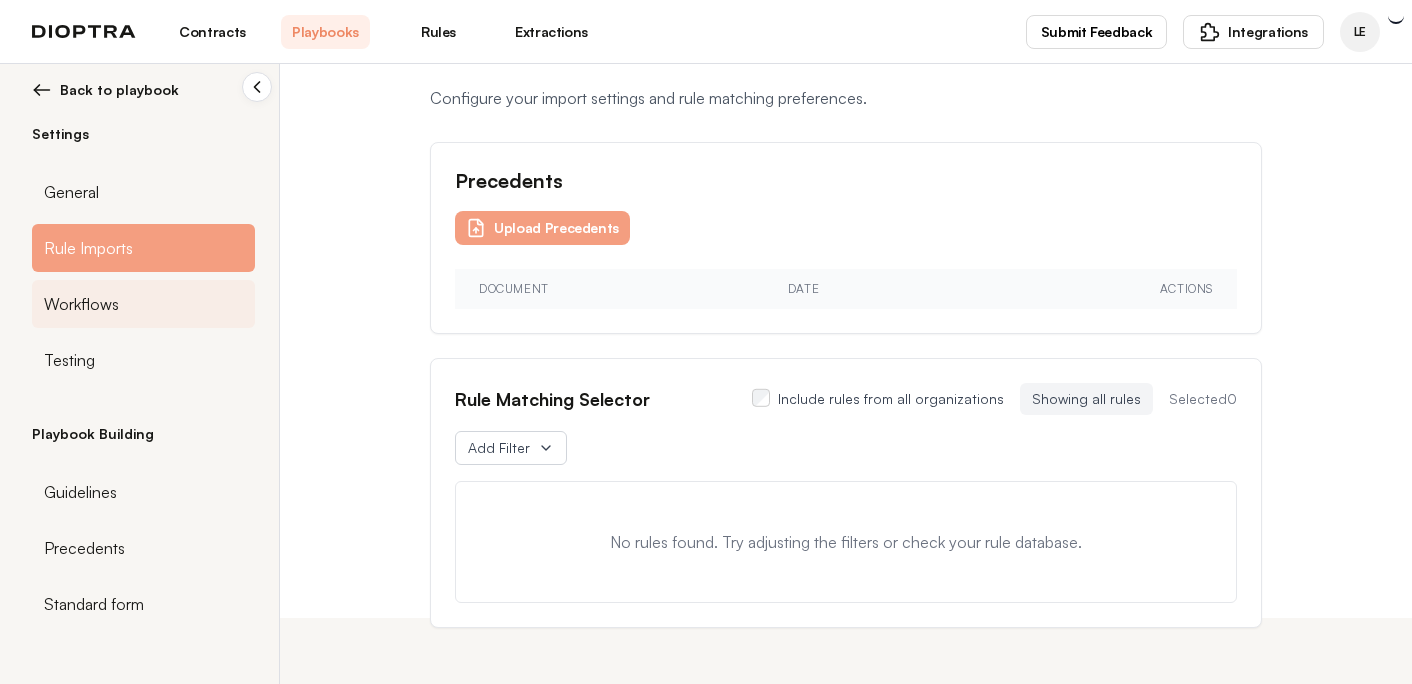click on "Workflows" at bounding box center [143, 304] 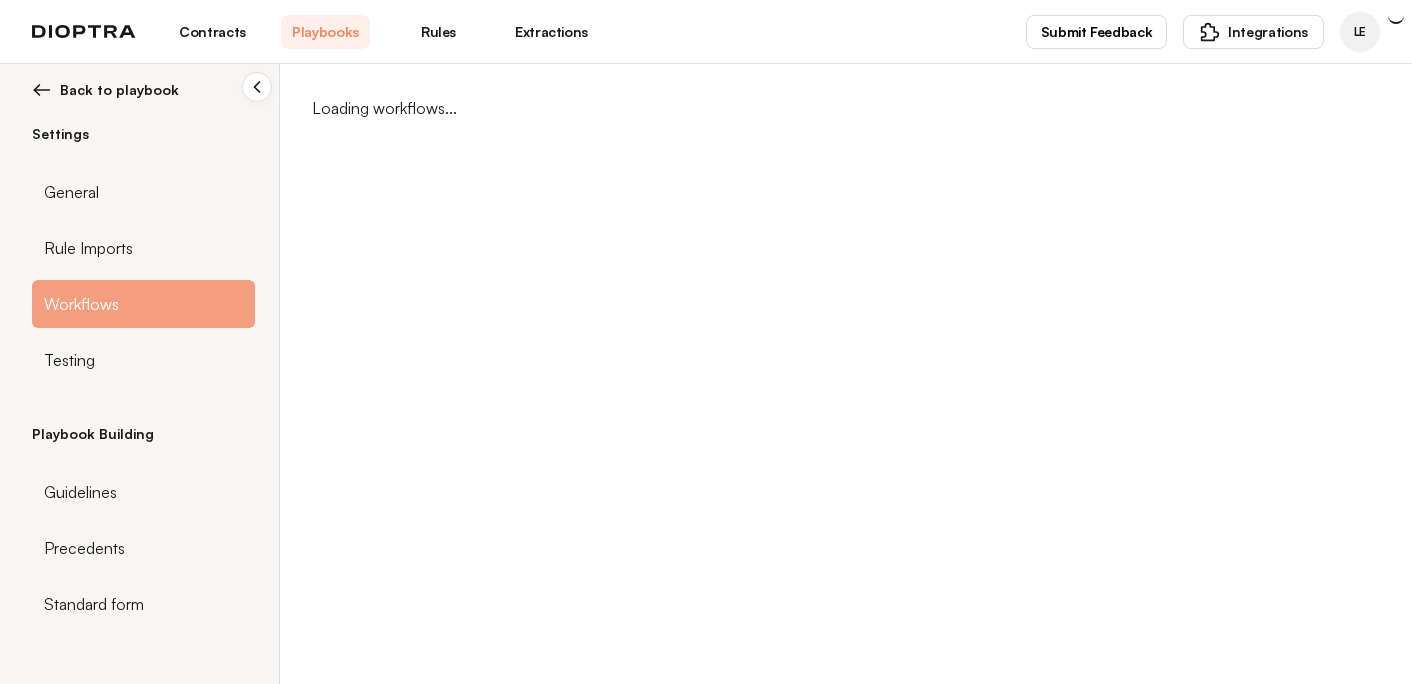 scroll, scrollTop: 0, scrollLeft: 0, axis: both 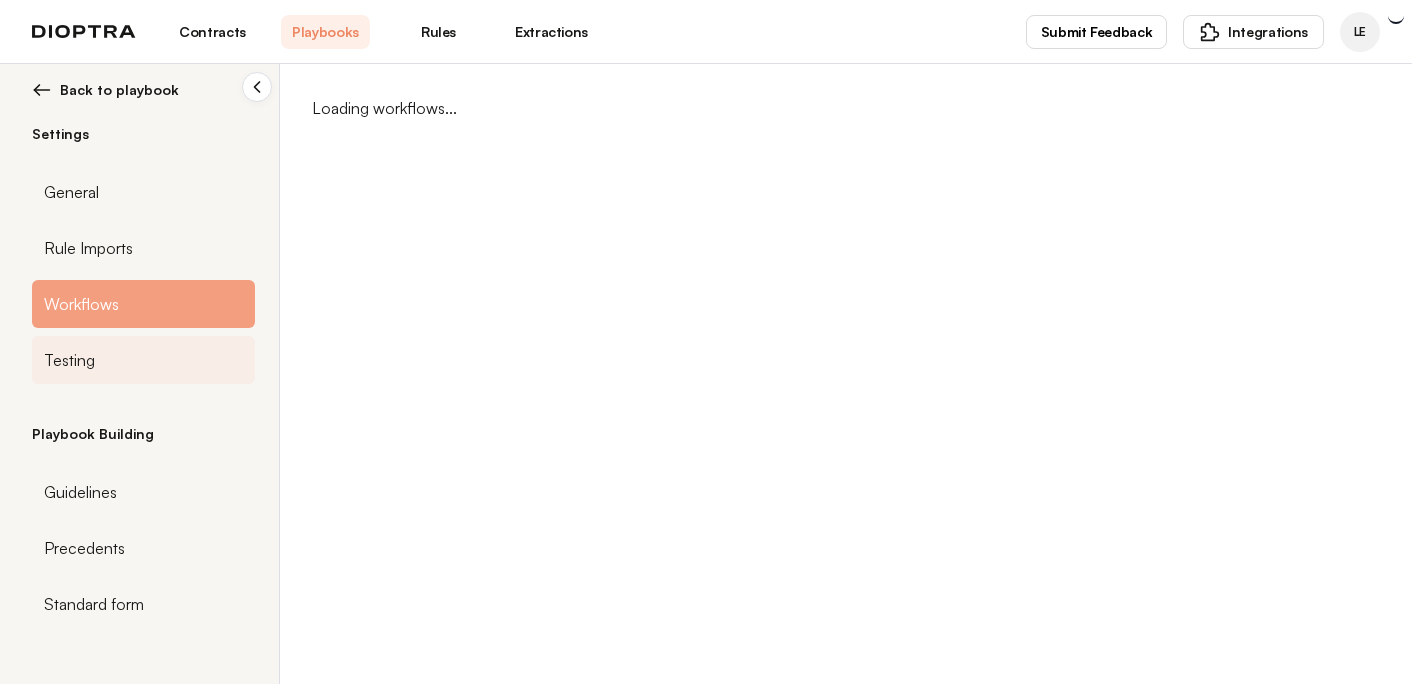 click on "Testing" at bounding box center [143, 360] 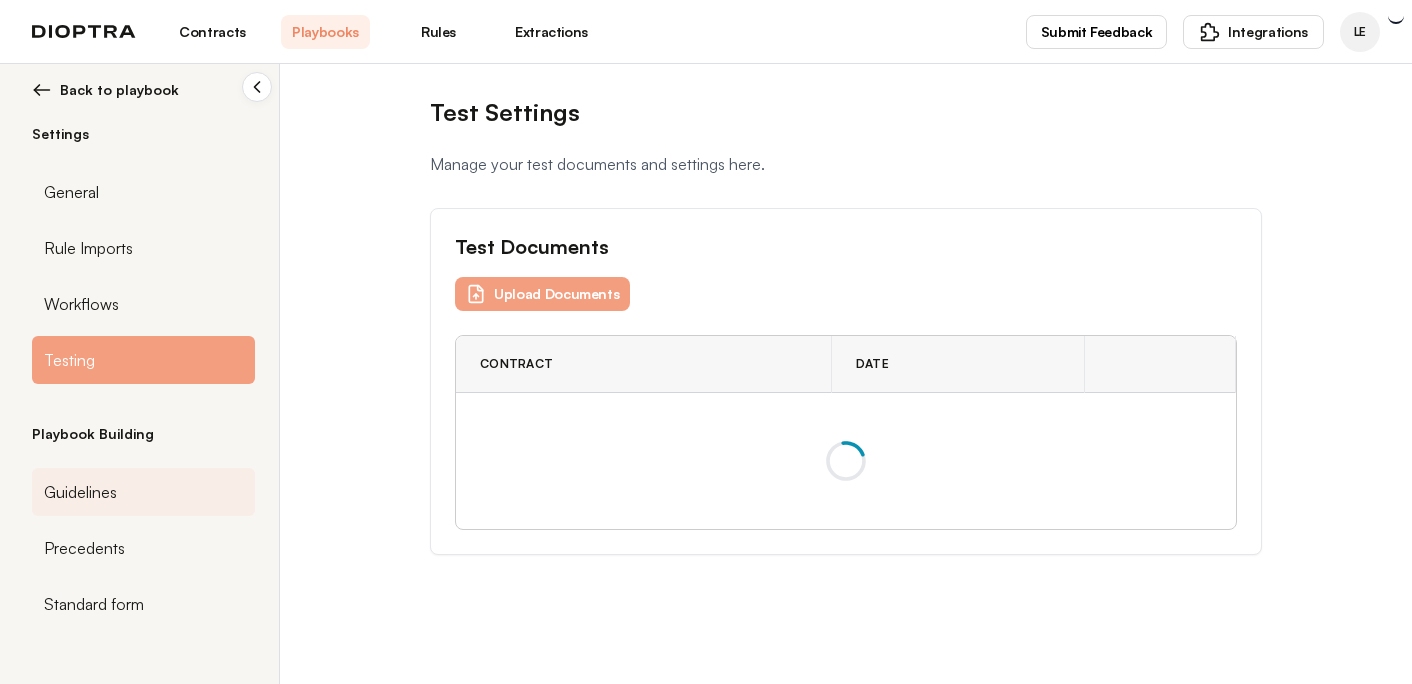 click on "Guidelines" at bounding box center [143, 492] 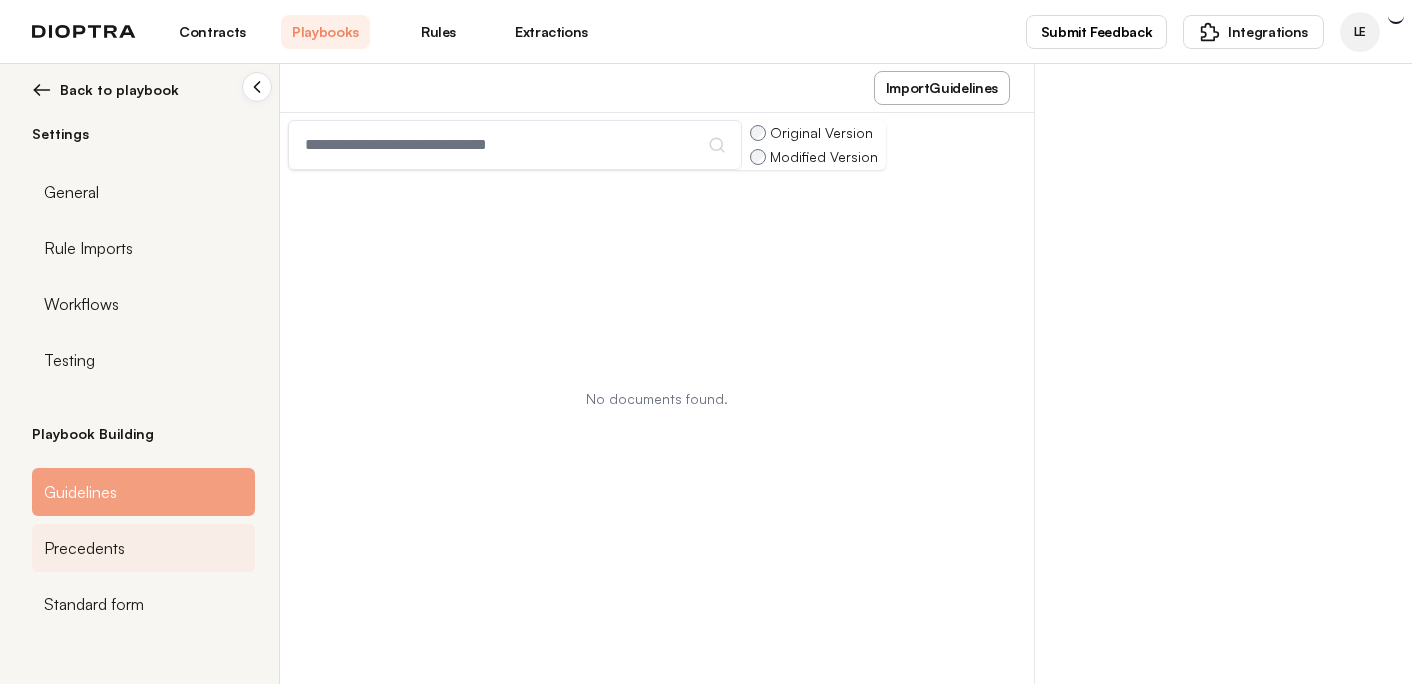 click on "Precedents" at bounding box center (143, 548) 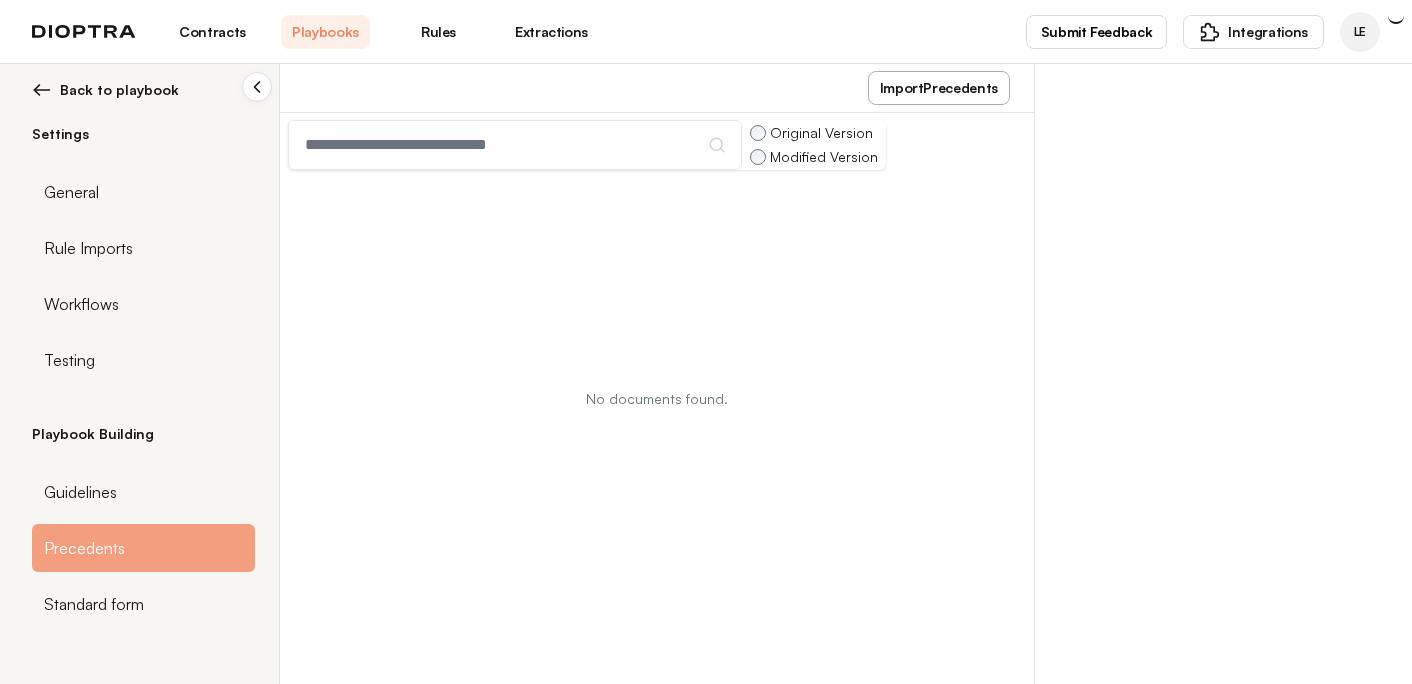 click on "Import  Precedents" at bounding box center (939, 88) 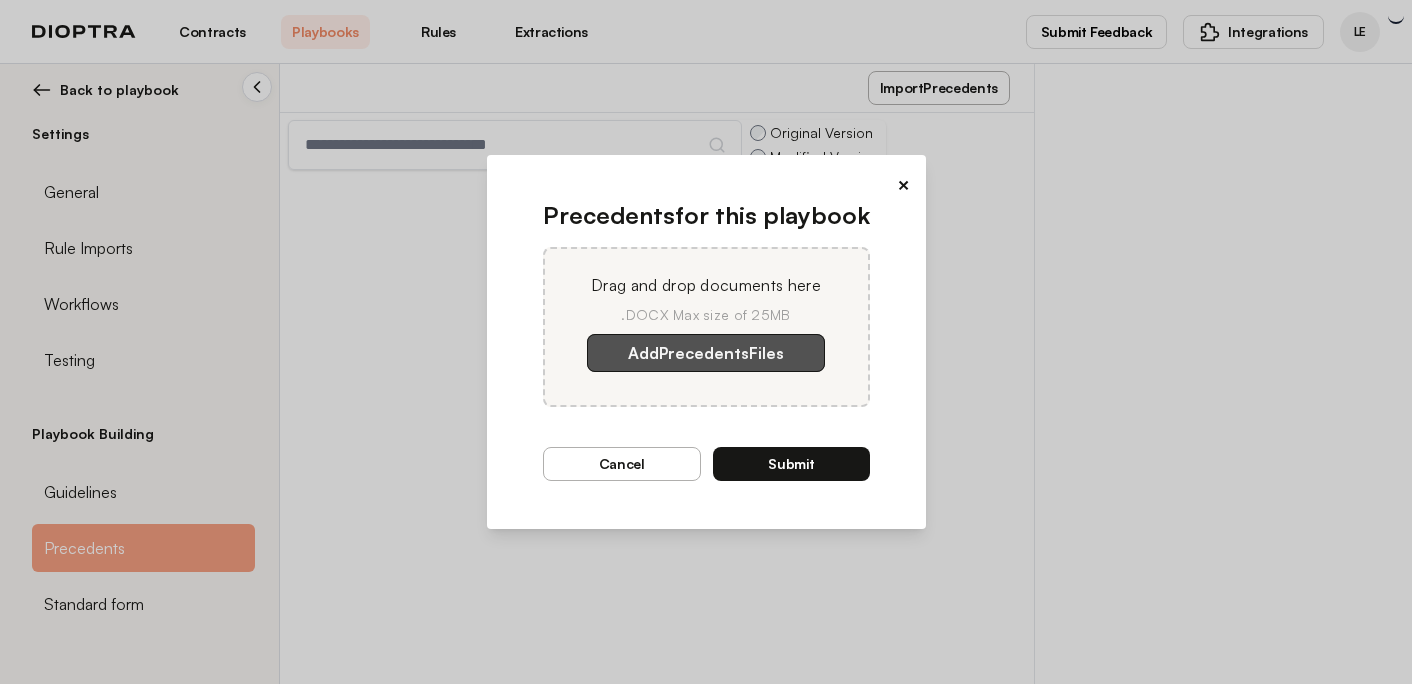 click on "Add  Precedents  Files" at bounding box center [706, 353] 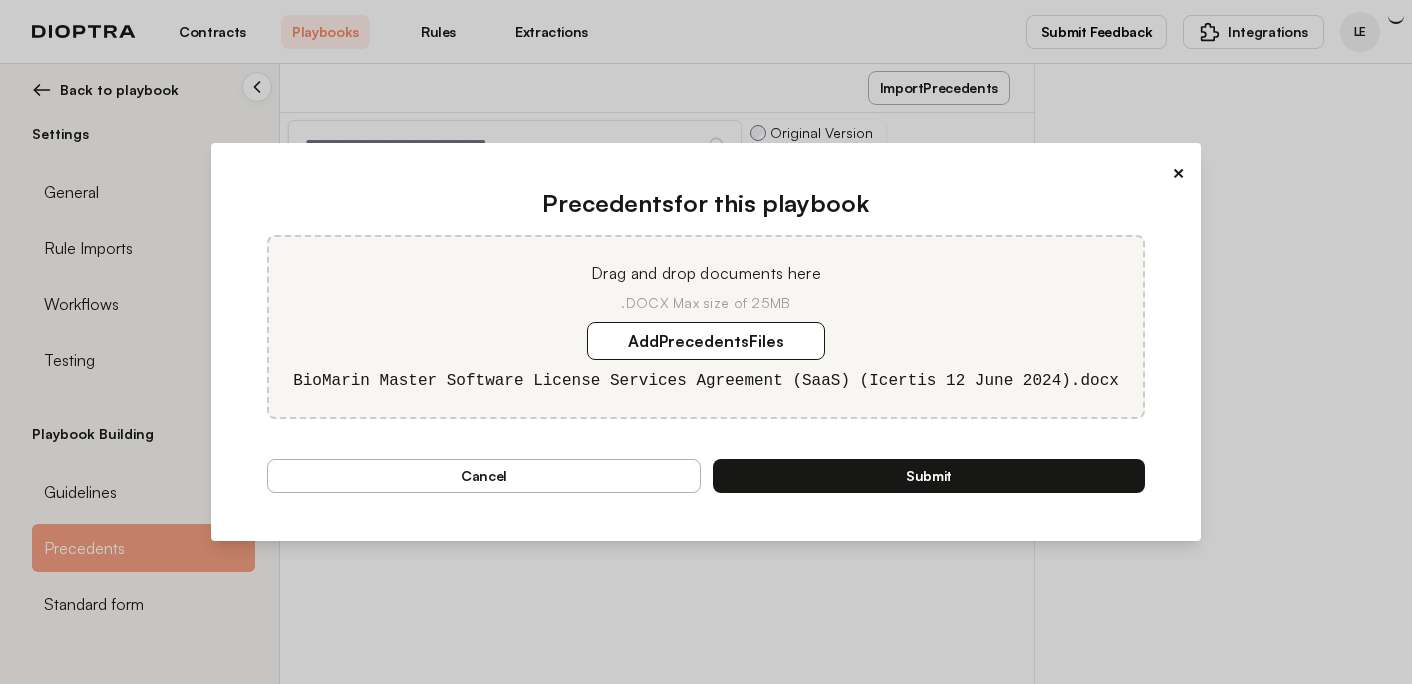 click on "Submit" at bounding box center [929, 476] 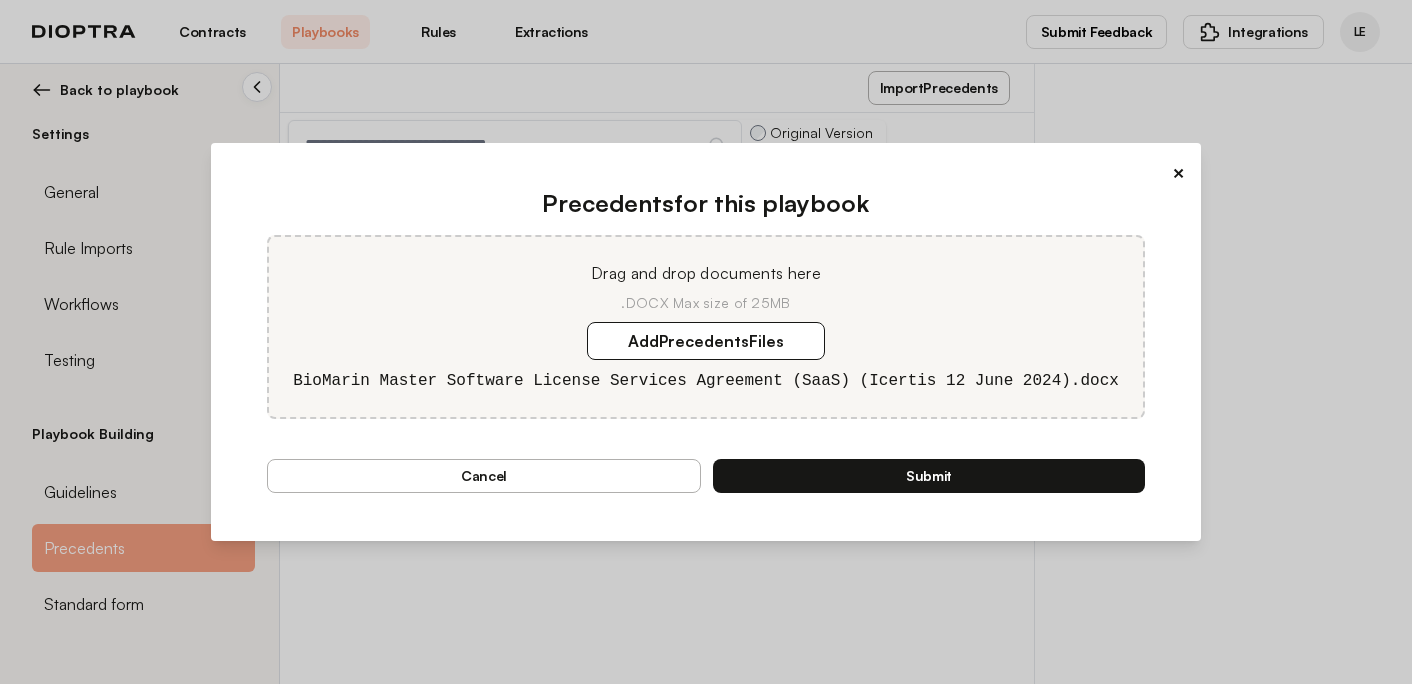 click on "×" at bounding box center (1178, 173) 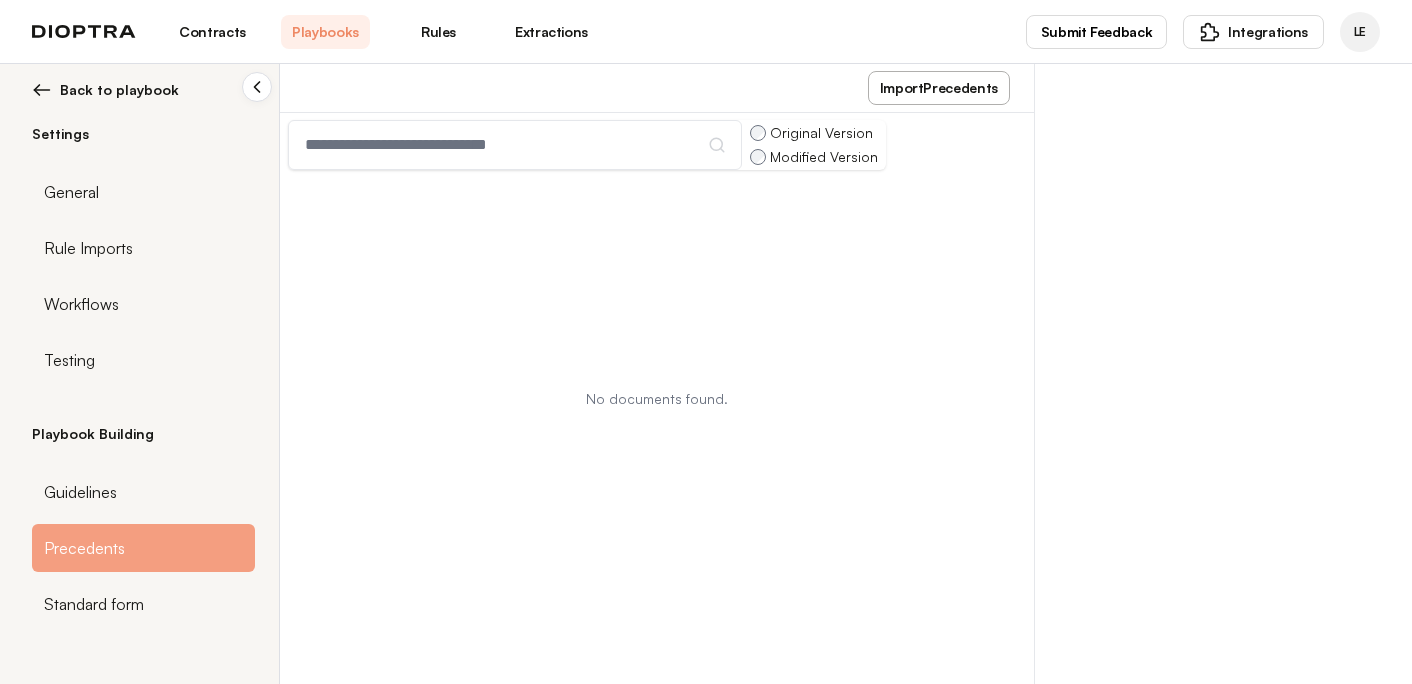 click on "Playbooks" at bounding box center [325, 32] 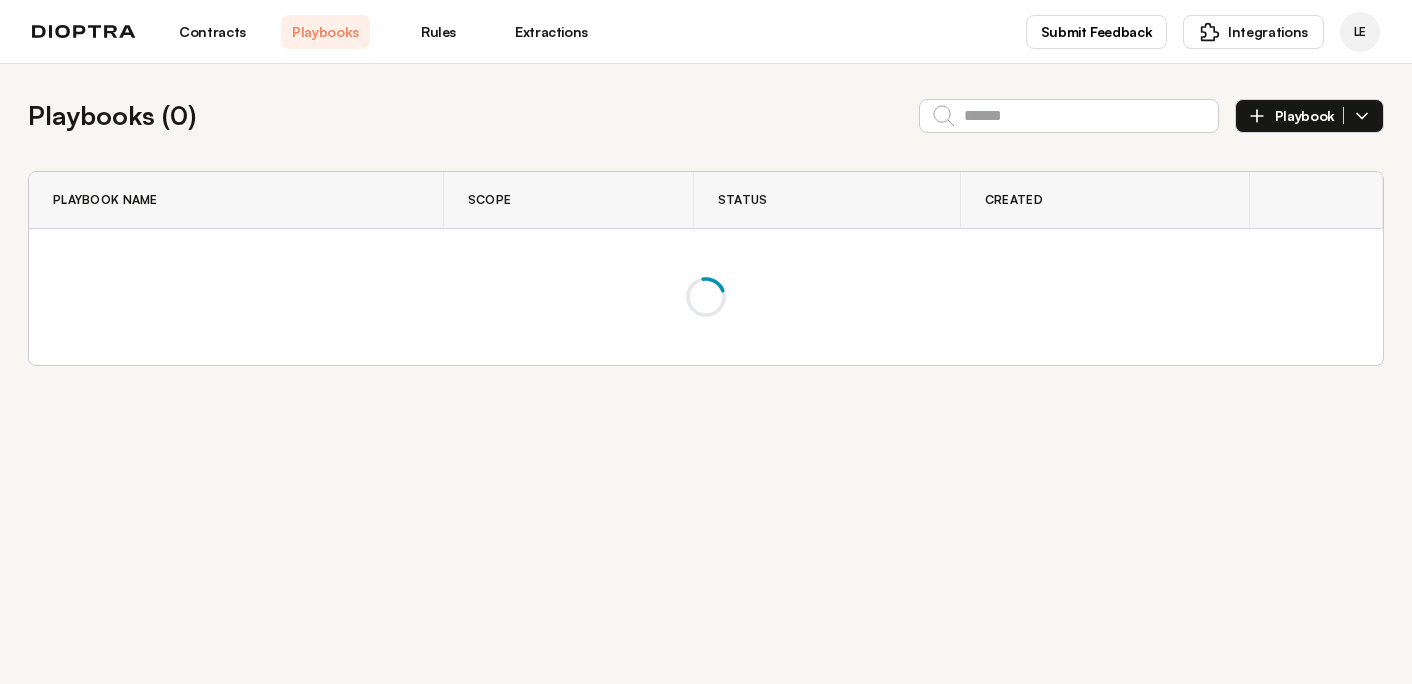 click on "Contracts" at bounding box center [212, 32] 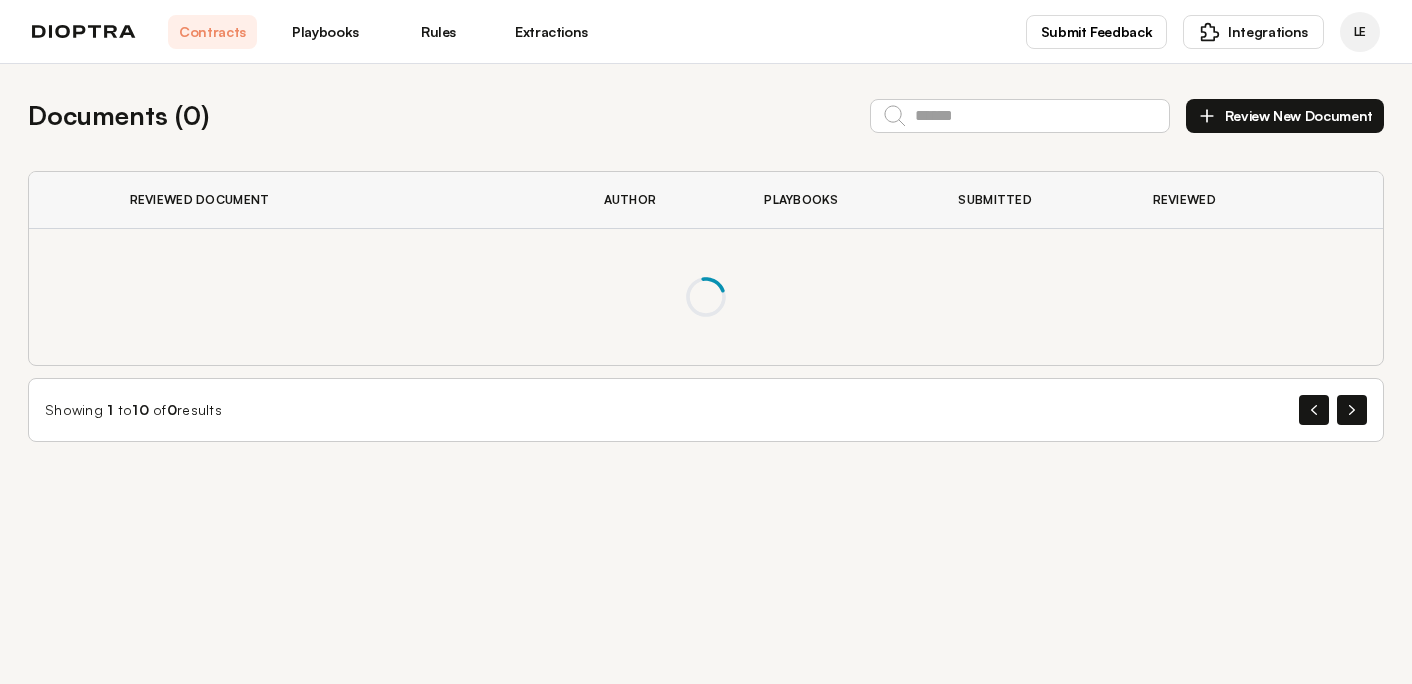 scroll, scrollTop: 0, scrollLeft: 0, axis: both 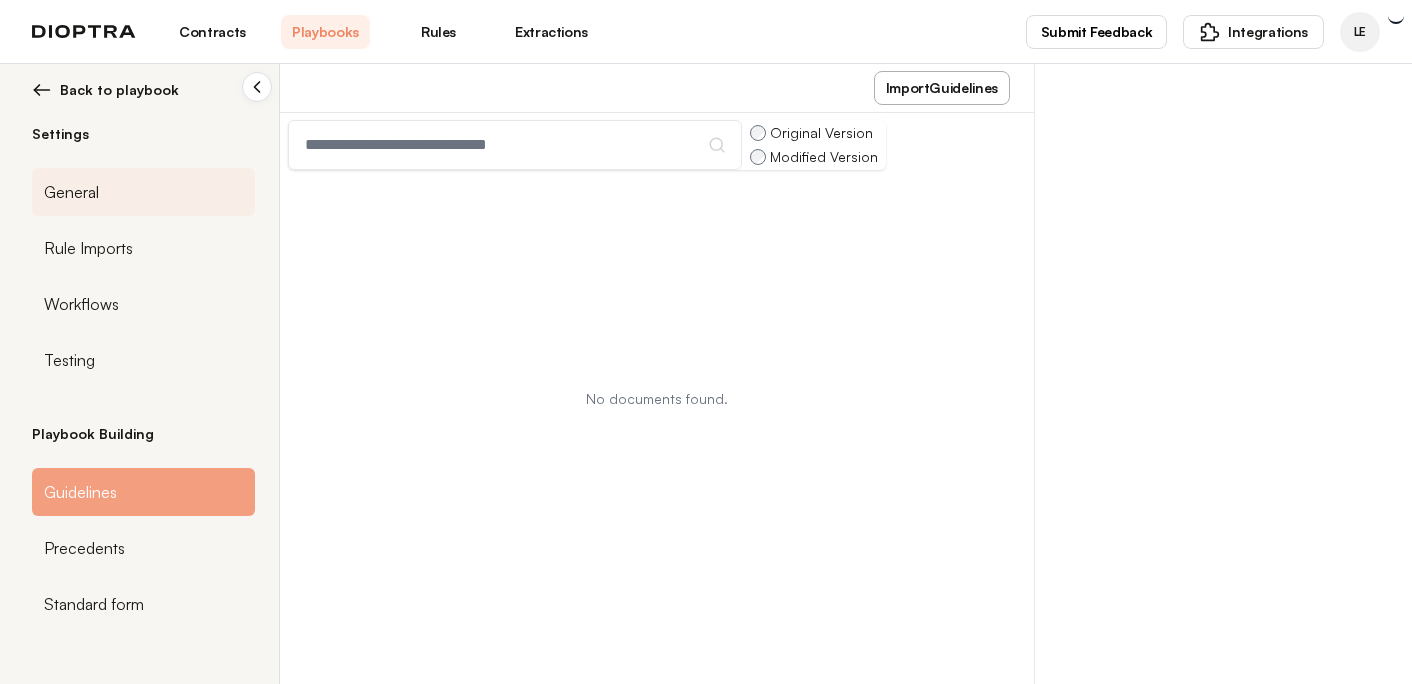 click on "General" at bounding box center (143, 192) 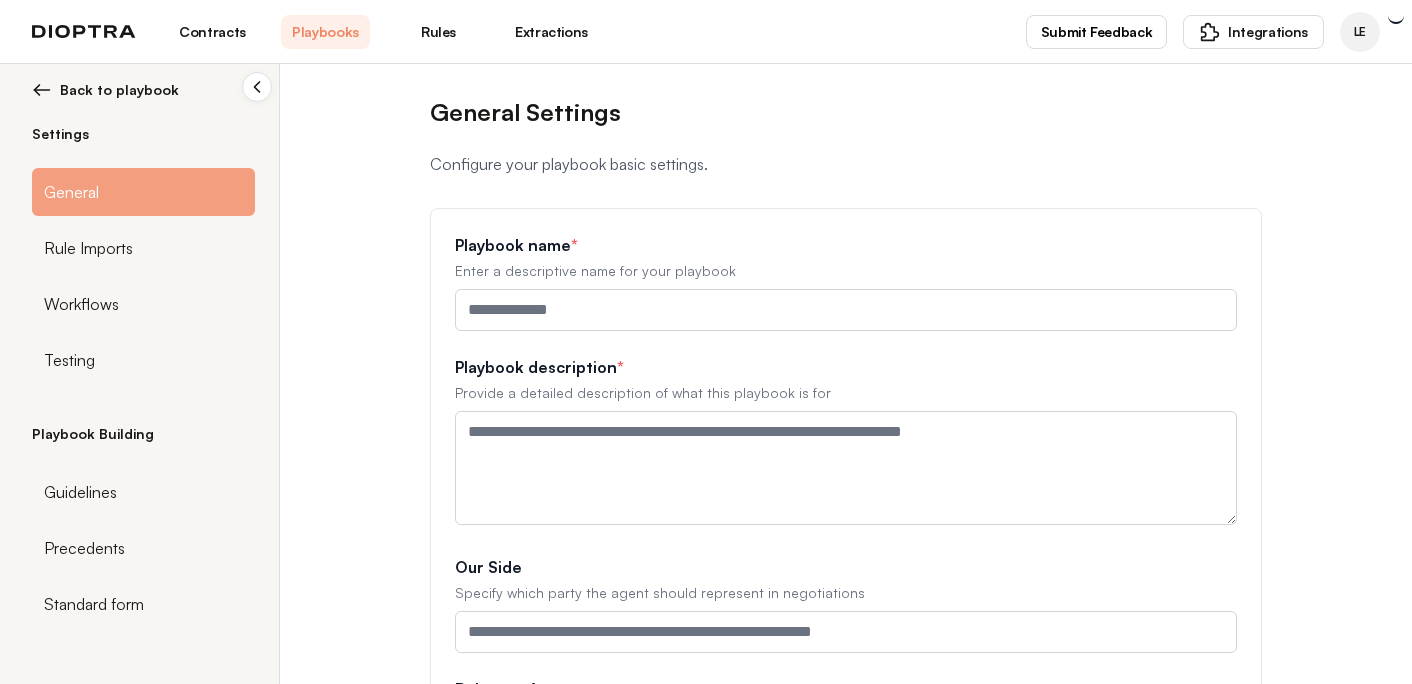 click on "Contracts" at bounding box center (212, 32) 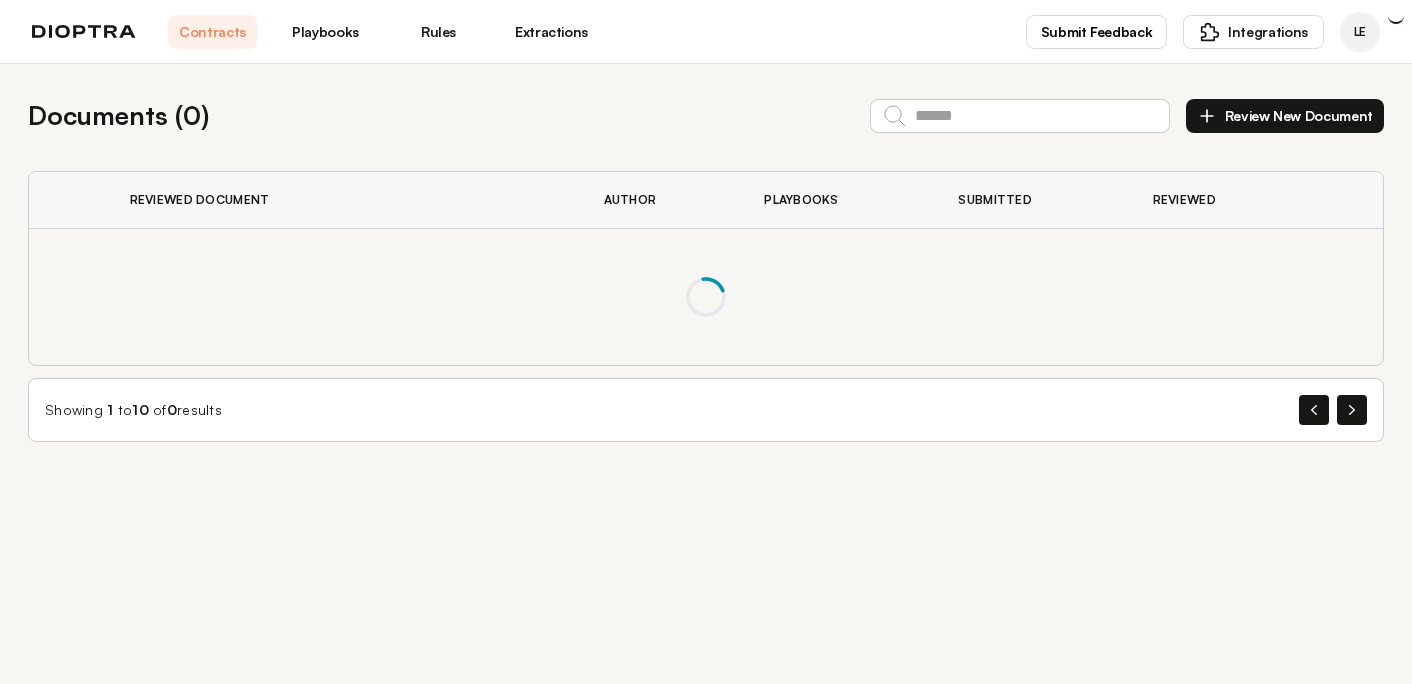 click on "Playbooks" at bounding box center [325, 32] 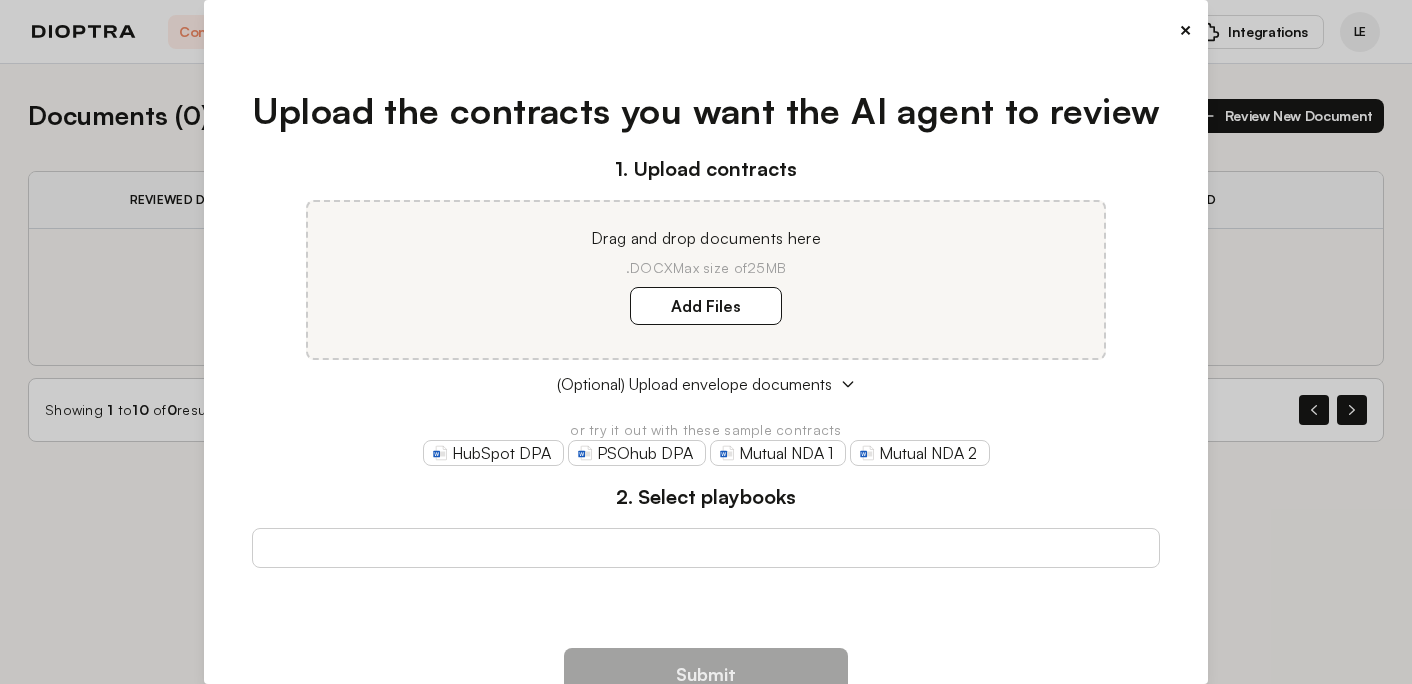 scroll, scrollTop: 0, scrollLeft: 0, axis: both 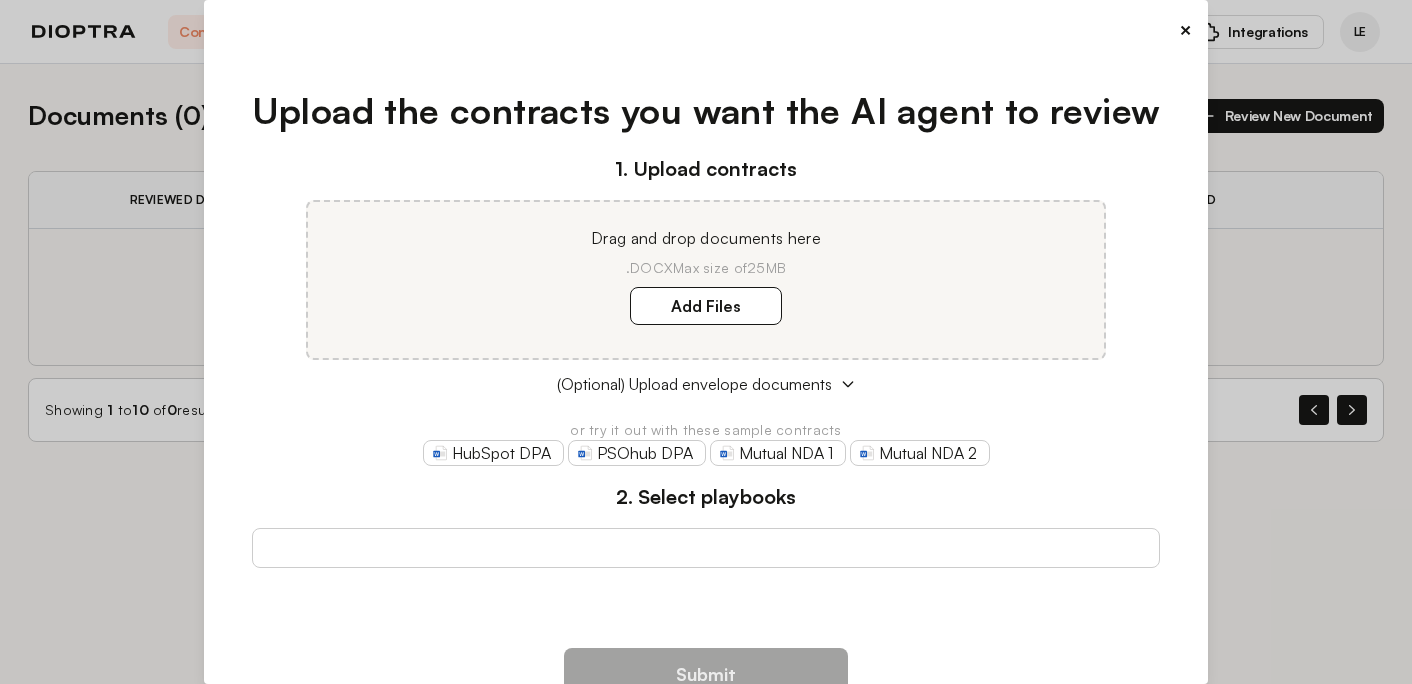 click on "×" at bounding box center (1185, 30) 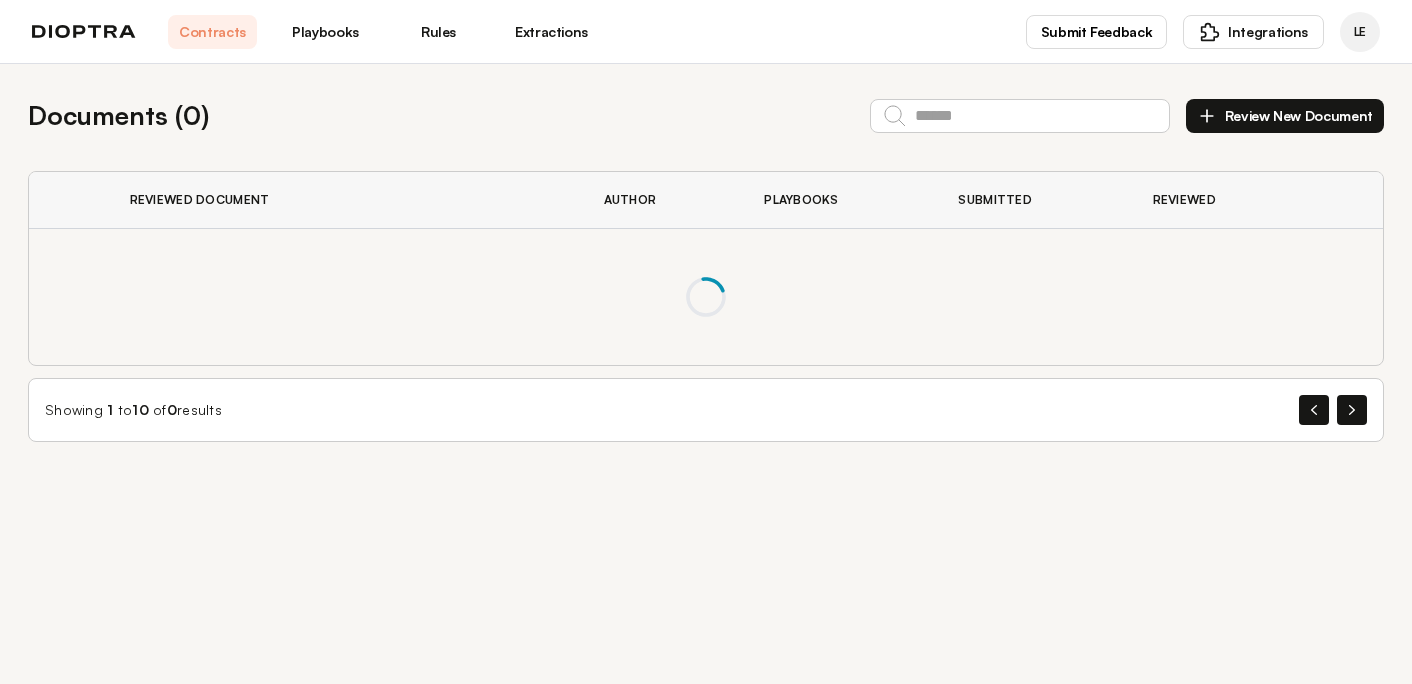 click on "Playbooks" at bounding box center (325, 32) 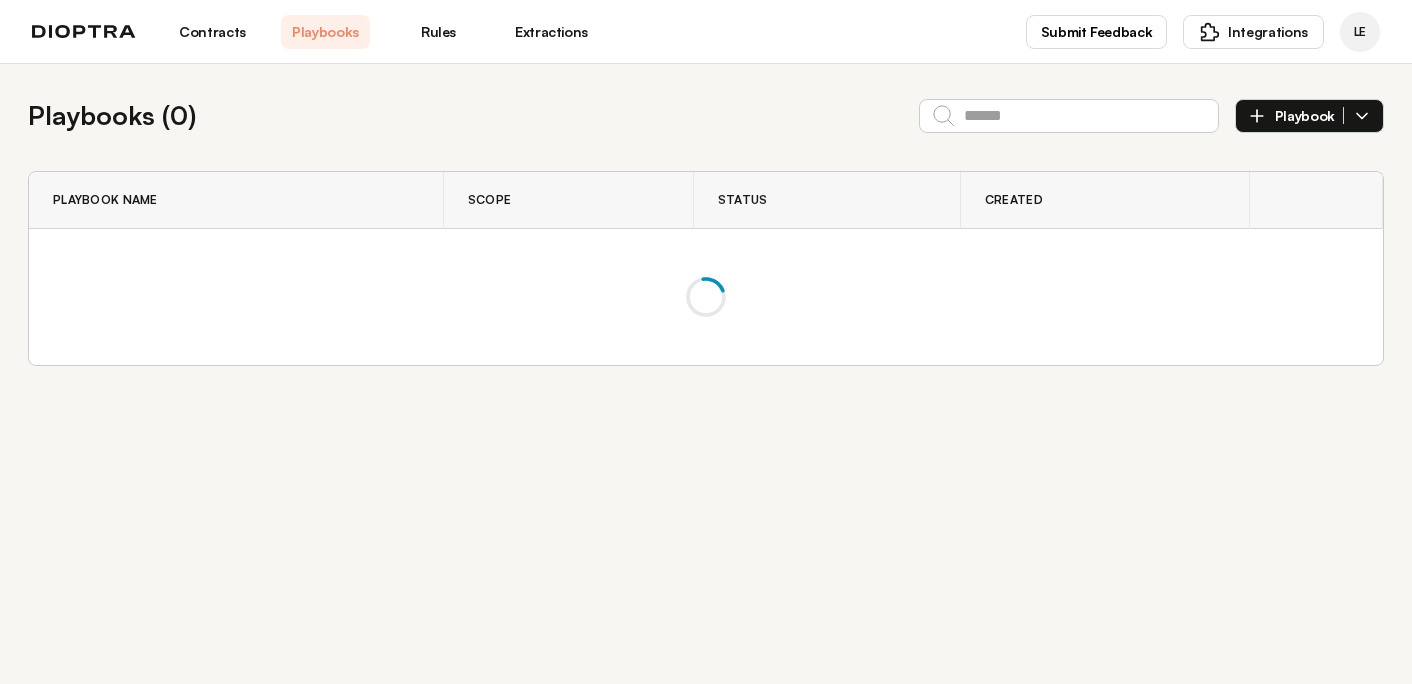 scroll, scrollTop: 0, scrollLeft: 0, axis: both 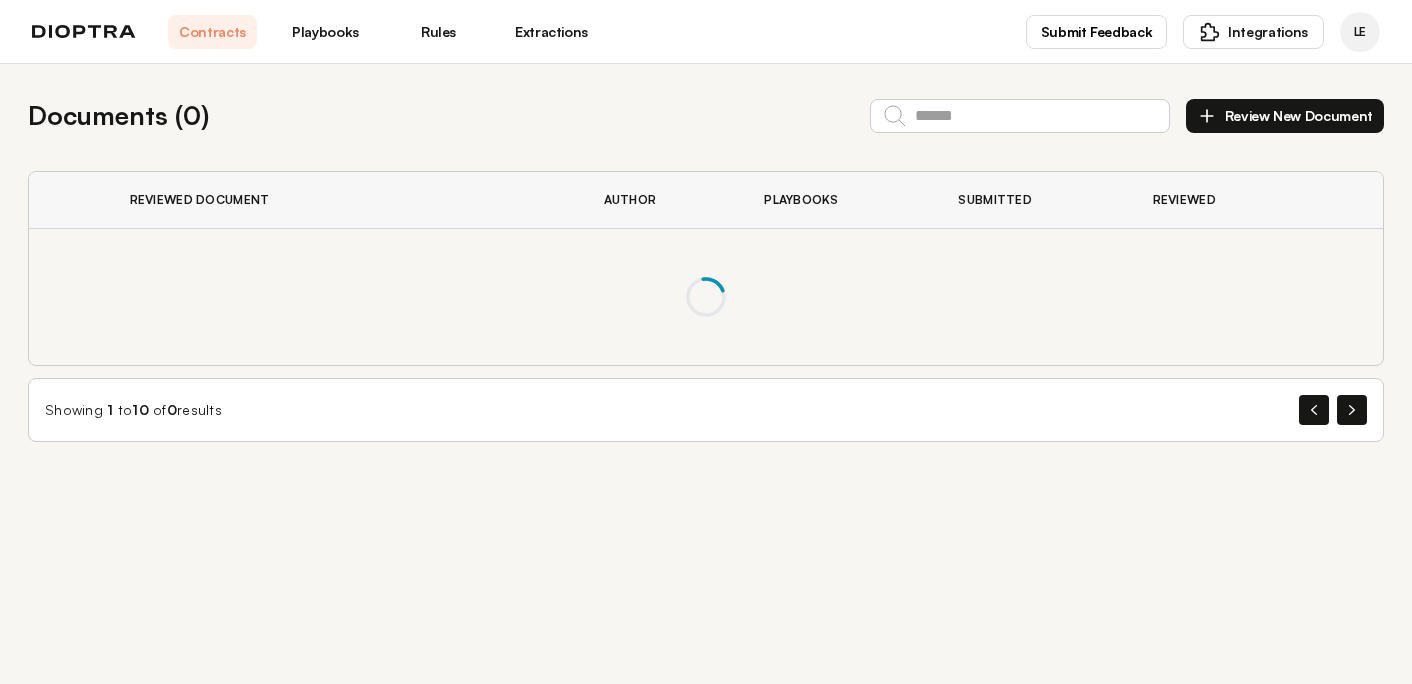 click on "Playbooks" at bounding box center (325, 32) 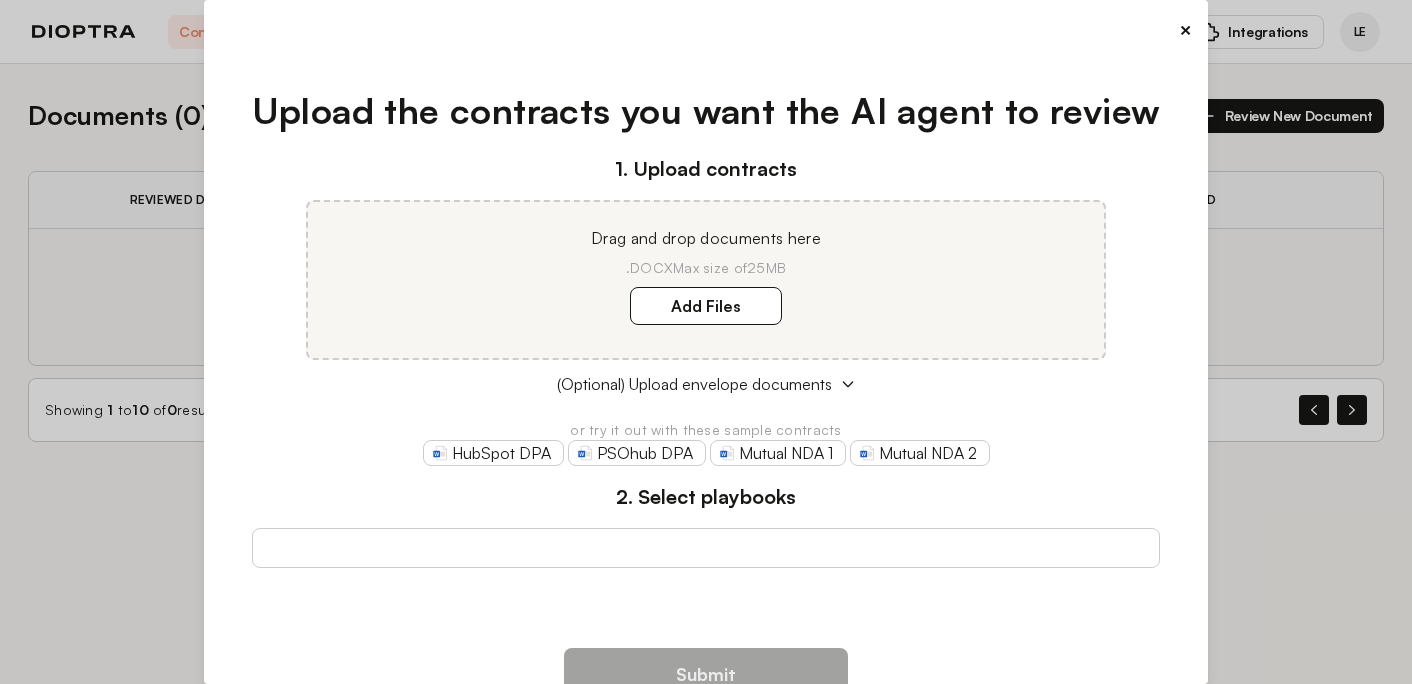 scroll, scrollTop: 0, scrollLeft: 0, axis: both 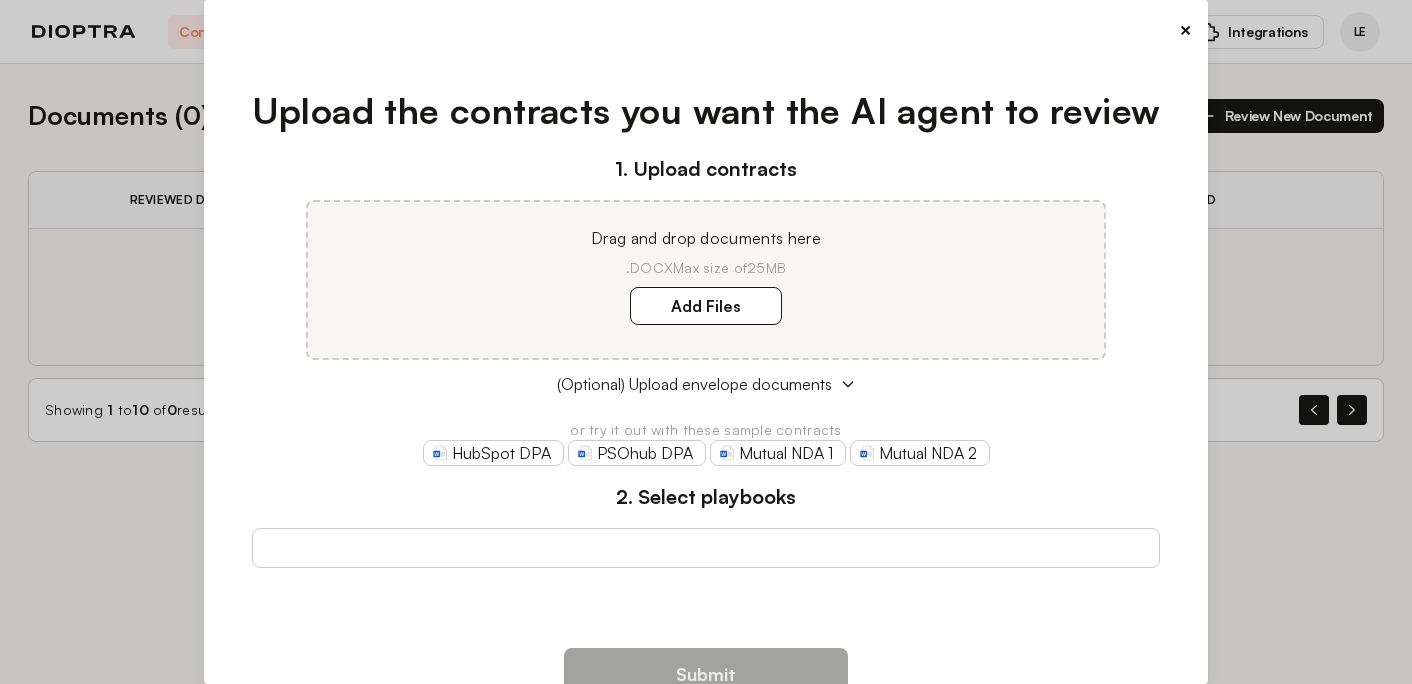click on "×" at bounding box center [1185, 30] 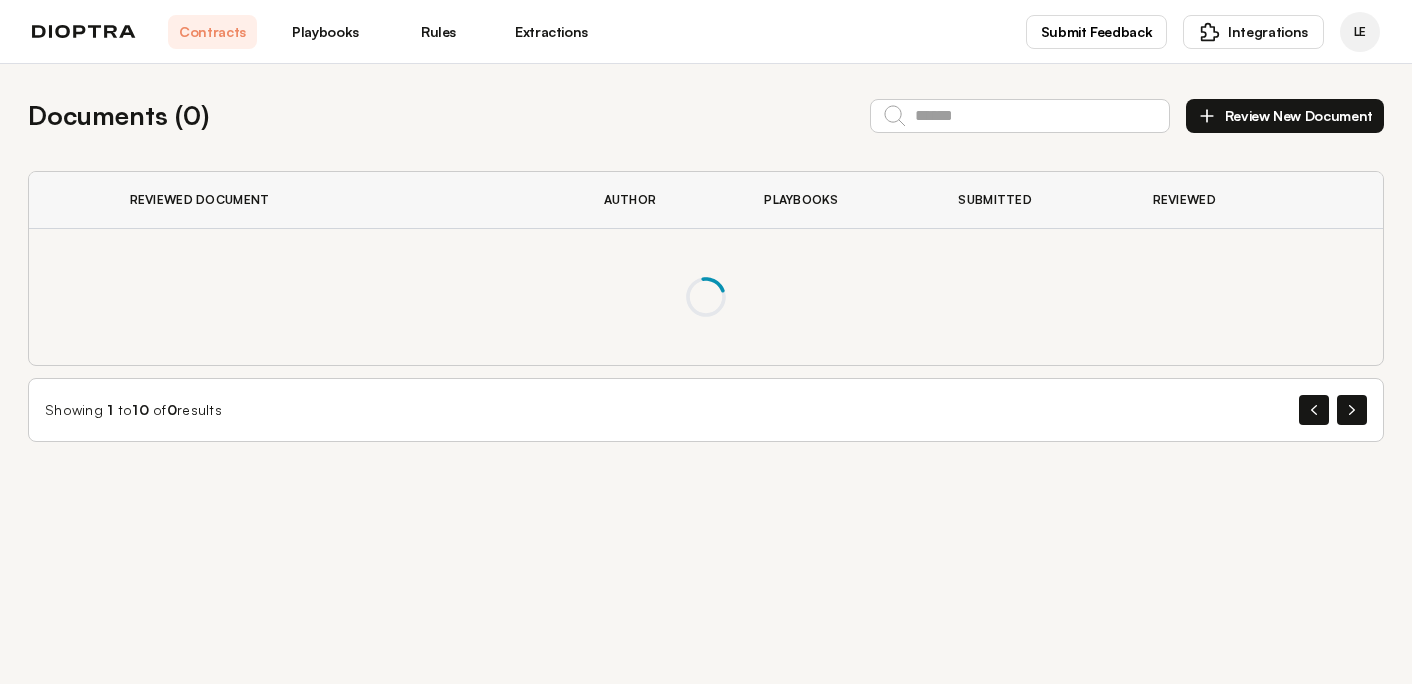 click on "Playbooks" at bounding box center (325, 32) 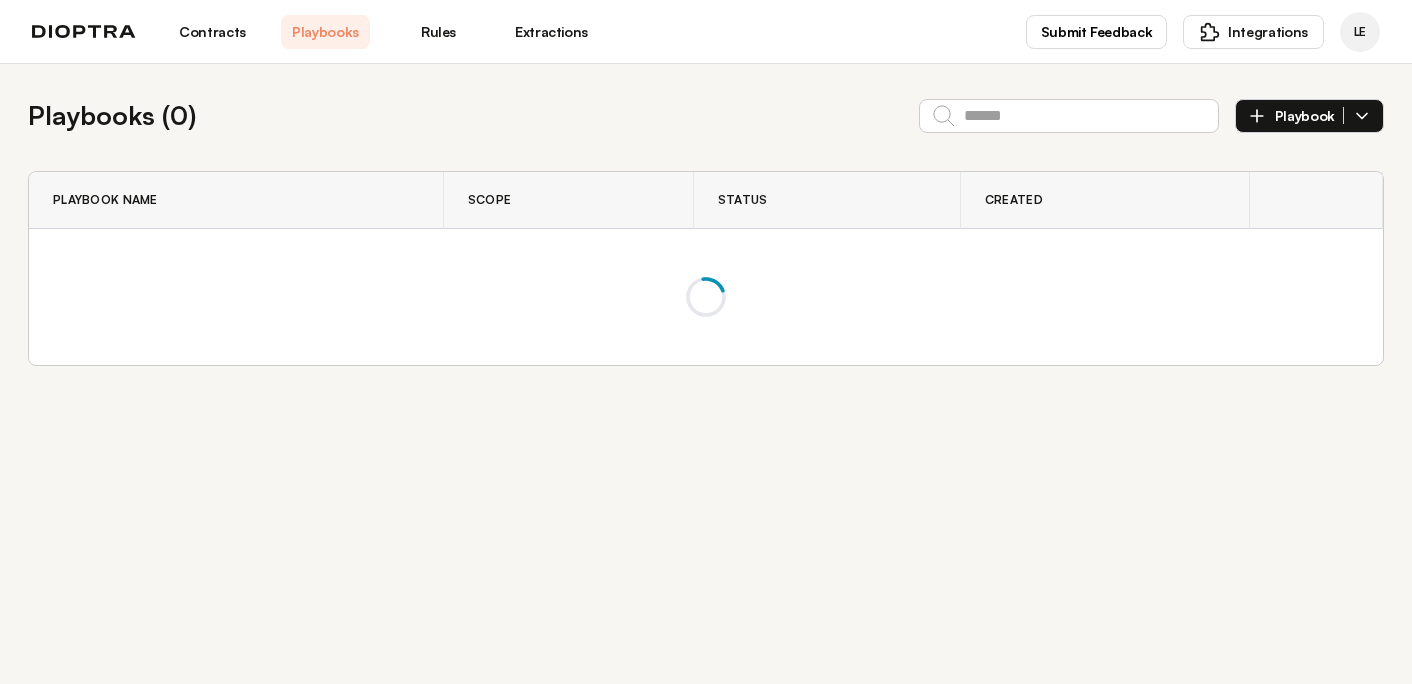 click on "Rules" at bounding box center [438, 32] 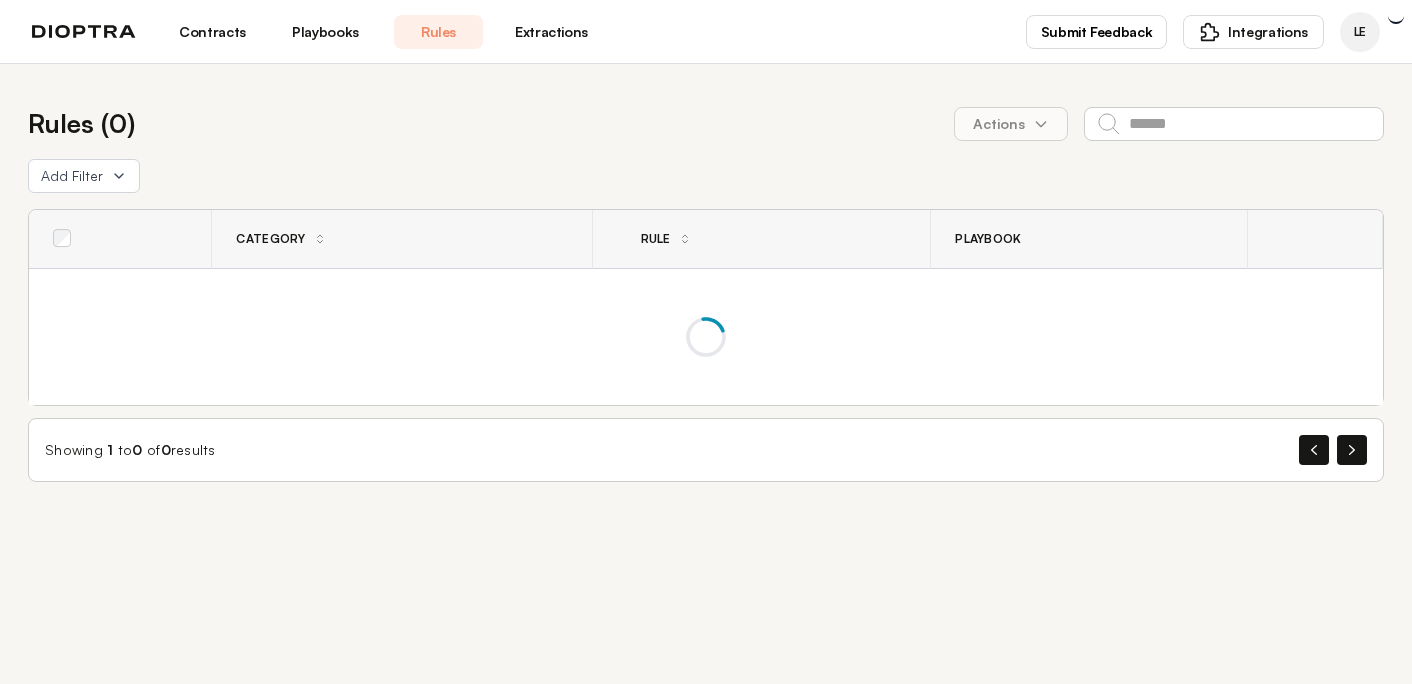 click on "Extractions" at bounding box center [551, 32] 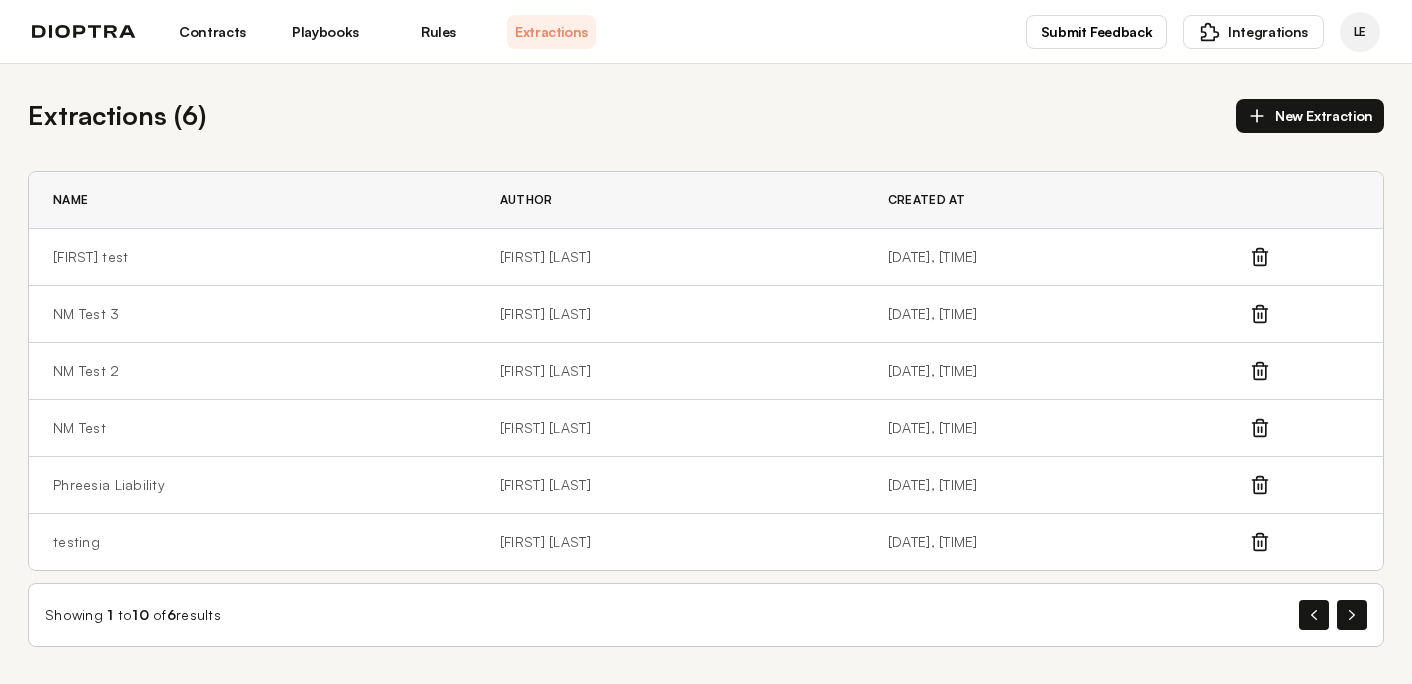 click on "Playbooks" at bounding box center (325, 32) 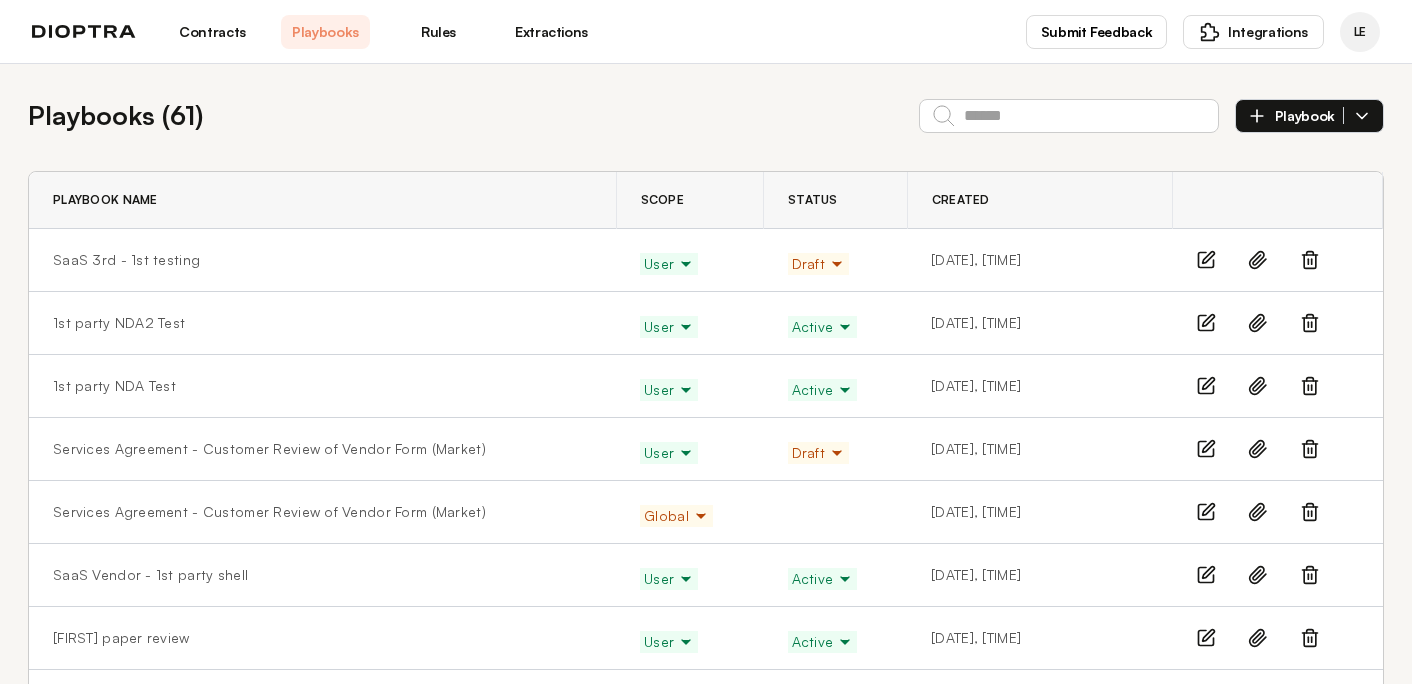 click on "Contracts" at bounding box center (212, 32) 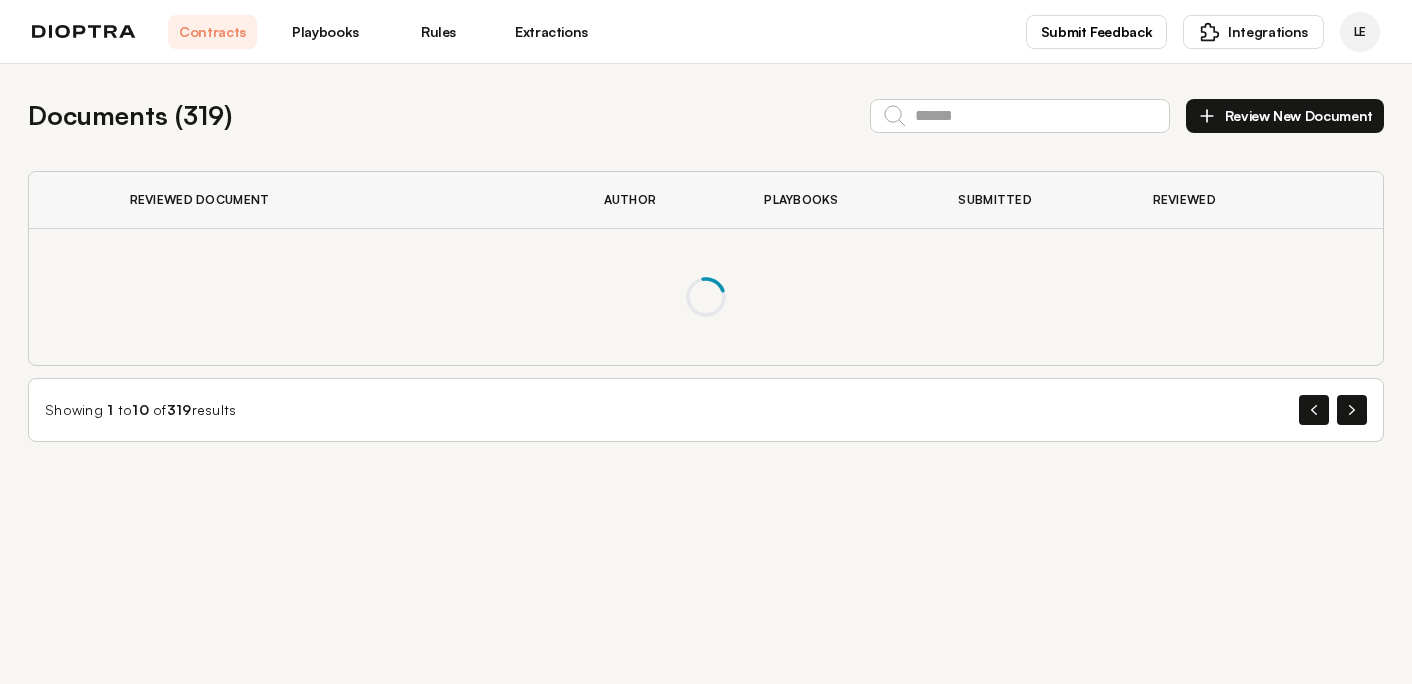 scroll, scrollTop: 0, scrollLeft: 0, axis: both 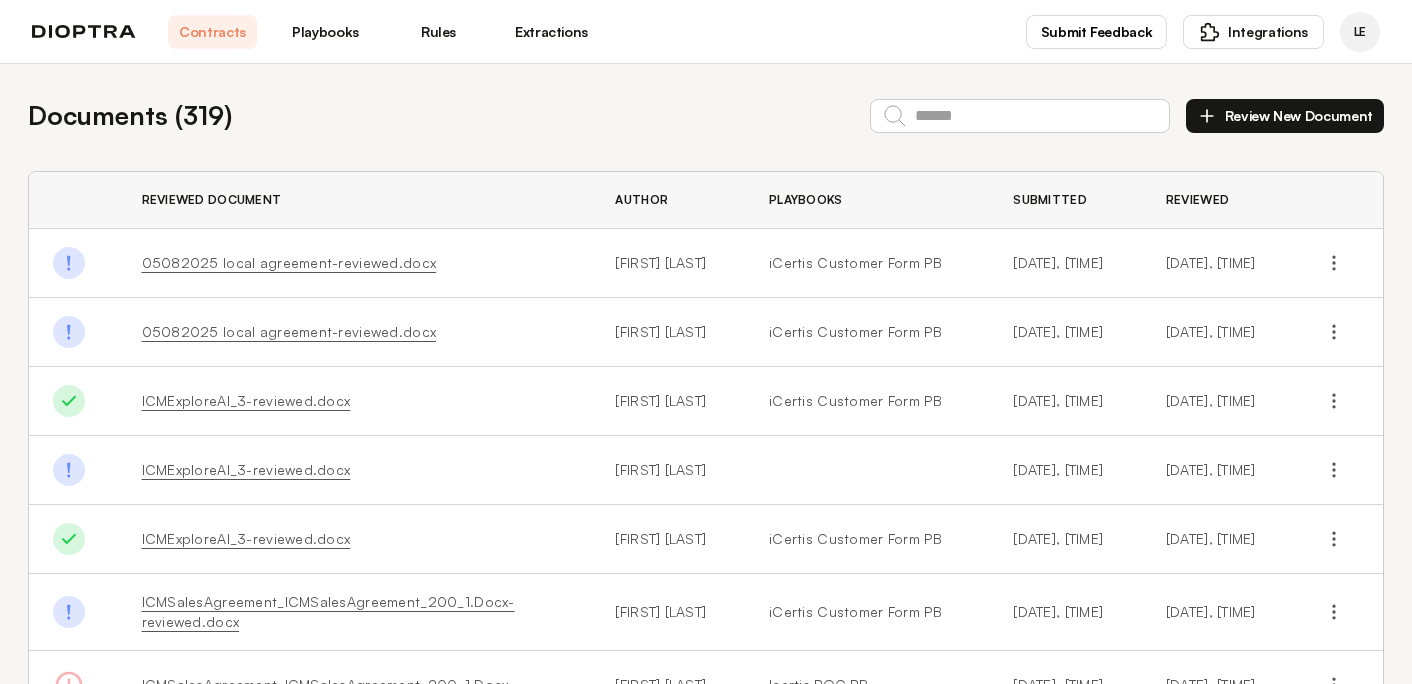 click on "Playbooks" at bounding box center (325, 32) 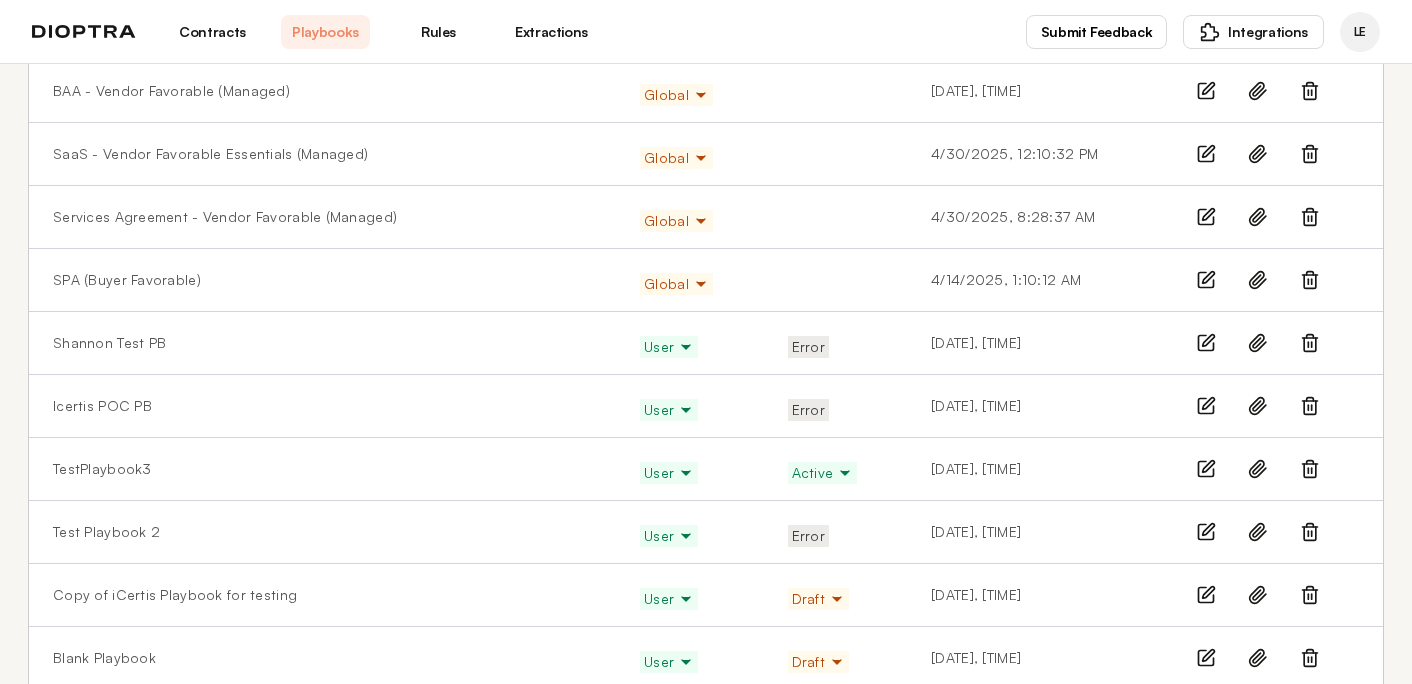 scroll, scrollTop: 0, scrollLeft: 0, axis: both 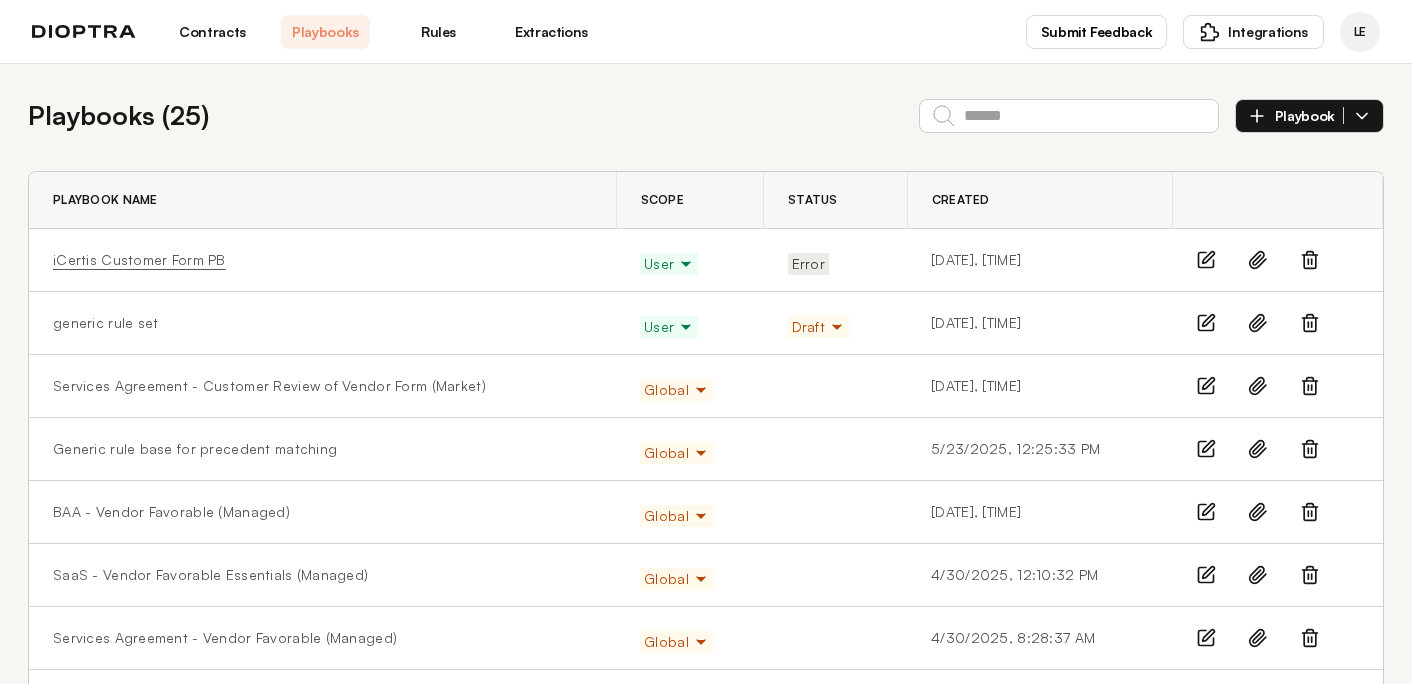 click on "iCertis Customer Form PB" at bounding box center [139, 260] 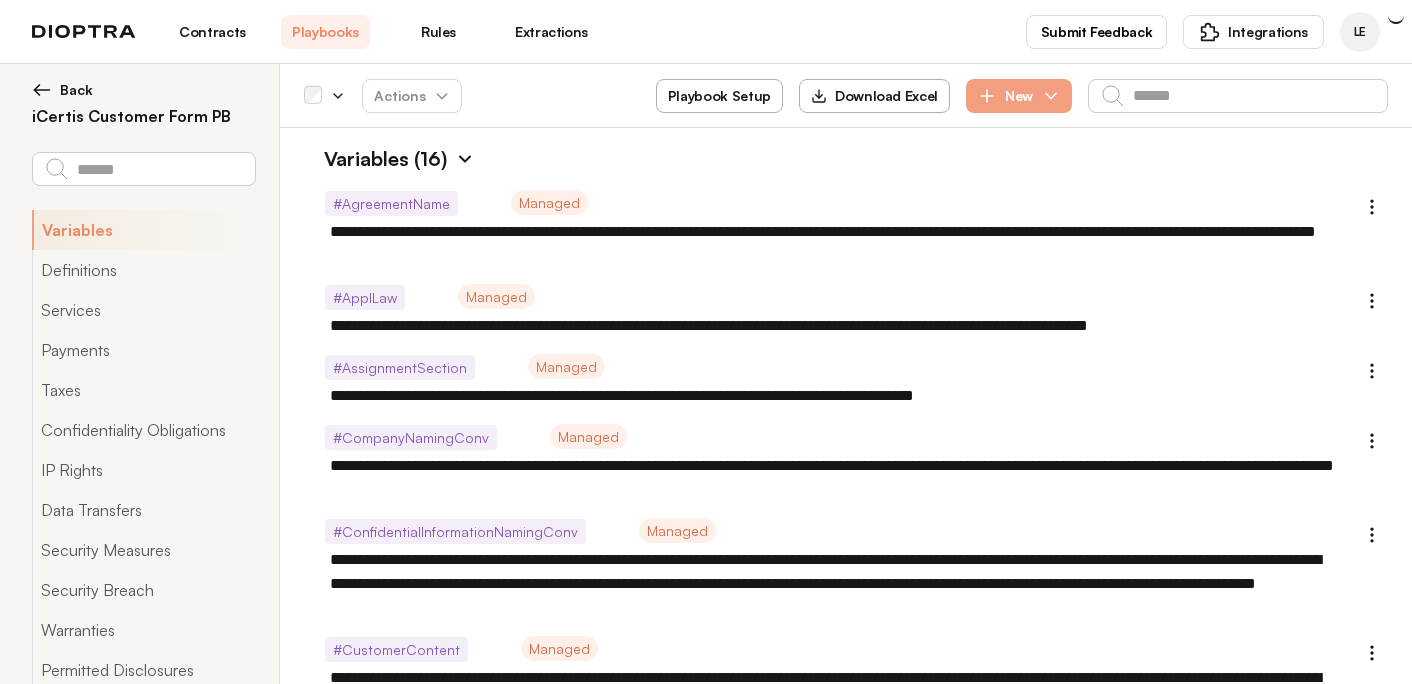 type on "*" 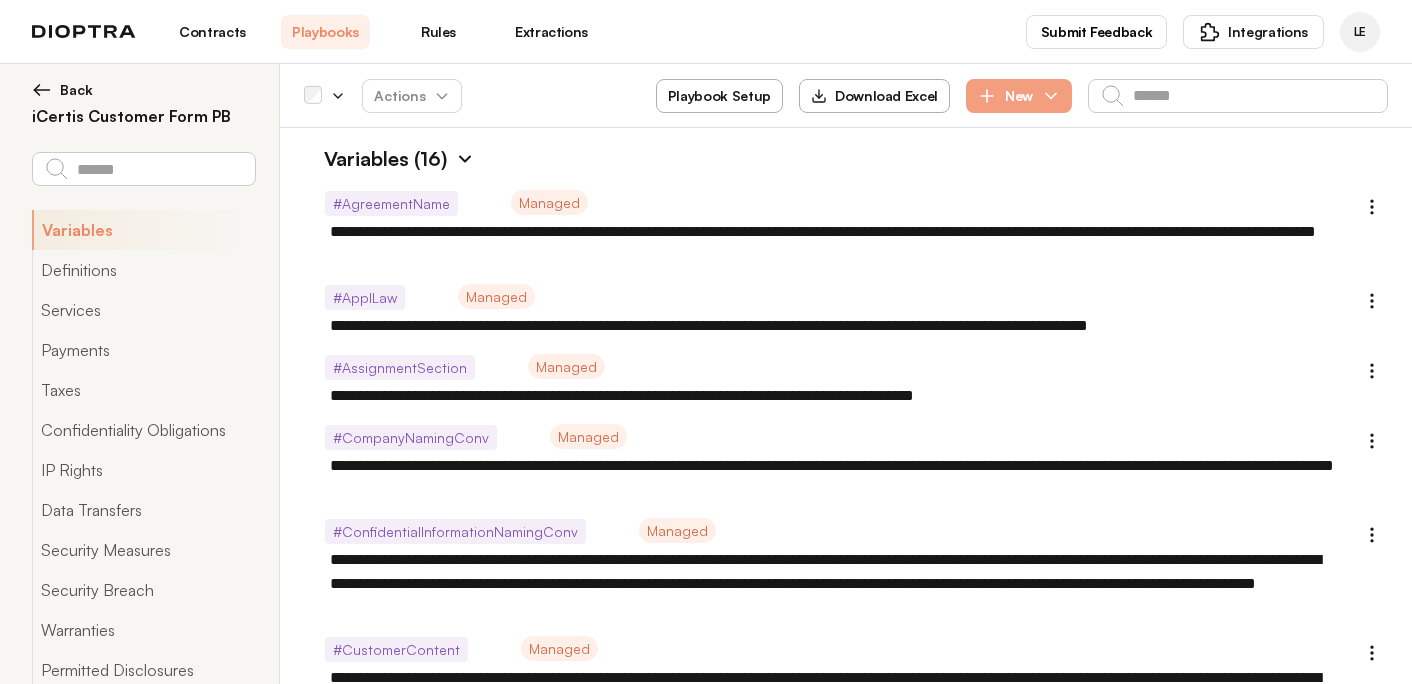 click on "Playbook Setup" at bounding box center (719, 96) 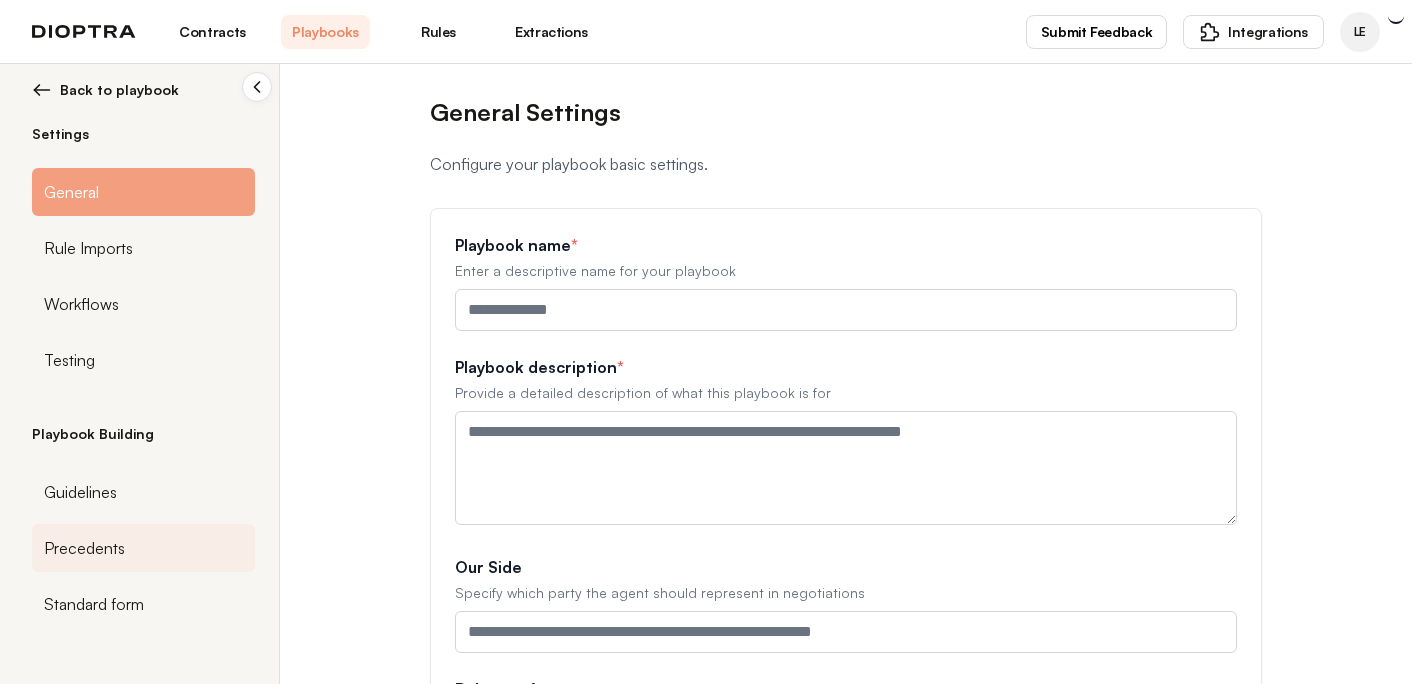 type on "**********" 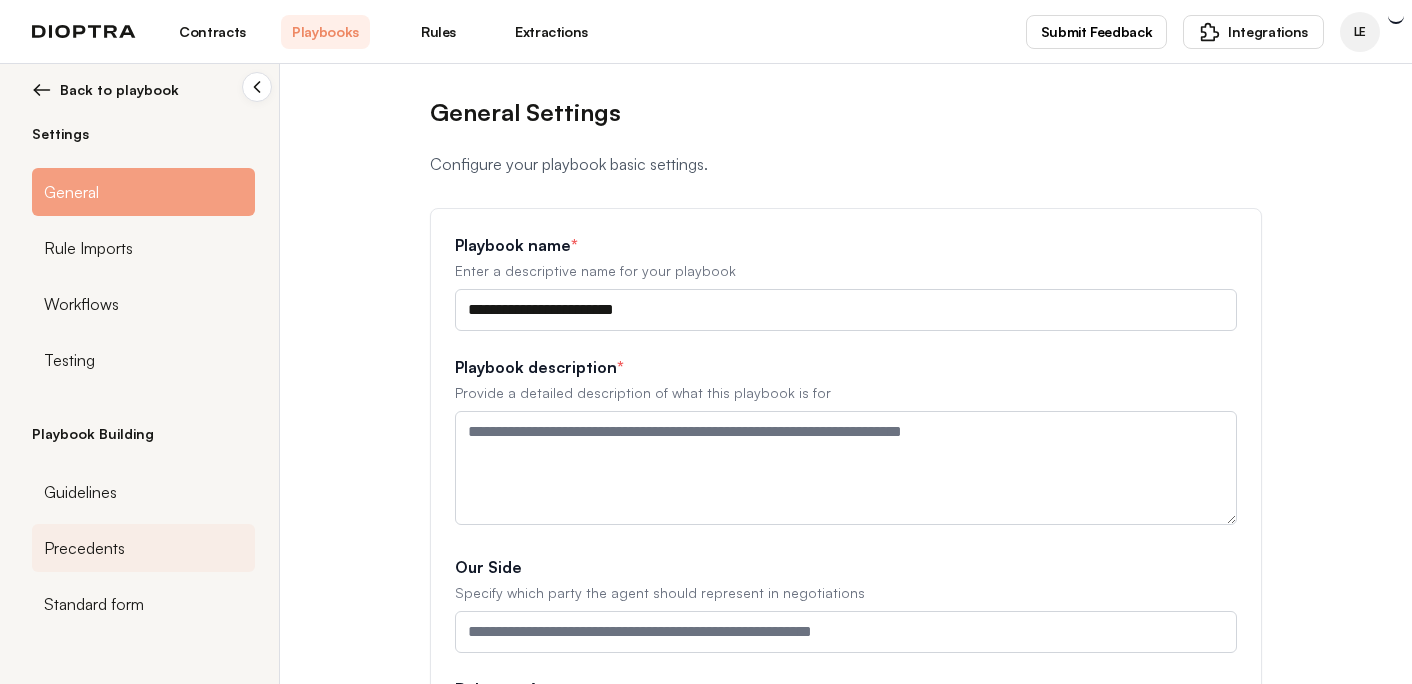 click on "Precedents" at bounding box center (143, 548) 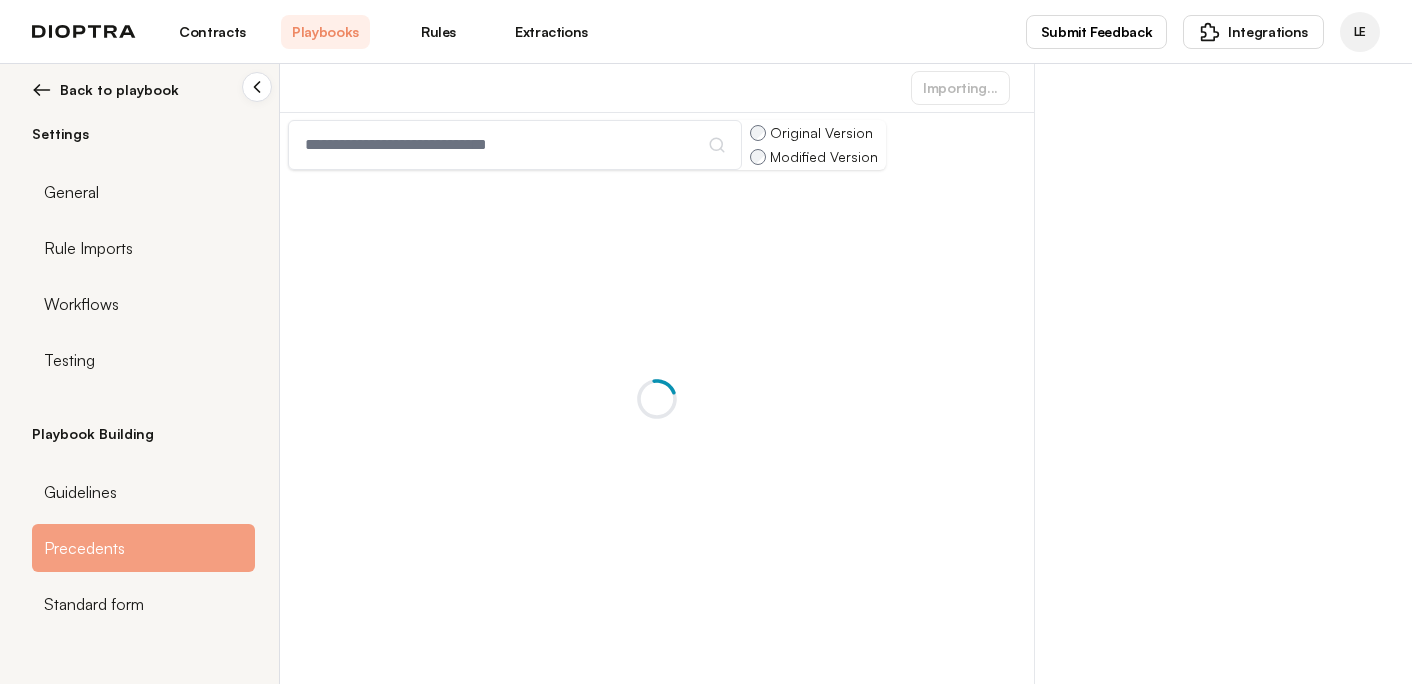 click on "Contracts" at bounding box center [212, 32] 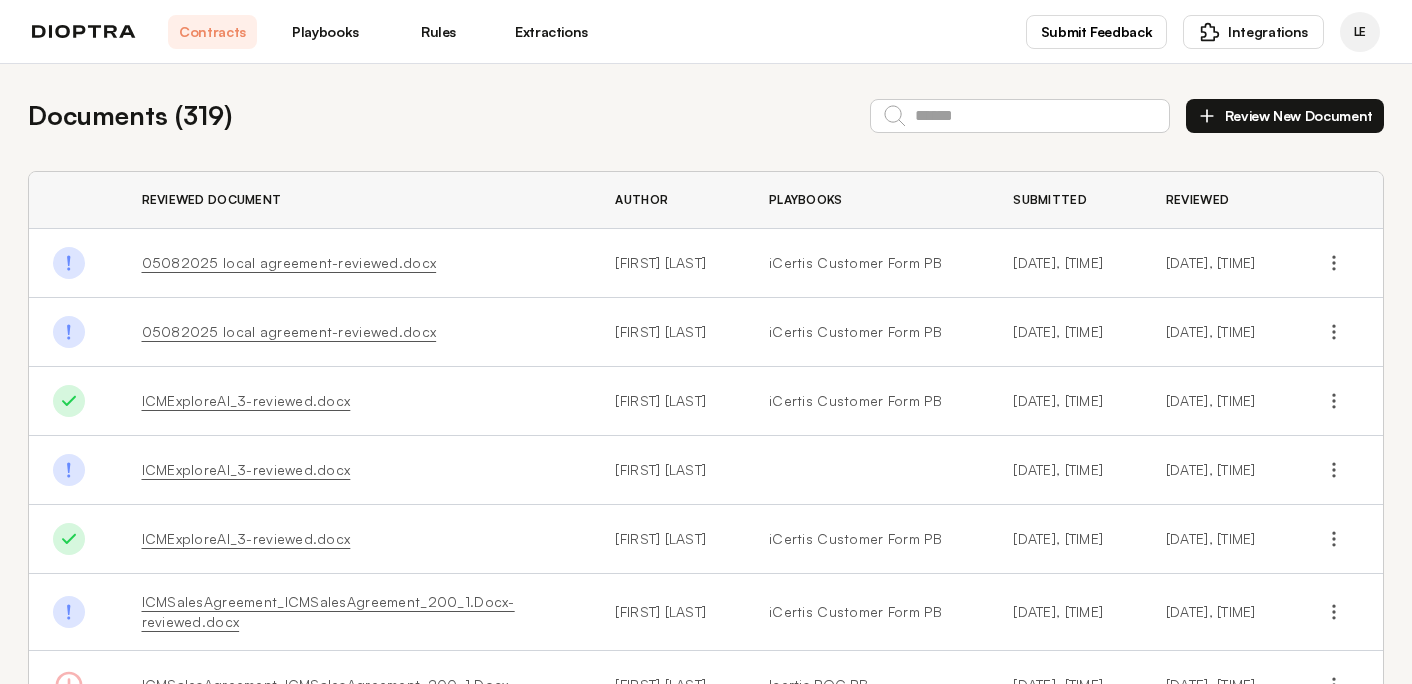 click on "Playbooks" at bounding box center (325, 32) 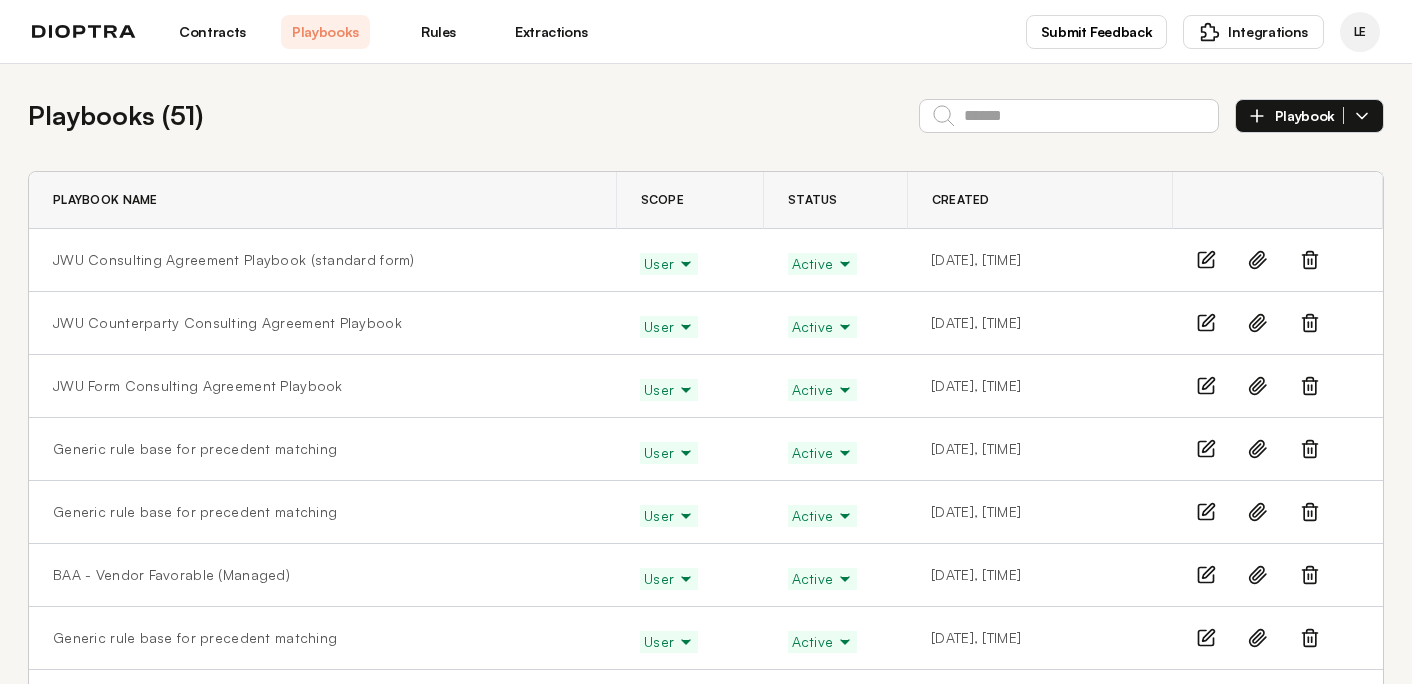 scroll, scrollTop: 0, scrollLeft: 0, axis: both 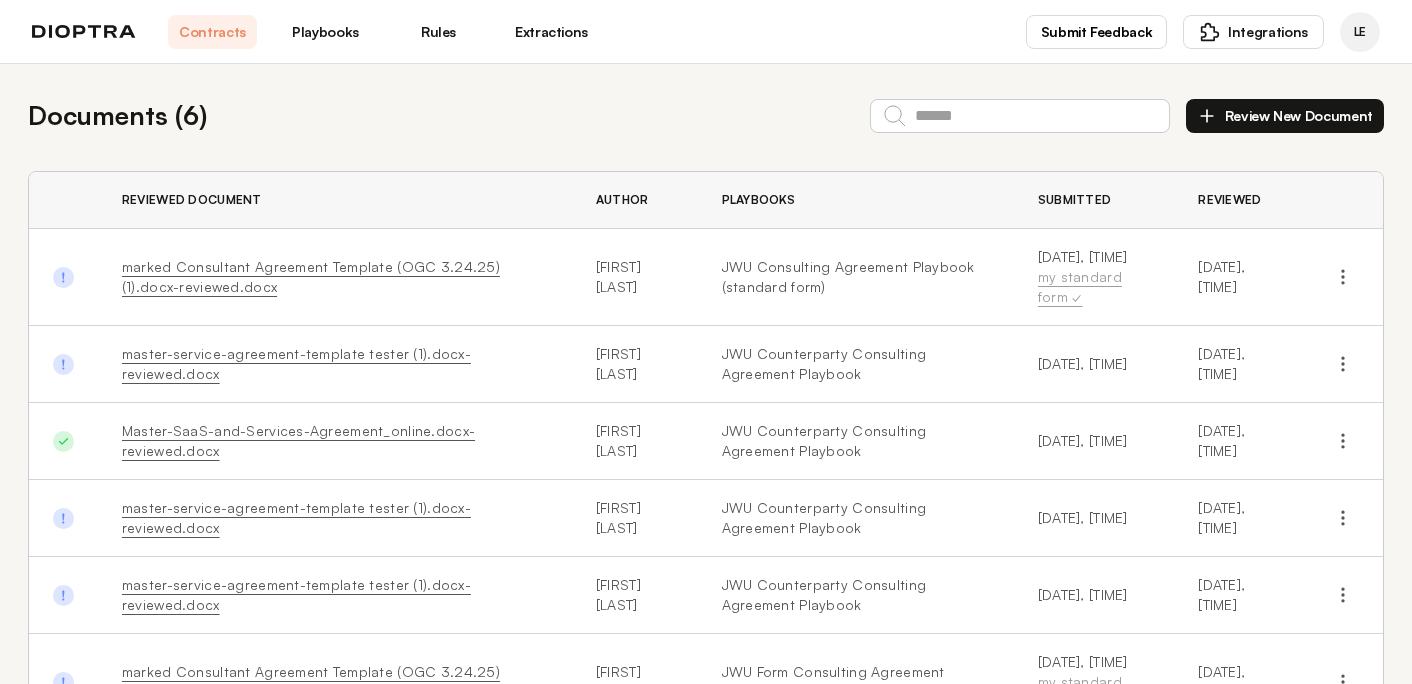 click on "master-service-agreement-template tester (1).docx-reviewed.docx" at bounding box center [296, 363] 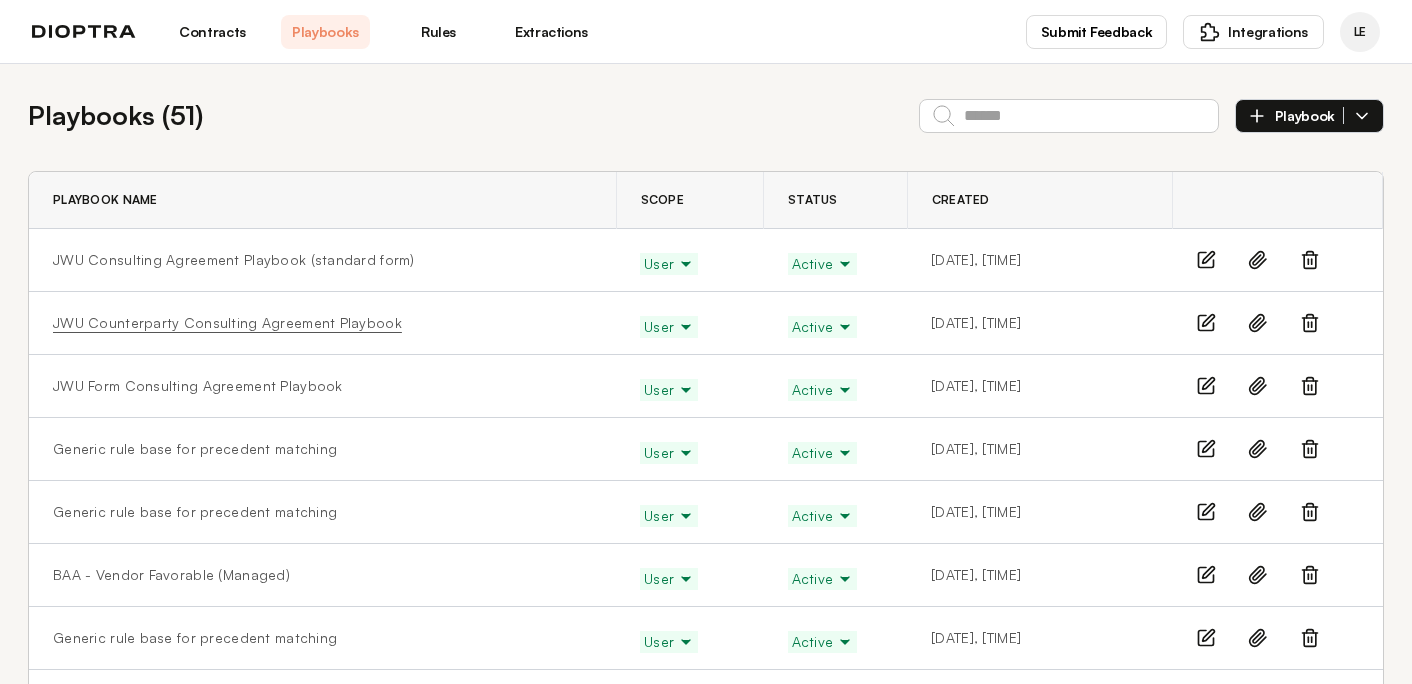 click on "JWU Counterparty Consulting Agreement Playbook" at bounding box center (227, 323) 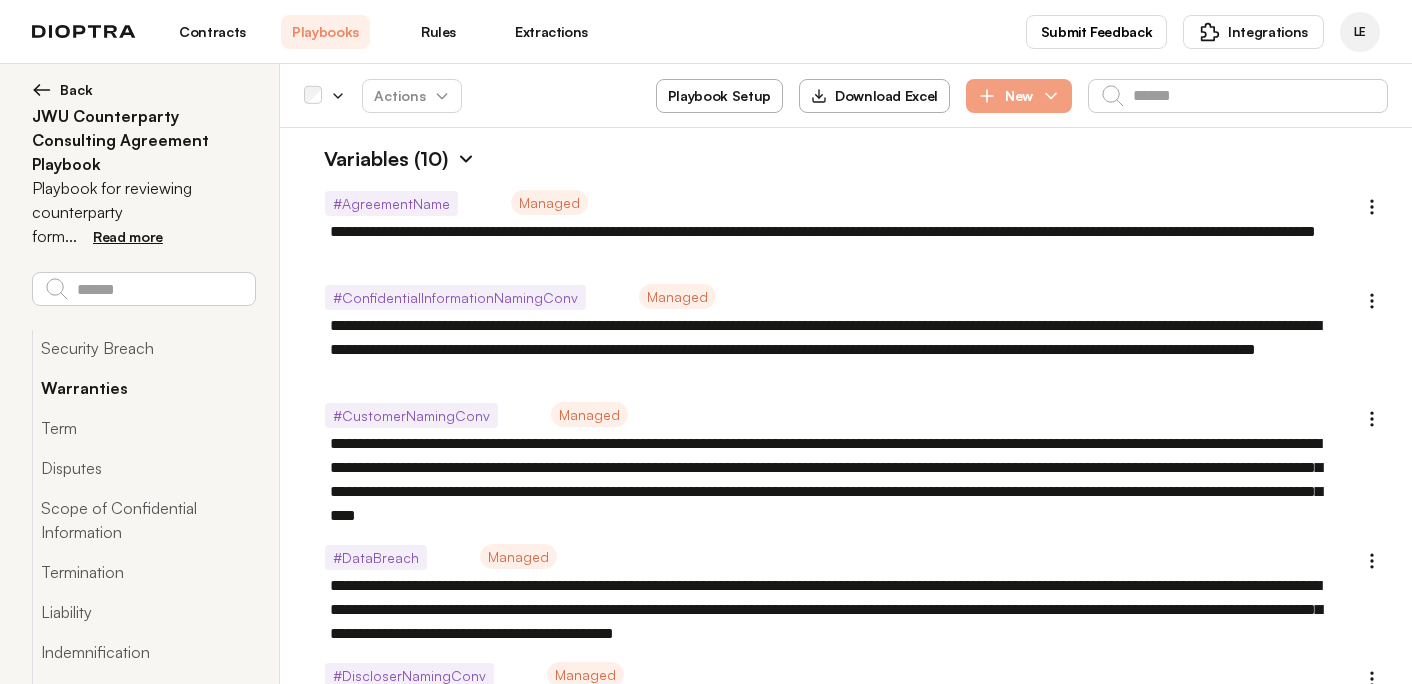 scroll, scrollTop: 237, scrollLeft: 0, axis: vertical 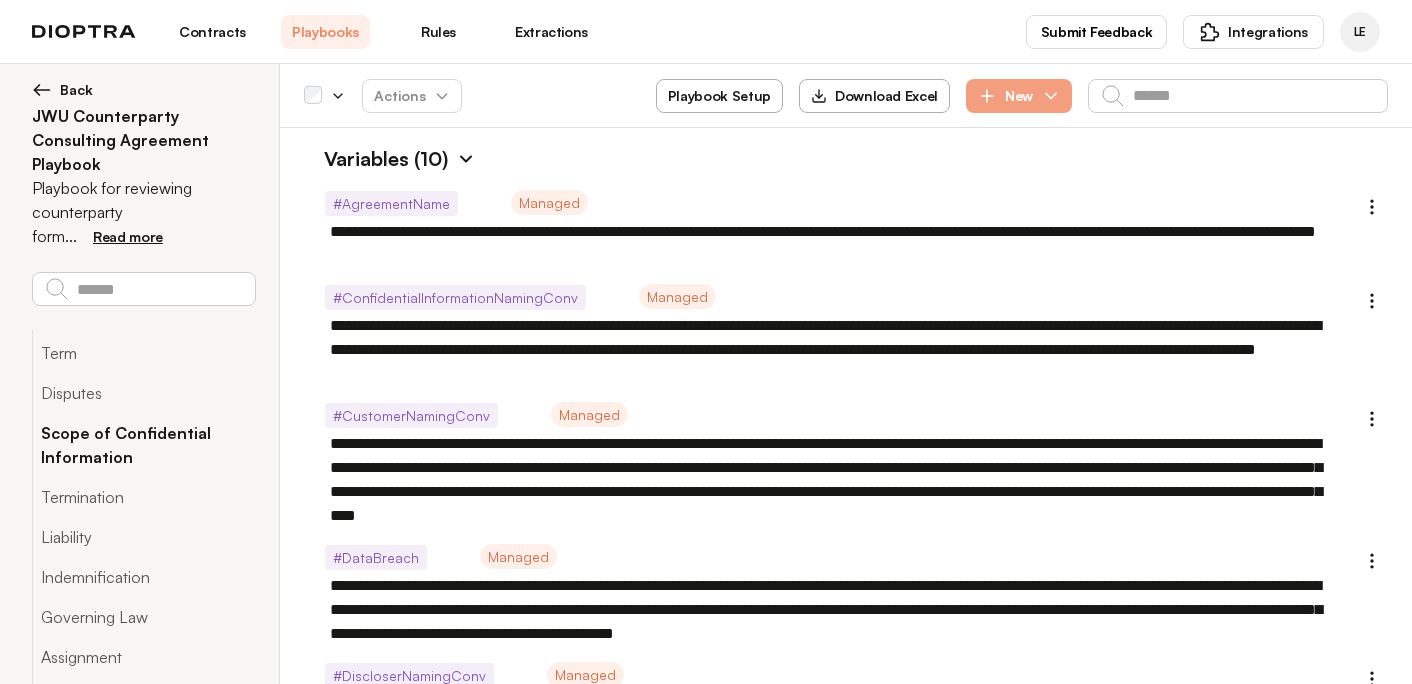 click on "Scope of Confidential Information" at bounding box center (143, 445) 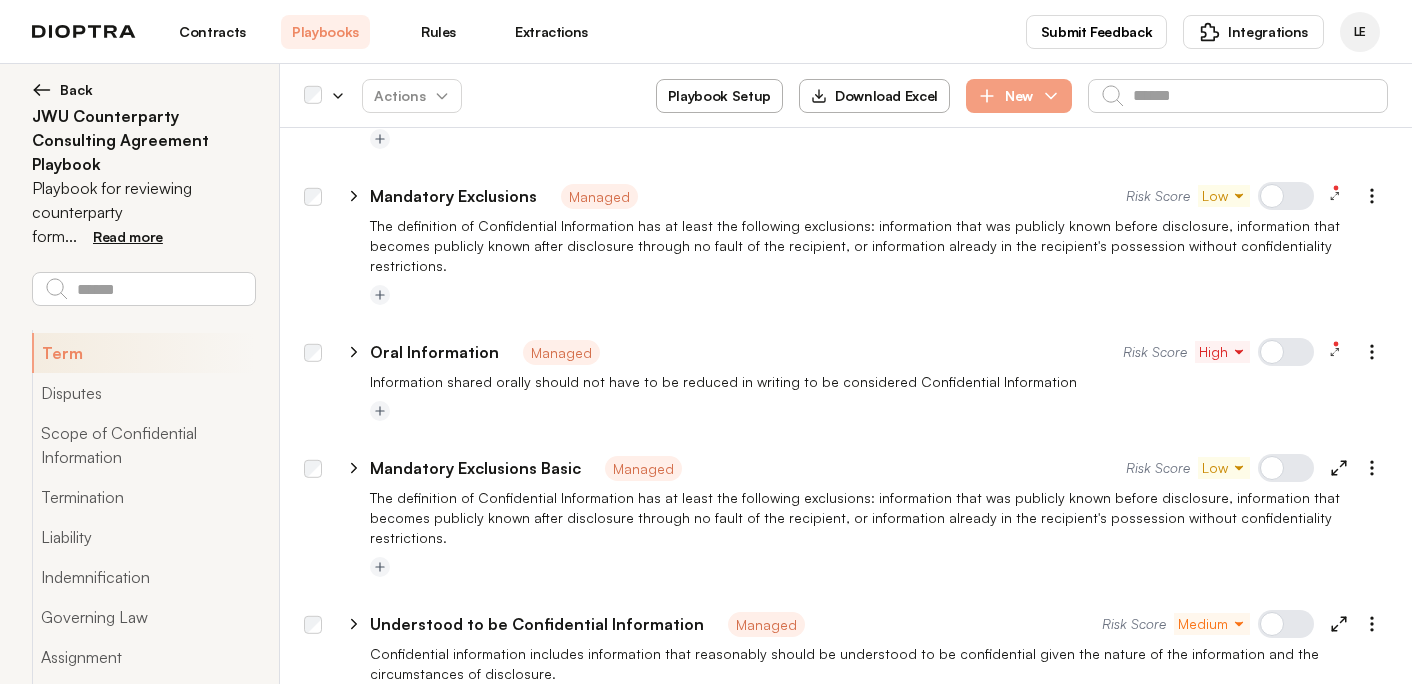 scroll, scrollTop: 3290, scrollLeft: 0, axis: vertical 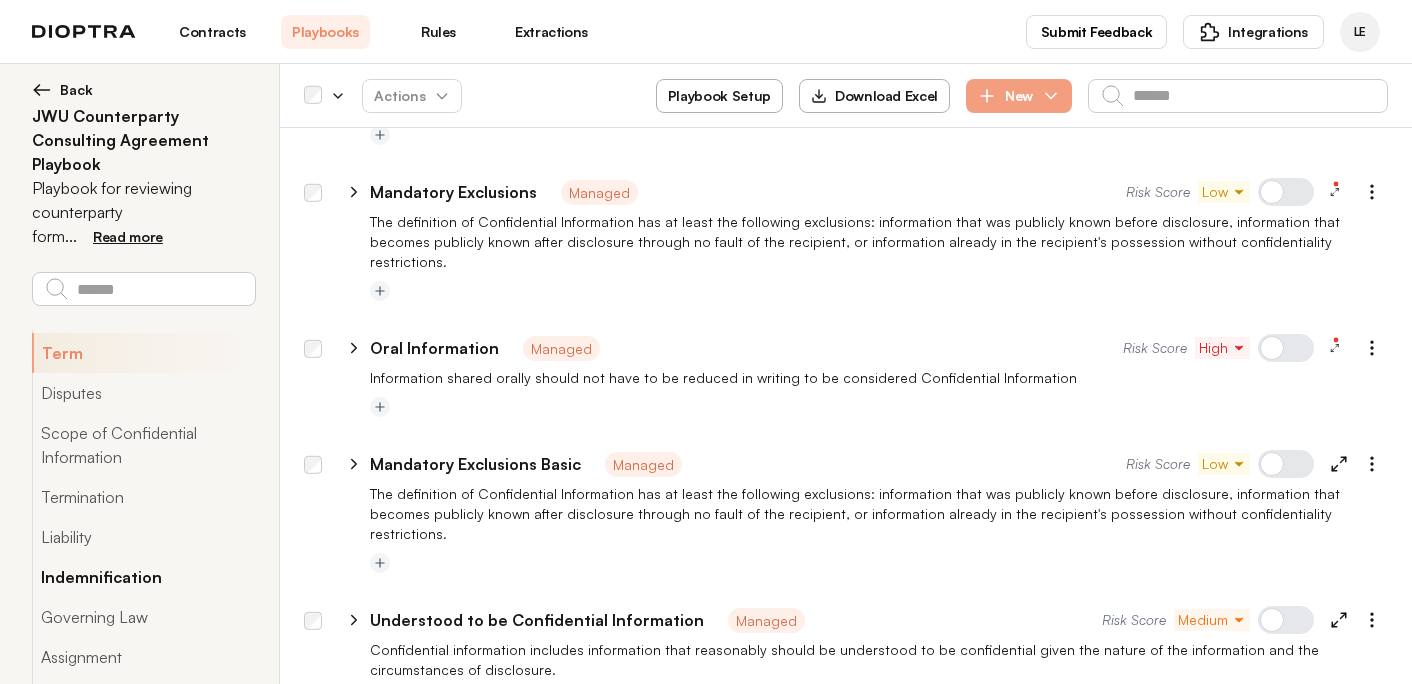 click on "Indemnification" at bounding box center [143, 577] 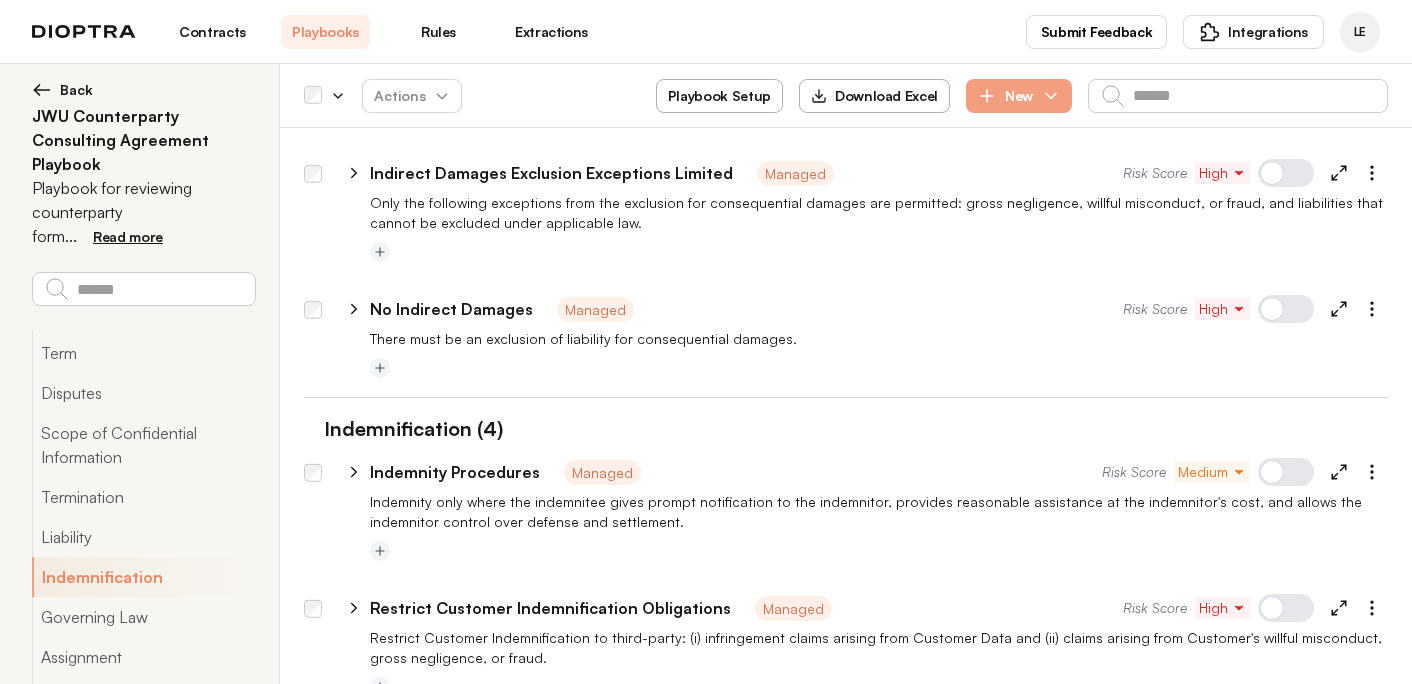 scroll, scrollTop: 4794, scrollLeft: 0, axis: vertical 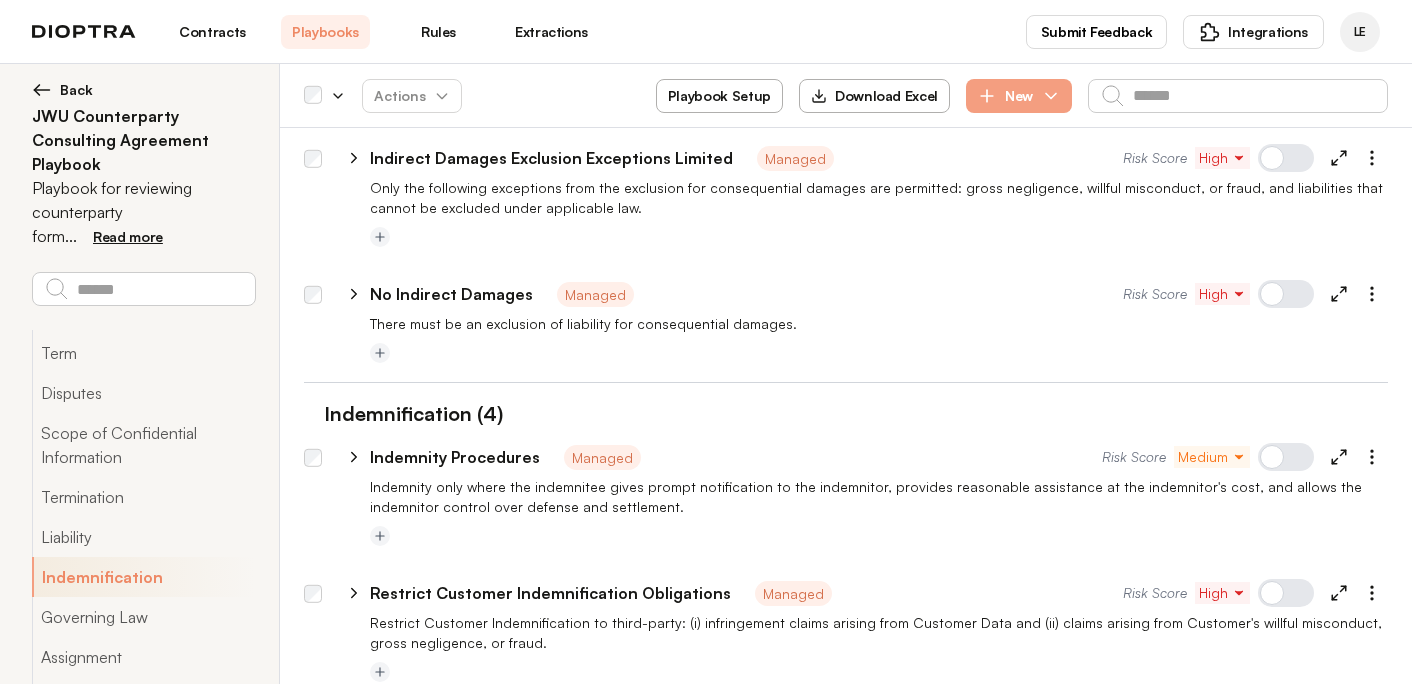 click 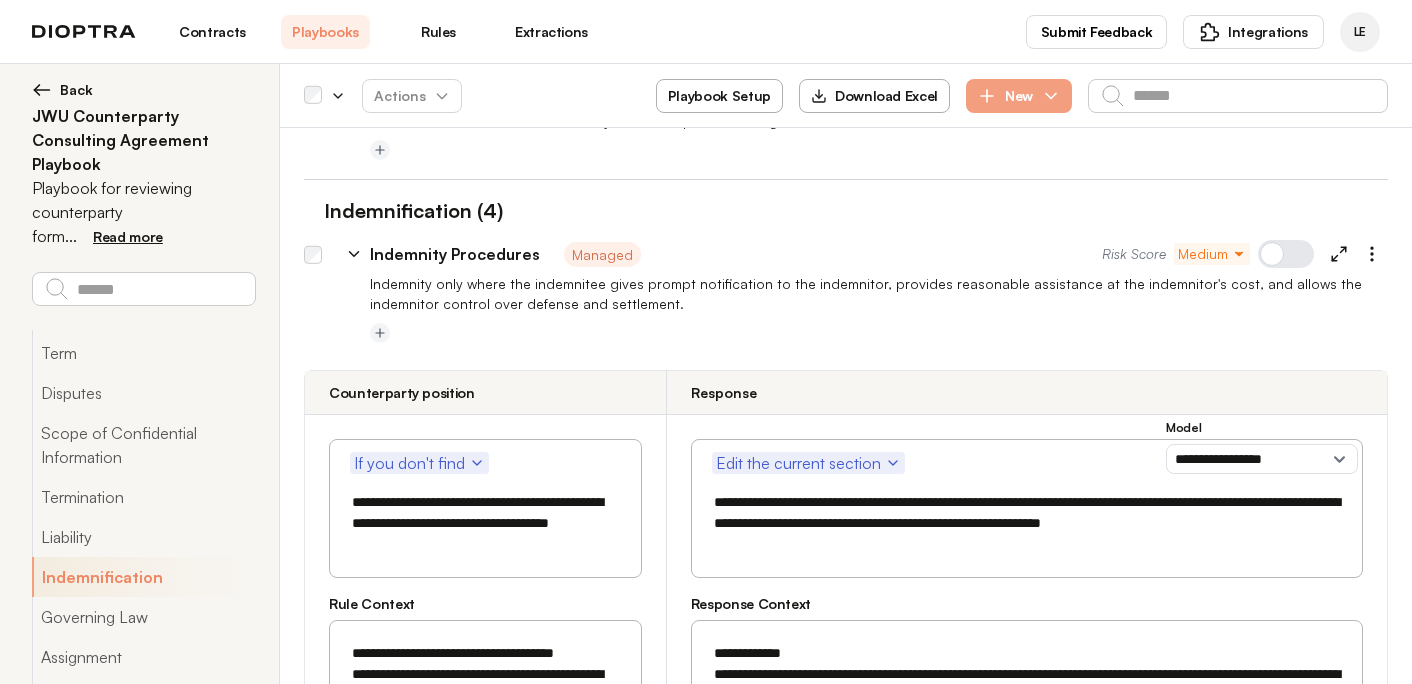 scroll, scrollTop: 5034, scrollLeft: 0, axis: vertical 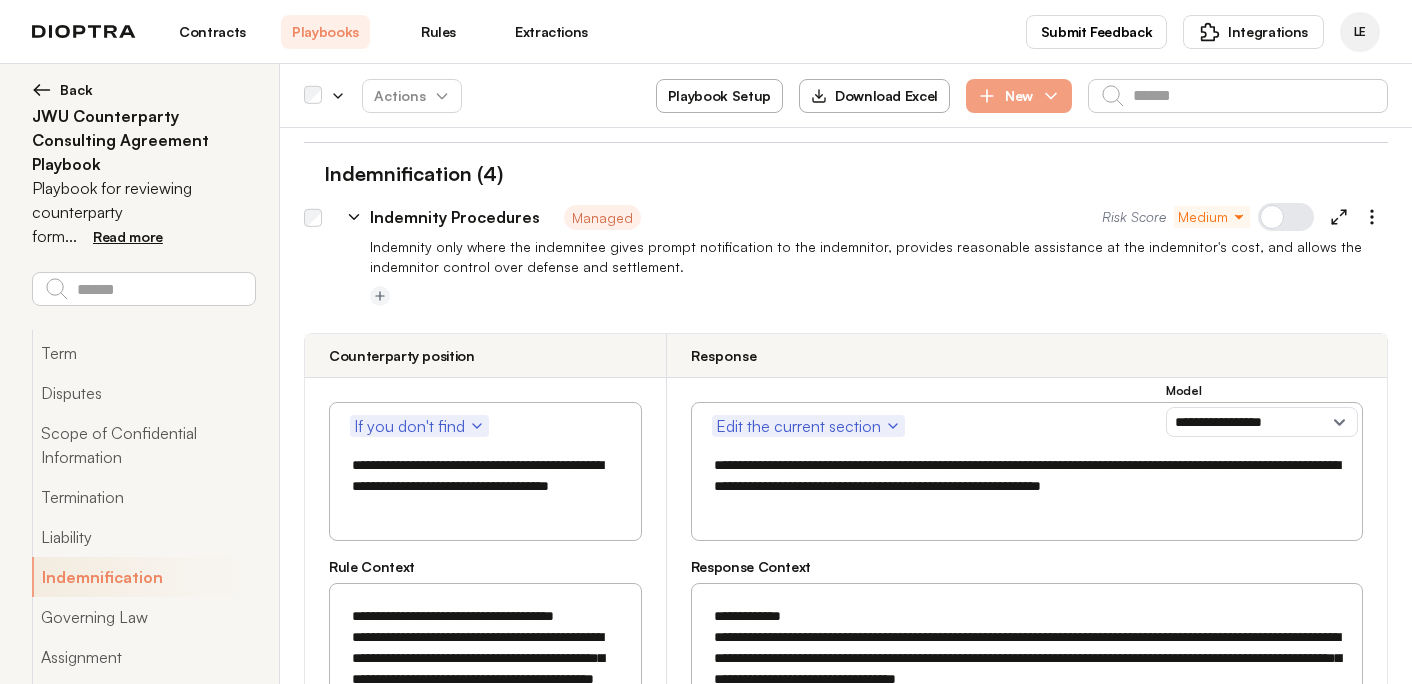 click on "If you don't find" at bounding box center [419, 426] 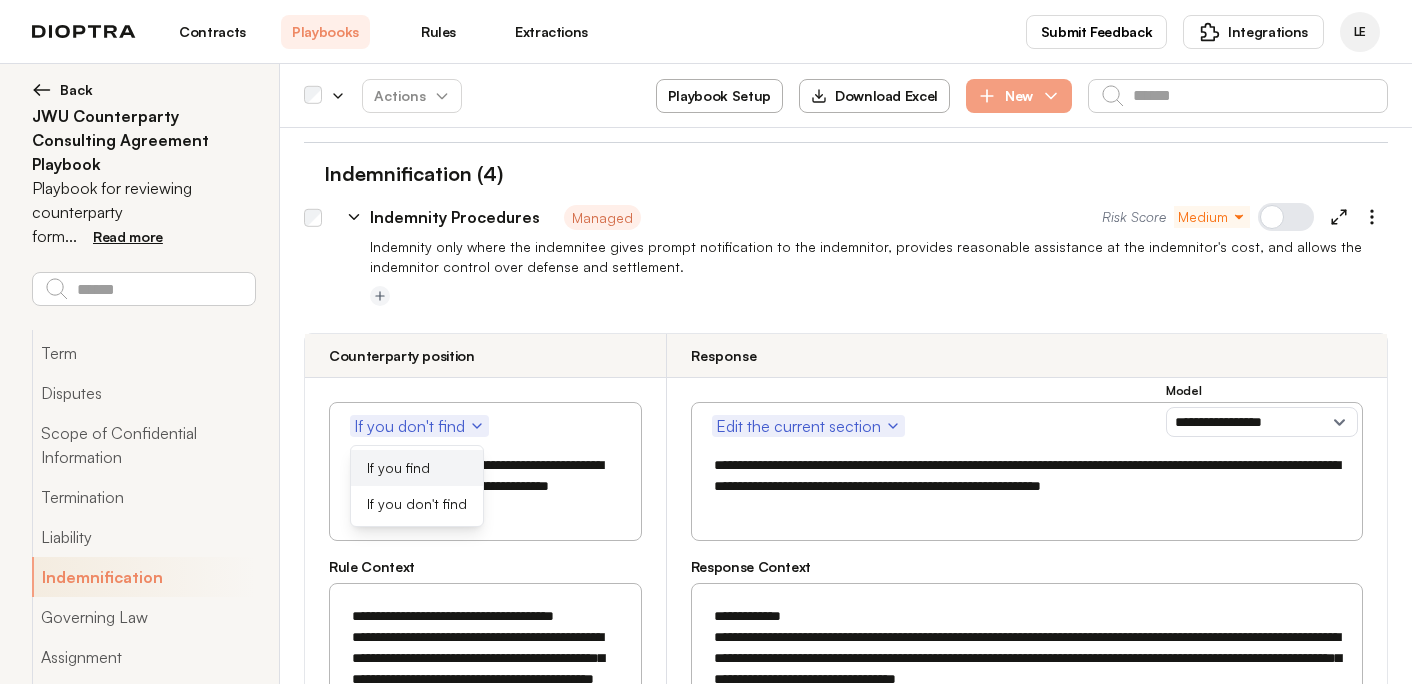 click on "If you find" at bounding box center (417, 468) 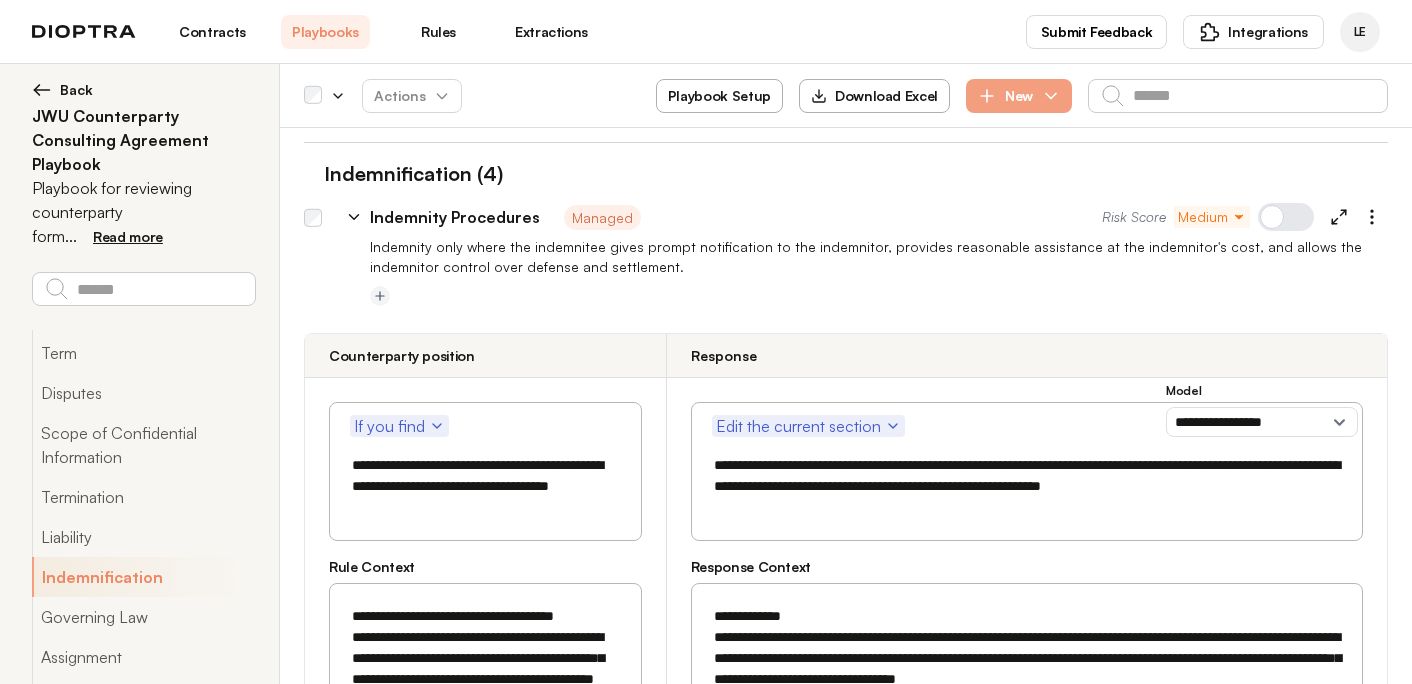 click on "**********" at bounding box center (485, 486) 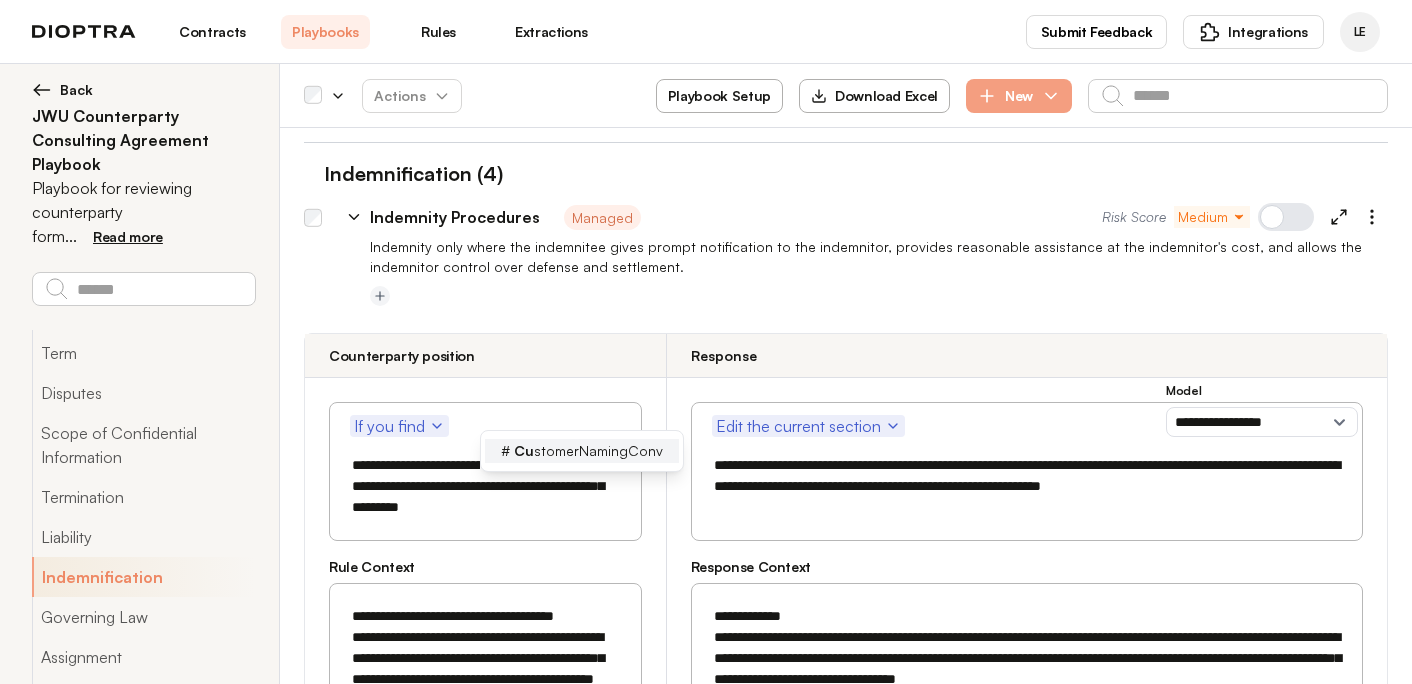 click on "# Cu stomerNamingConv" at bounding box center (582, 451) 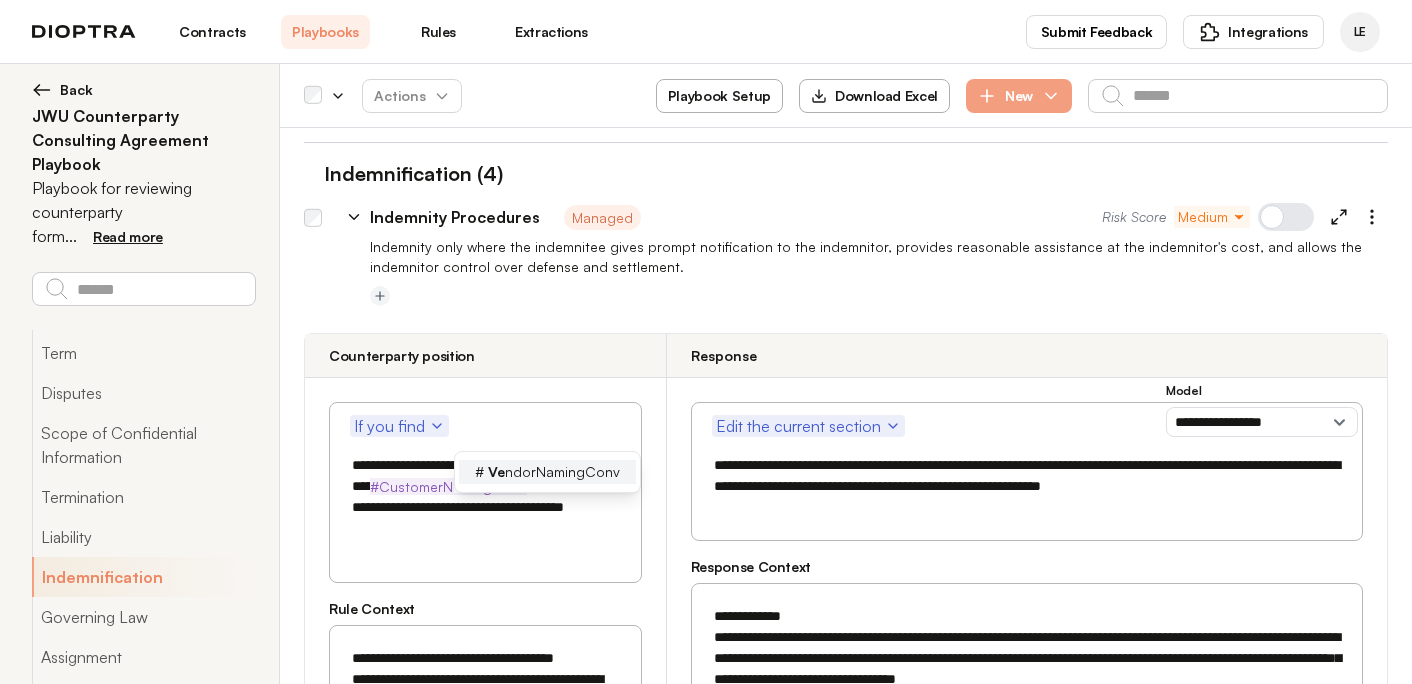 click on "# Ve ndorNamingConv" at bounding box center [547, 472] 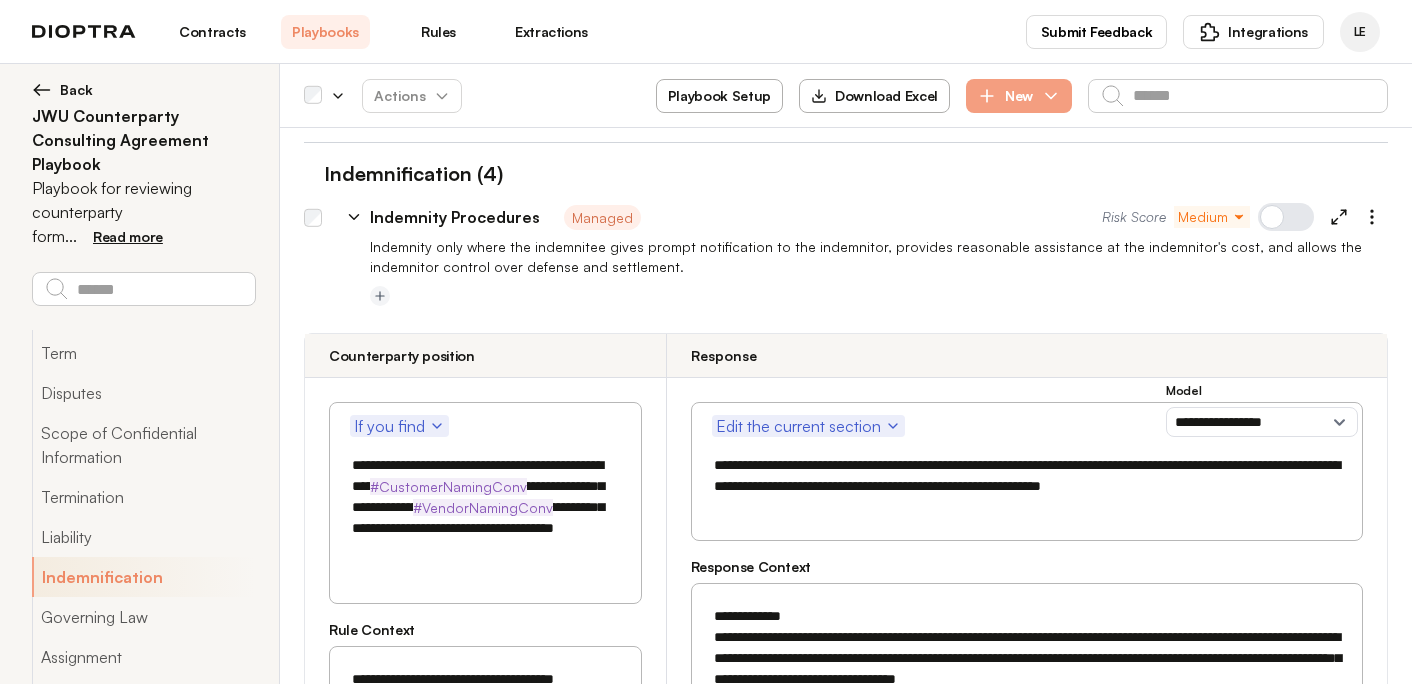 drag, startPoint x: 531, startPoint y: 470, endPoint x: 631, endPoint y: 470, distance: 100 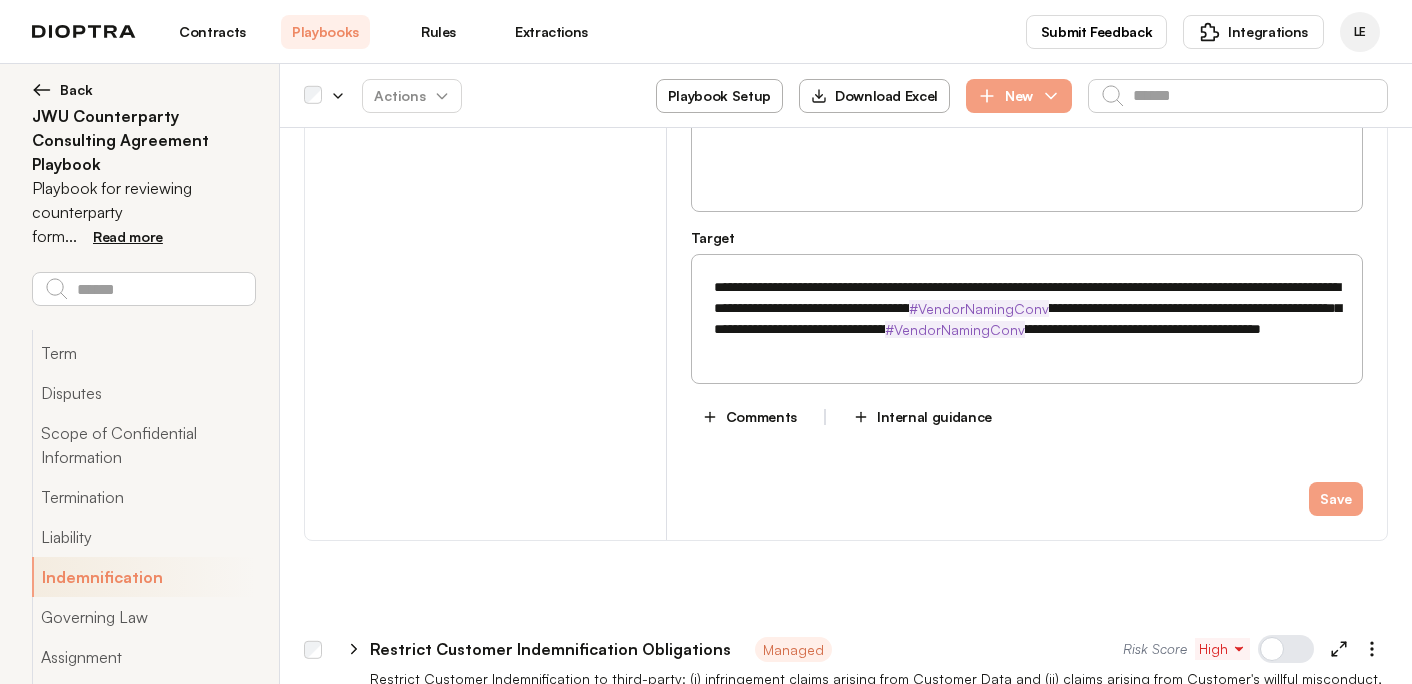 scroll, scrollTop: 6603, scrollLeft: 0, axis: vertical 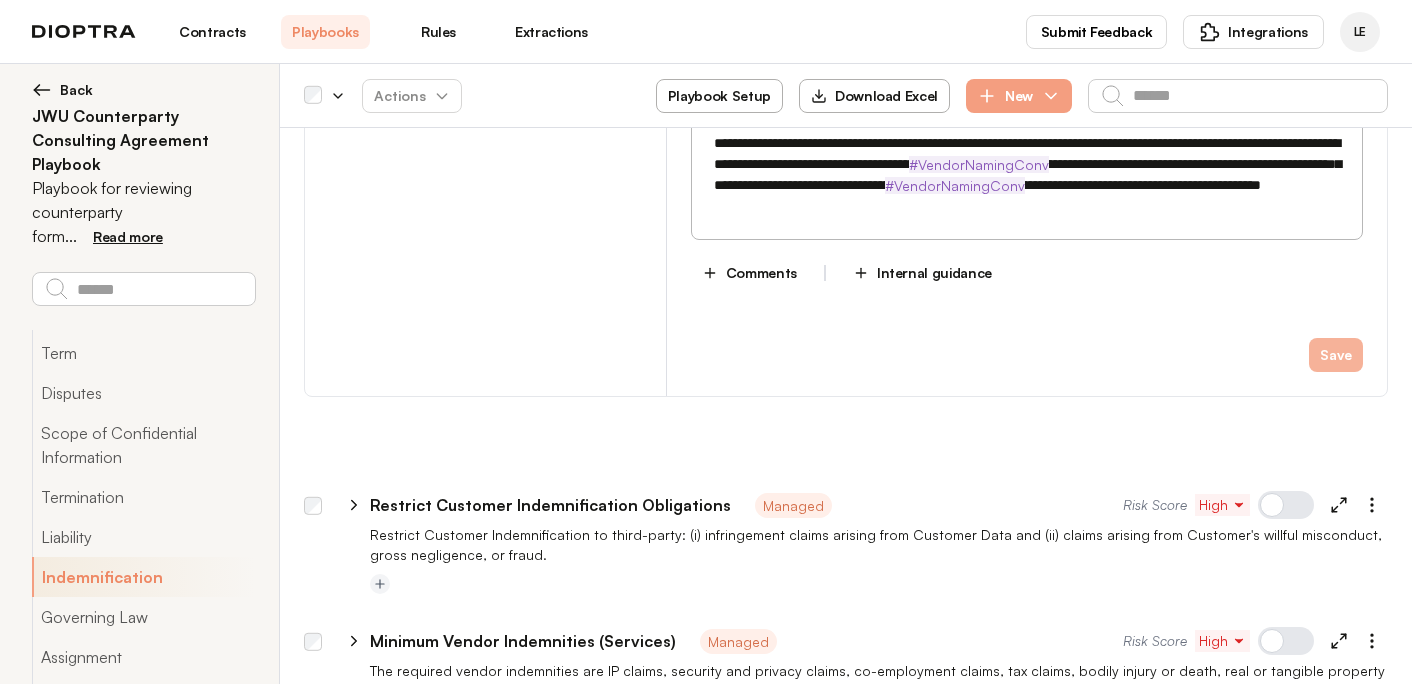 type on "**********" 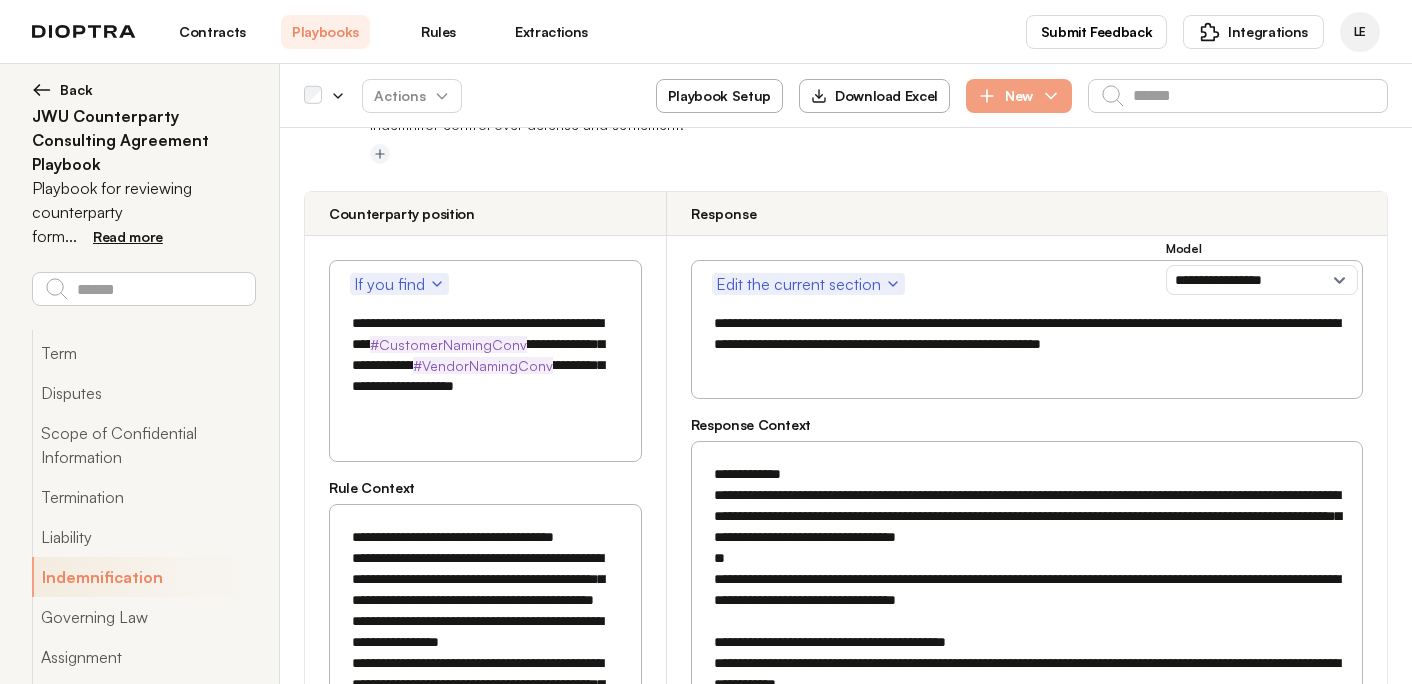 scroll, scrollTop: 5177, scrollLeft: 0, axis: vertical 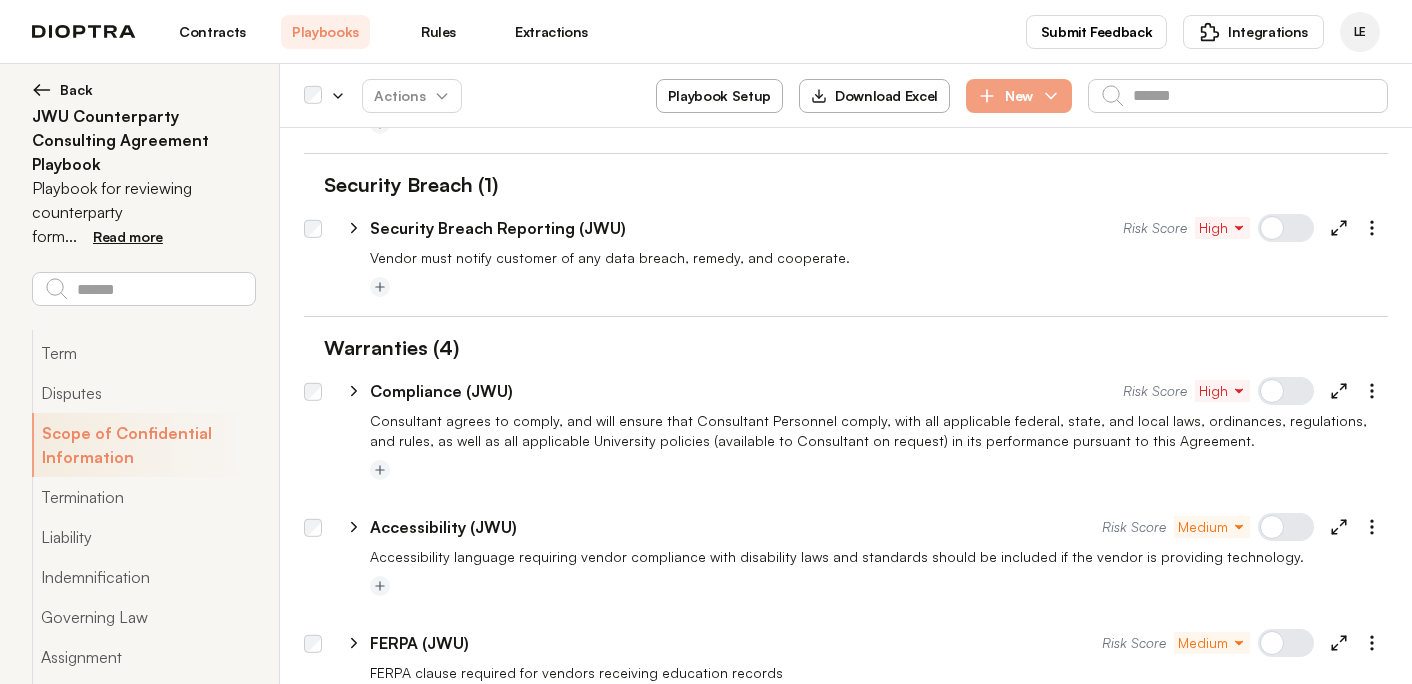 type on "*" 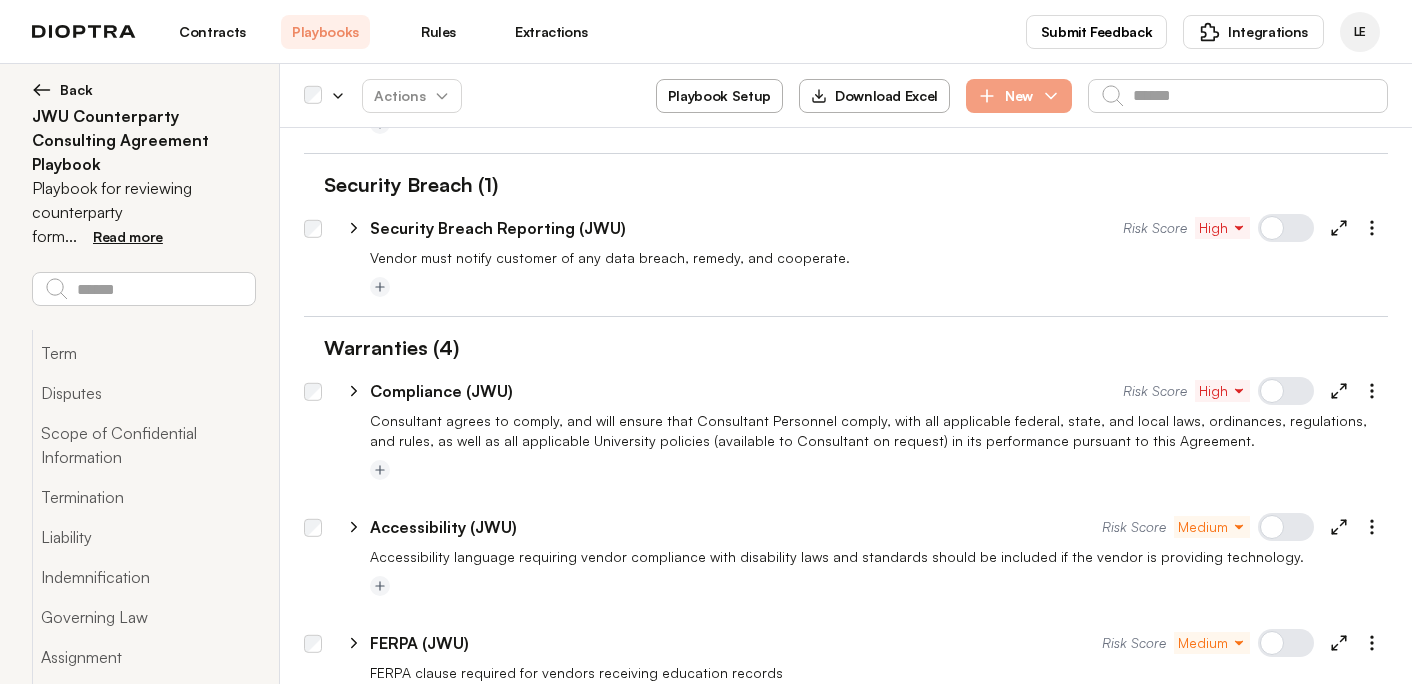 scroll, scrollTop: 2058, scrollLeft: 0, axis: vertical 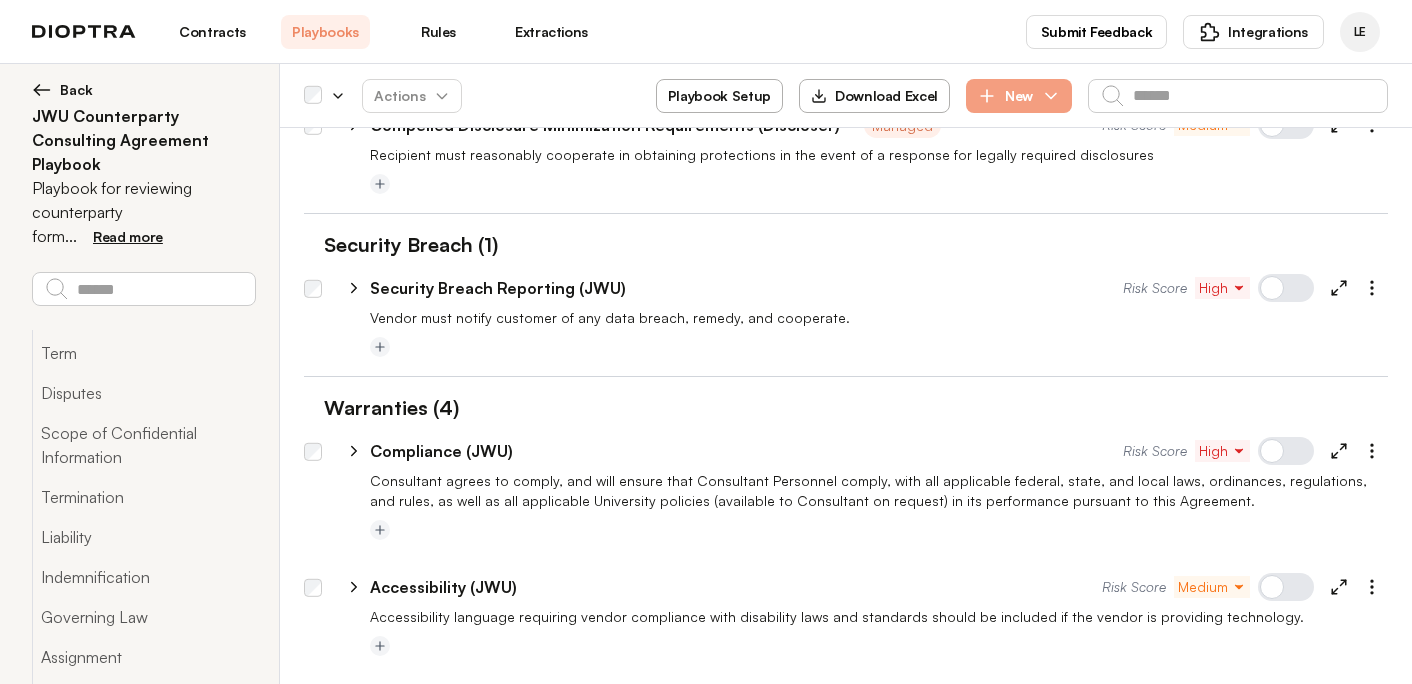 click on "Rules" at bounding box center (438, 32) 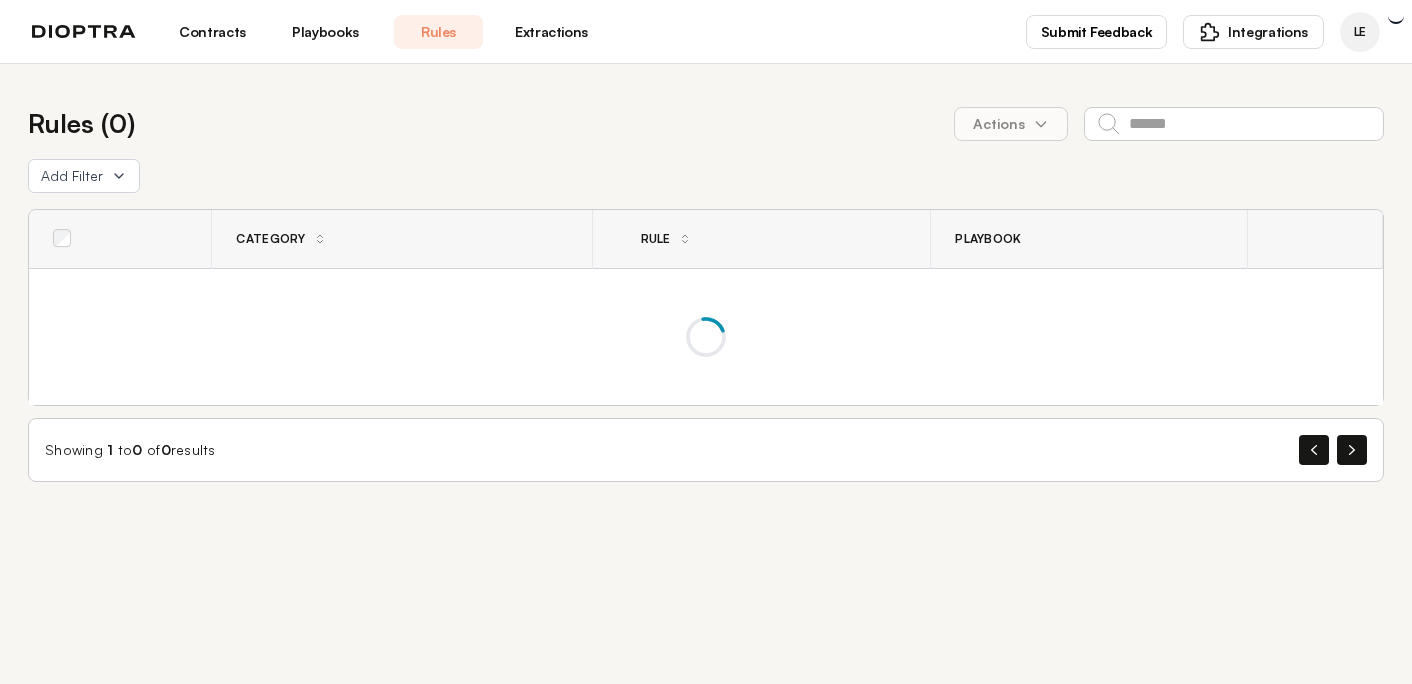 scroll, scrollTop: 0, scrollLeft: 0, axis: both 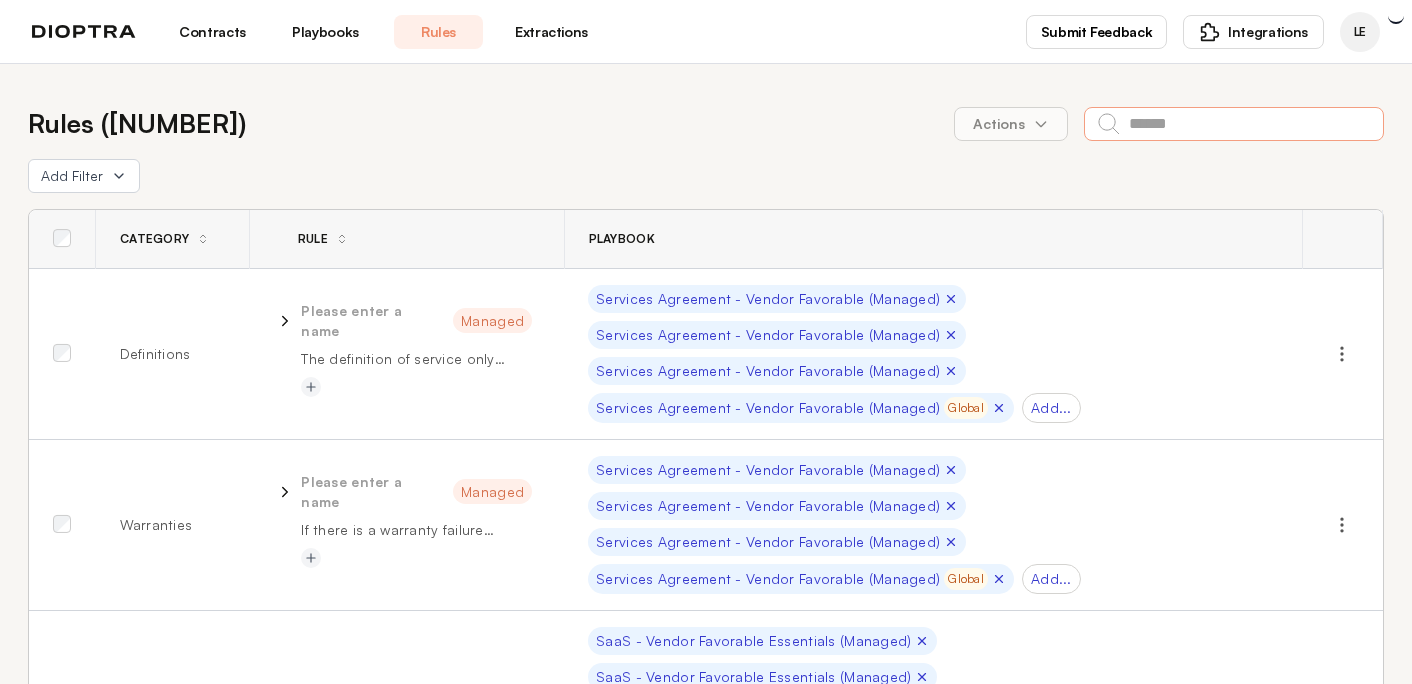 click at bounding box center [1234, 124] 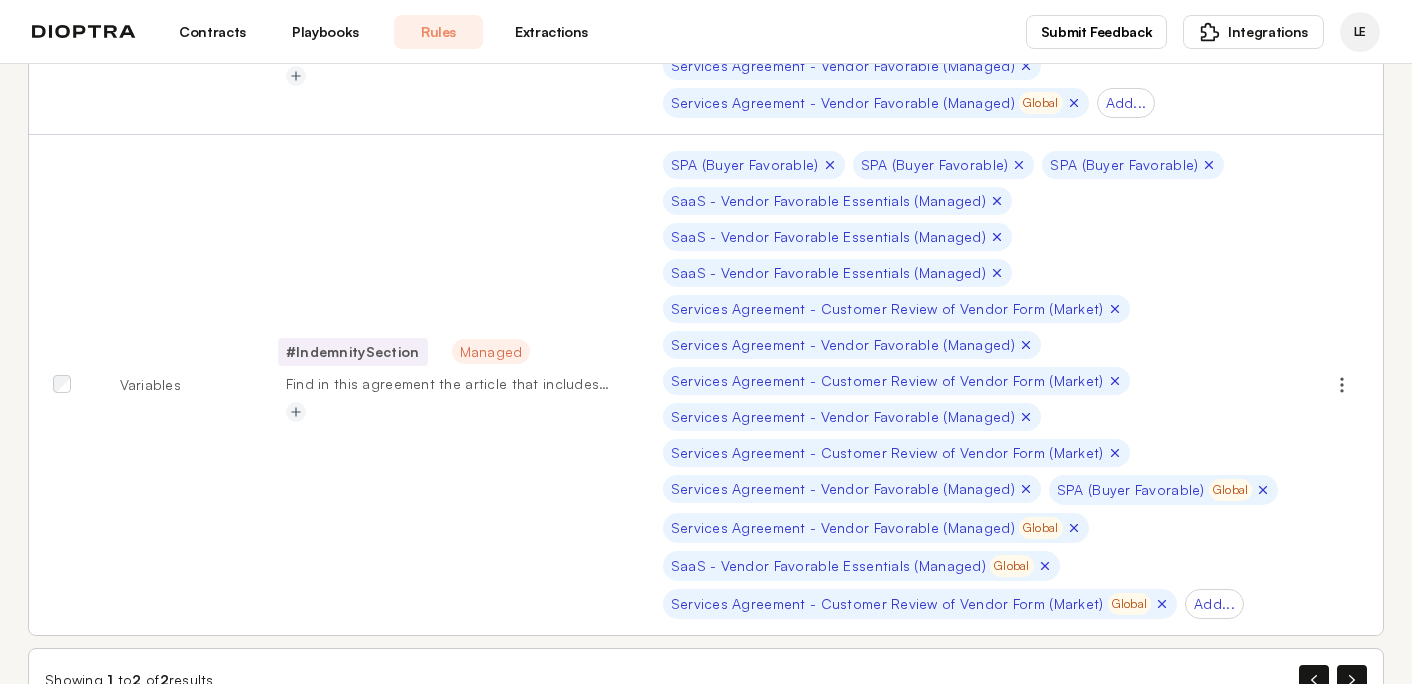 scroll, scrollTop: 365, scrollLeft: 0, axis: vertical 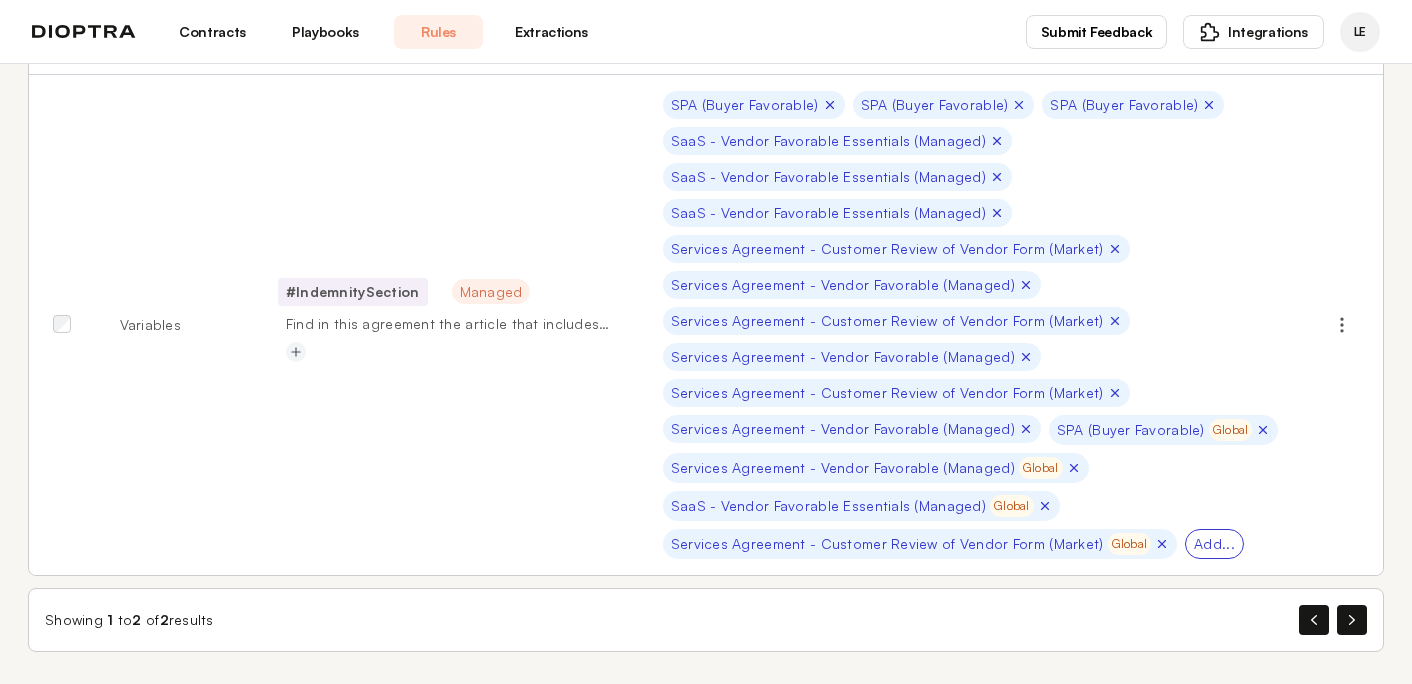 type on "**********" 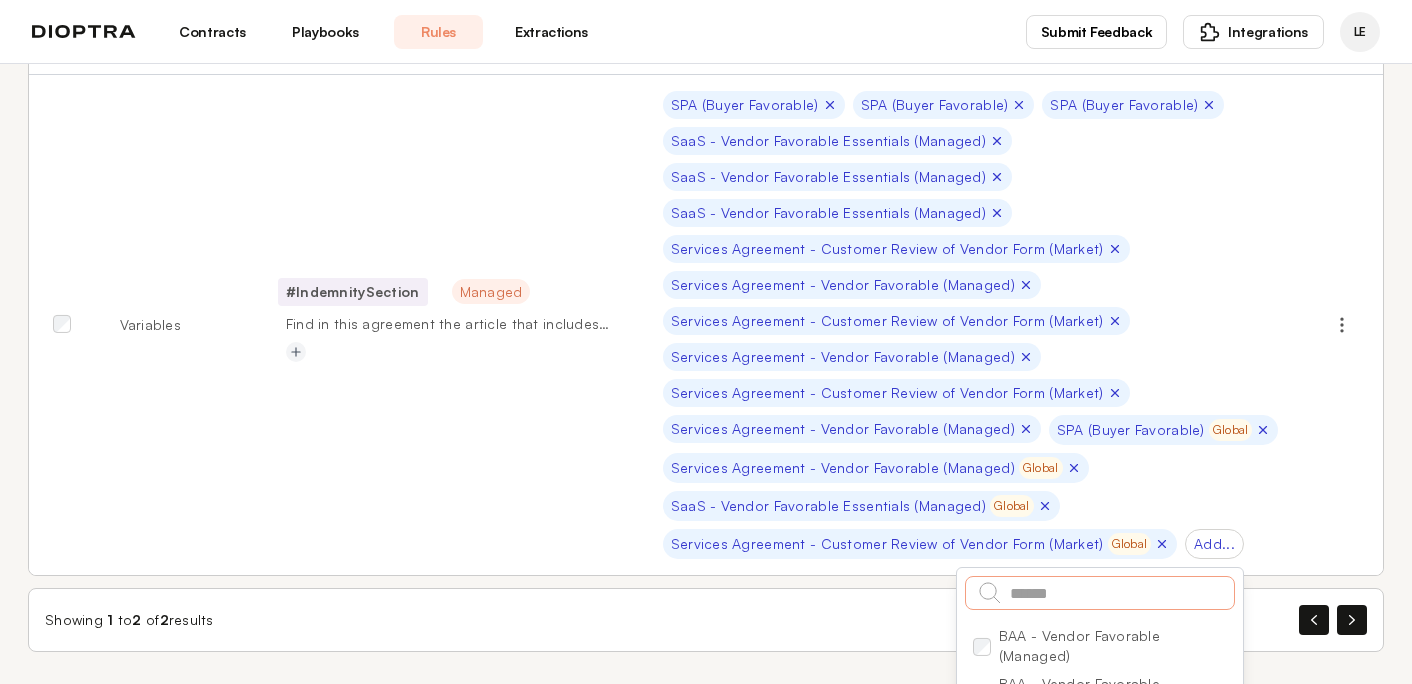 click at bounding box center (1100, 593) 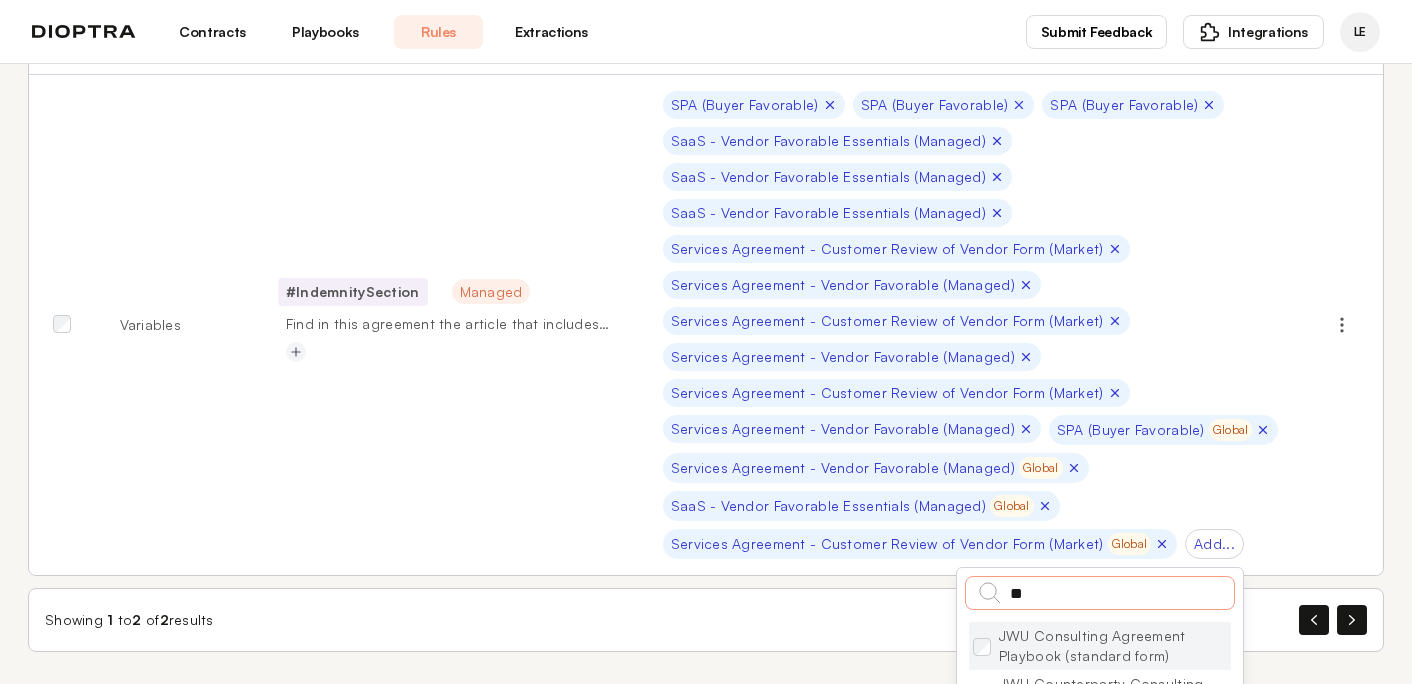 type on "**" 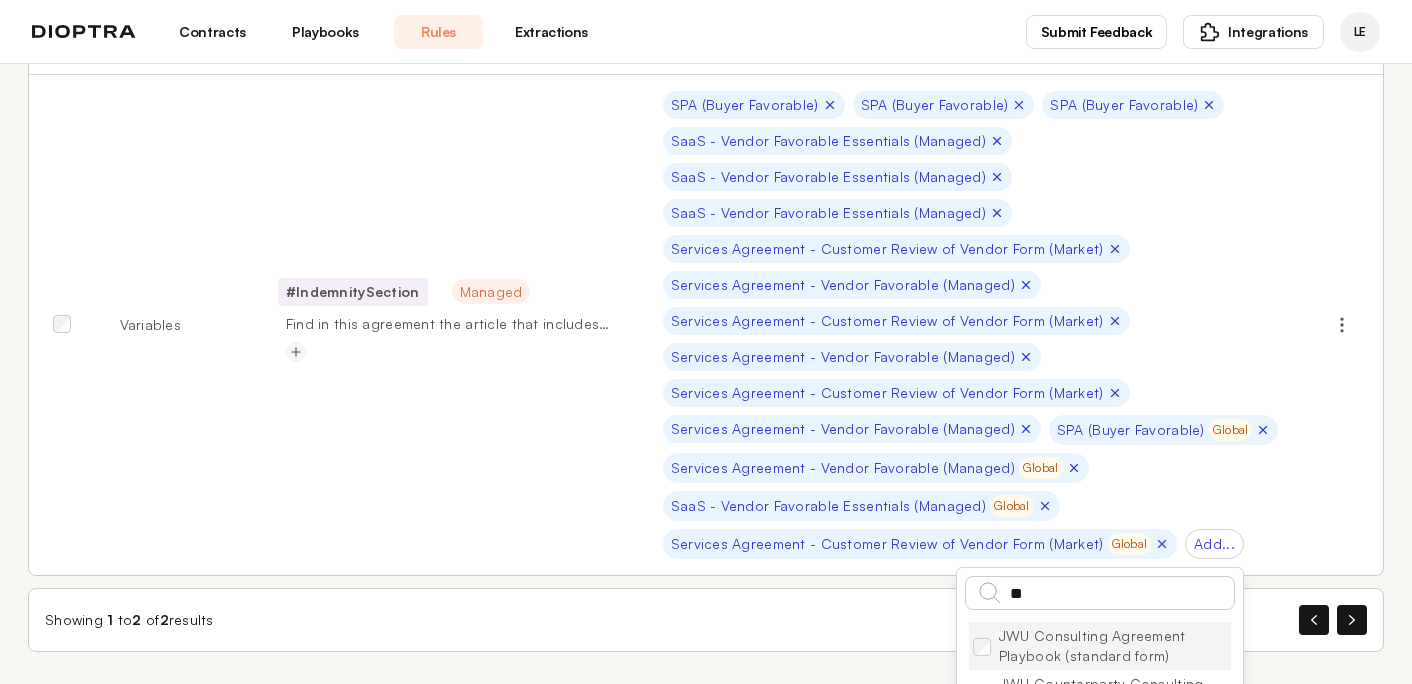 click on "JWU Consulting Agreement Playbook (standard form)" at bounding box center (1100, 646) 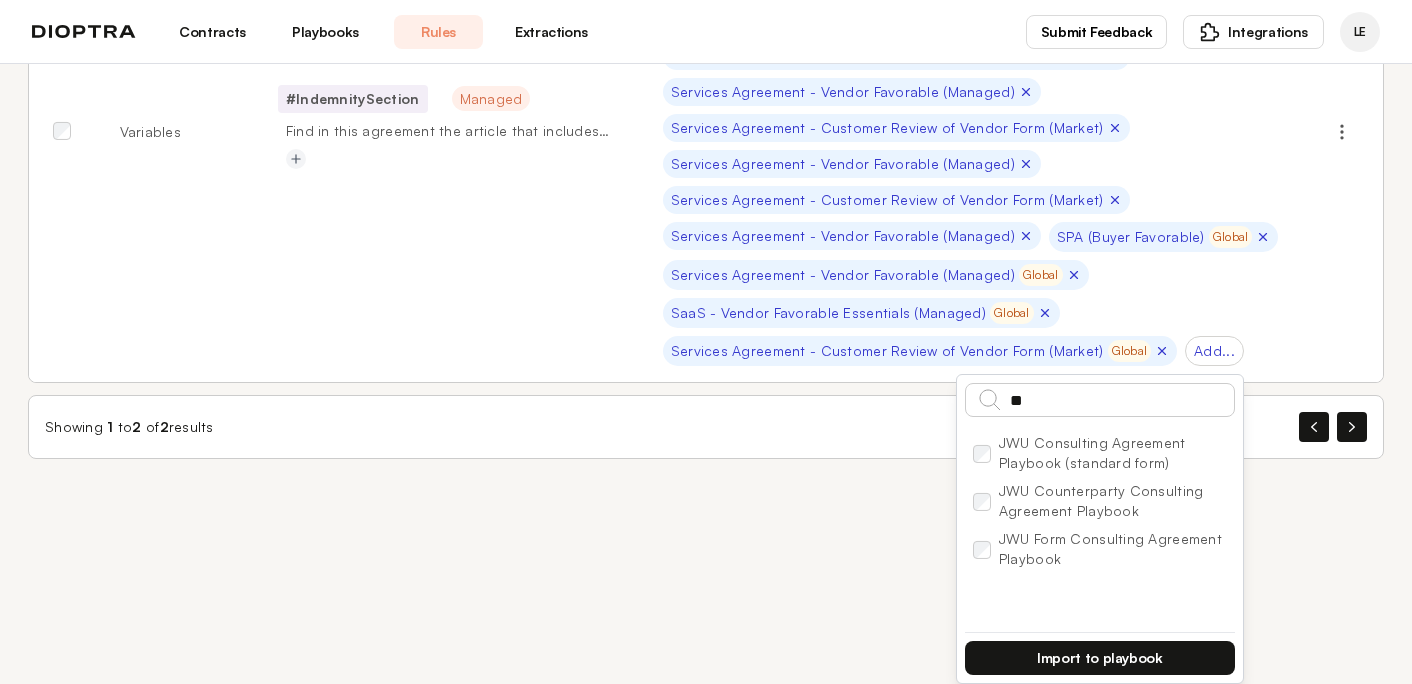 click on "Import to playbook" at bounding box center (1100, 658) 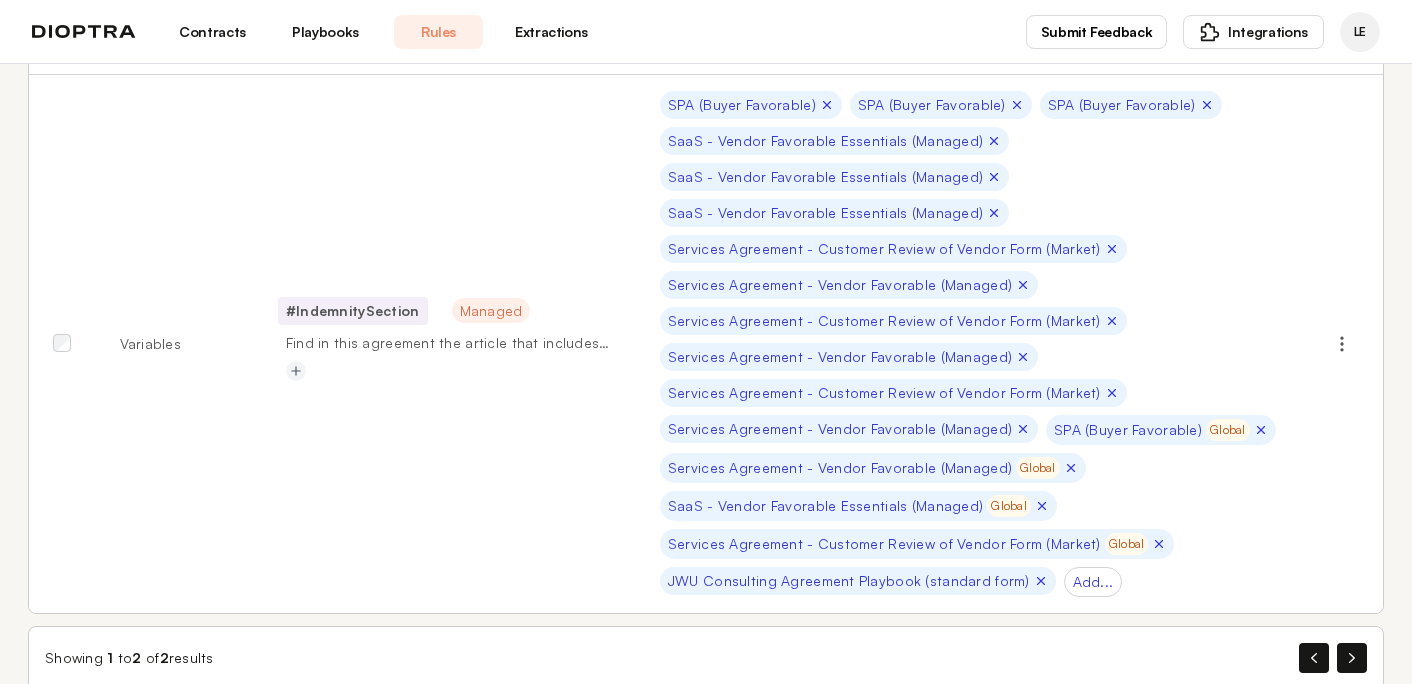 scroll, scrollTop: 403, scrollLeft: 0, axis: vertical 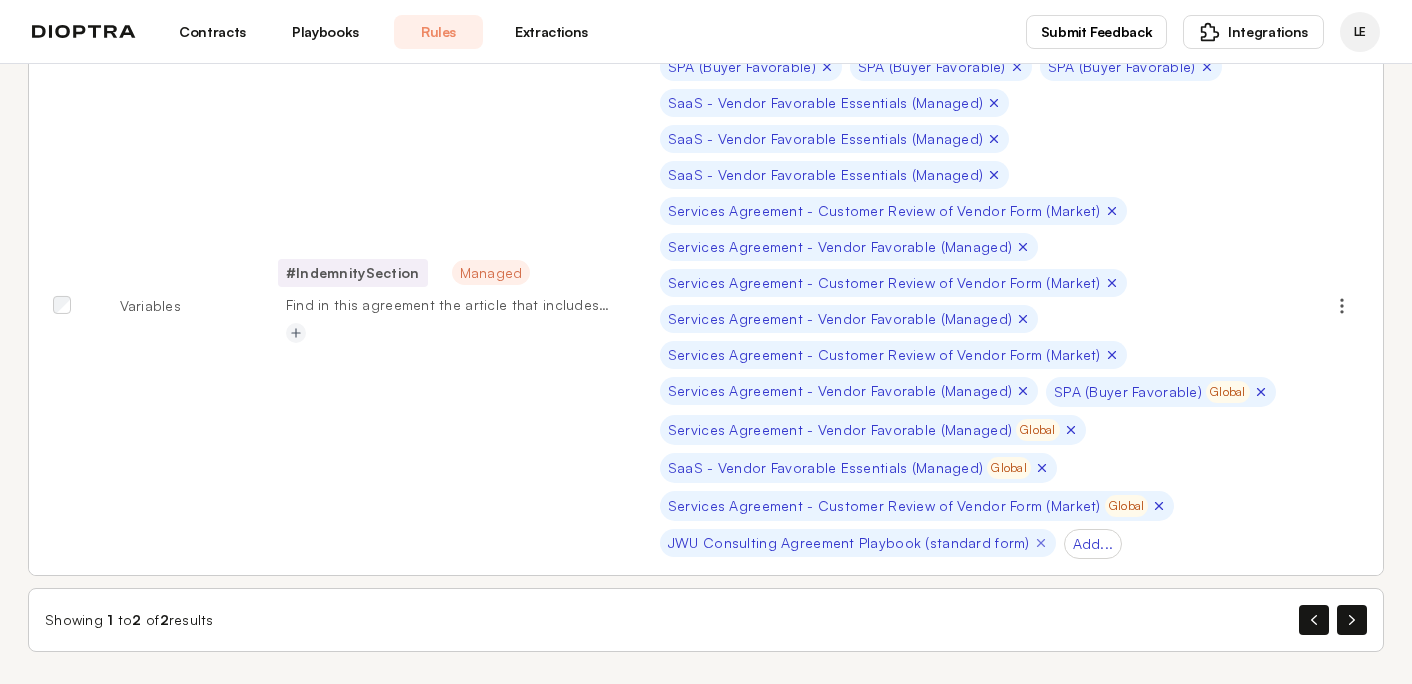 click 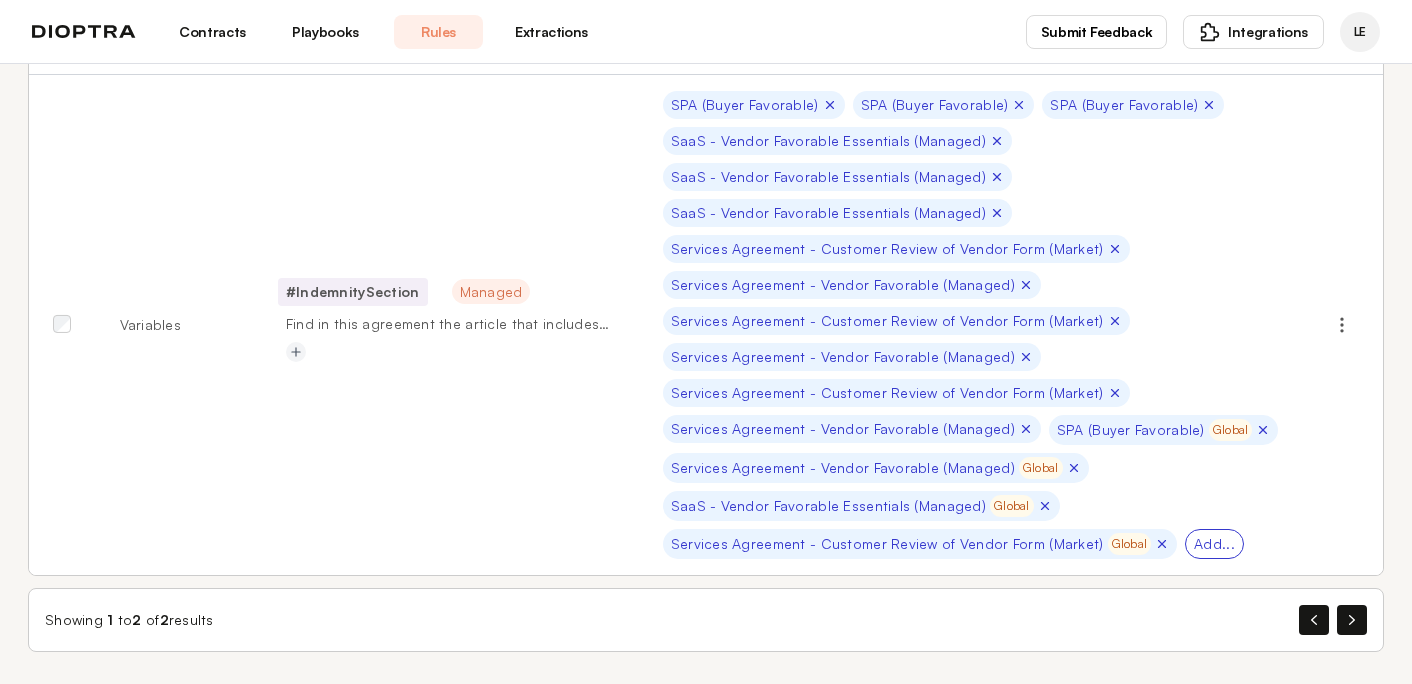 click on "Add..." at bounding box center (1214, 544) 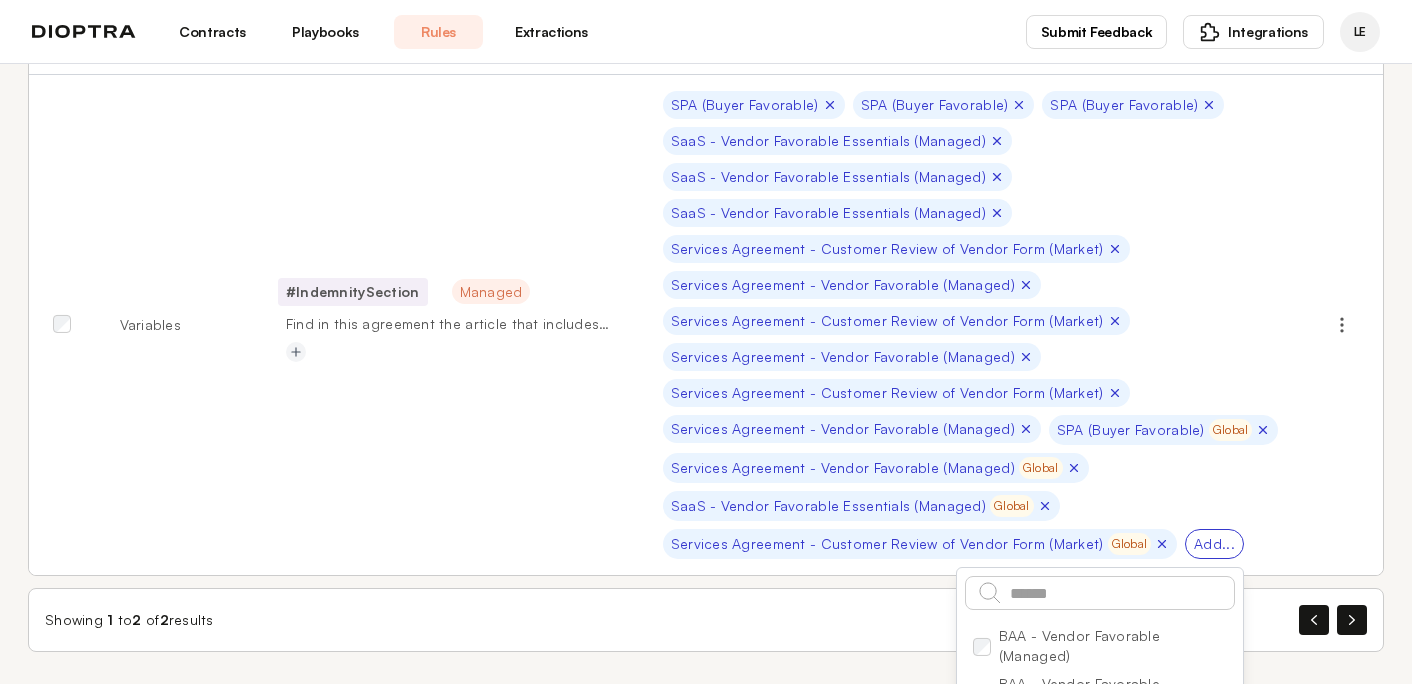 scroll, scrollTop: 558, scrollLeft: 0, axis: vertical 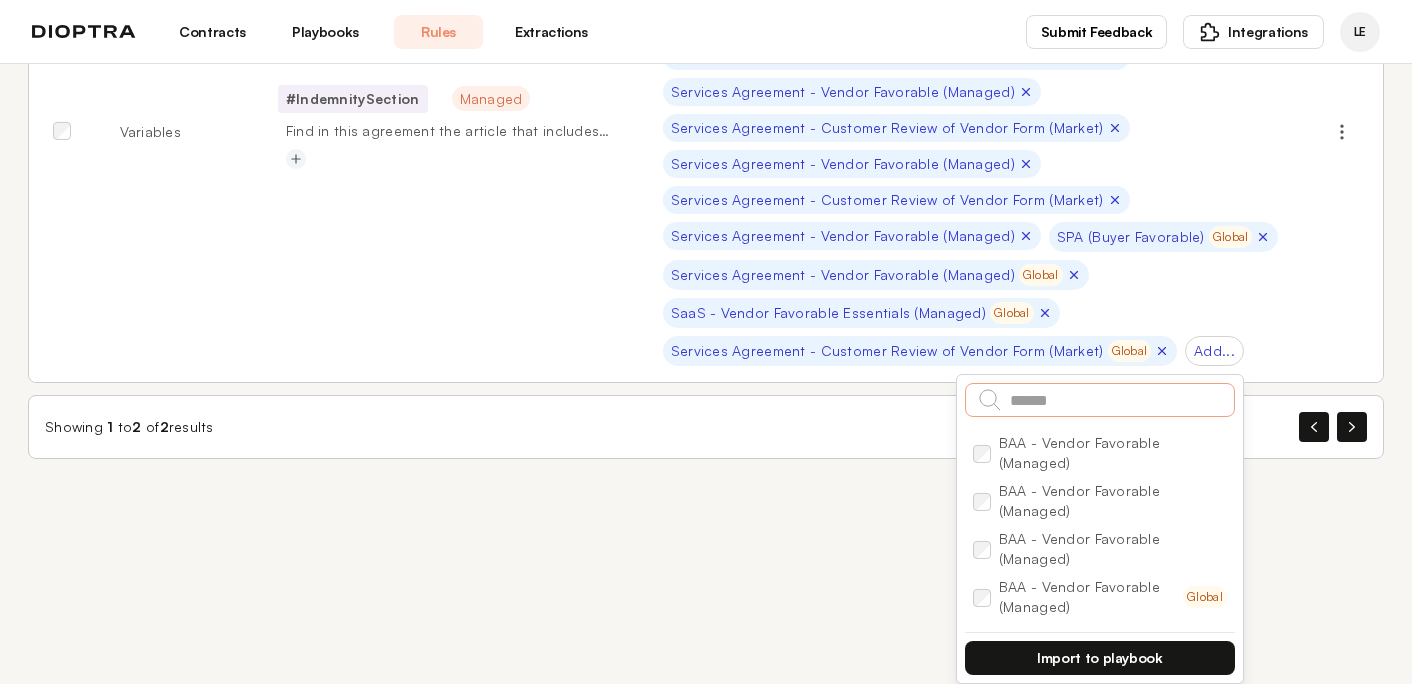 click at bounding box center [1100, 400] 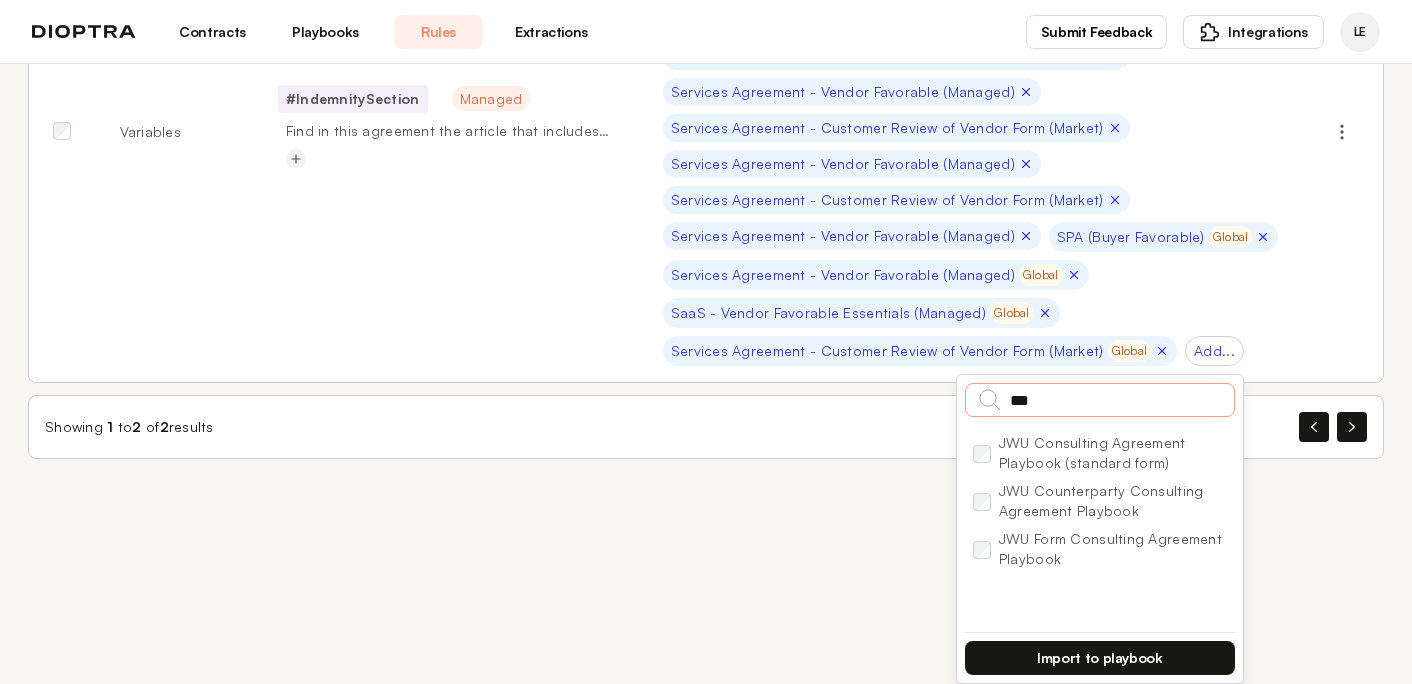type on "***" 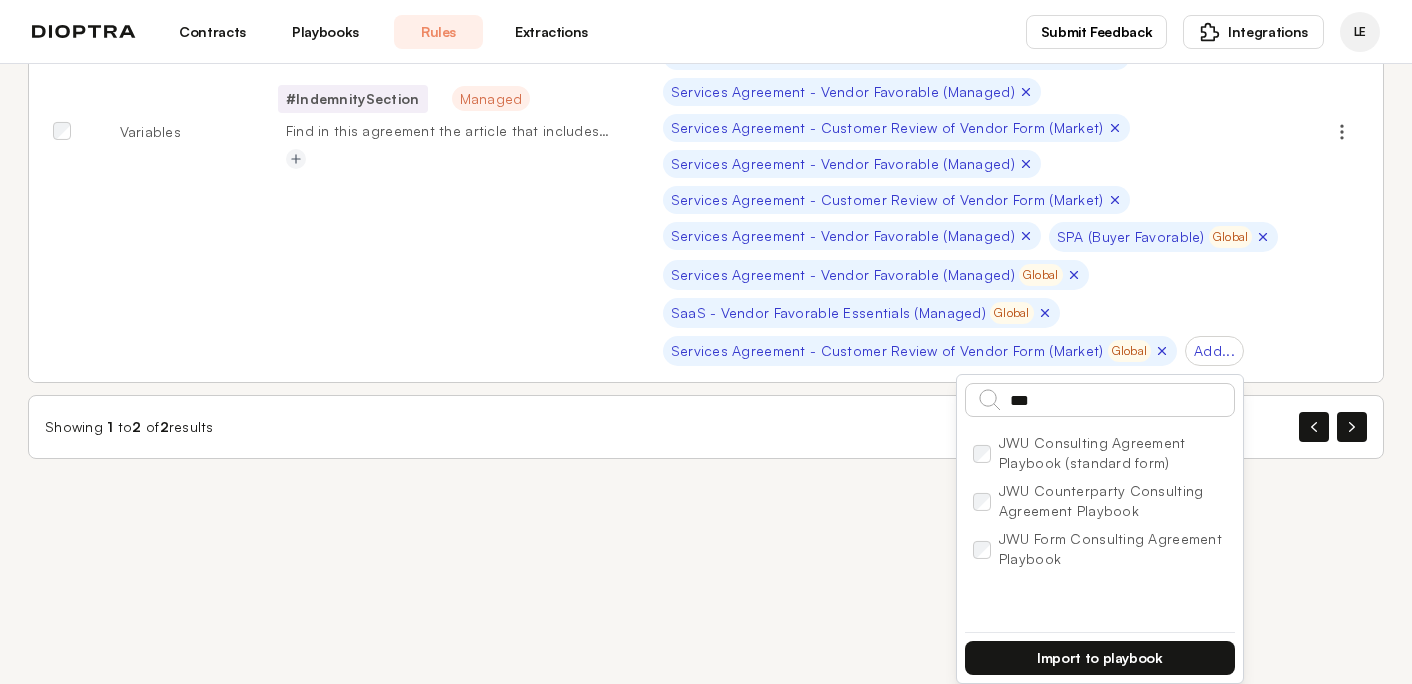click on "JWU Consulting Agreement Playbook (standard form) JWU Counterparty Consulting Agreement Playbook JWU Form Consulting Agreement Playbook" at bounding box center (1100, 524) 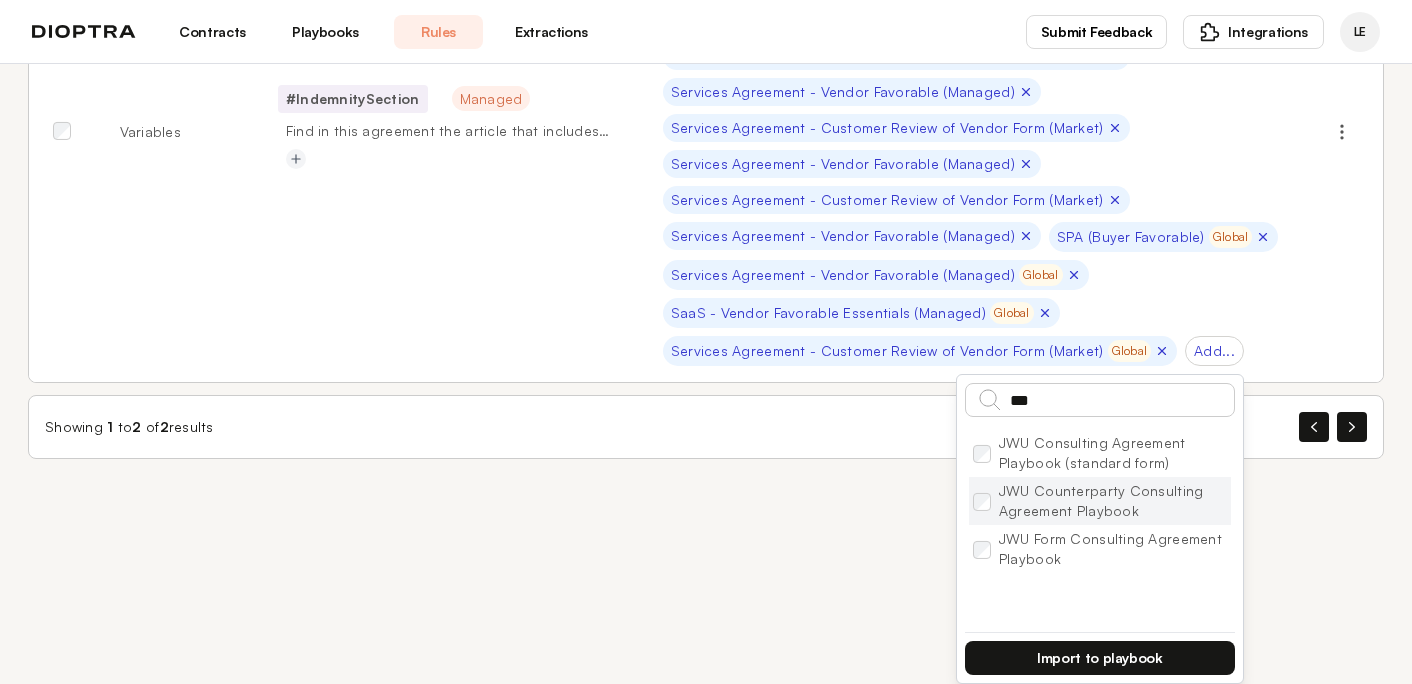 click on "JWU Counterparty Consulting Agreement Playbook" at bounding box center [1100, 501] 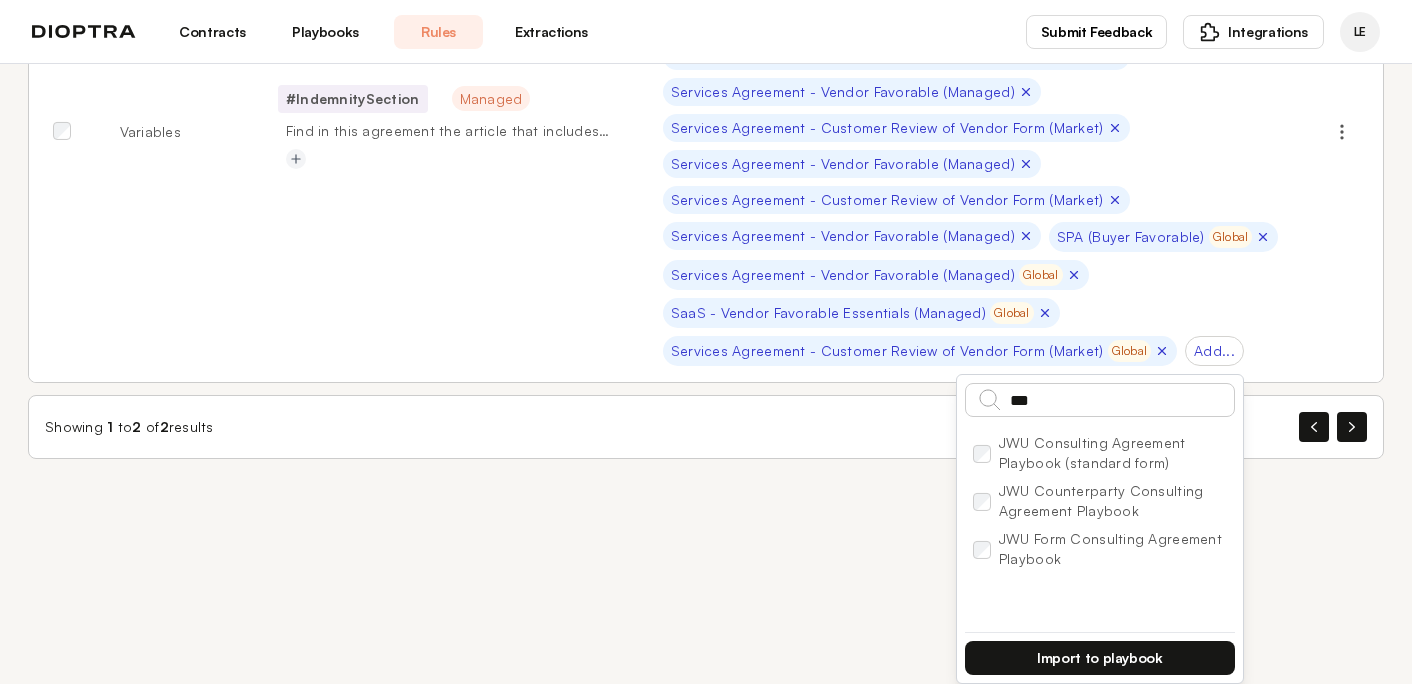 click on "Import to playbook" at bounding box center (1100, 658) 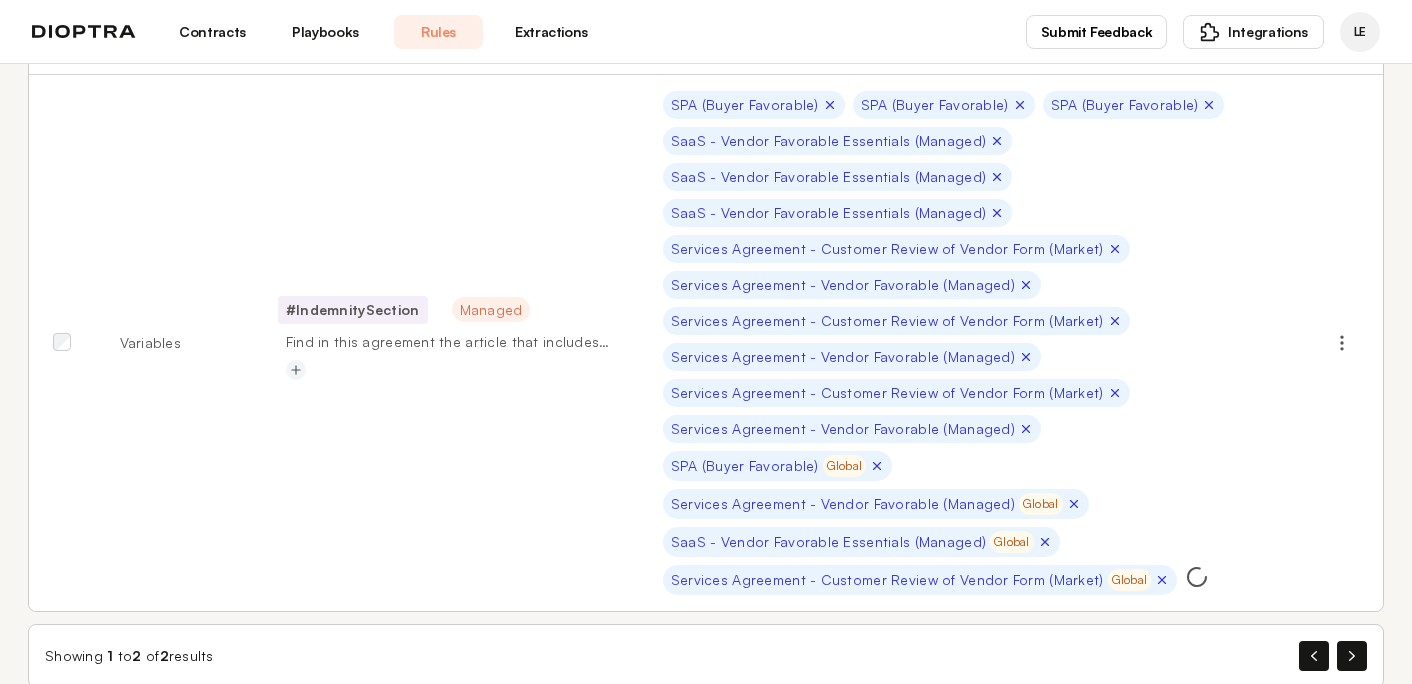 scroll, scrollTop: 403, scrollLeft: 0, axis: vertical 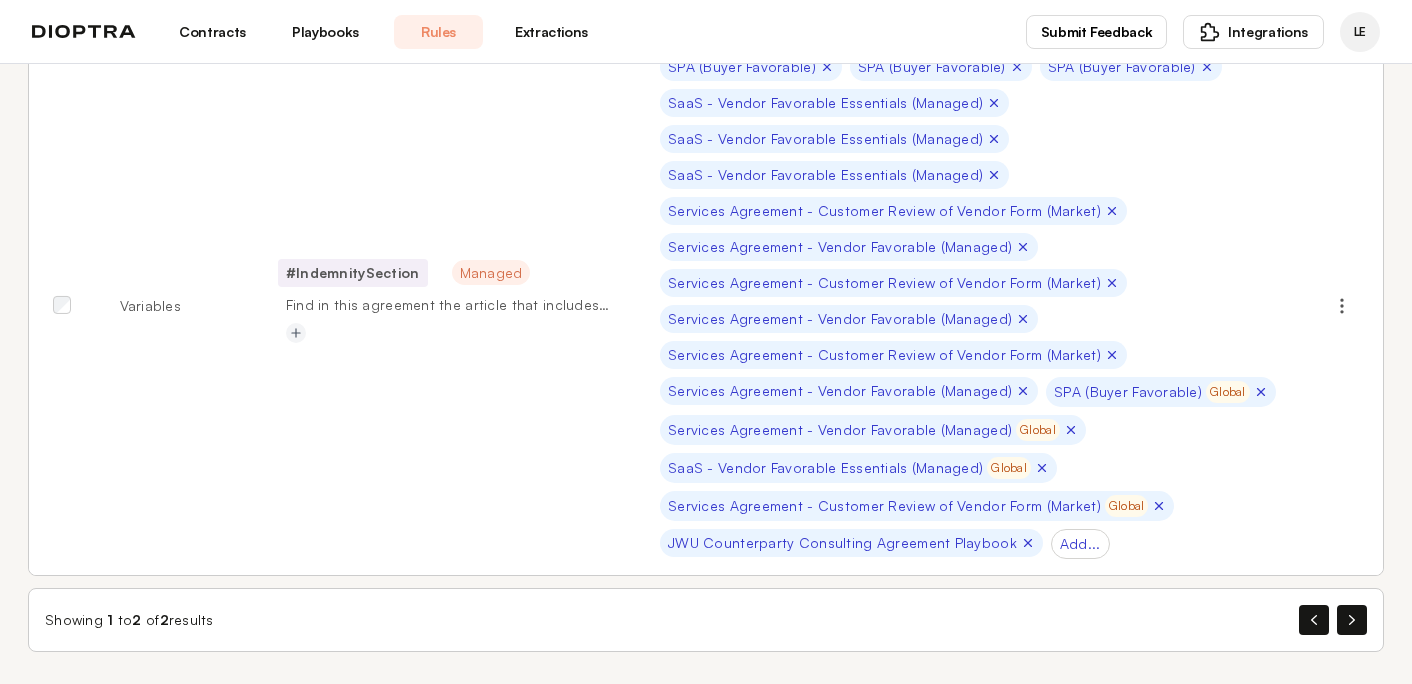 click on "Playbooks" at bounding box center (325, 32) 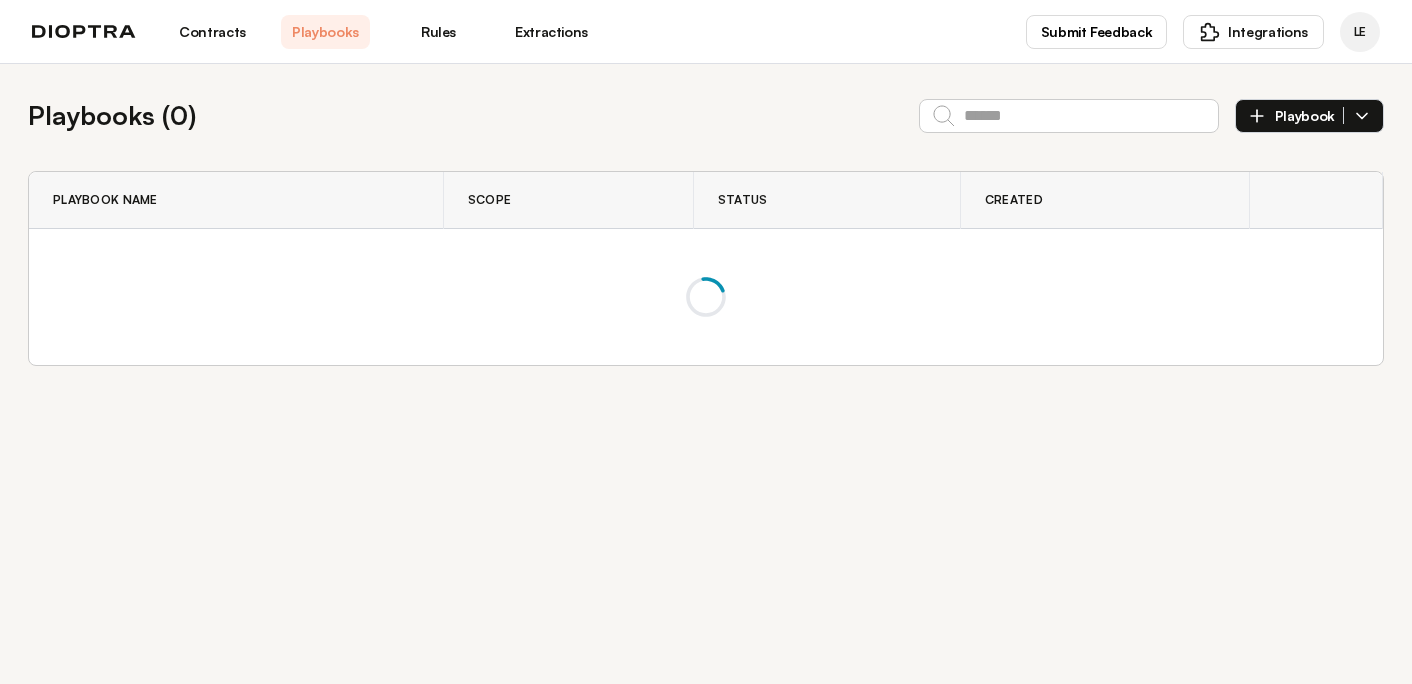 scroll, scrollTop: 0, scrollLeft: 0, axis: both 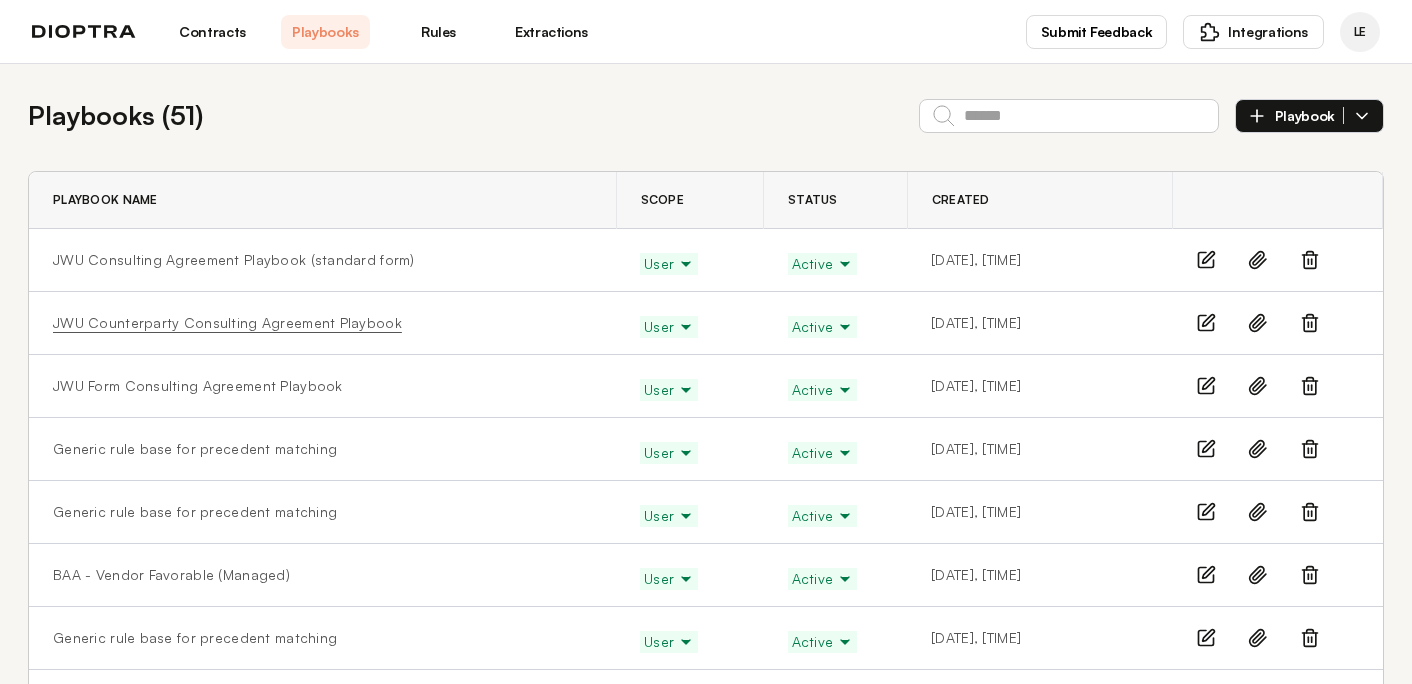 click on "JWU Counterparty Consulting Agreement Playbook" at bounding box center (227, 323) 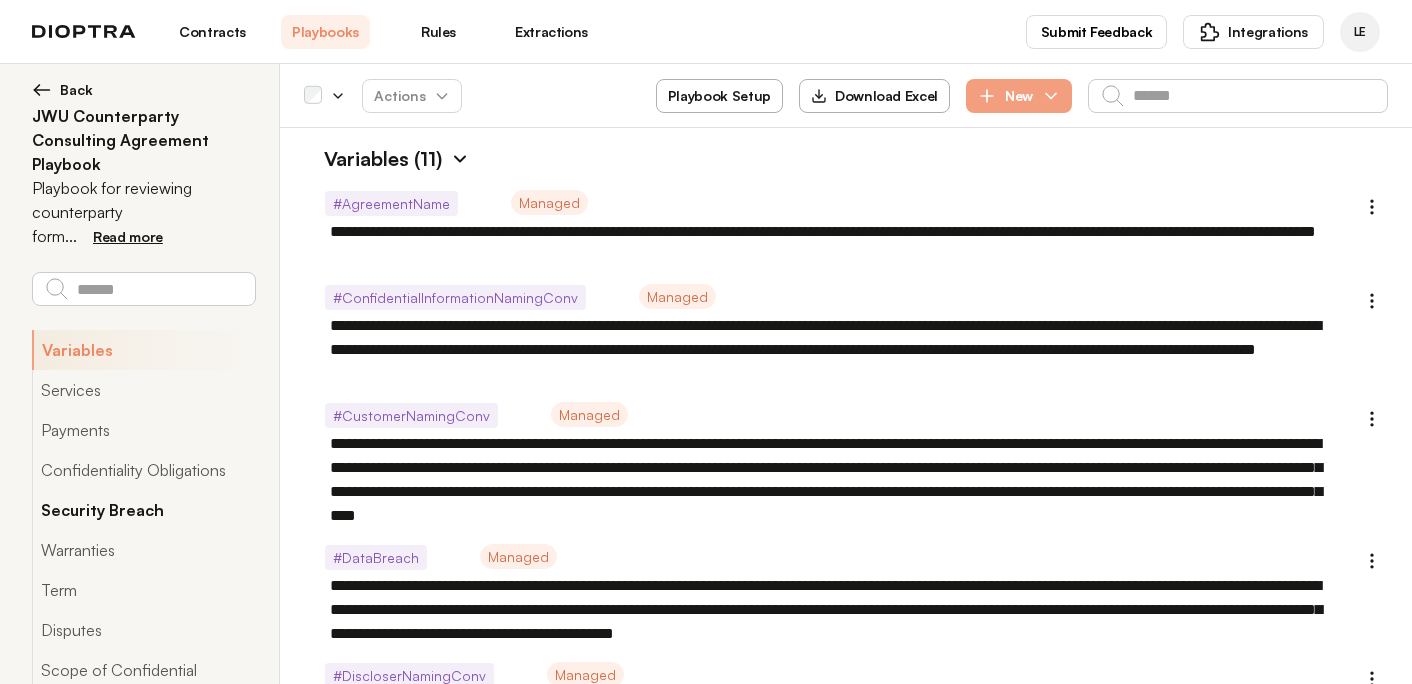 scroll, scrollTop: 270, scrollLeft: 0, axis: vertical 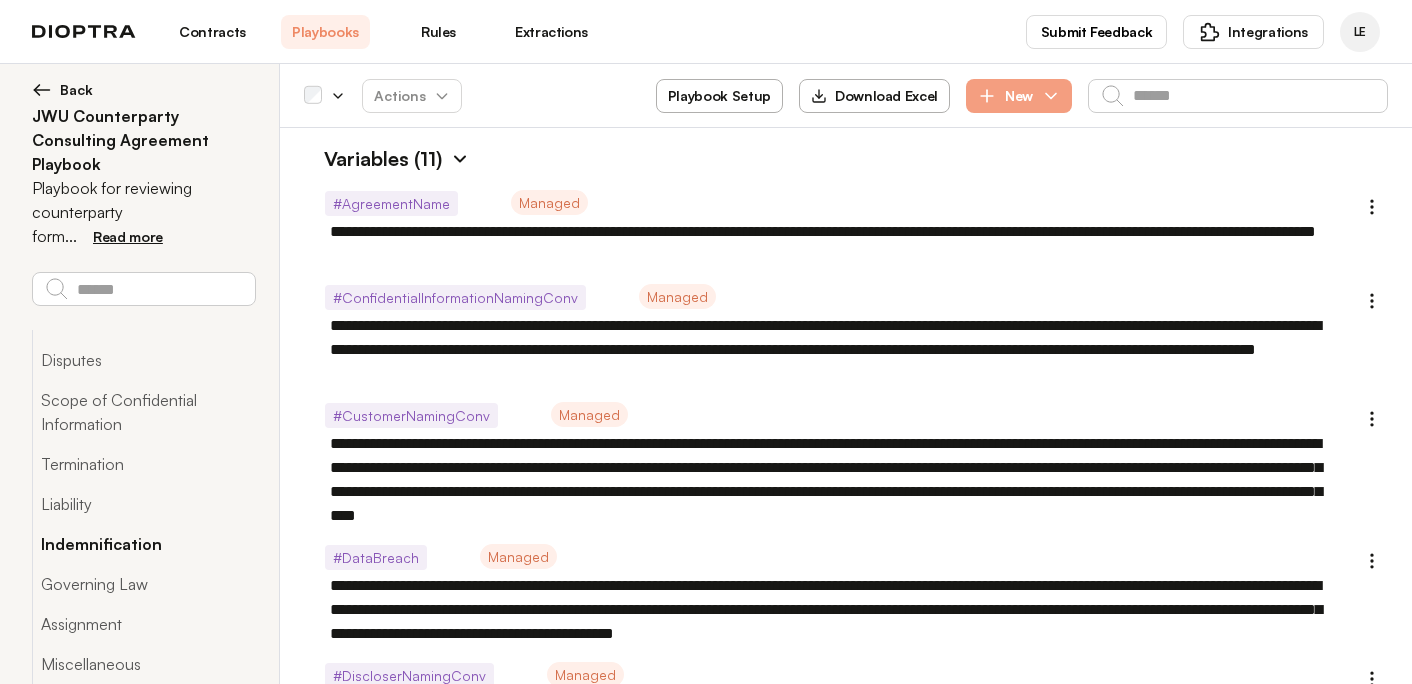 click on "Indemnification" at bounding box center (143, 544) 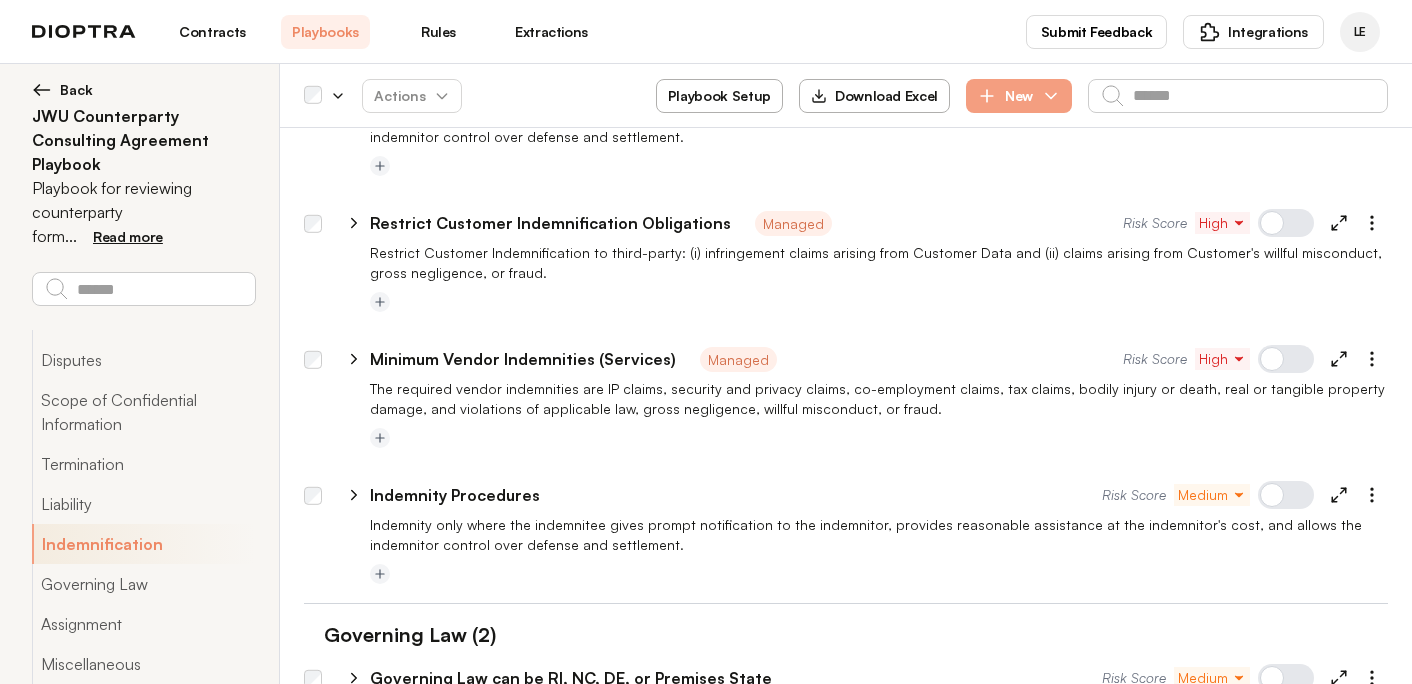 scroll, scrollTop: 5335, scrollLeft: 0, axis: vertical 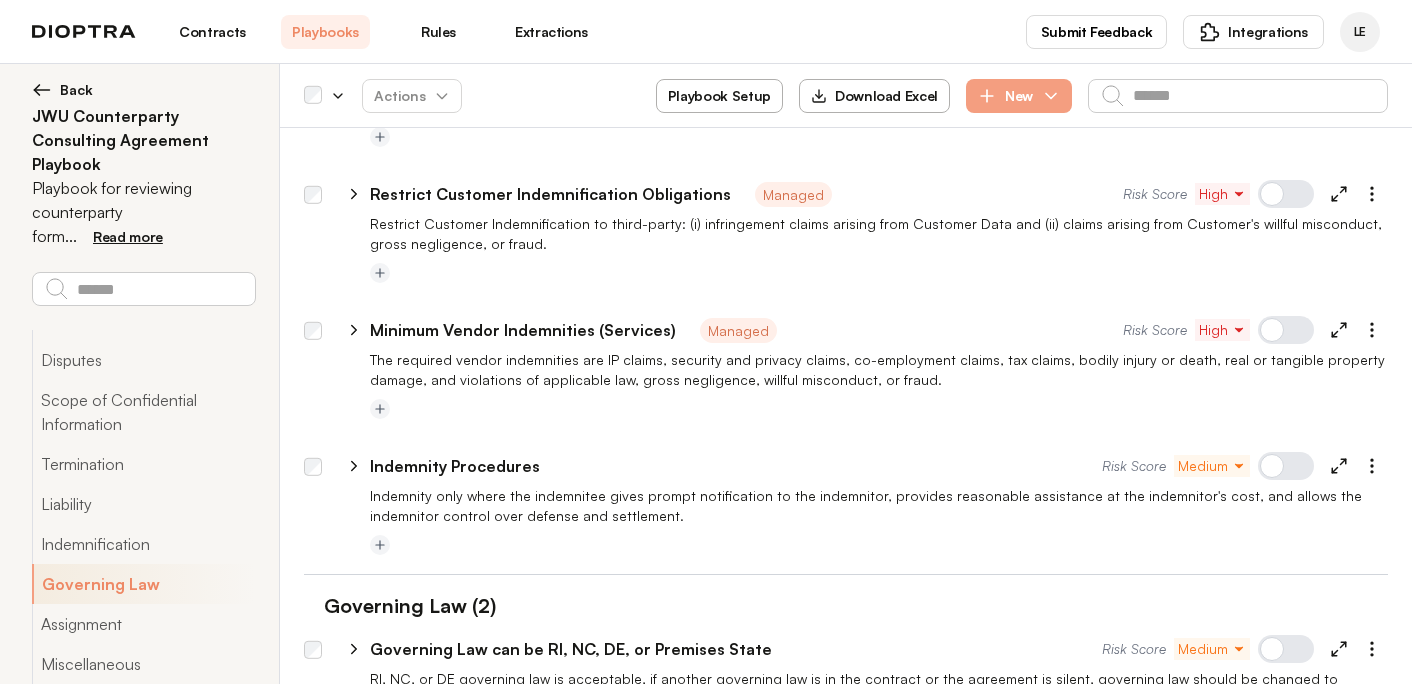click 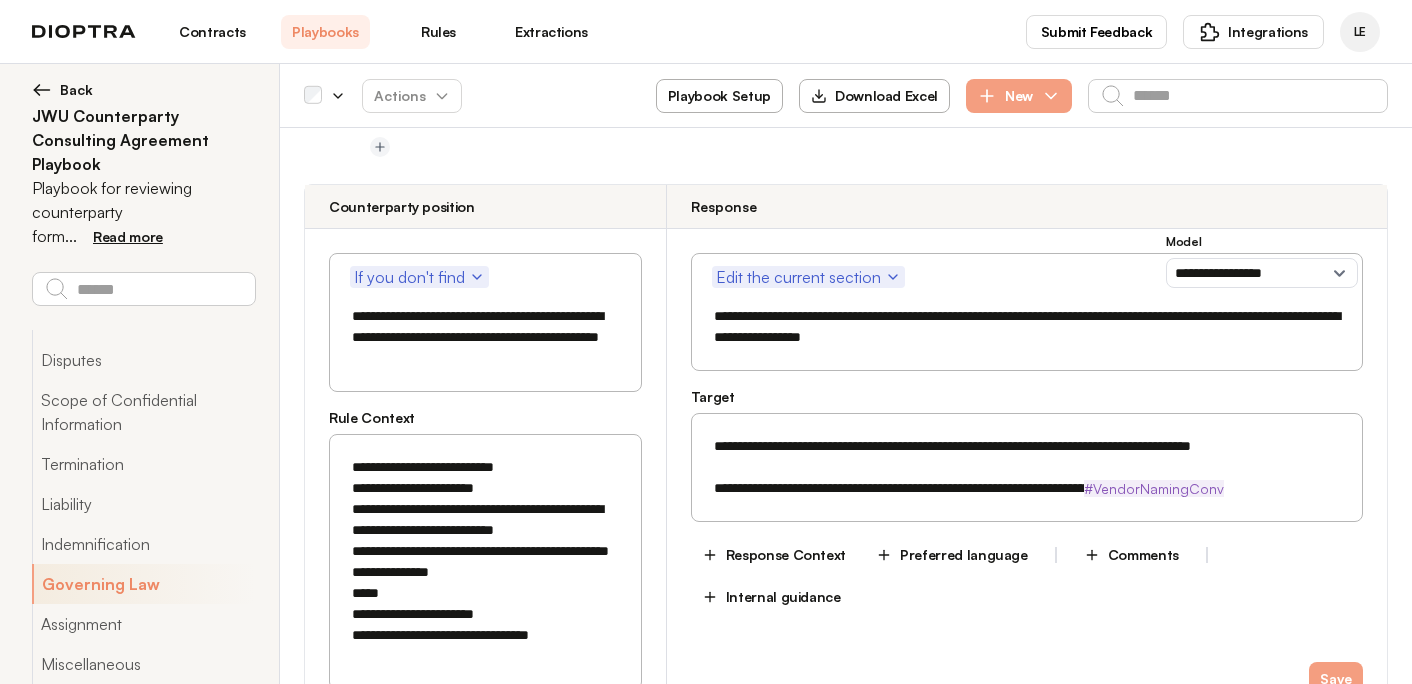 scroll, scrollTop: 5599, scrollLeft: 0, axis: vertical 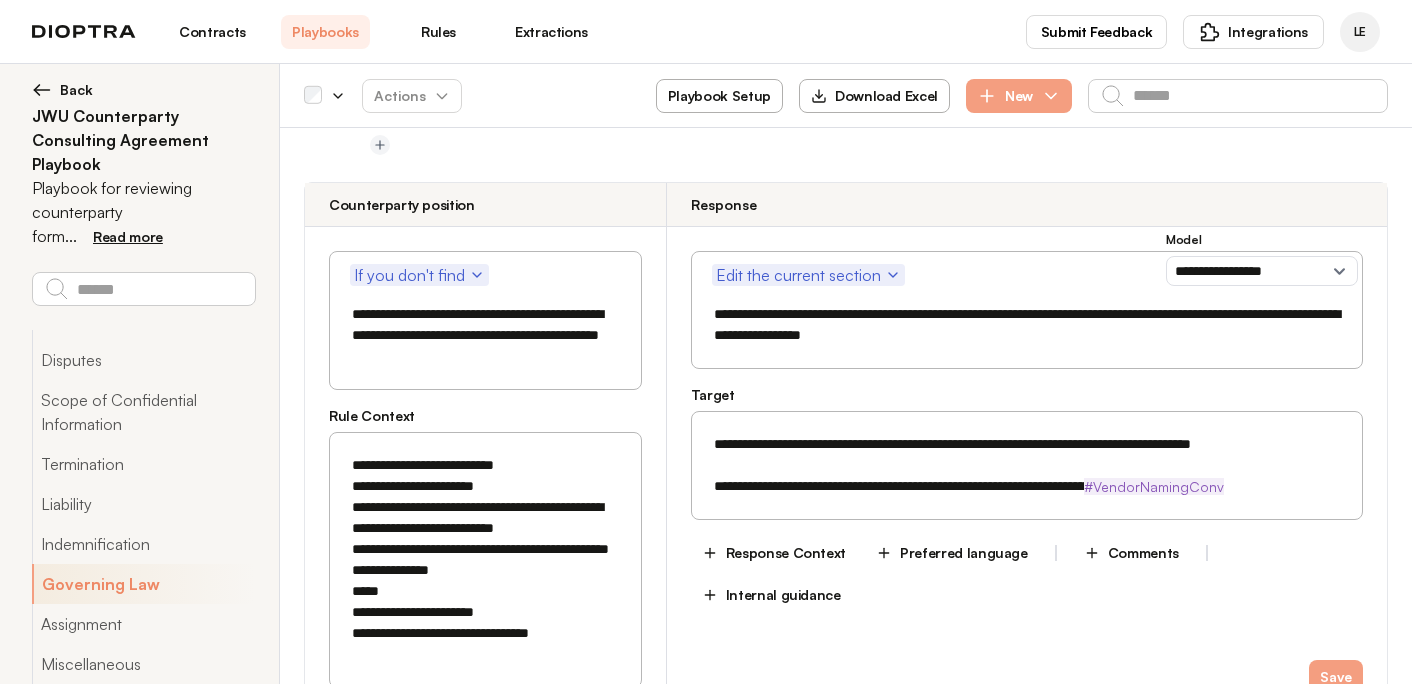 click on "**********" at bounding box center [485, 570] 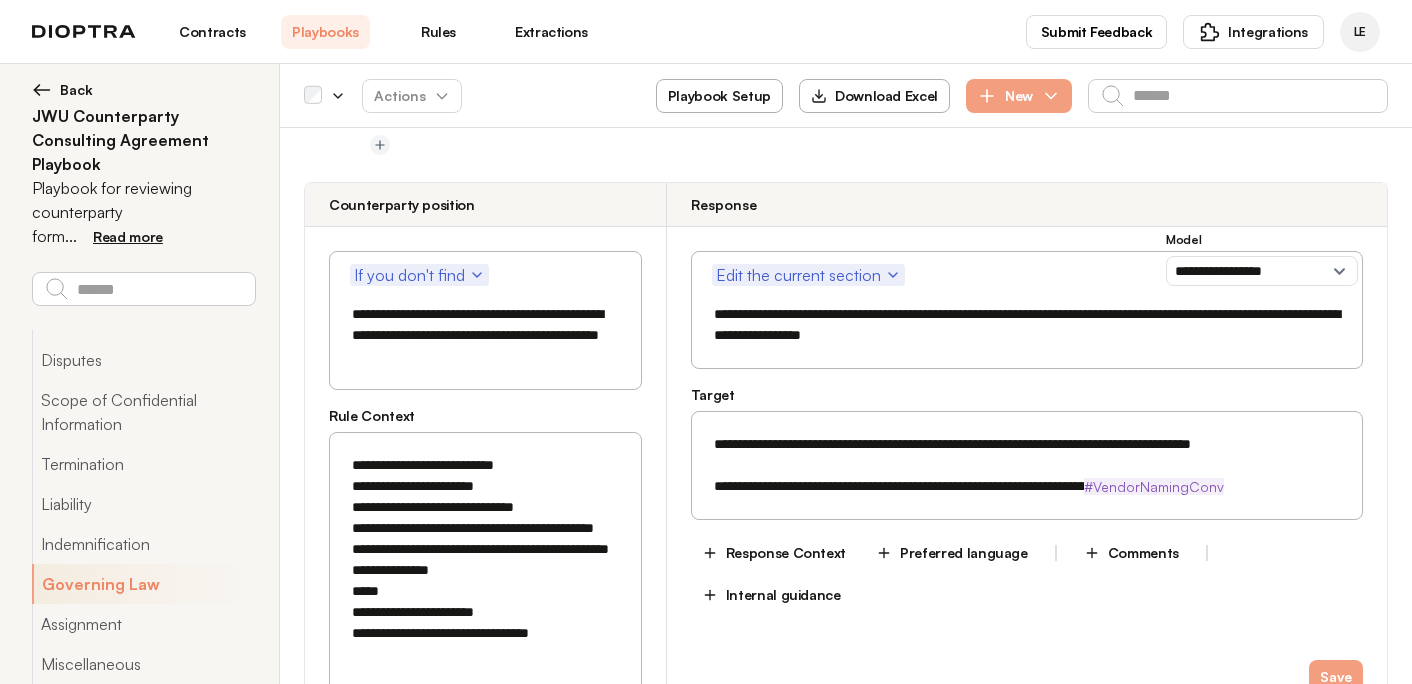 click on "**********" at bounding box center (485, 581) 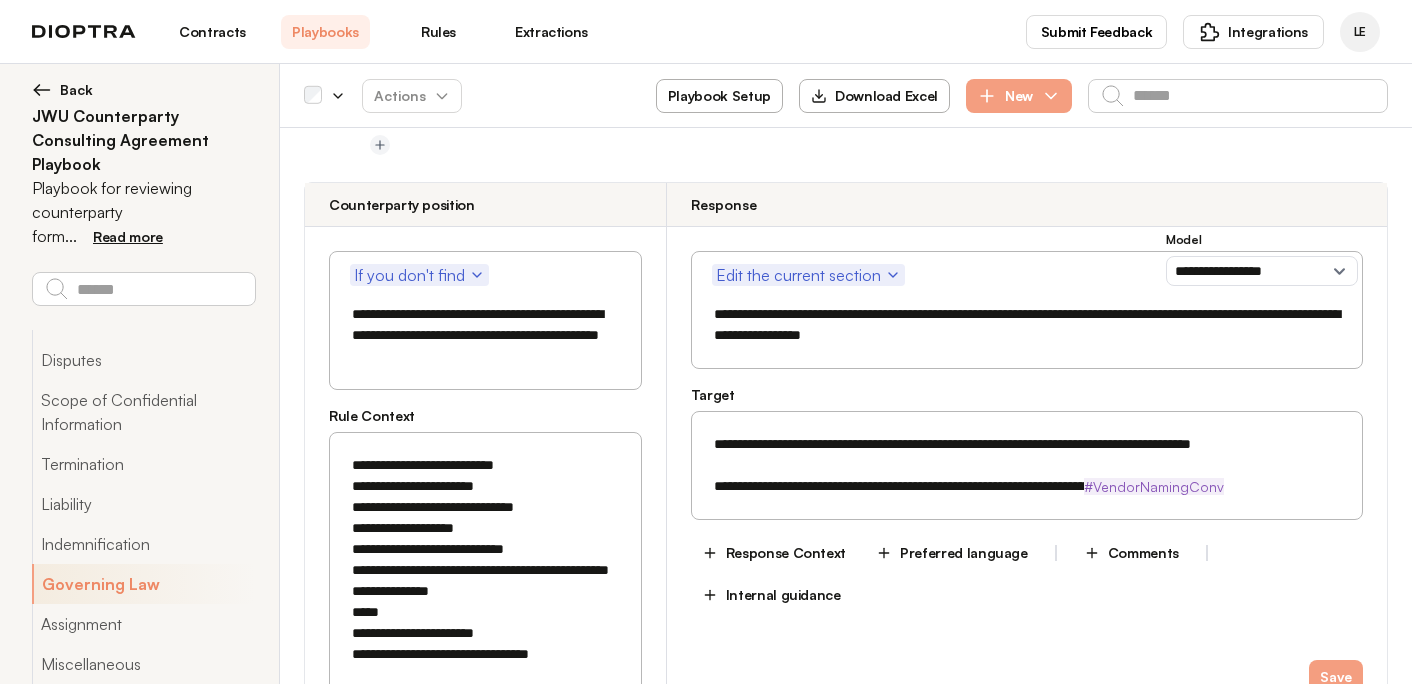 type on "**********" 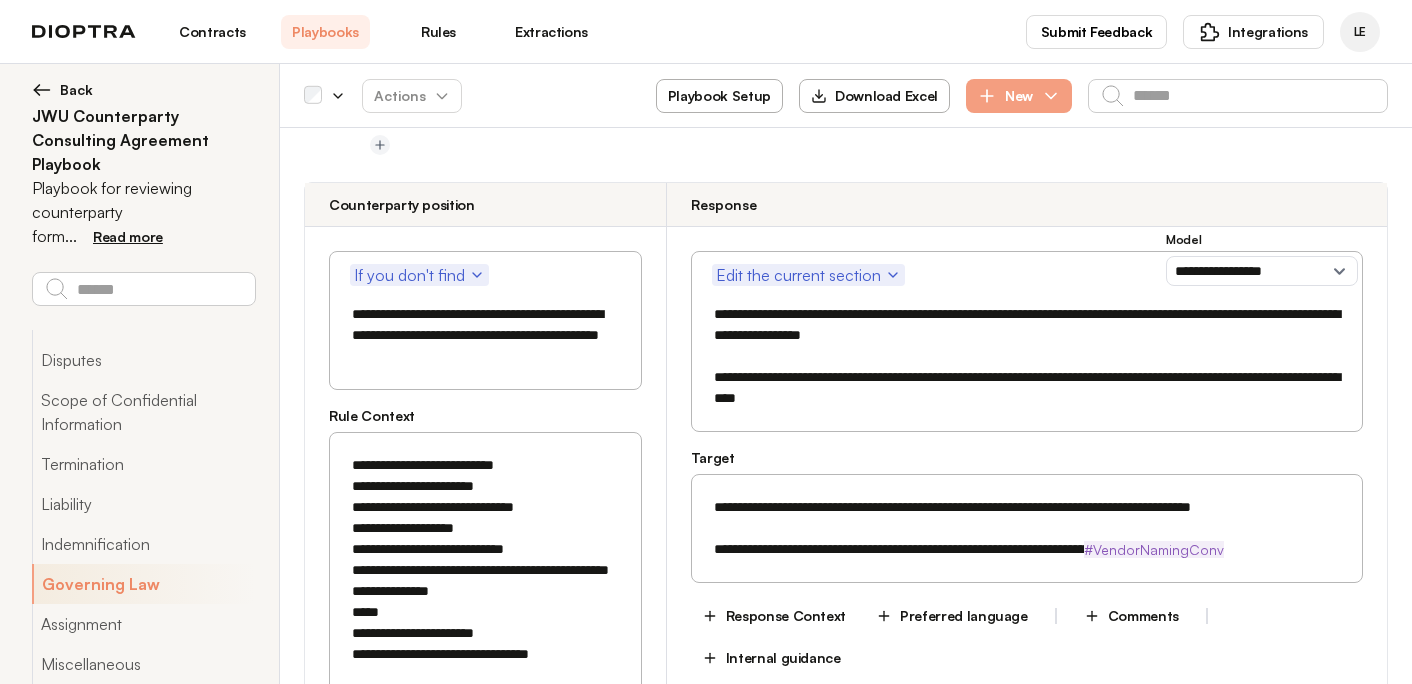 drag, startPoint x: 936, startPoint y: 368, endPoint x: 676, endPoint y: 330, distance: 262.76224 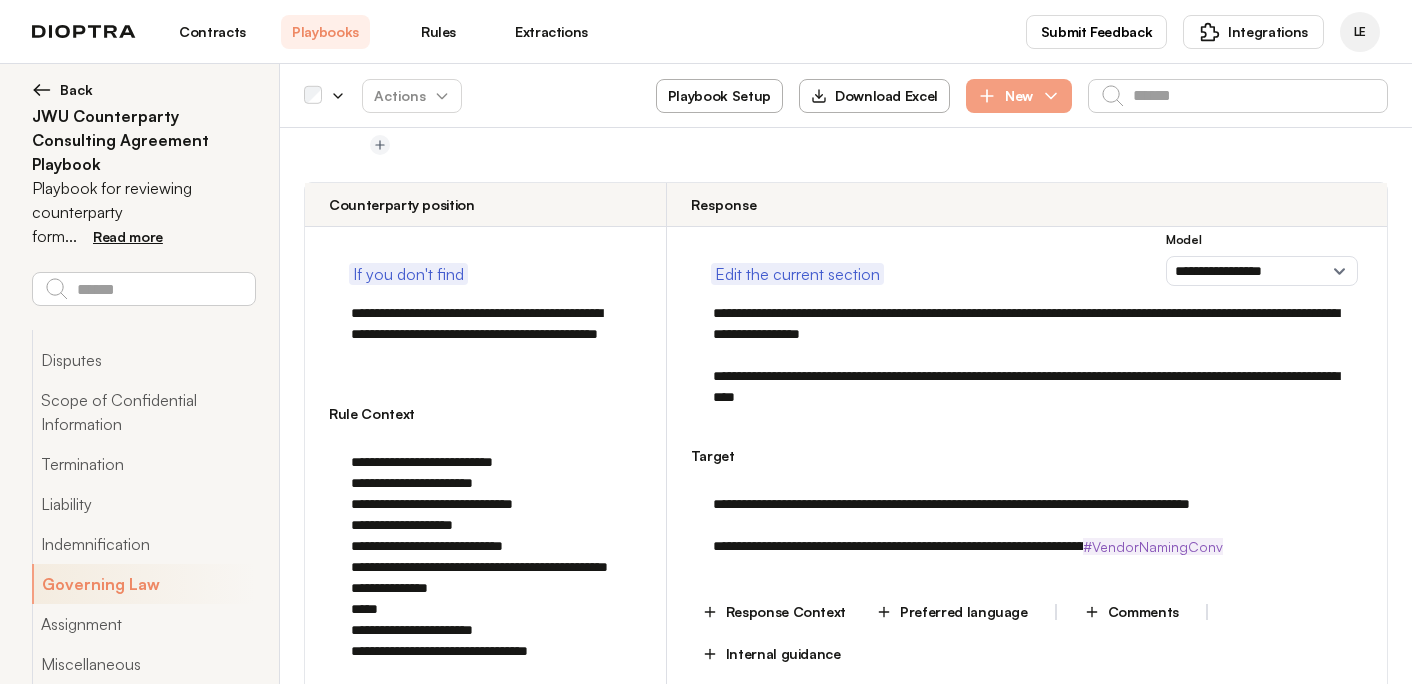 type on "*" 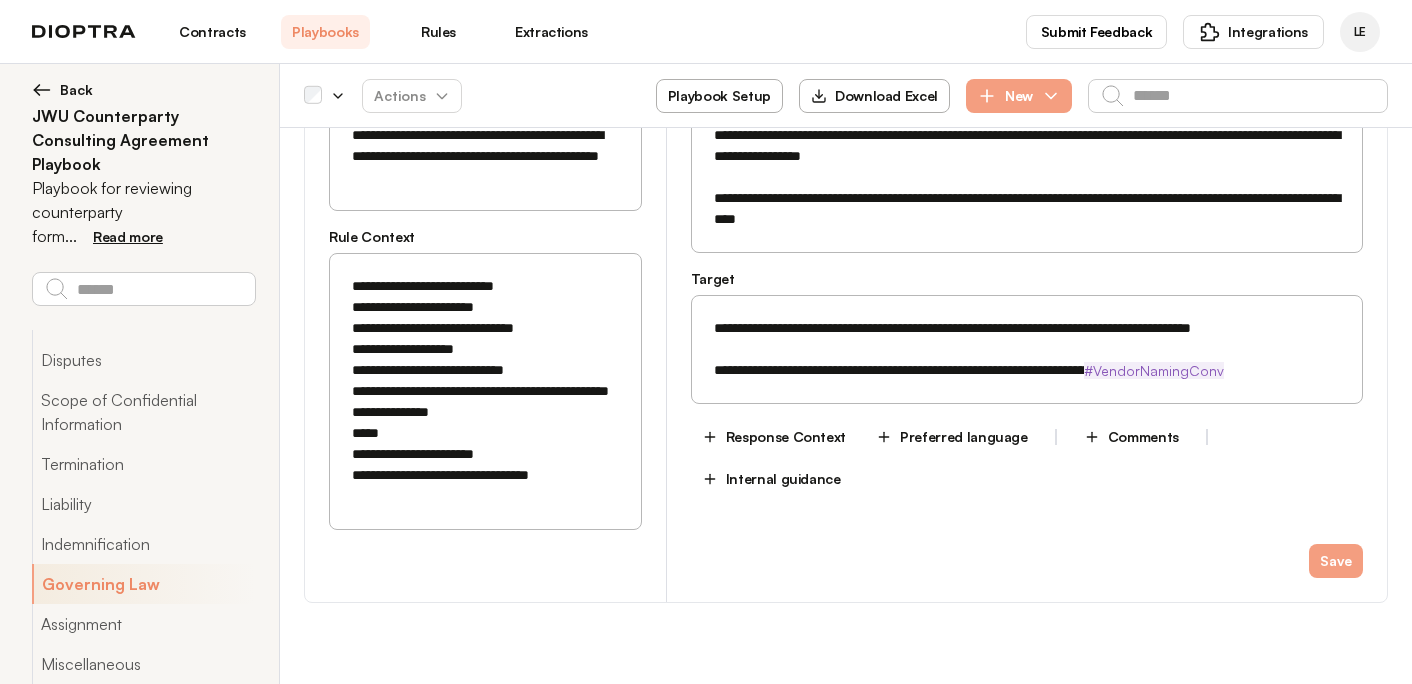 scroll, scrollTop: 5784, scrollLeft: 0, axis: vertical 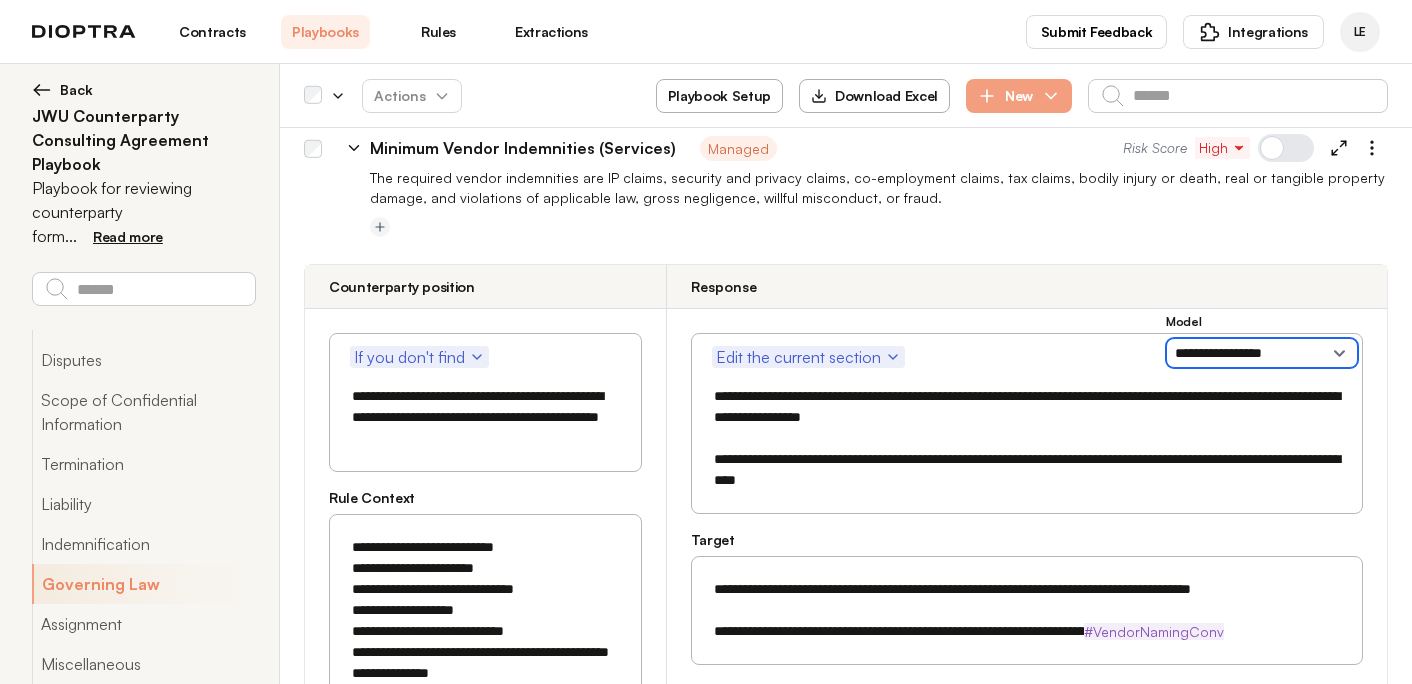 click on "**********" at bounding box center (1262, 353) 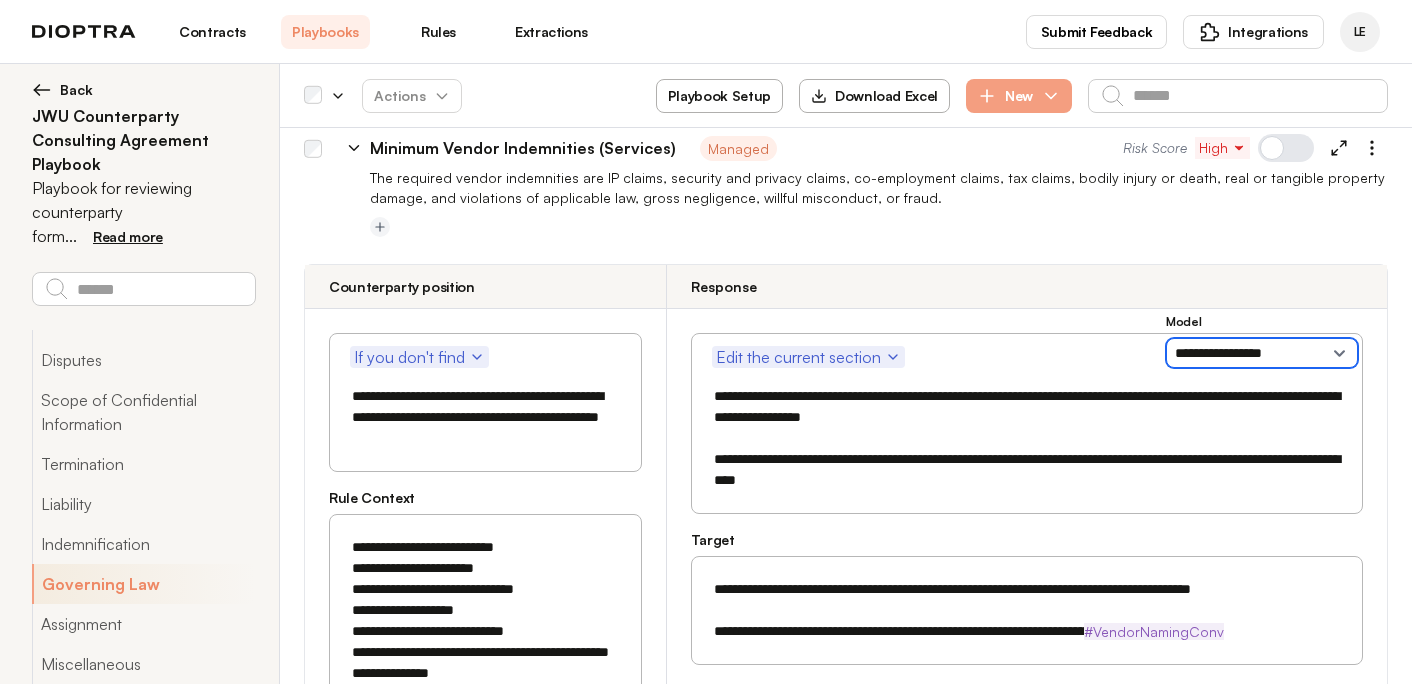 select on "**********" 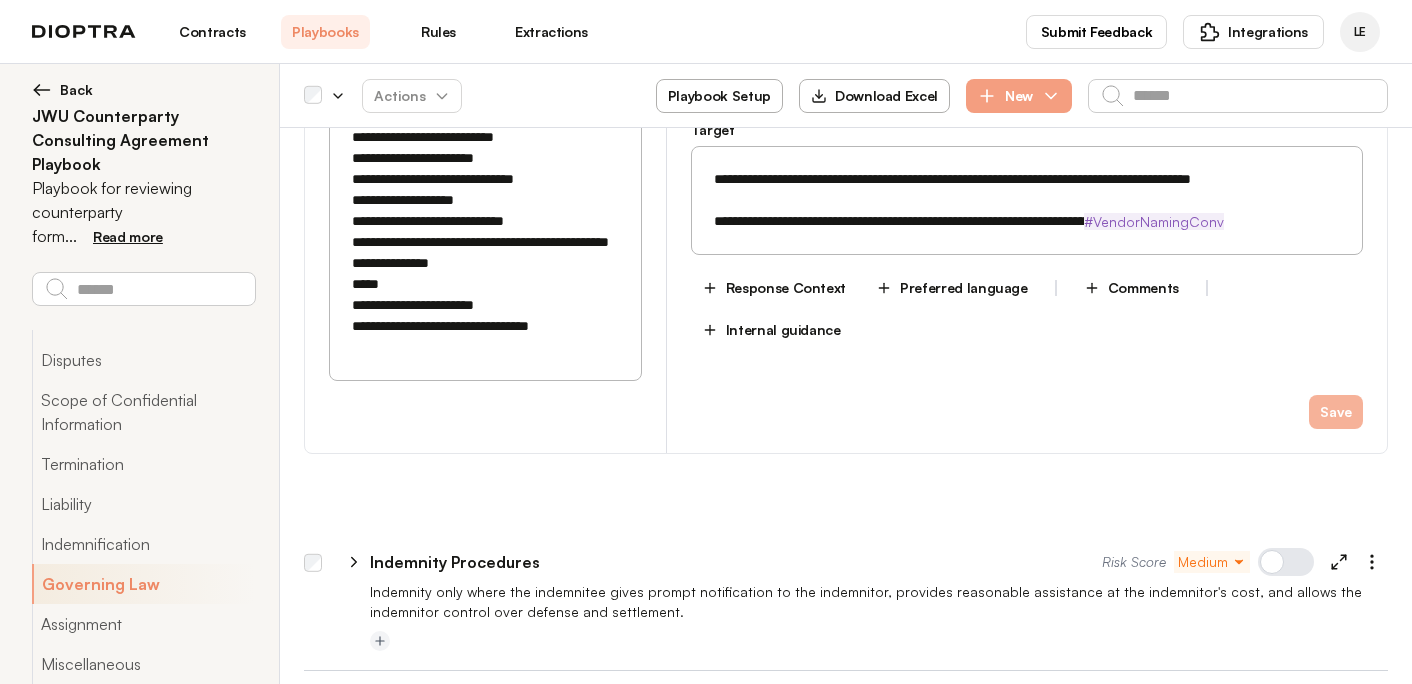 click on "Save" at bounding box center [1336, 412] 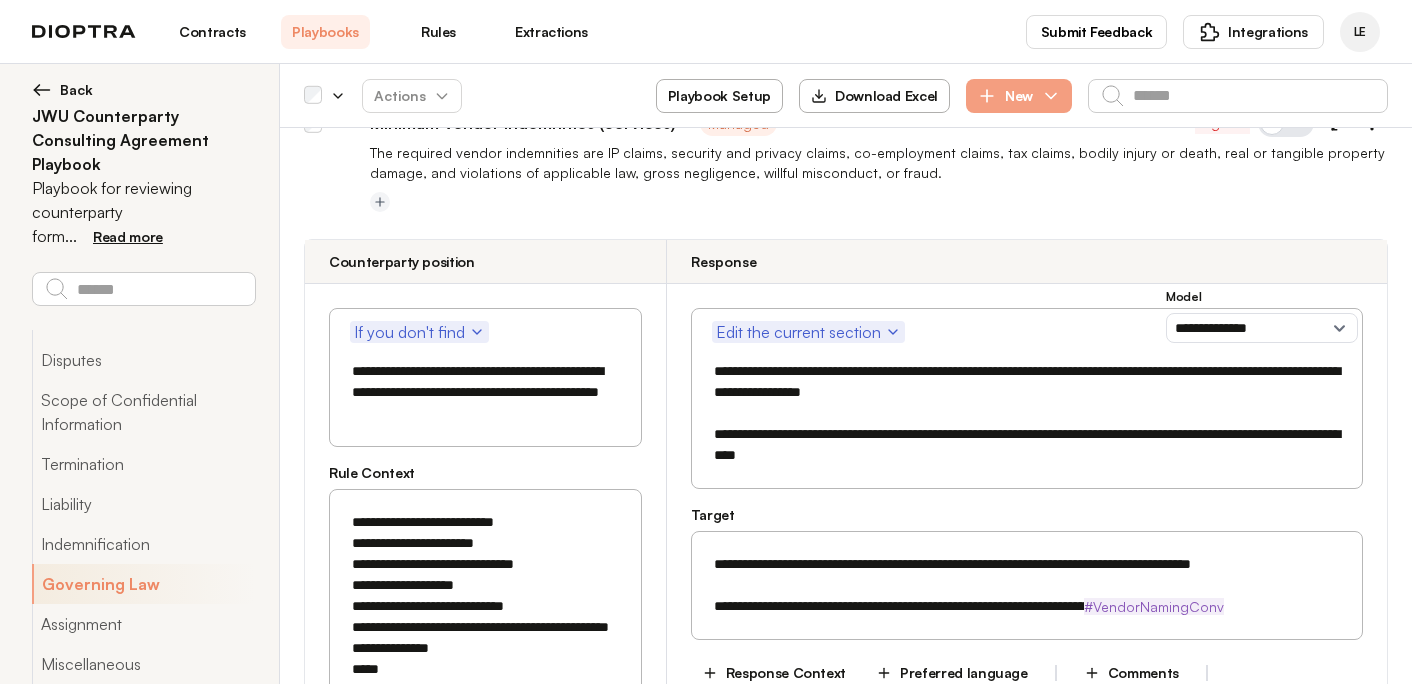 scroll, scrollTop: 5509, scrollLeft: 0, axis: vertical 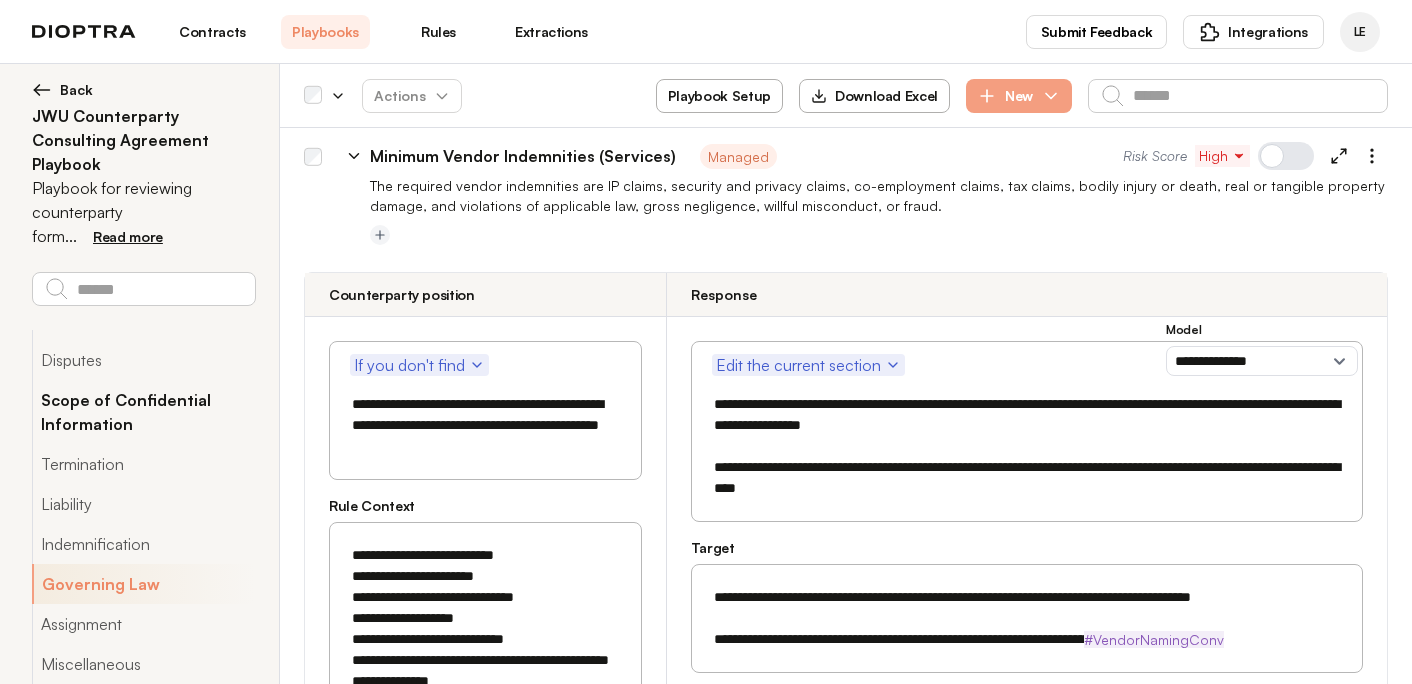 click on "Scope of Confidential Information" at bounding box center (143, 412) 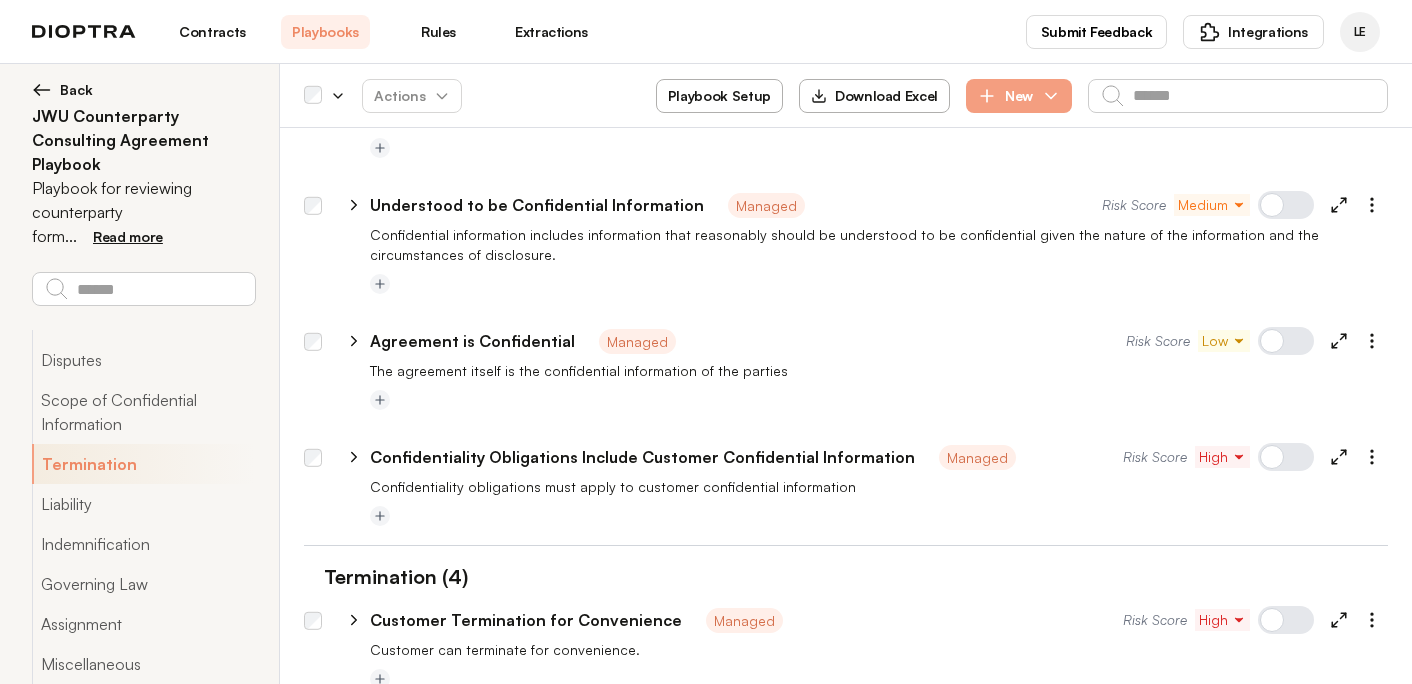 scroll, scrollTop: 3863, scrollLeft: 0, axis: vertical 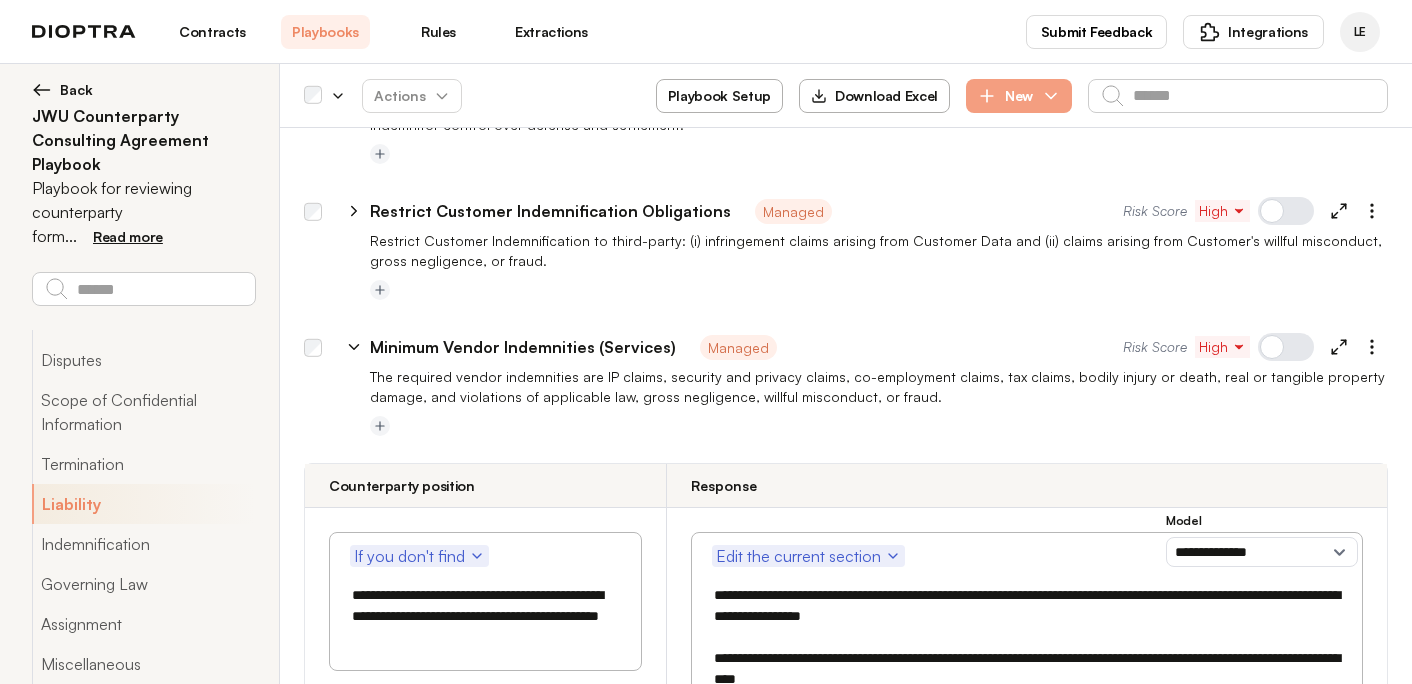 click 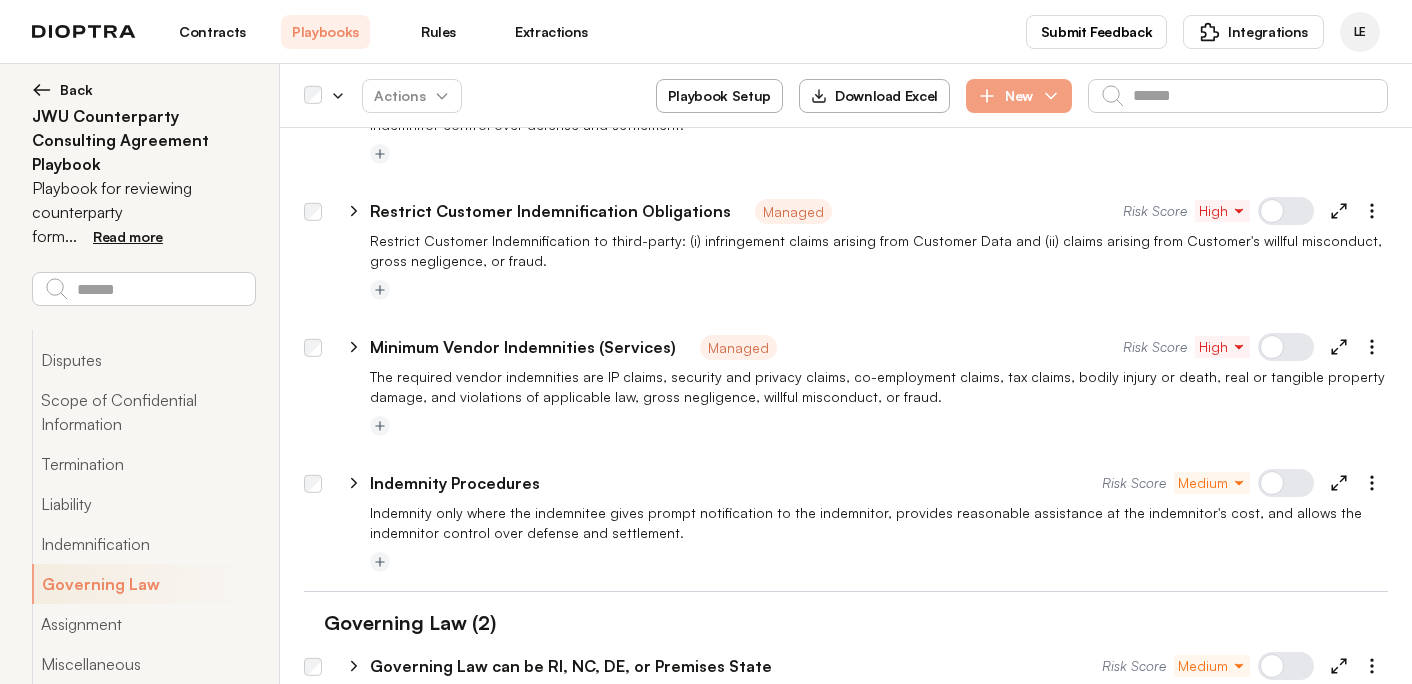 click 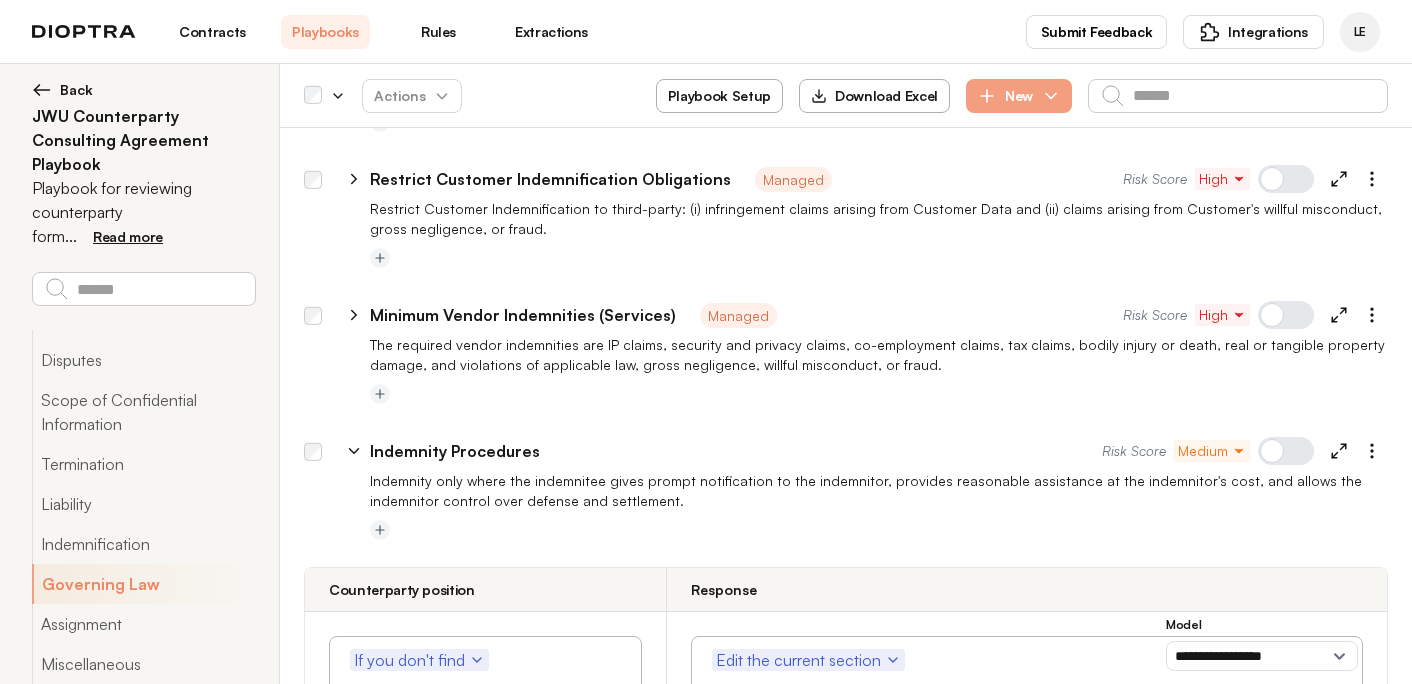 scroll, scrollTop: 5380, scrollLeft: 0, axis: vertical 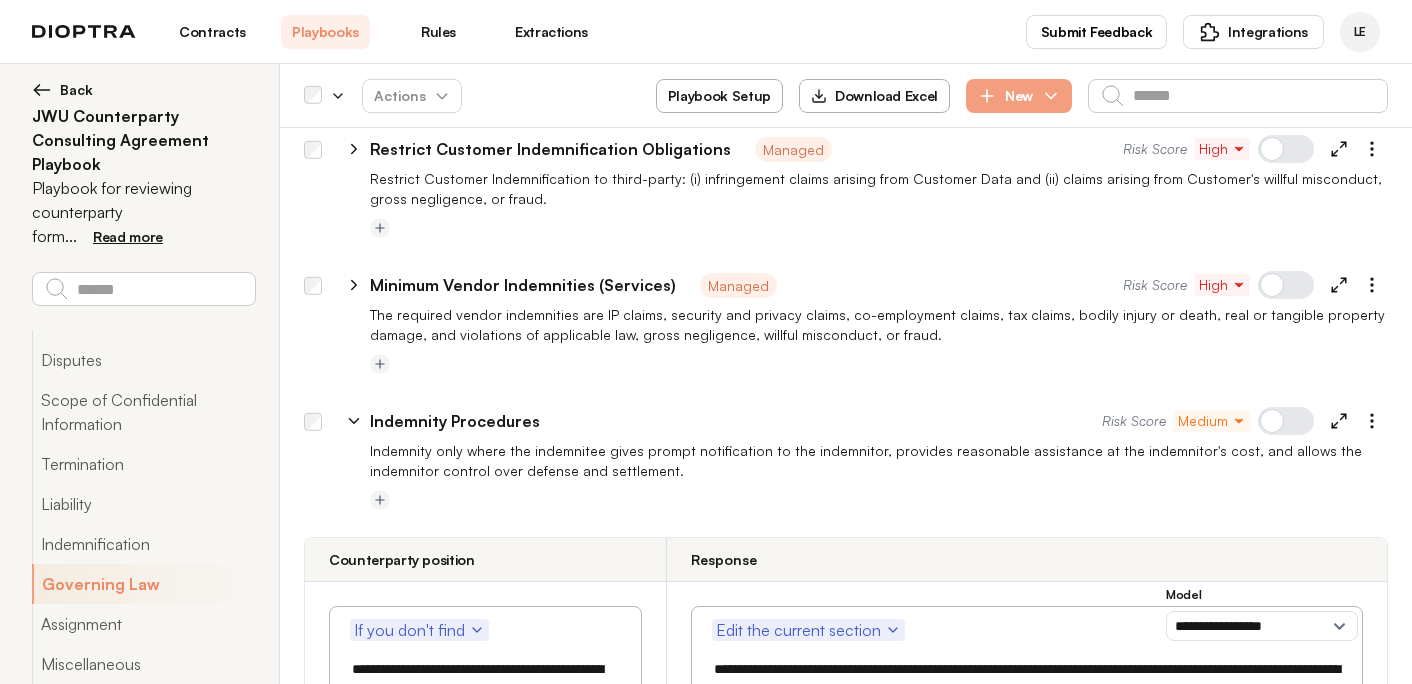 click on "Indemnity Procedures" at bounding box center (455, 421) 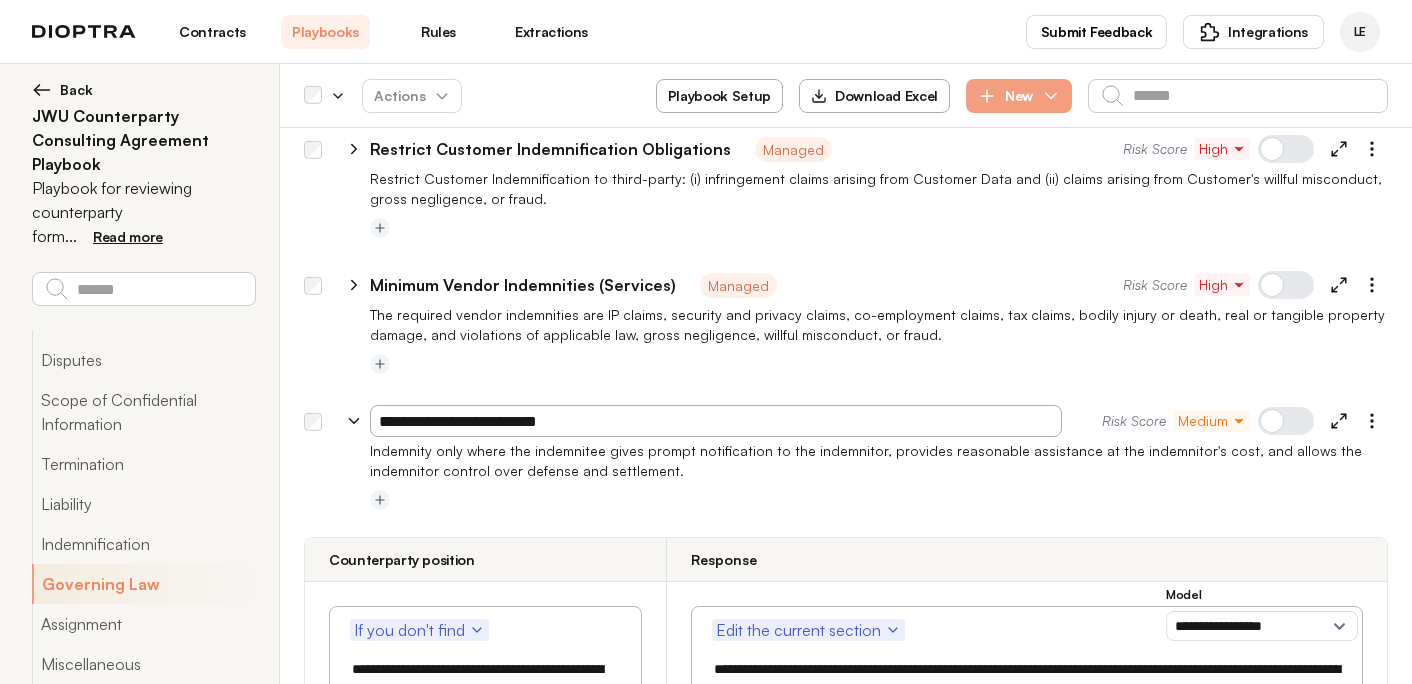type on "**********" 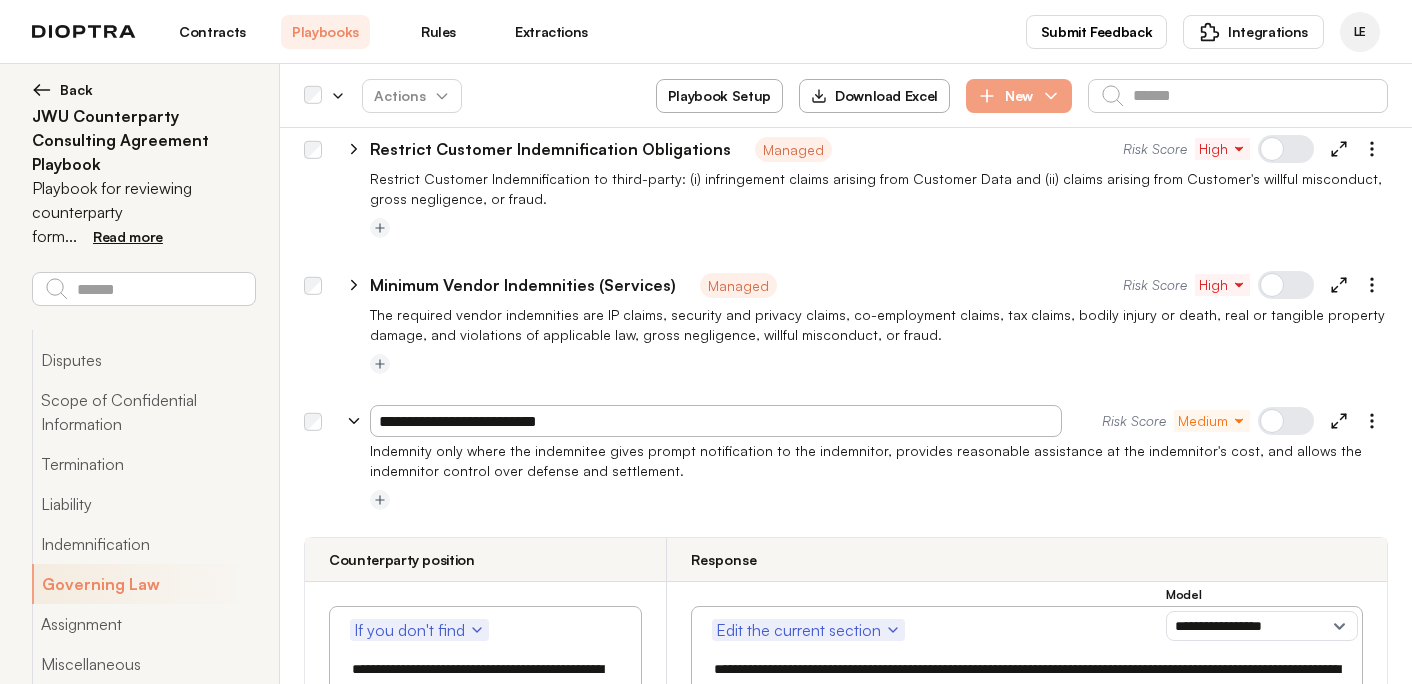 click on "**********" at bounding box center [846, 992] 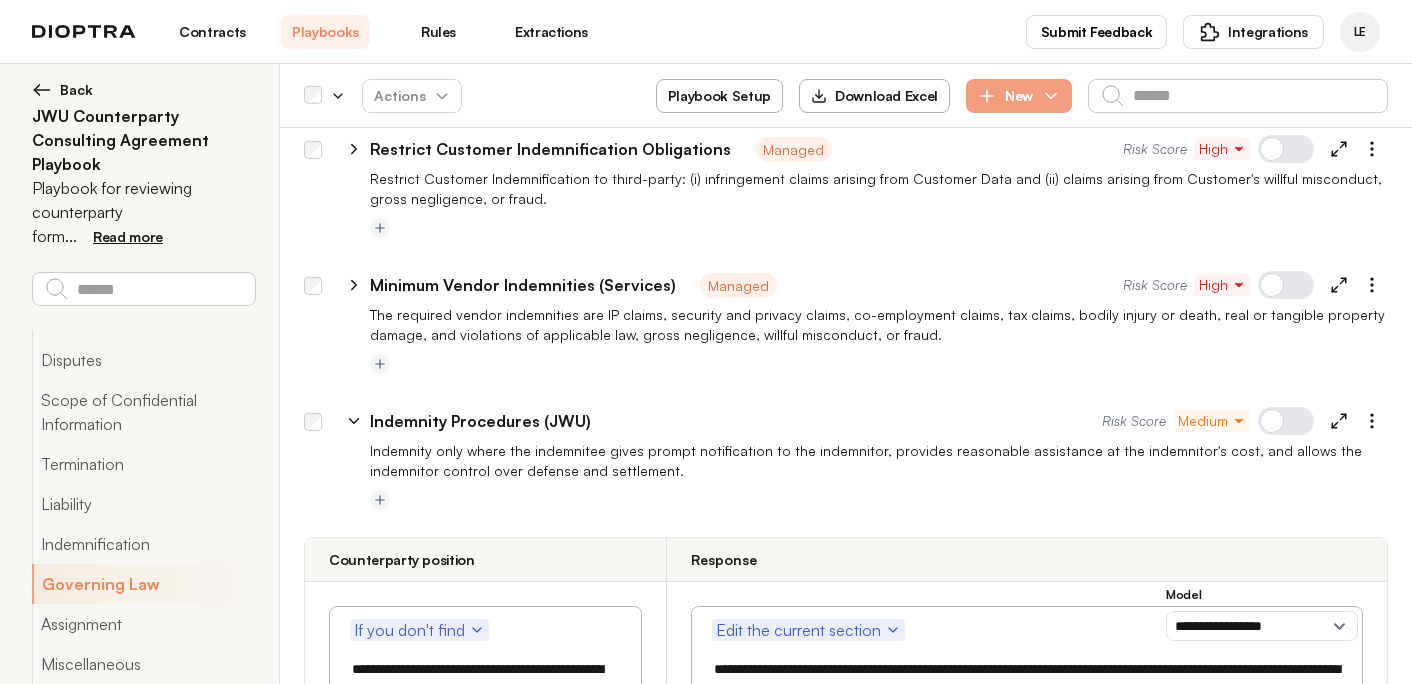 type on "*" 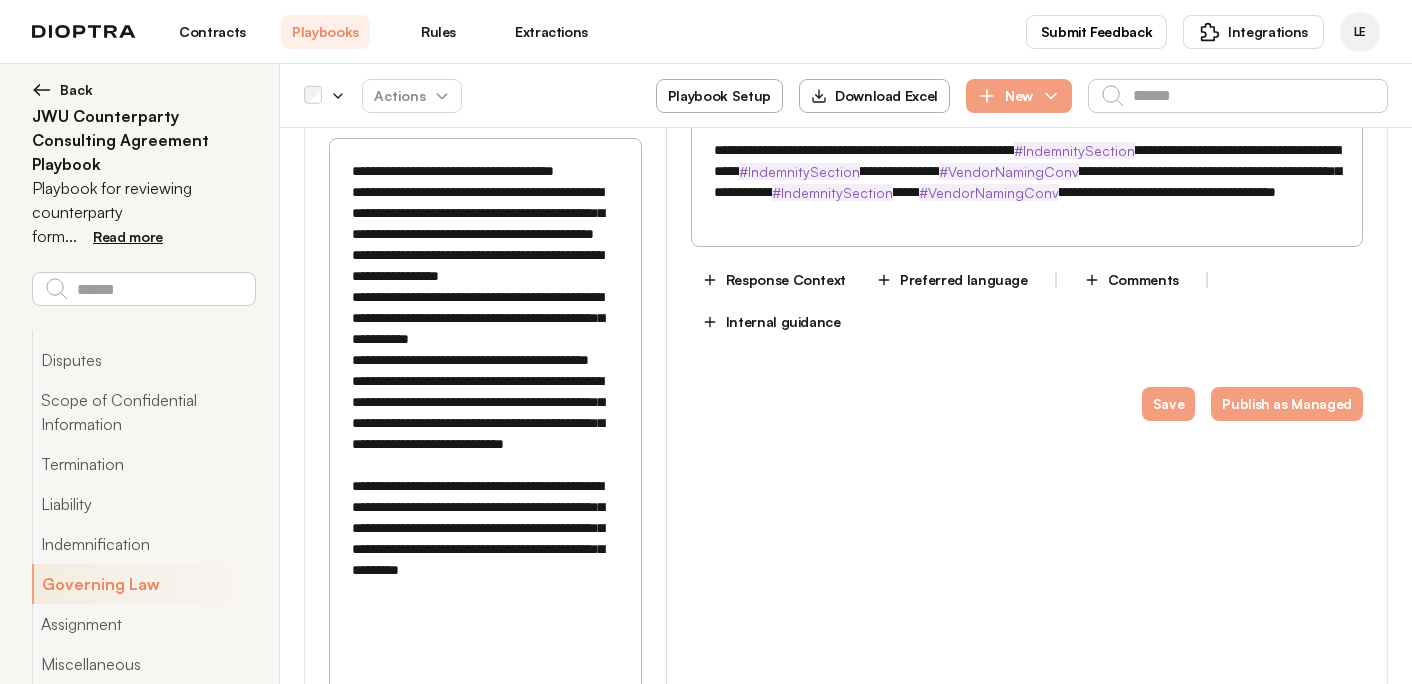 scroll, scrollTop: 6044, scrollLeft: 0, axis: vertical 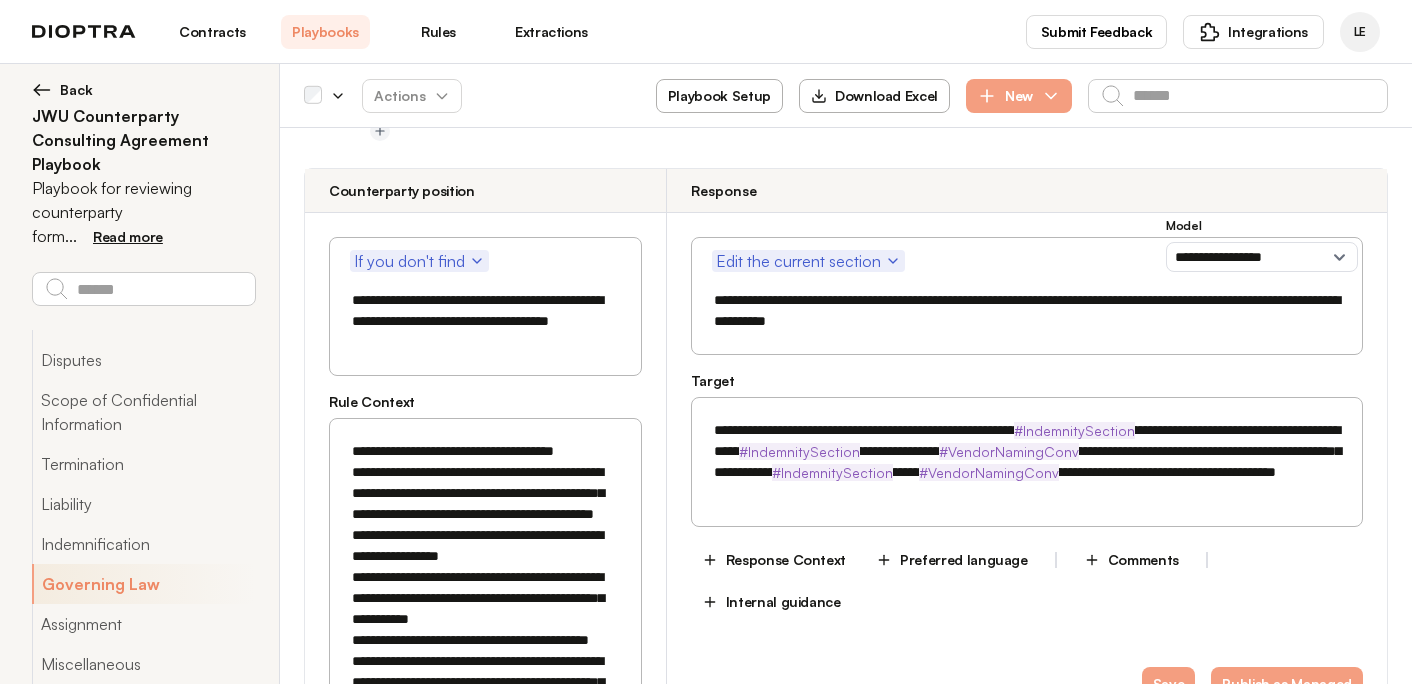 drag, startPoint x: 463, startPoint y: 465, endPoint x: 343, endPoint y: 432, distance: 124.45481 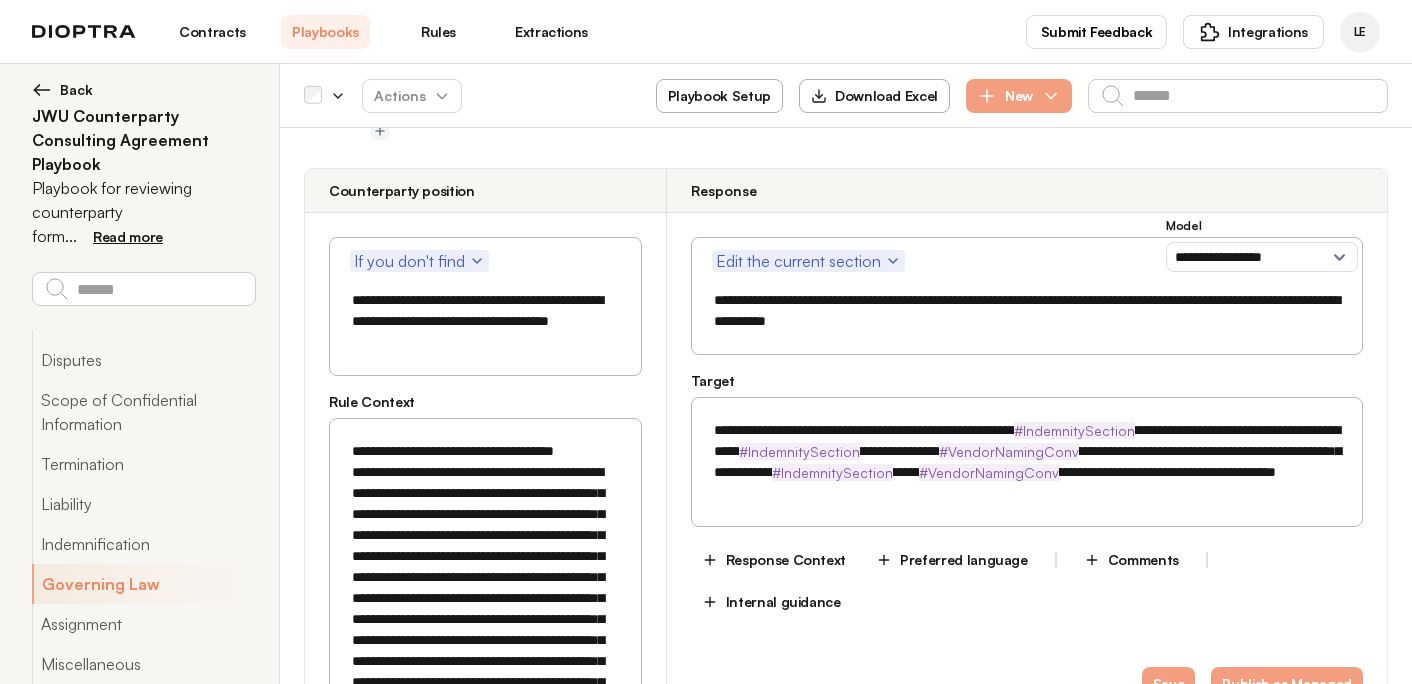 click on "**********" at bounding box center [485, 672] 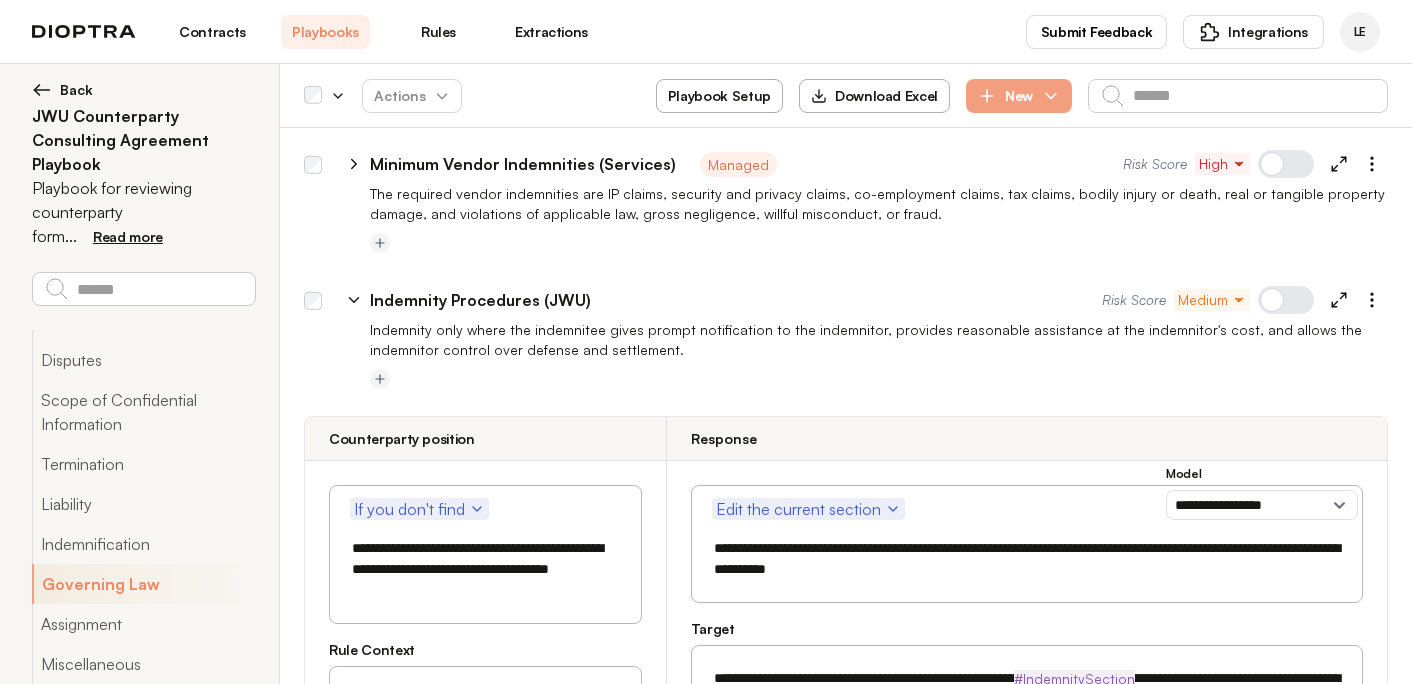 scroll, scrollTop: 5352, scrollLeft: 0, axis: vertical 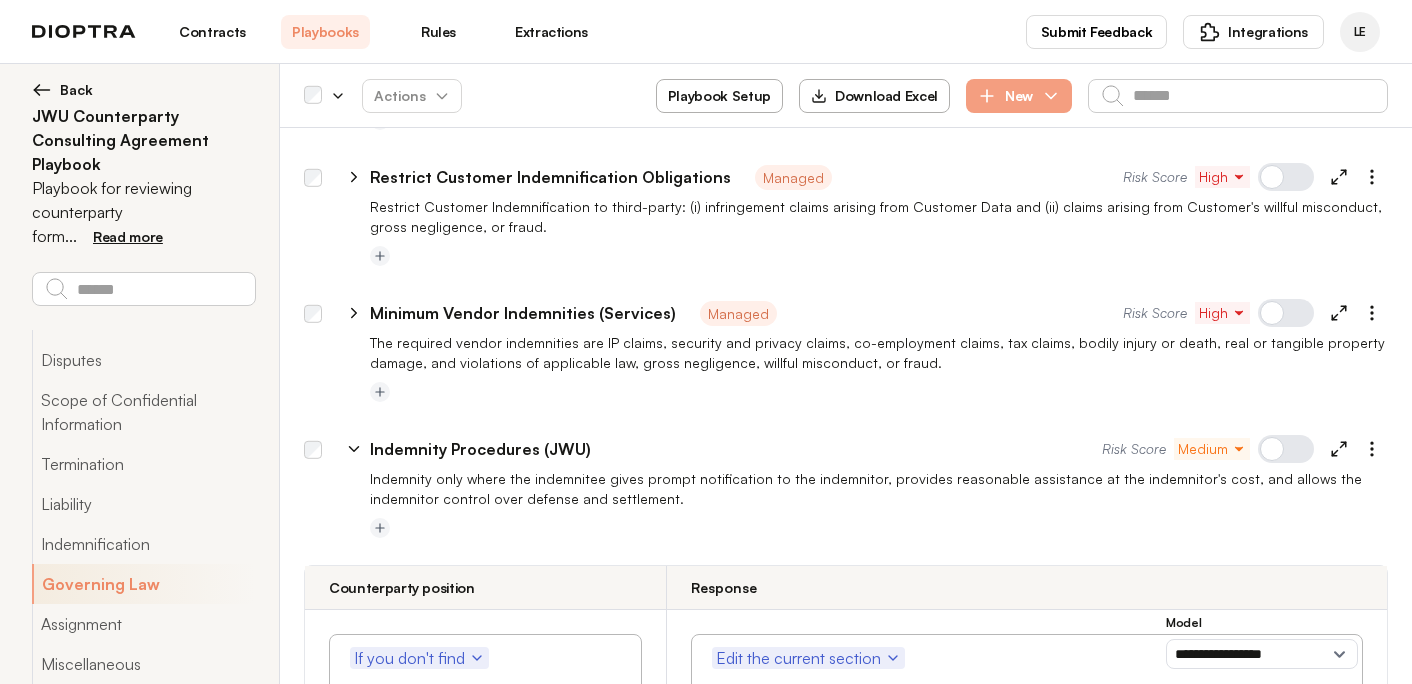 type on "**********" 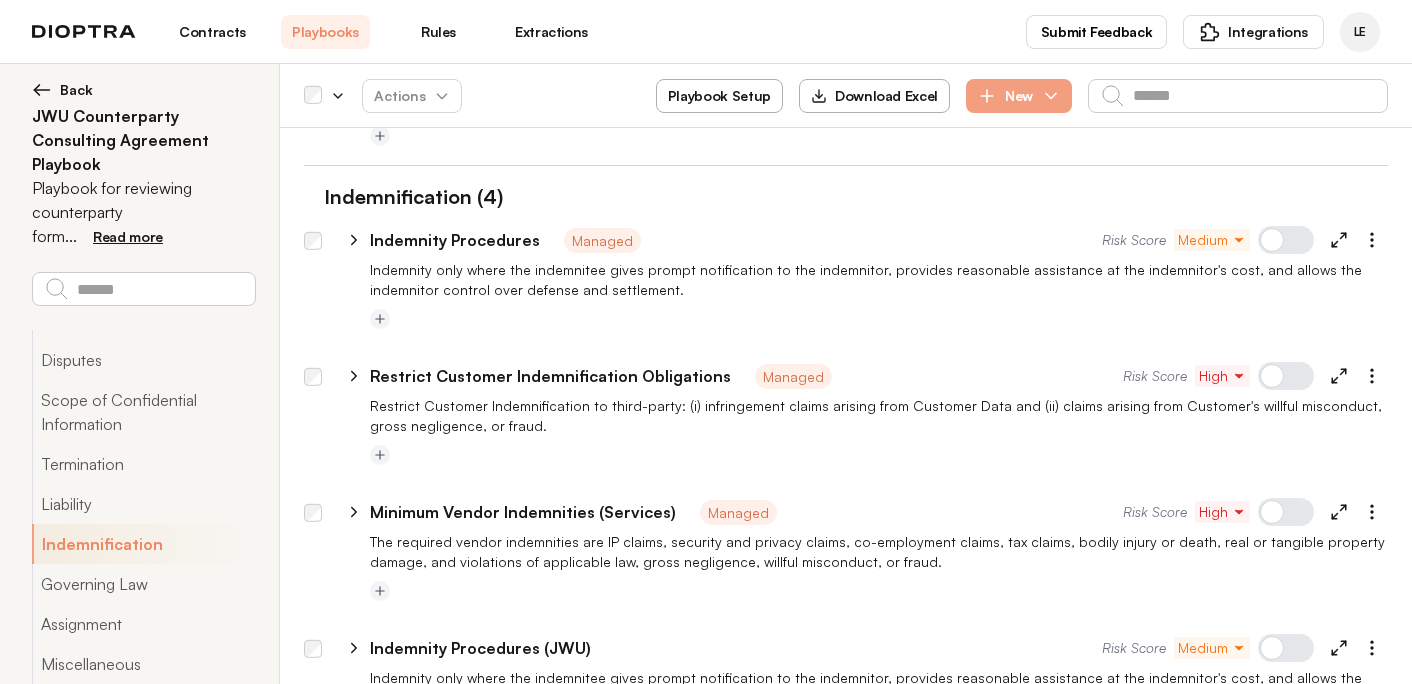 scroll, scrollTop: 5058, scrollLeft: 0, axis: vertical 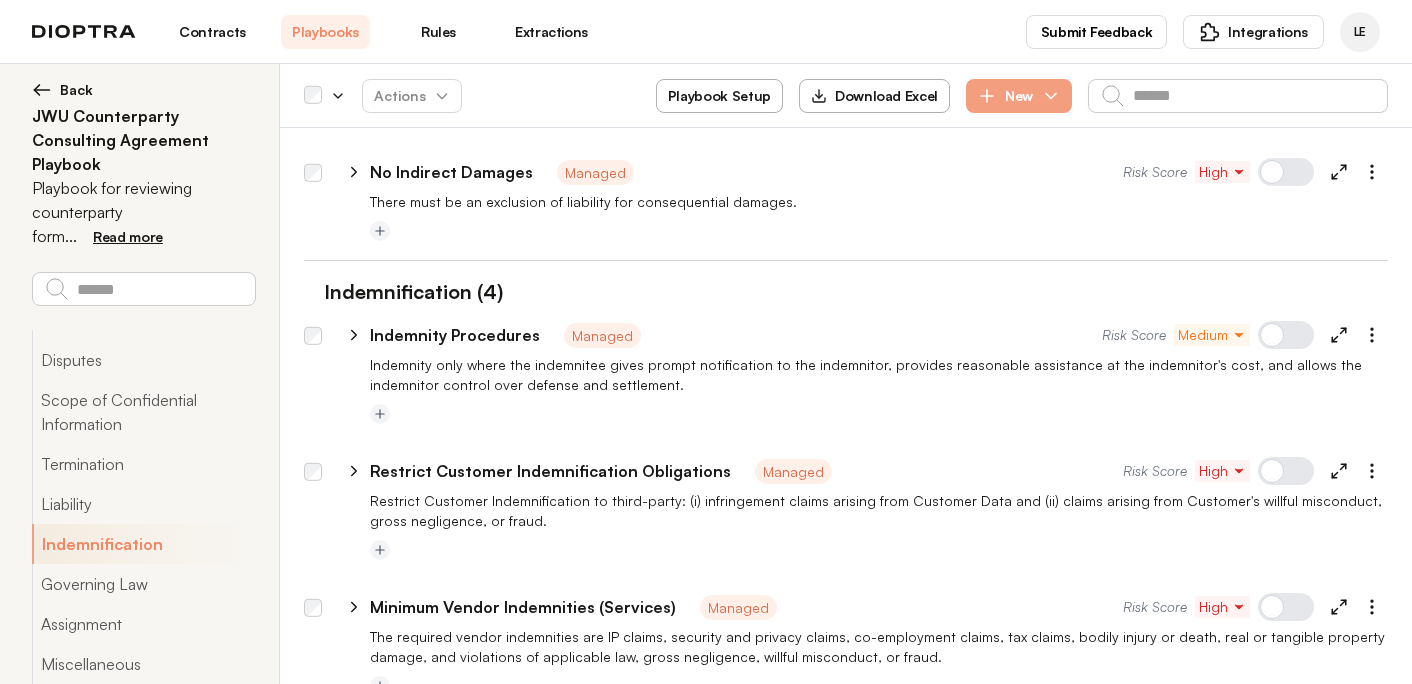 click 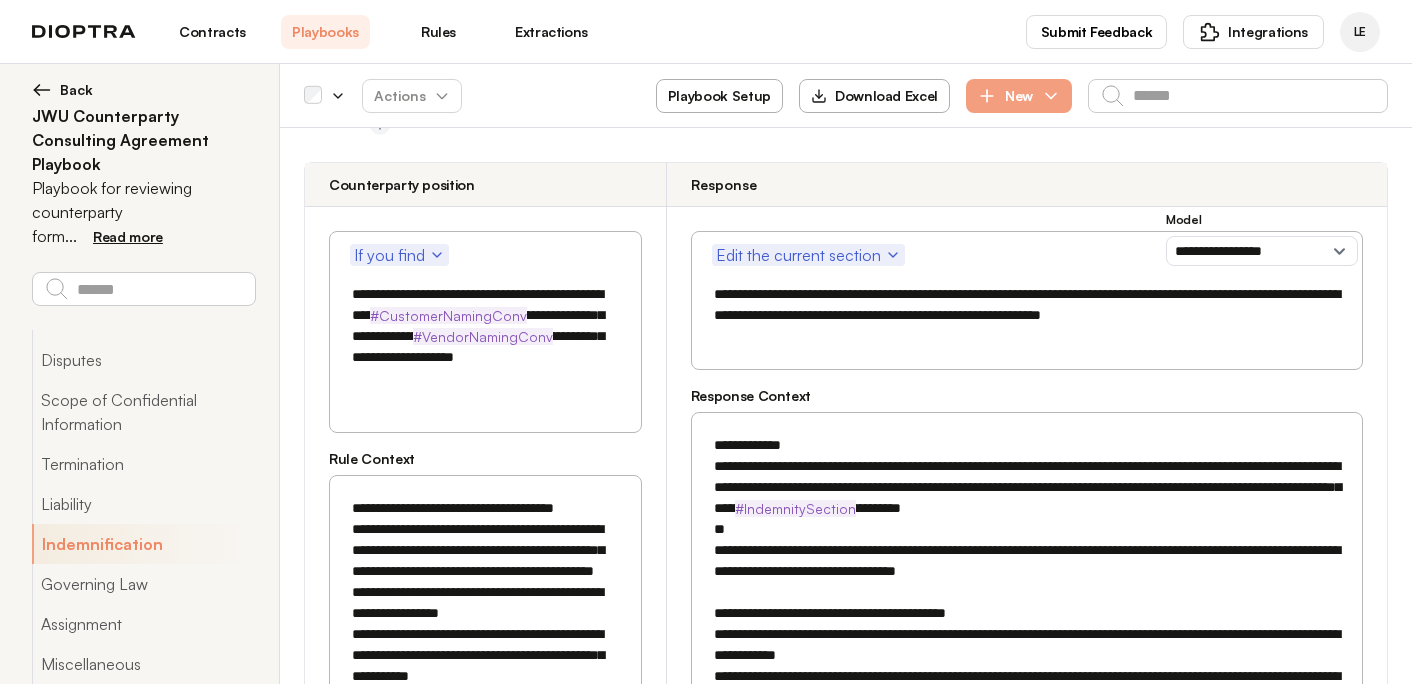 scroll, scrollTop: 5246, scrollLeft: 0, axis: vertical 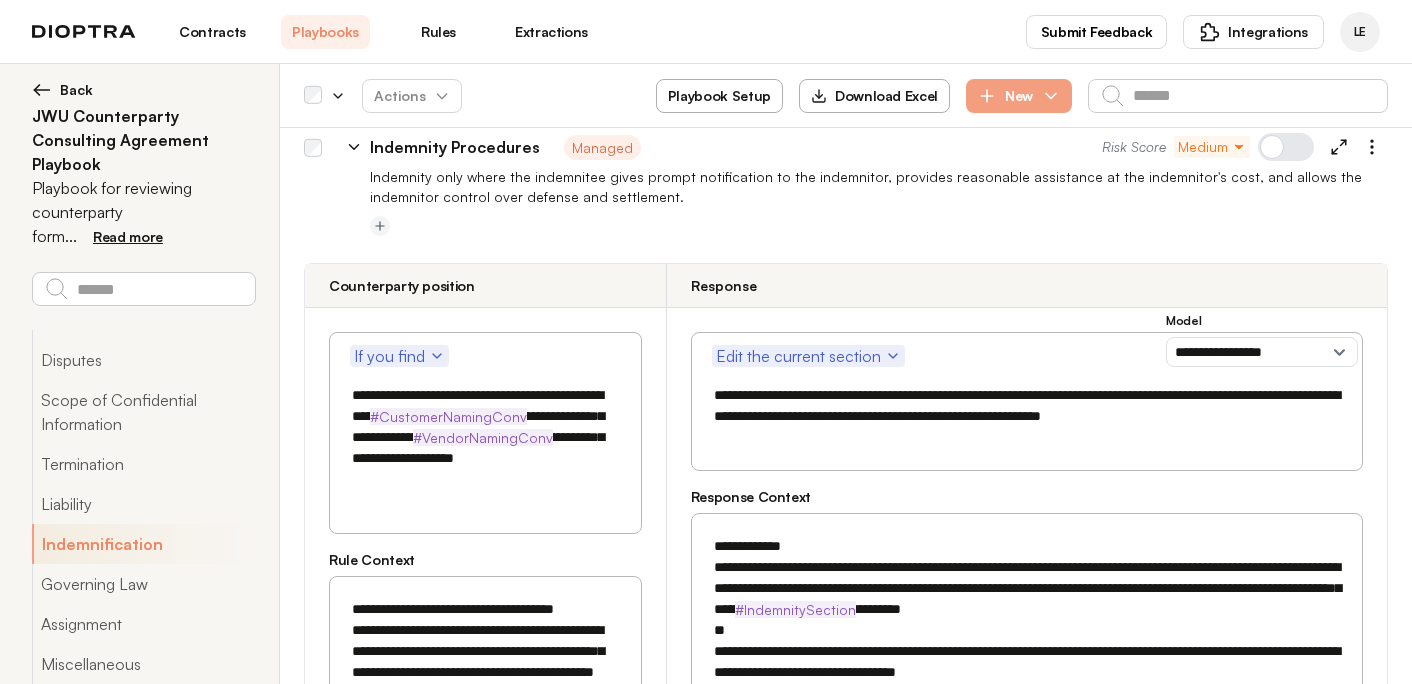 drag, startPoint x: 438, startPoint y: 438, endPoint x: 337, endPoint y: 353, distance: 132.00757 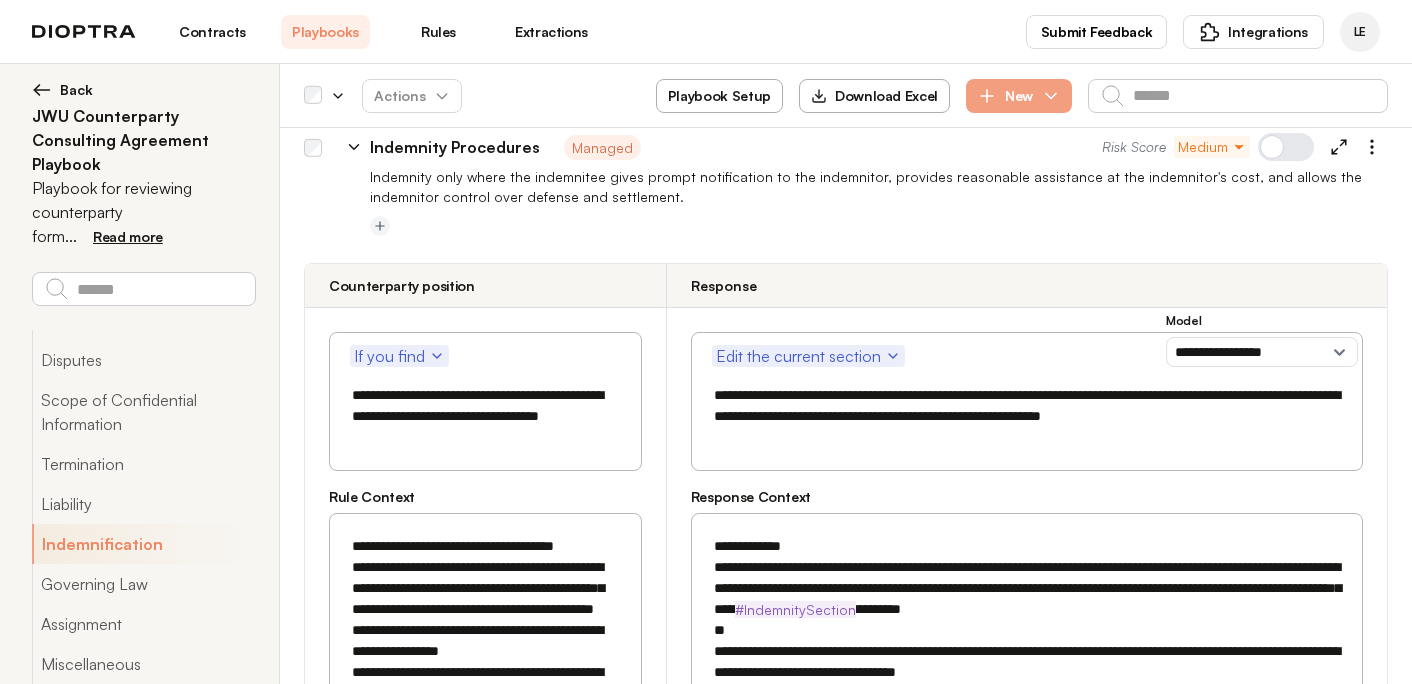 type on "**********" 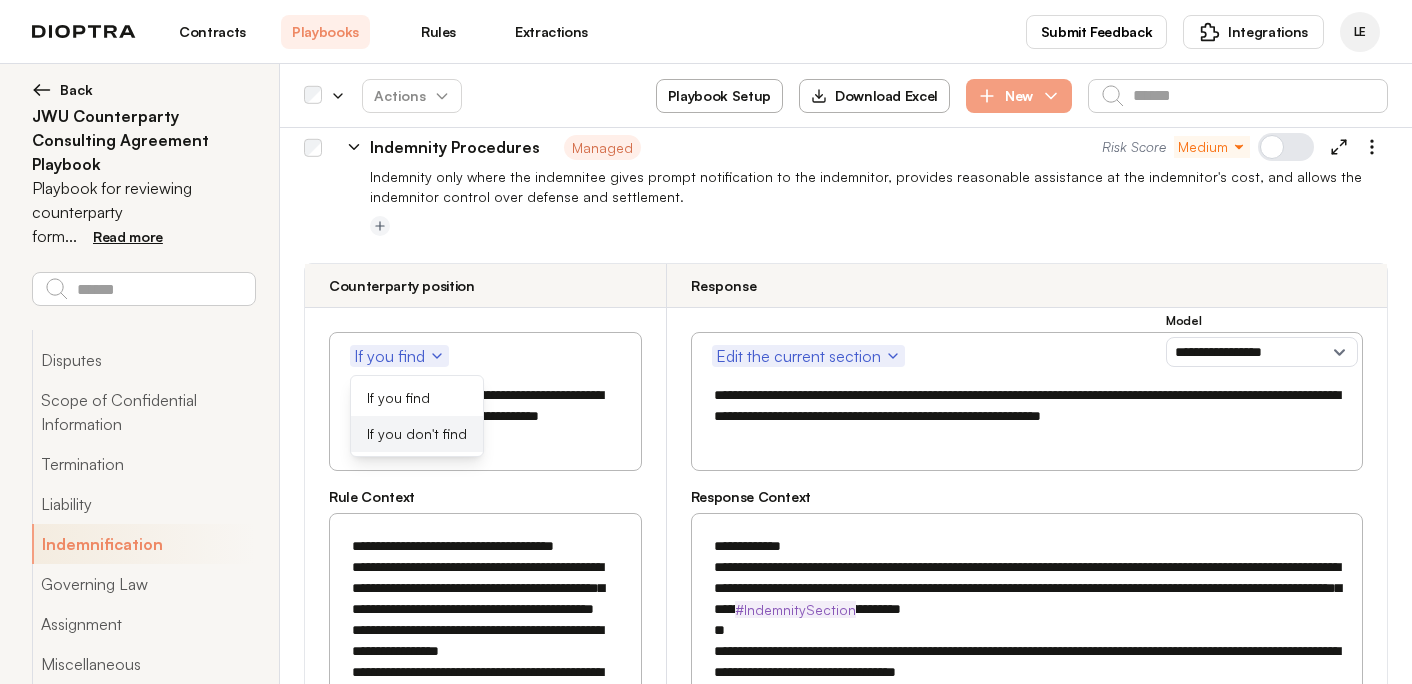 click on "If you don't find" at bounding box center (417, 434) 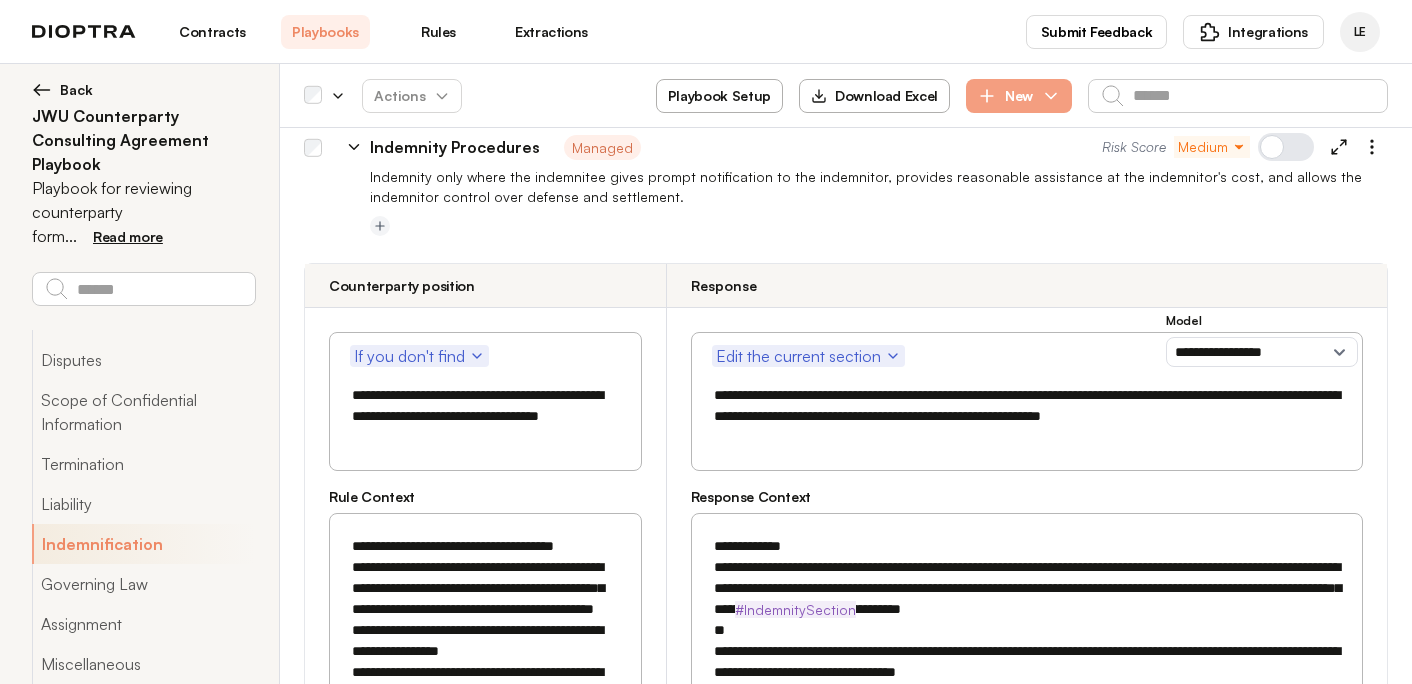click on "**********" at bounding box center [485, 401] 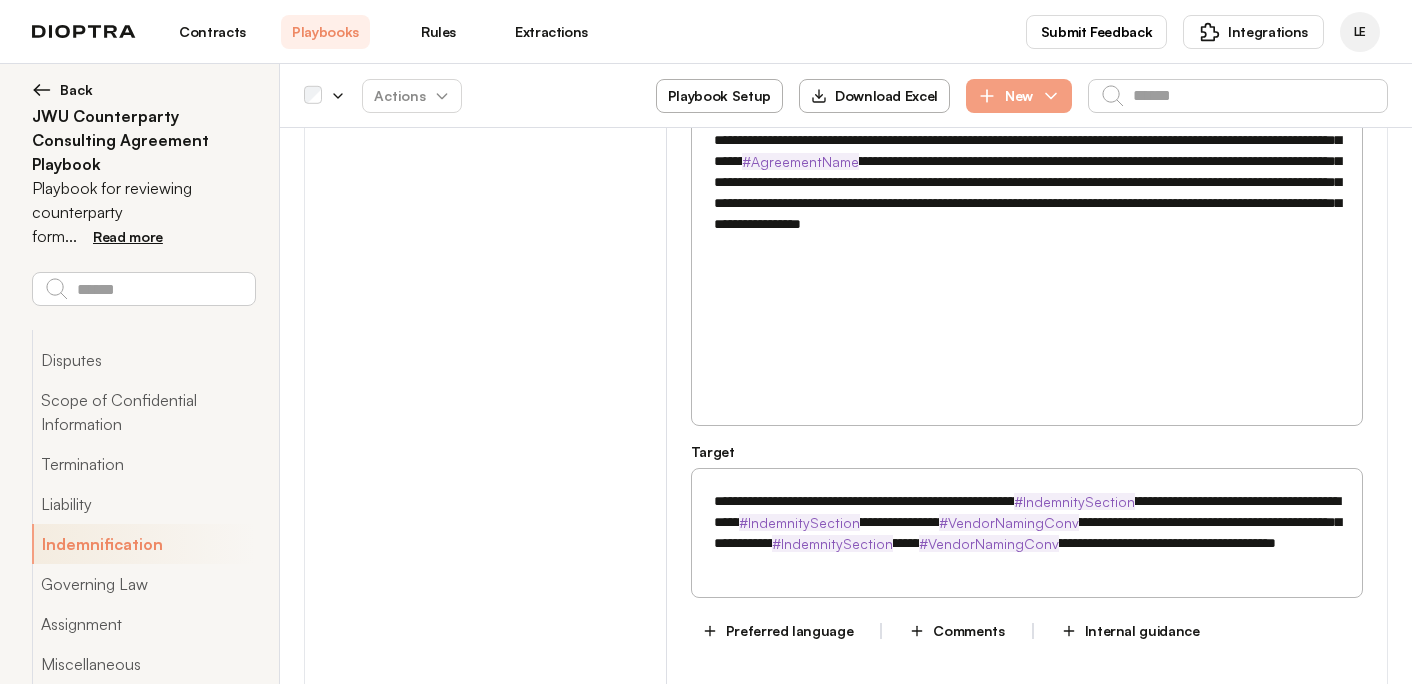 scroll, scrollTop: 6416, scrollLeft: 0, axis: vertical 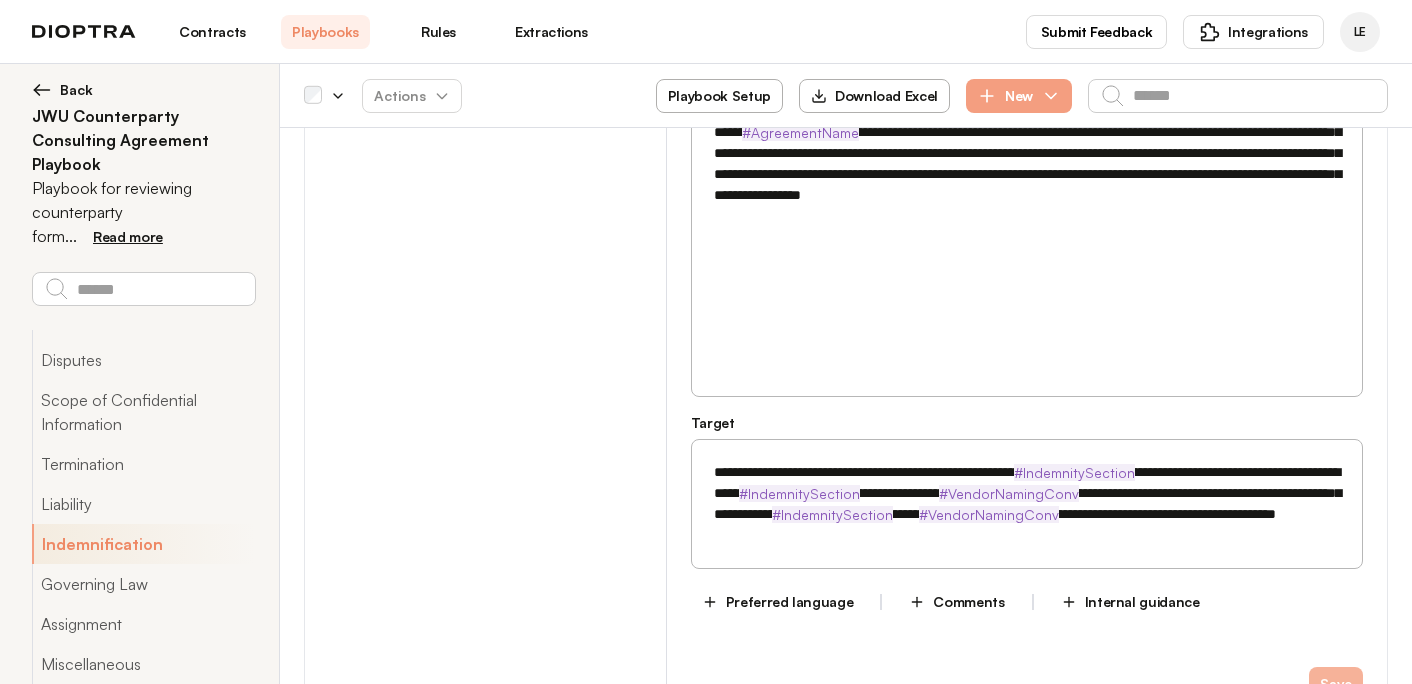 click on "Save" at bounding box center (1336, 684) 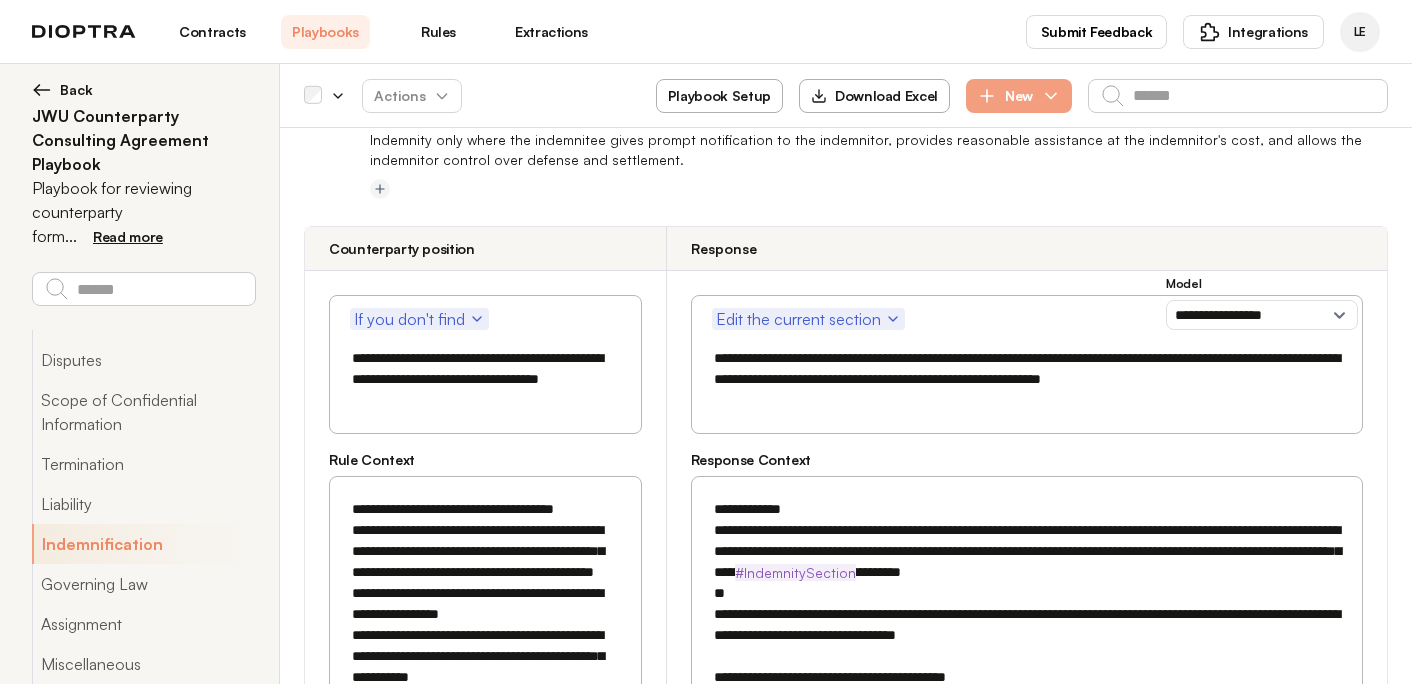 scroll, scrollTop: 5202, scrollLeft: 0, axis: vertical 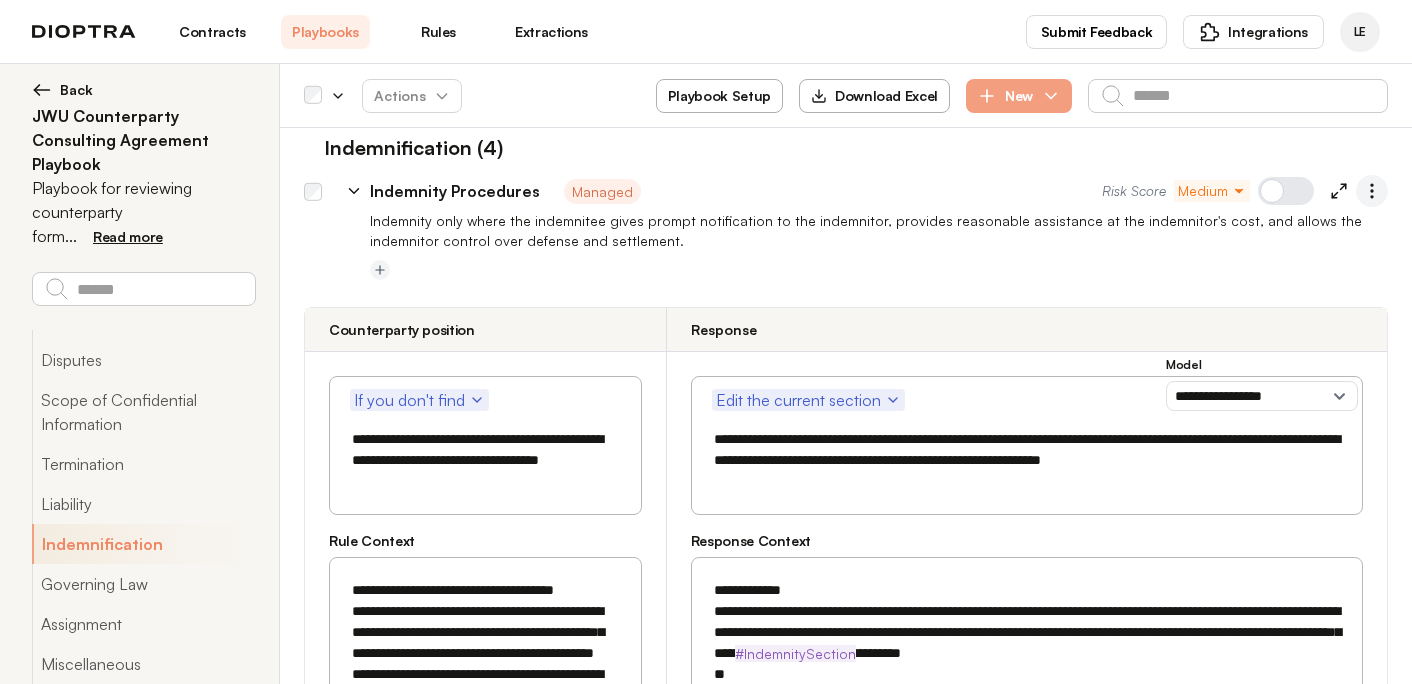 click 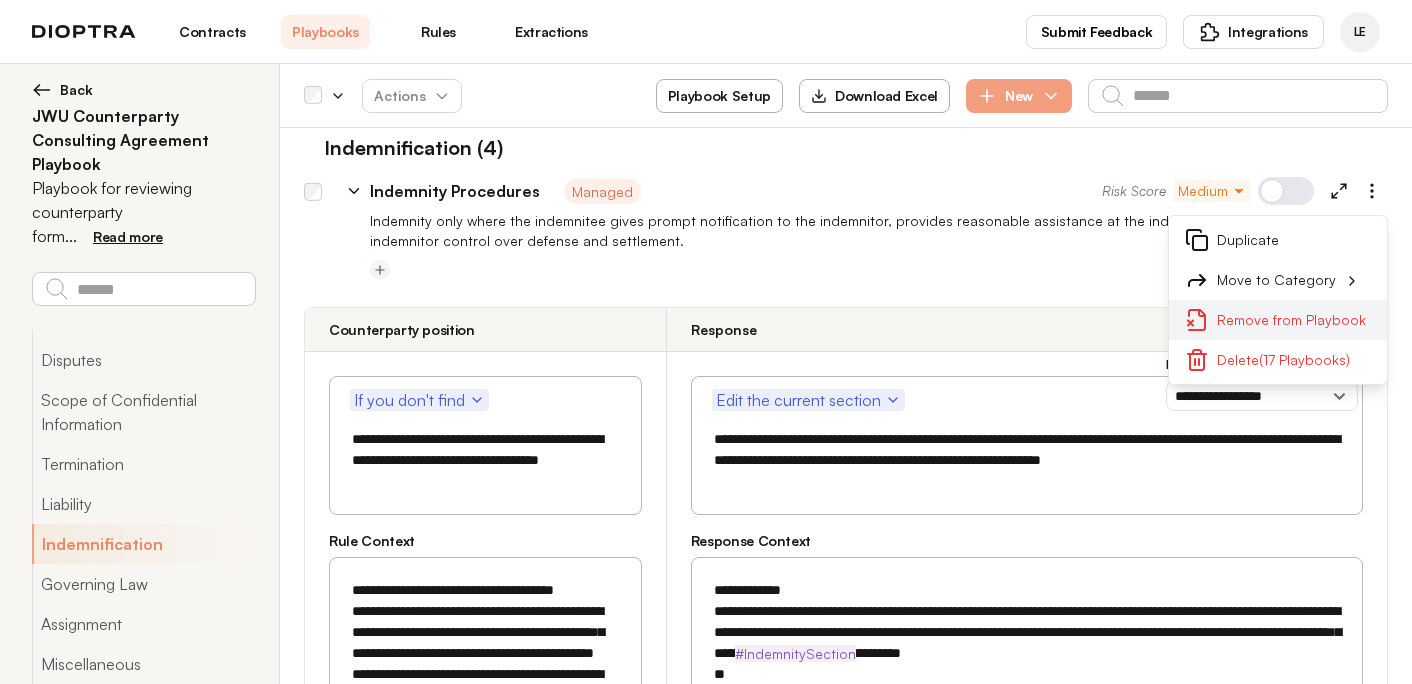 click on "Remove from Playbook" at bounding box center (1278, 320) 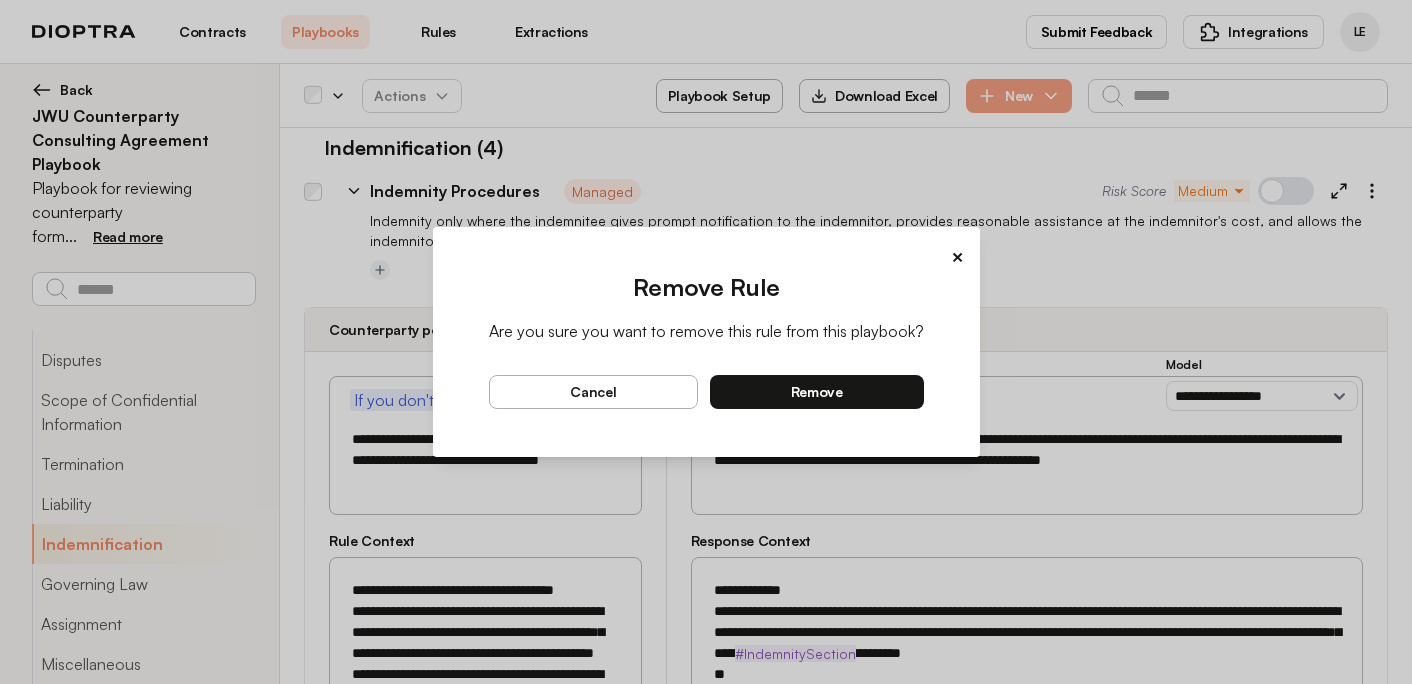 click on "remove" at bounding box center (817, 392) 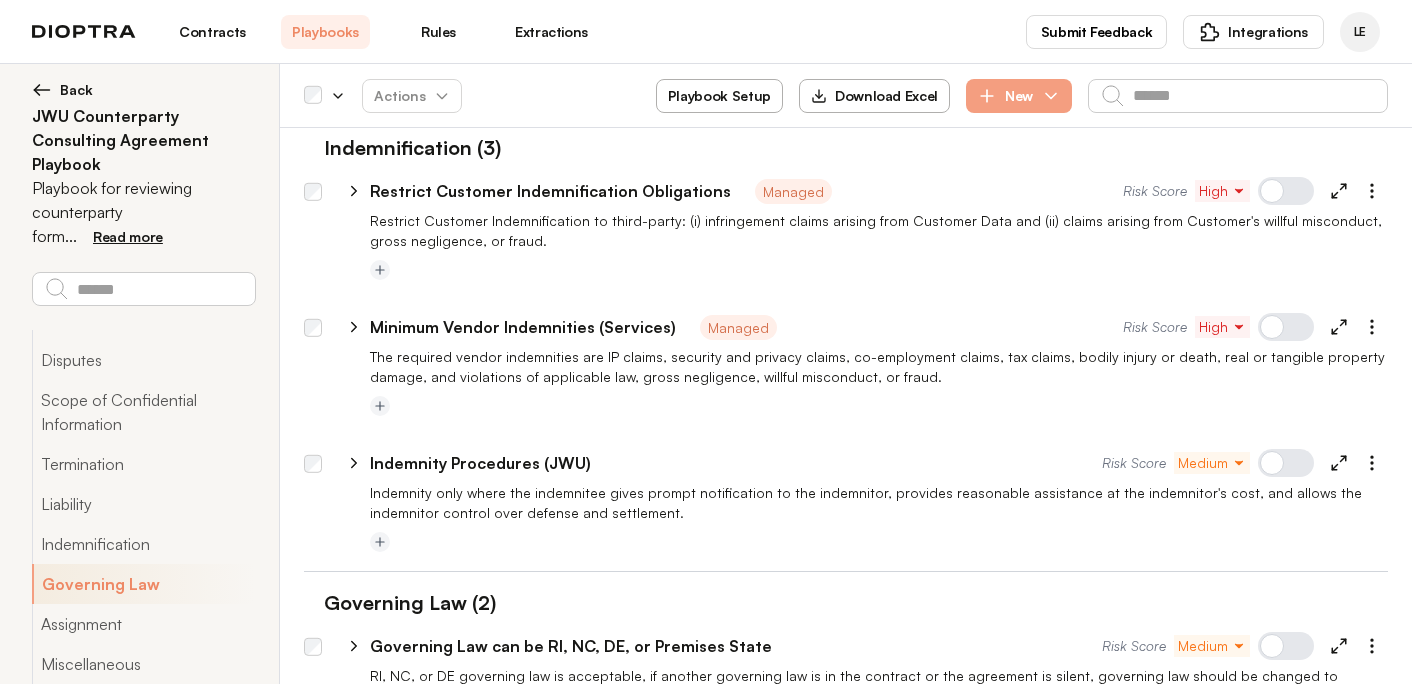 click on "**********" at bounding box center (722, 463) 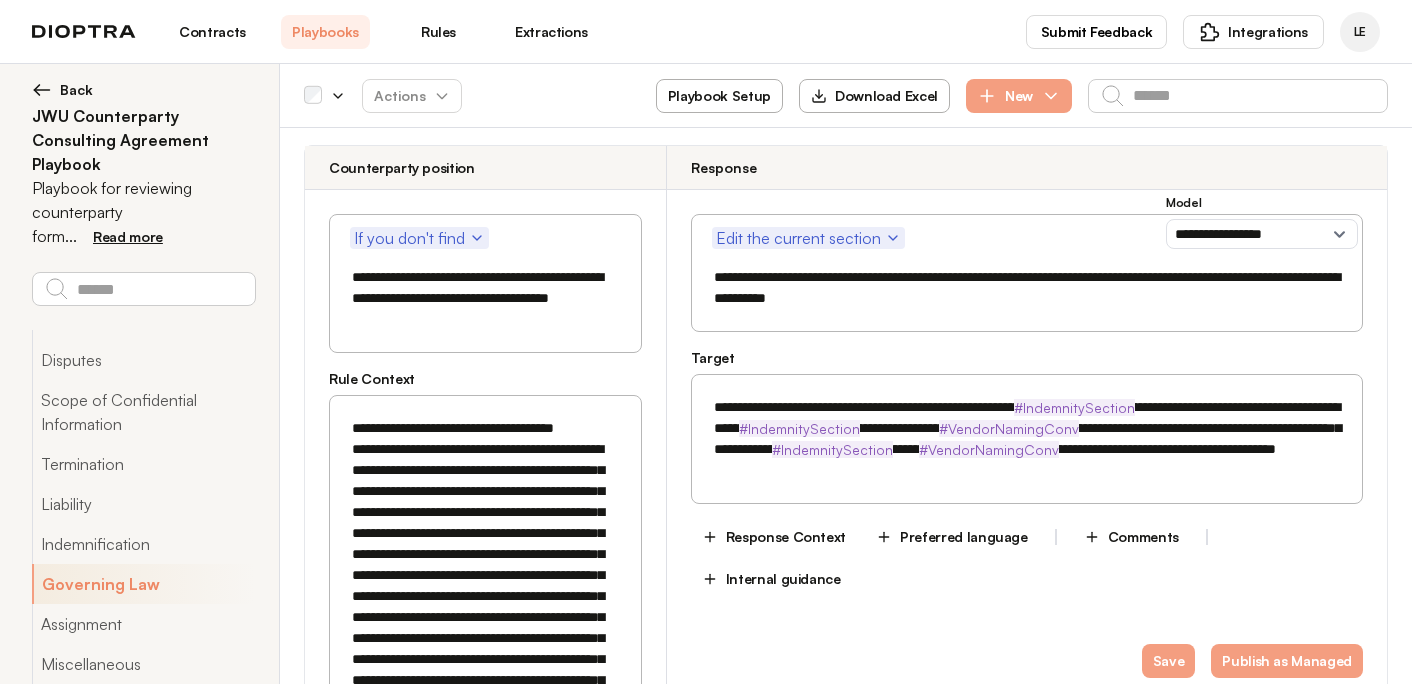 scroll, scrollTop: 5573, scrollLeft: 0, axis: vertical 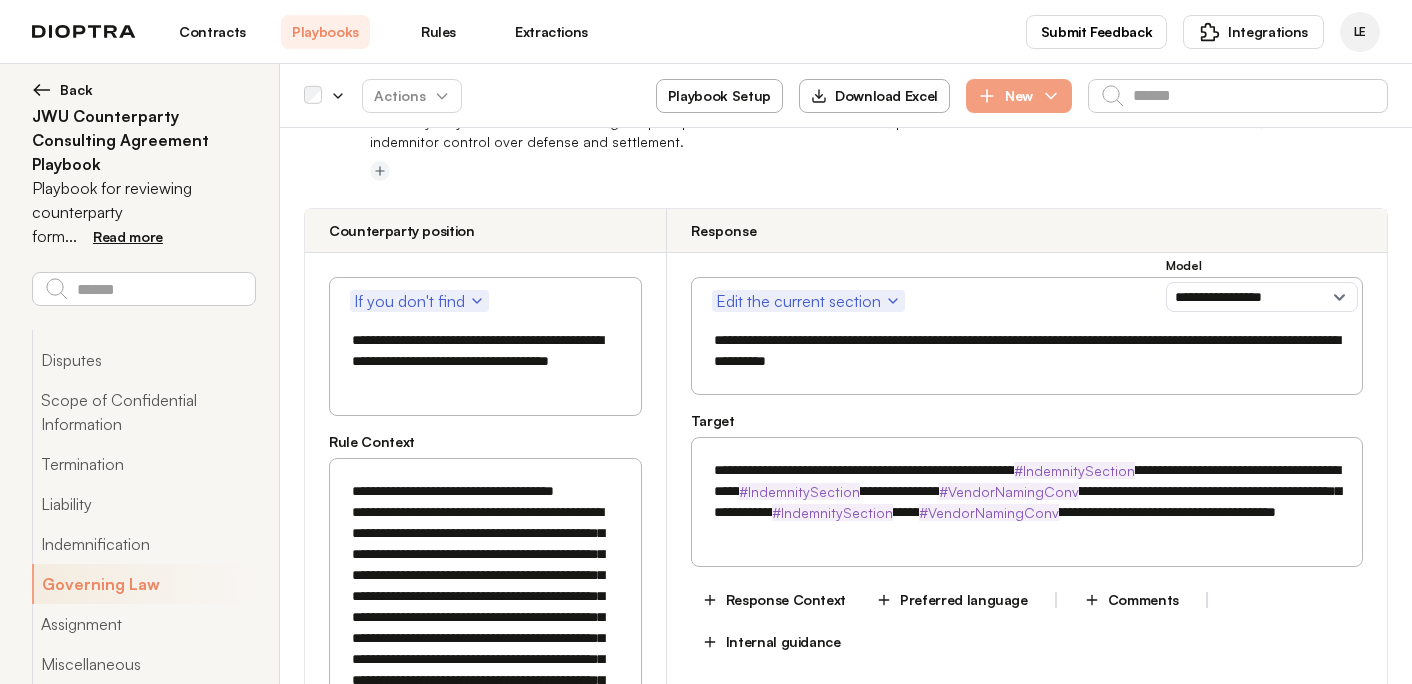click on "**********" at bounding box center (485, 361) 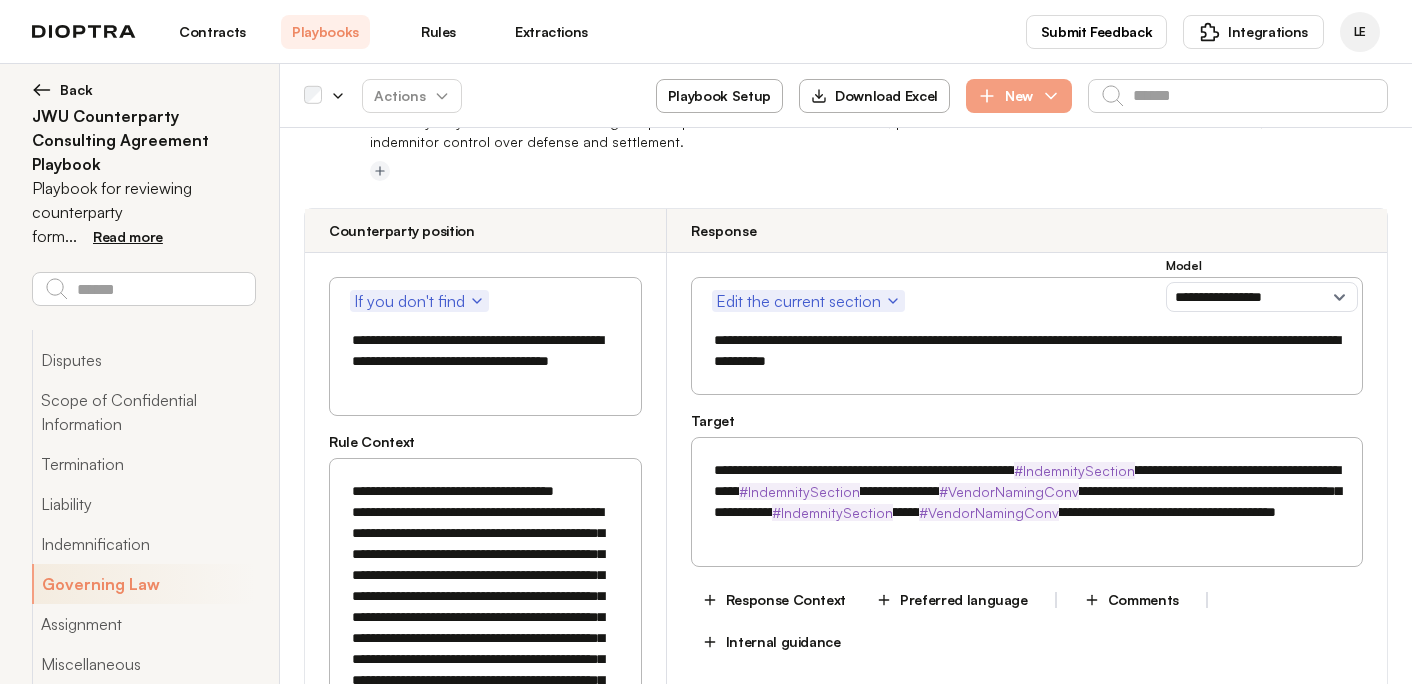 paste on "**********" 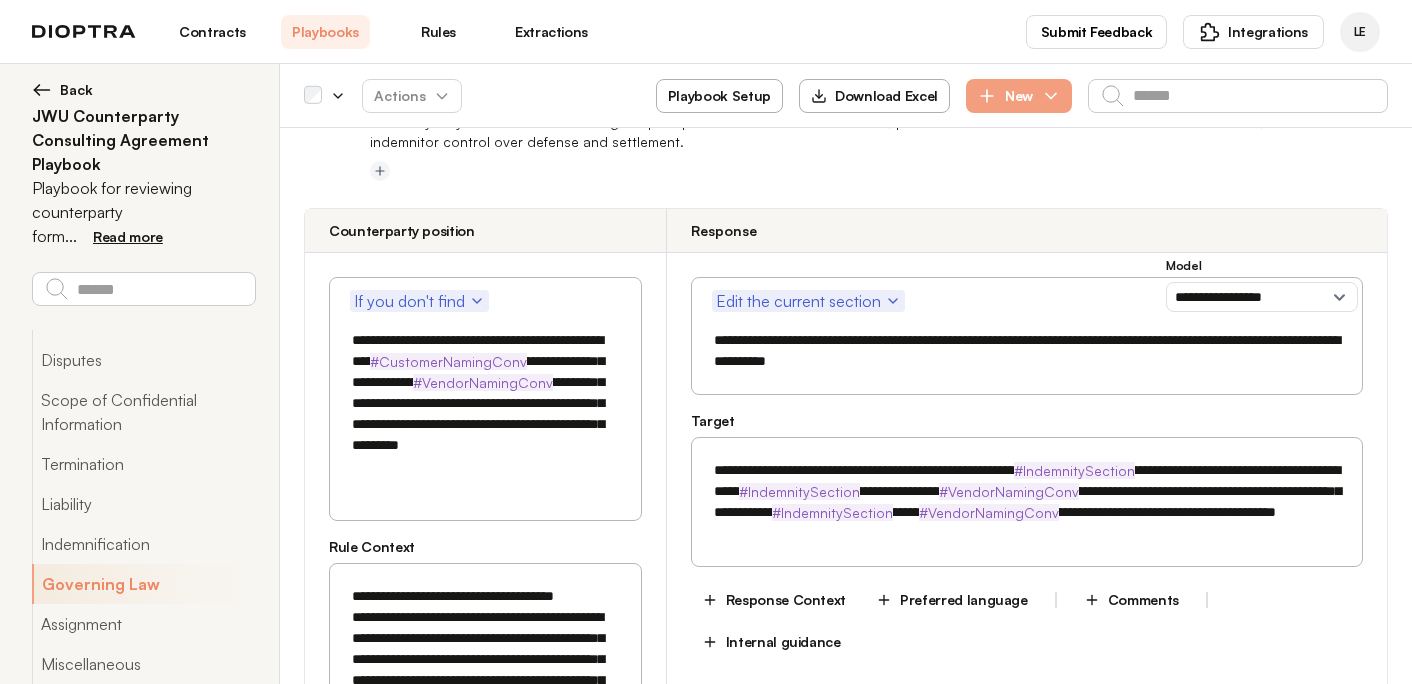 click on "If you don't find" at bounding box center [419, 301] 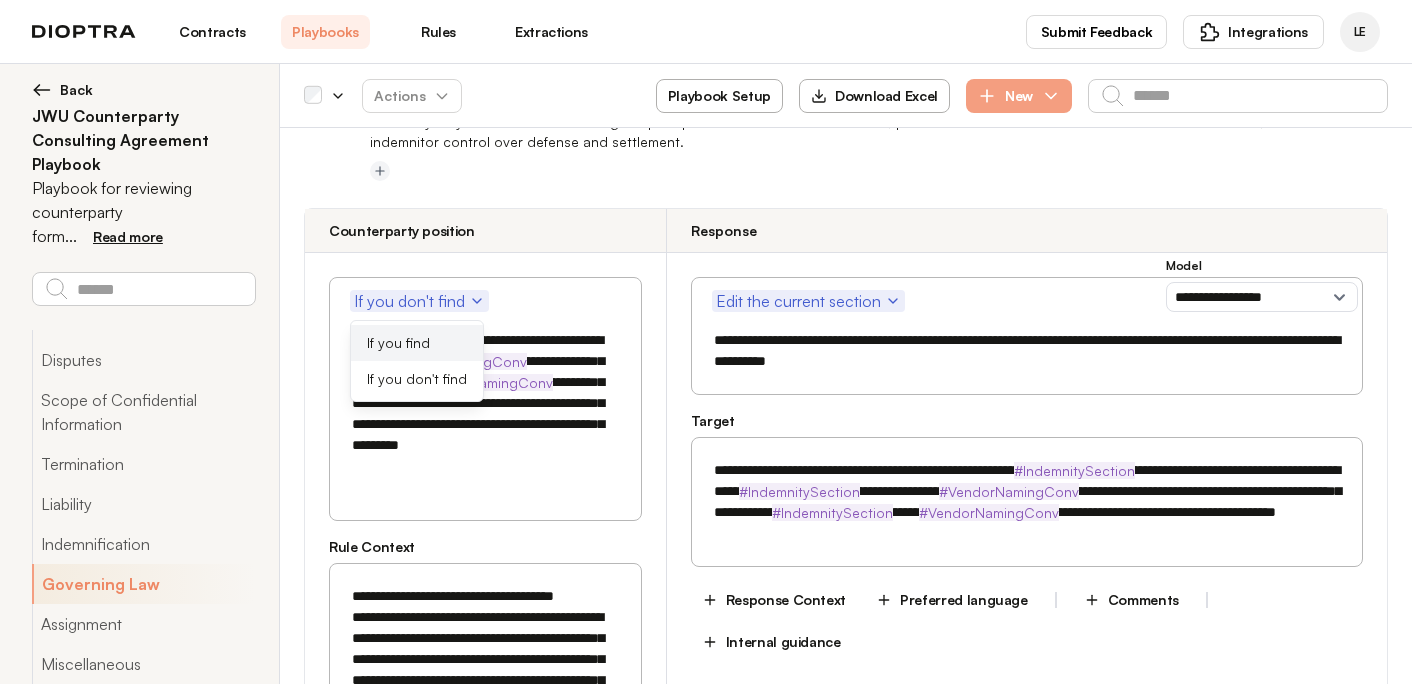 click on "If you find" at bounding box center [417, 343] 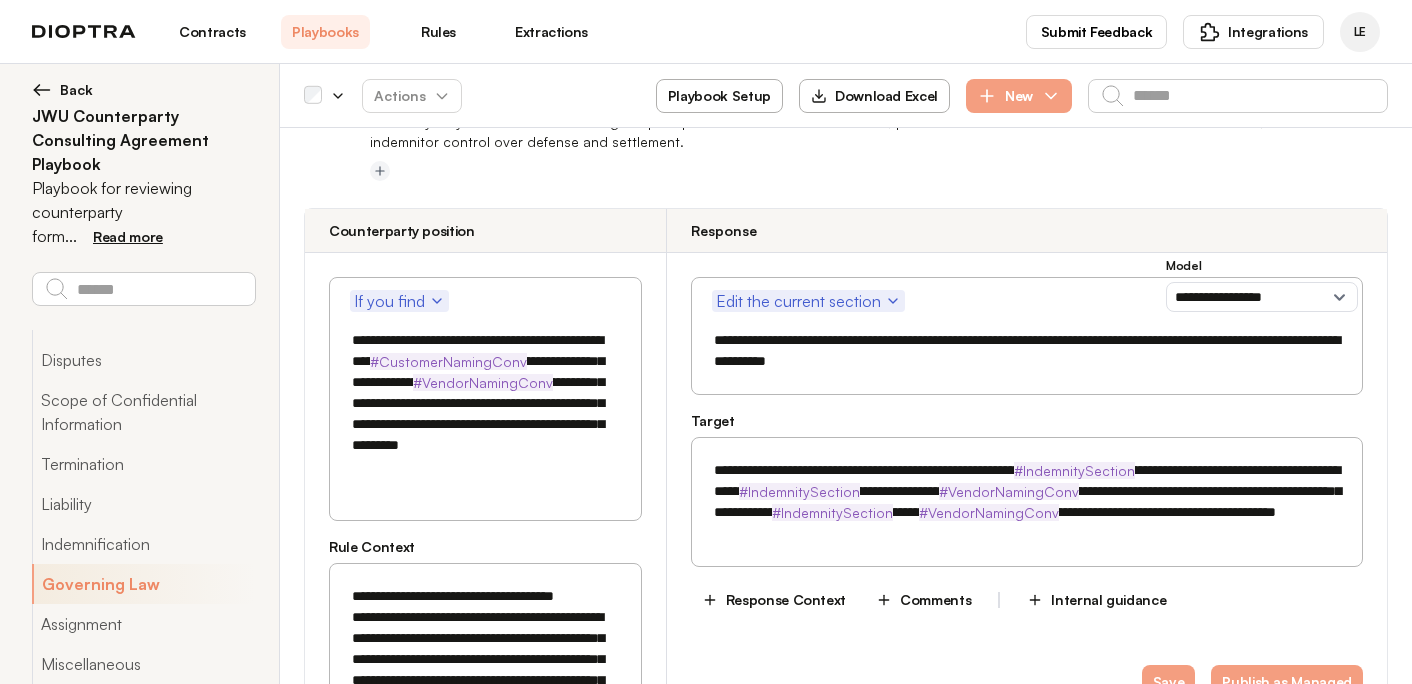 drag, startPoint x: 428, startPoint y: 387, endPoint x: 571, endPoint y: 443, distance: 153.57408 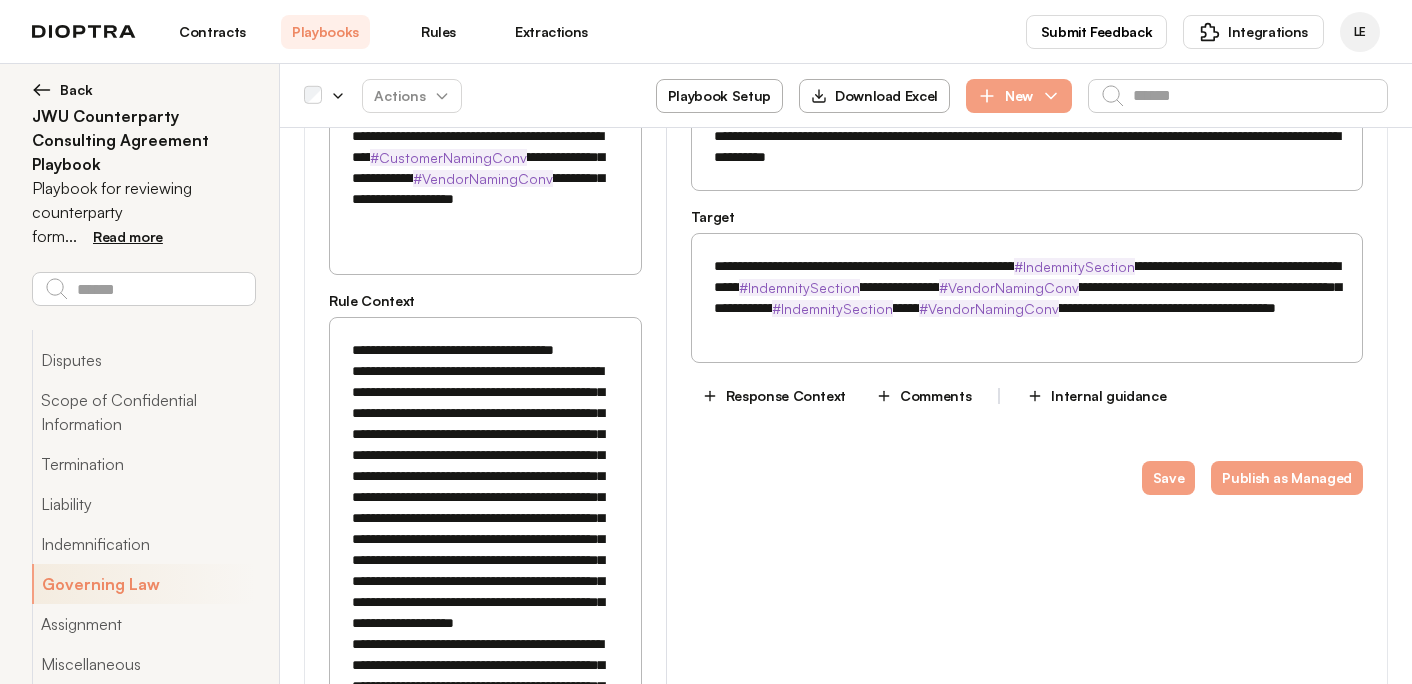 scroll, scrollTop: 5783, scrollLeft: 0, axis: vertical 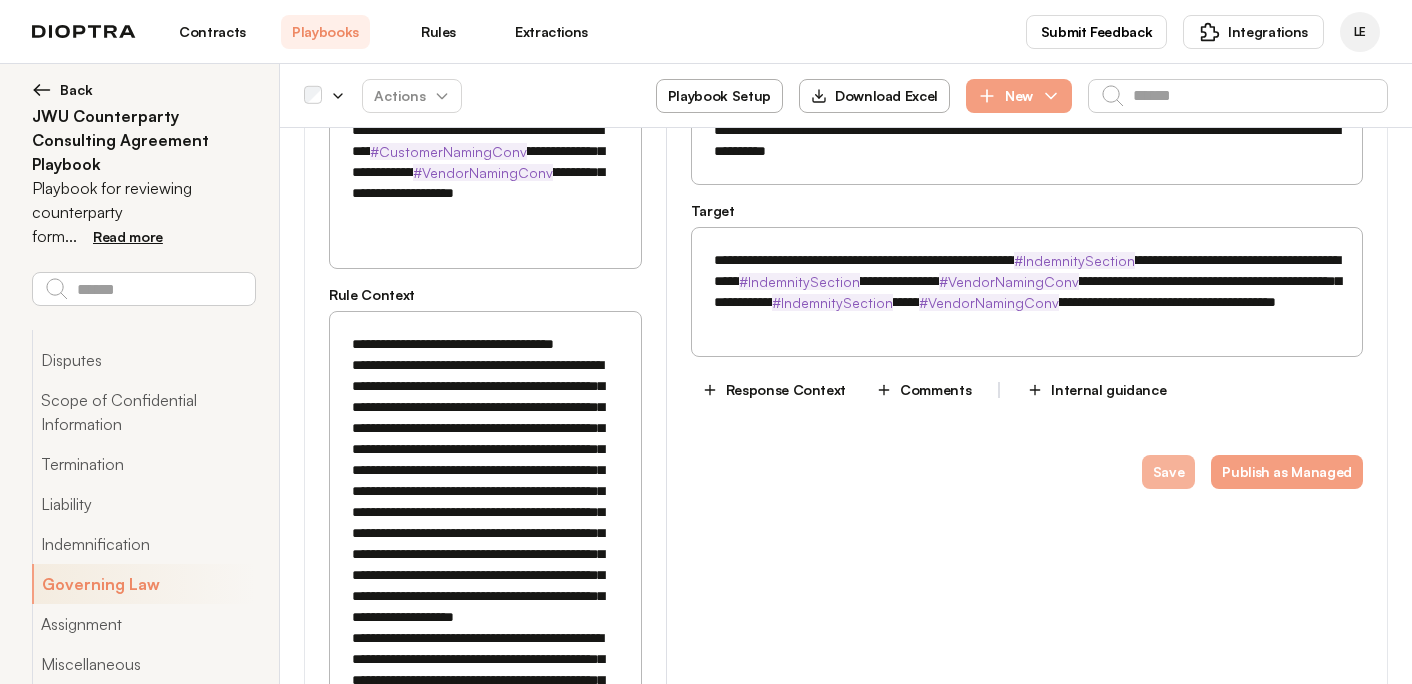 type on "**********" 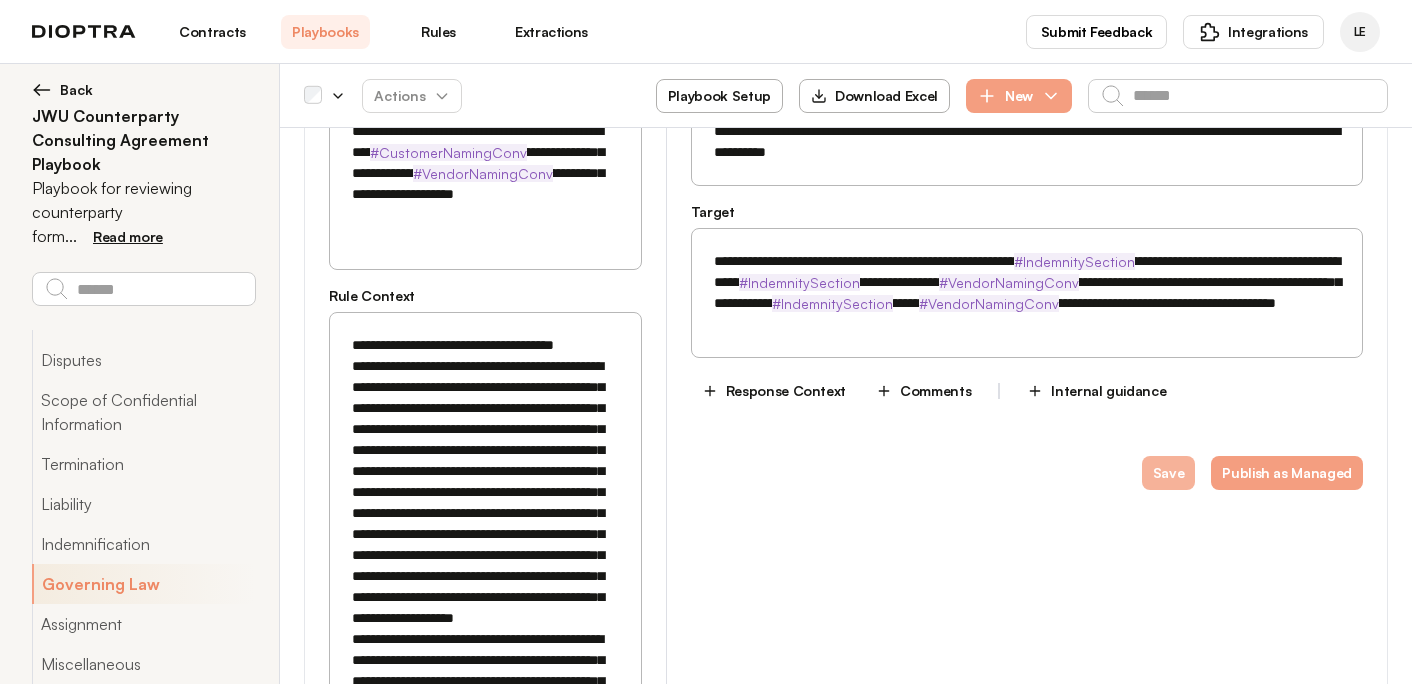 type on "*" 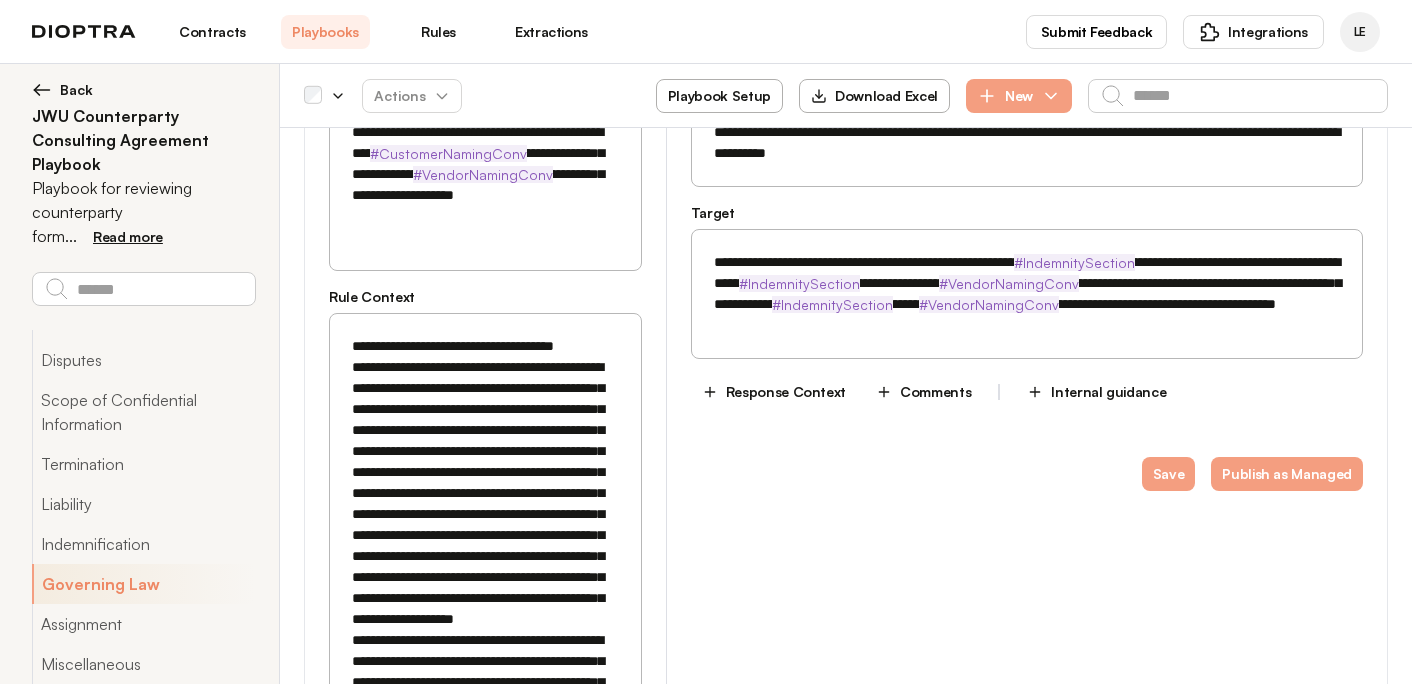 scroll, scrollTop: 5773, scrollLeft: 0, axis: vertical 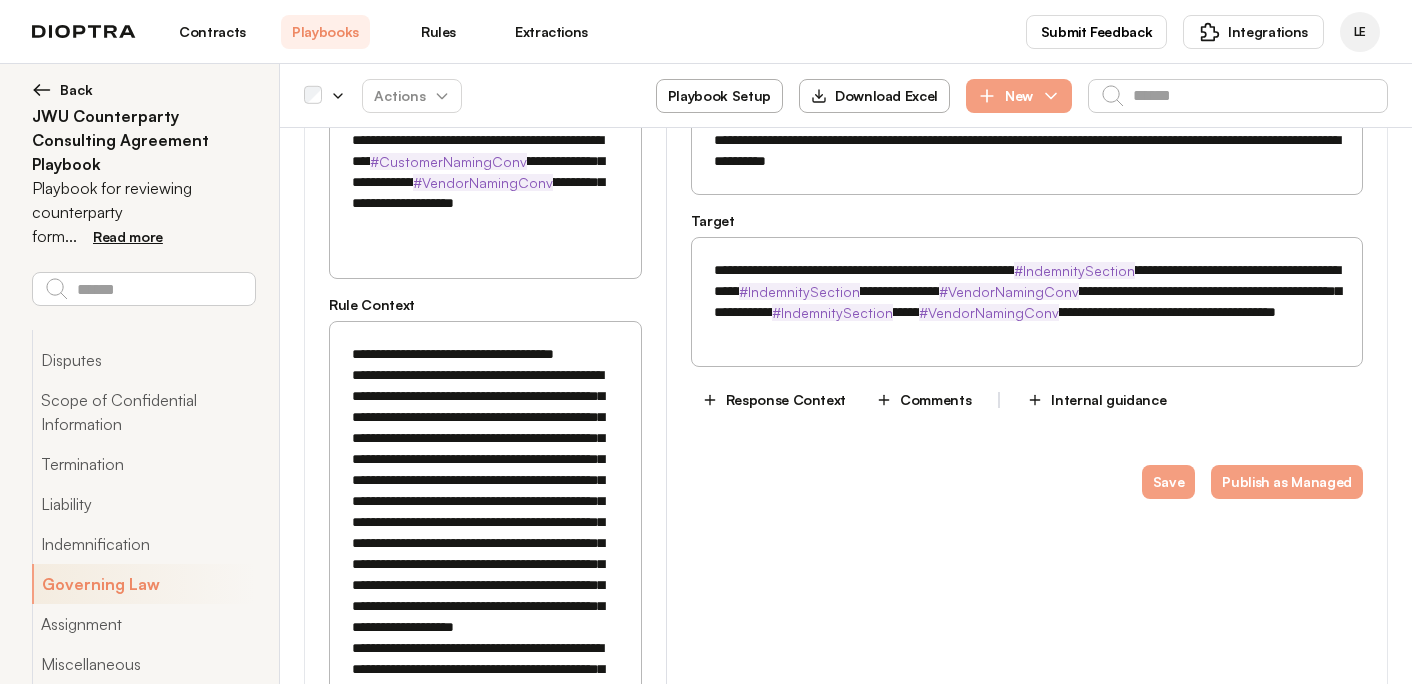 click on "**********" at bounding box center (485, 575) 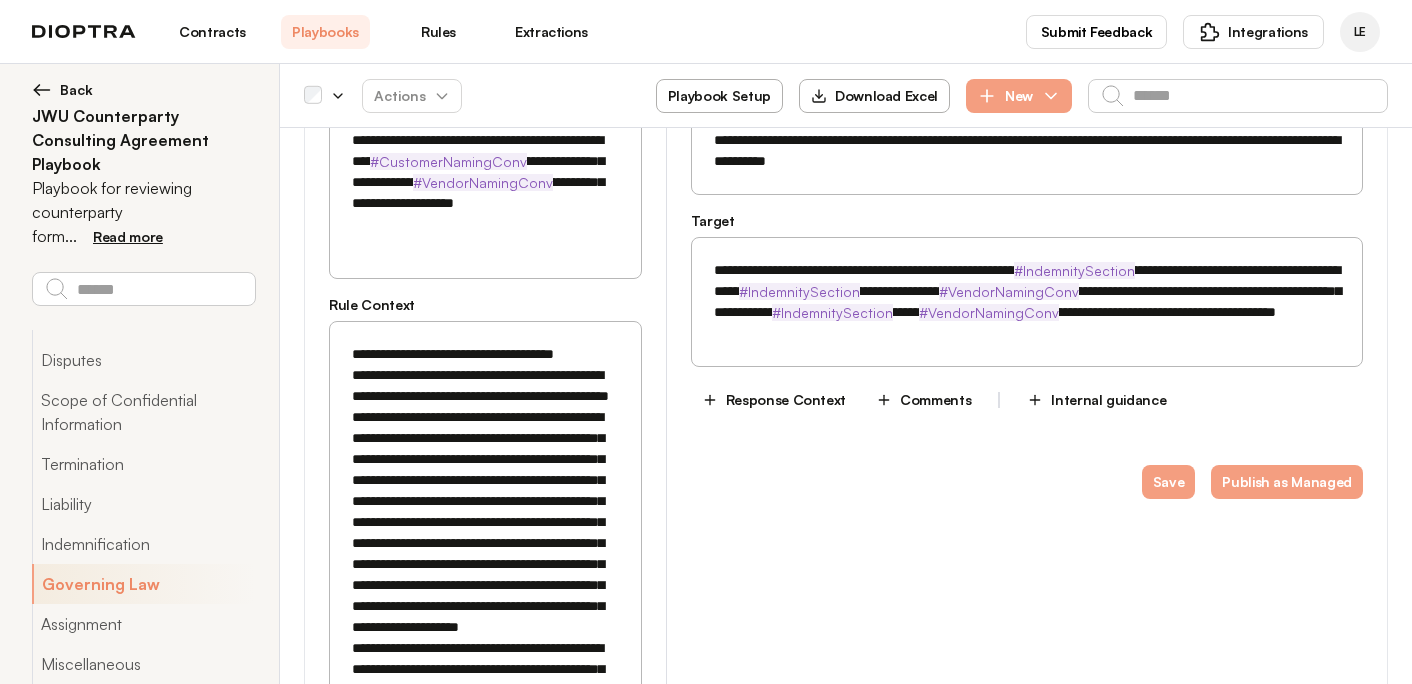 scroll, scrollTop: 5752, scrollLeft: 0, axis: vertical 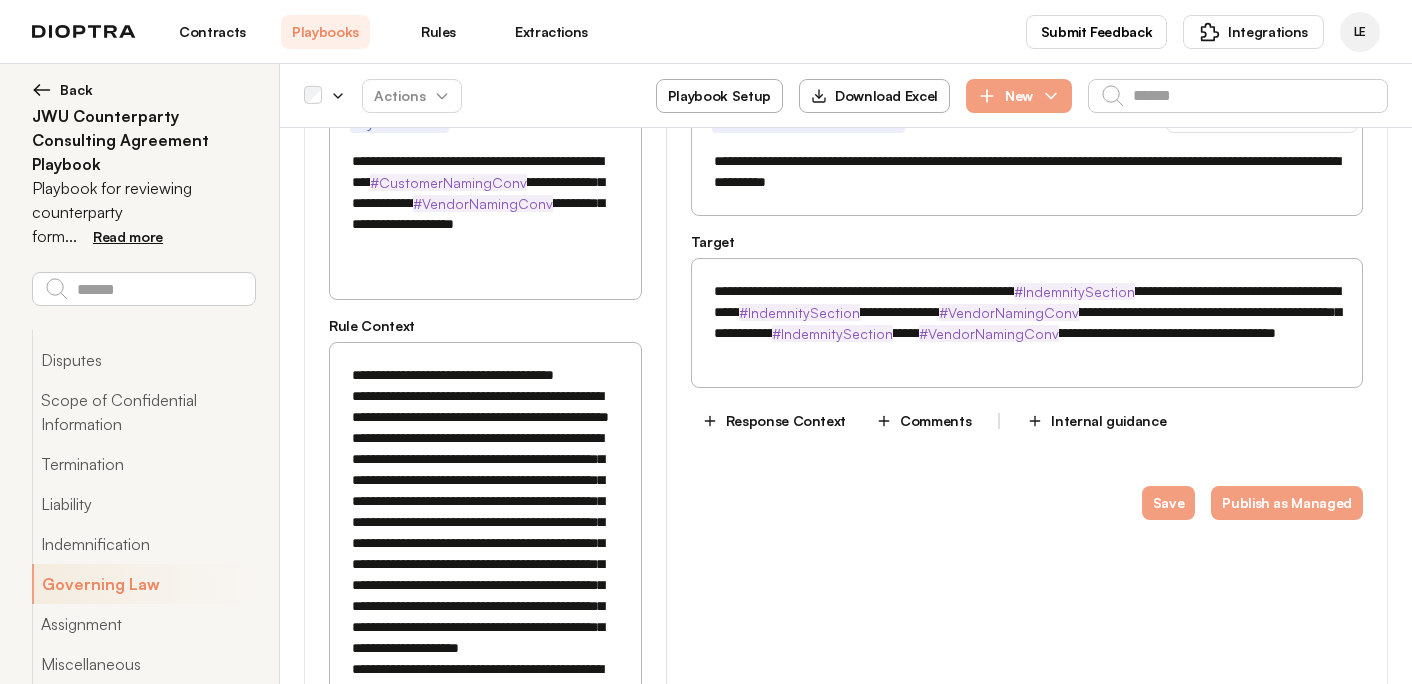 drag, startPoint x: 504, startPoint y: 376, endPoint x: 491, endPoint y: 376, distance: 13 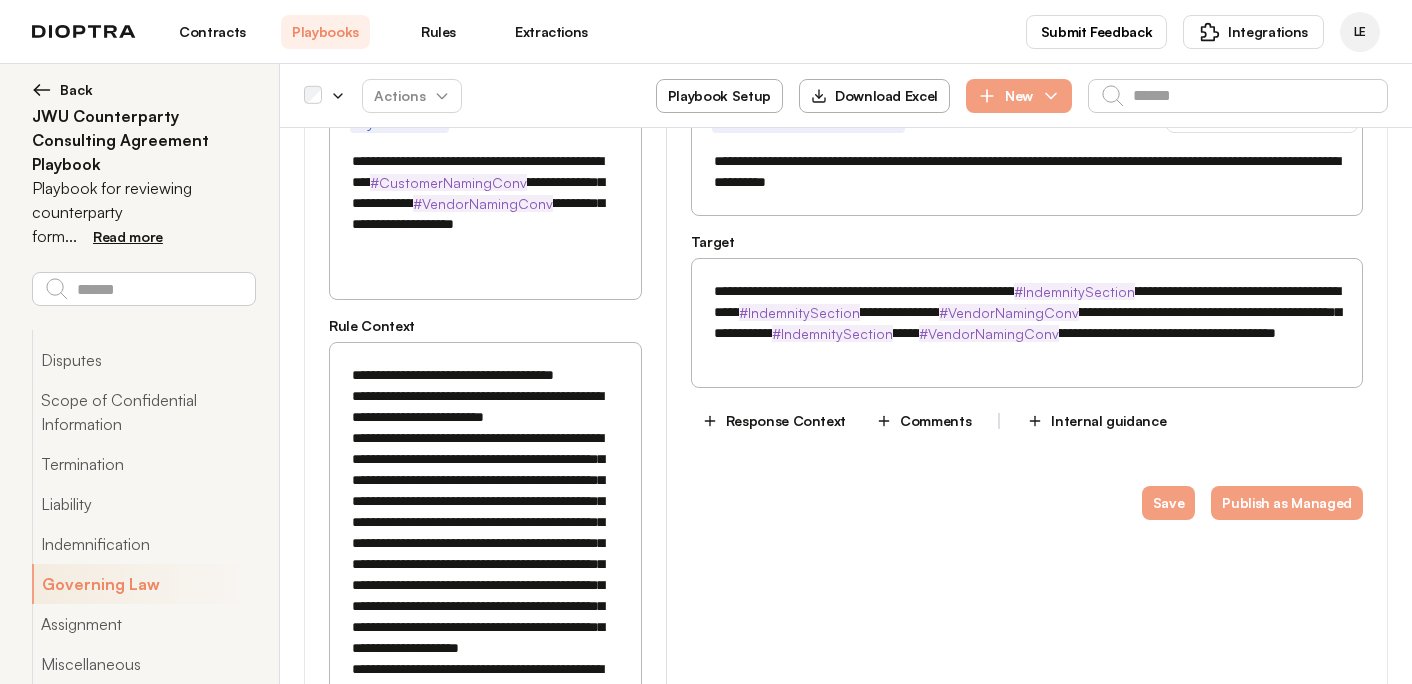 click on "**********" at bounding box center (485, 585) 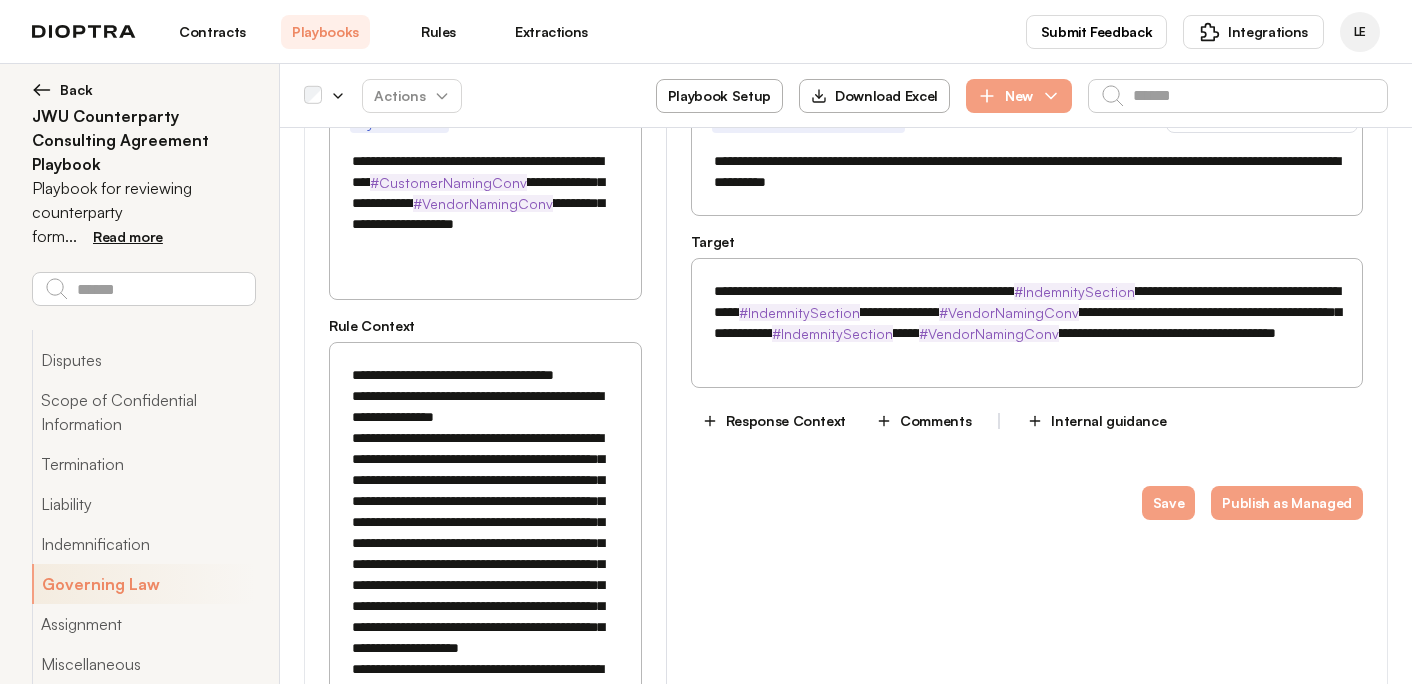 click on "**********" at bounding box center (485, 585) 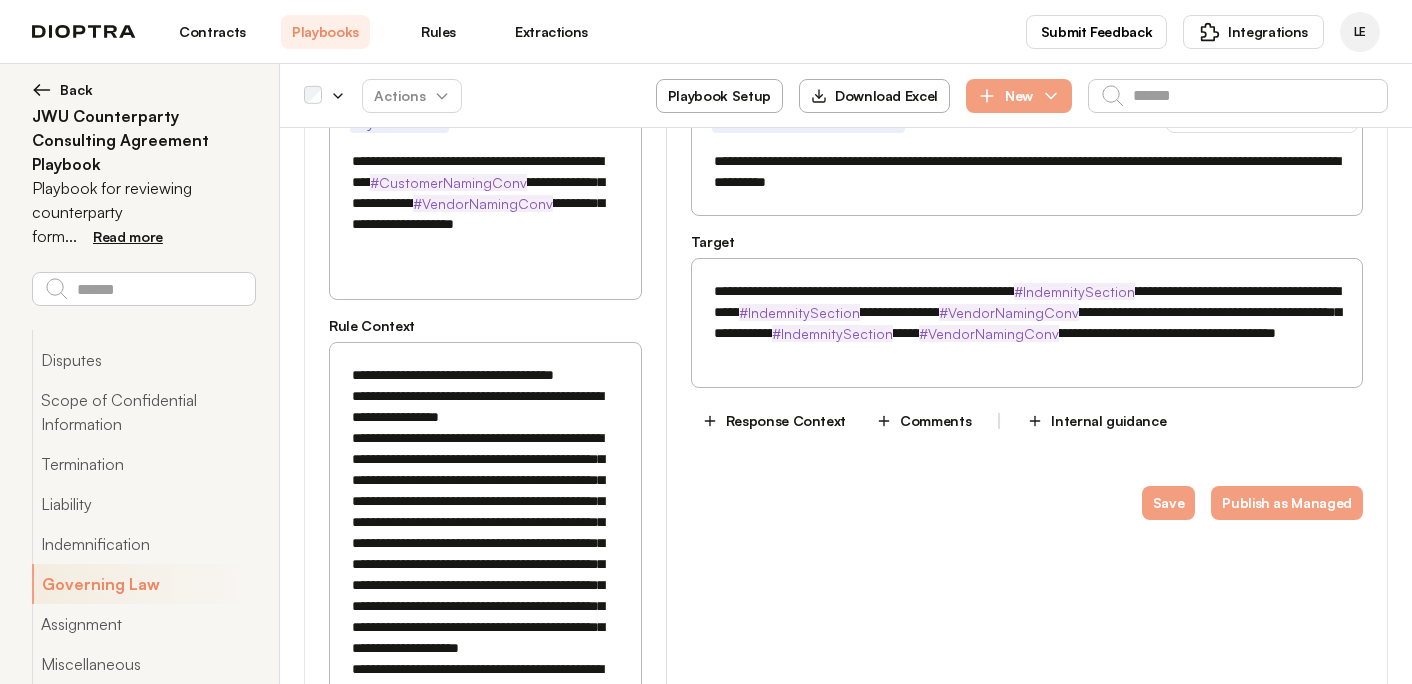drag, startPoint x: 574, startPoint y: 359, endPoint x: 463, endPoint y: 360, distance: 111.0045 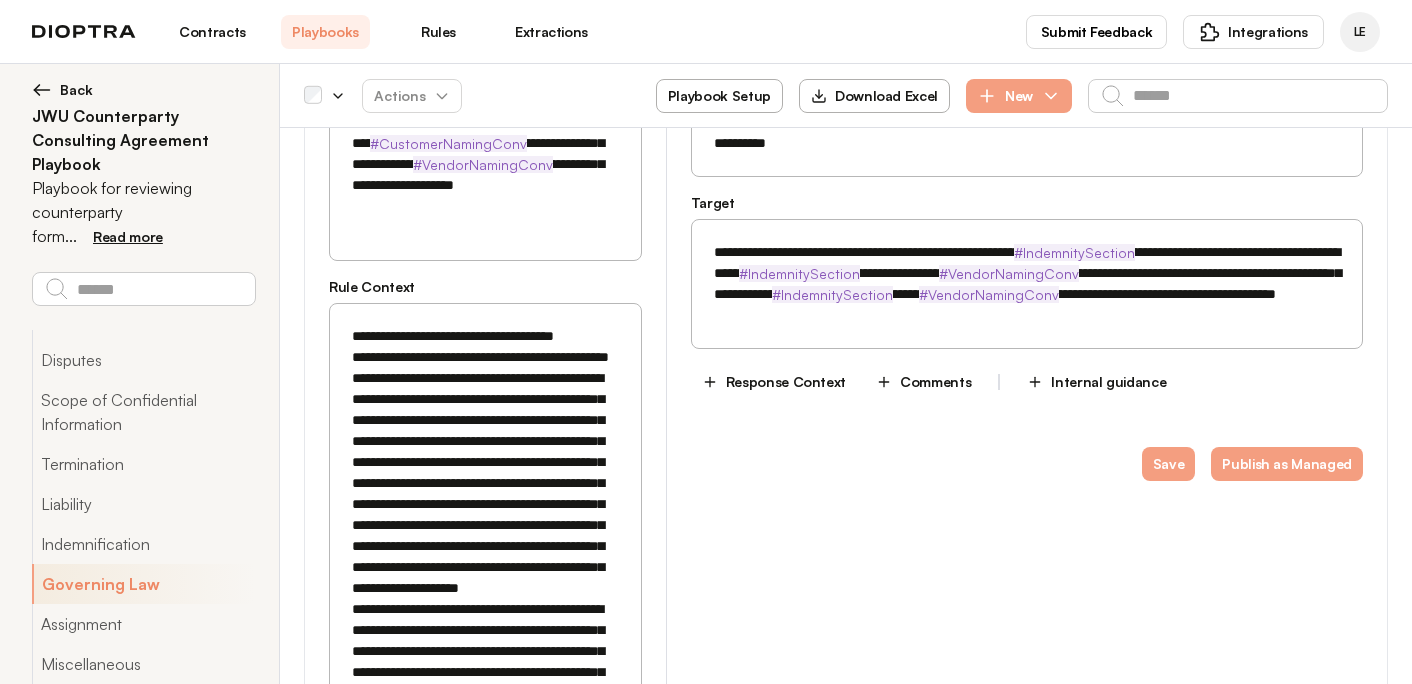 scroll, scrollTop: 5802, scrollLeft: 0, axis: vertical 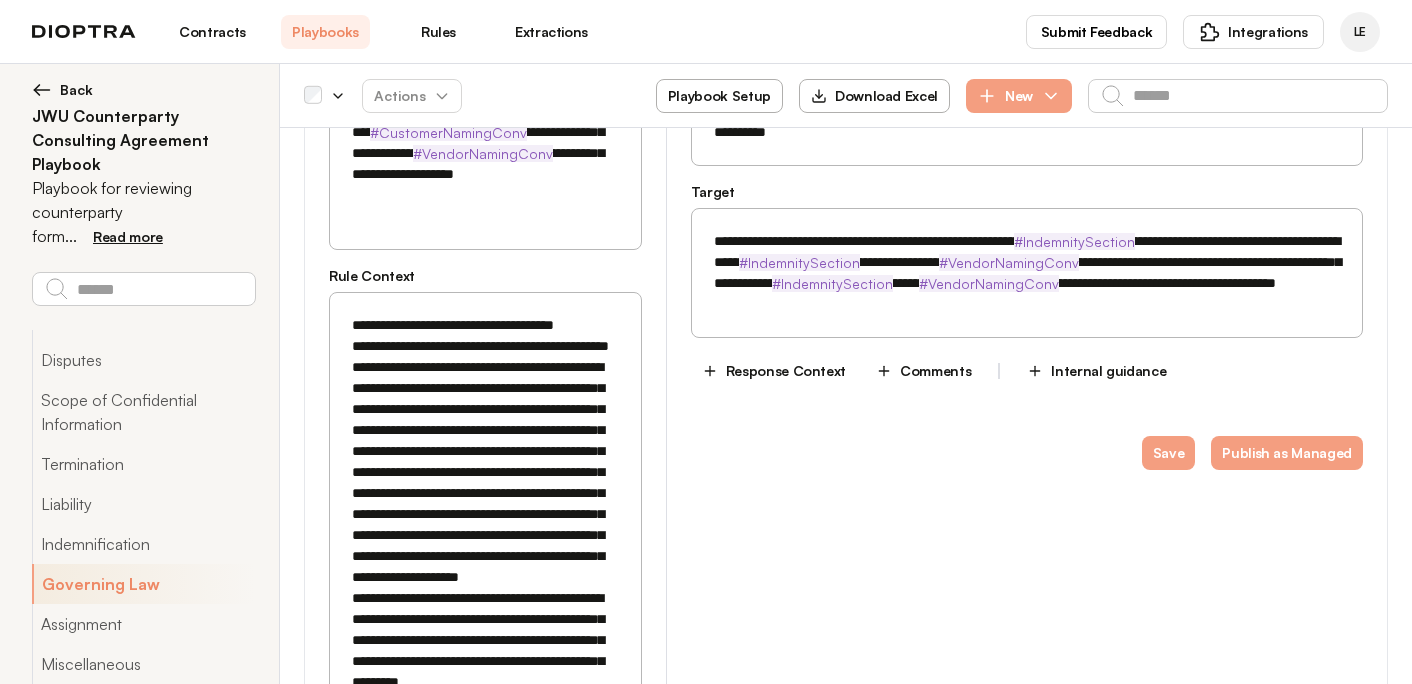 click on "**********" at bounding box center [485, 535] 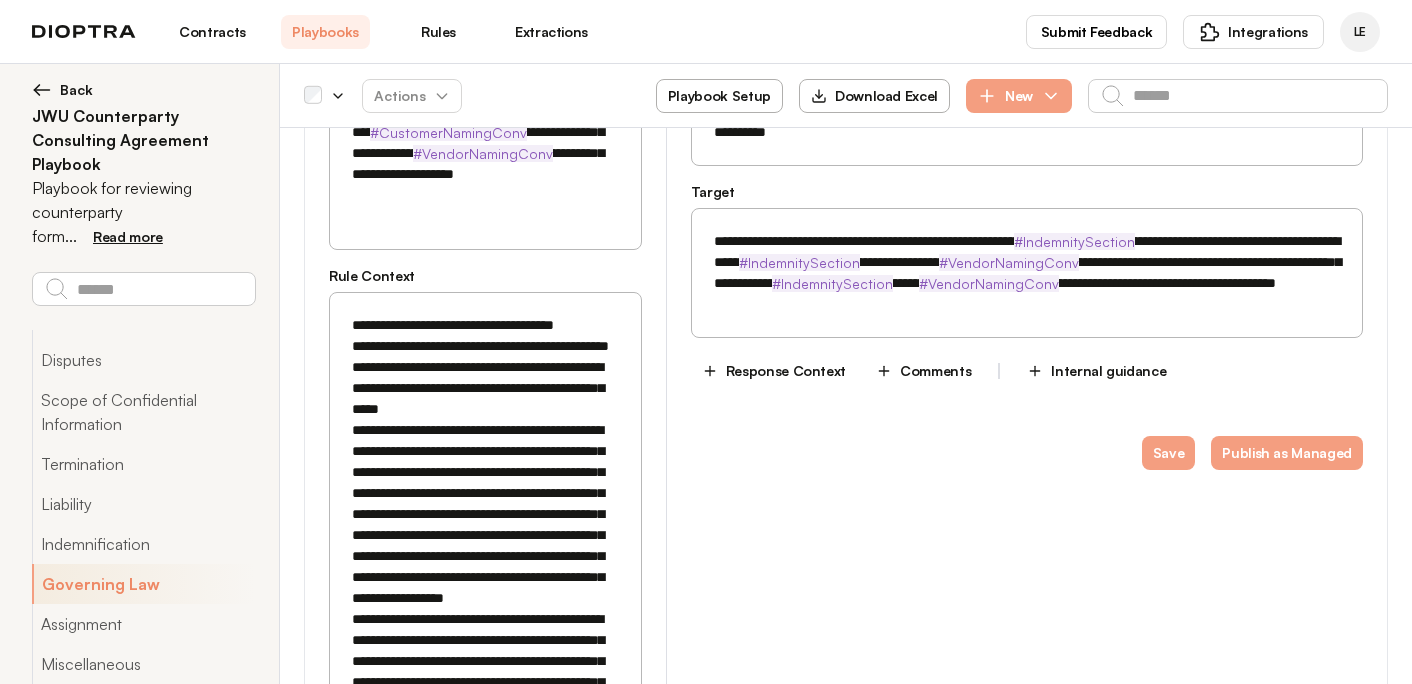 click on "**********" at bounding box center [485, 546] 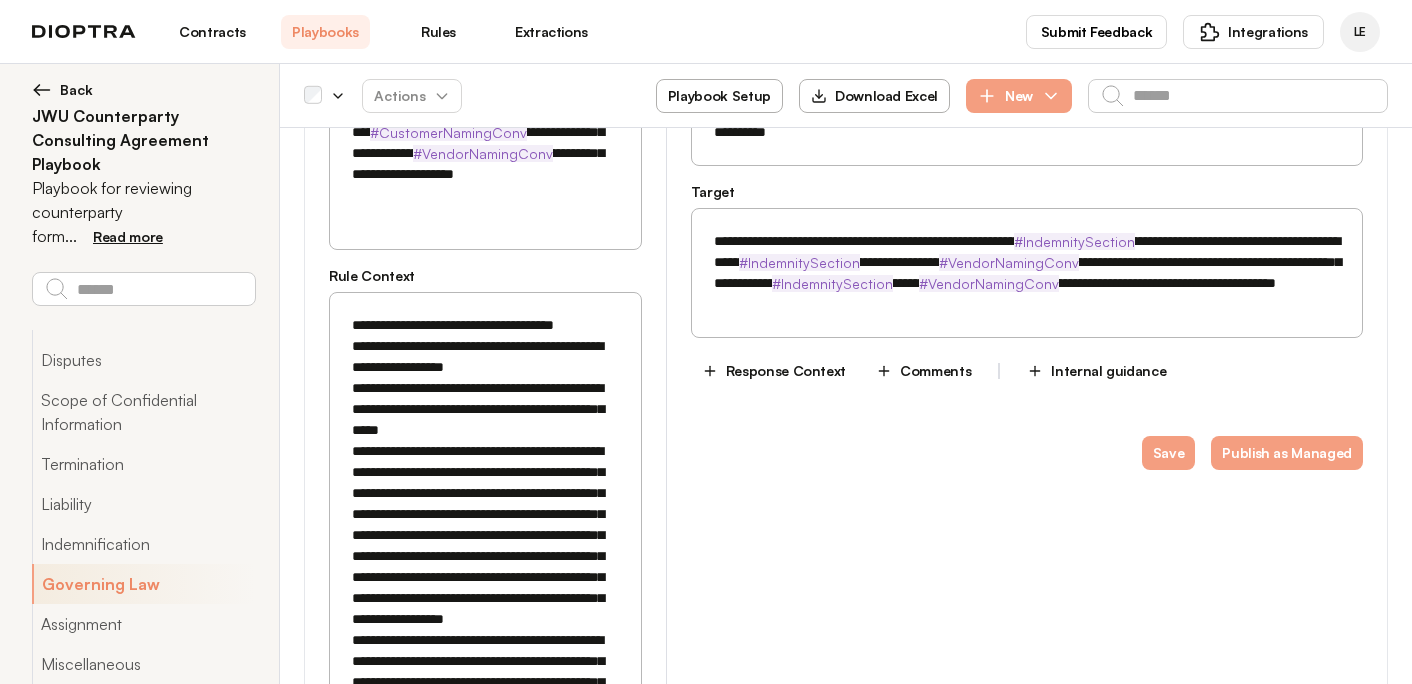 click on "**********" at bounding box center (485, 546) 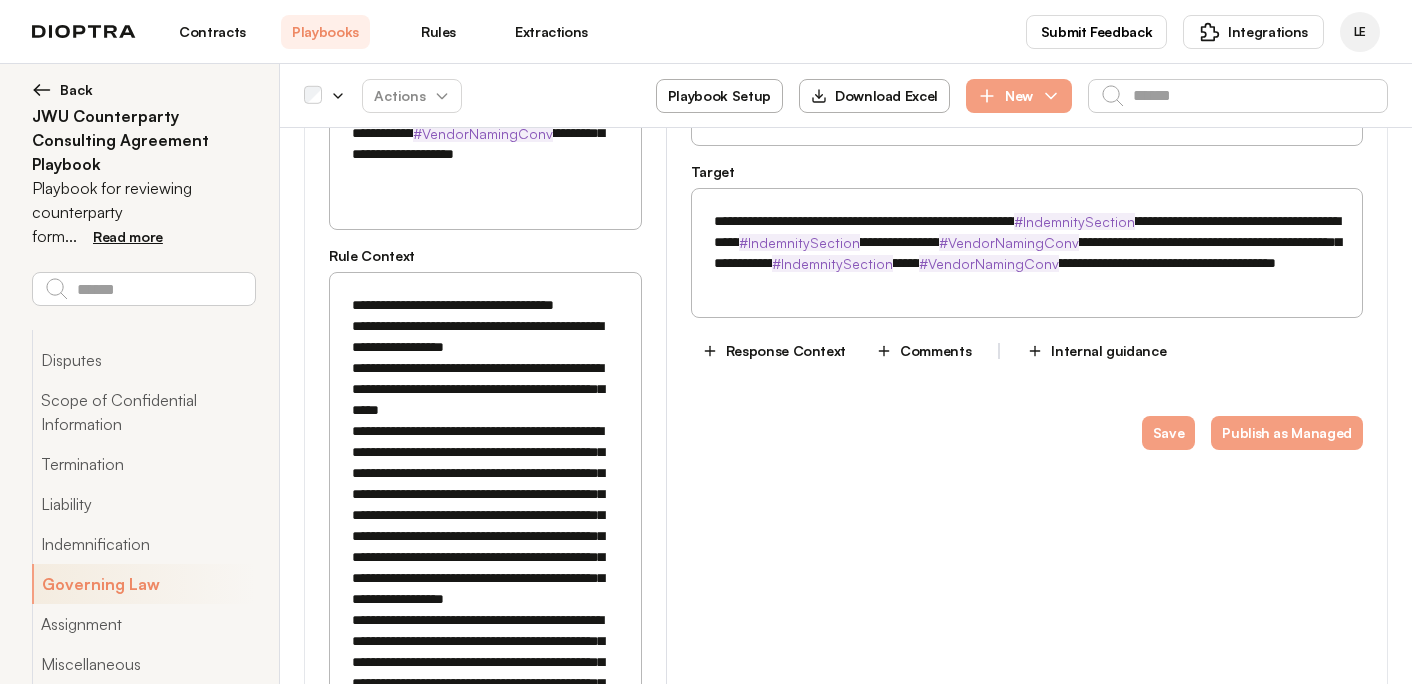 scroll, scrollTop: 5828, scrollLeft: 0, axis: vertical 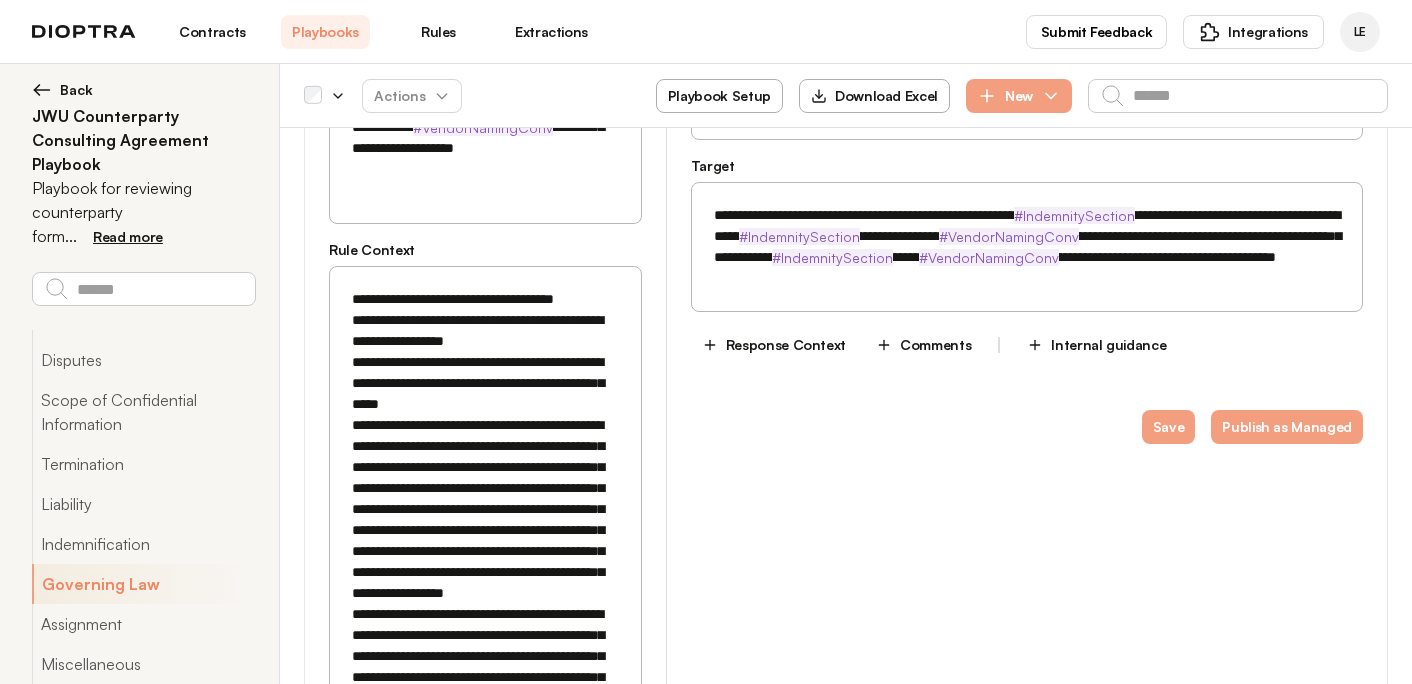 click on "**********" at bounding box center (485, 520) 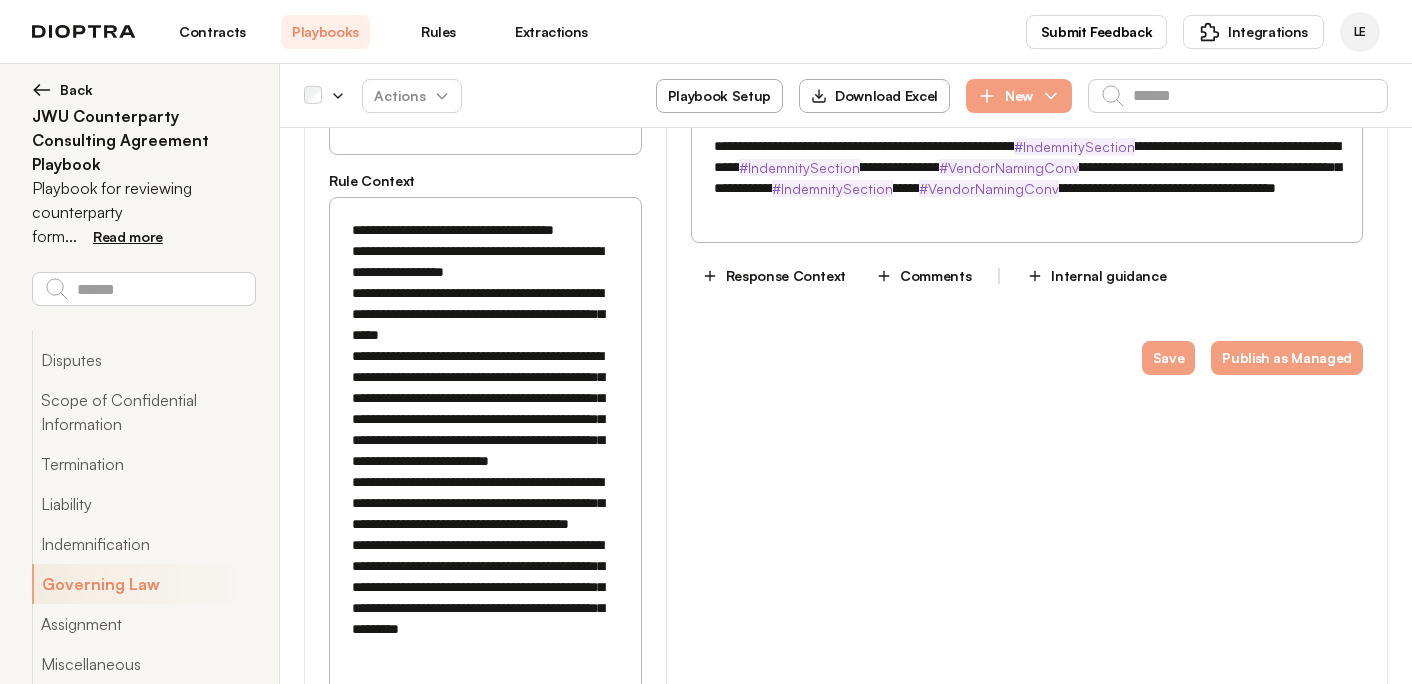 scroll, scrollTop: 5902, scrollLeft: 0, axis: vertical 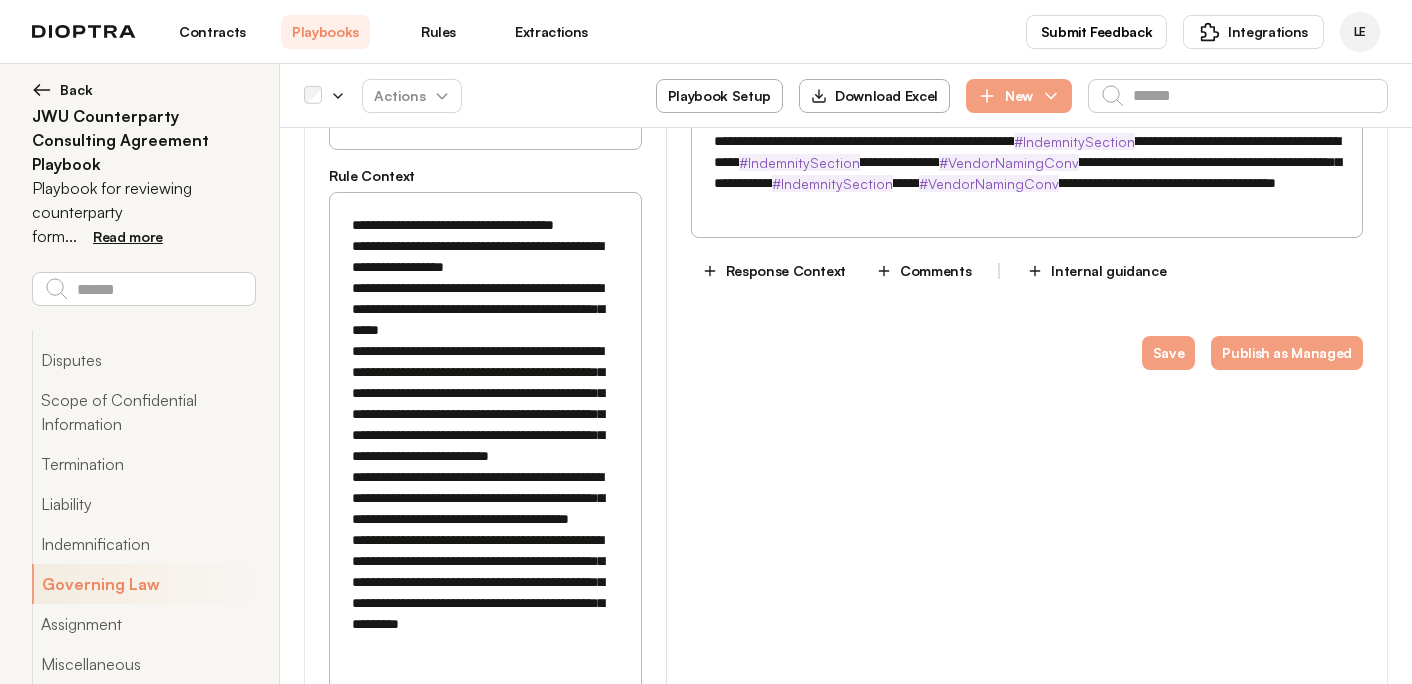 click on "**********" at bounding box center (485, 446) 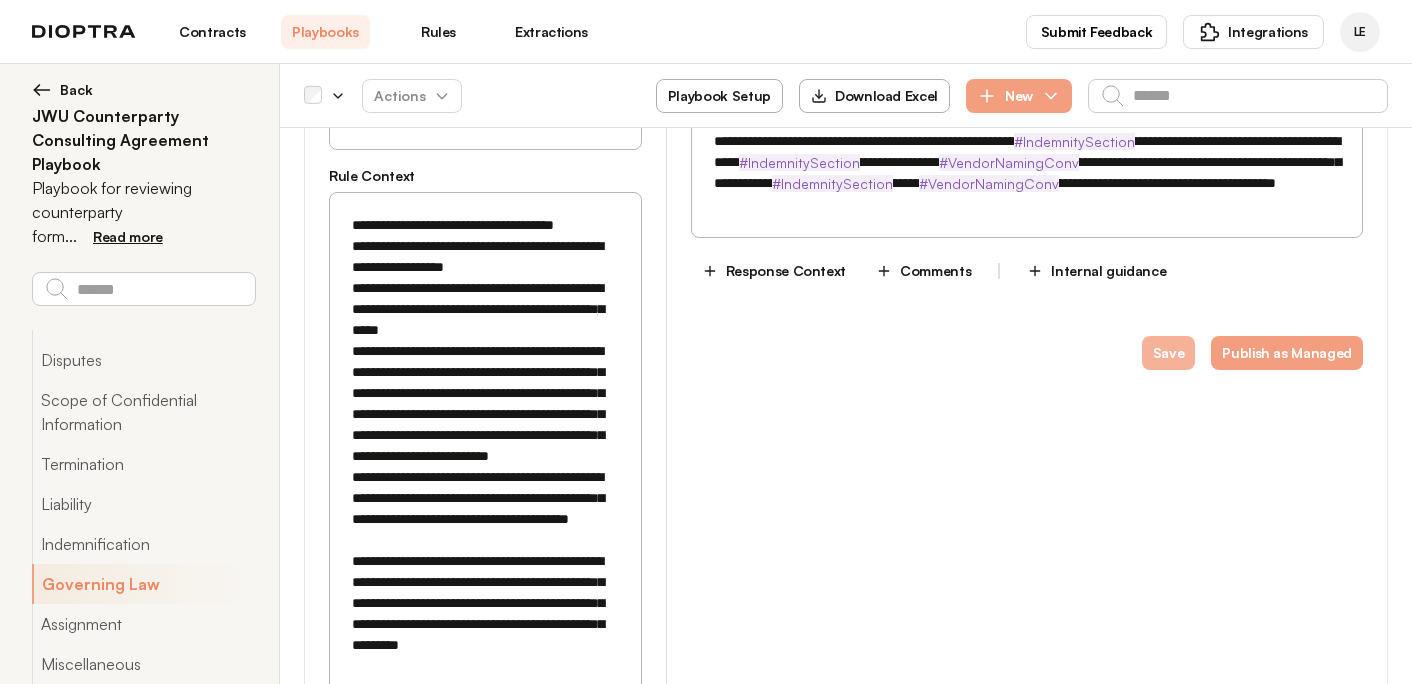 type on "**********" 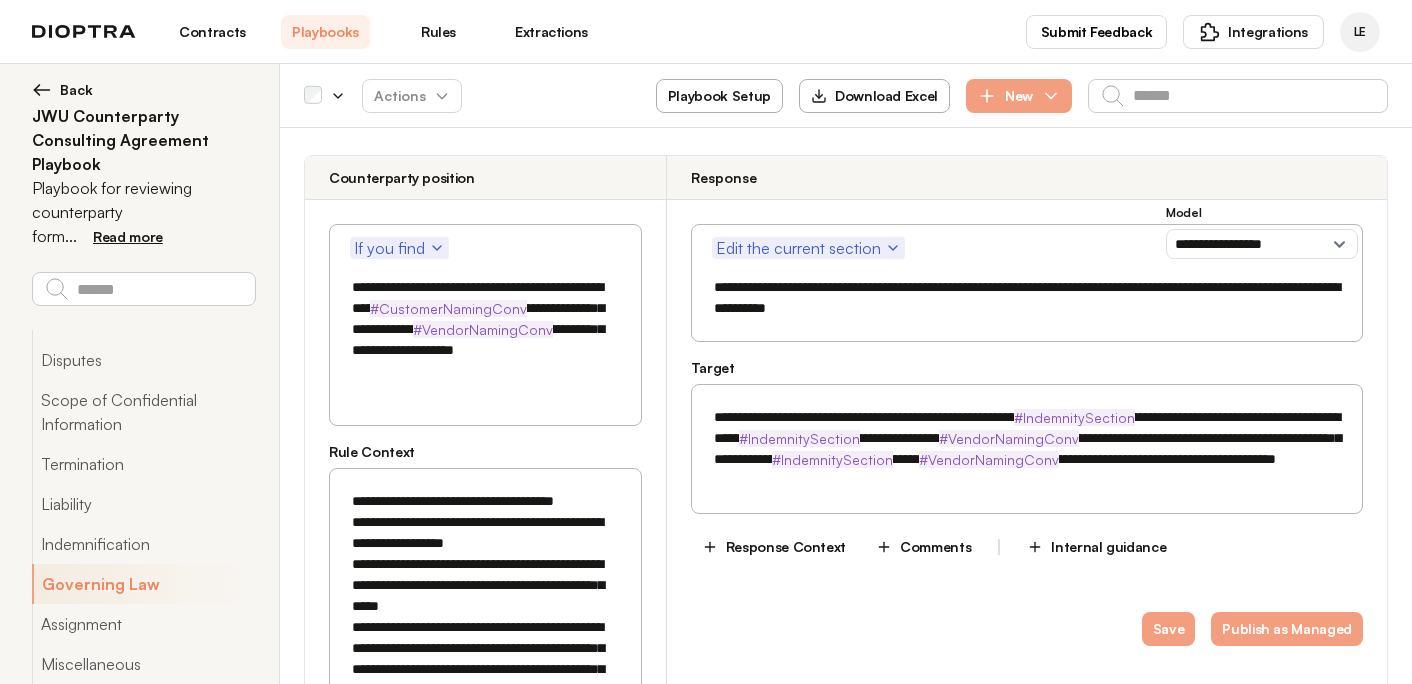 scroll, scrollTop: 5621, scrollLeft: 0, axis: vertical 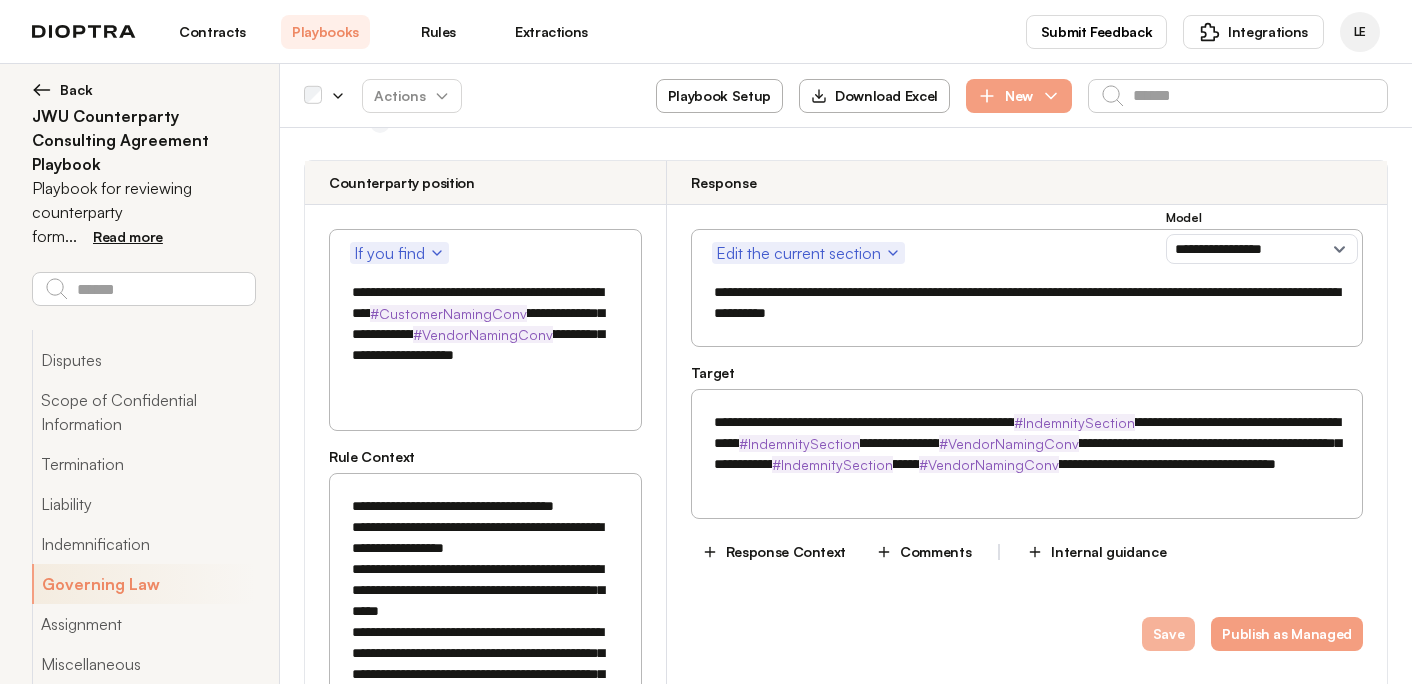 click on "Save" at bounding box center [1169, 634] 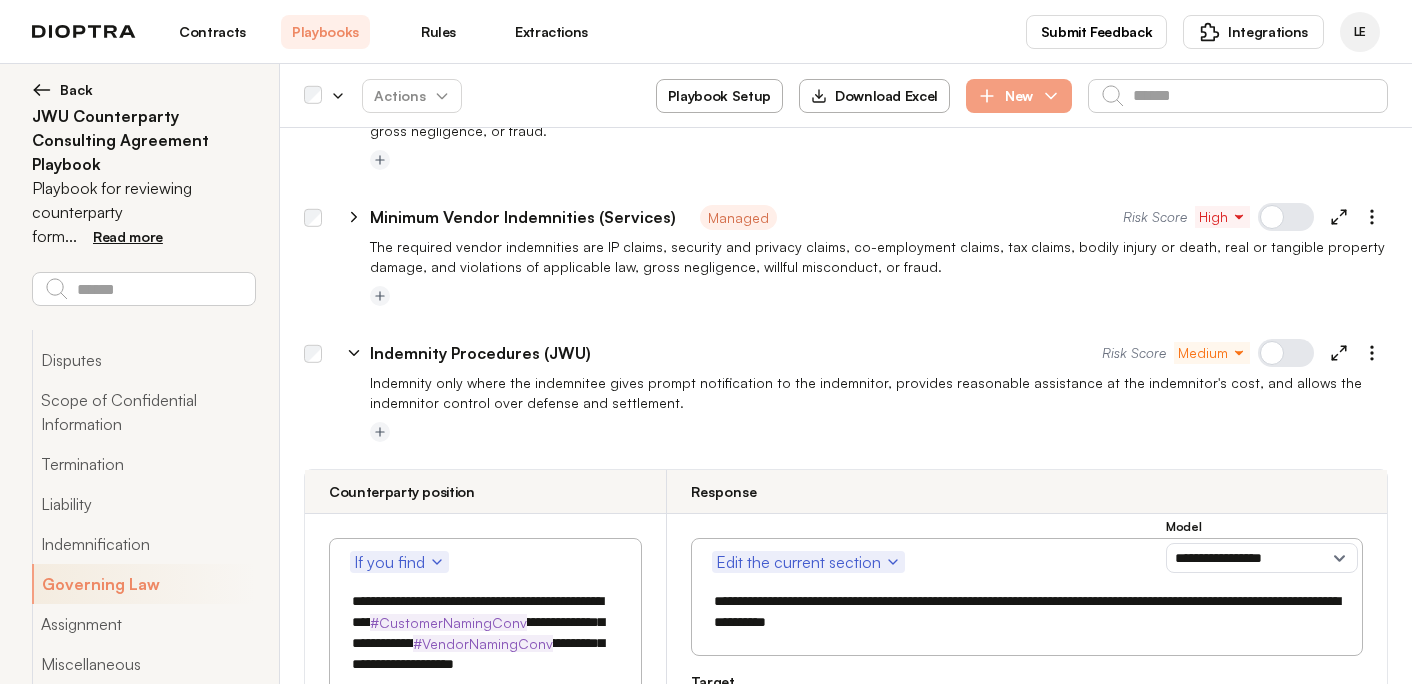 scroll, scrollTop: 5308, scrollLeft: 0, axis: vertical 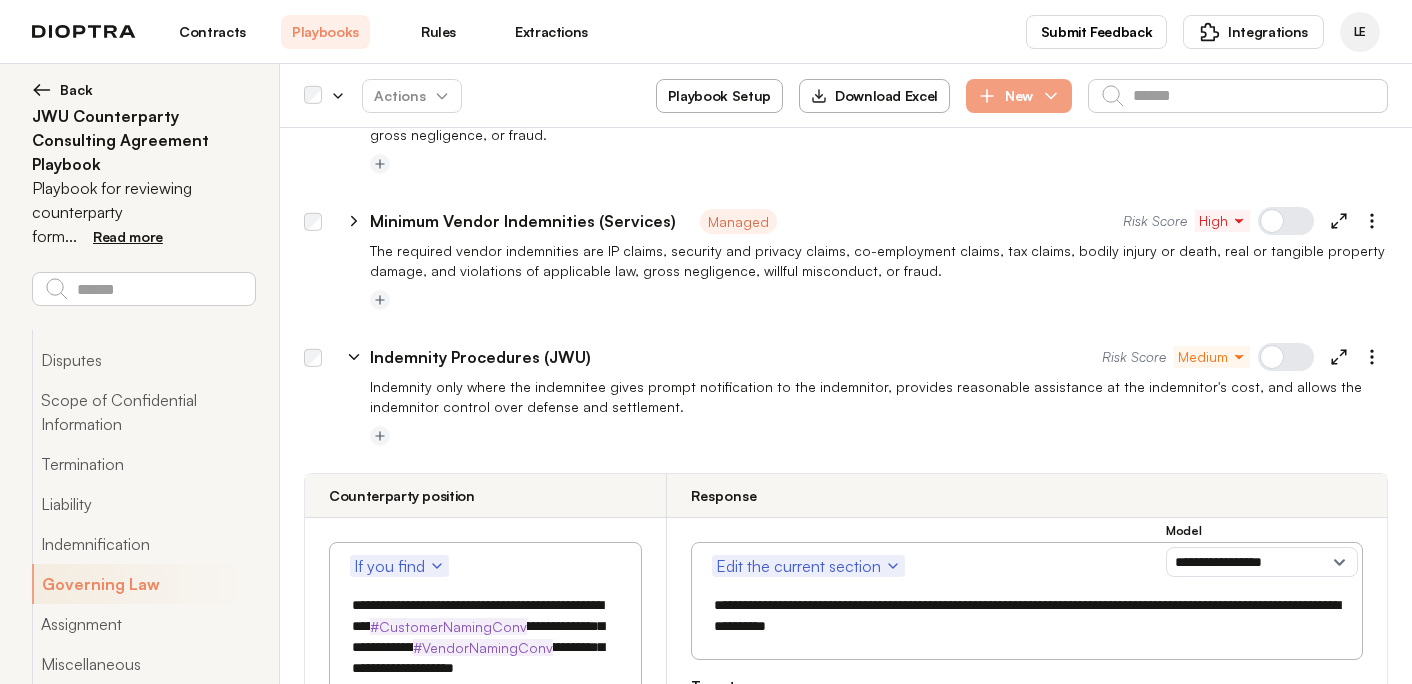 click 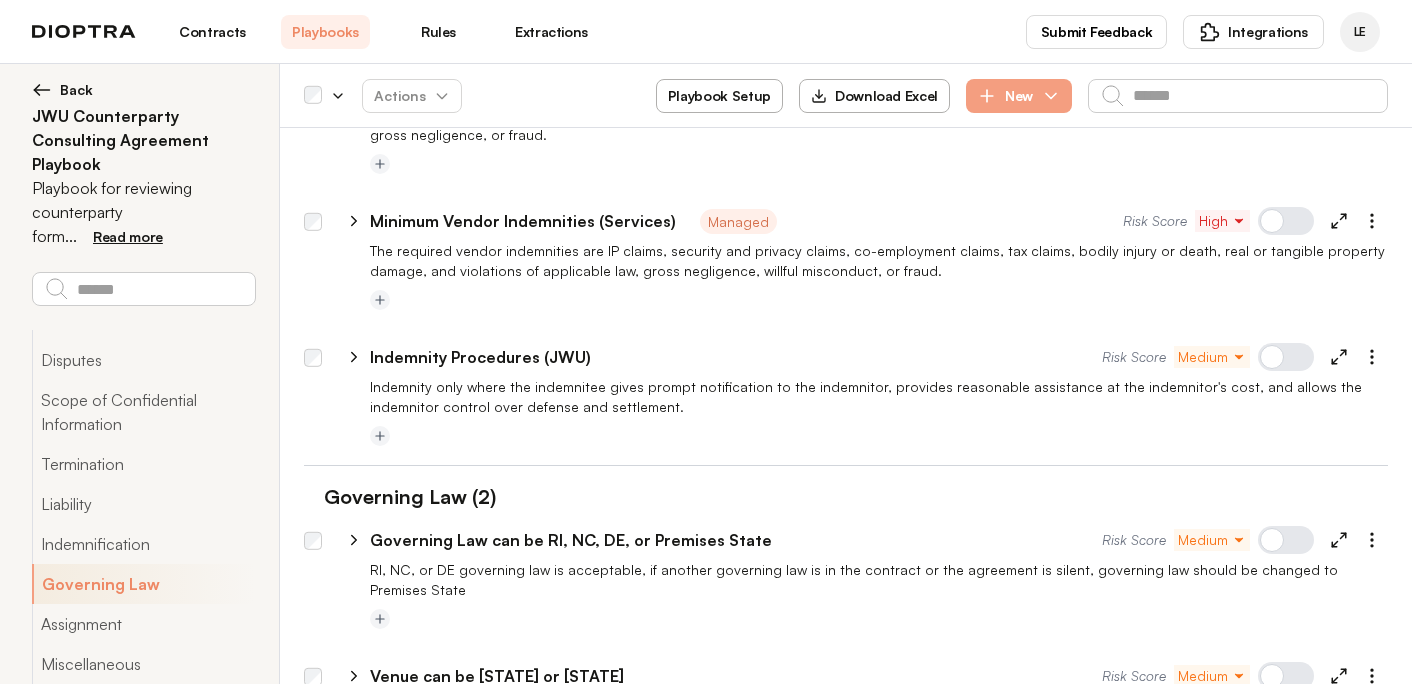 click 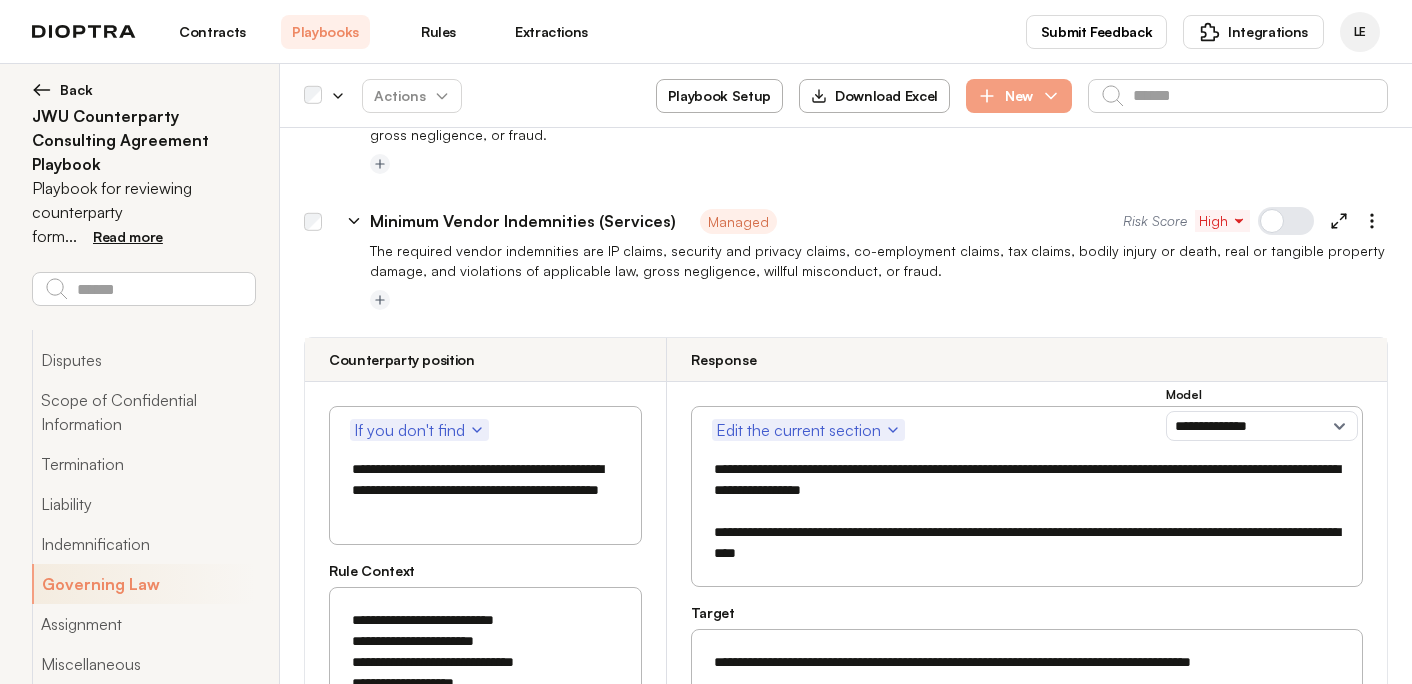 click 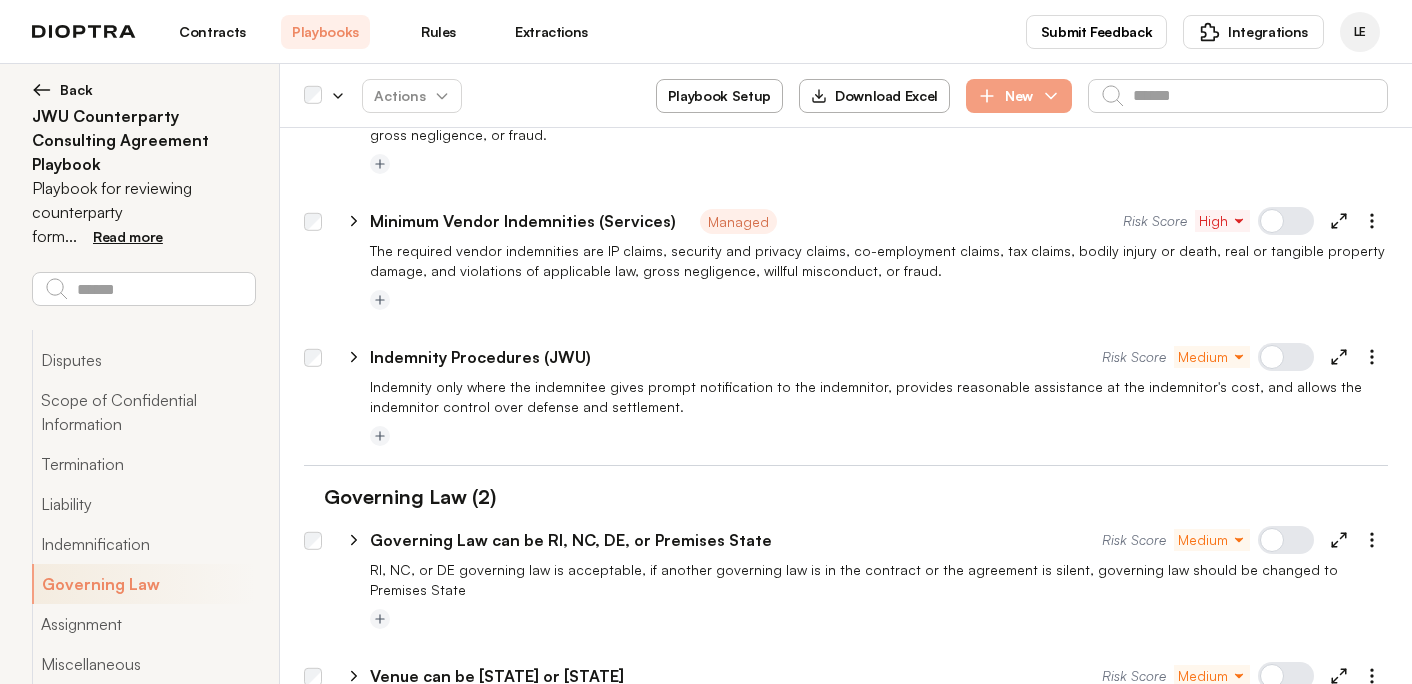 click 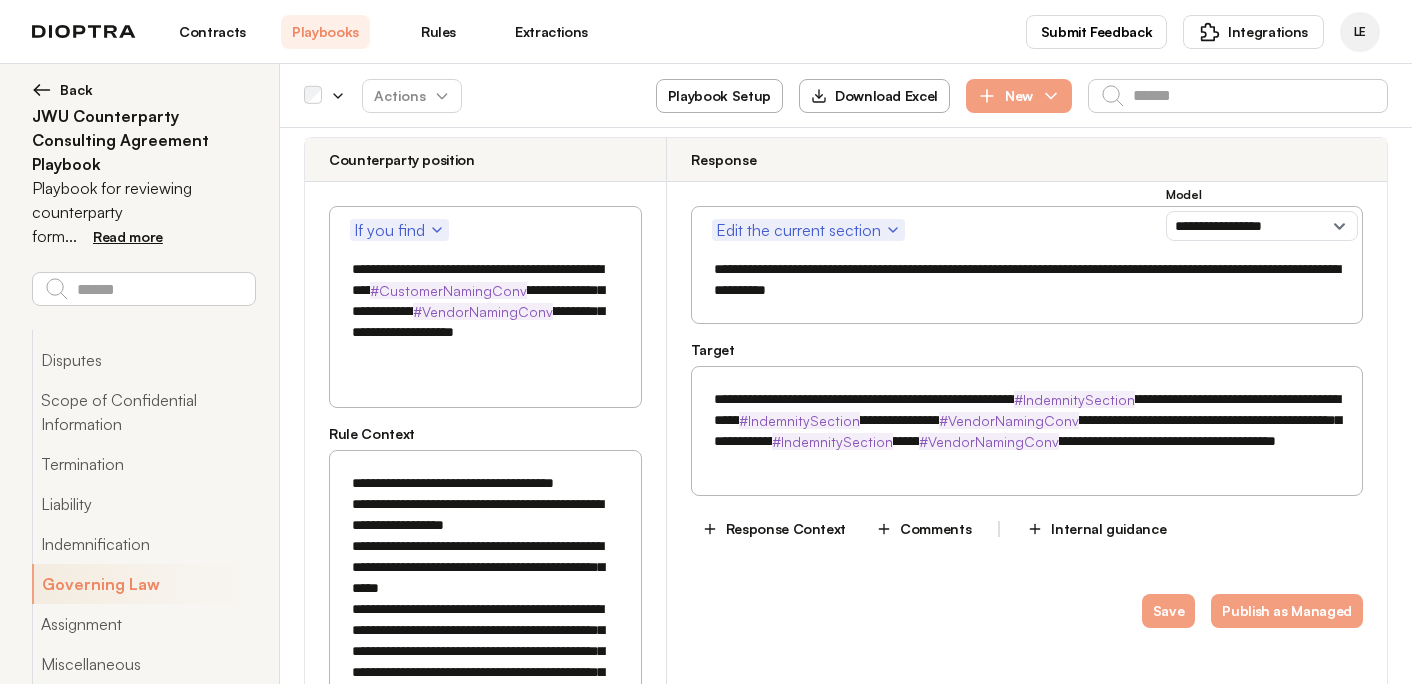 scroll, scrollTop: 5643, scrollLeft: 0, axis: vertical 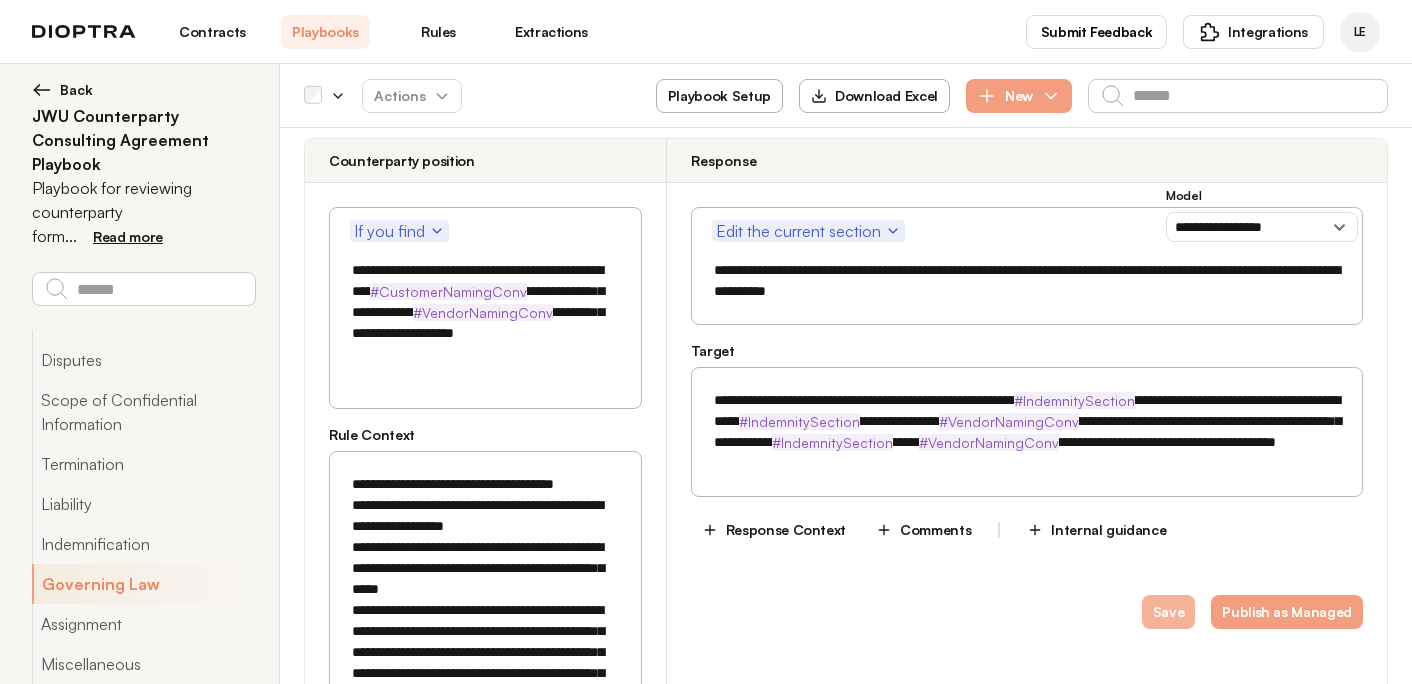 click on "Save" at bounding box center [1169, 612] 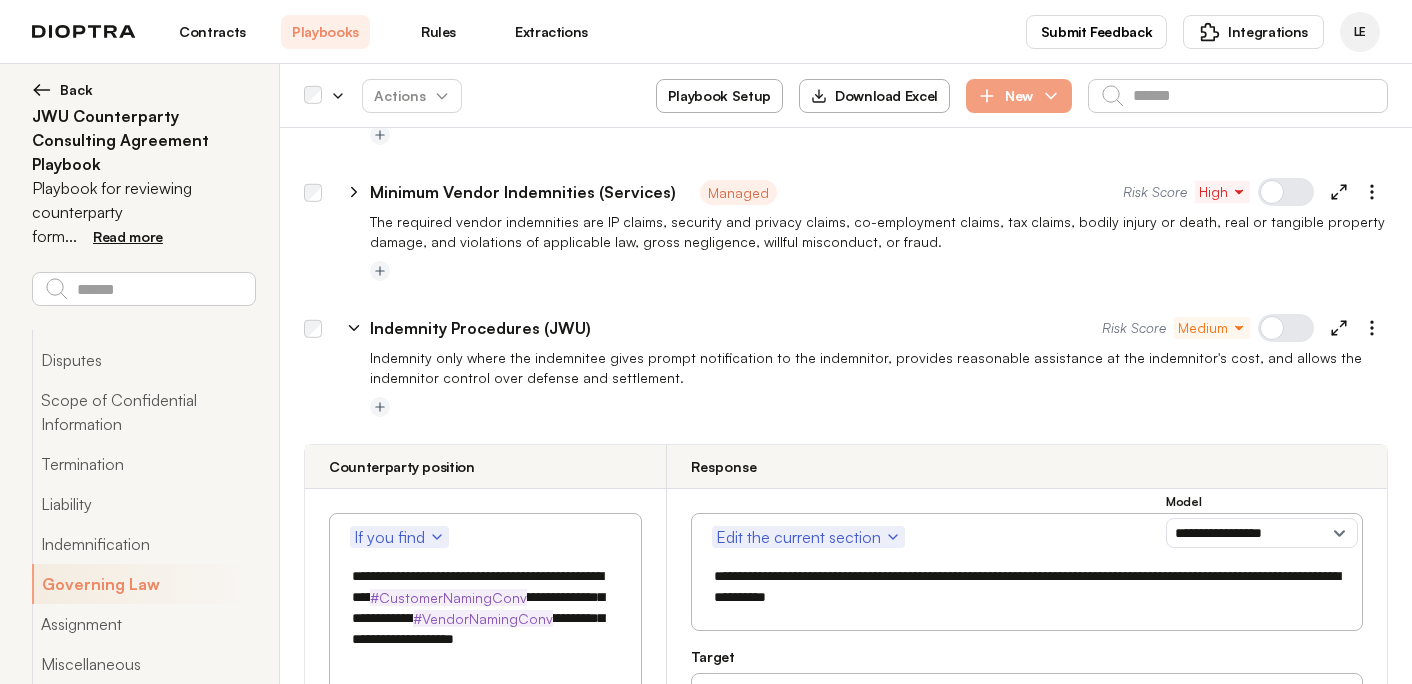 scroll, scrollTop: 5285, scrollLeft: 0, axis: vertical 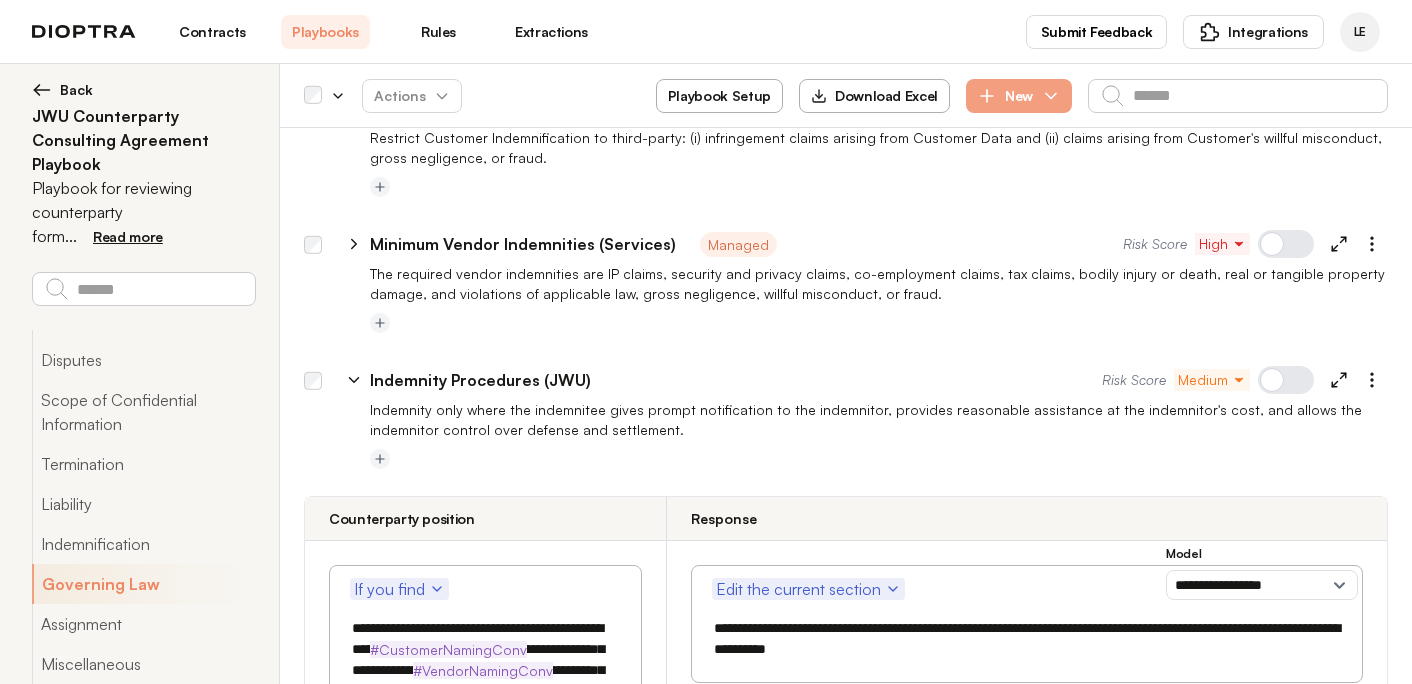 click 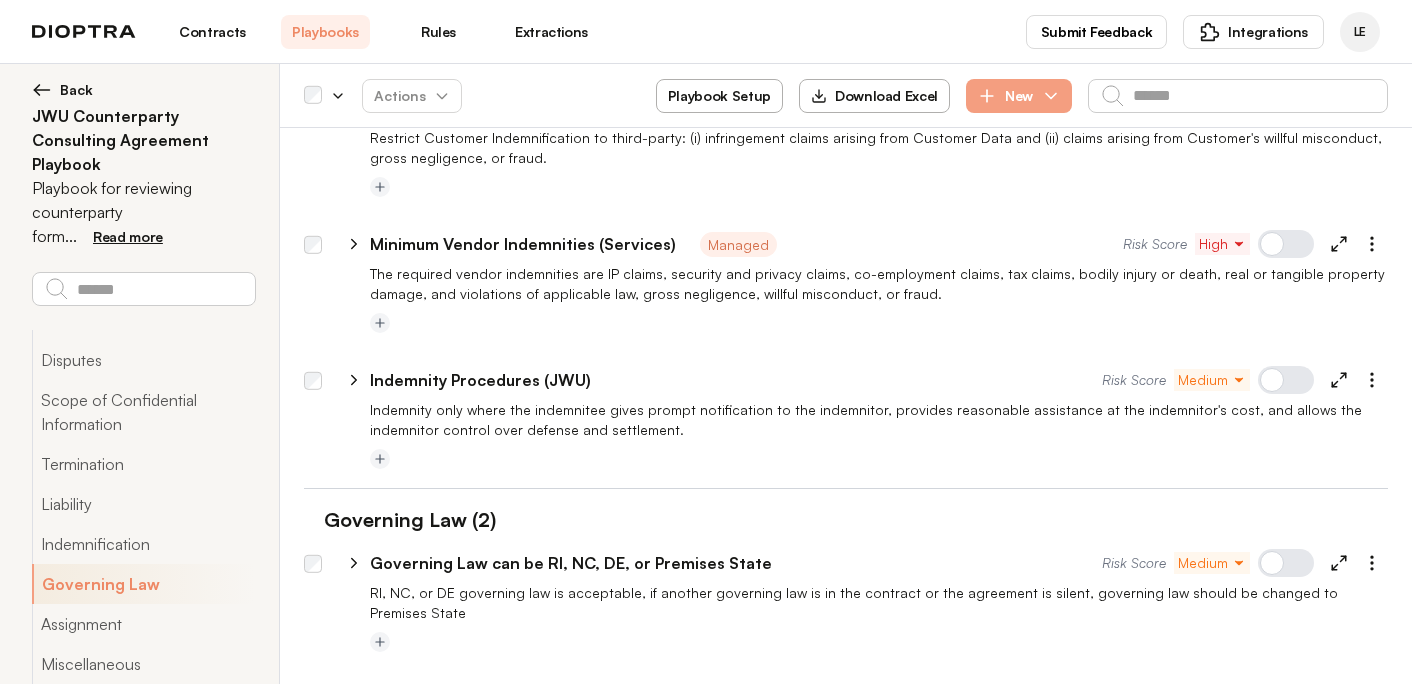 click on "Contracts" at bounding box center [212, 32] 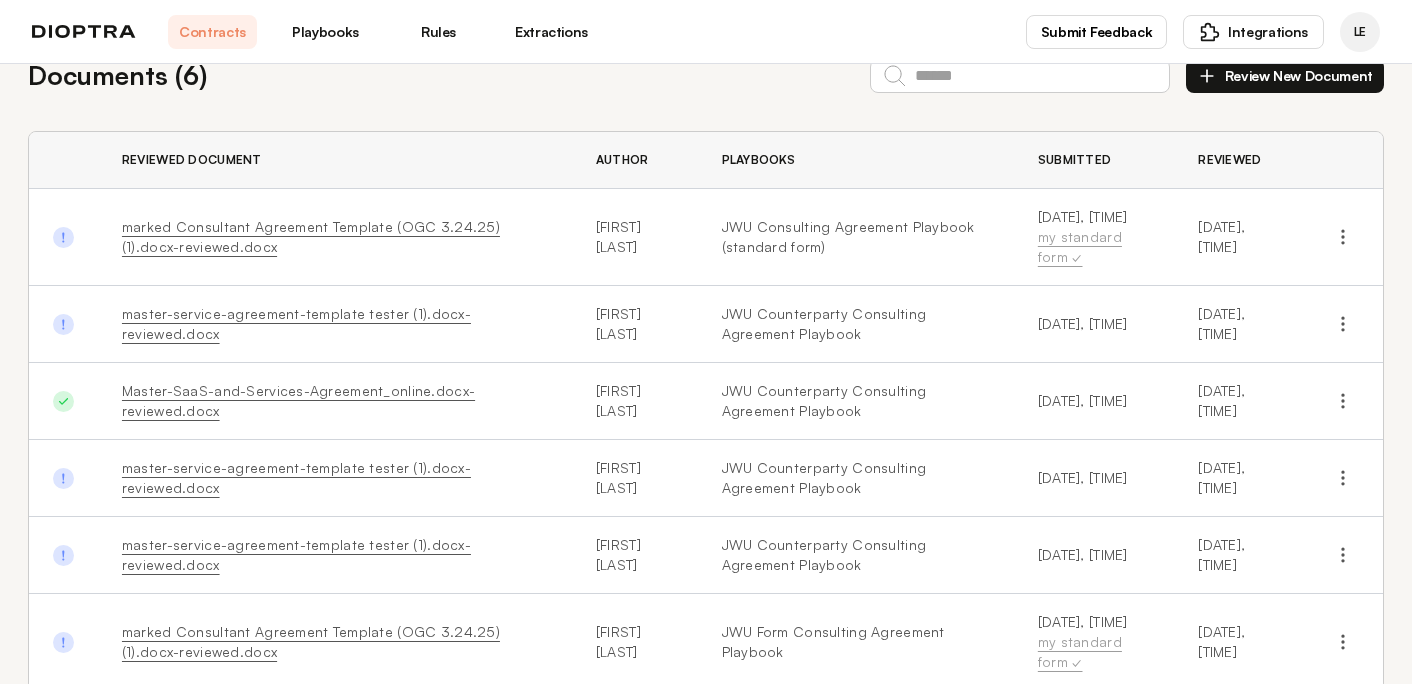 scroll, scrollTop: 44, scrollLeft: 0, axis: vertical 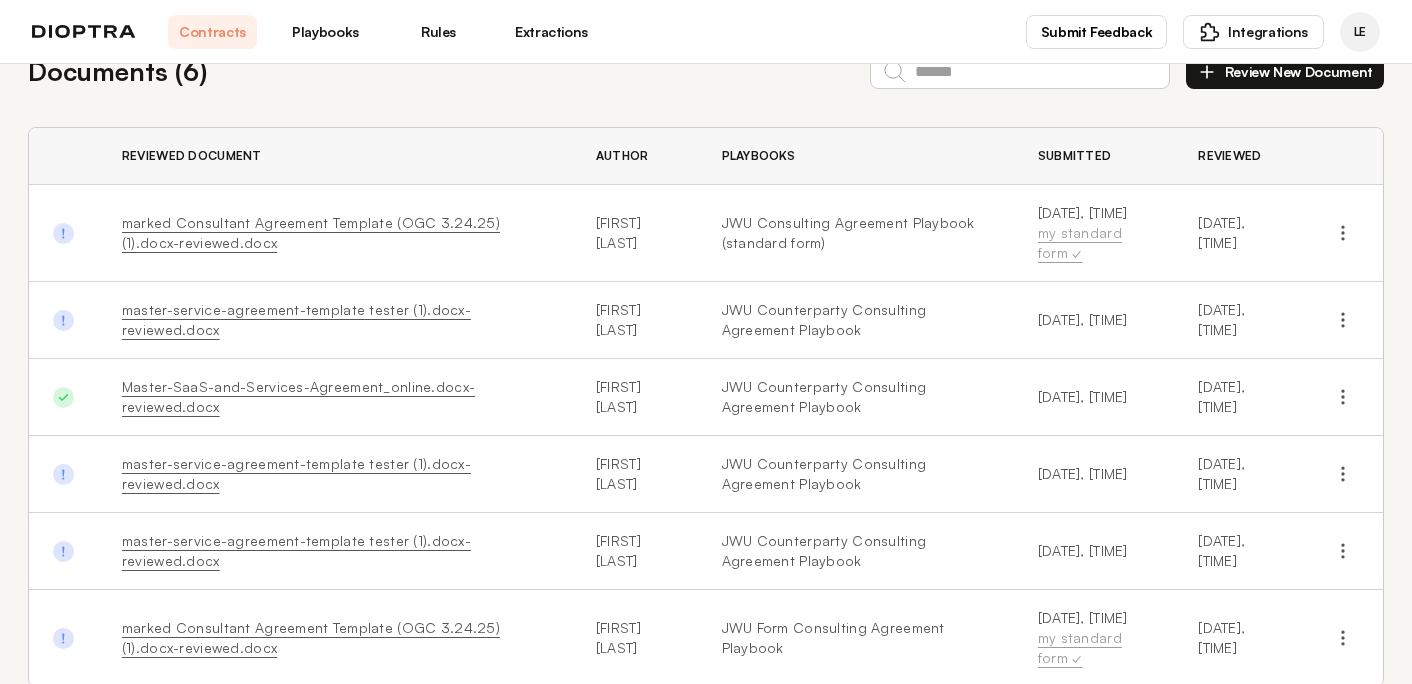 click on "Master-SaaS-and-Services-Agreement_online.docx-reviewed.docx" at bounding box center (298, 396) 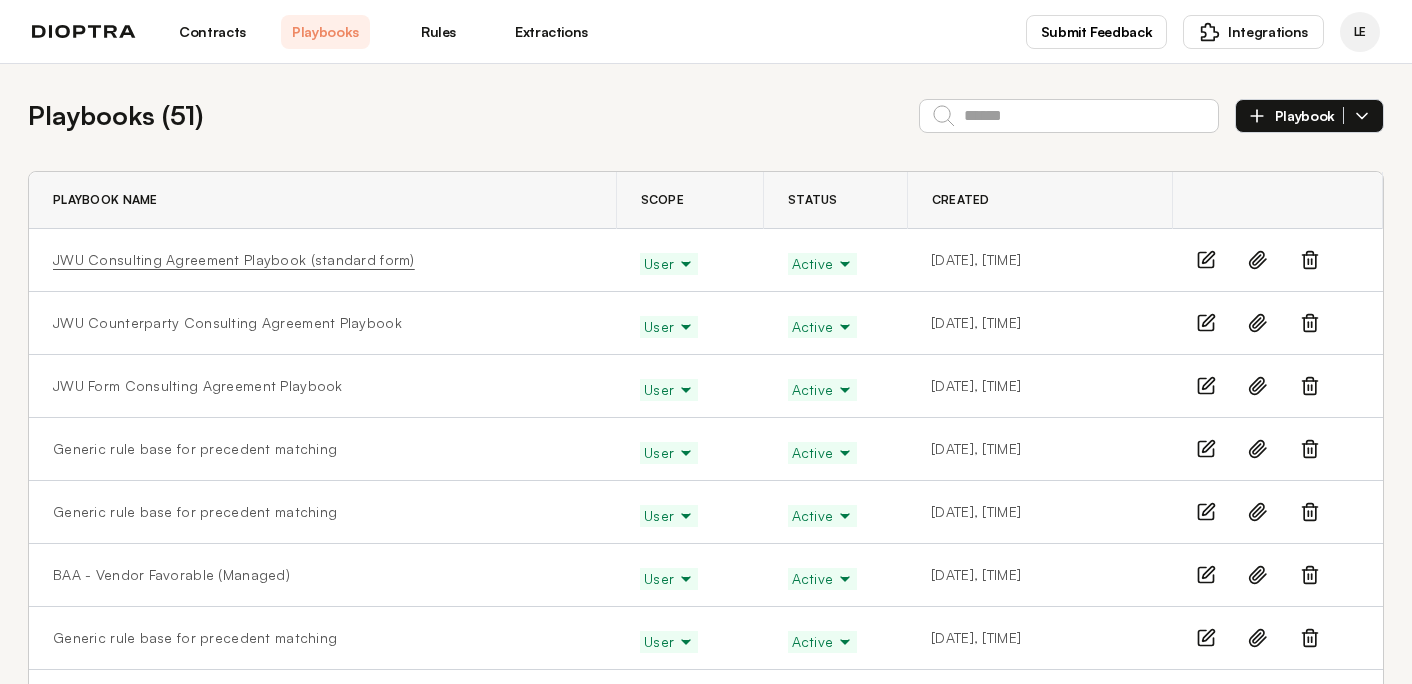 click on "JWU Consulting Agreement Playbook (standard form)" at bounding box center [234, 260] 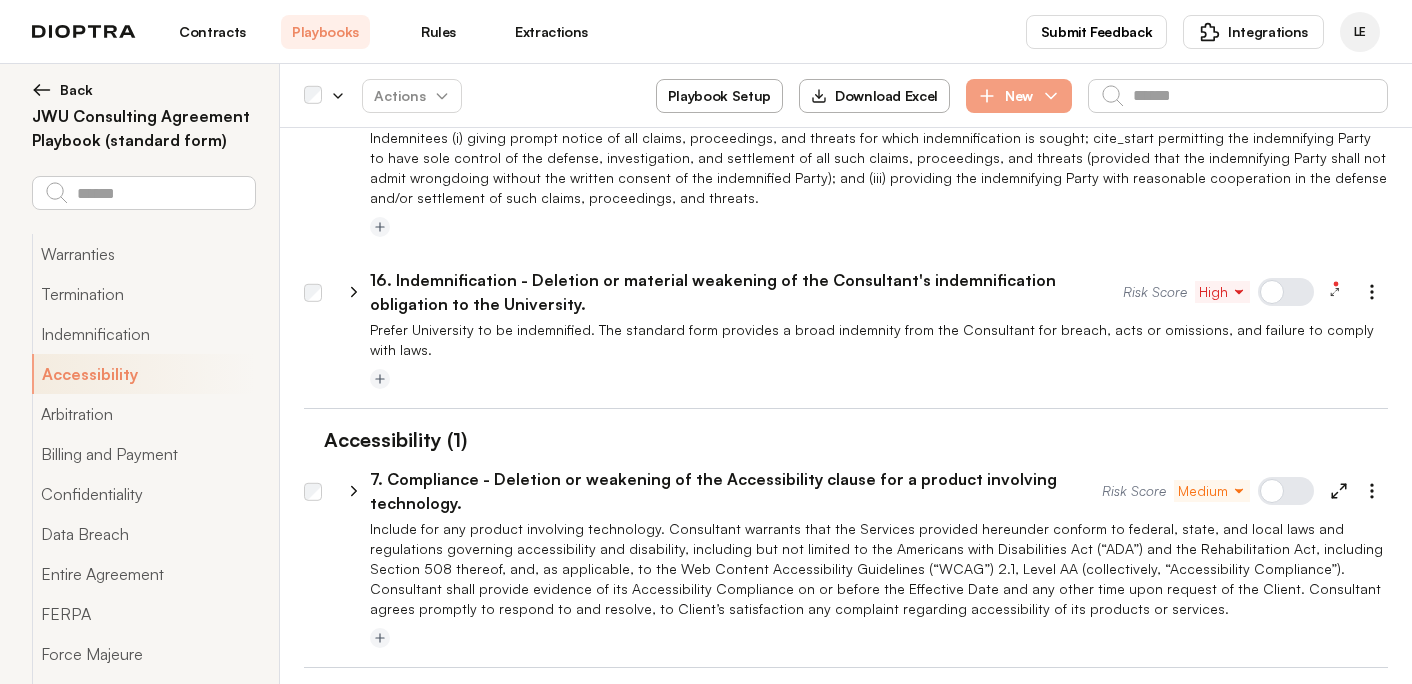 scroll, scrollTop: 313, scrollLeft: 0, axis: vertical 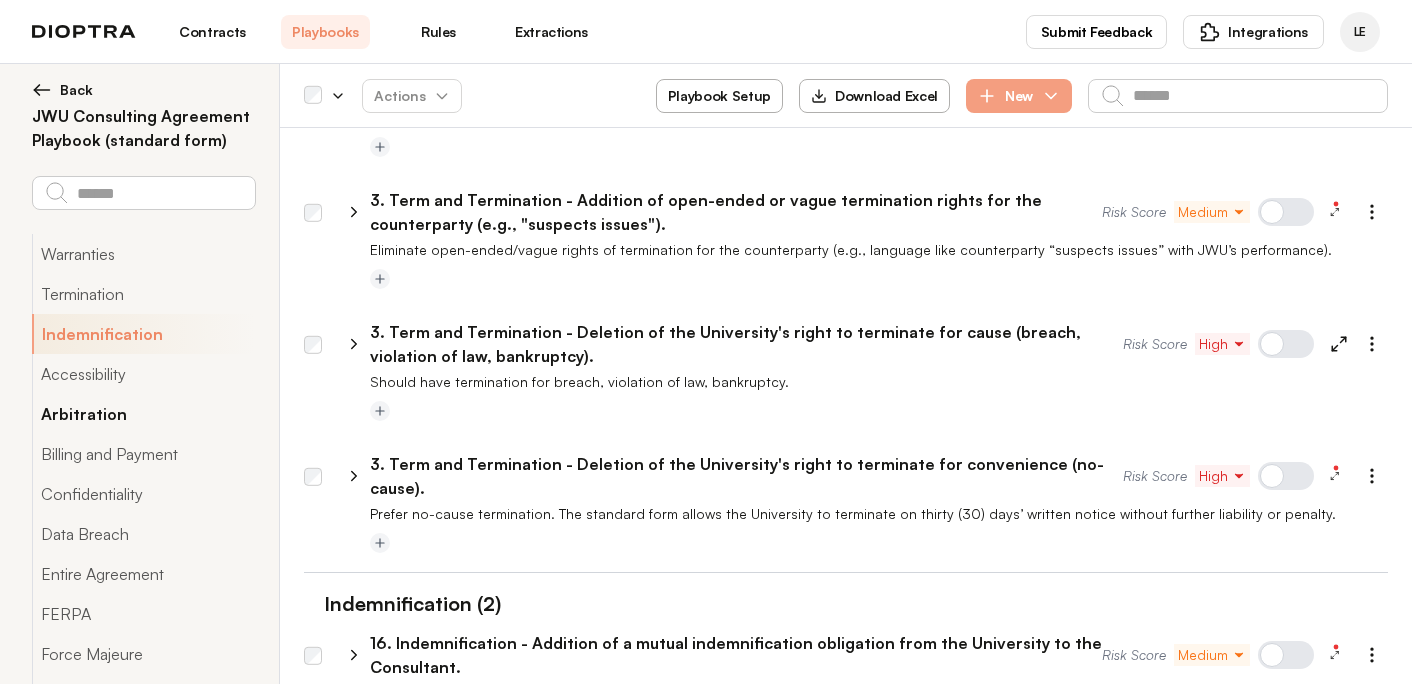 click on "Arbitration" at bounding box center (143, 414) 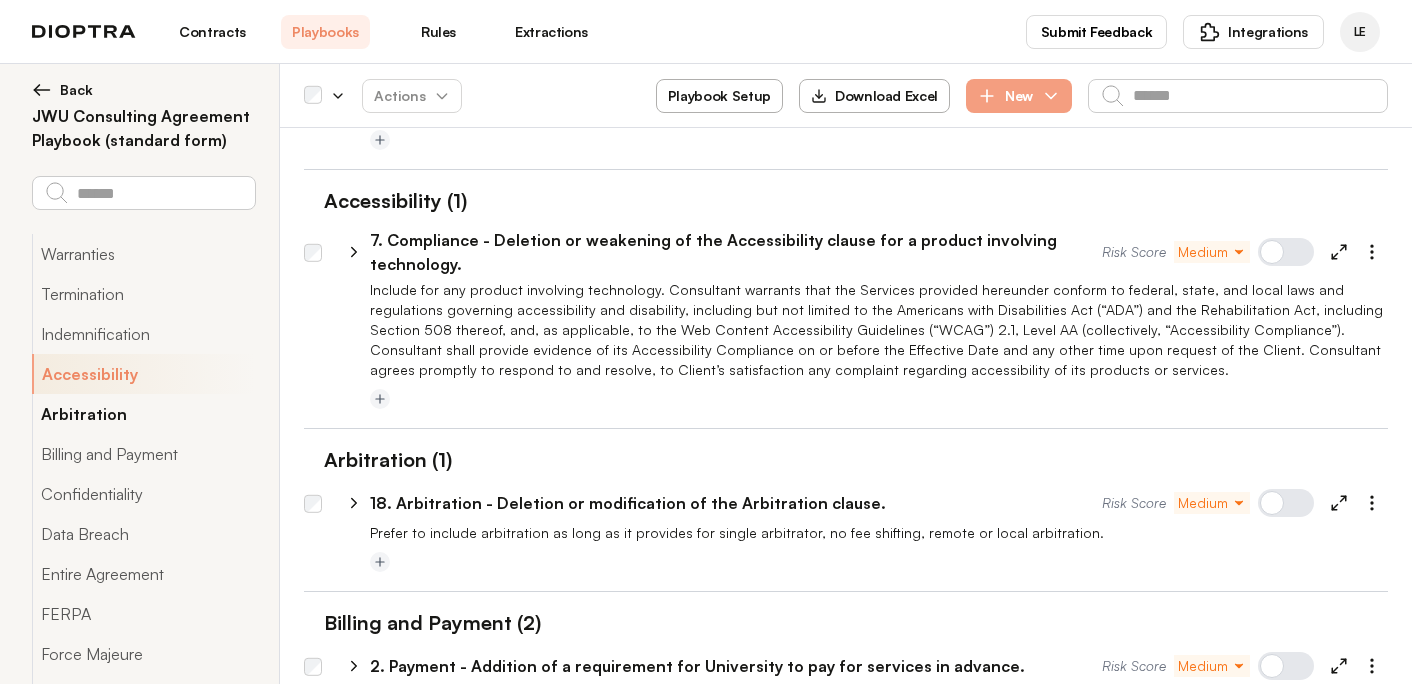 scroll, scrollTop: 1197, scrollLeft: 0, axis: vertical 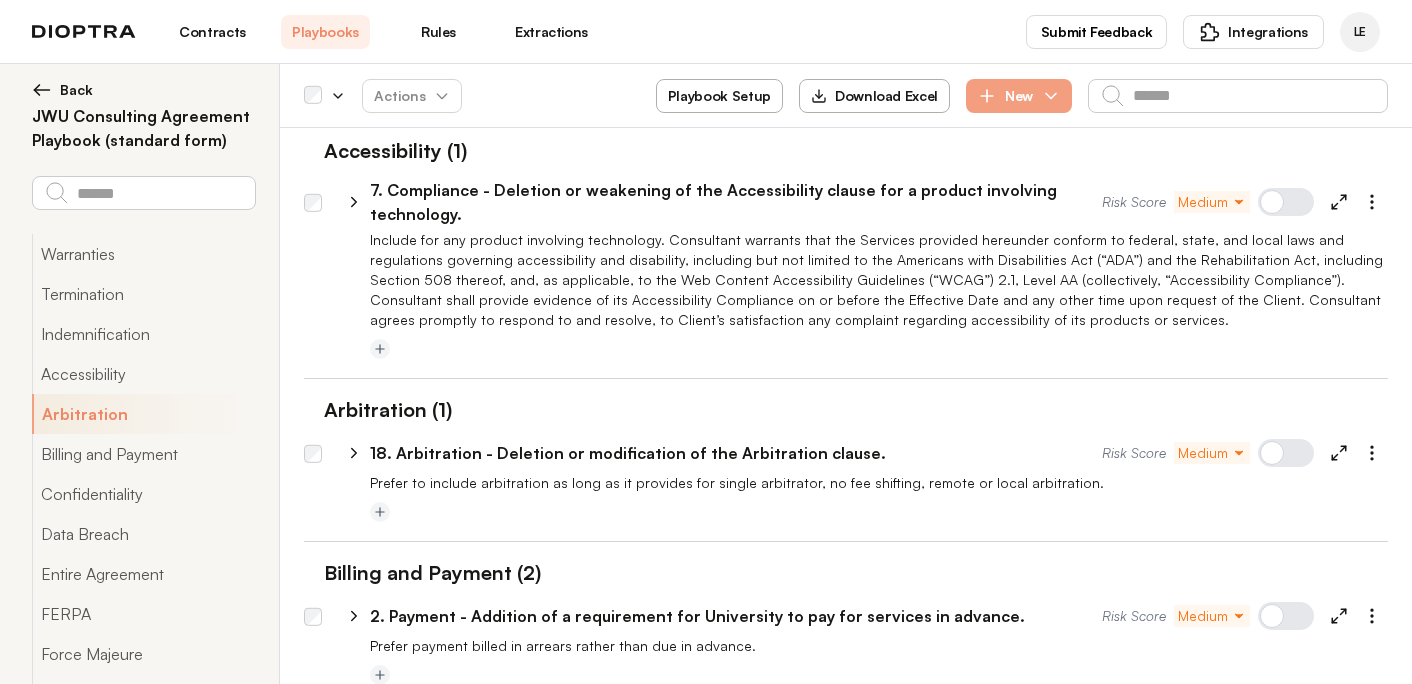 click on "Contracts" at bounding box center [212, 32] 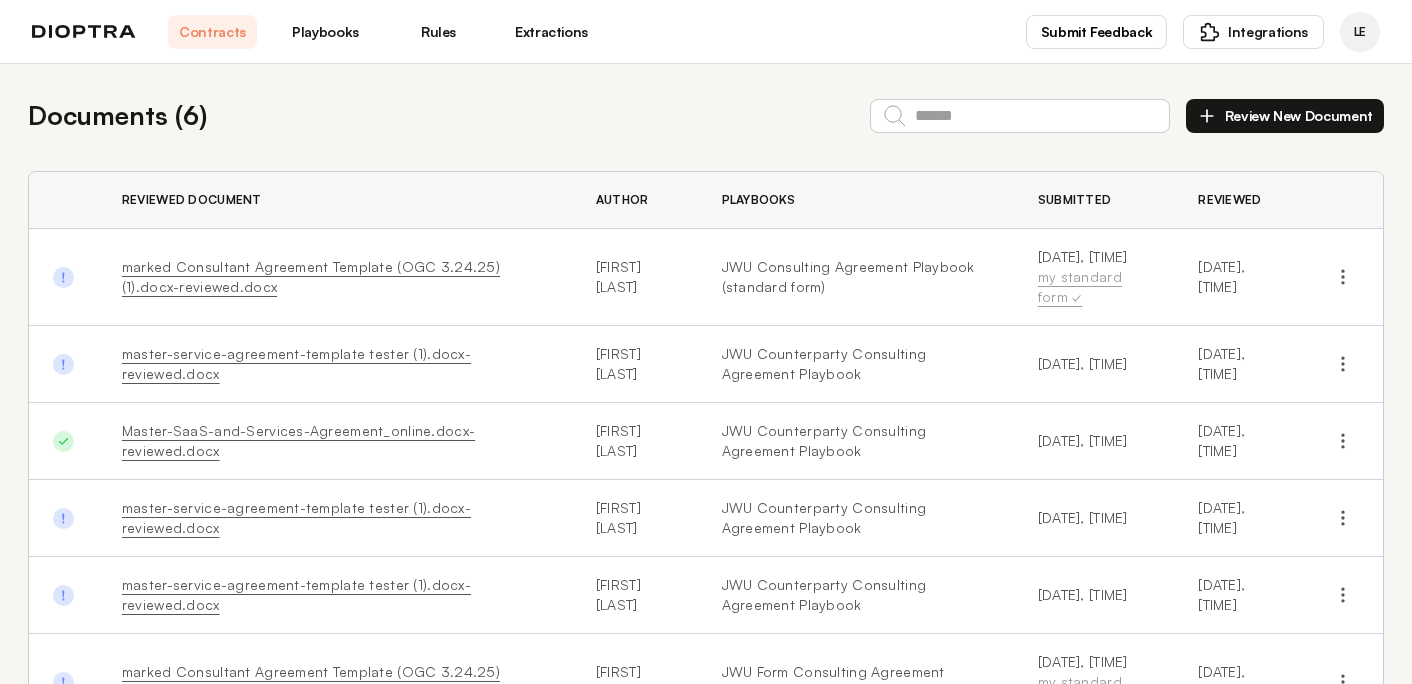 click on "Playbooks" at bounding box center (325, 32) 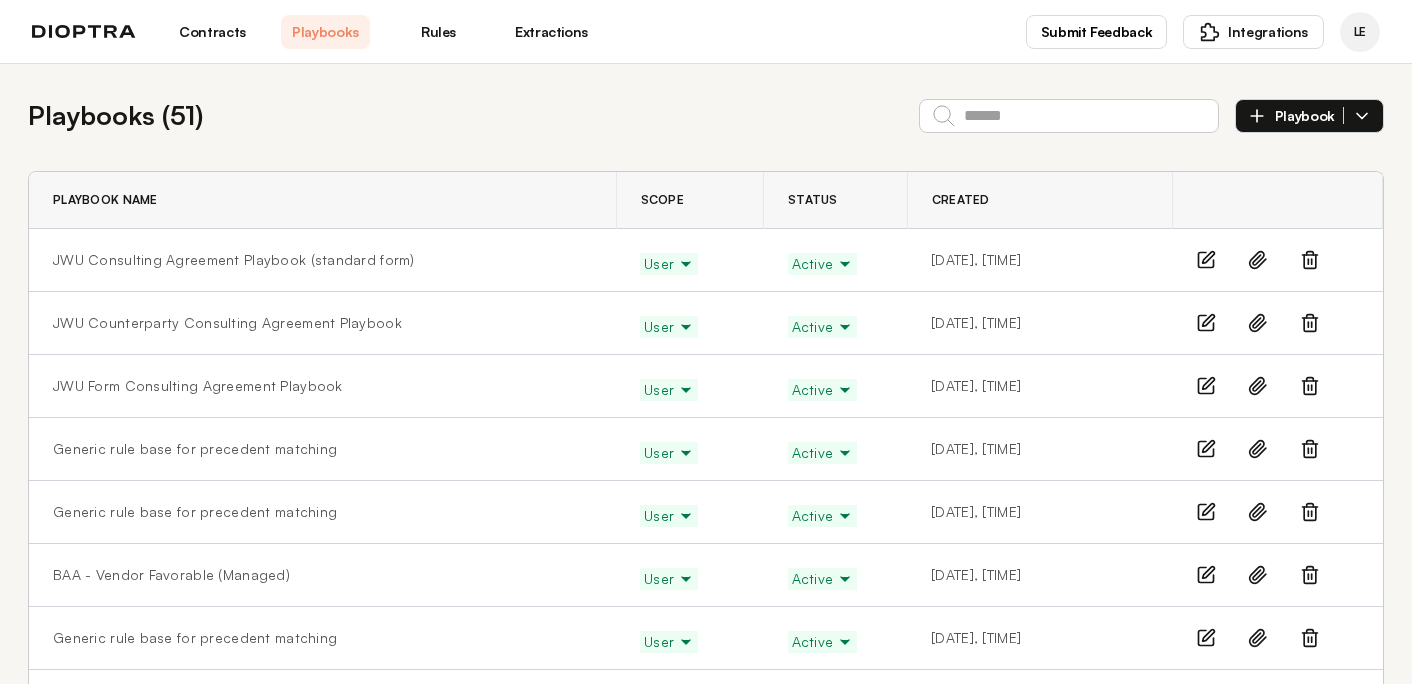 click on "Playbook" at bounding box center (1309, 116) 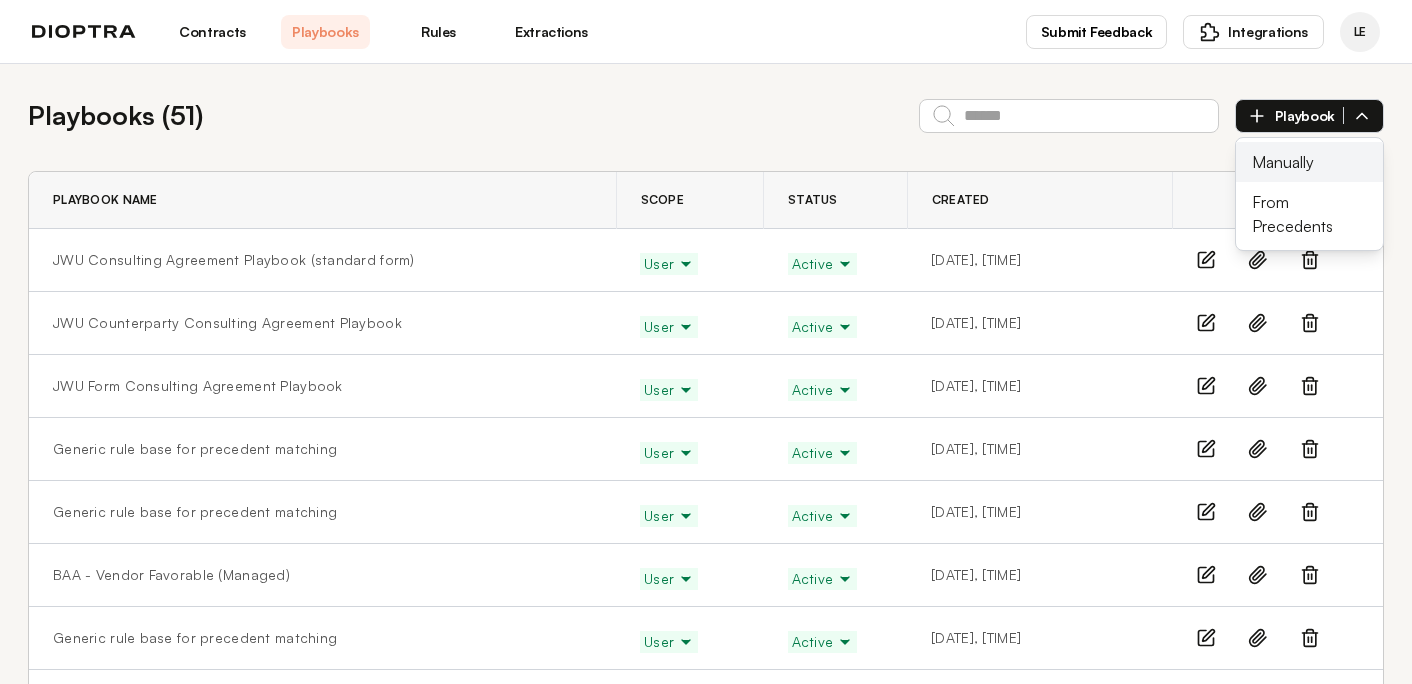 click on "Manually" at bounding box center [1309, 162] 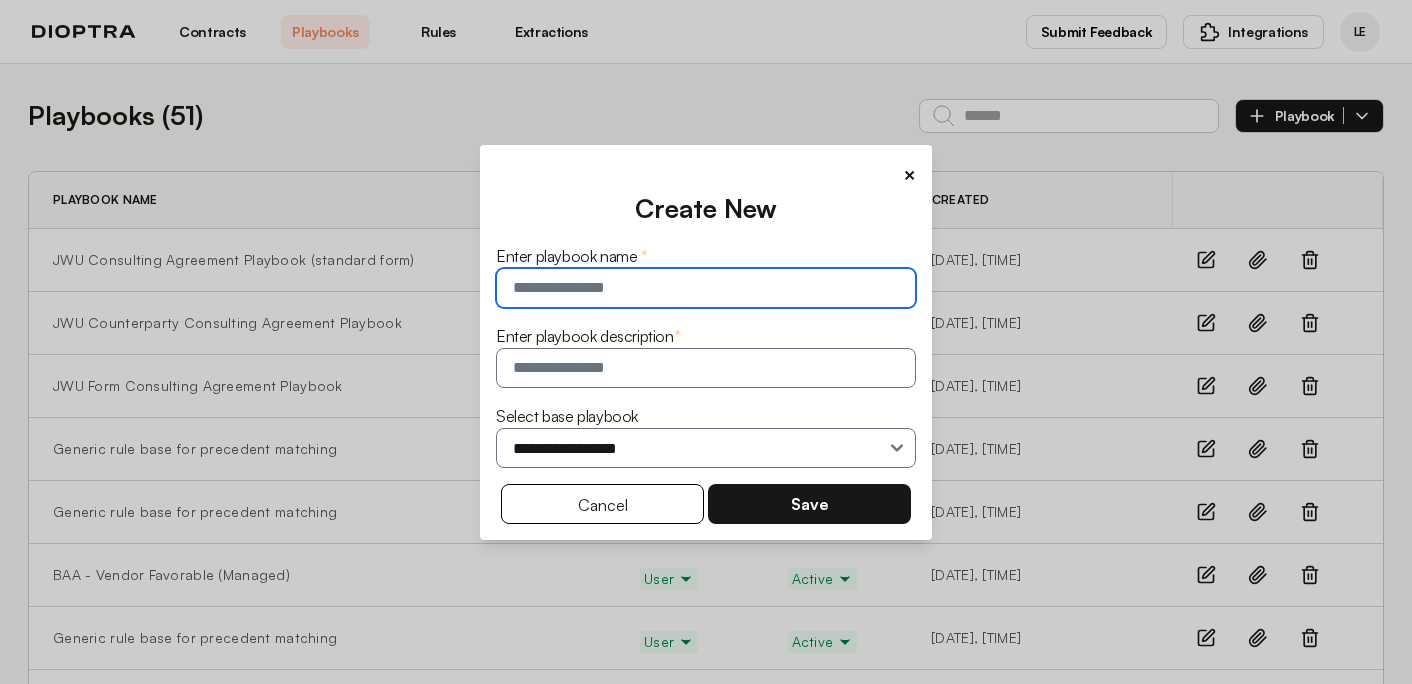 click at bounding box center [706, 288] 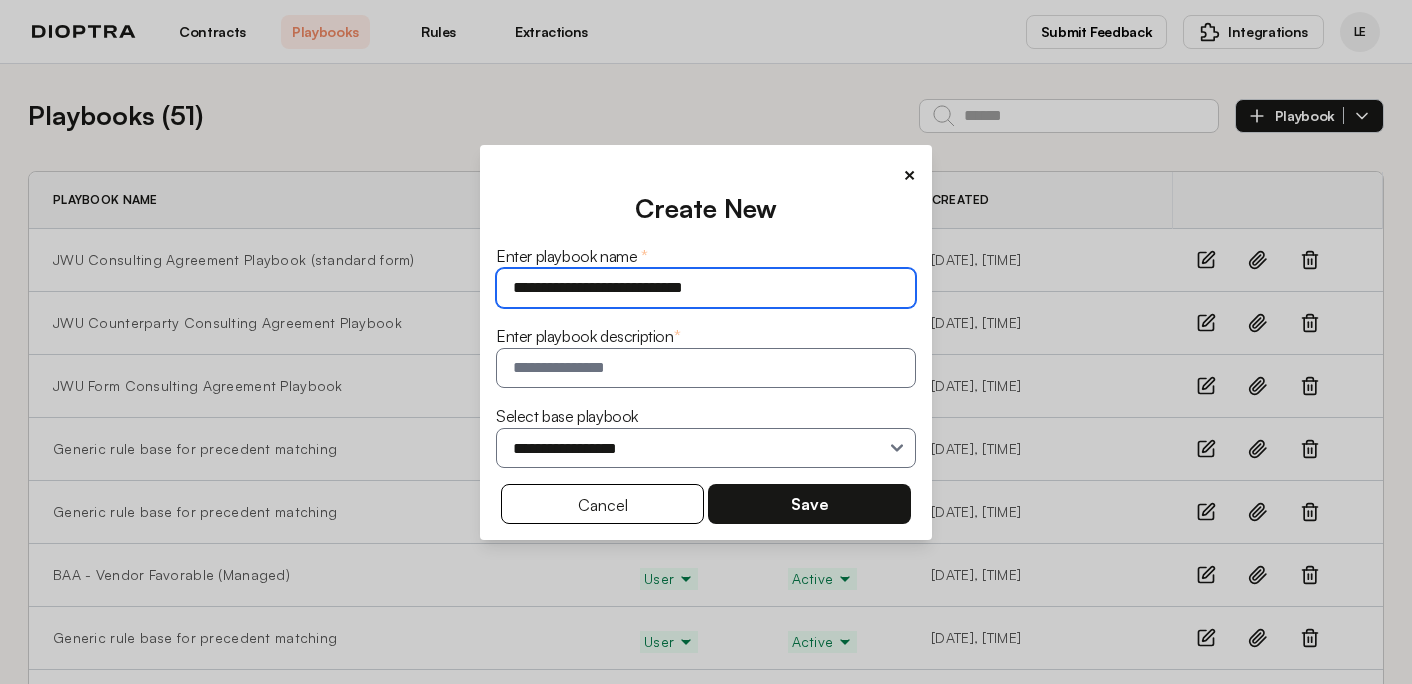 type on "**********" 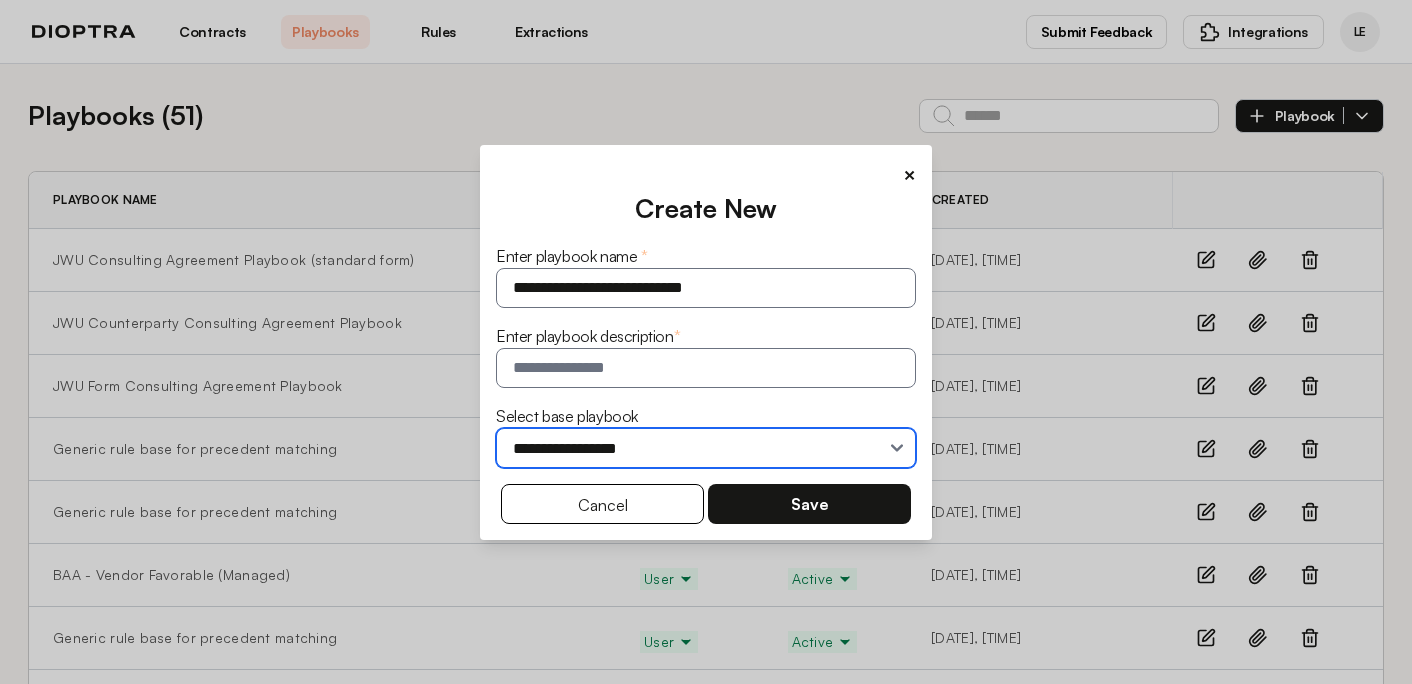 click on "**********" at bounding box center [706, 448] 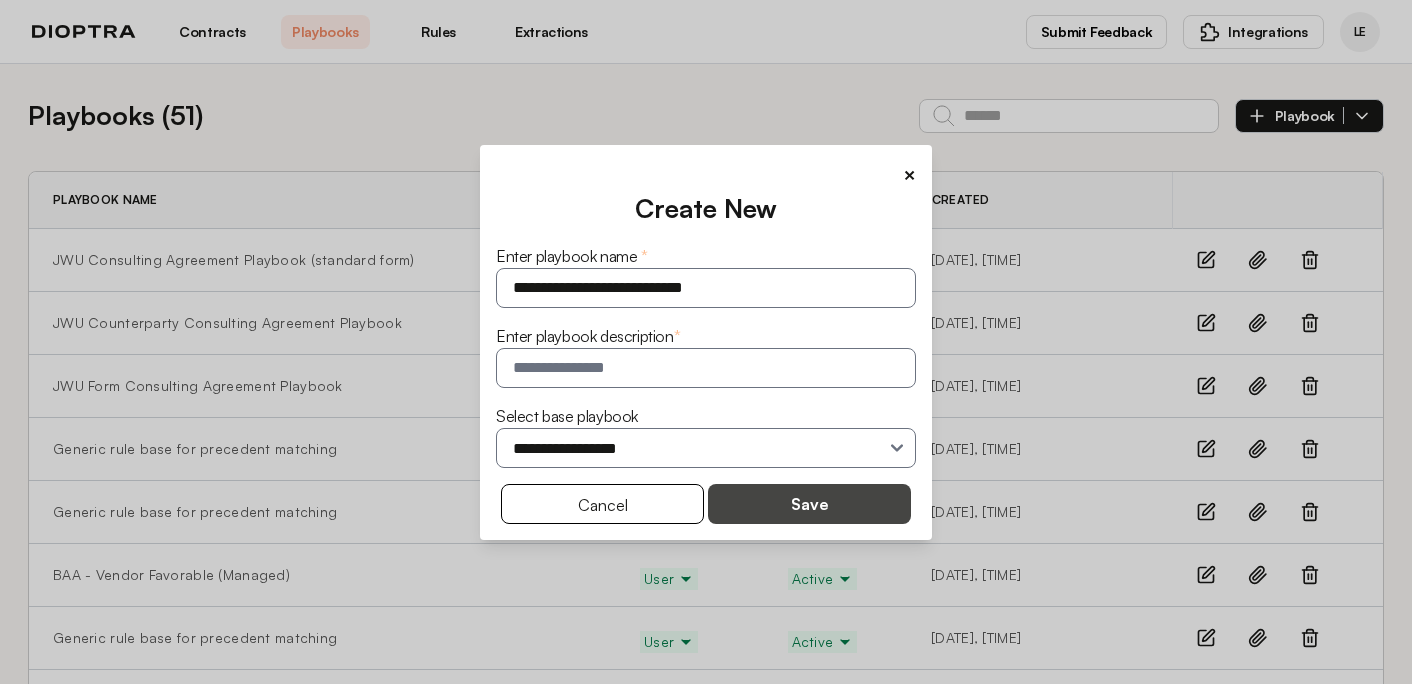 click on "Save" at bounding box center (809, 504) 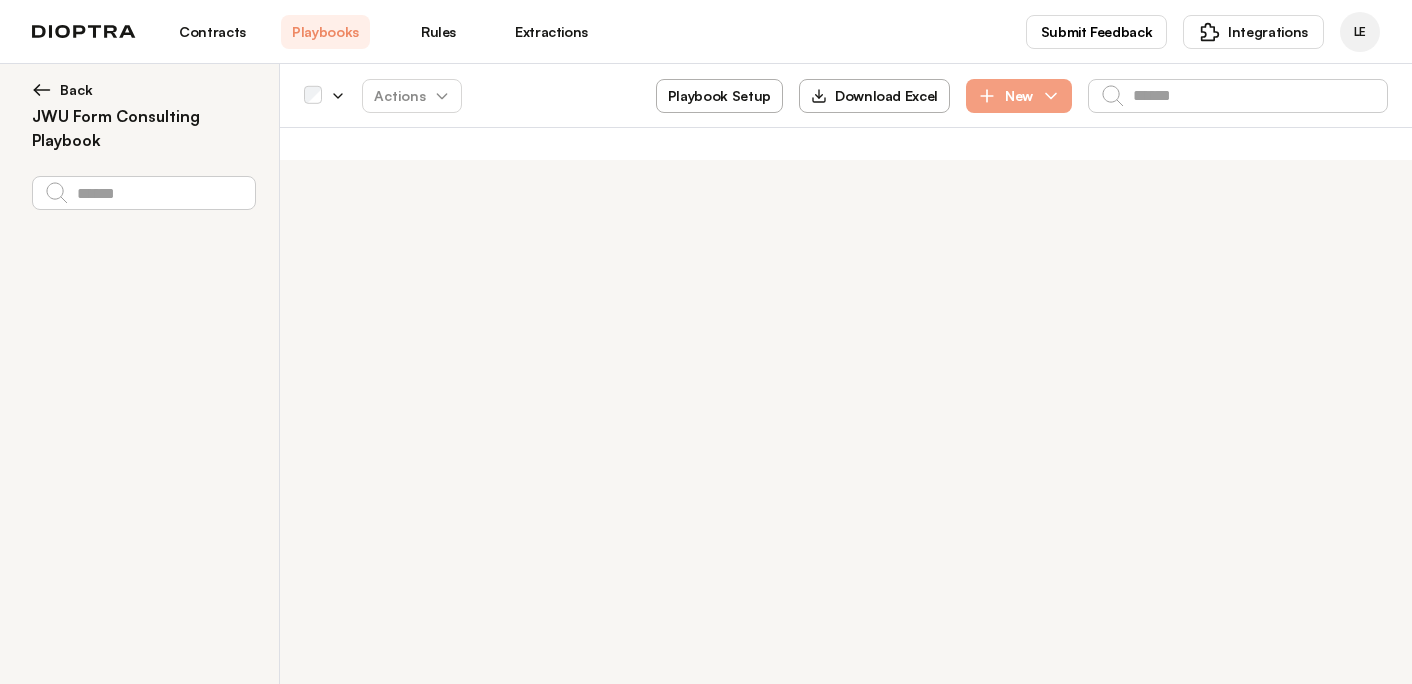 click on "Playbook Setup" at bounding box center (719, 96) 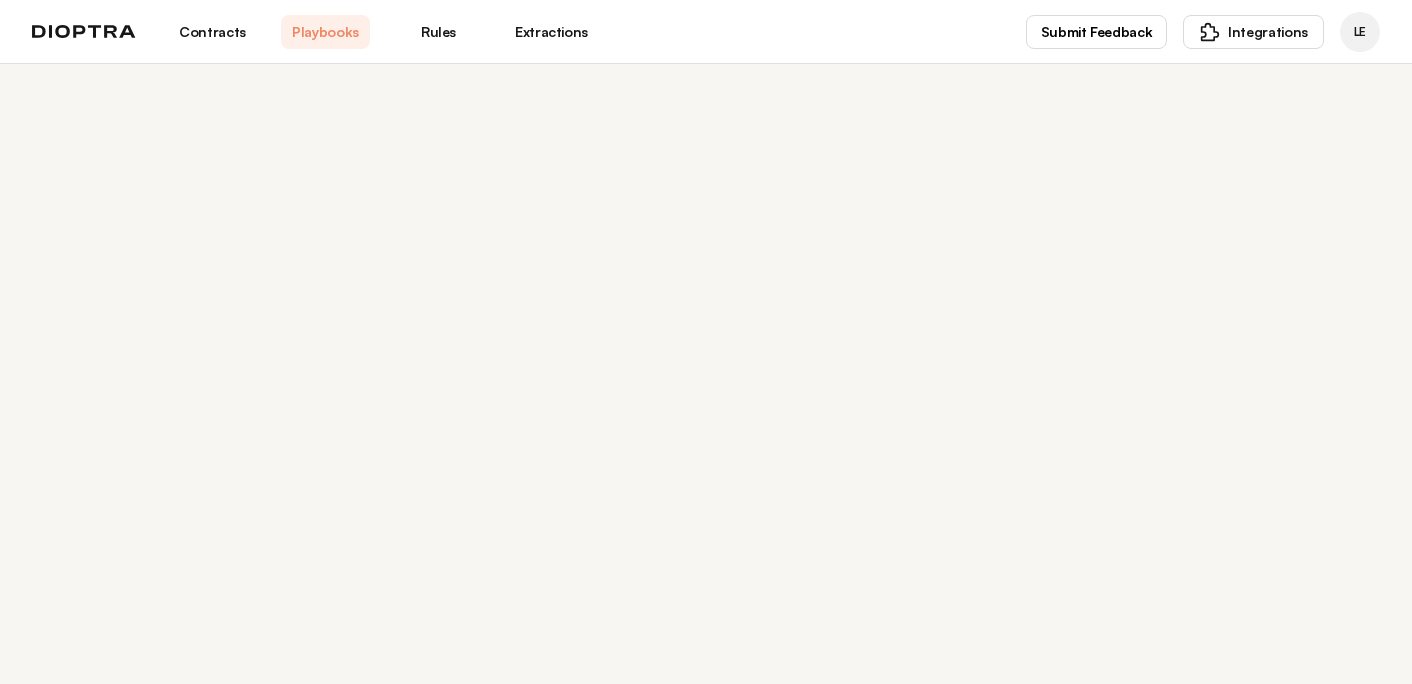select on "******" 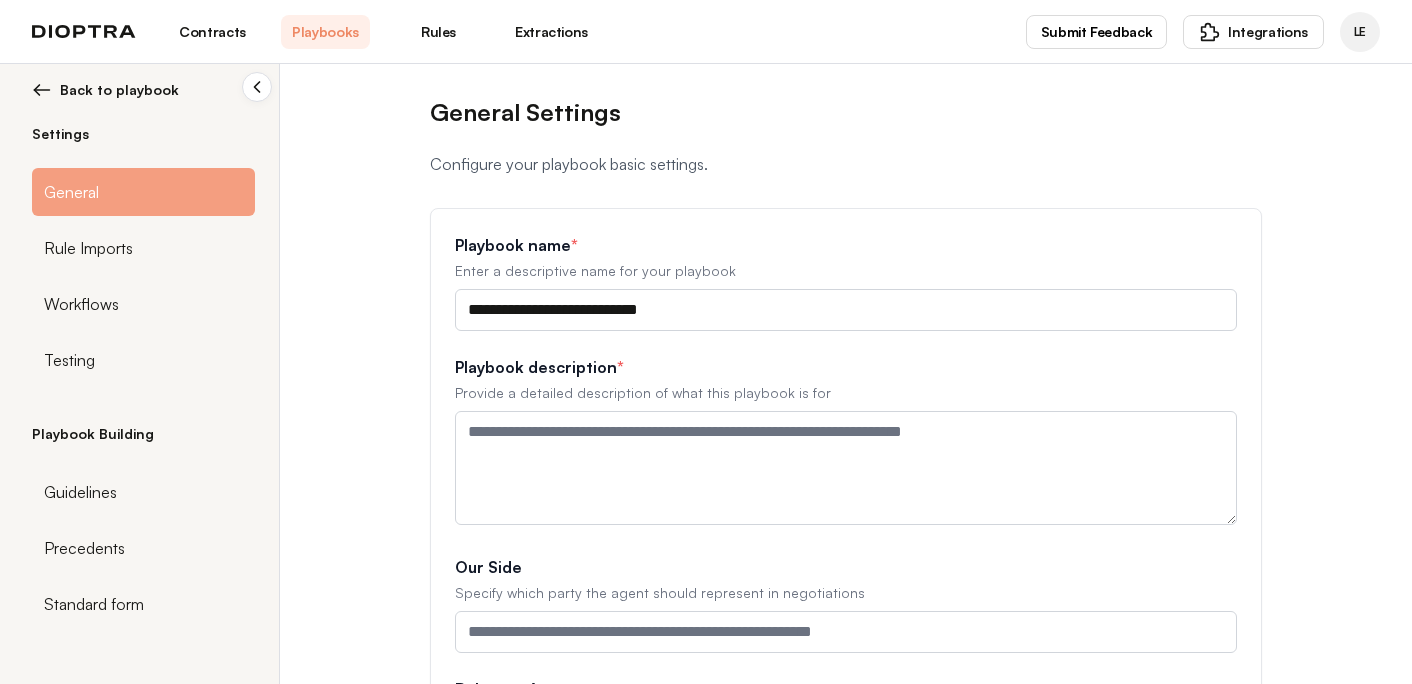 scroll, scrollTop: 346, scrollLeft: 0, axis: vertical 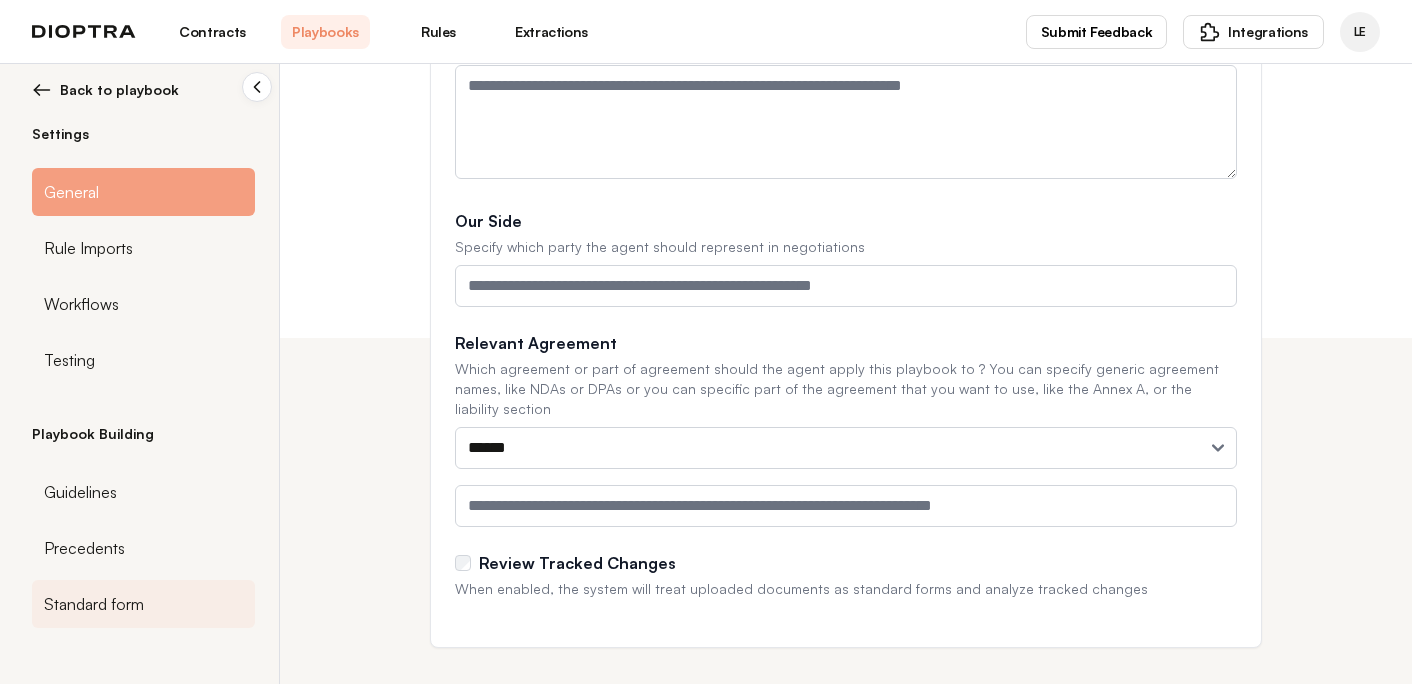 click on "Standard form" at bounding box center [94, 604] 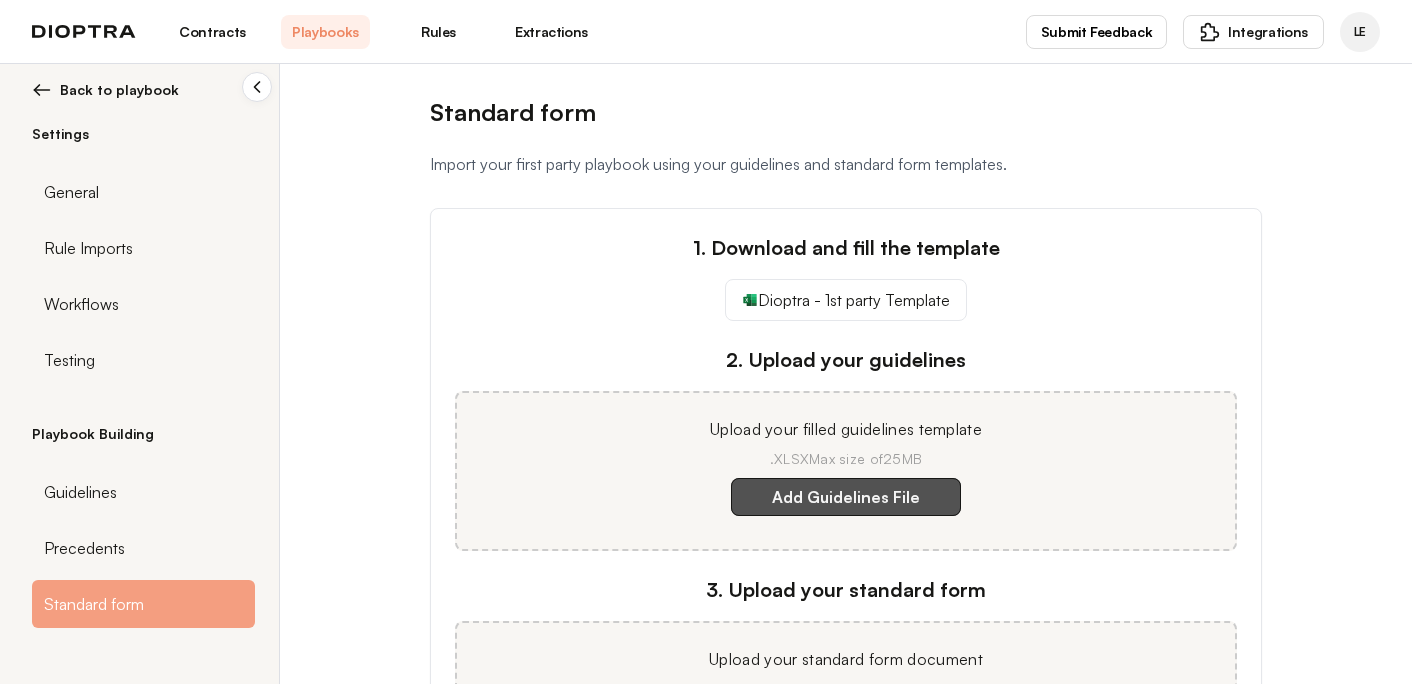 click on "Add Guidelines File" at bounding box center (846, 497) 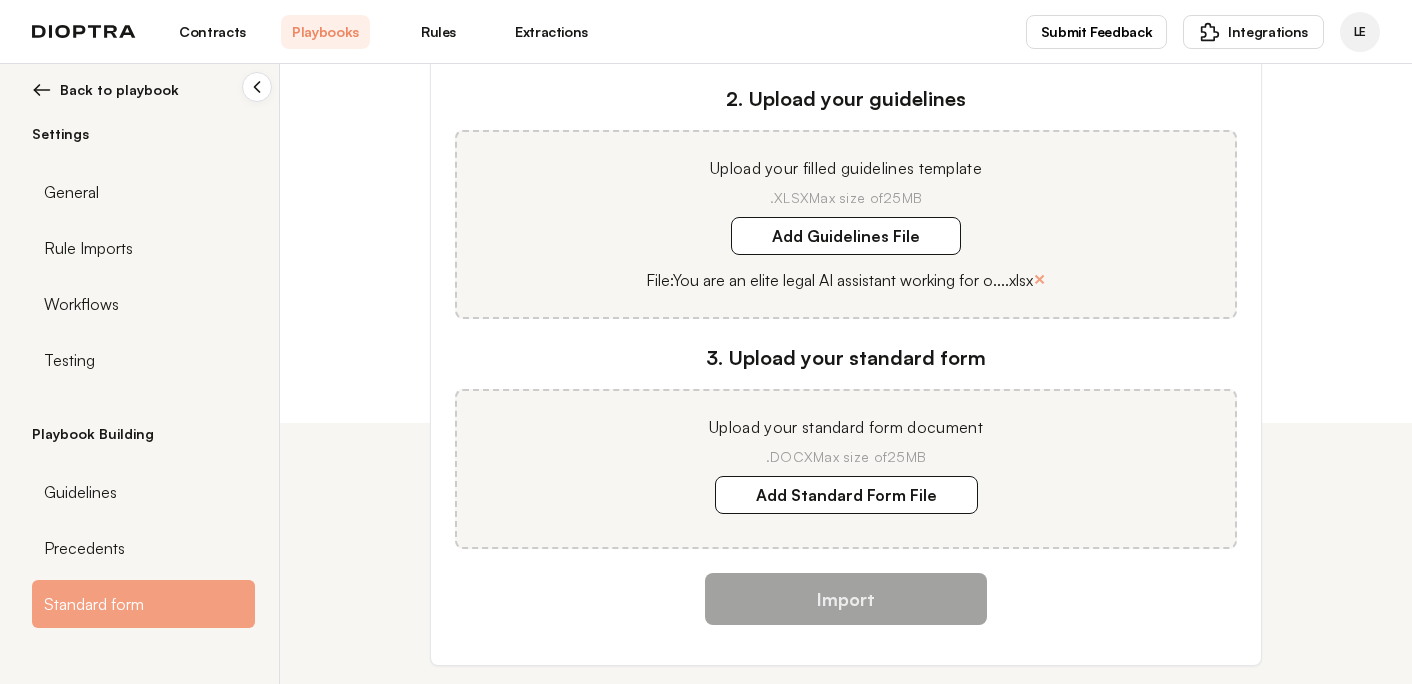 scroll, scrollTop: 298, scrollLeft: 0, axis: vertical 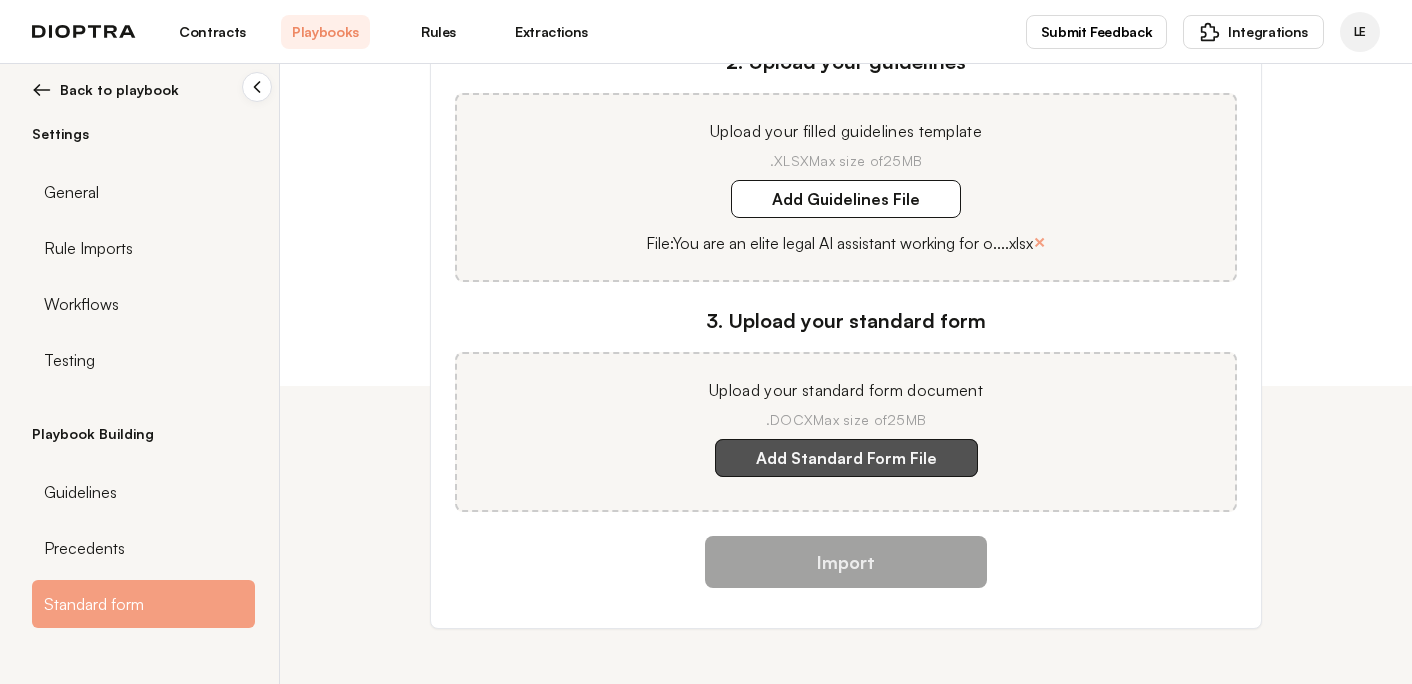 click on "Add Standard Form File" at bounding box center [846, 458] 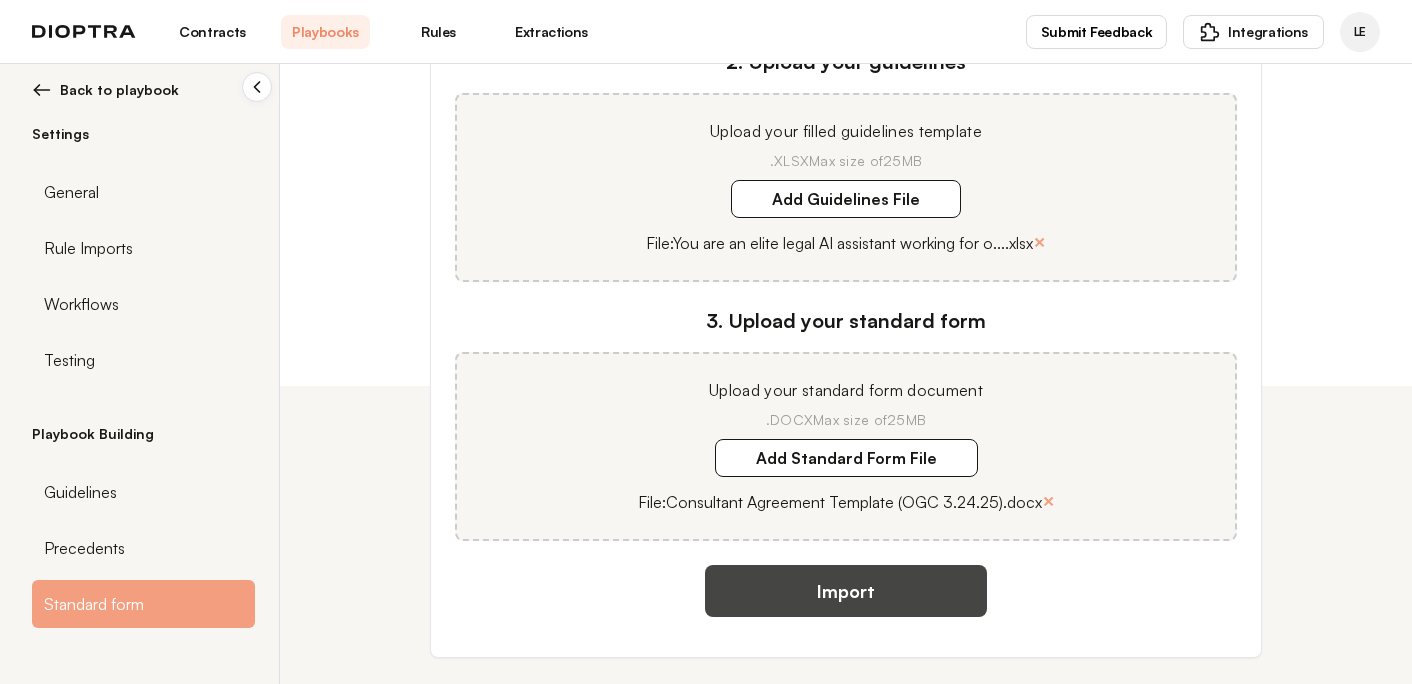click on "Import" at bounding box center [846, 591] 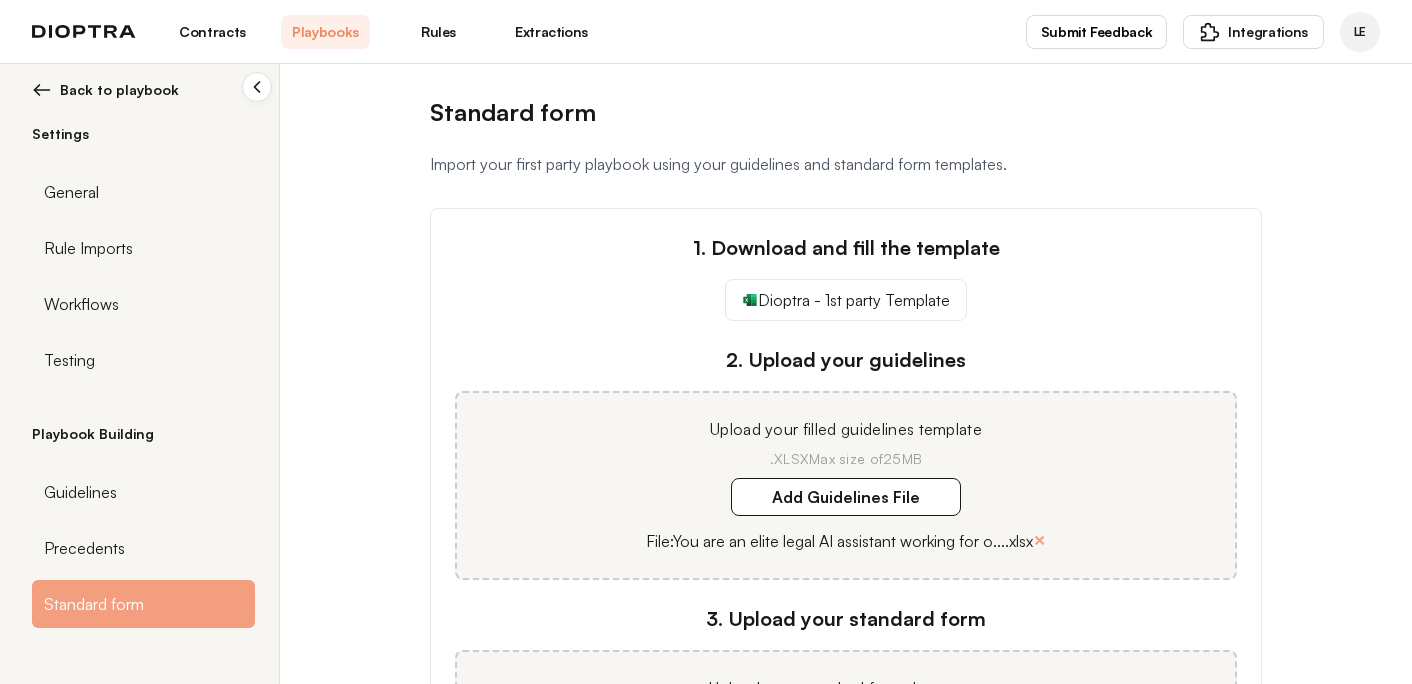 click on "Back to playbook" at bounding box center [119, 90] 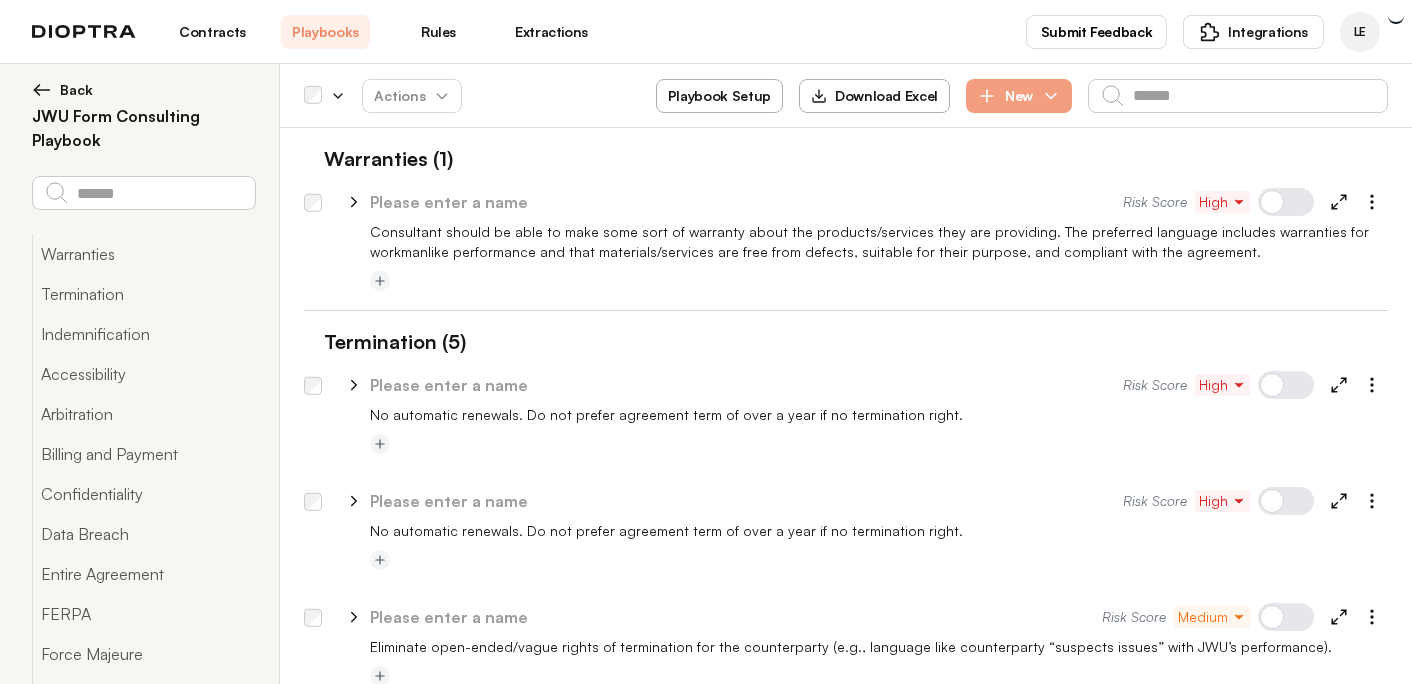 scroll, scrollTop: 0, scrollLeft: 0, axis: both 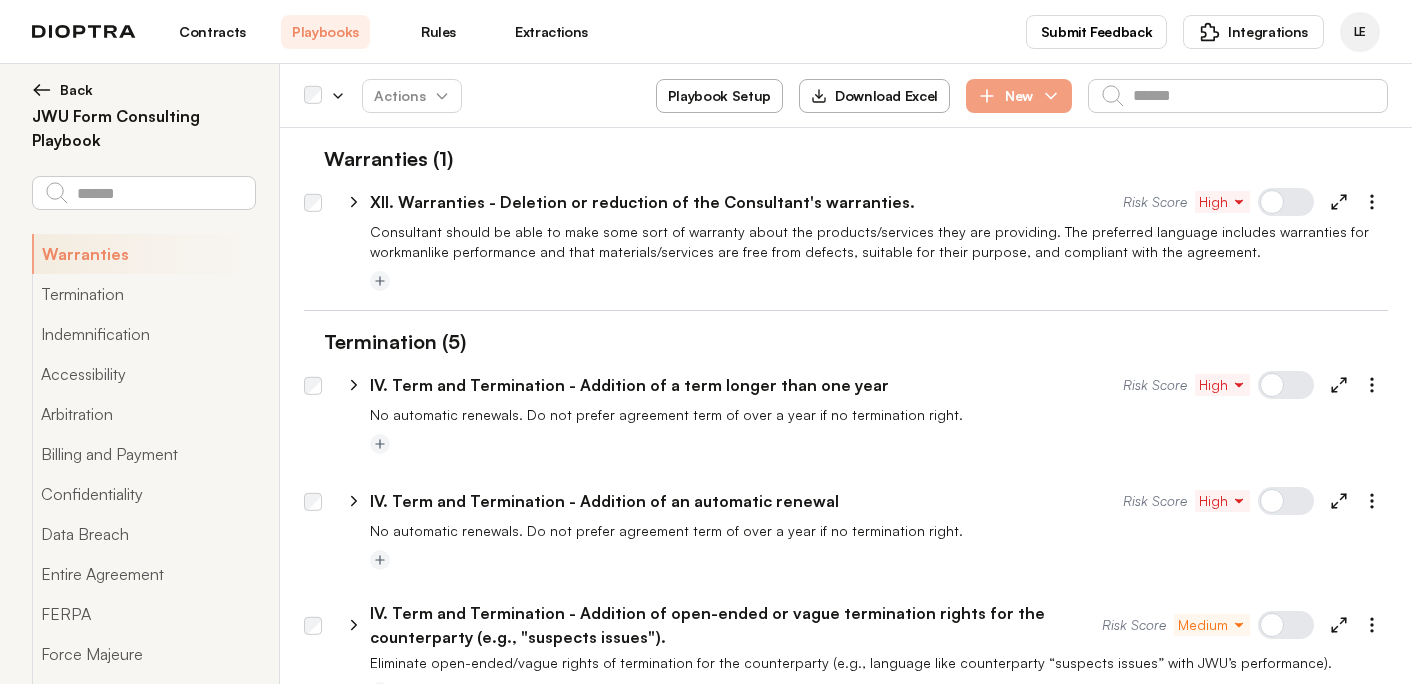 click 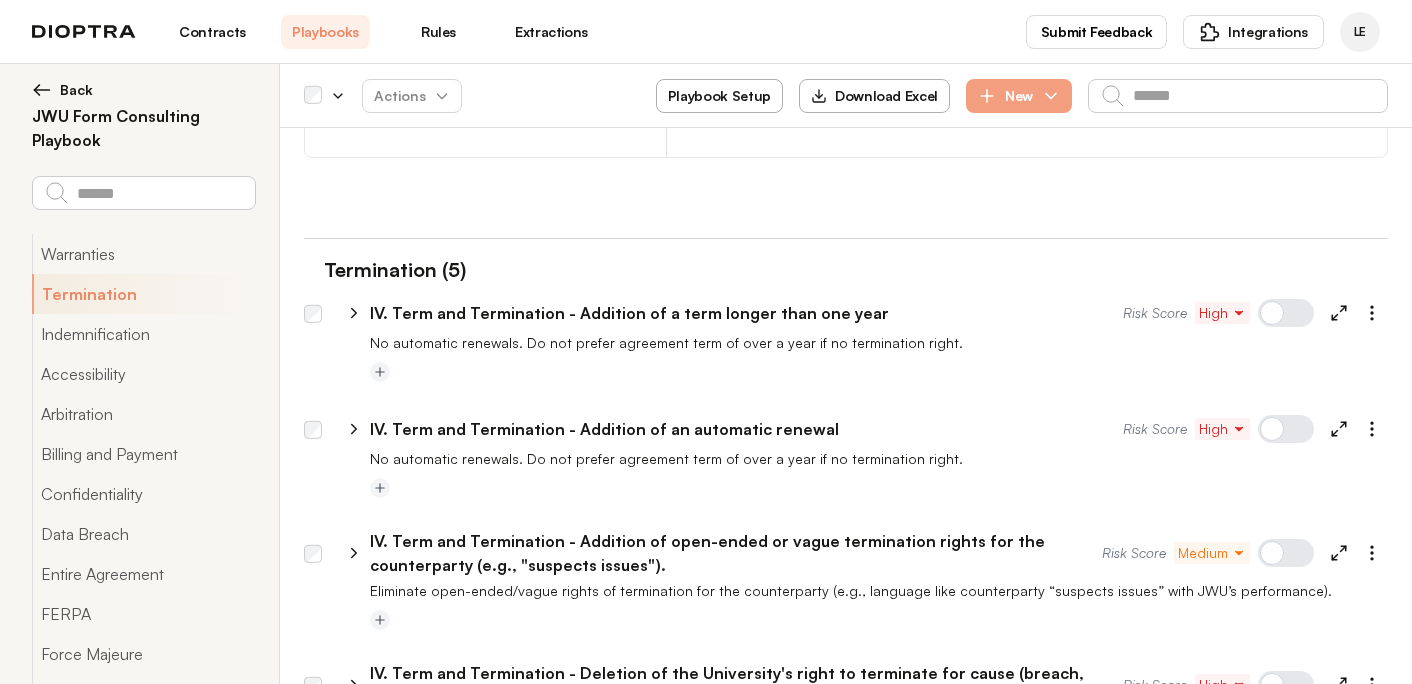 scroll, scrollTop: 838, scrollLeft: 0, axis: vertical 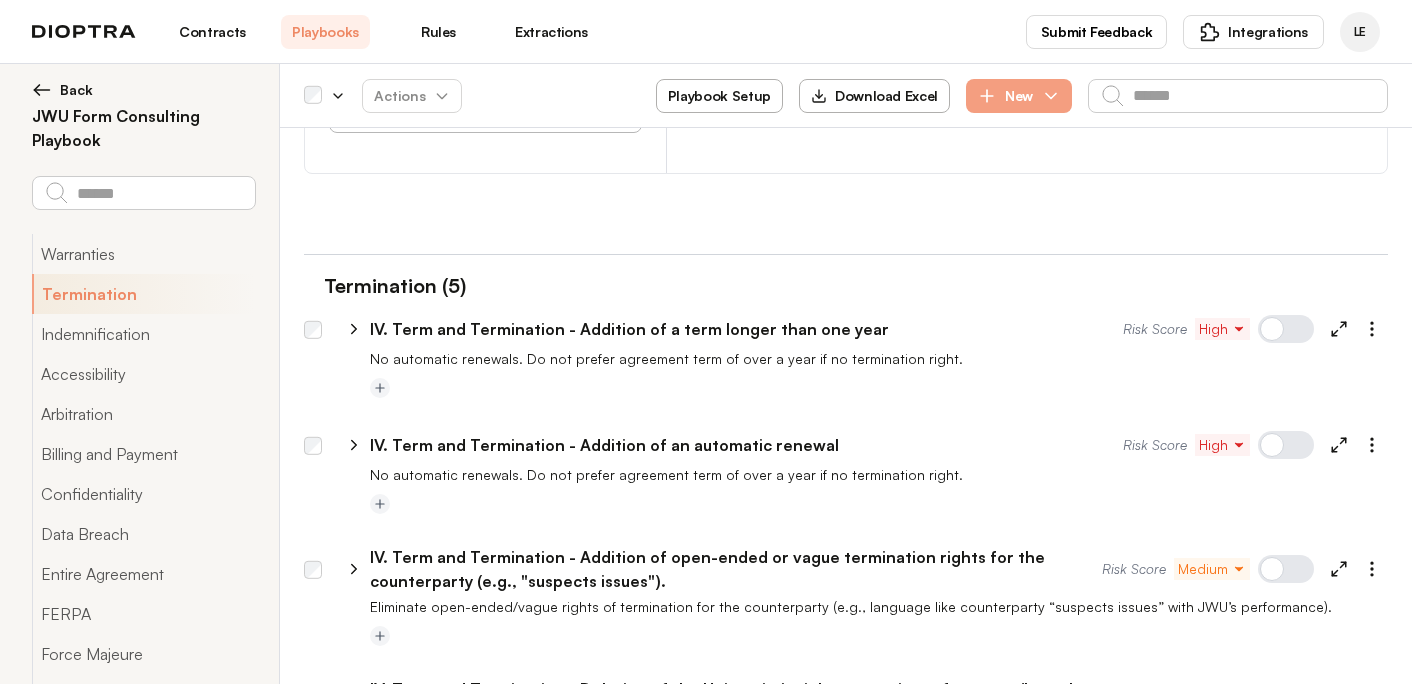 click 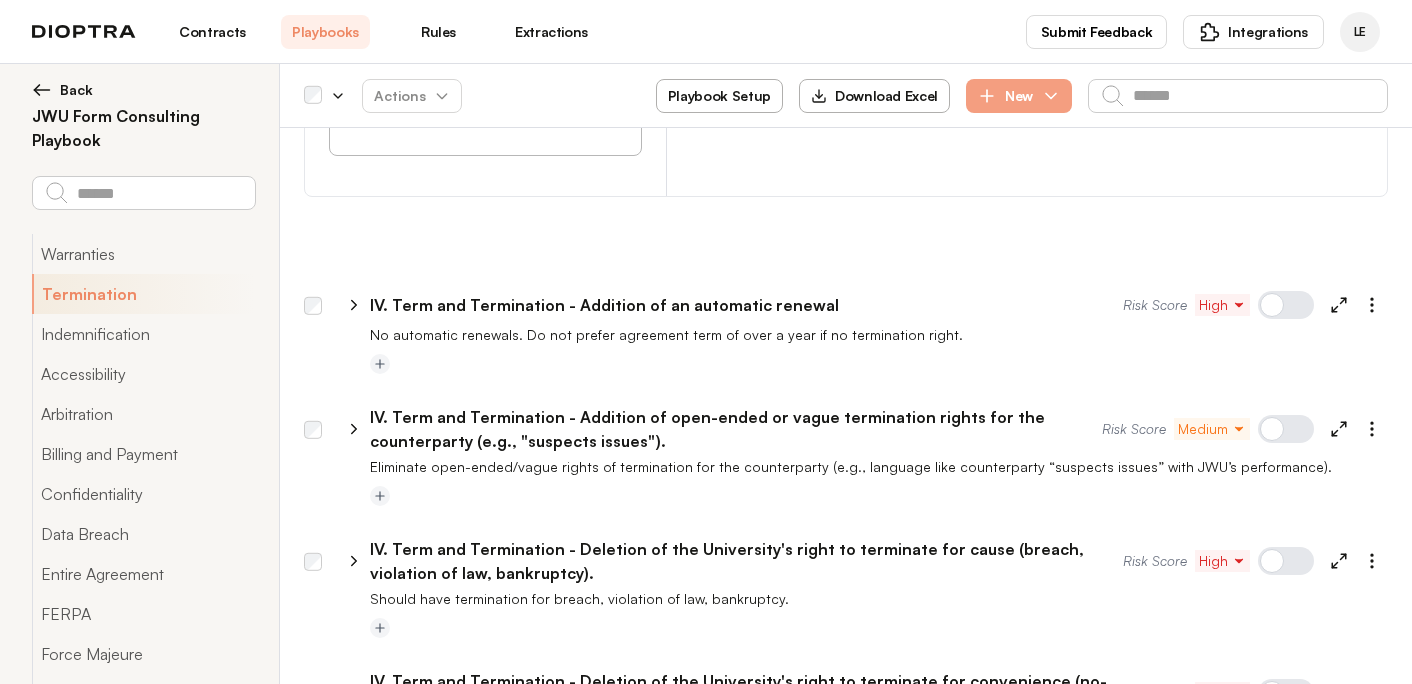 scroll, scrollTop: 1624, scrollLeft: 0, axis: vertical 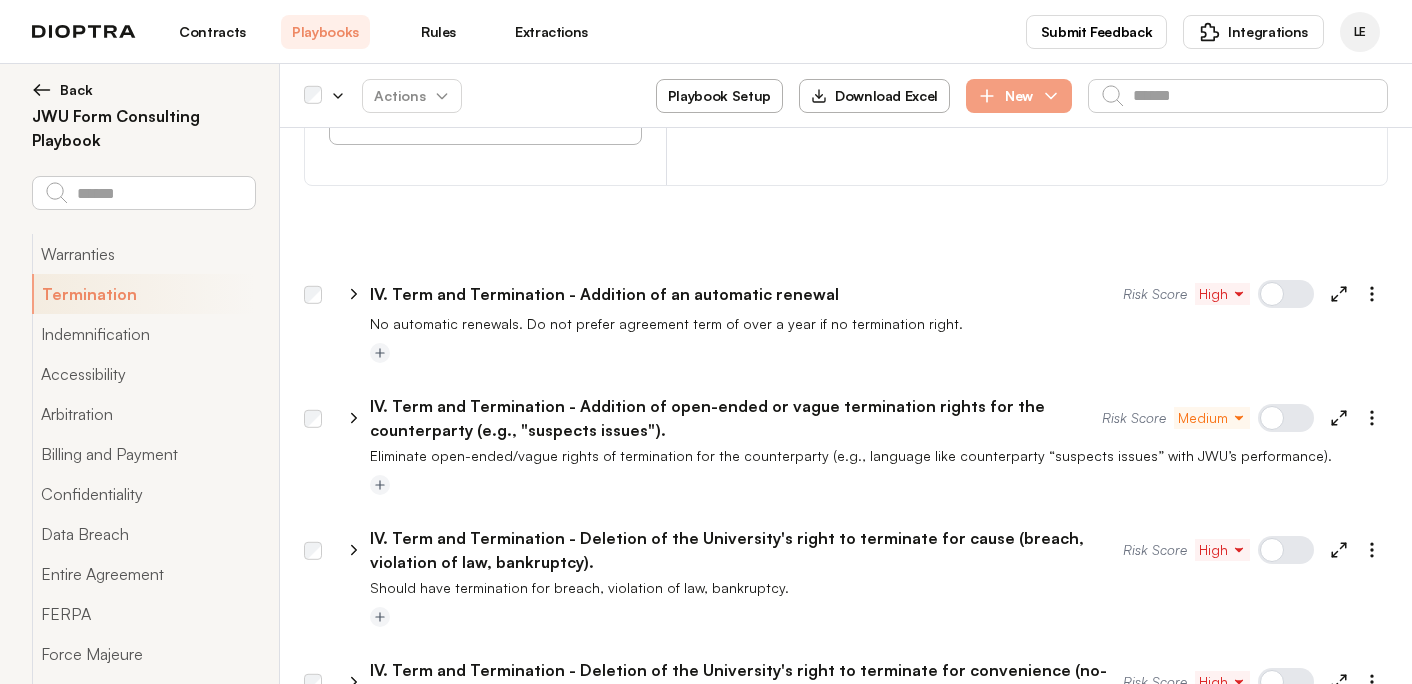 click 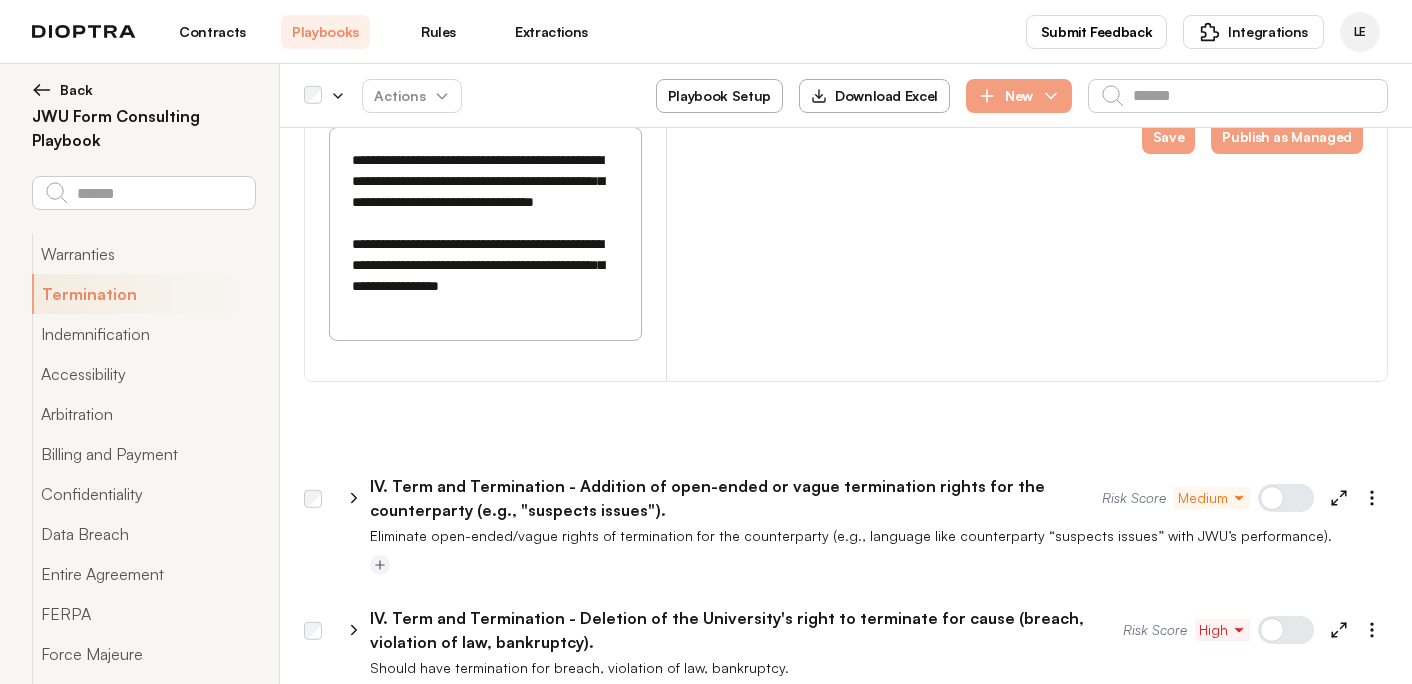 scroll, scrollTop: 2212, scrollLeft: 0, axis: vertical 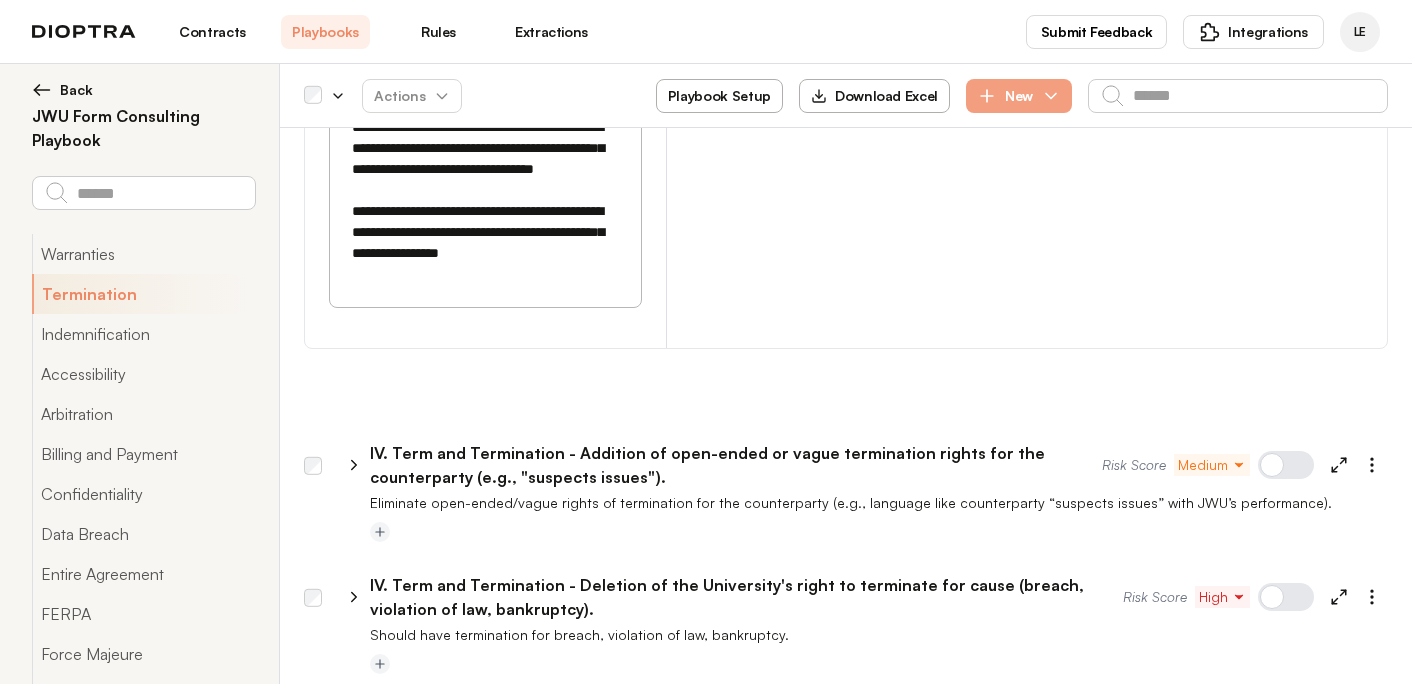 click 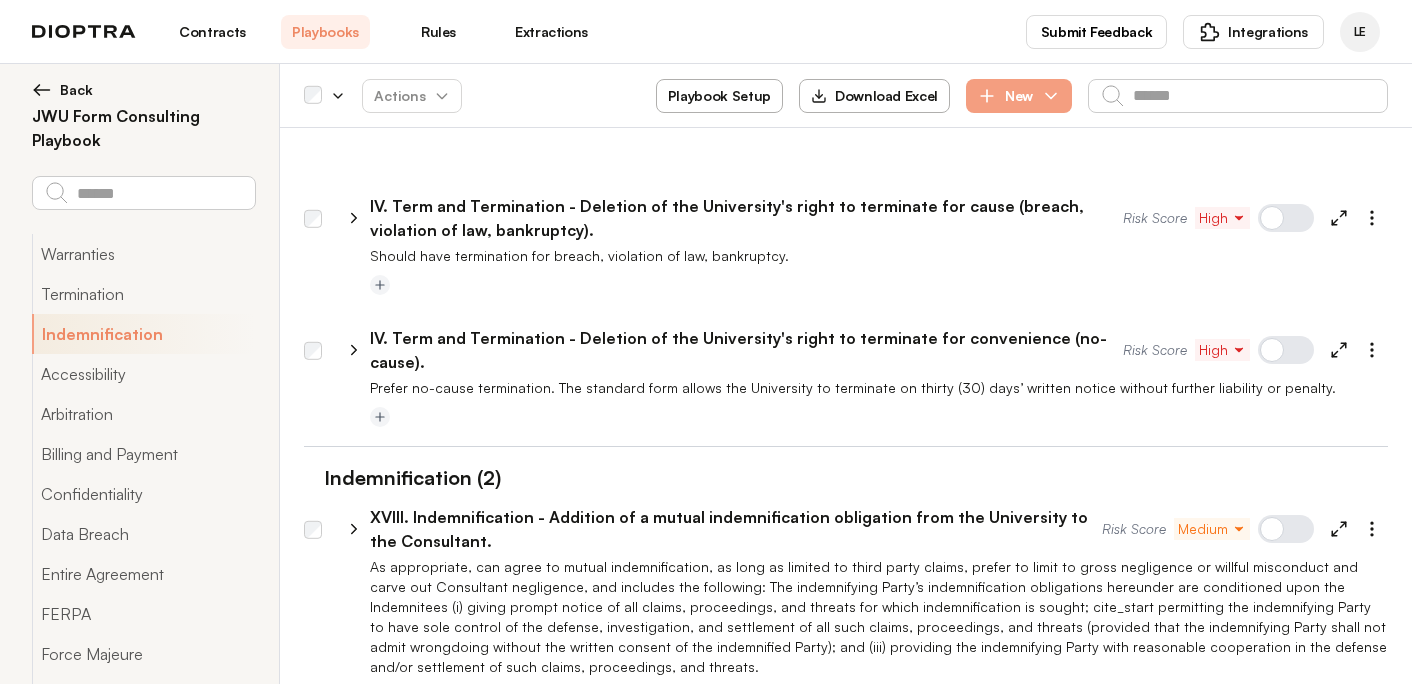 scroll, scrollTop: 3318, scrollLeft: 0, axis: vertical 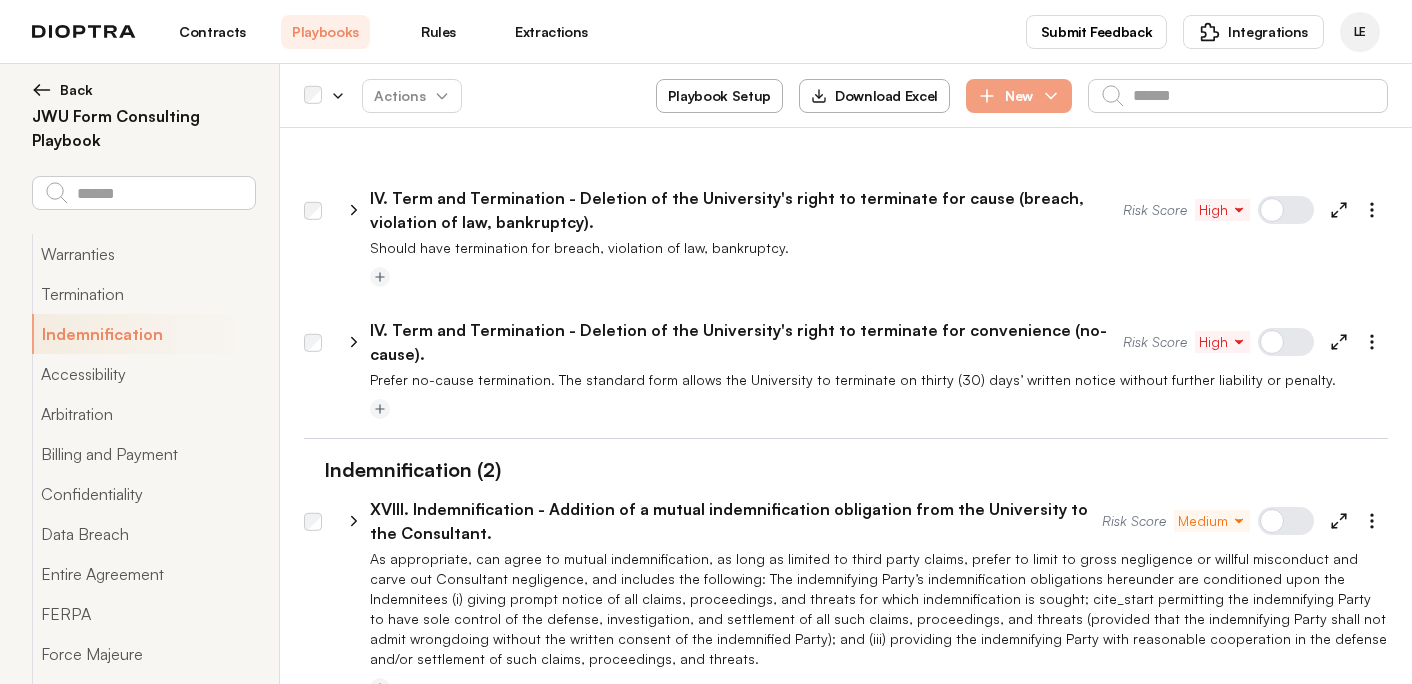 click on "**********" at bounding box center [722, 521] 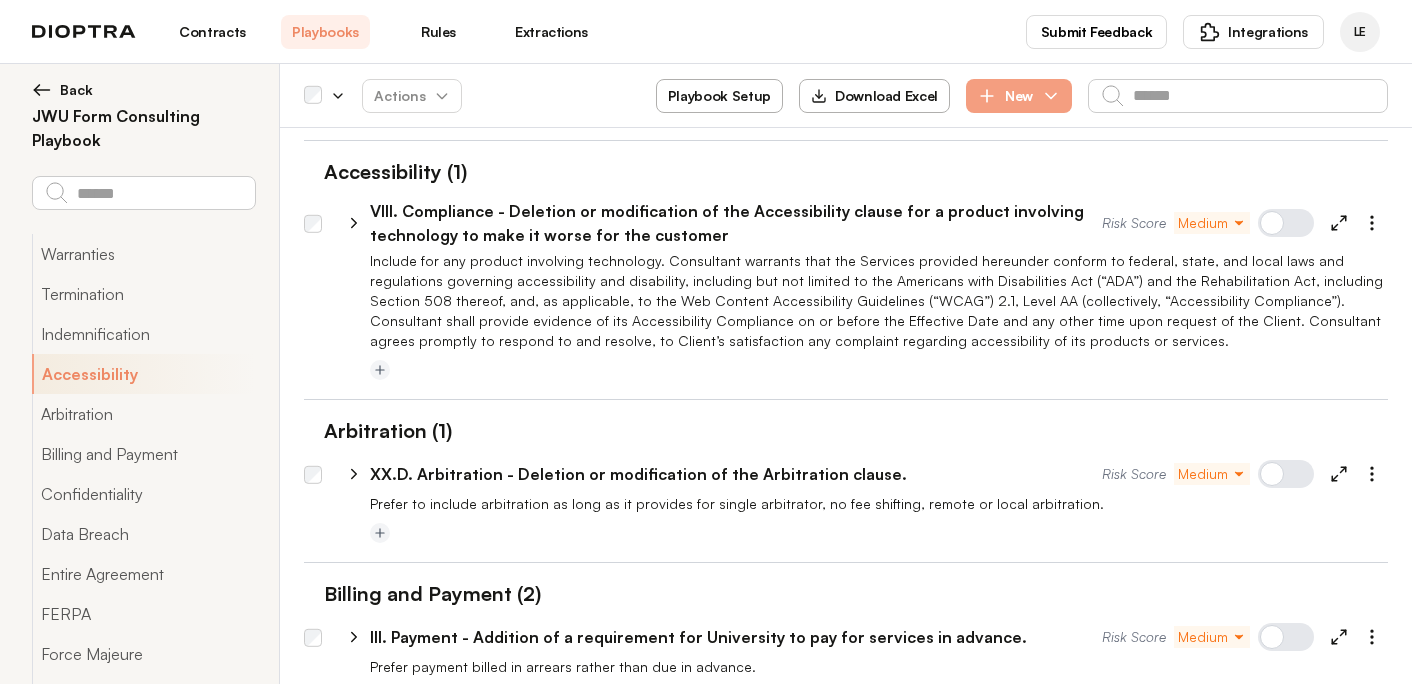 scroll, scrollTop: 5208, scrollLeft: 0, axis: vertical 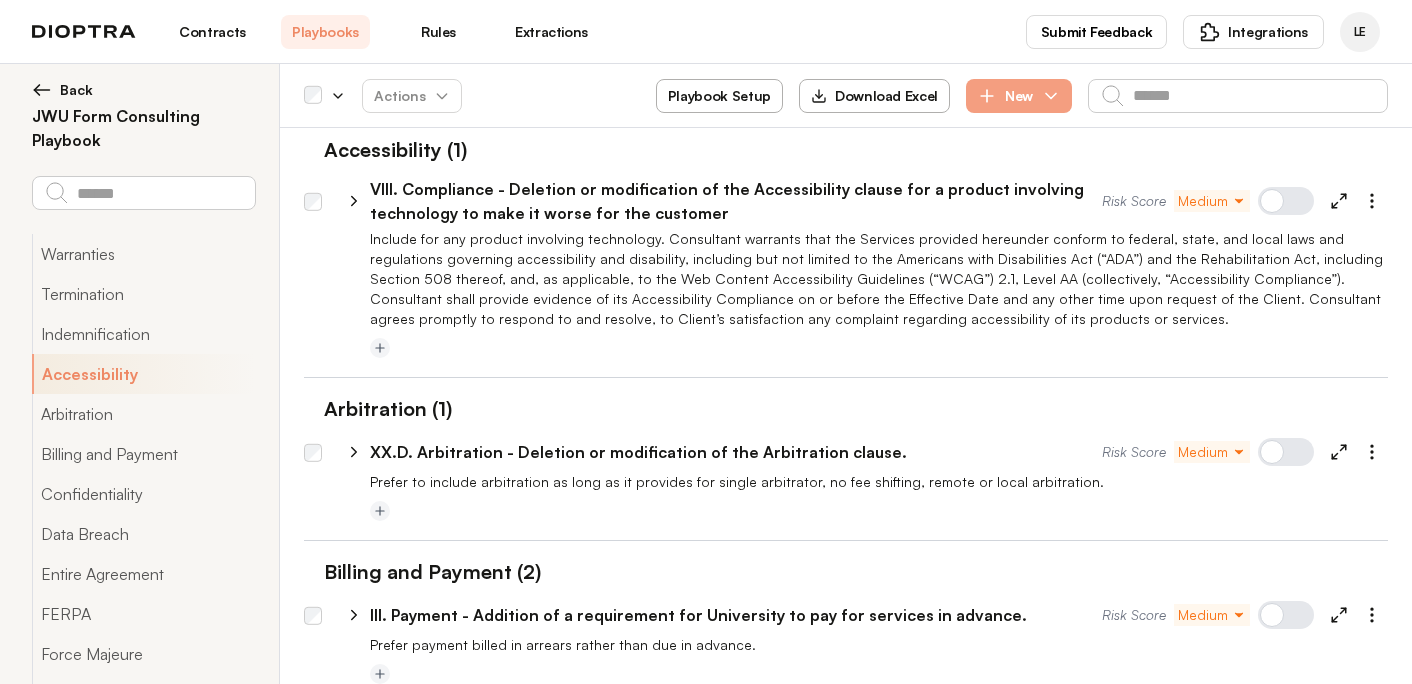 click 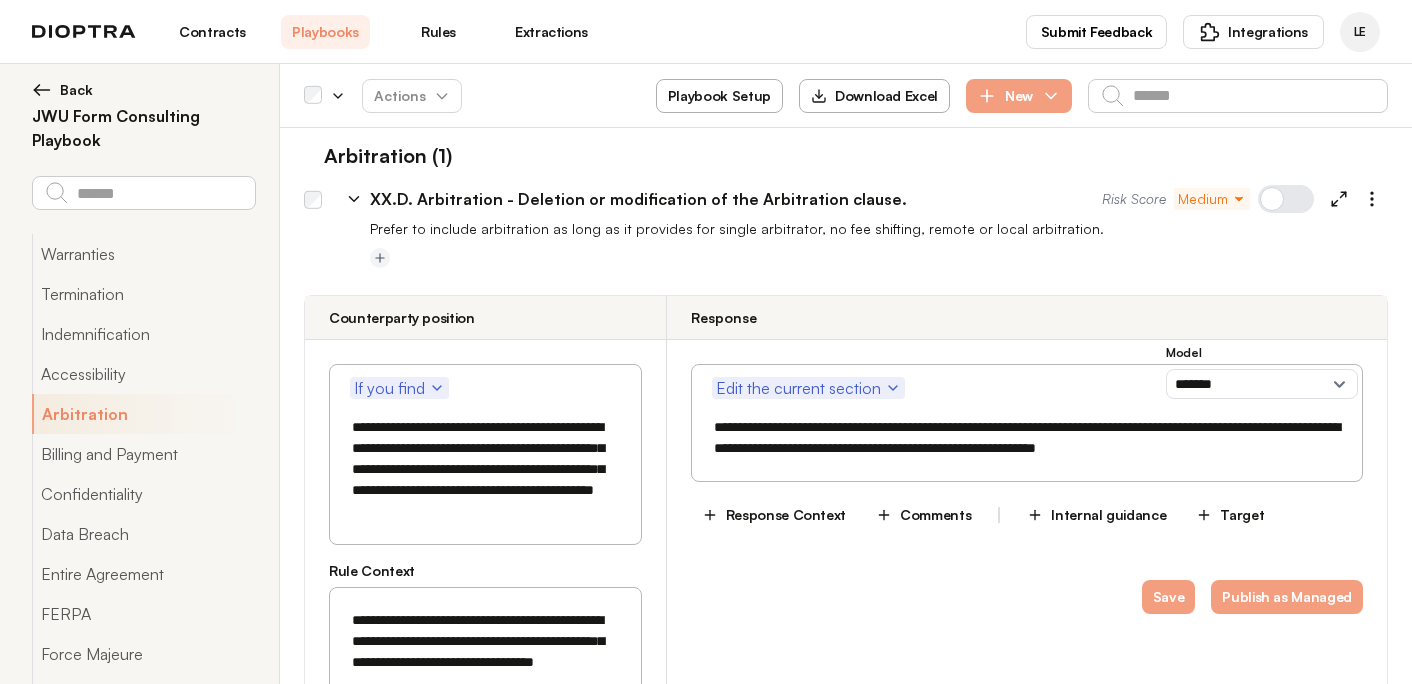 scroll, scrollTop: 5569, scrollLeft: 0, axis: vertical 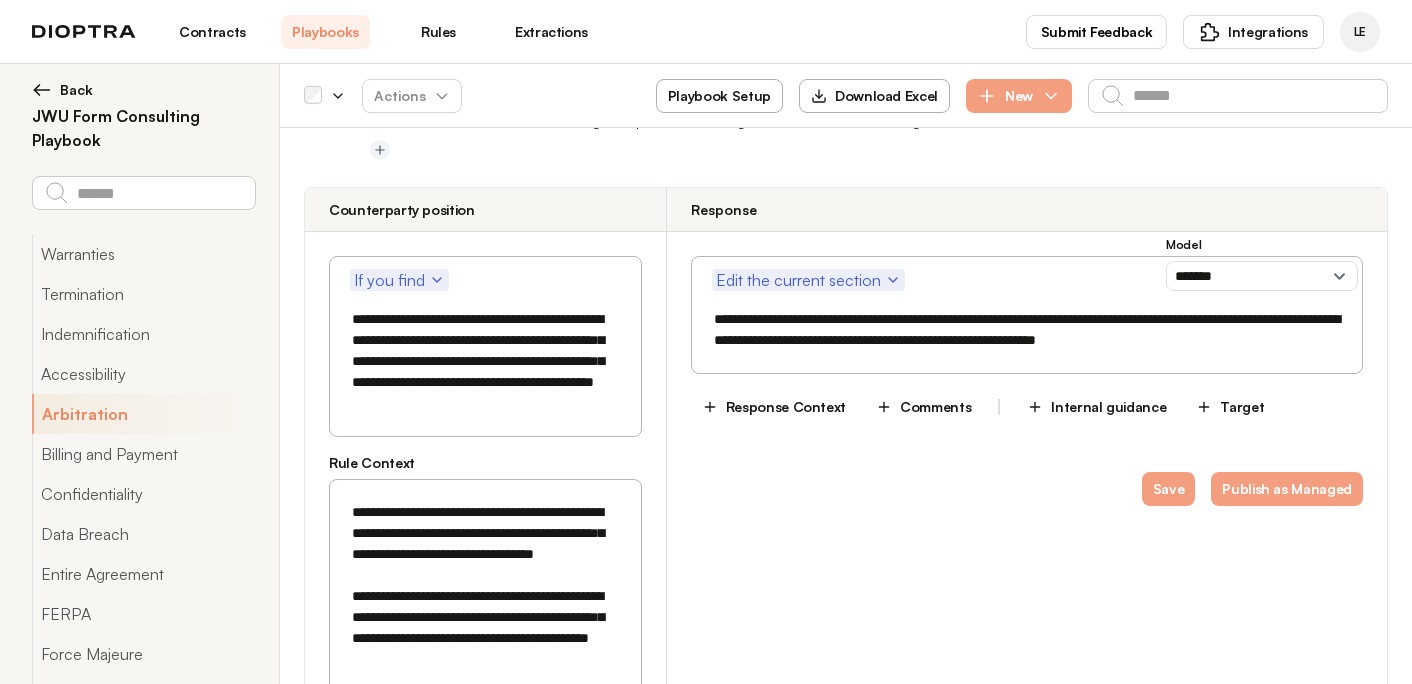 click on "Back" at bounding box center (143, 90) 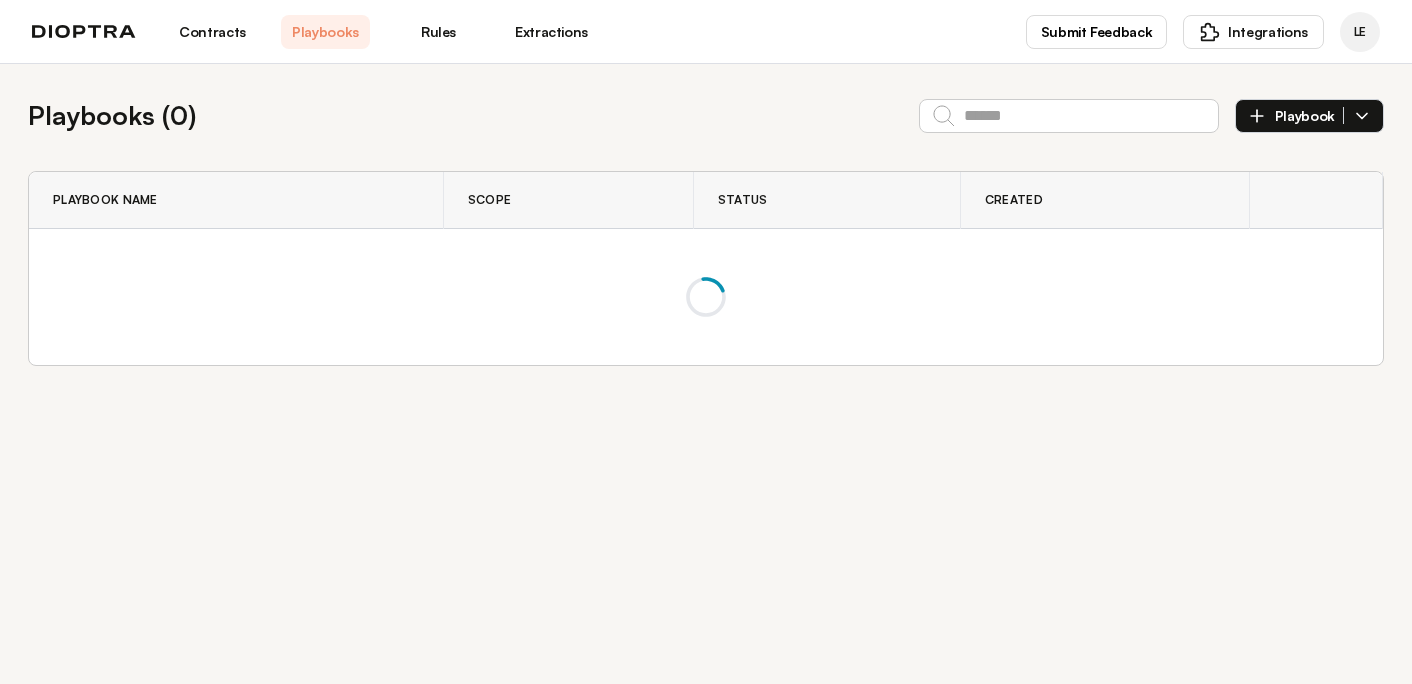 scroll, scrollTop: 0, scrollLeft: 0, axis: both 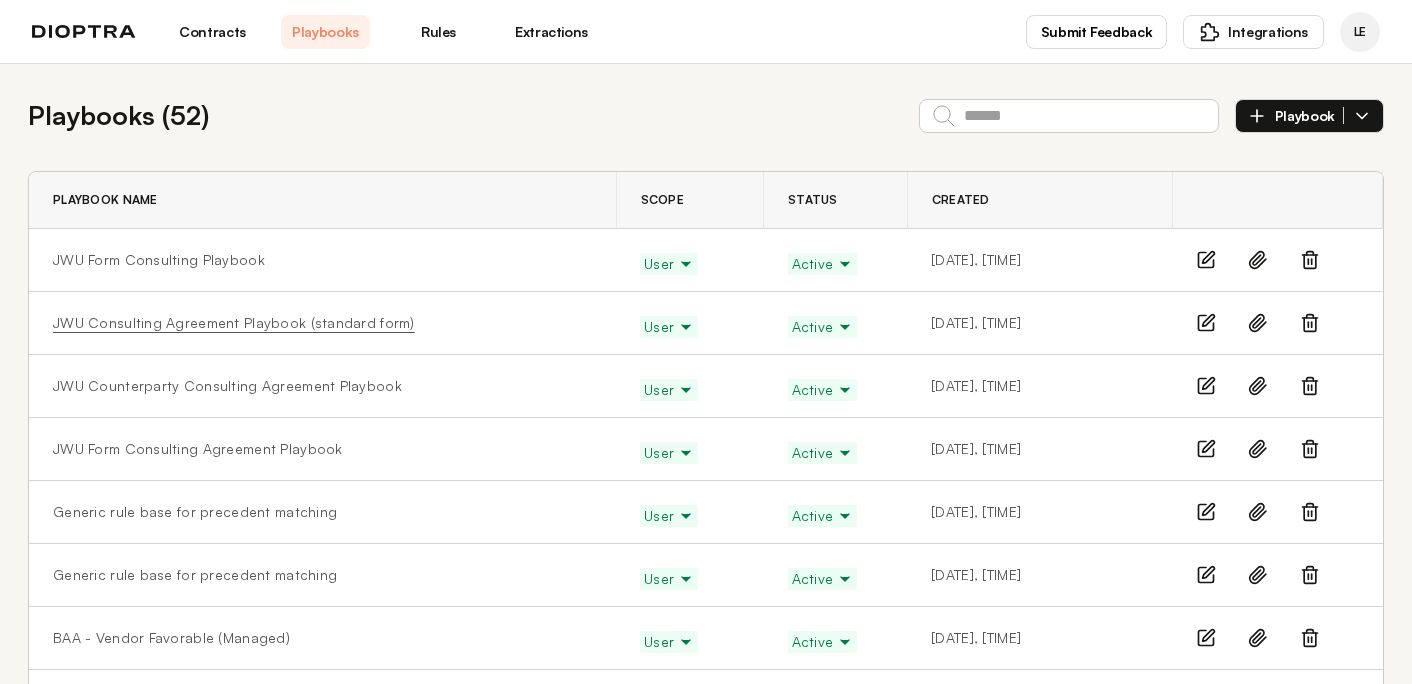 click on "JWU Consulting Agreement Playbook (standard form)" at bounding box center [234, 323] 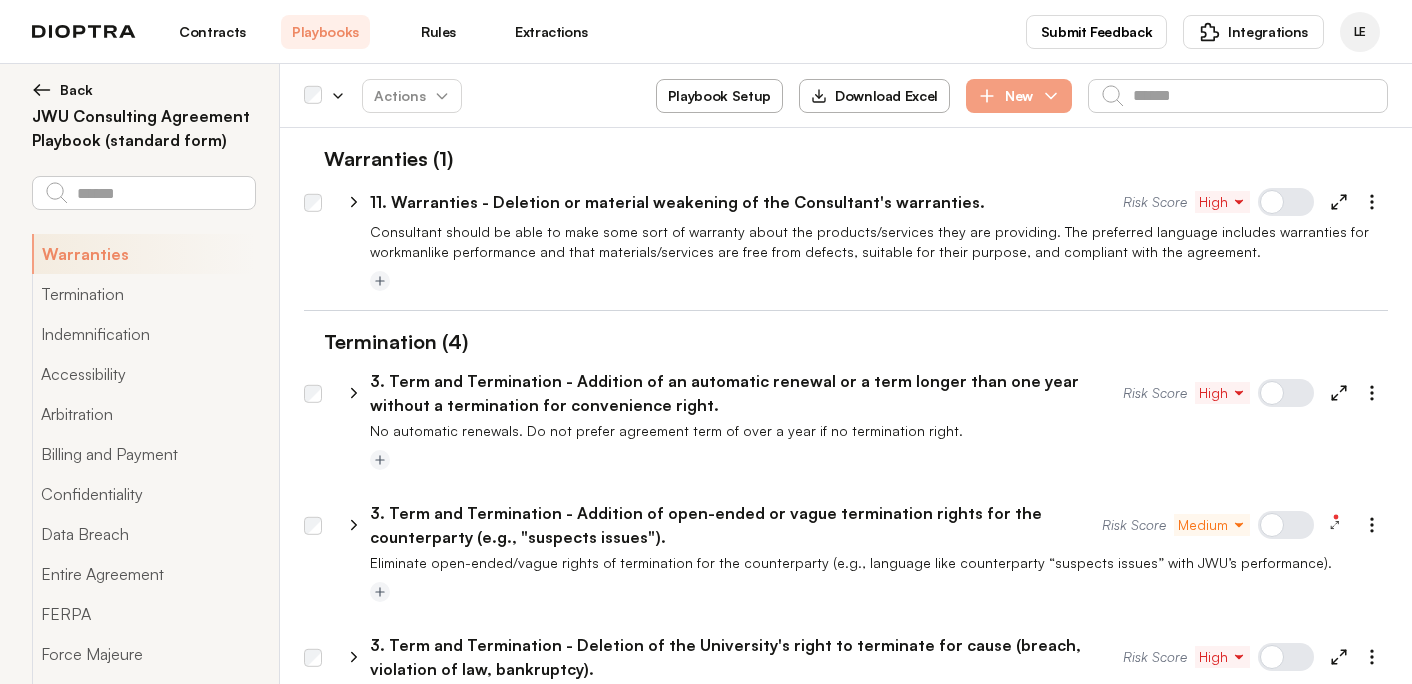 click 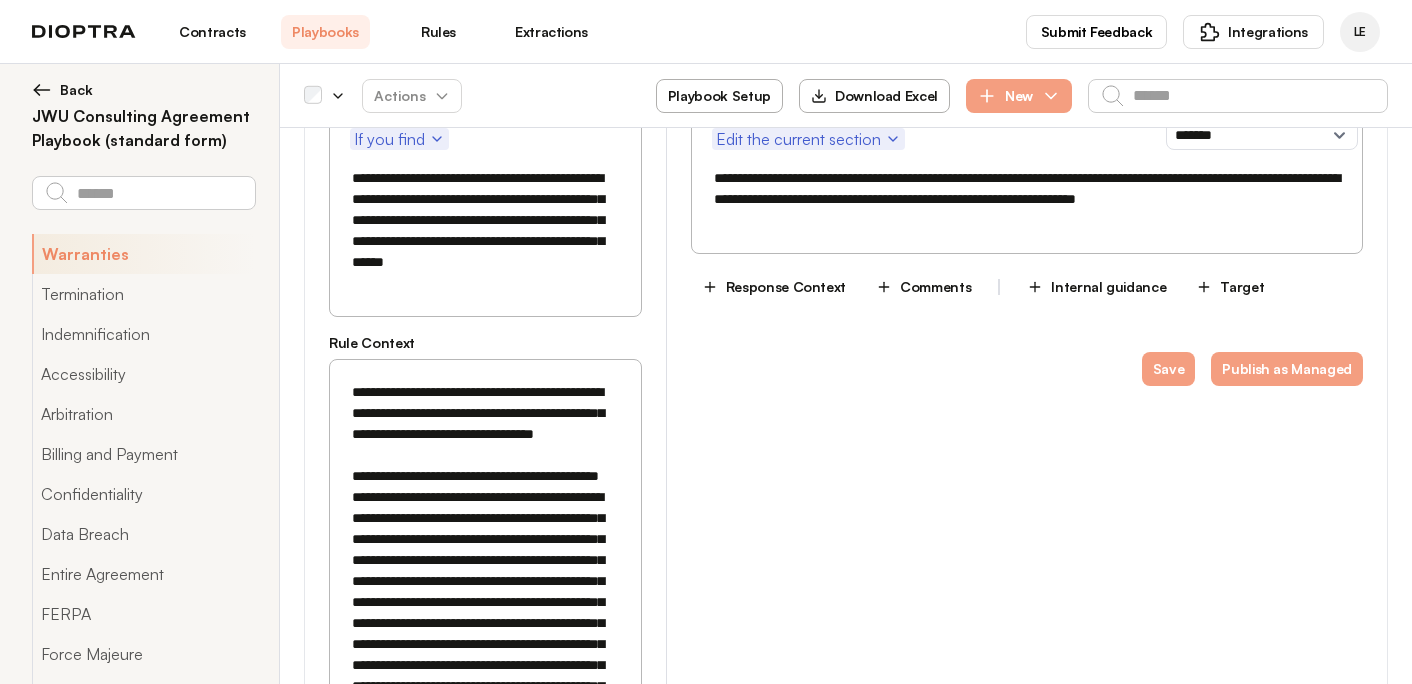 scroll, scrollTop: 496, scrollLeft: 0, axis: vertical 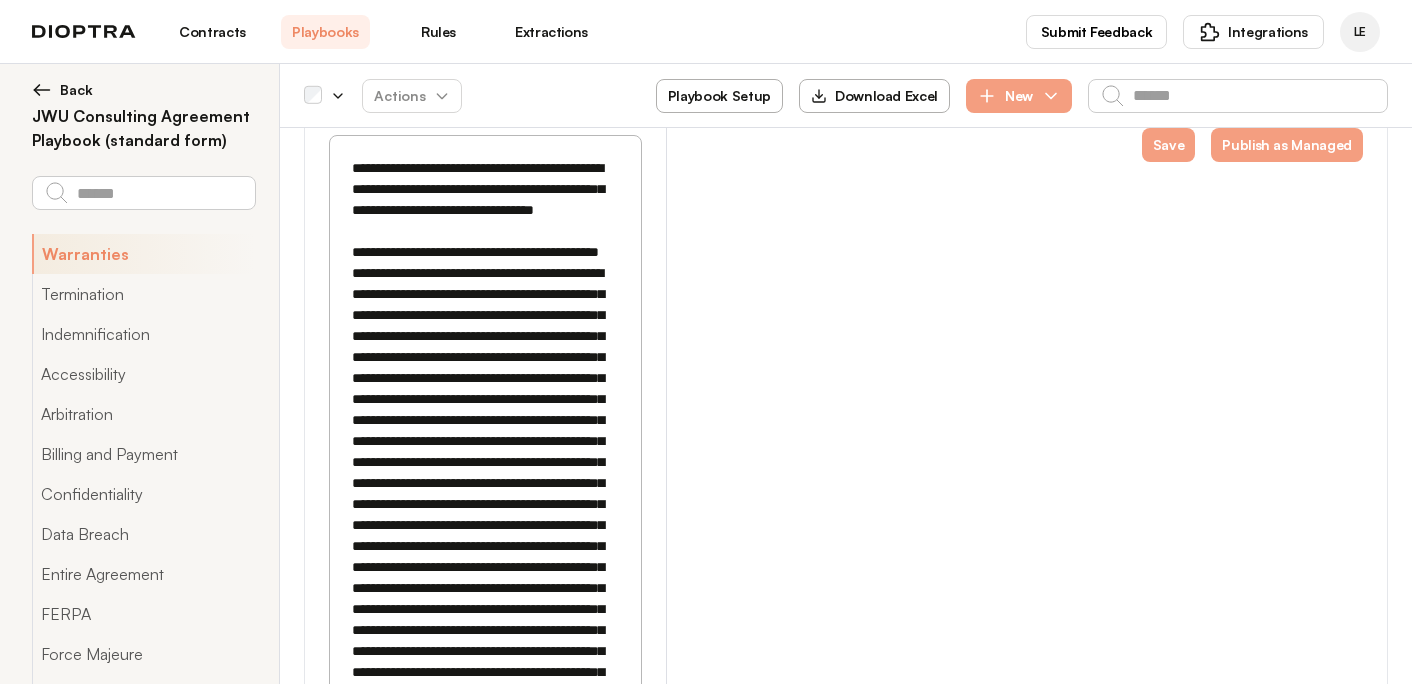 drag, startPoint x: 344, startPoint y: 254, endPoint x: 430, endPoint y: 273, distance: 88.07383 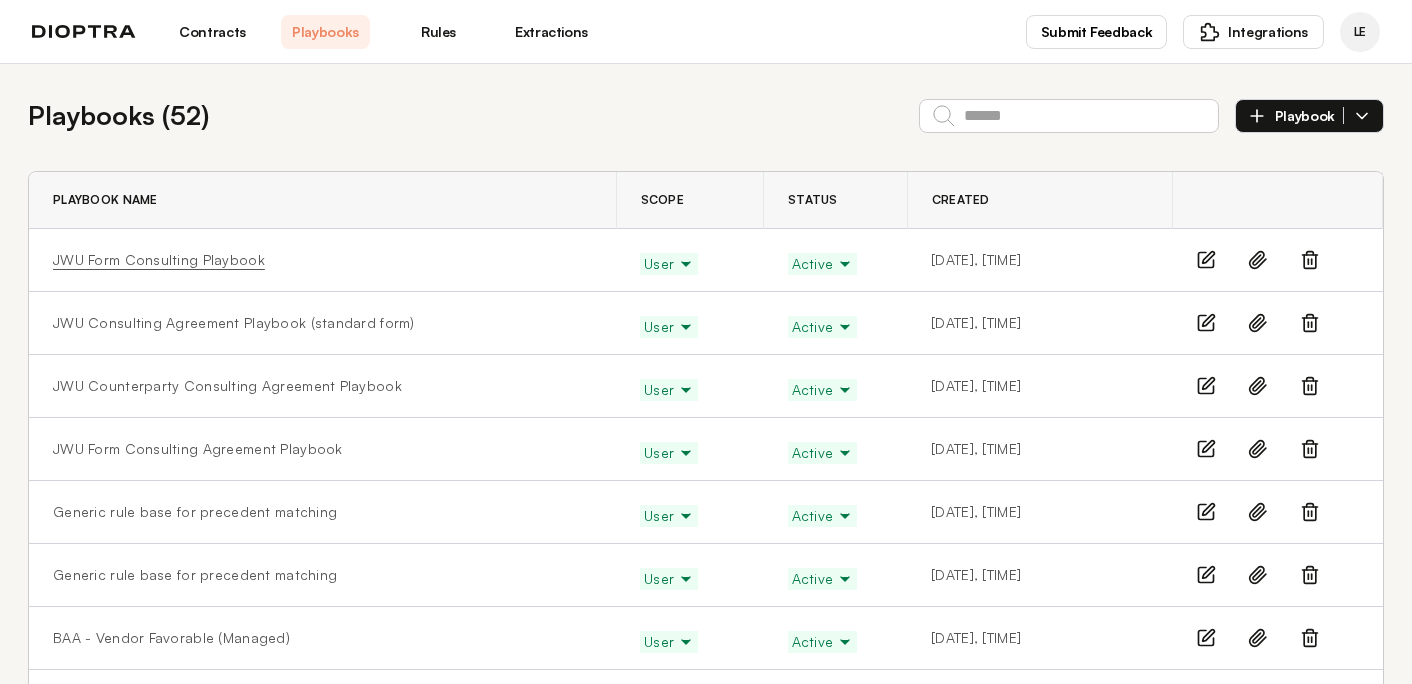 click on "JWU Form Consulting Playbook" at bounding box center [159, 260] 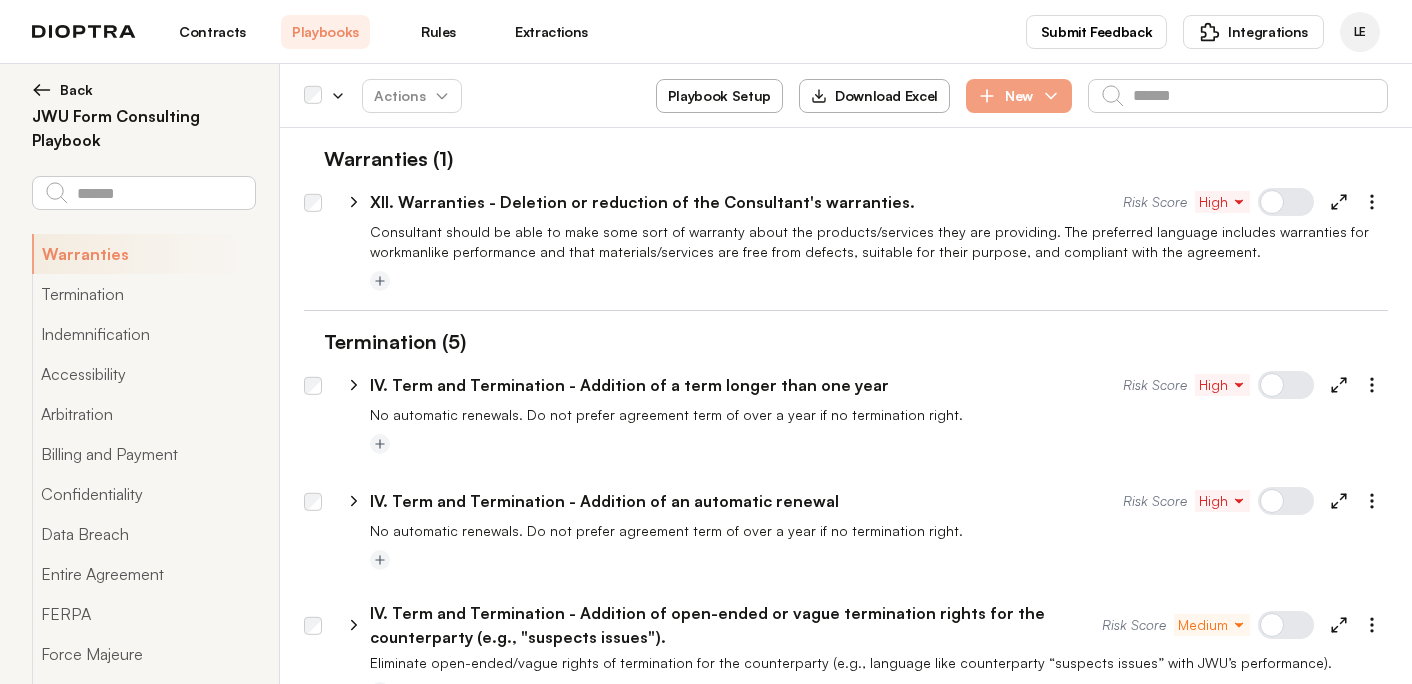 click 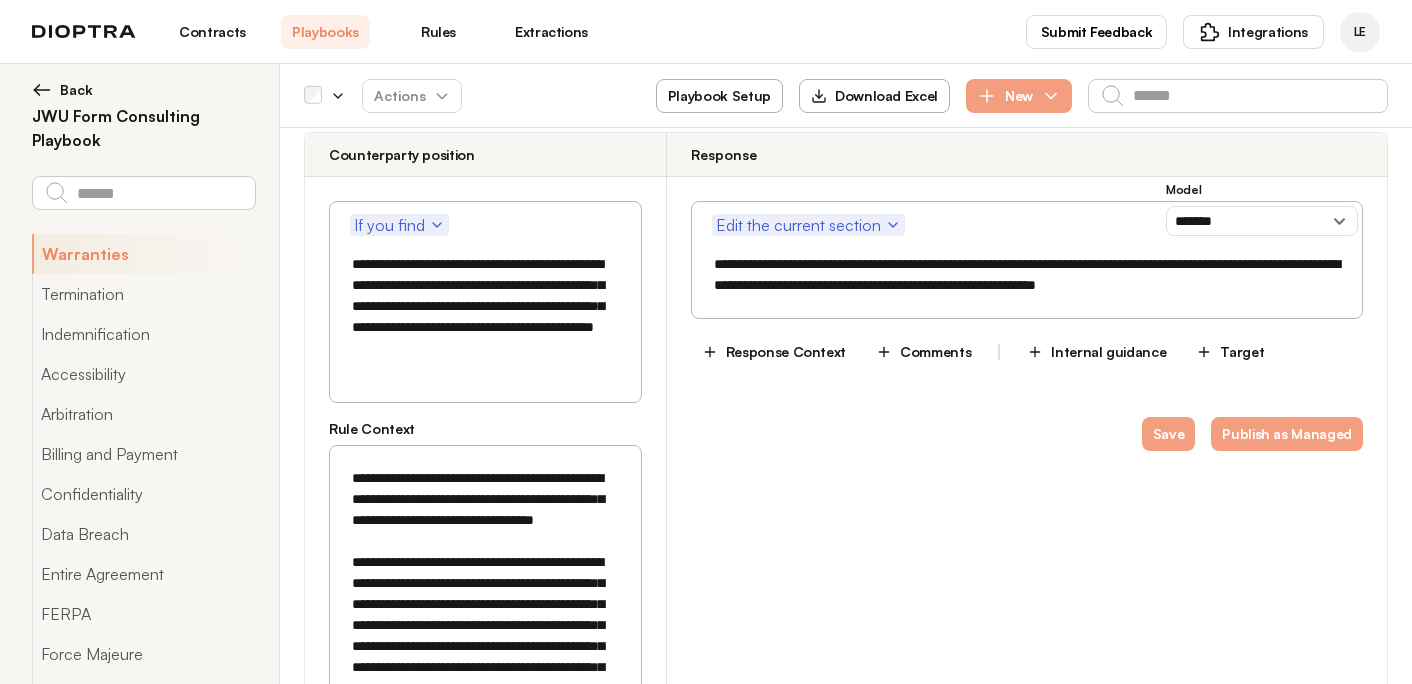 scroll, scrollTop: 244, scrollLeft: 0, axis: vertical 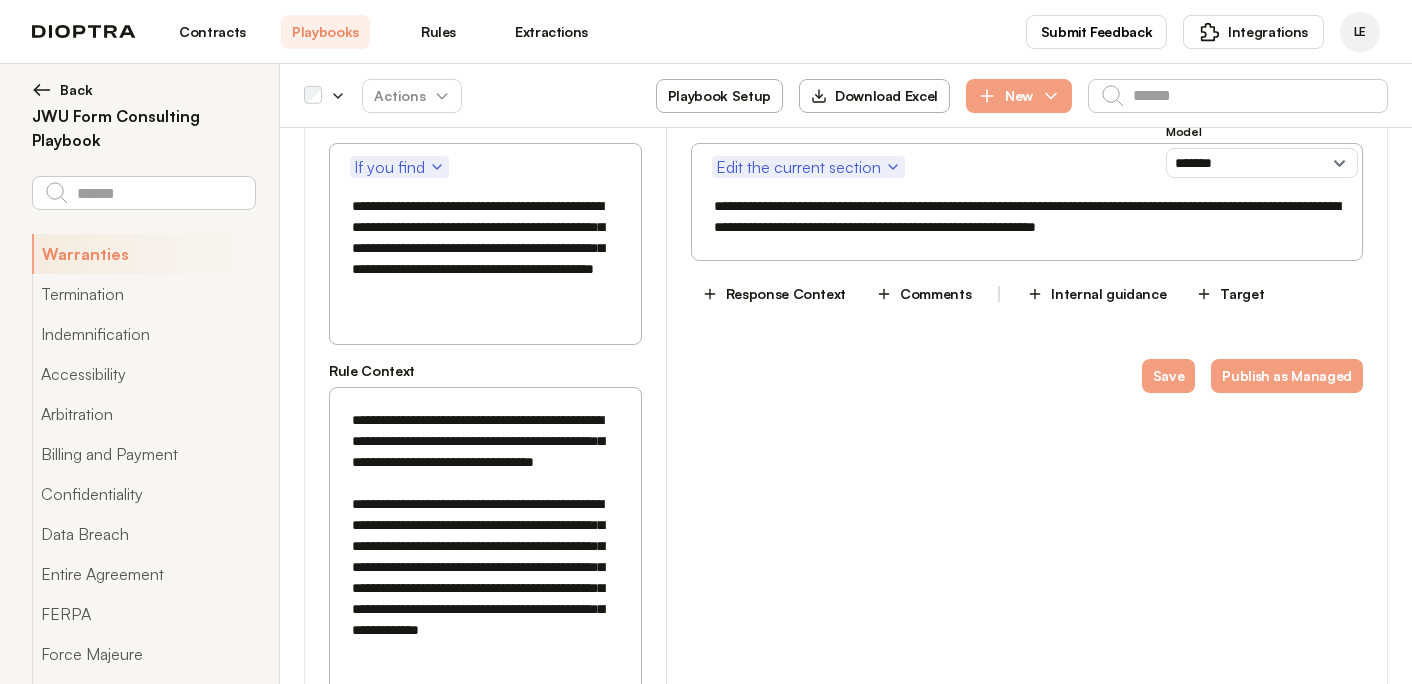 click on "**********" at bounding box center (485, 557) 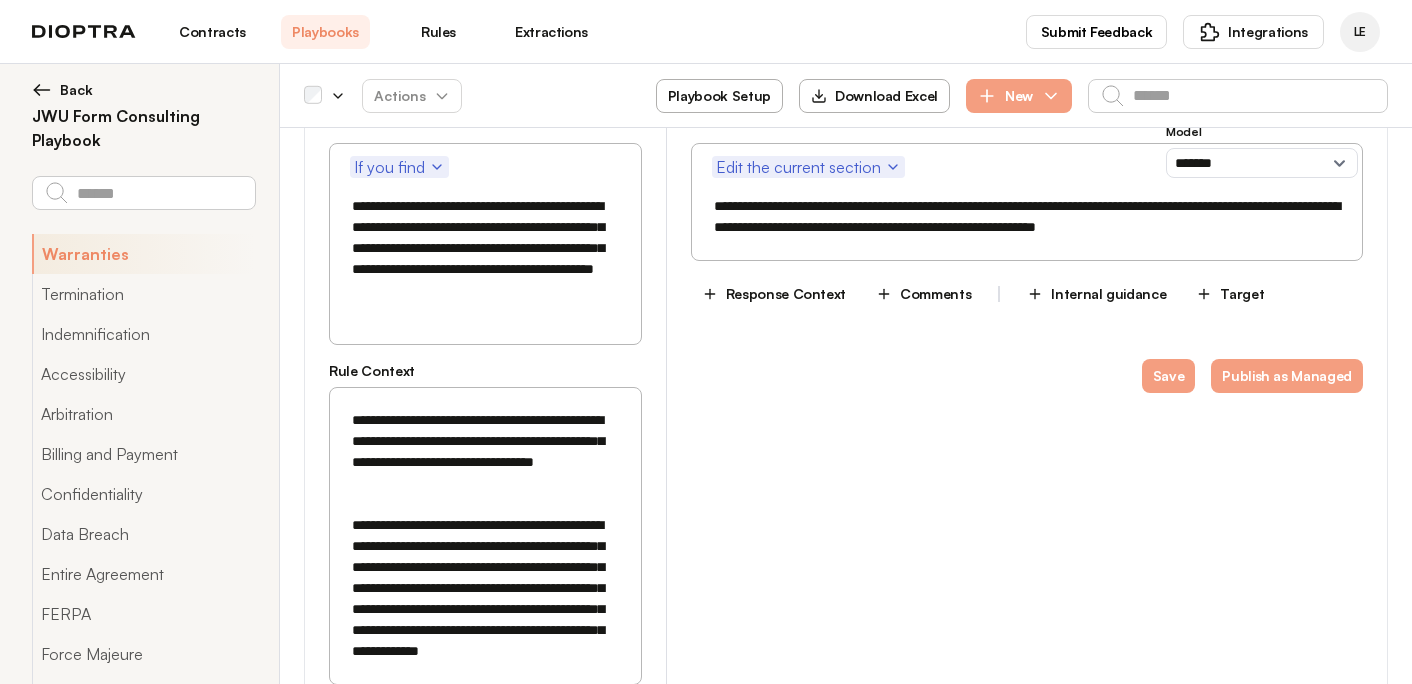 paste on "**********" 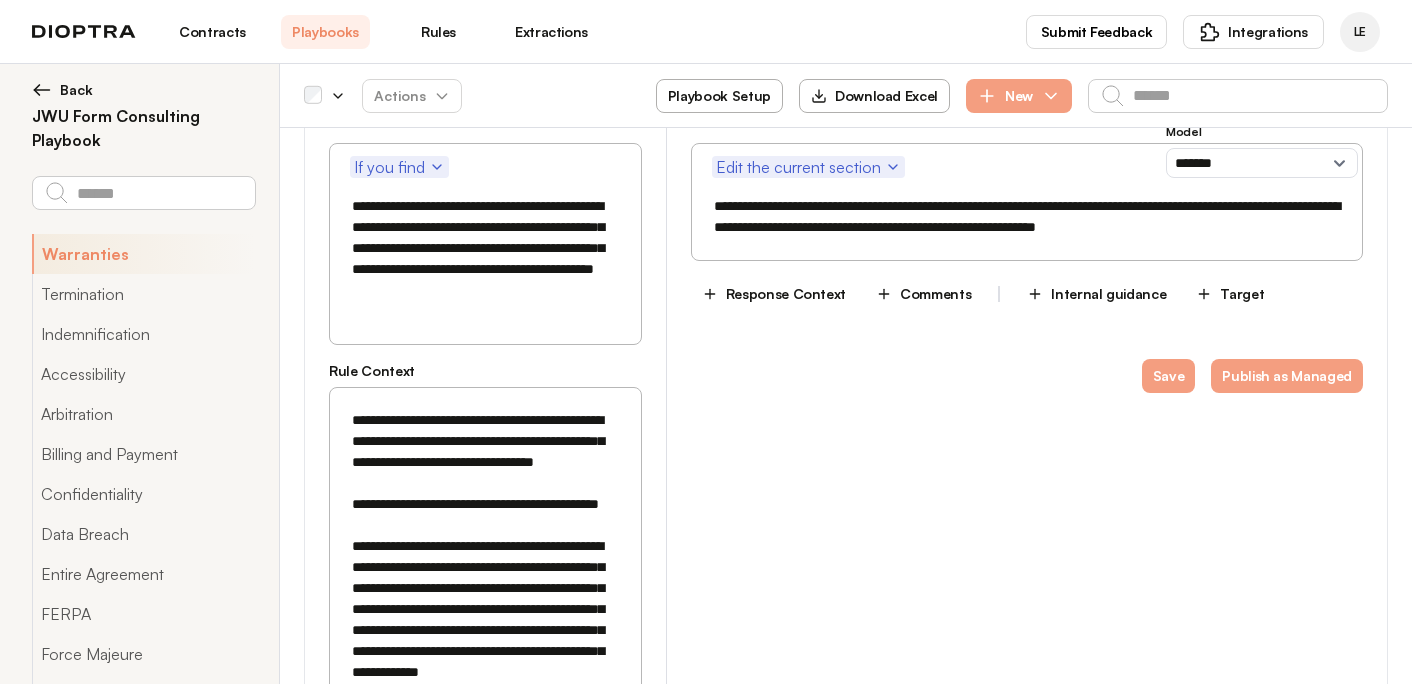 drag, startPoint x: 544, startPoint y: 510, endPoint x: 529, endPoint y: 510, distance: 15 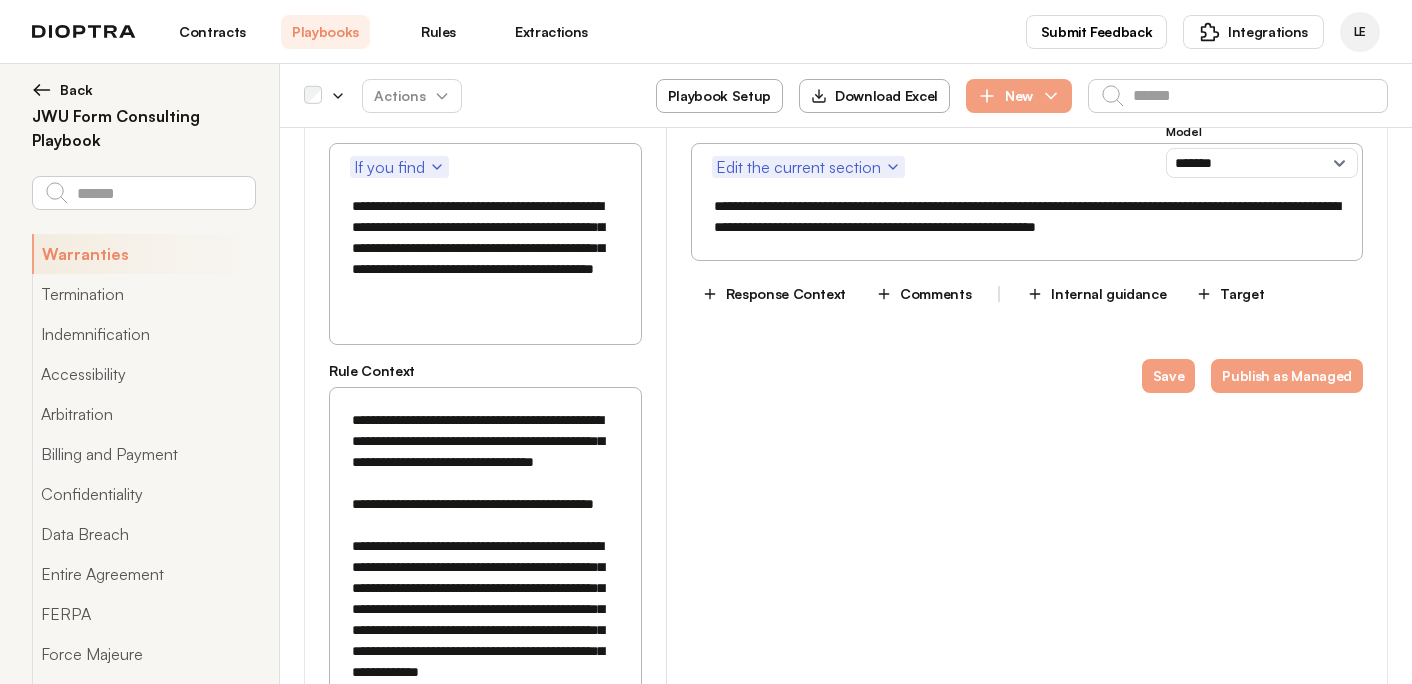 click on "**********" at bounding box center (485, 588) 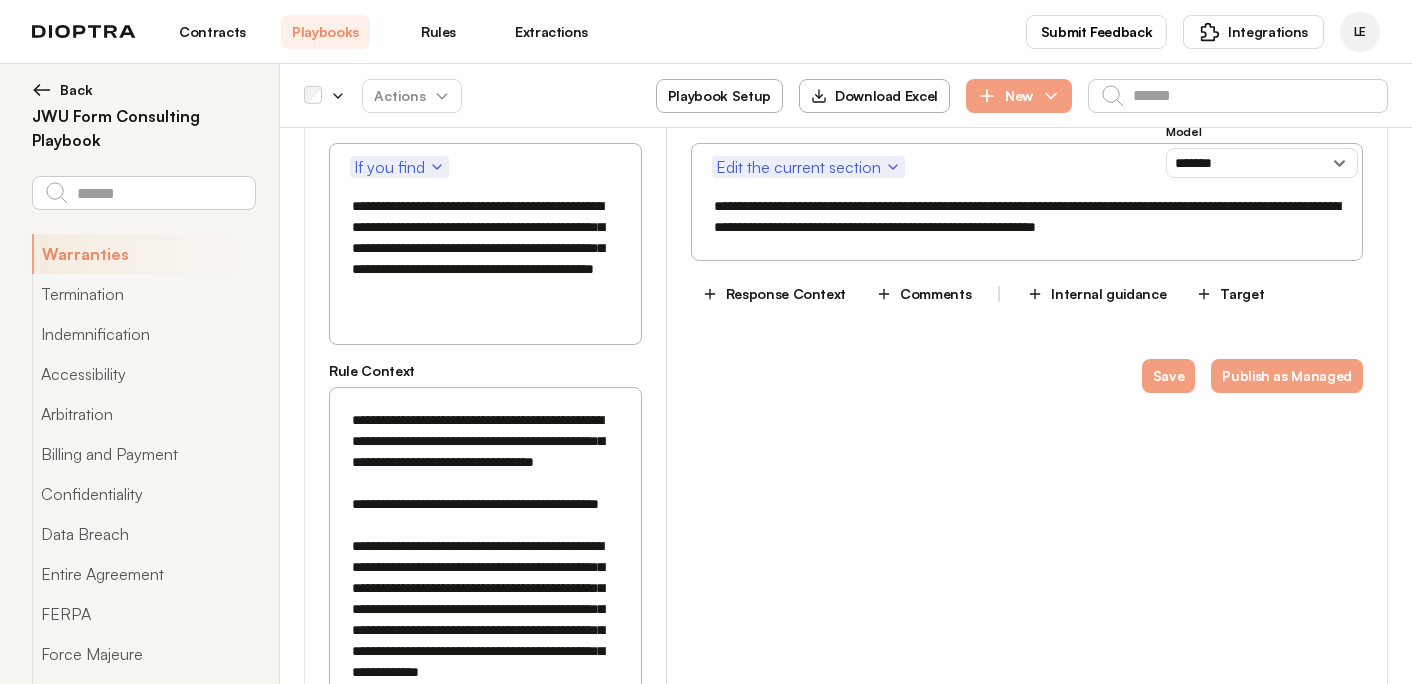 click on "**********" at bounding box center [485, 588] 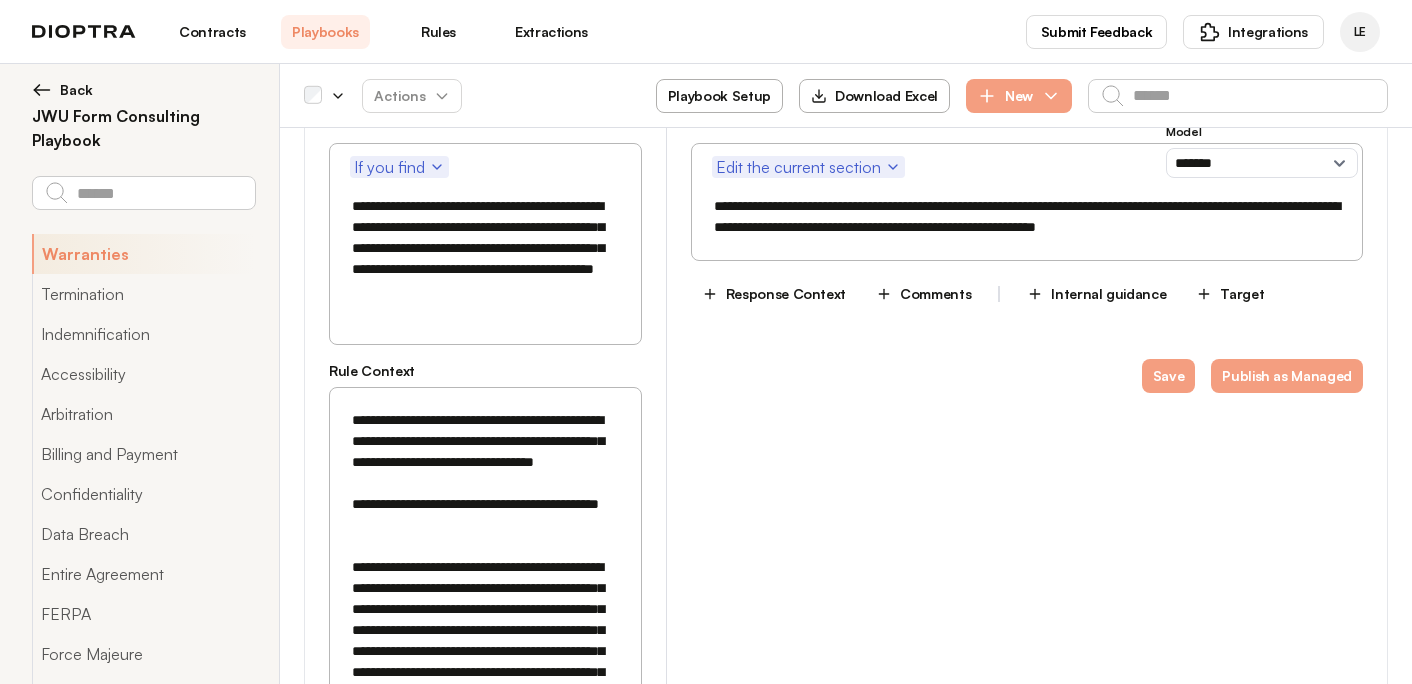 paste on "**********" 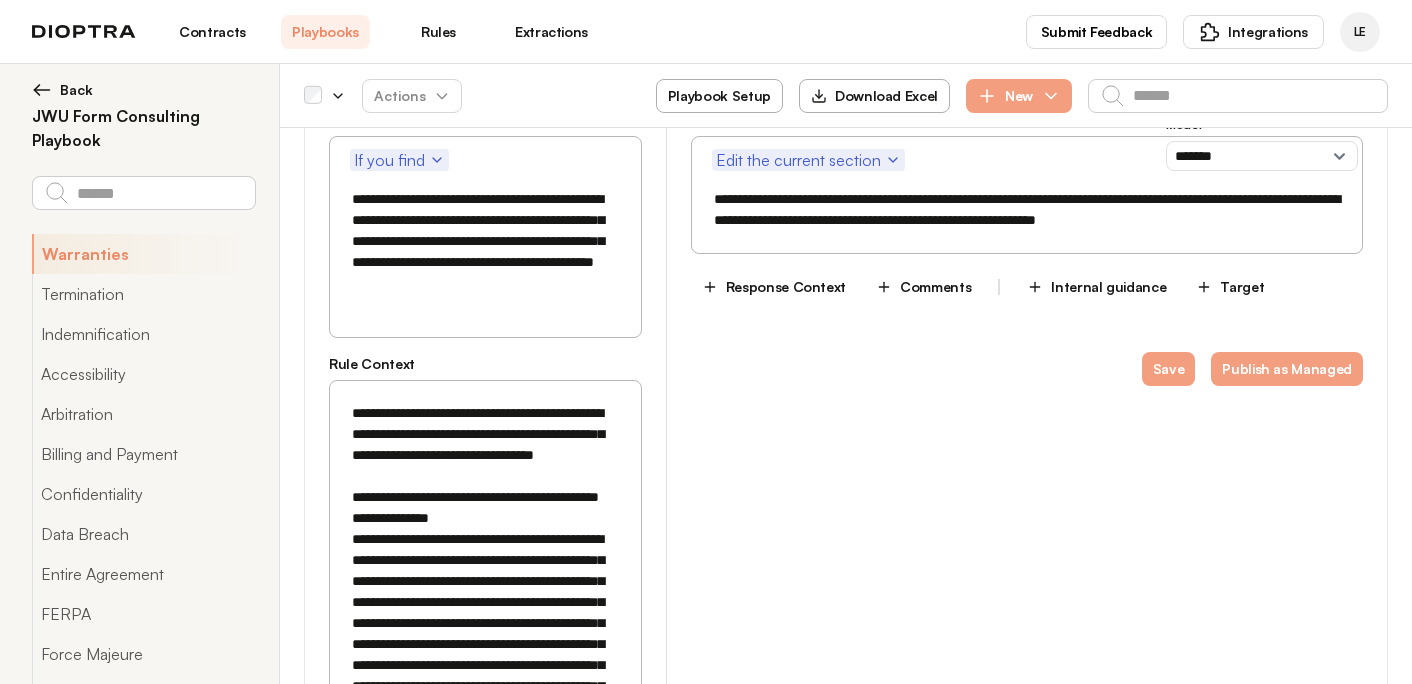 scroll, scrollTop: 254, scrollLeft: 0, axis: vertical 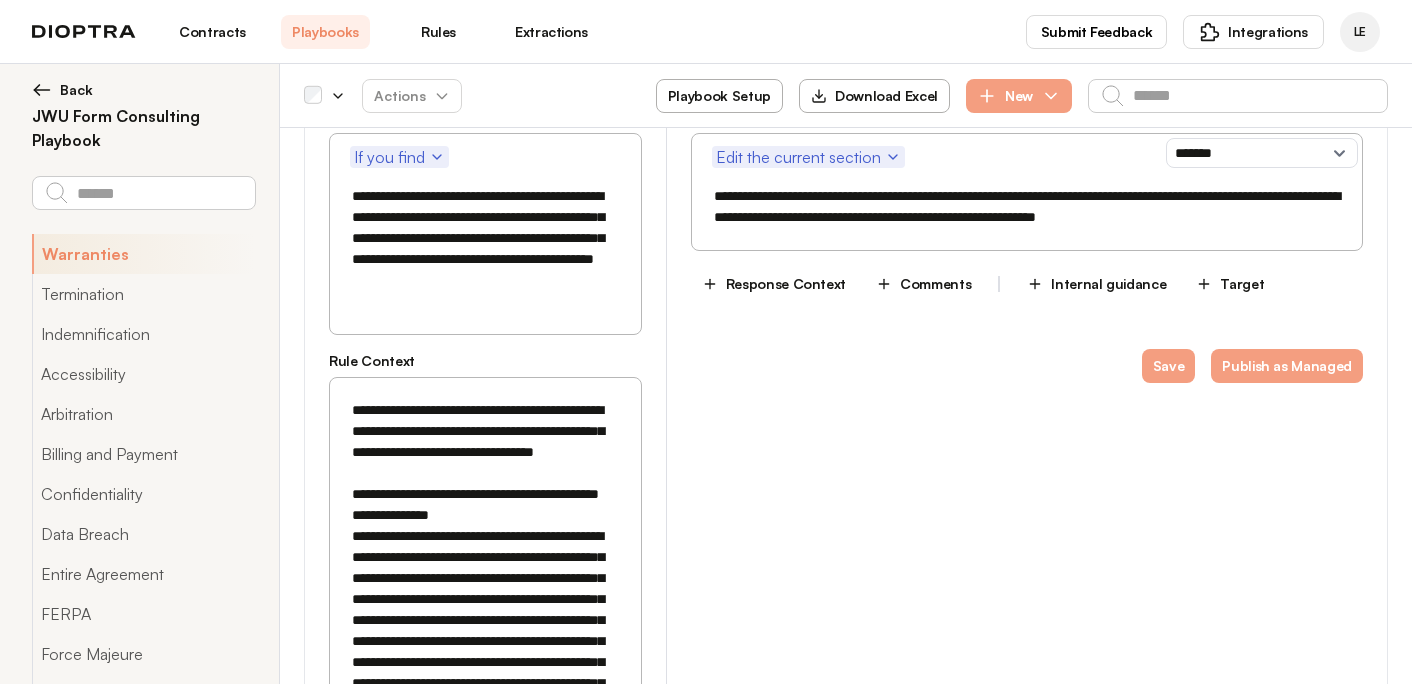 drag, startPoint x: 467, startPoint y: 537, endPoint x: 323, endPoint y: 537, distance: 144 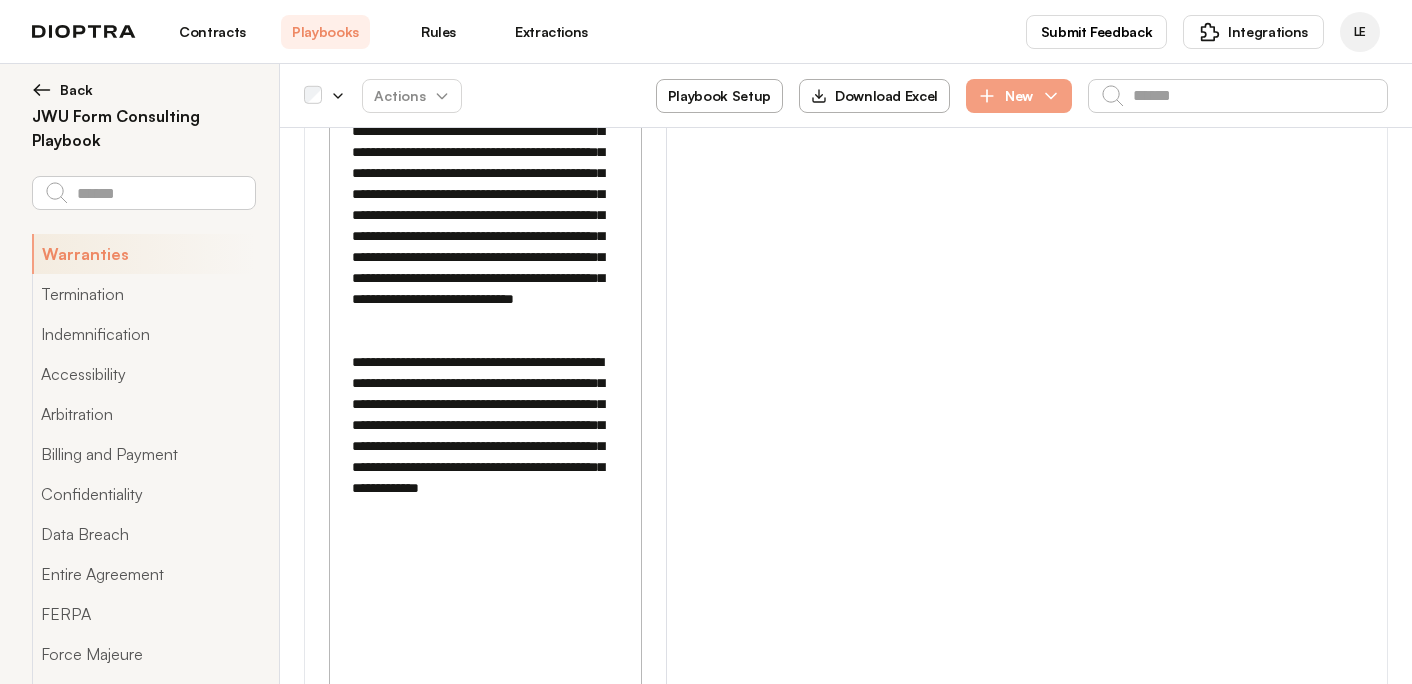 scroll, scrollTop: 1498, scrollLeft: 0, axis: vertical 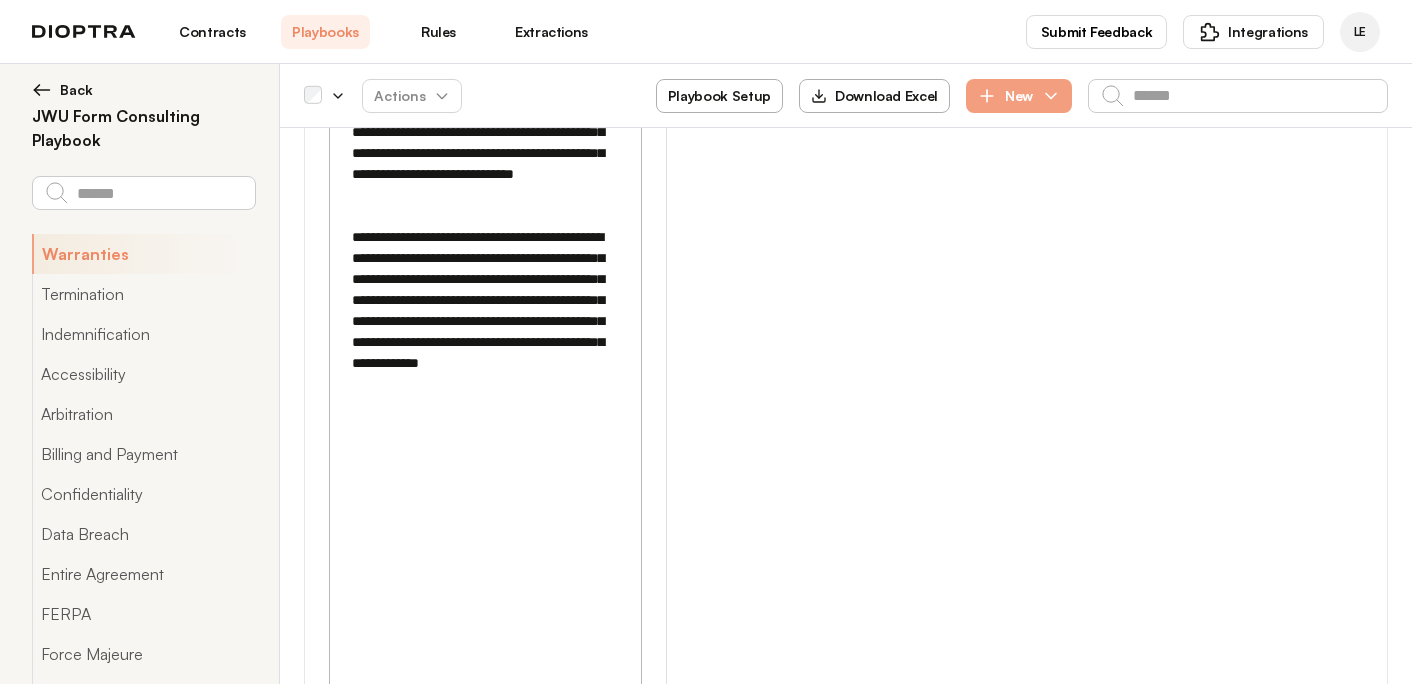 click at bounding box center (485, -88) 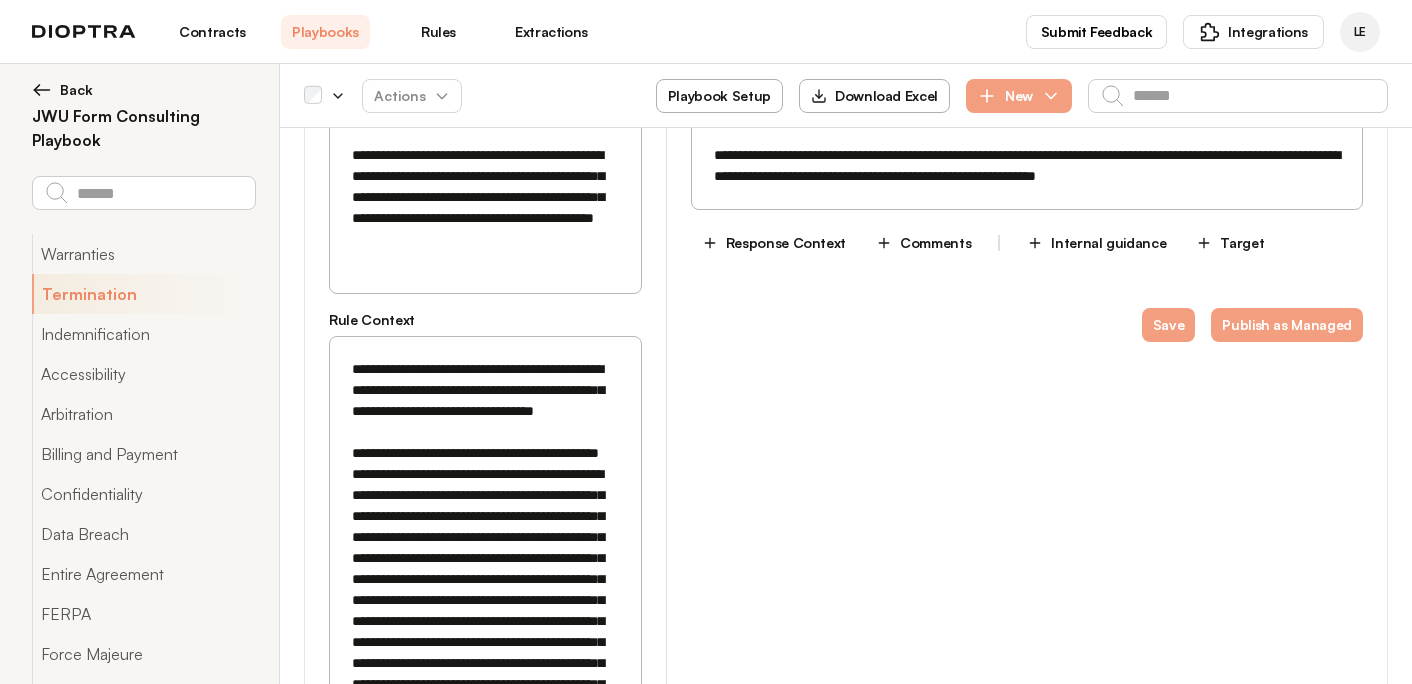 scroll, scrollTop: 266, scrollLeft: 0, axis: vertical 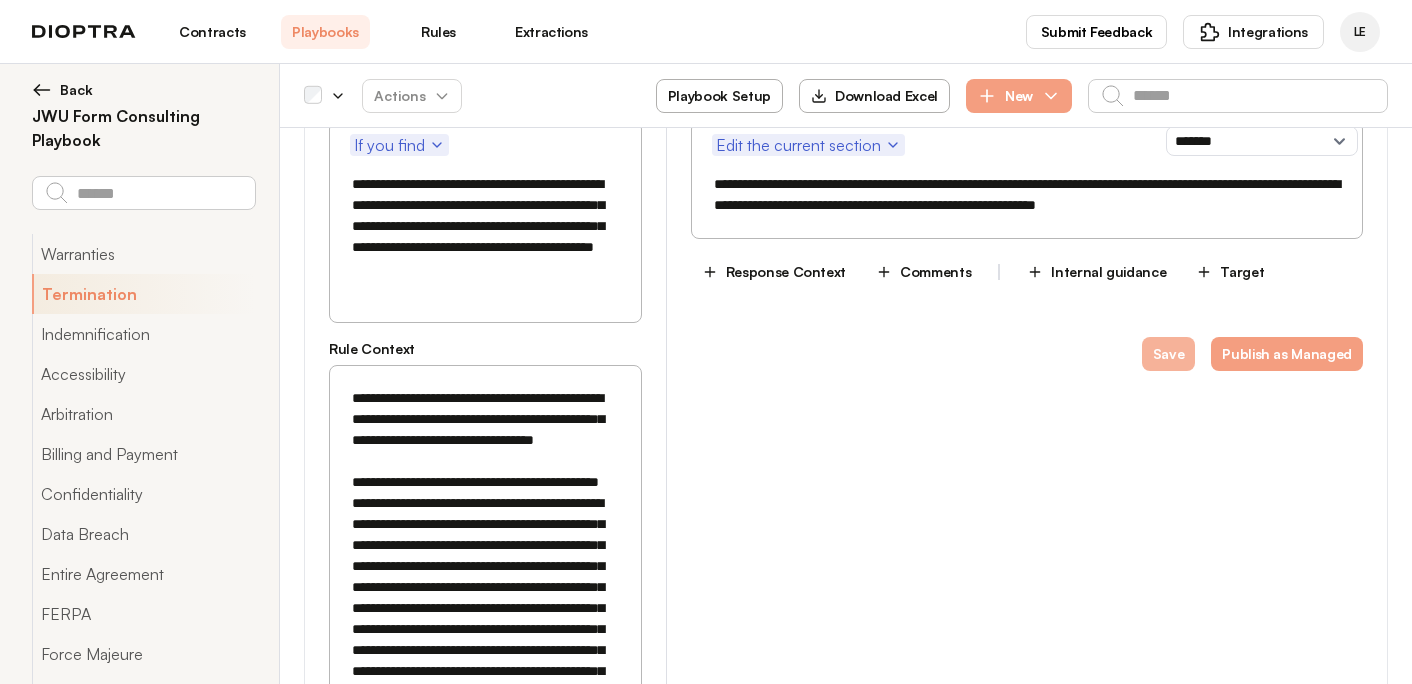 type on "**********" 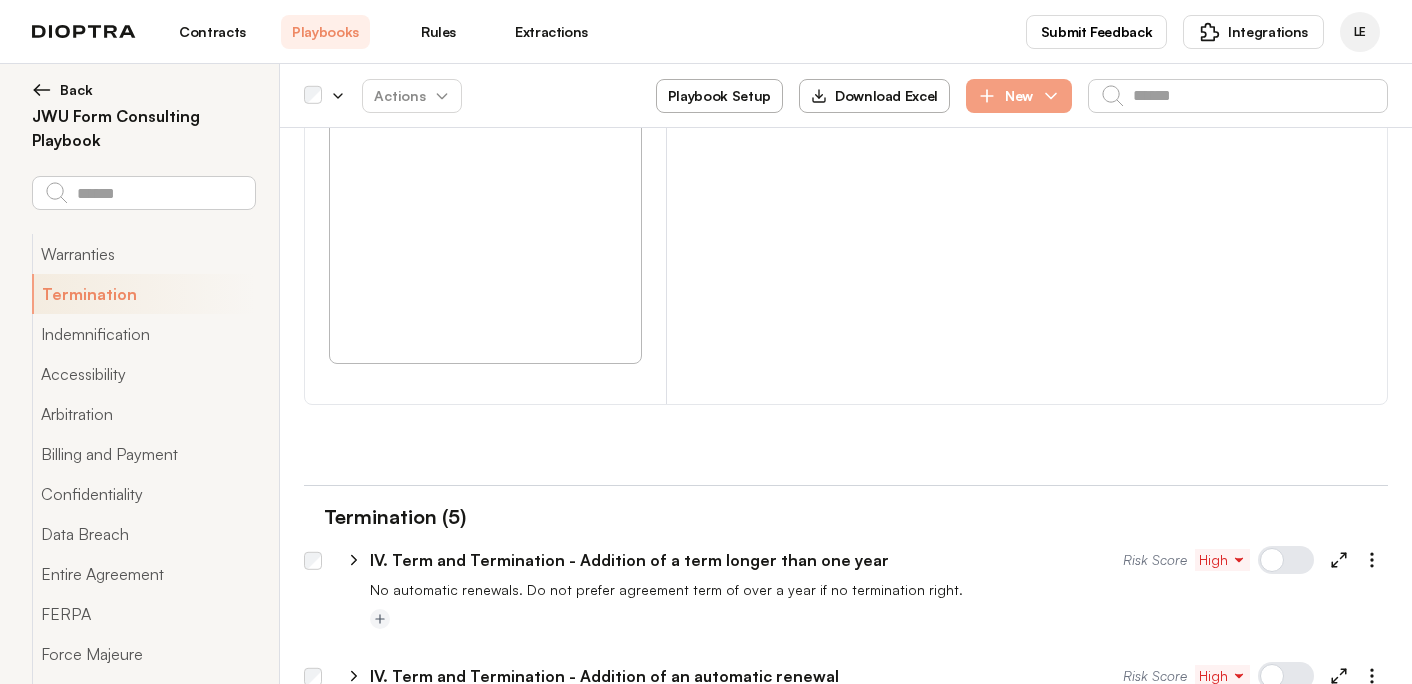 scroll, scrollTop: 2008, scrollLeft: 0, axis: vertical 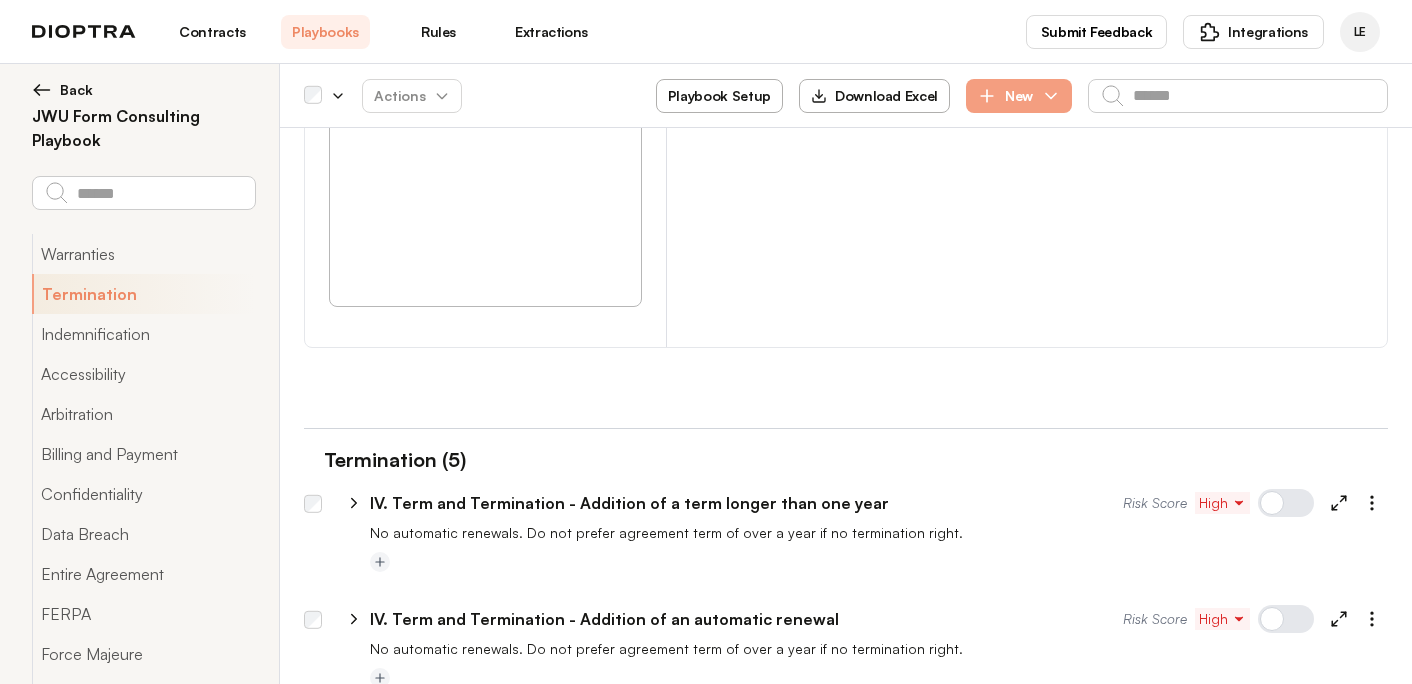 click 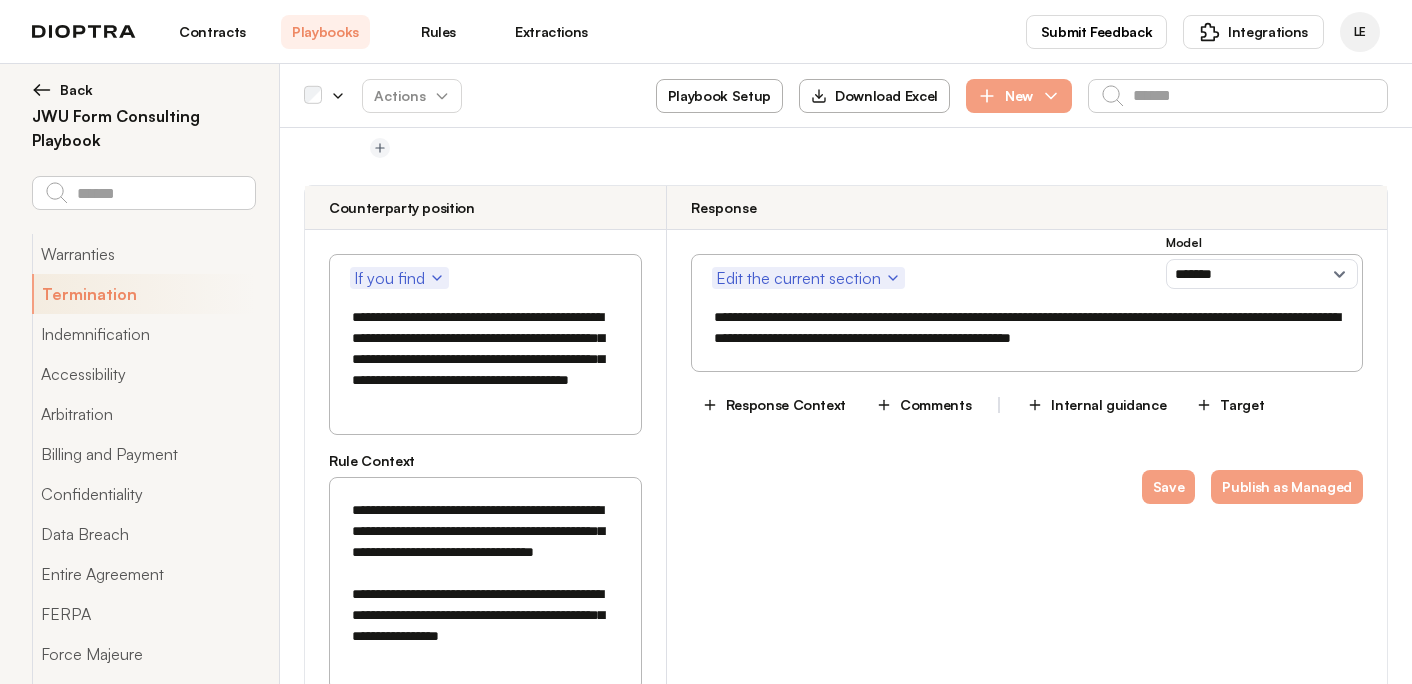 scroll, scrollTop: 2434, scrollLeft: 0, axis: vertical 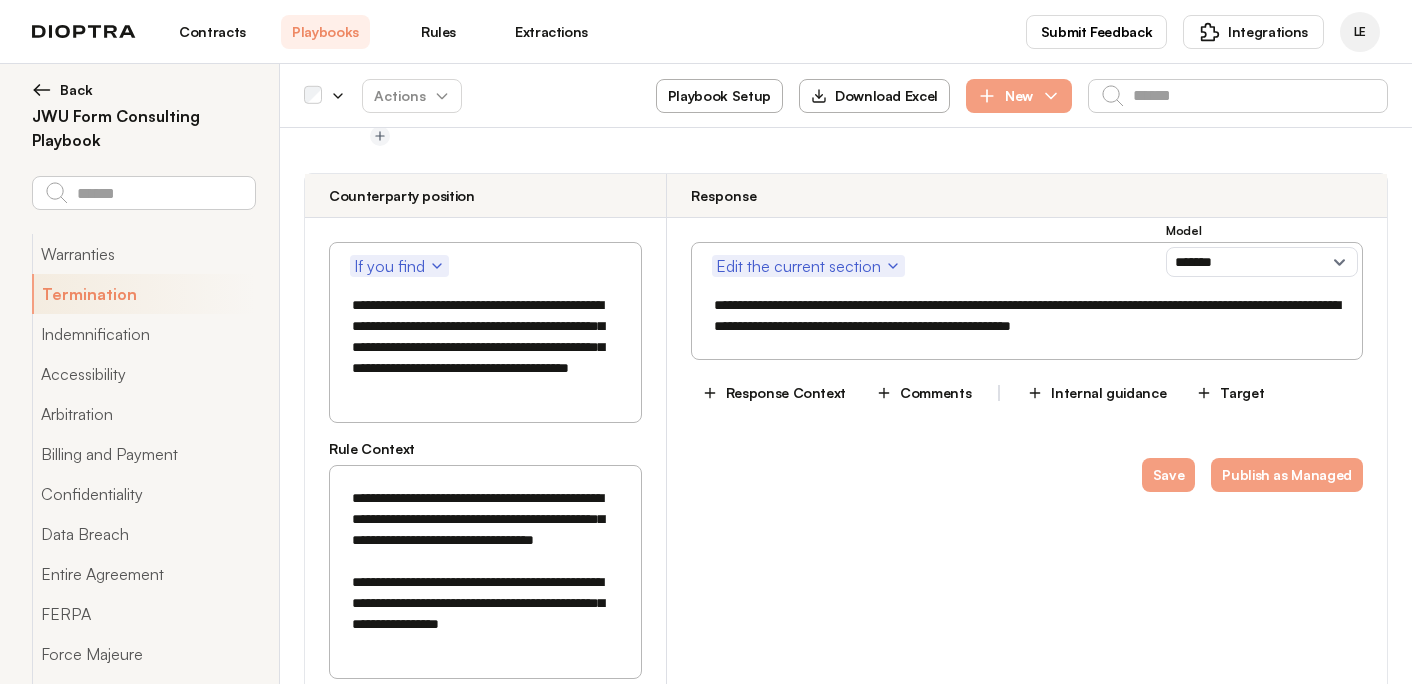 click on "**********" at bounding box center [485, 572] 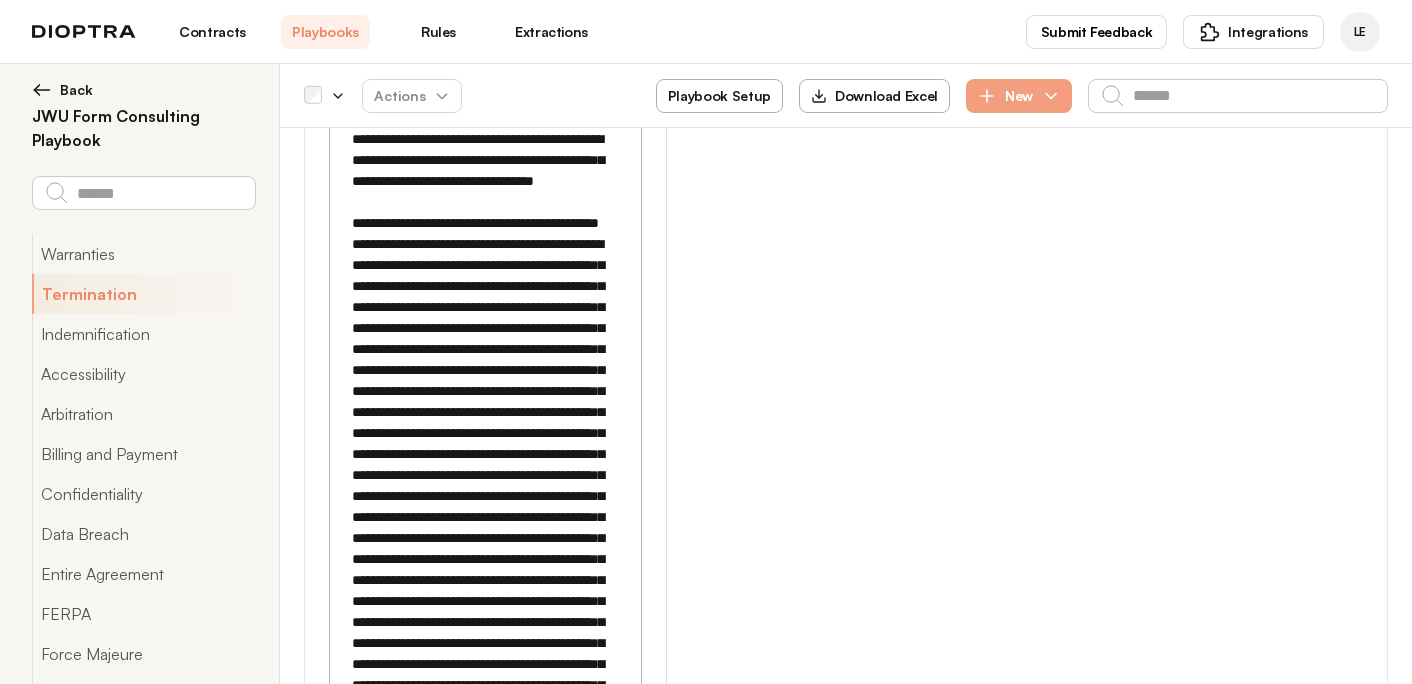 scroll, scrollTop: 356, scrollLeft: 0, axis: vertical 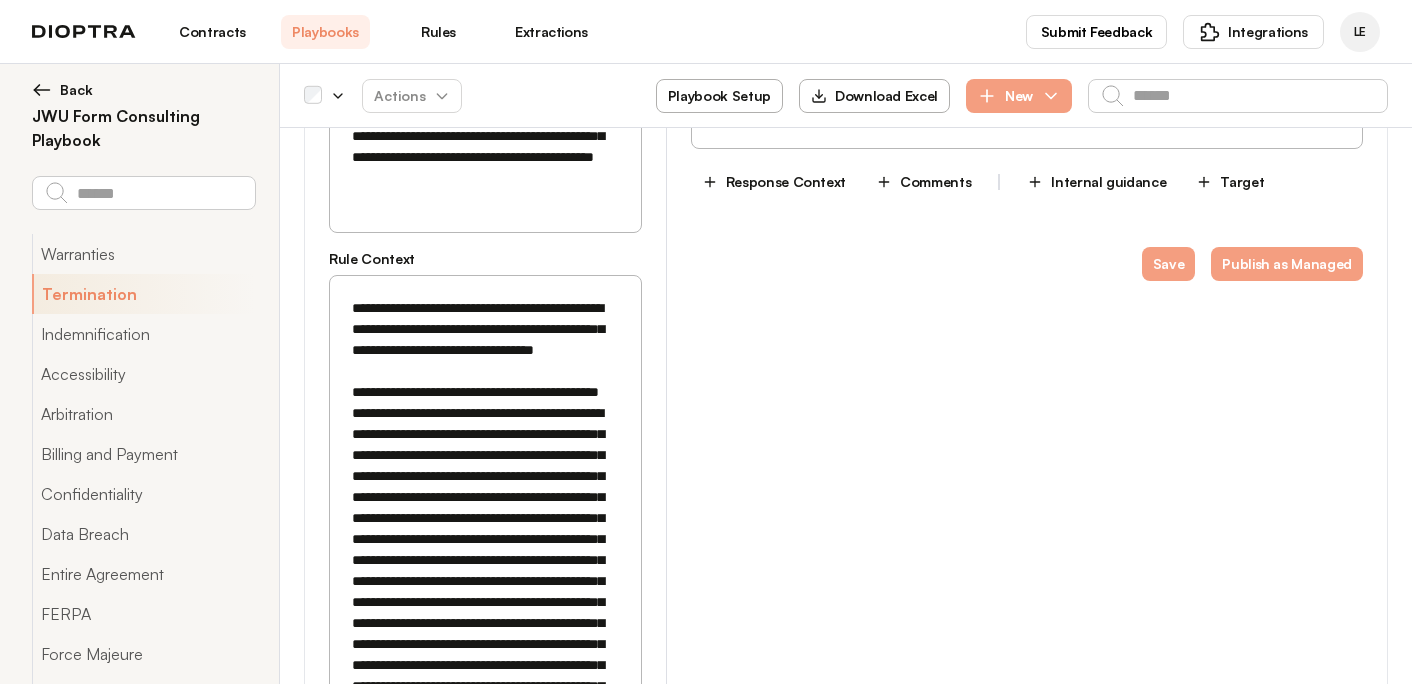 drag, startPoint x: 350, startPoint y: 393, endPoint x: 551, endPoint y: 412, distance: 201.89601 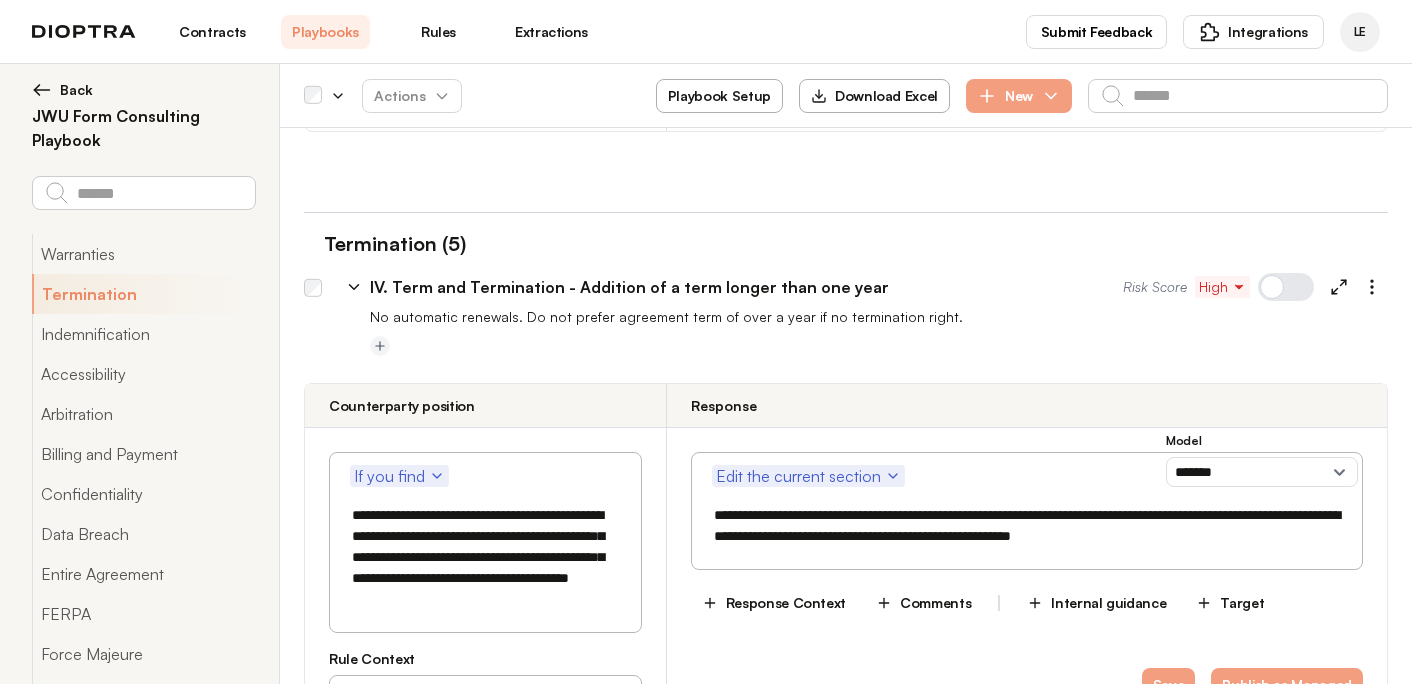 scroll, scrollTop: 2248, scrollLeft: 0, axis: vertical 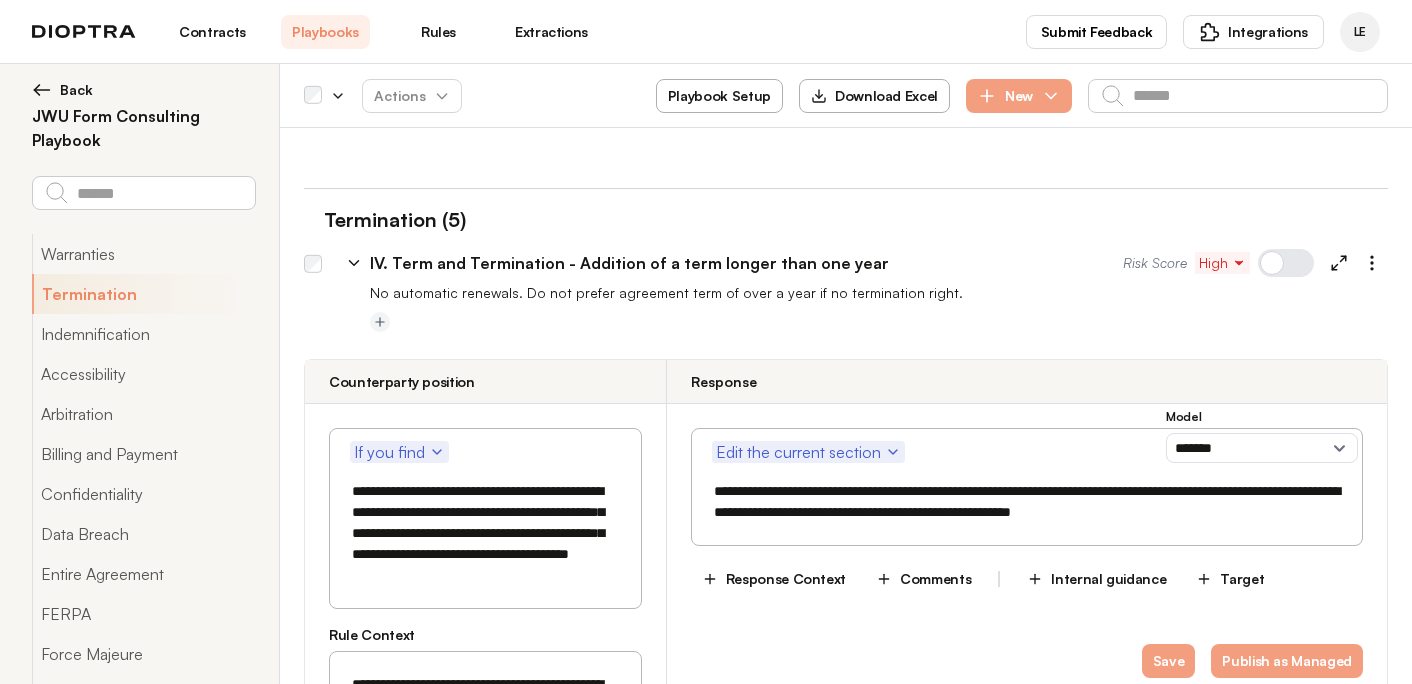 click on "**********" at bounding box center (485, 779) 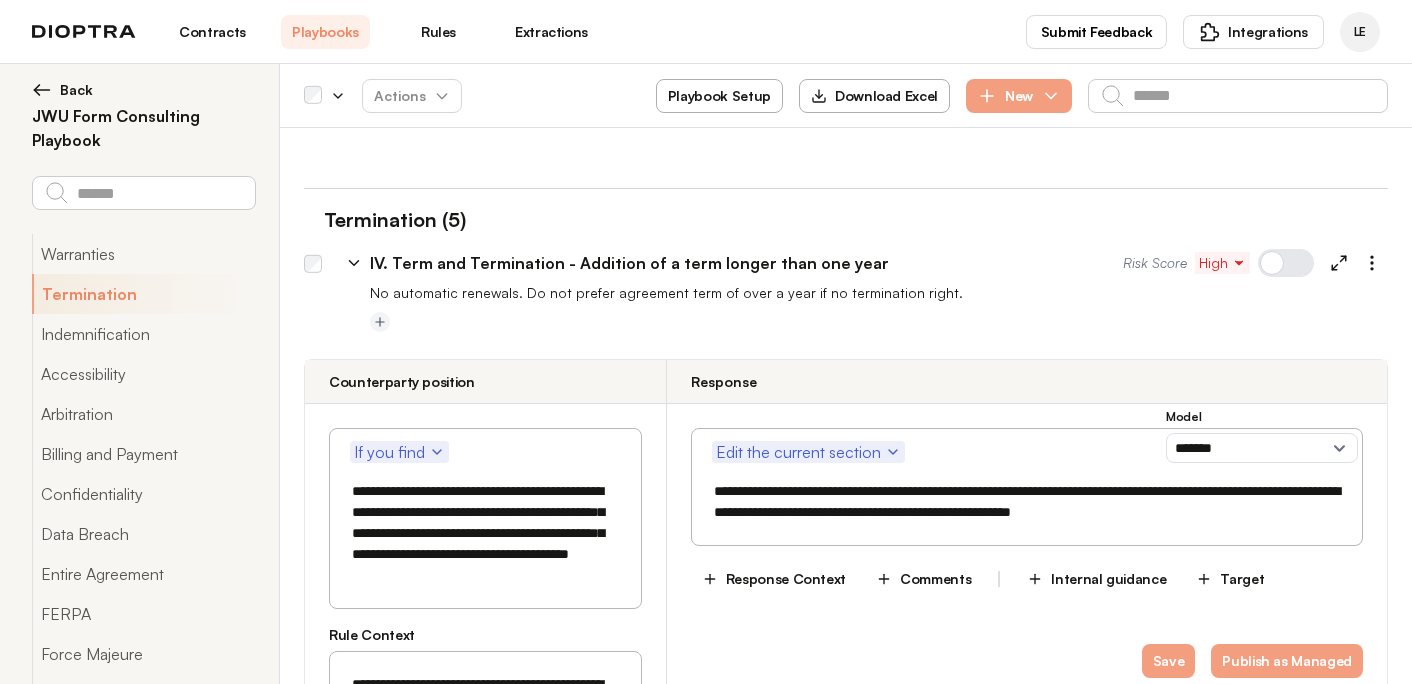 paste on "**********" 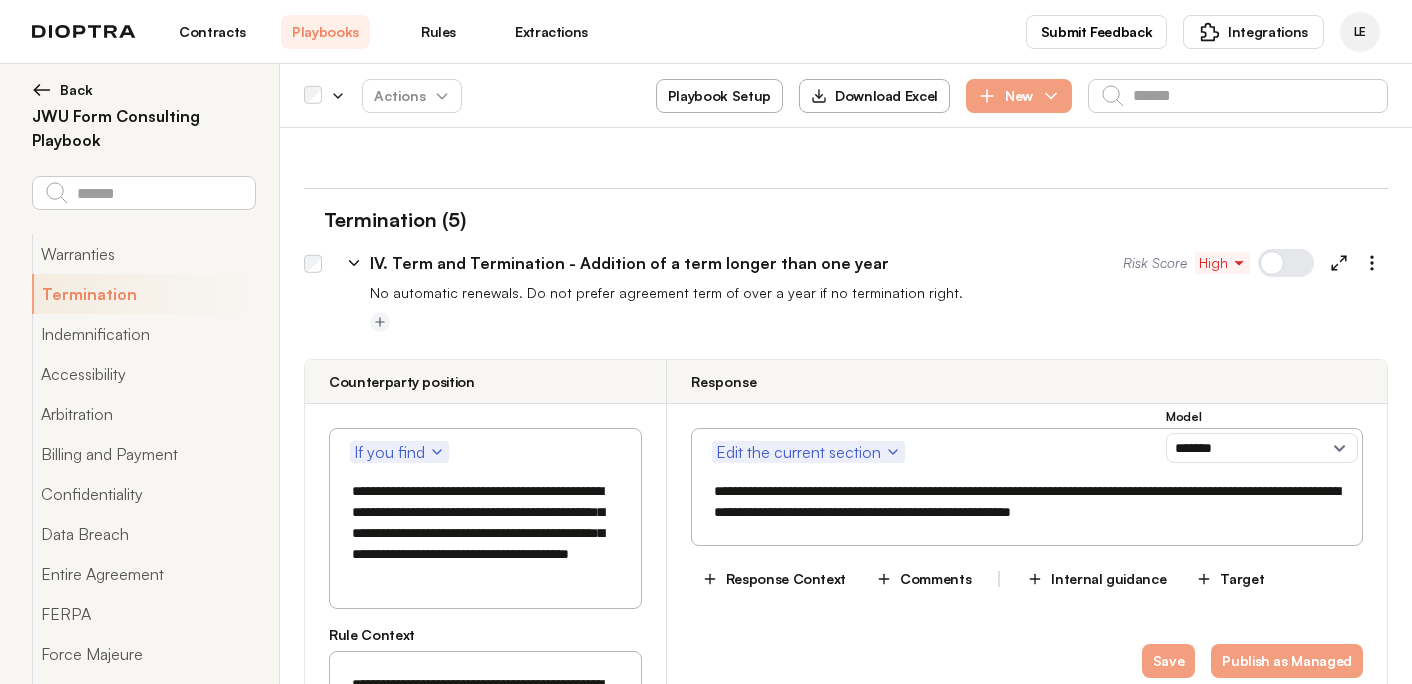 drag, startPoint x: 560, startPoint y: 322, endPoint x: 400, endPoint y: 324, distance: 160.0125 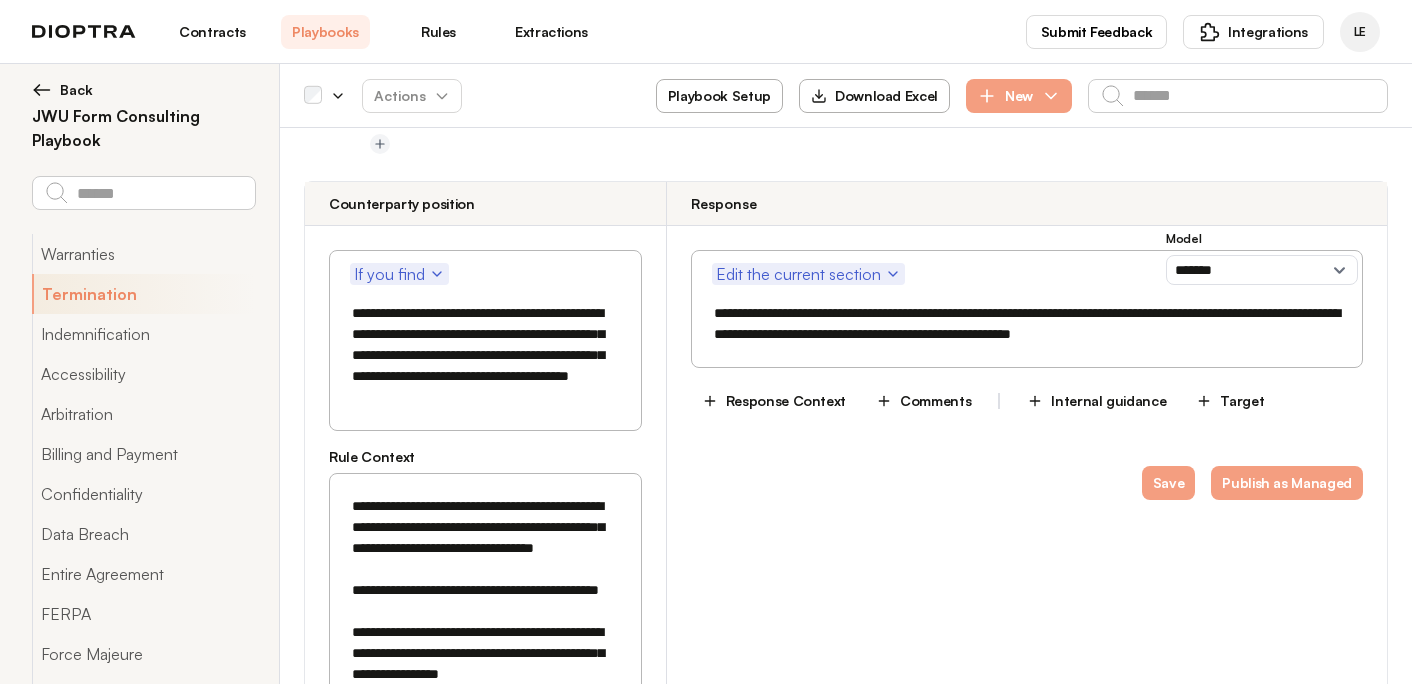 scroll, scrollTop: 2466, scrollLeft: 0, axis: vertical 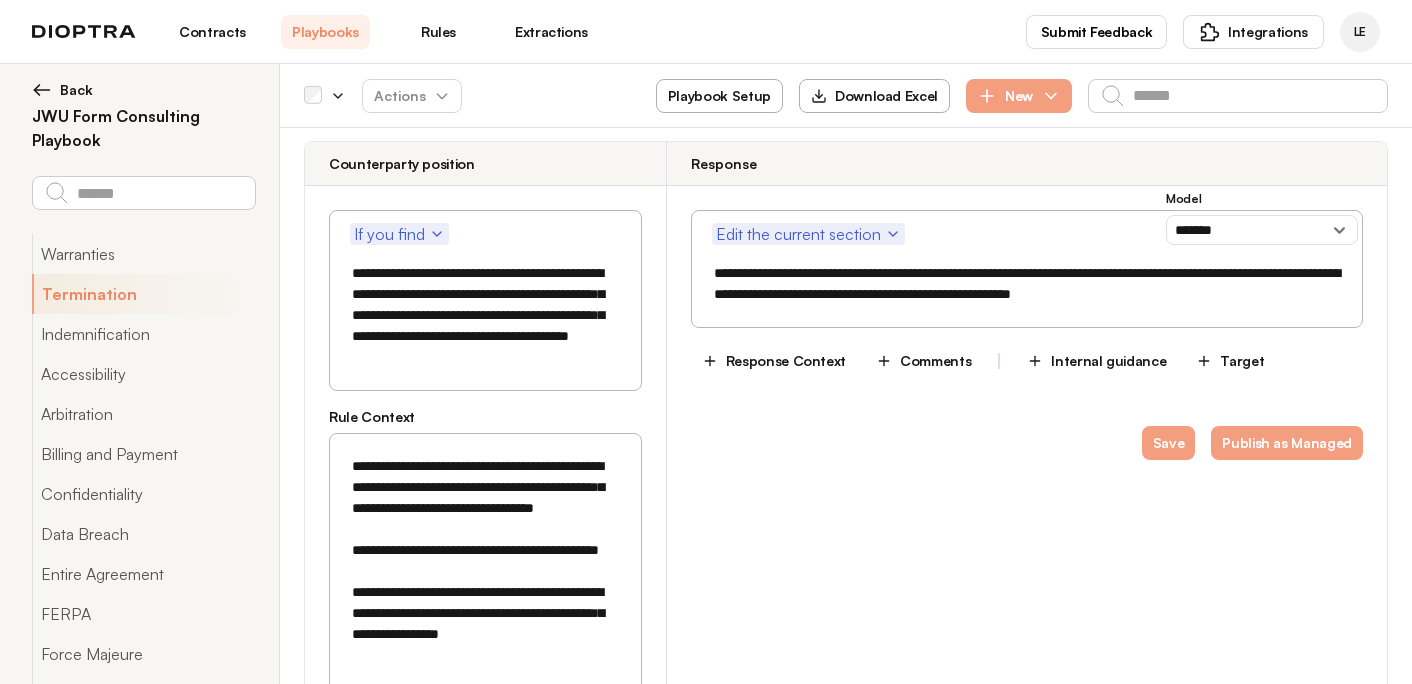 drag, startPoint x: 451, startPoint y: 422, endPoint x: 461, endPoint y: 412, distance: 14.142136 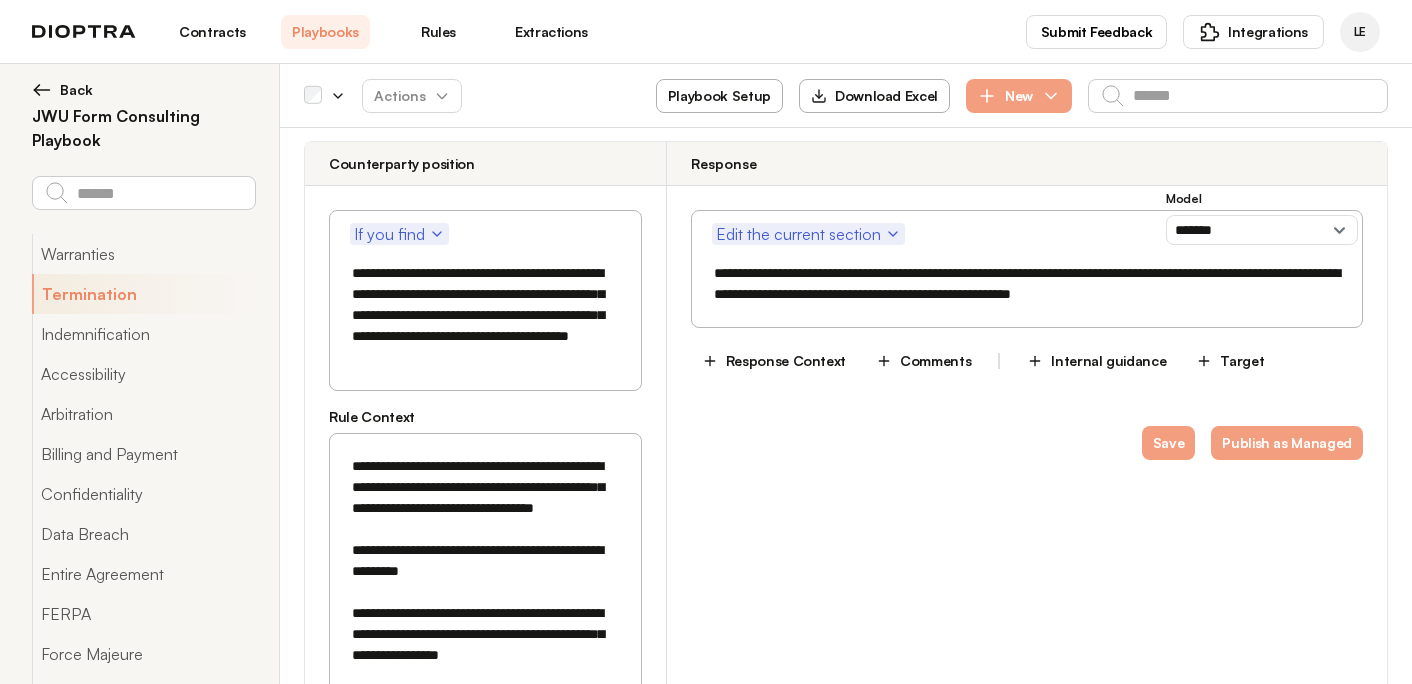 click on "**********" at bounding box center (485, 571) 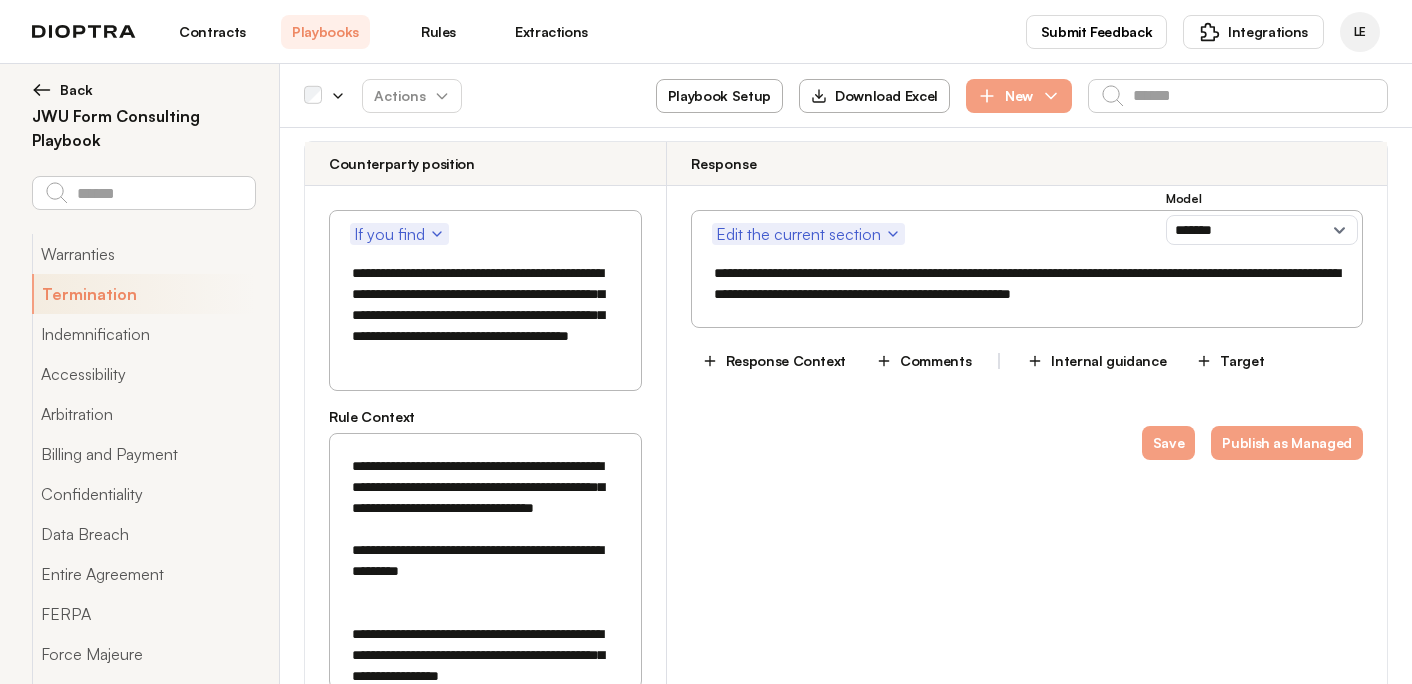 paste on "**********" 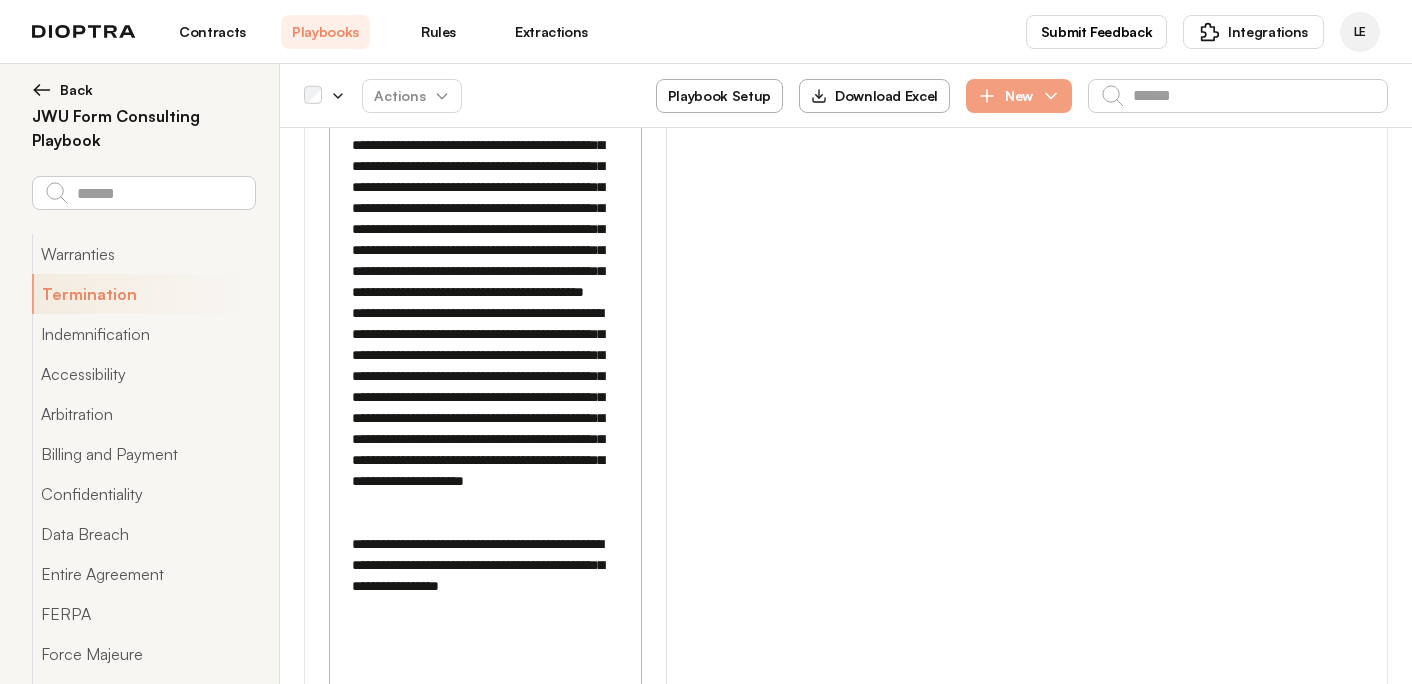 scroll, scrollTop: 3445, scrollLeft: 0, axis: vertical 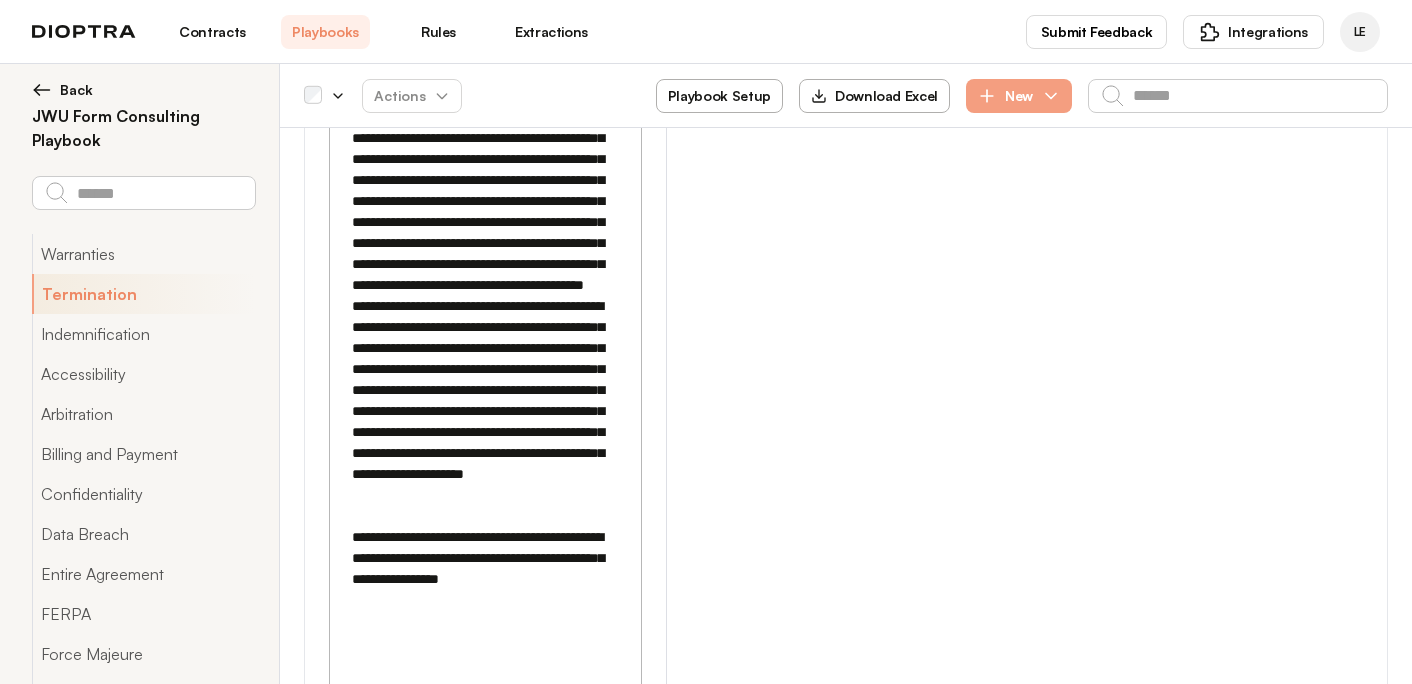 click at bounding box center [485, 128] 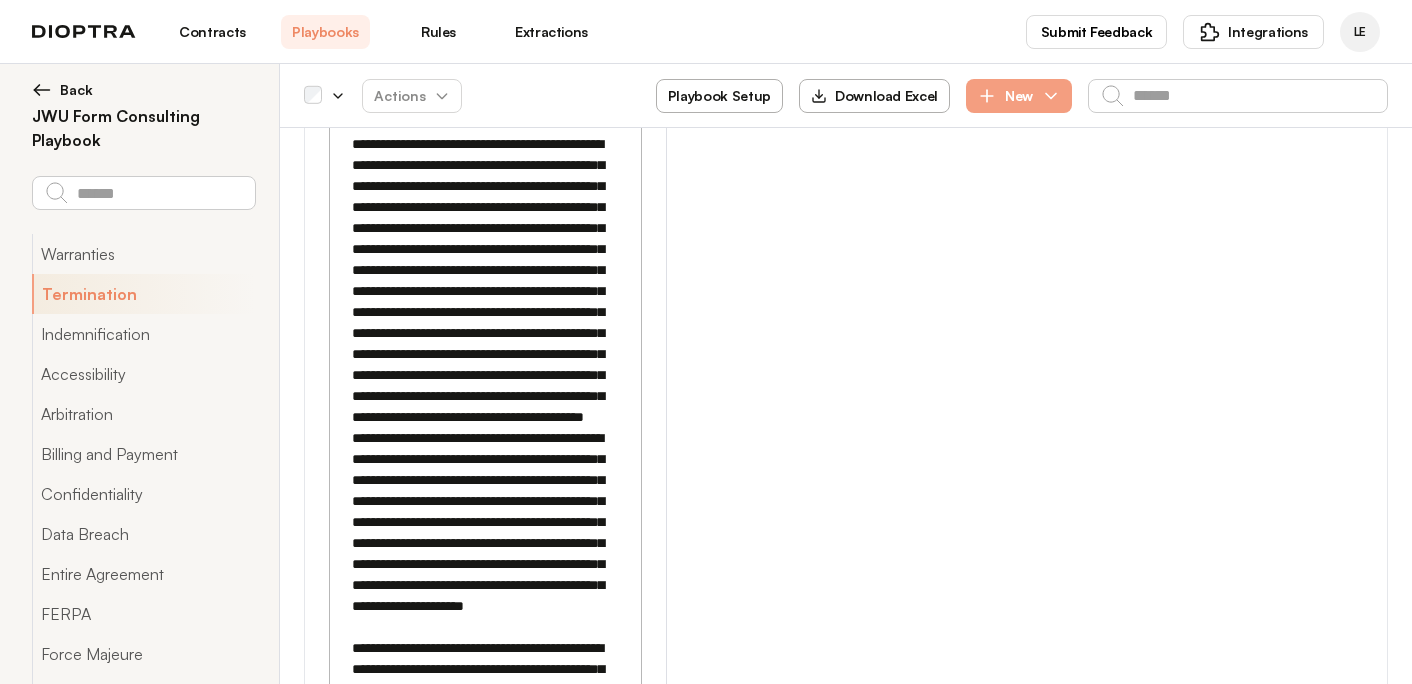 scroll, scrollTop: 3405, scrollLeft: 0, axis: vertical 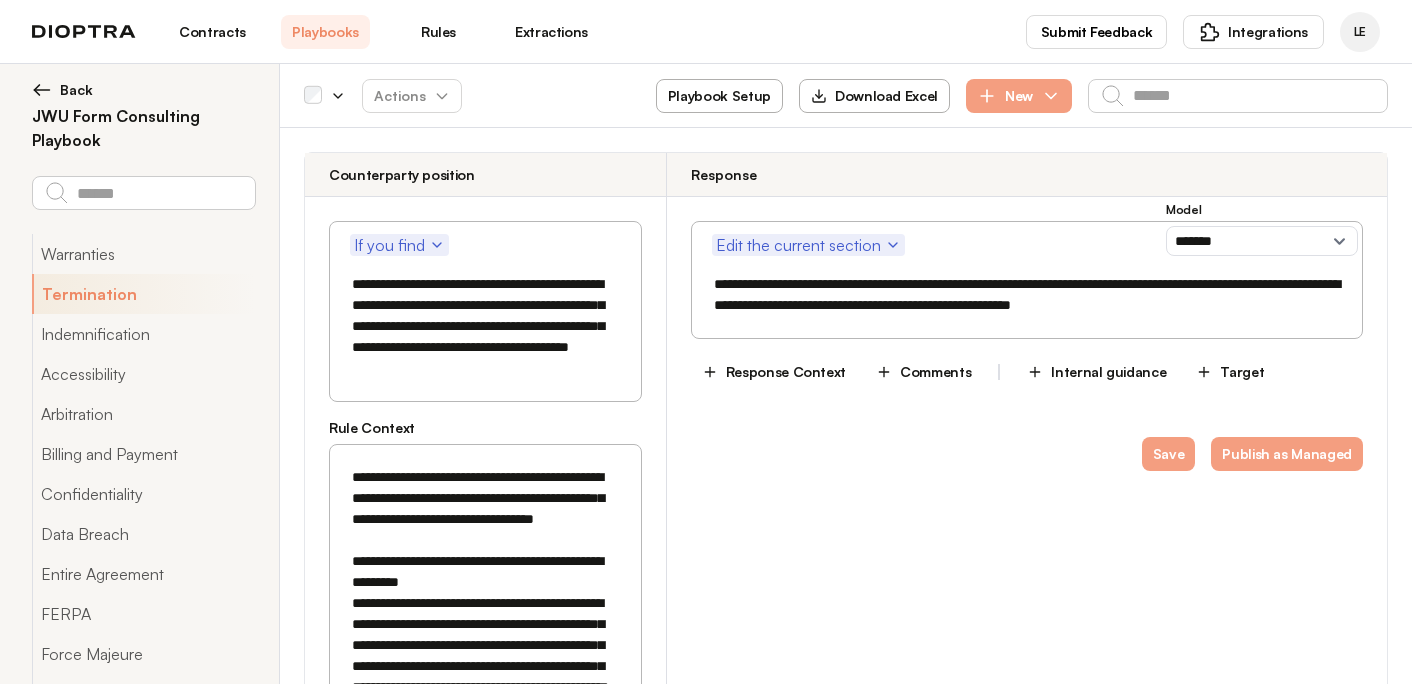 drag, startPoint x: 607, startPoint y: 546, endPoint x: 340, endPoint y: 418, distance: 296.09628 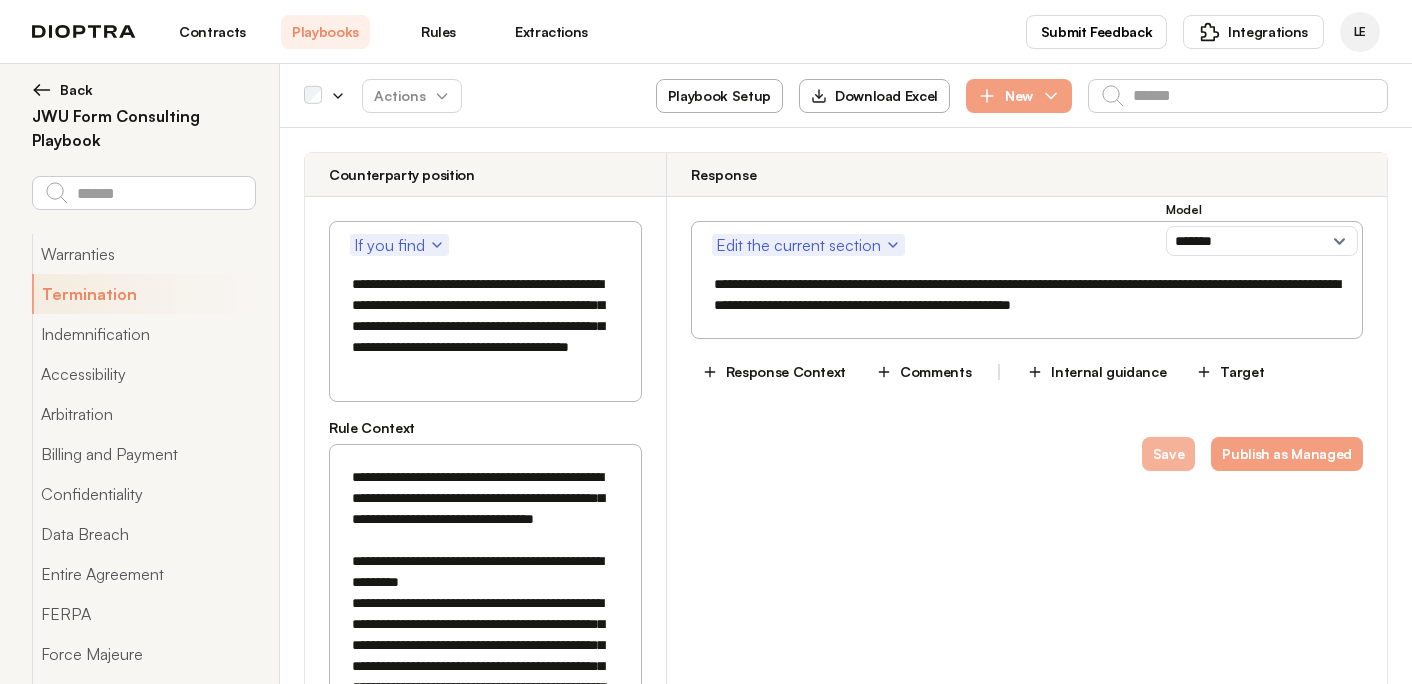type on "**********" 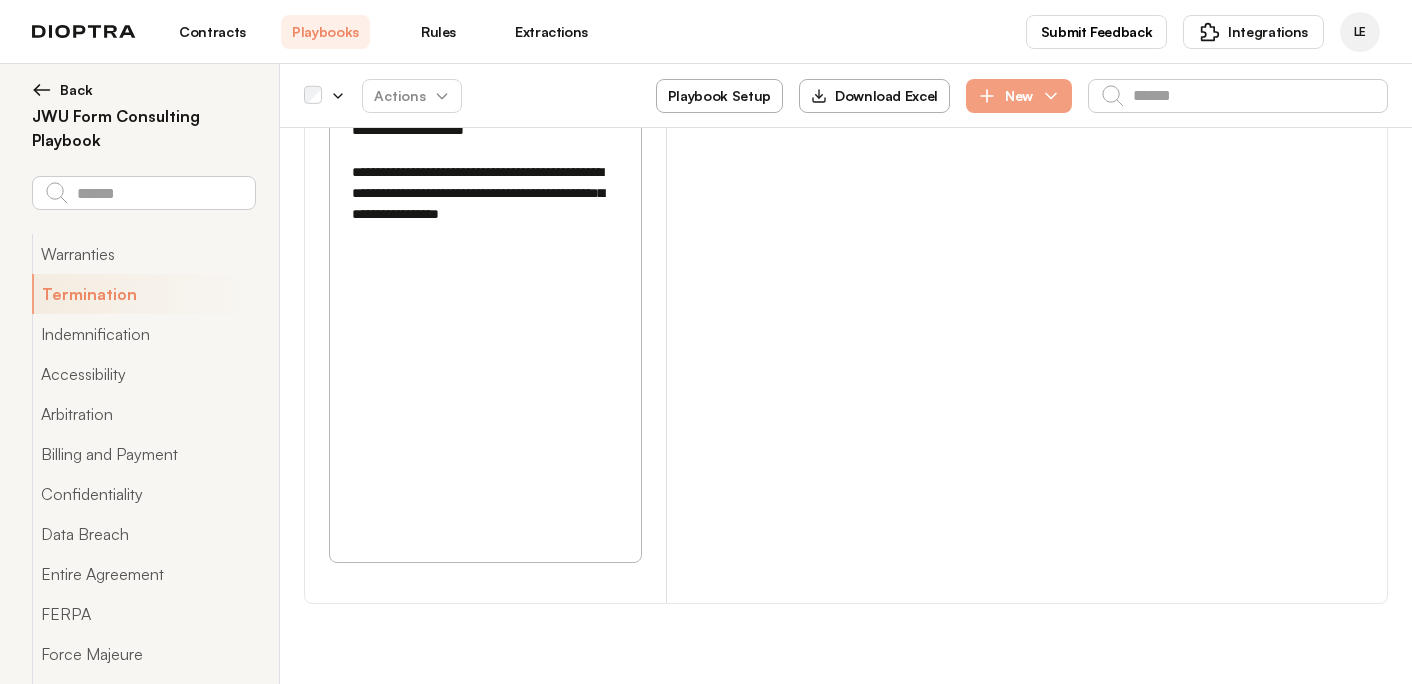scroll, scrollTop: 3793, scrollLeft: 0, axis: vertical 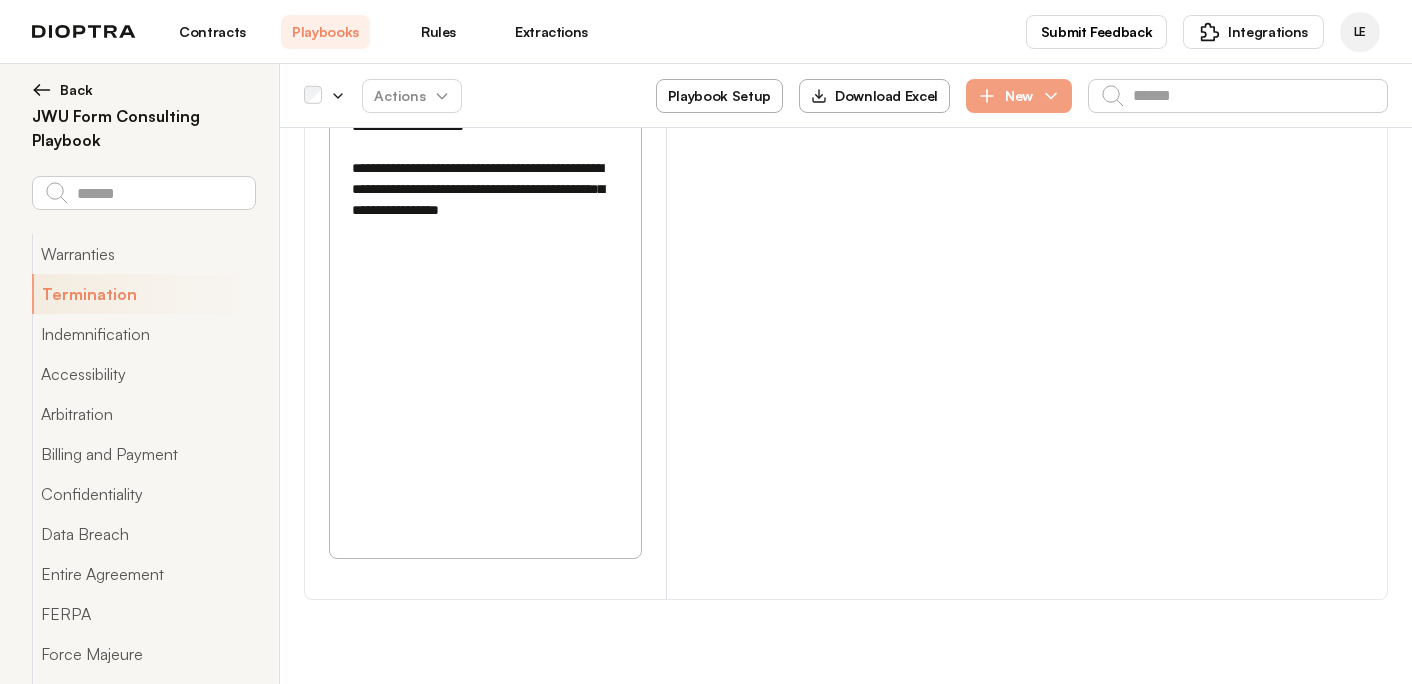 click 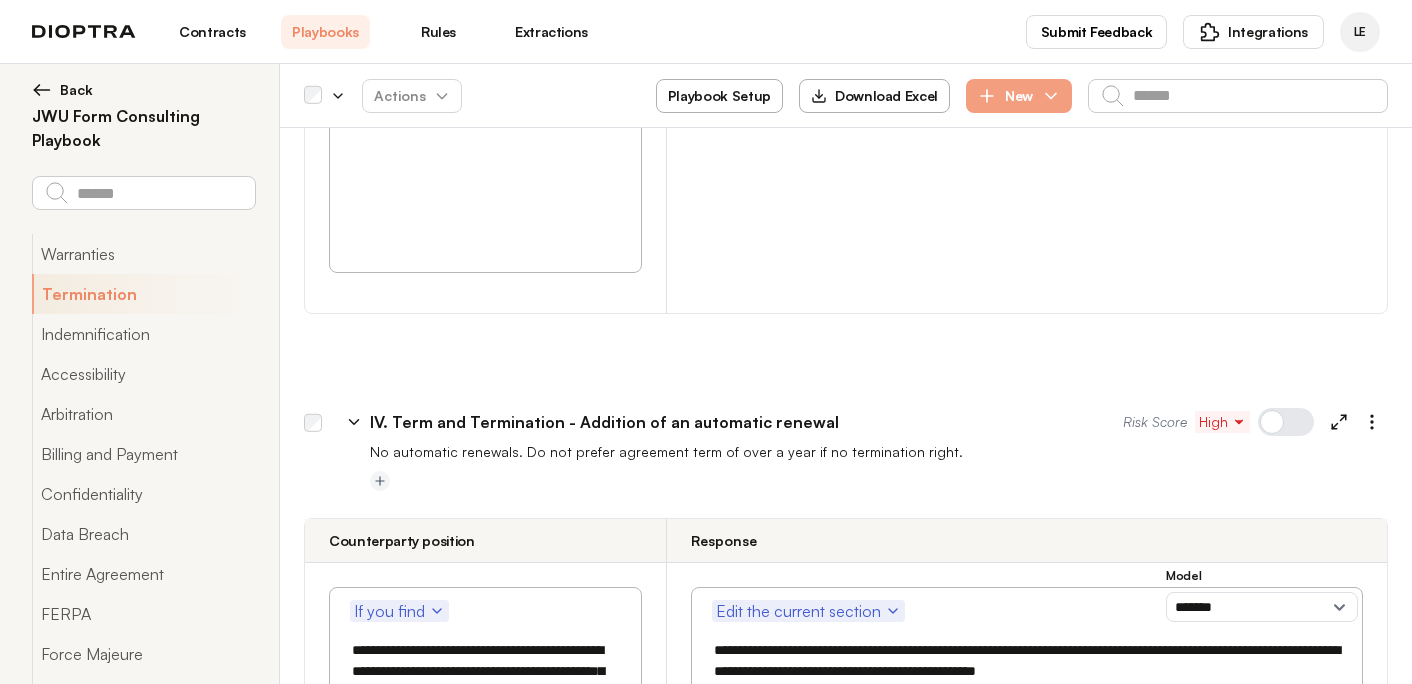scroll, scrollTop: 4211, scrollLeft: 0, axis: vertical 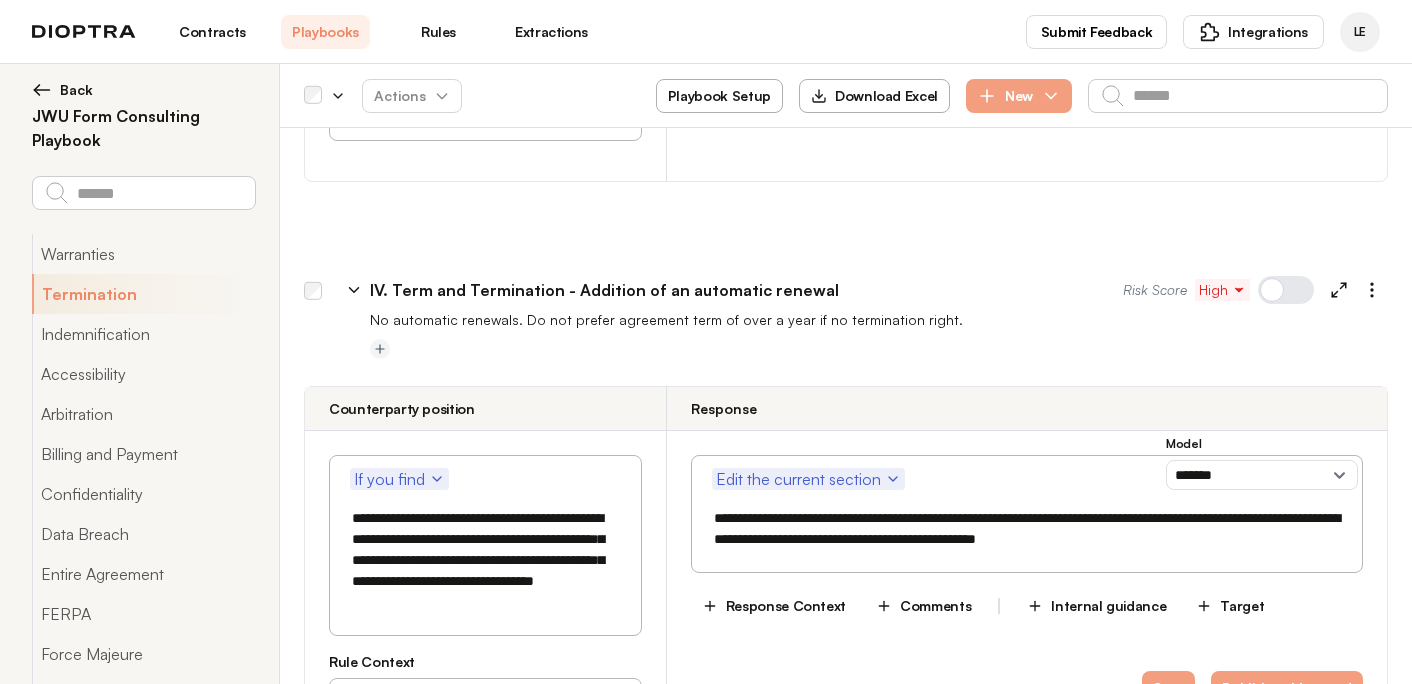 click on "**********" at bounding box center (485, 785) 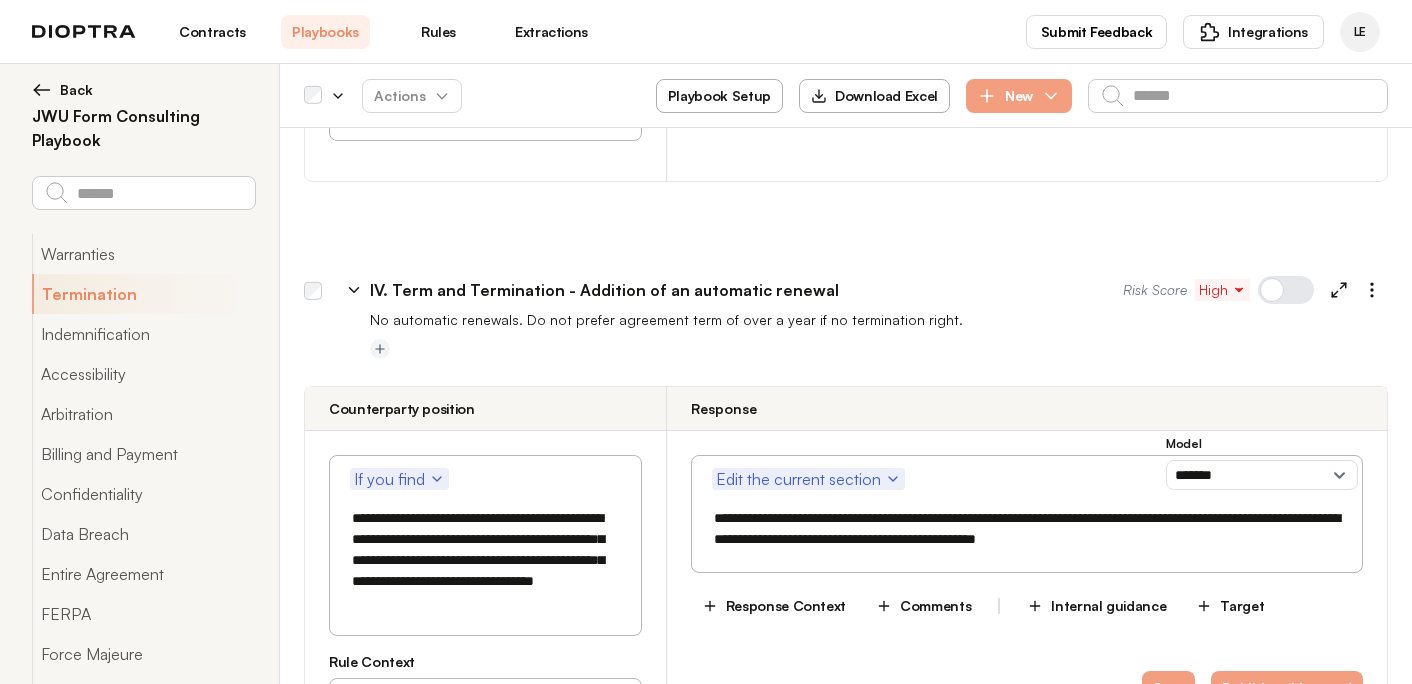 paste on "**********" 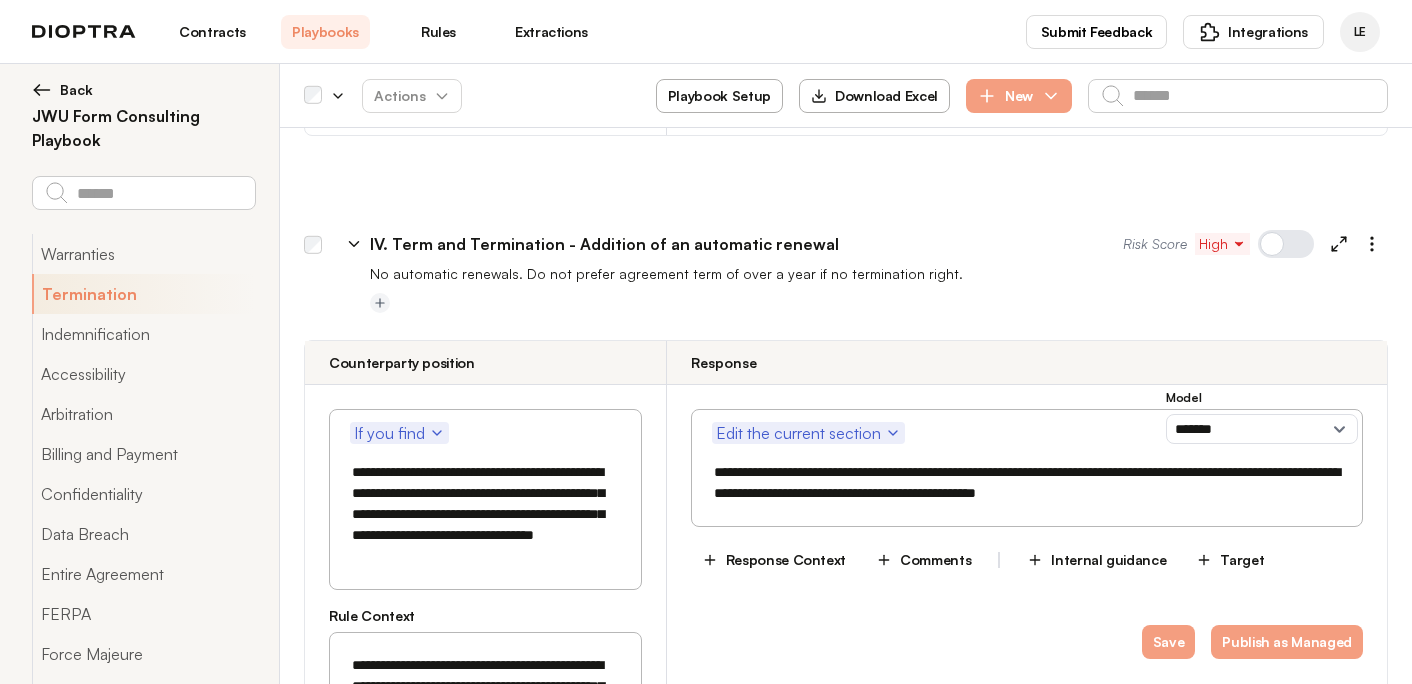 scroll, scrollTop: 4228, scrollLeft: 0, axis: vertical 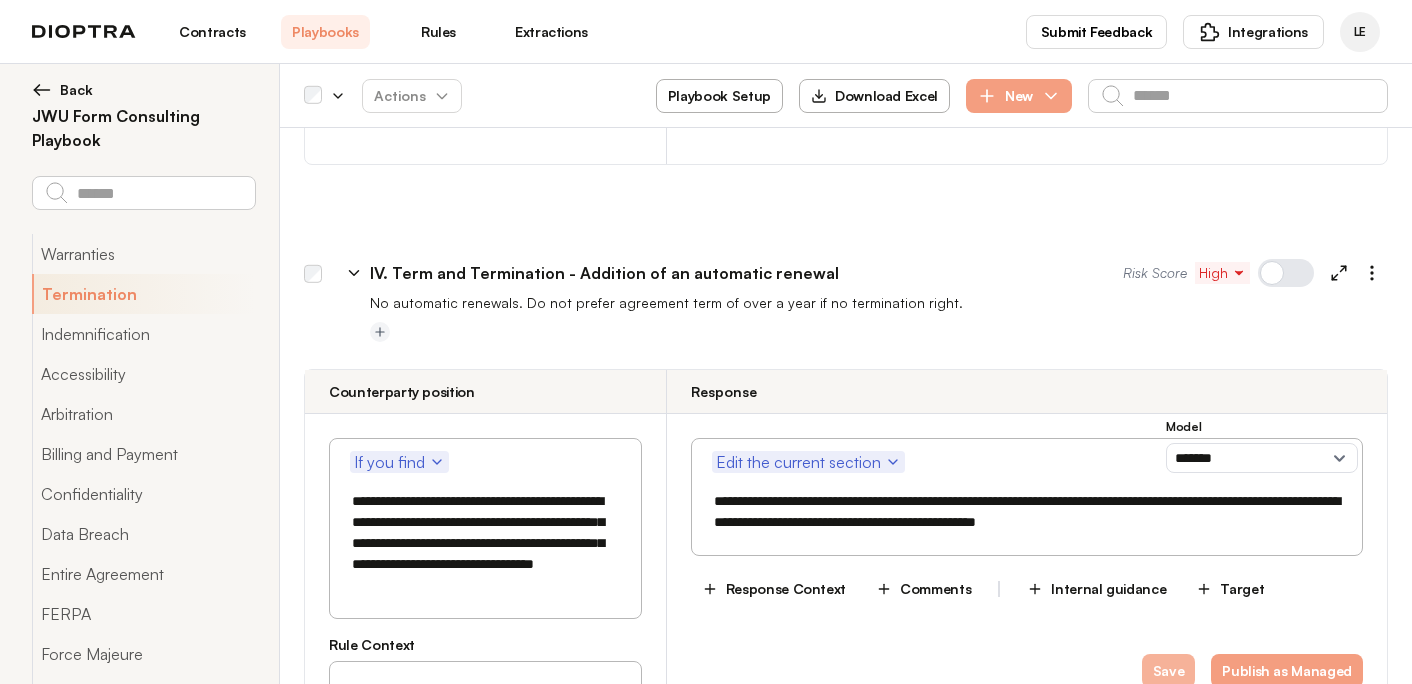 type on "**********" 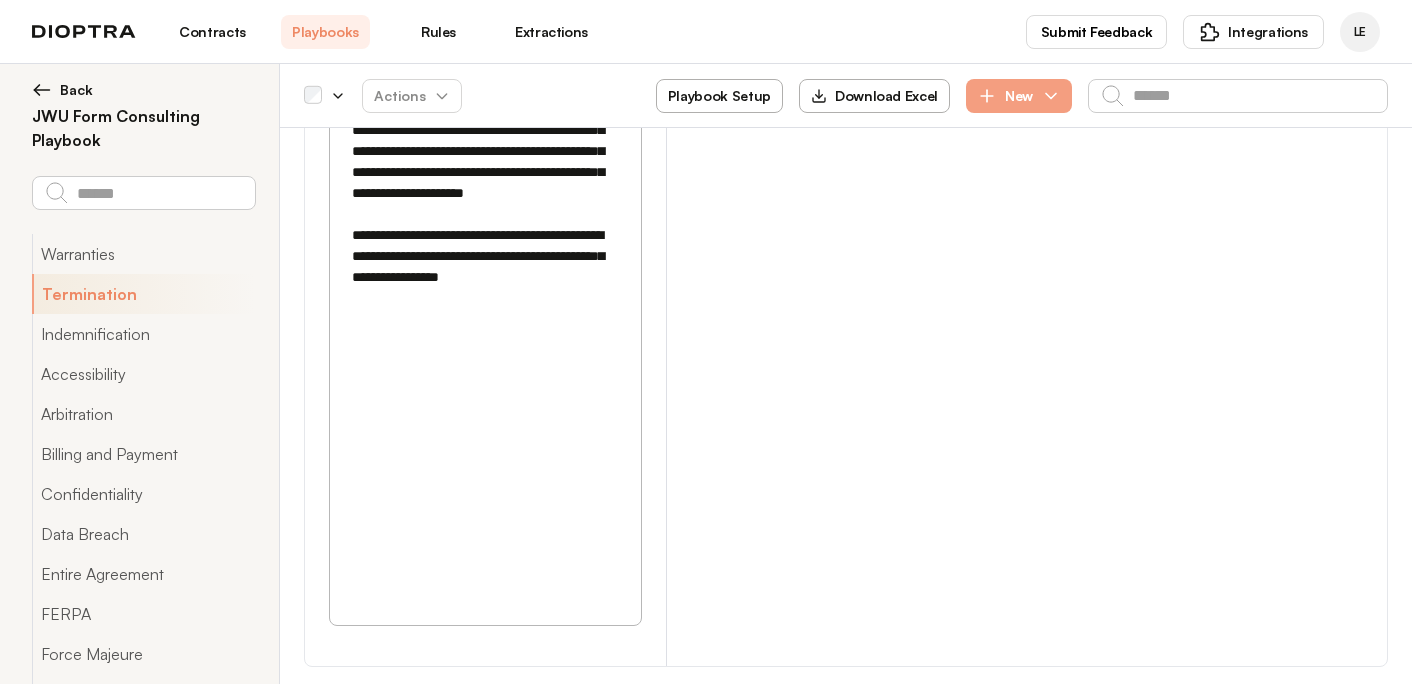 scroll, scrollTop: 5781, scrollLeft: 0, axis: vertical 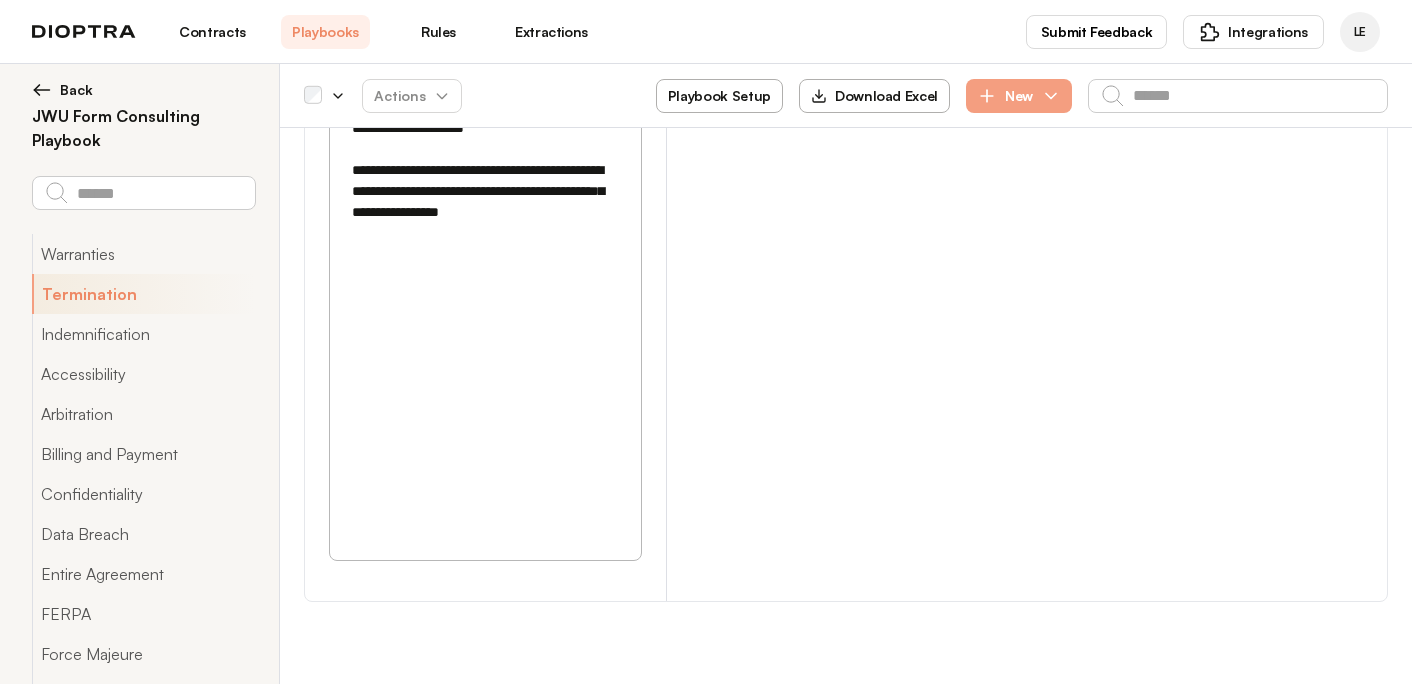 click 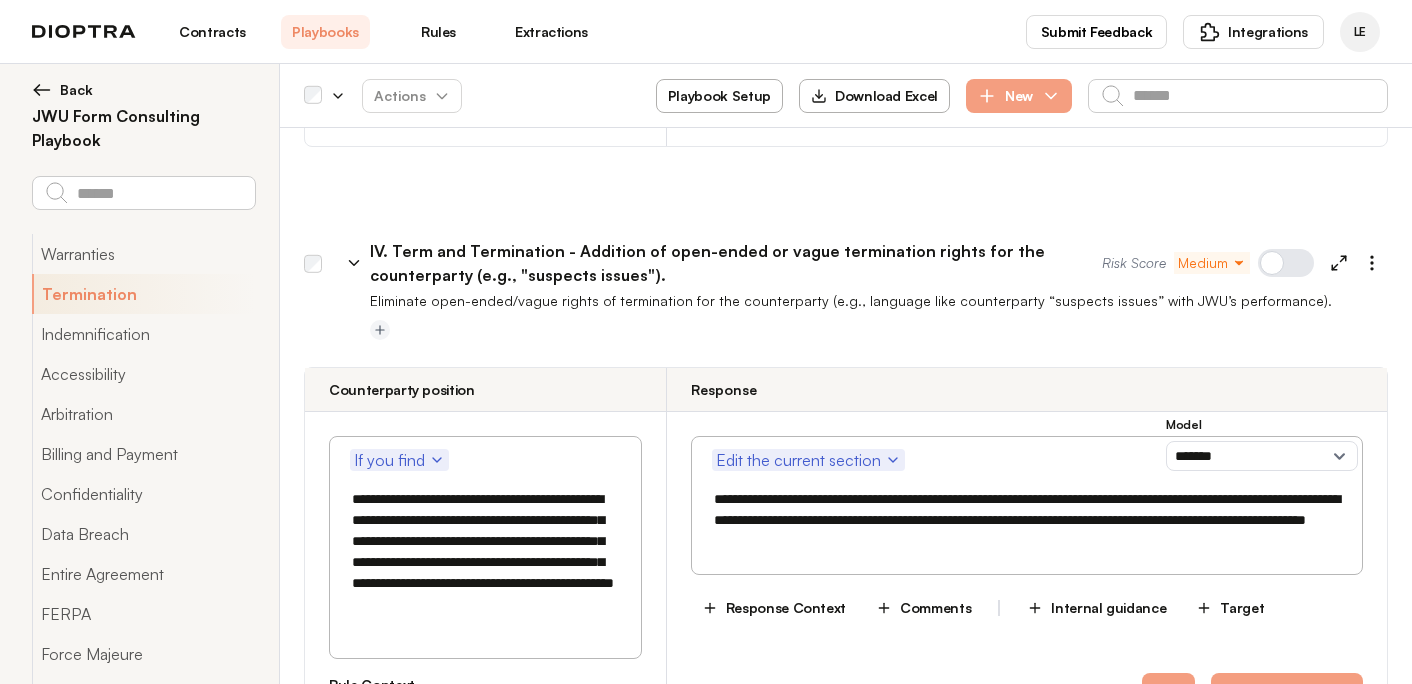 scroll, scrollTop: 6312, scrollLeft: 0, axis: vertical 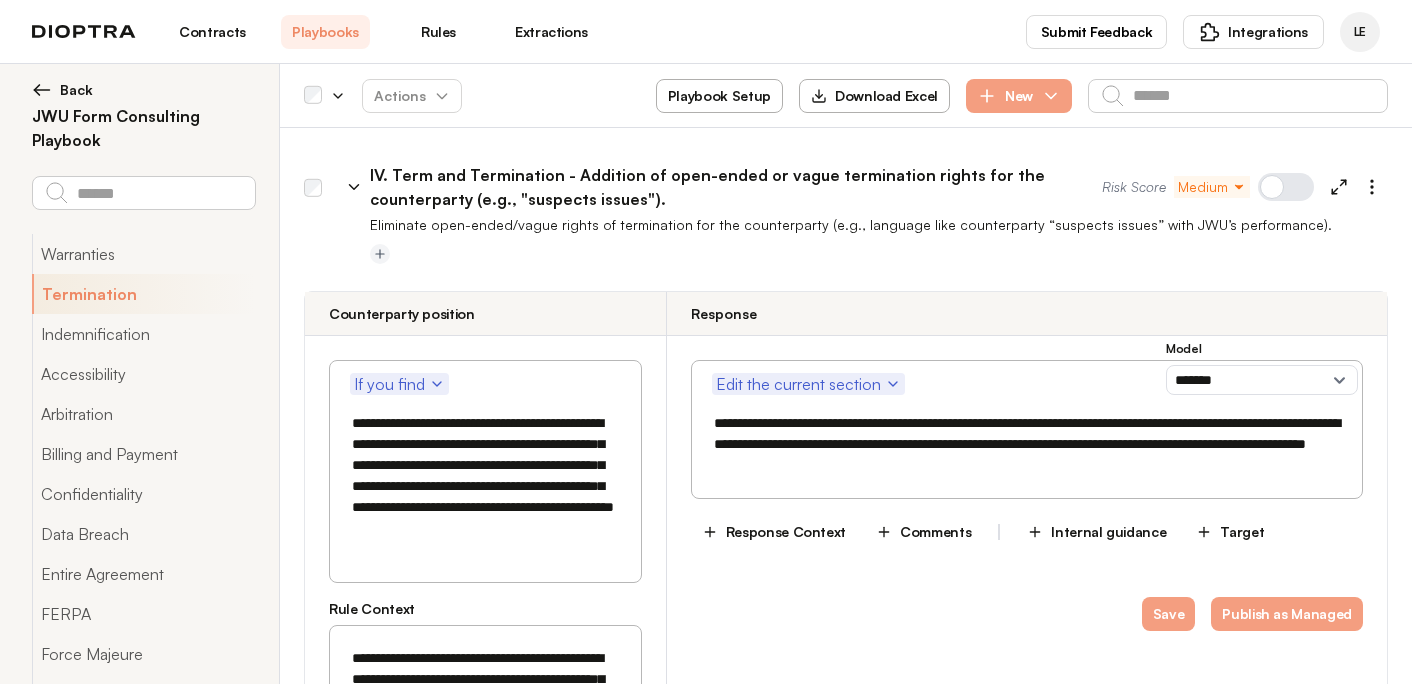 click on "**********" at bounding box center (485, 753) 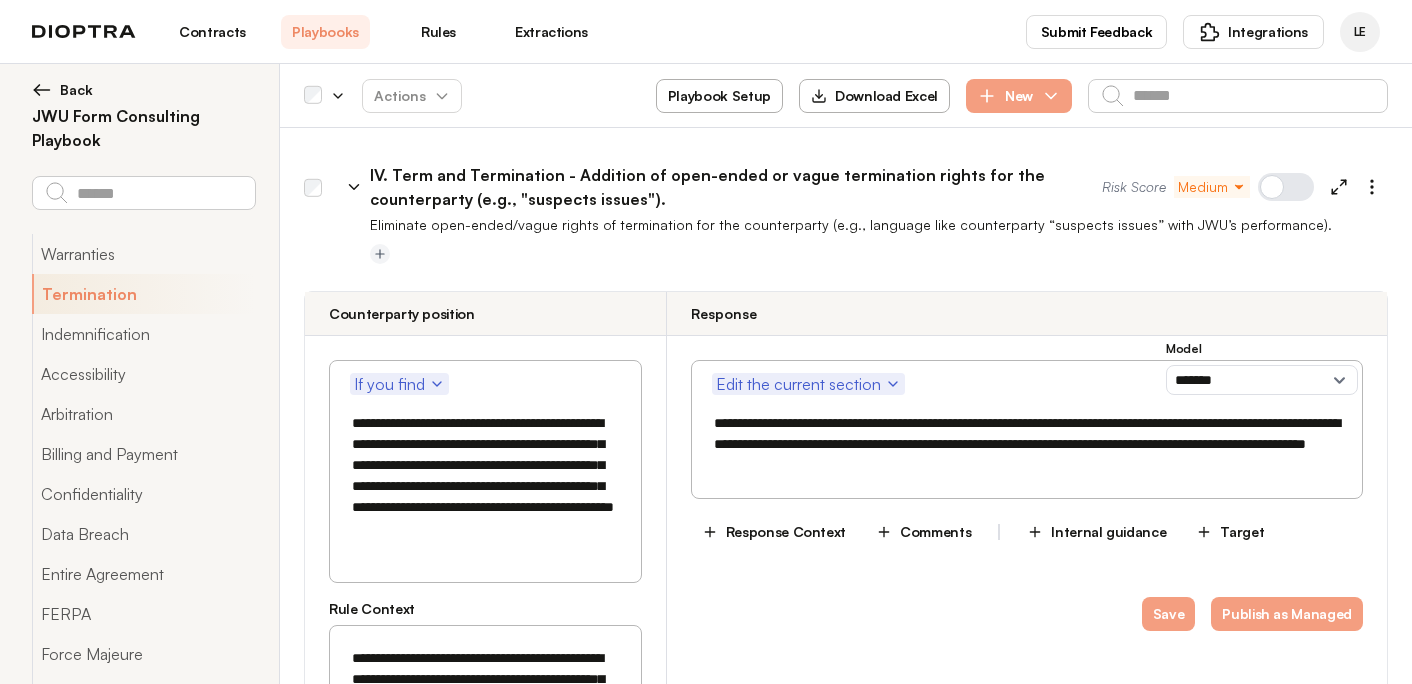 paste on "**********" 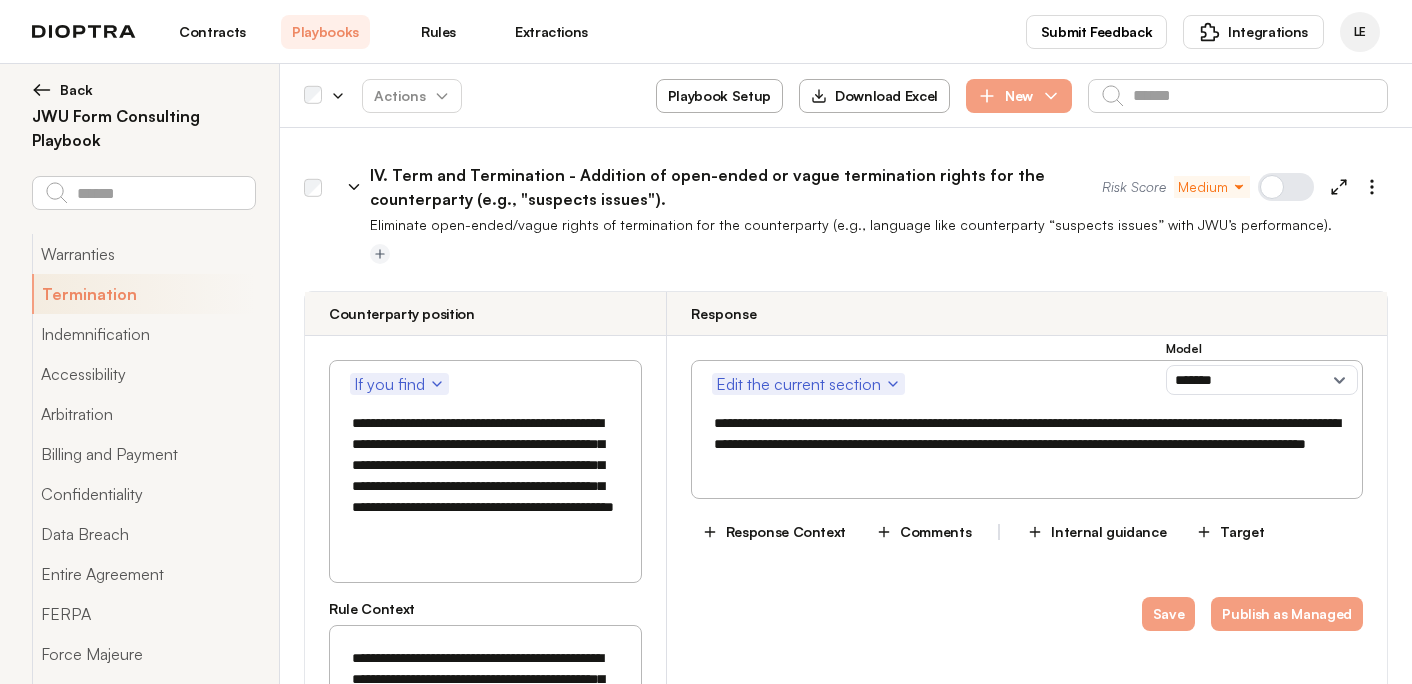 click at bounding box center [485, 1309] 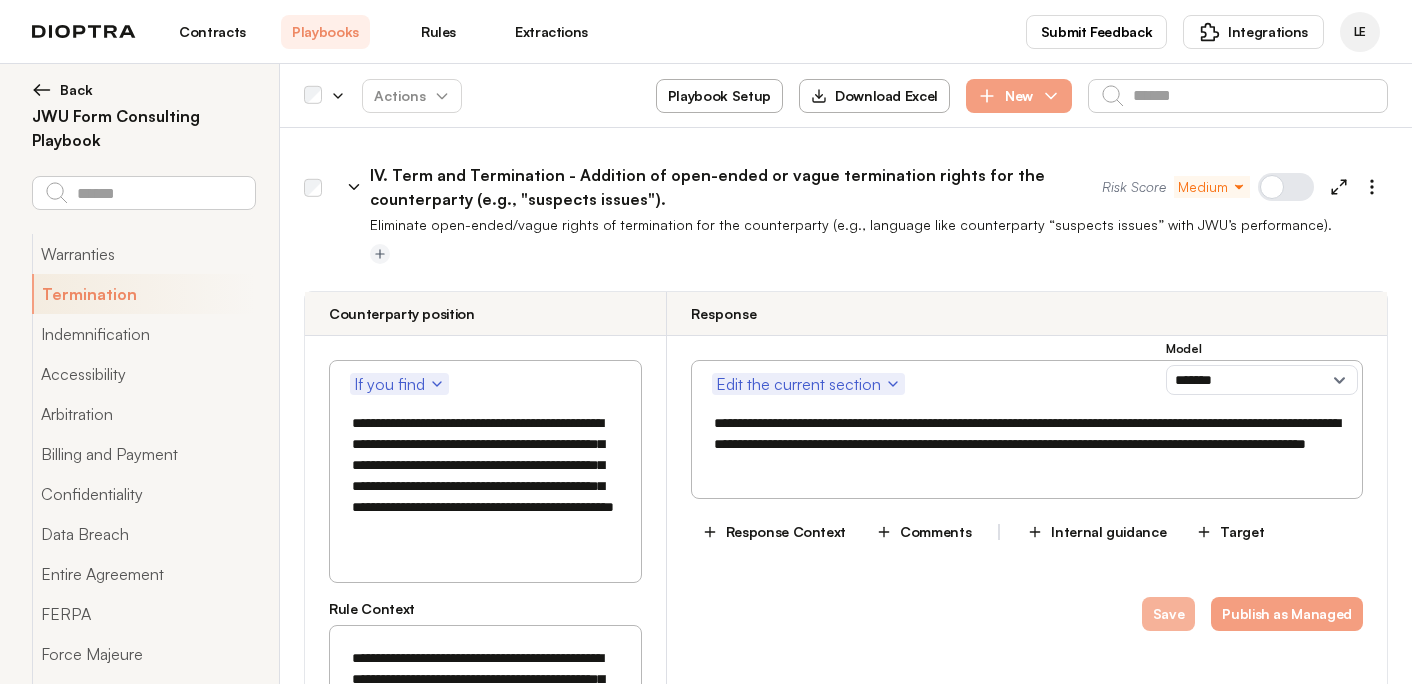type on "**********" 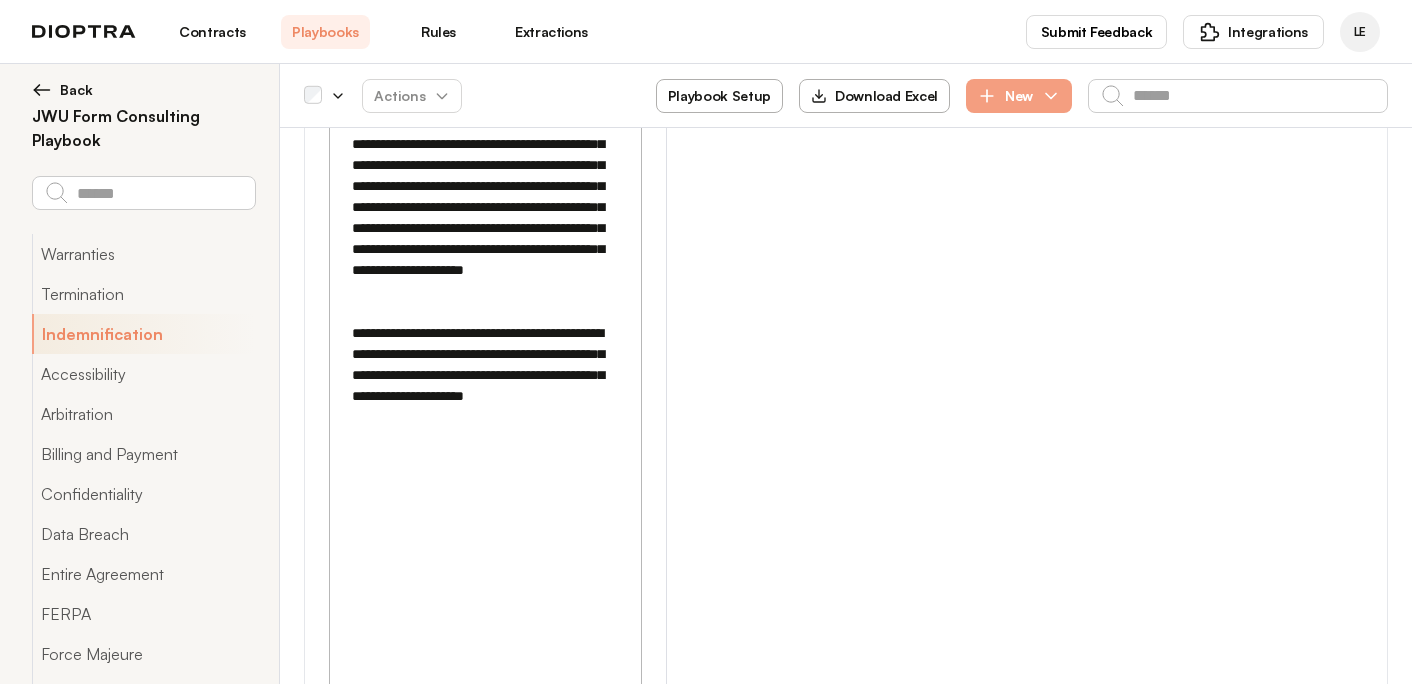scroll, scrollTop: 7690, scrollLeft: 0, axis: vertical 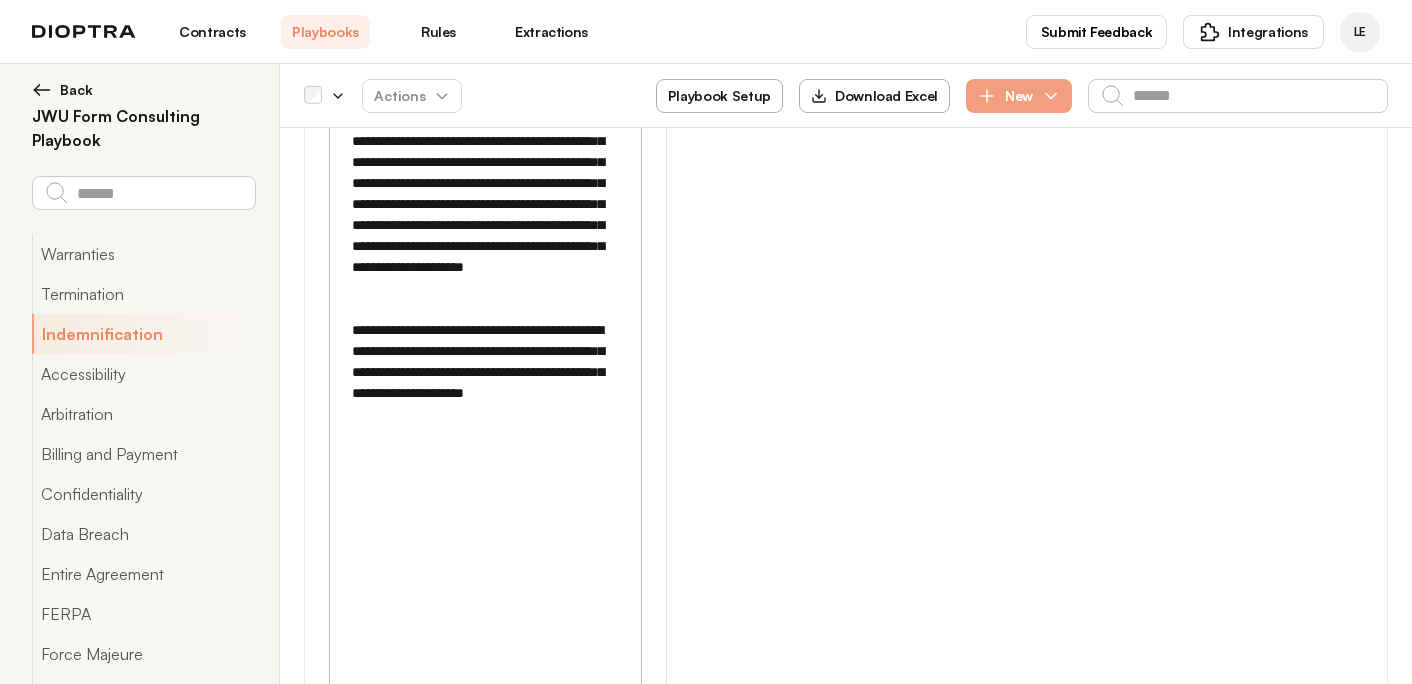 click 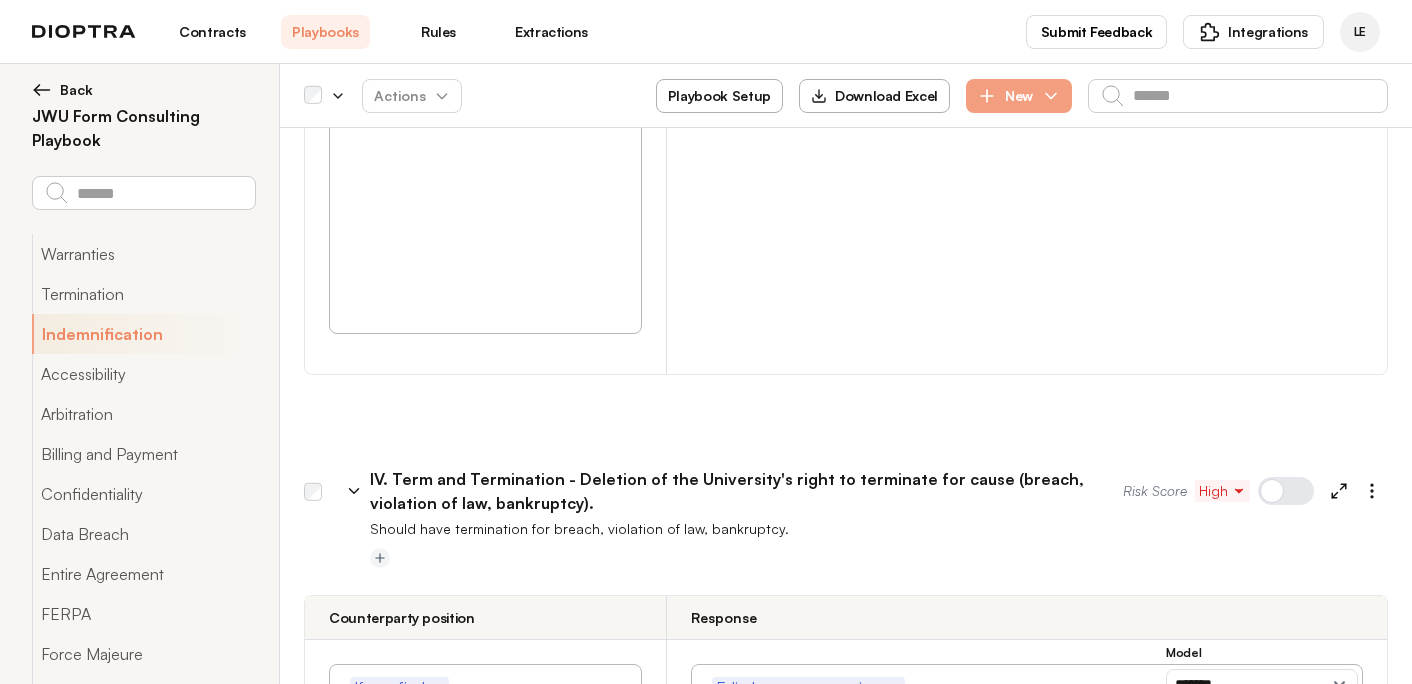 scroll, scrollTop: 8131, scrollLeft: 0, axis: vertical 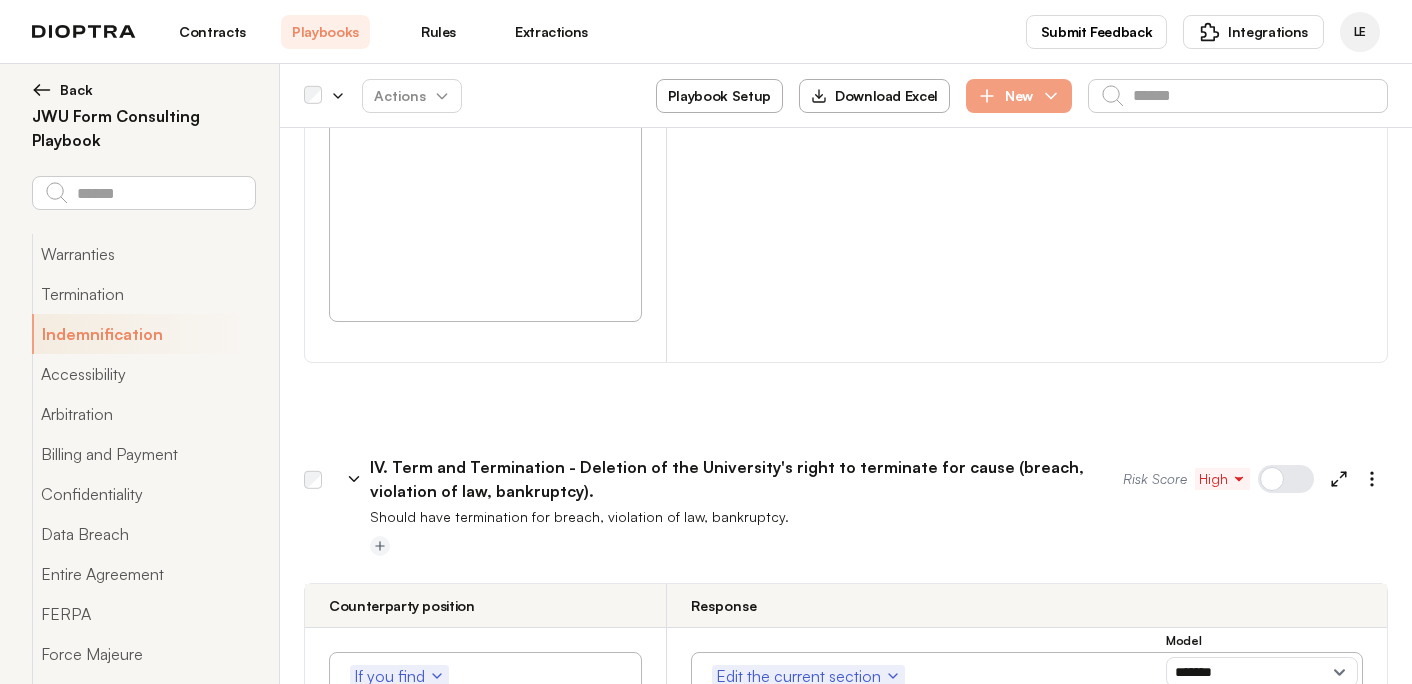 click on "**********" at bounding box center (485, 1024) 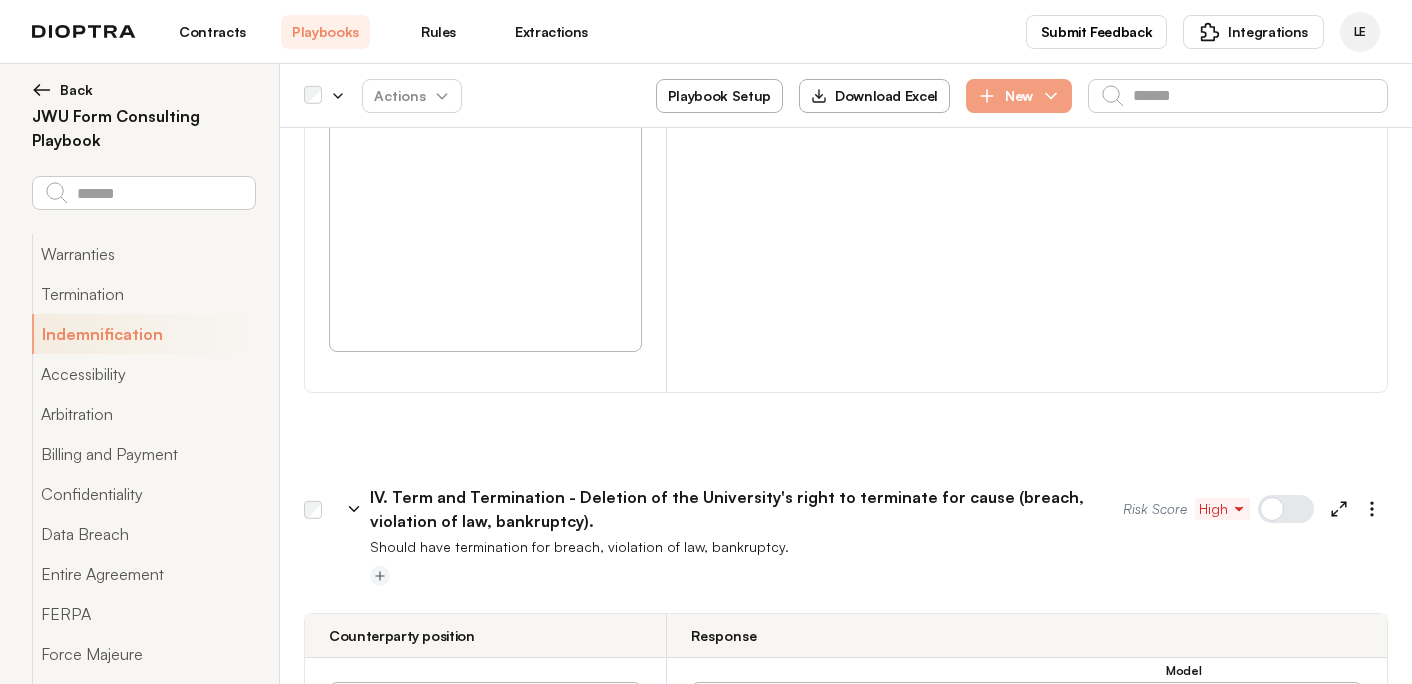 scroll, scrollTop: 8080, scrollLeft: 0, axis: vertical 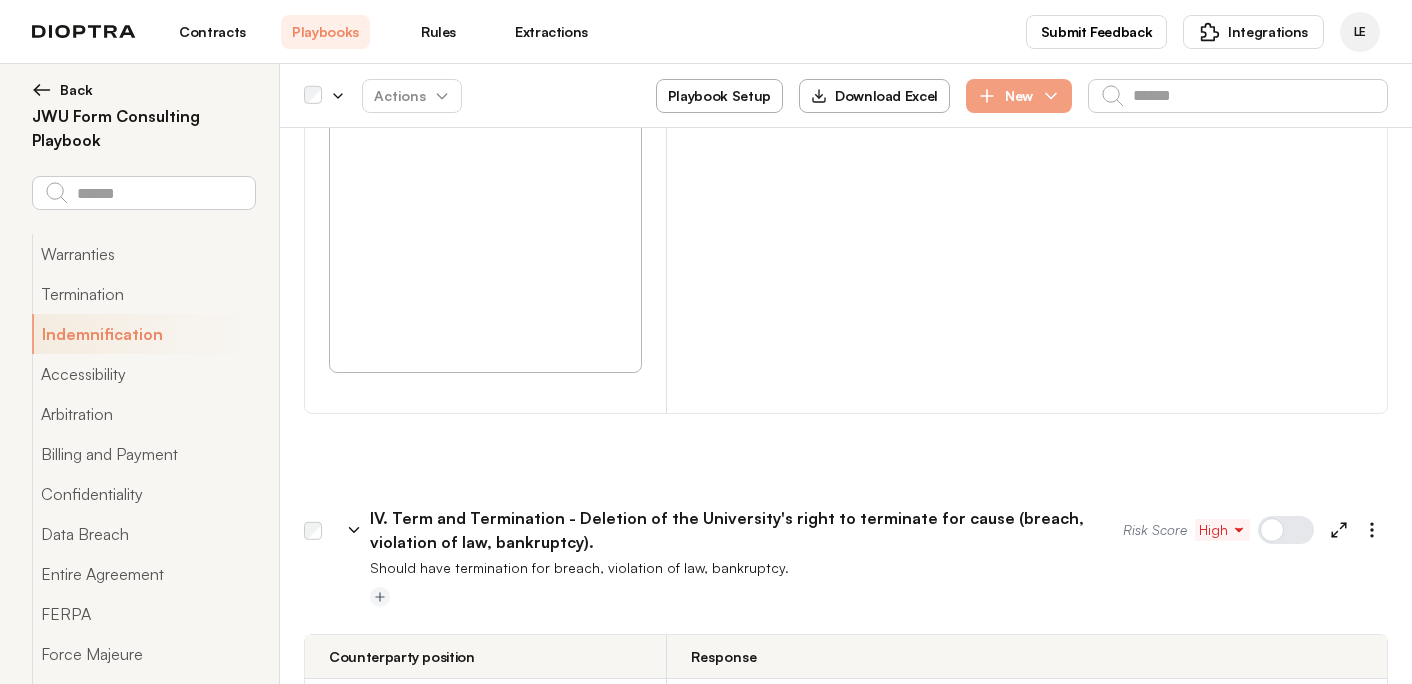 type on "**********" 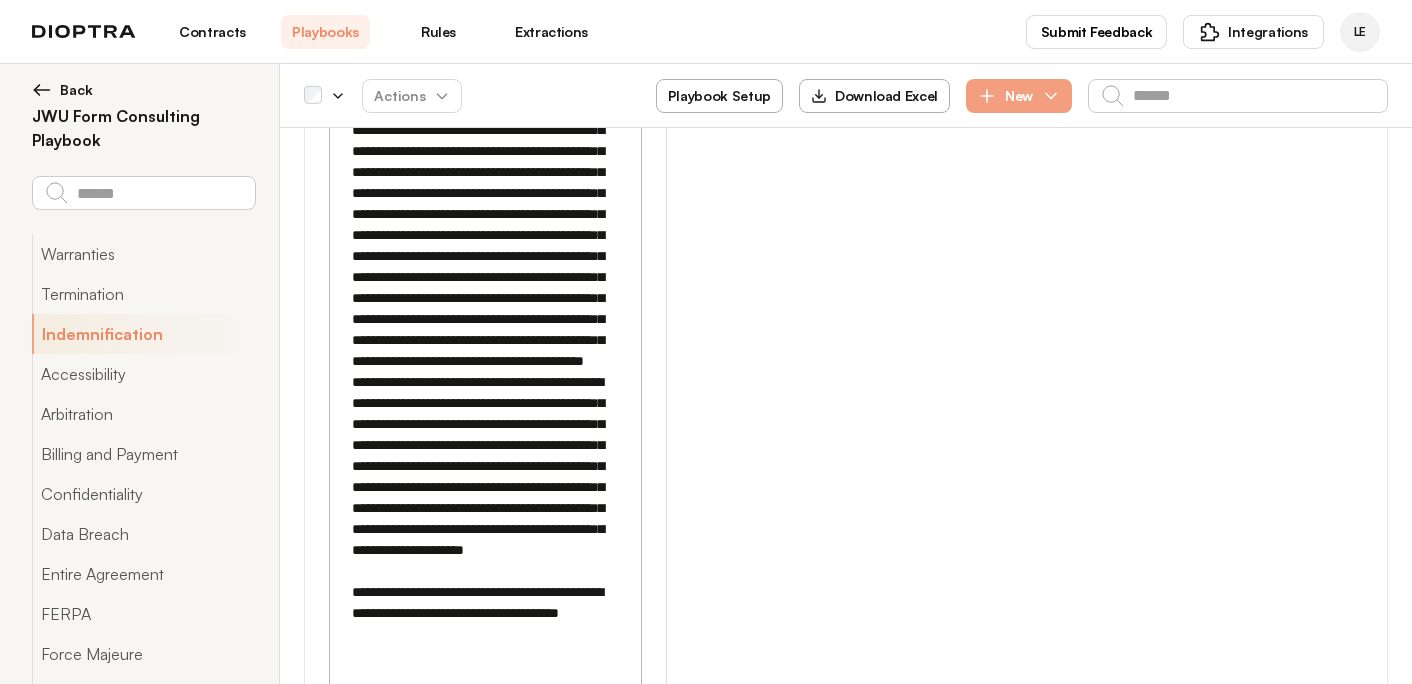 scroll, scrollTop: 9538, scrollLeft: 0, axis: vertical 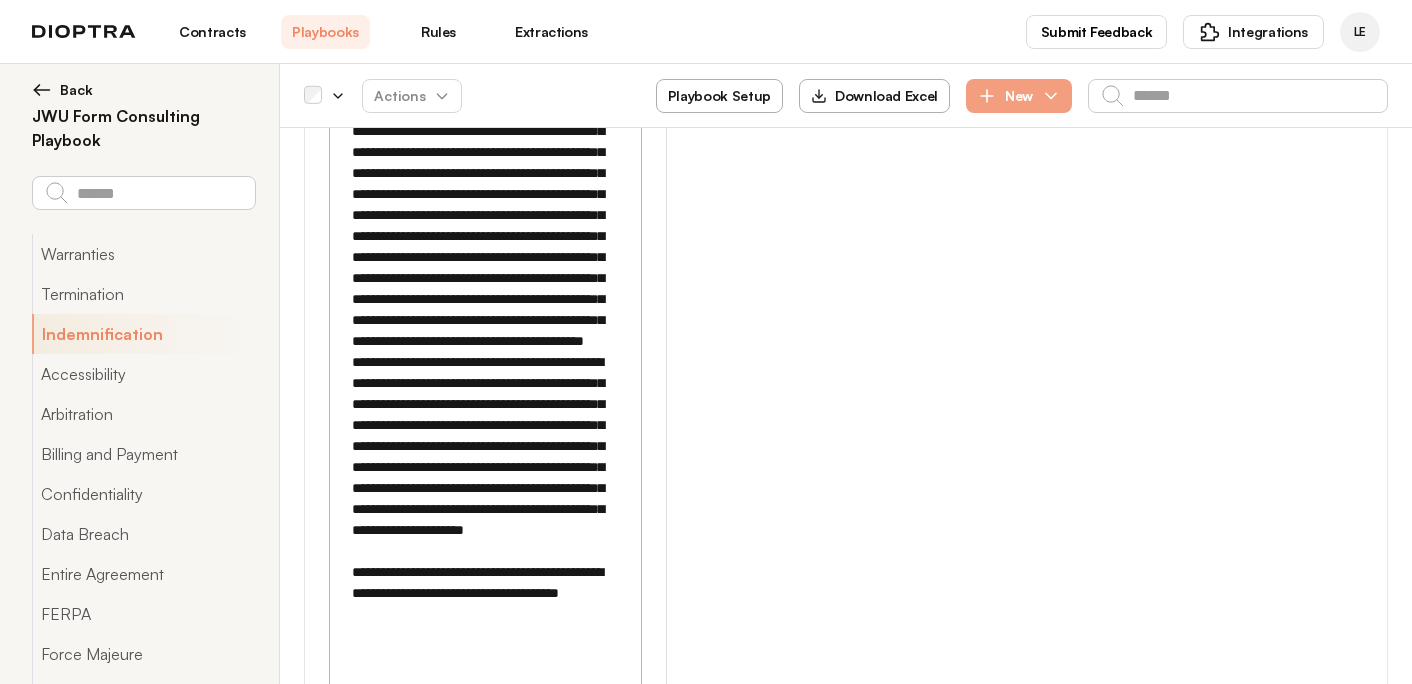 click 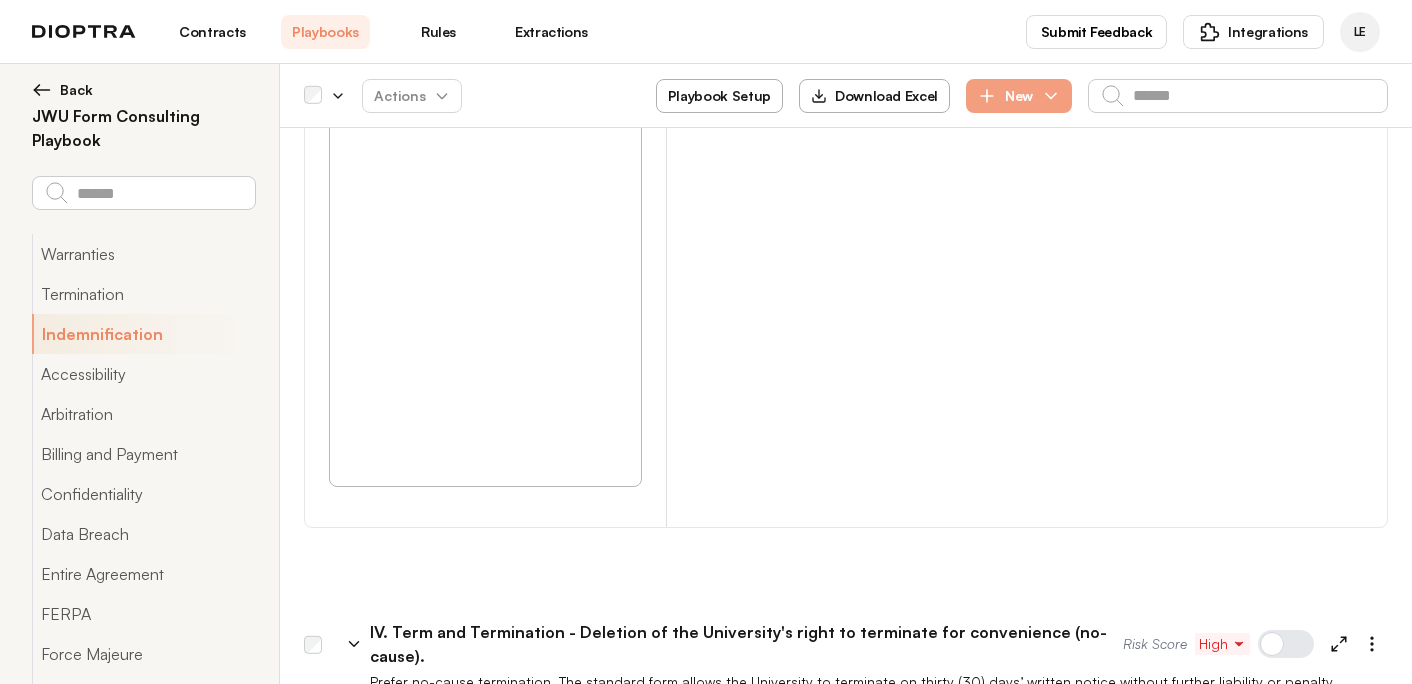 scroll, scrollTop: 10019, scrollLeft: 0, axis: vertical 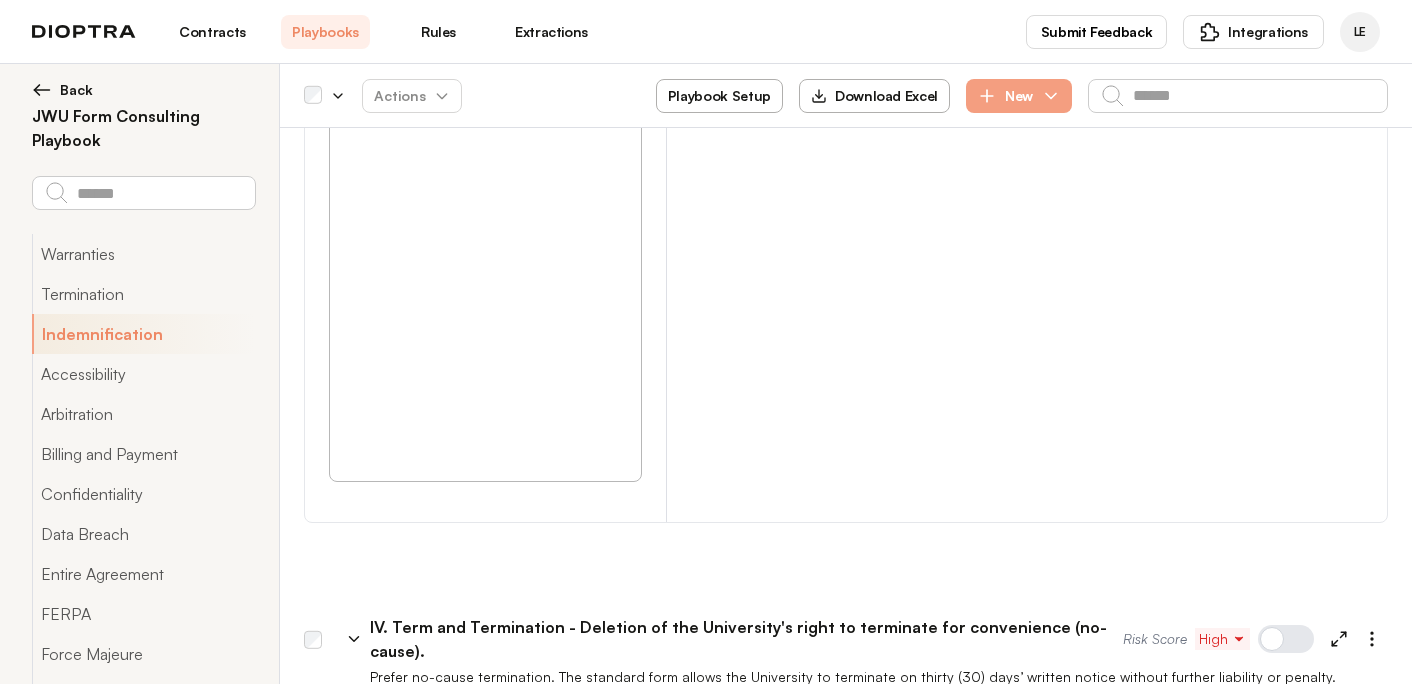 click on "**********" at bounding box center [485, 1184] 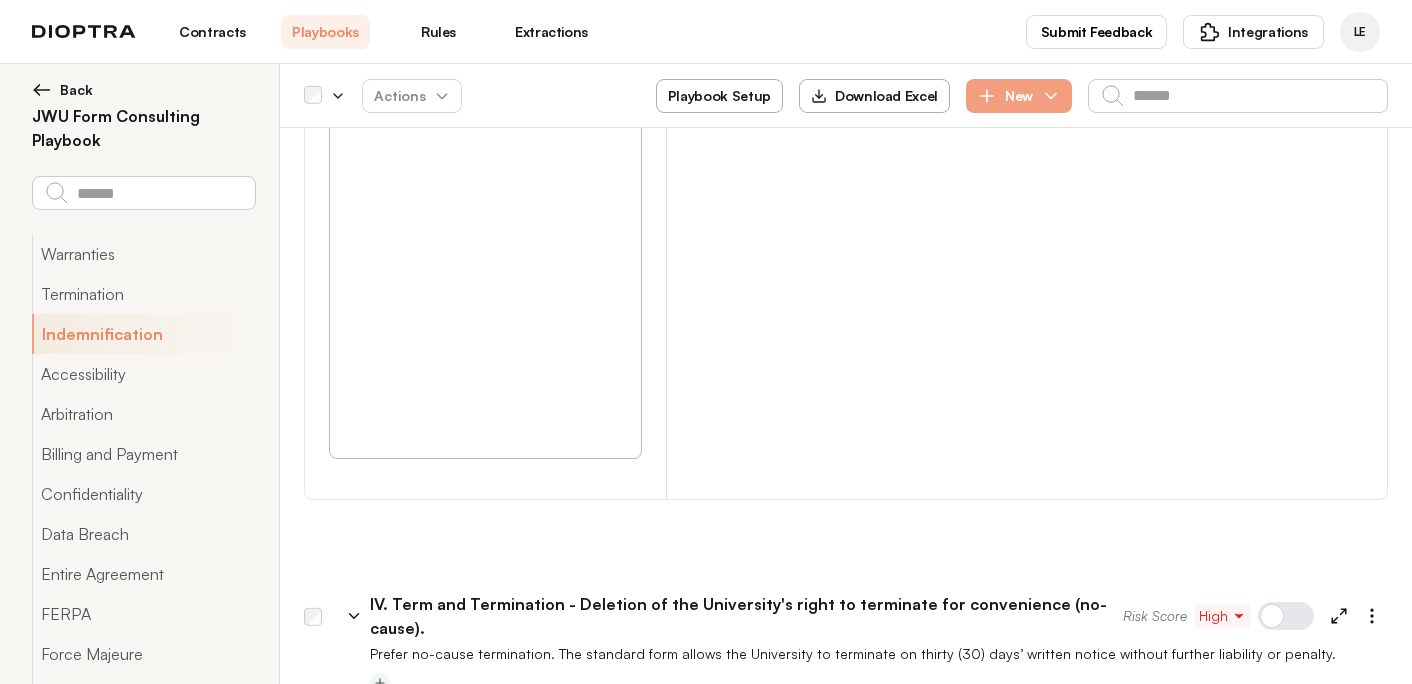 scroll, scrollTop: 10007, scrollLeft: 0, axis: vertical 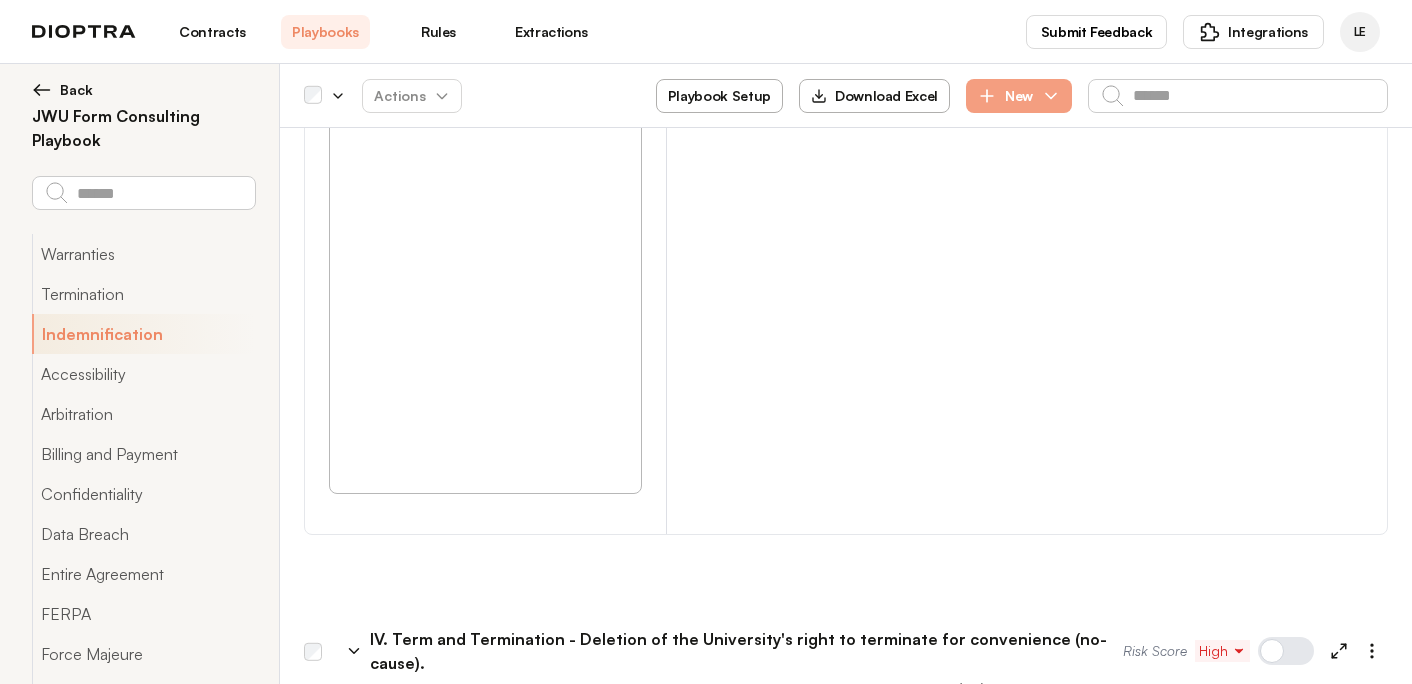 type on "**********" 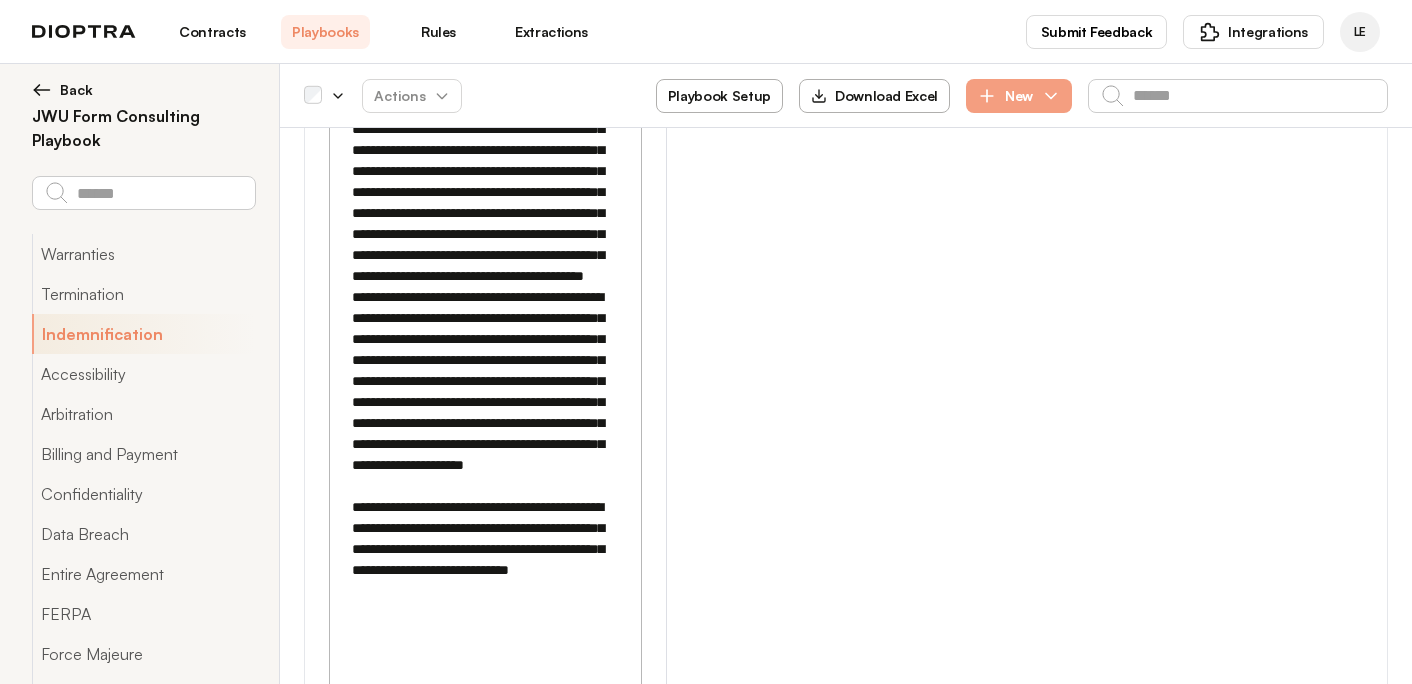 scroll, scrollTop: 11704, scrollLeft: 0, axis: vertical 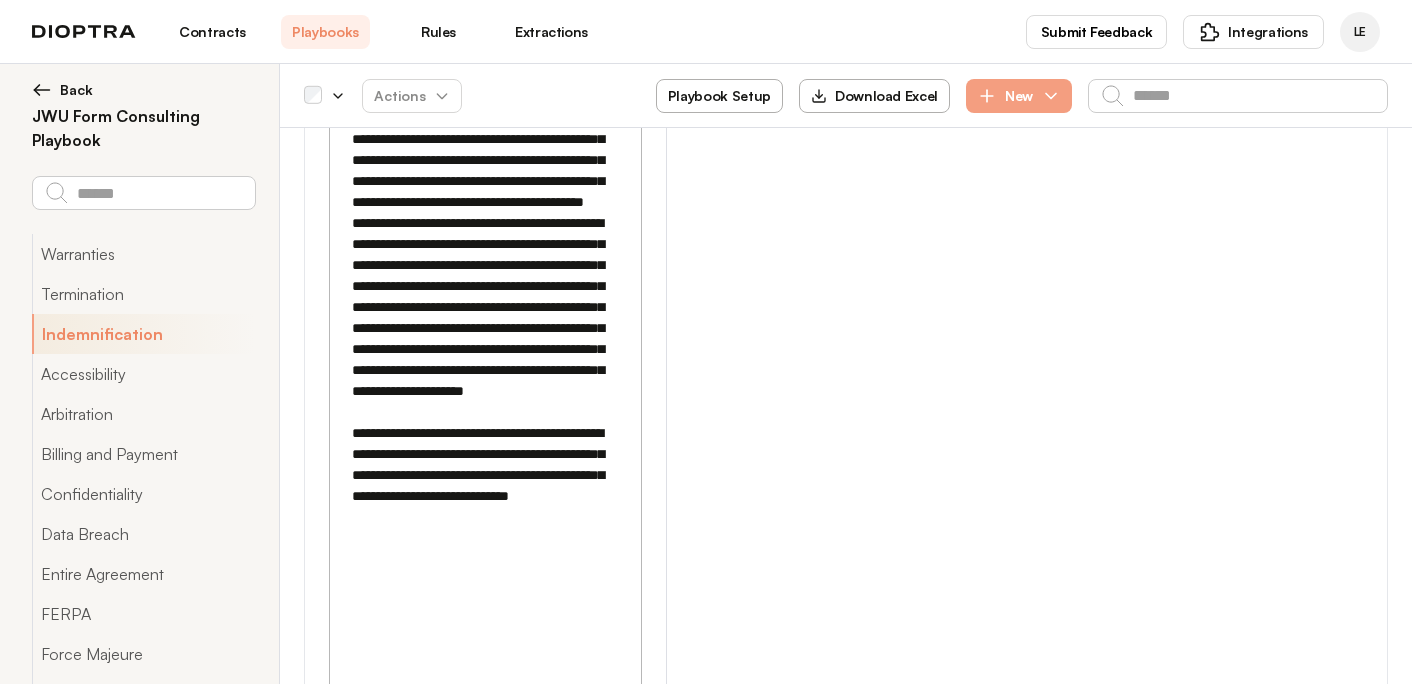 click 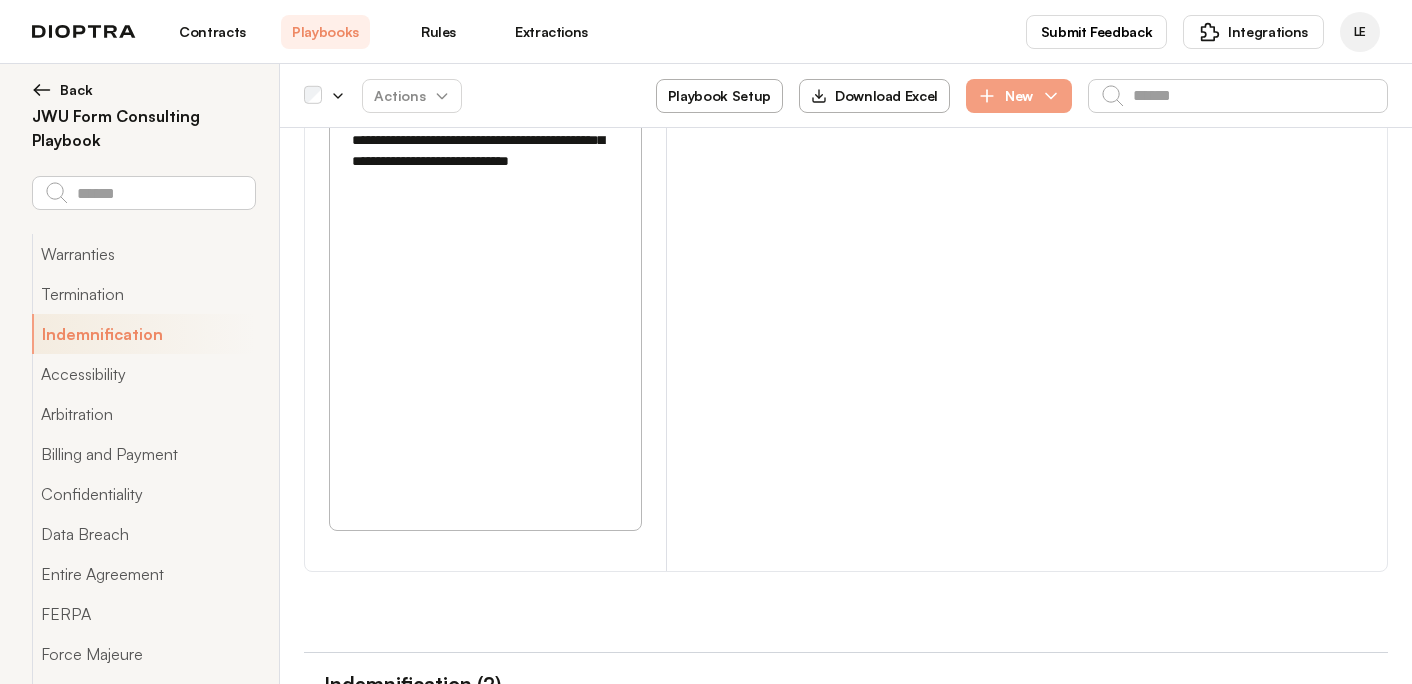 scroll, scrollTop: 12044, scrollLeft: 0, axis: vertical 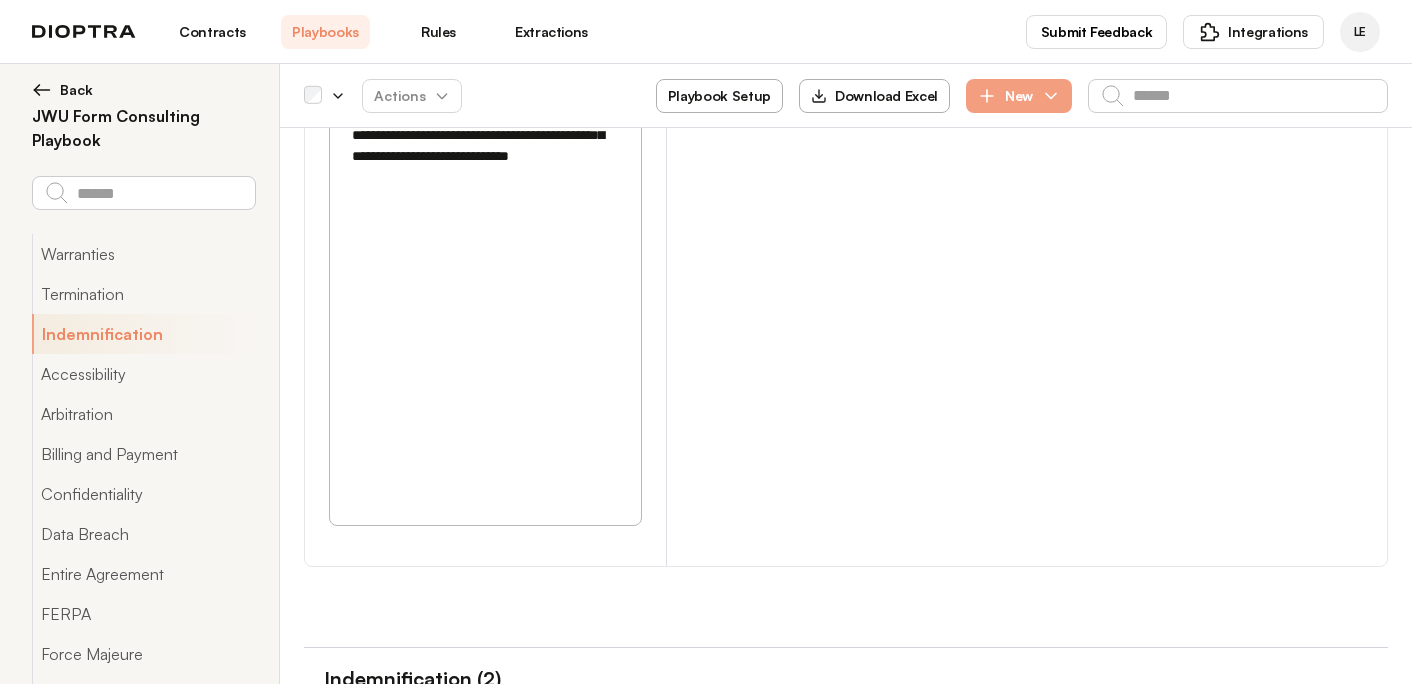 click on "**********" at bounding box center (485, 1595) 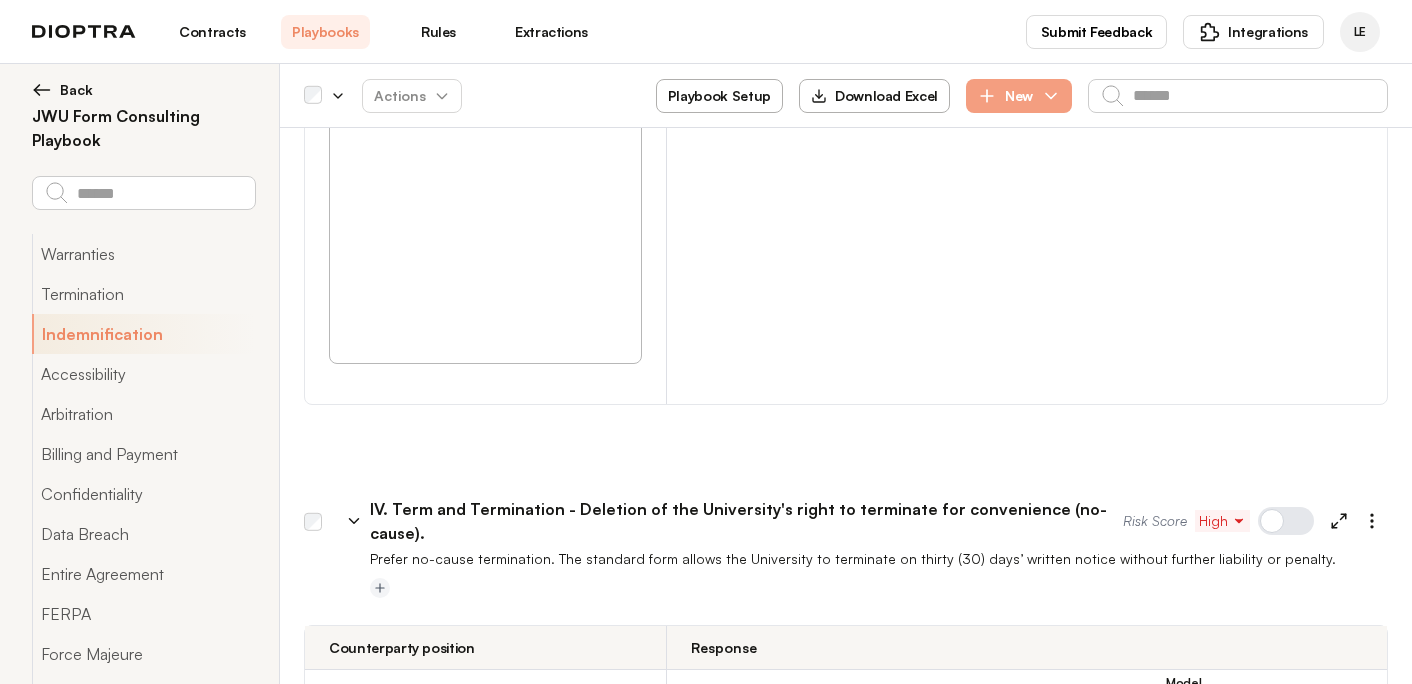 scroll, scrollTop: 10095, scrollLeft: 0, axis: vertical 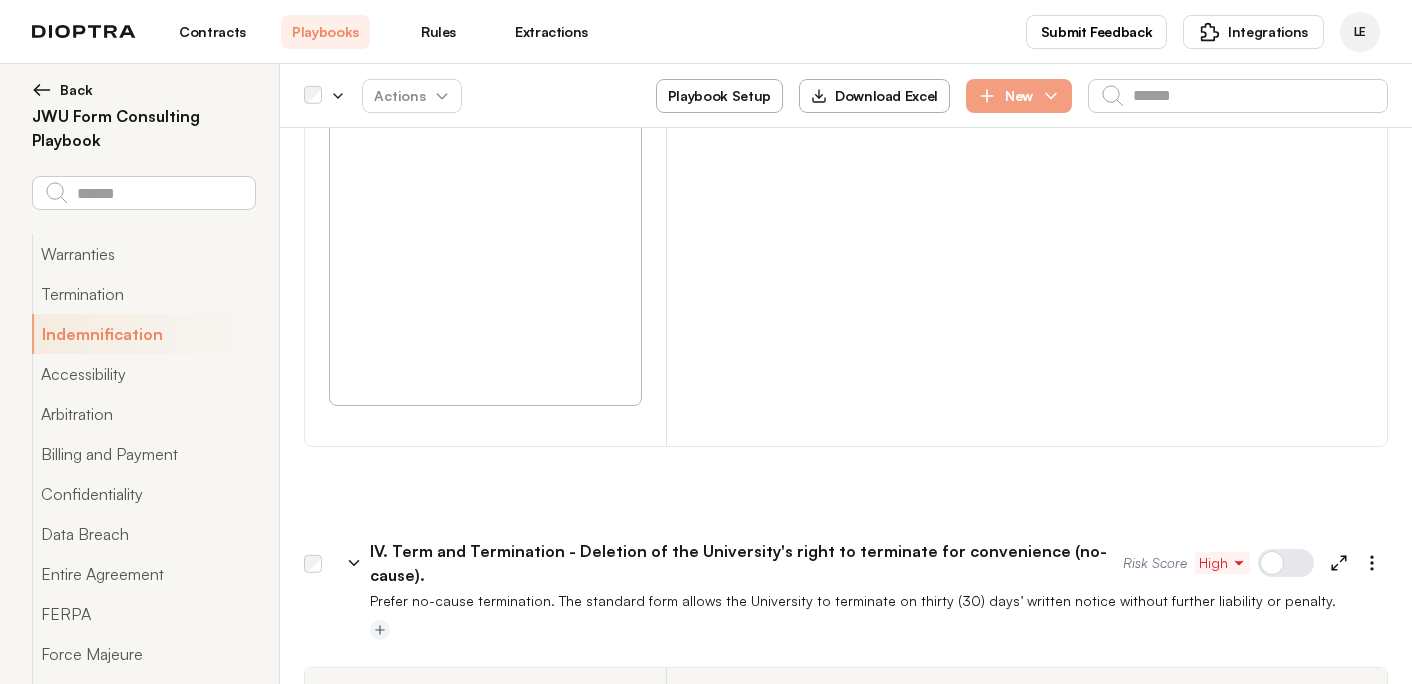 drag, startPoint x: 346, startPoint y: 396, endPoint x: 479, endPoint y: 416, distance: 134.49535 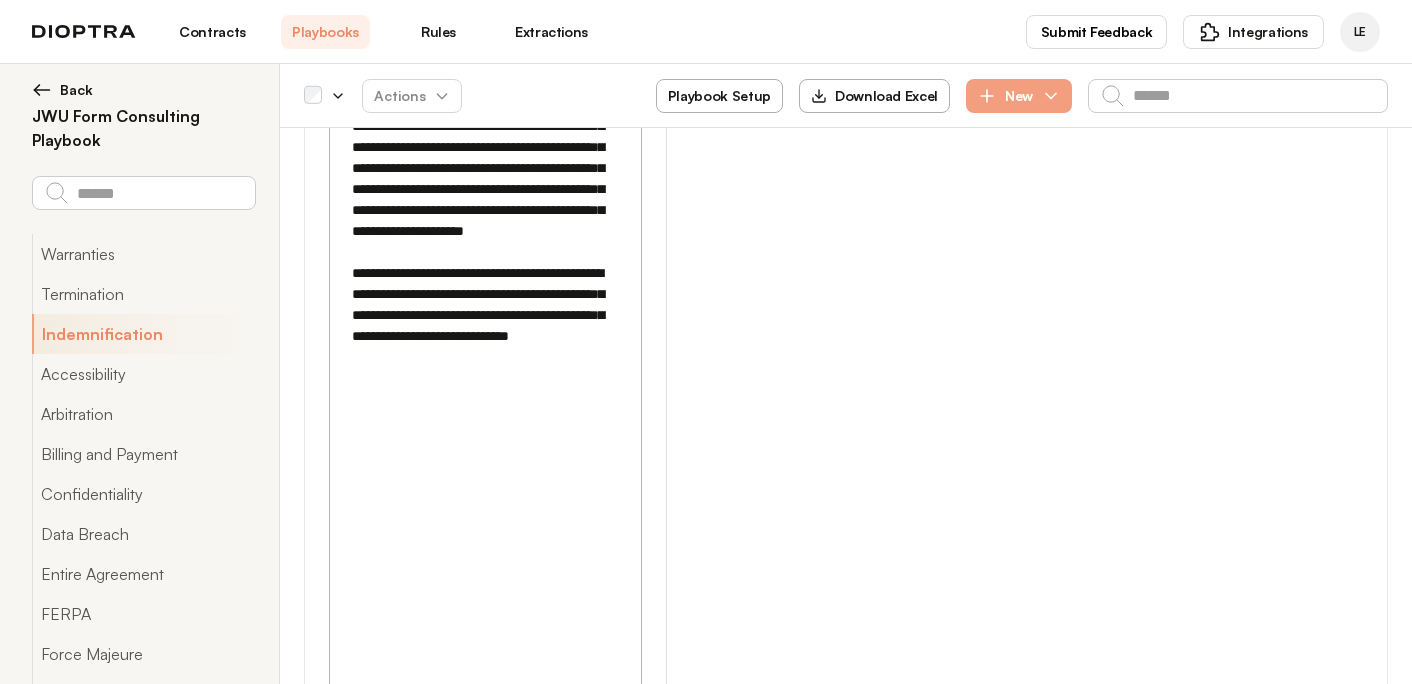 scroll, scrollTop: 11957, scrollLeft: 0, axis: vertical 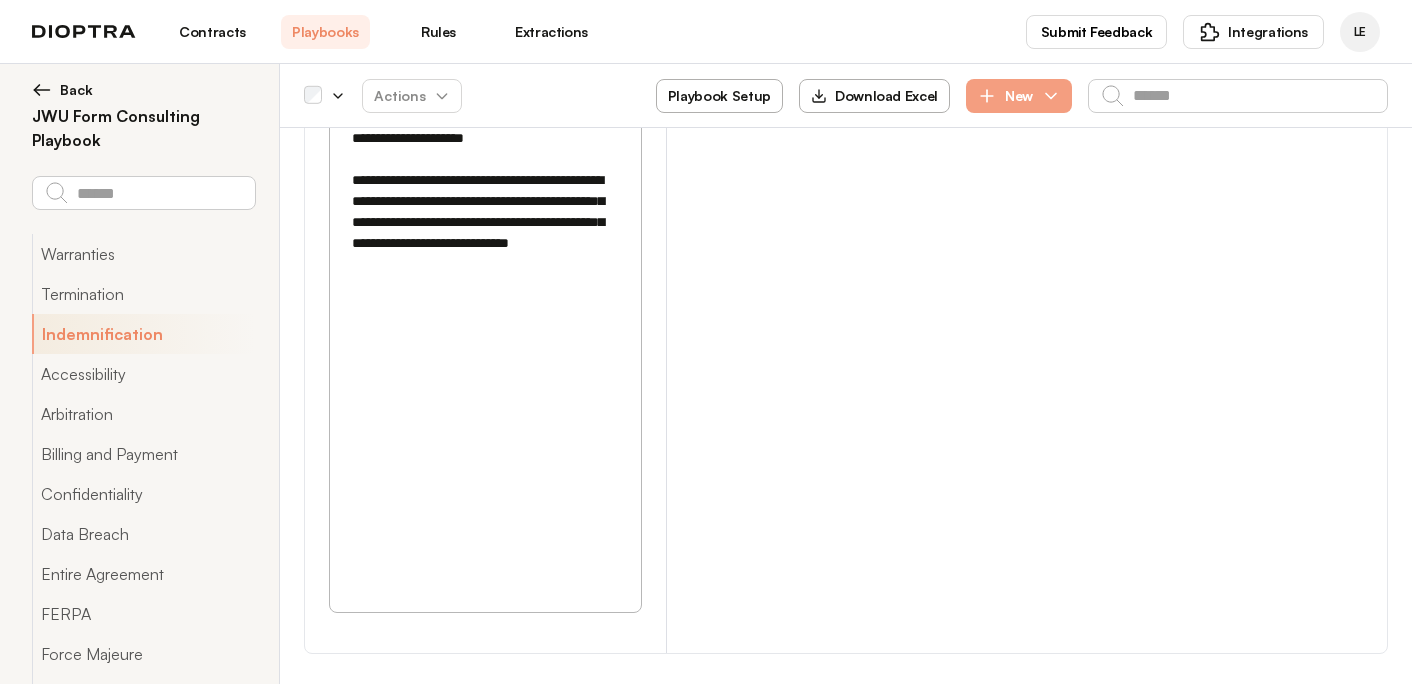 click on "**********" at bounding box center [485, 1703] 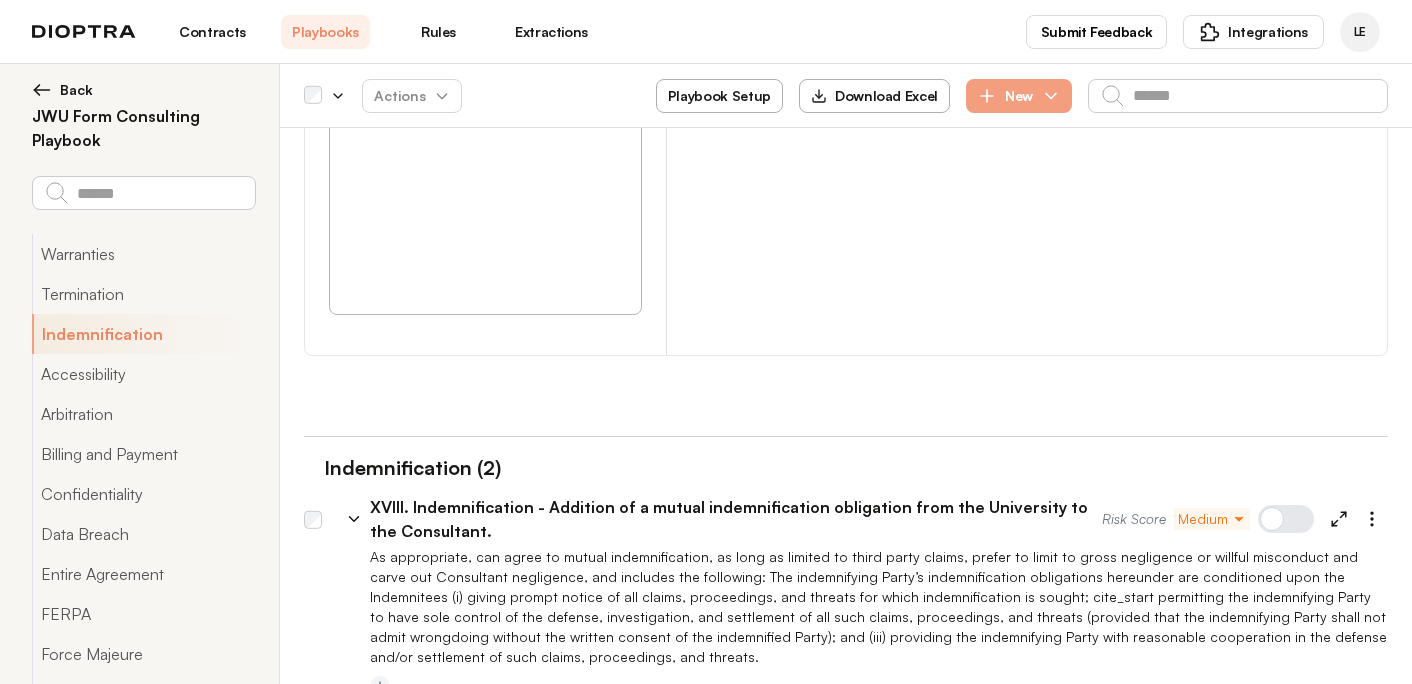 scroll, scrollTop: 12303, scrollLeft: 0, axis: vertical 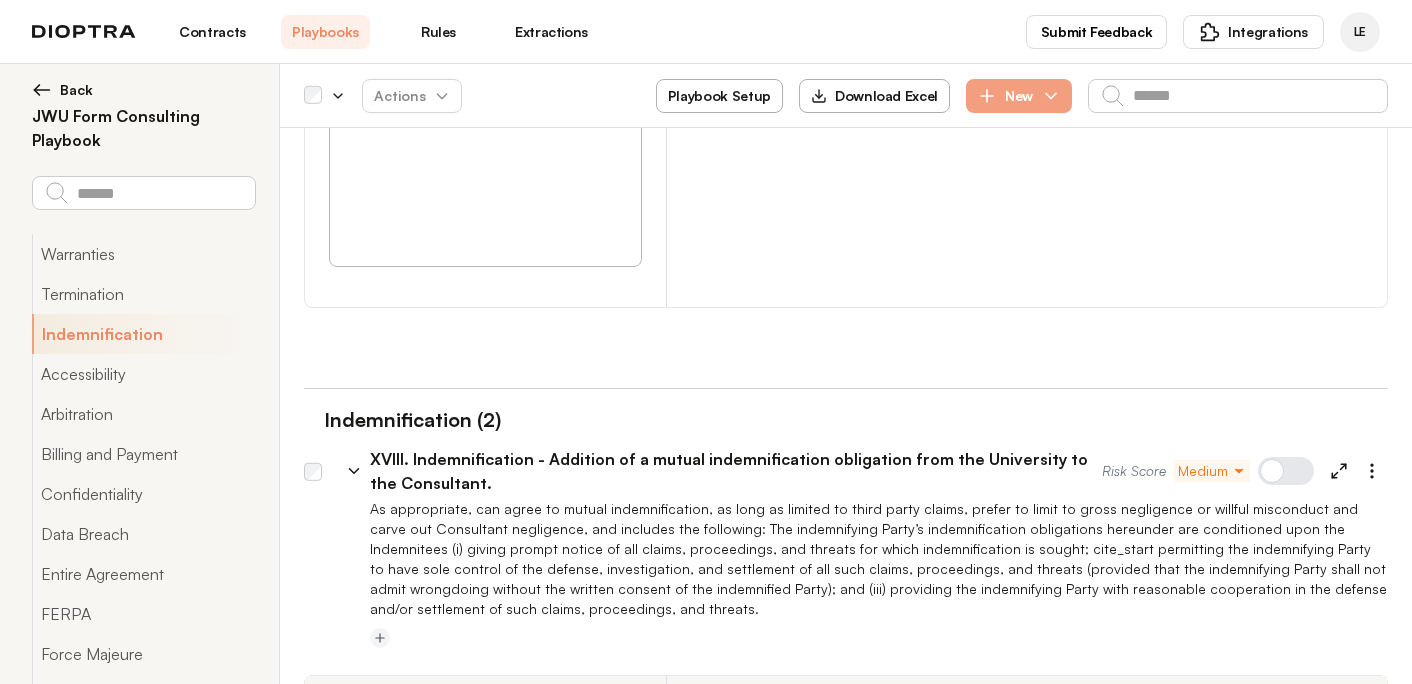 drag, startPoint x: 532, startPoint y: 316, endPoint x: 423, endPoint y: 328, distance: 109.65856 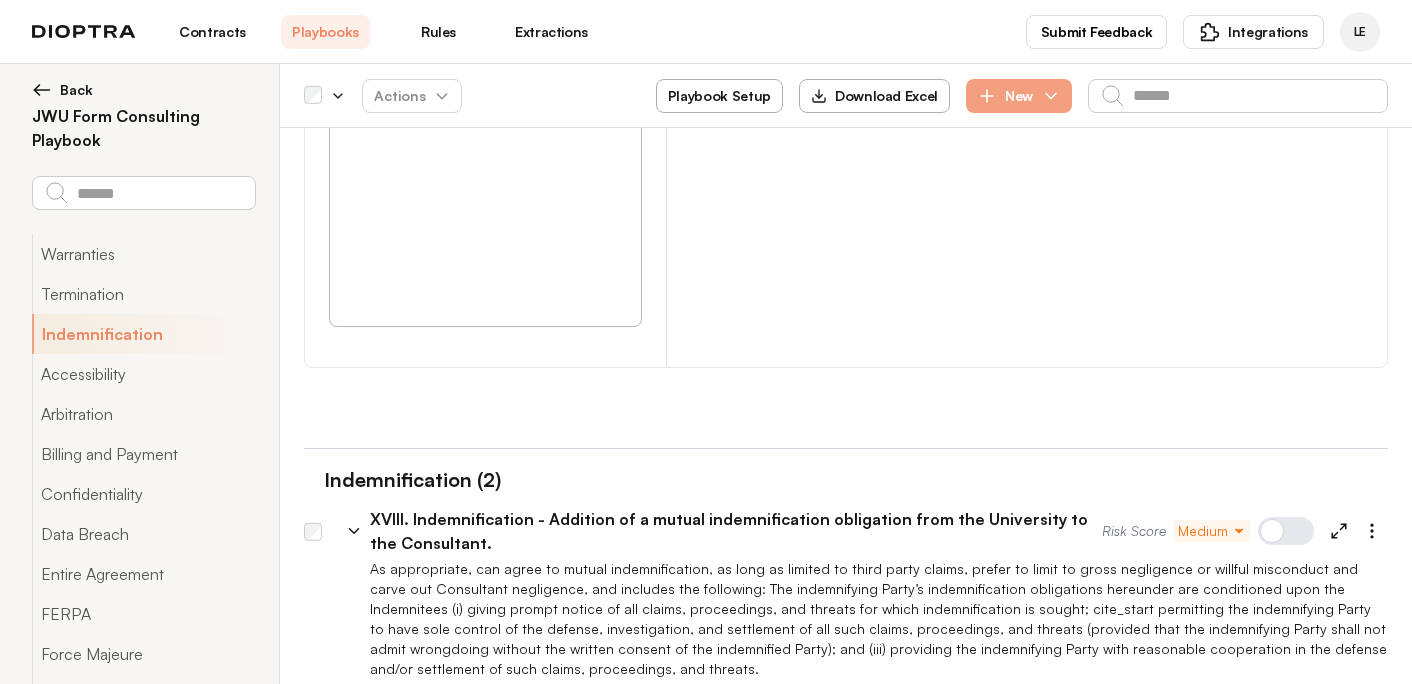 scroll, scrollTop: 12216, scrollLeft: 0, axis: vertical 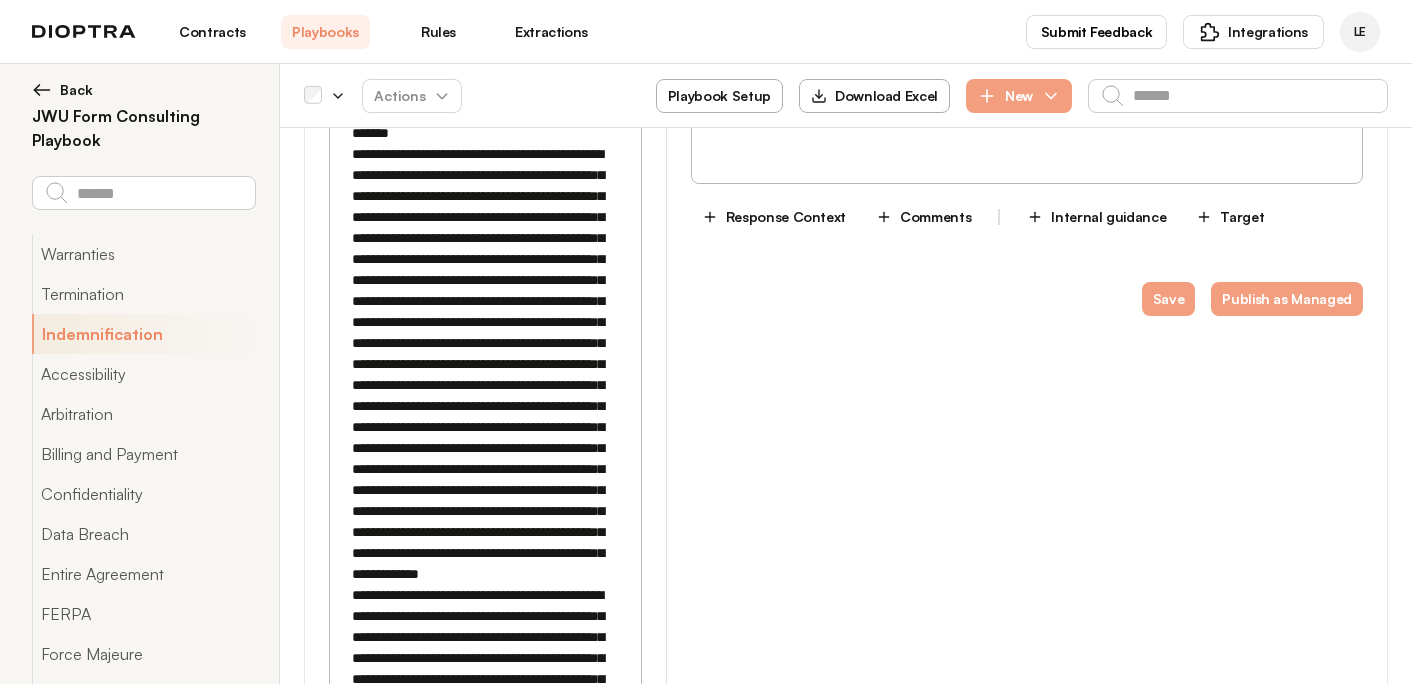 drag, startPoint x: 351, startPoint y: 400, endPoint x: 570, endPoint y: 396, distance: 219.03653 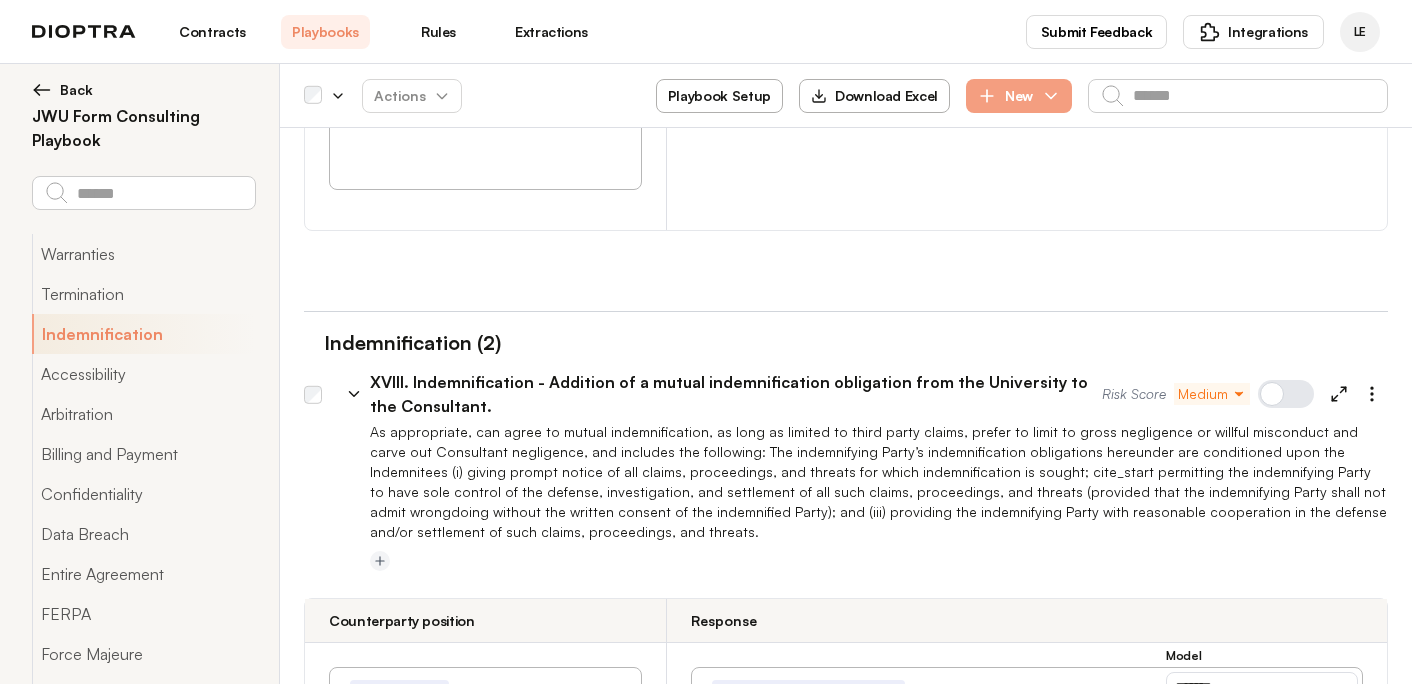 type on "**********" 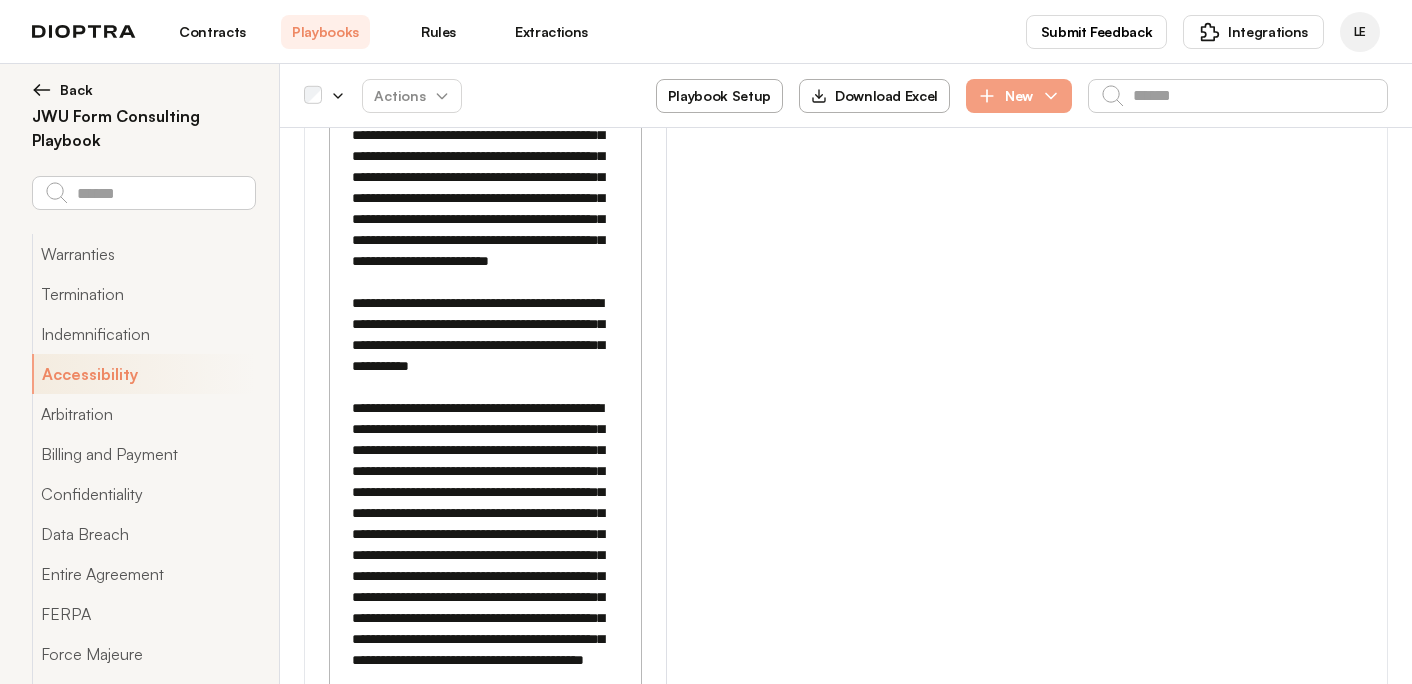 scroll, scrollTop: 14136, scrollLeft: 0, axis: vertical 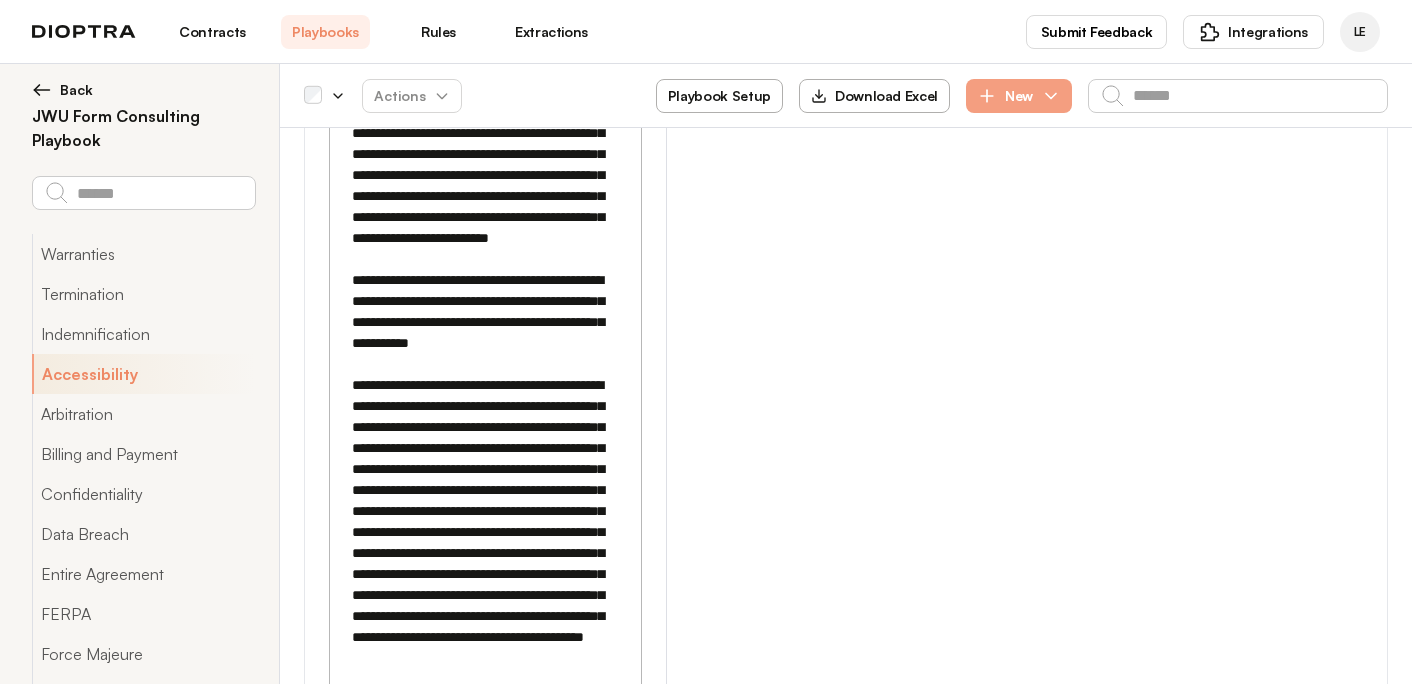 click 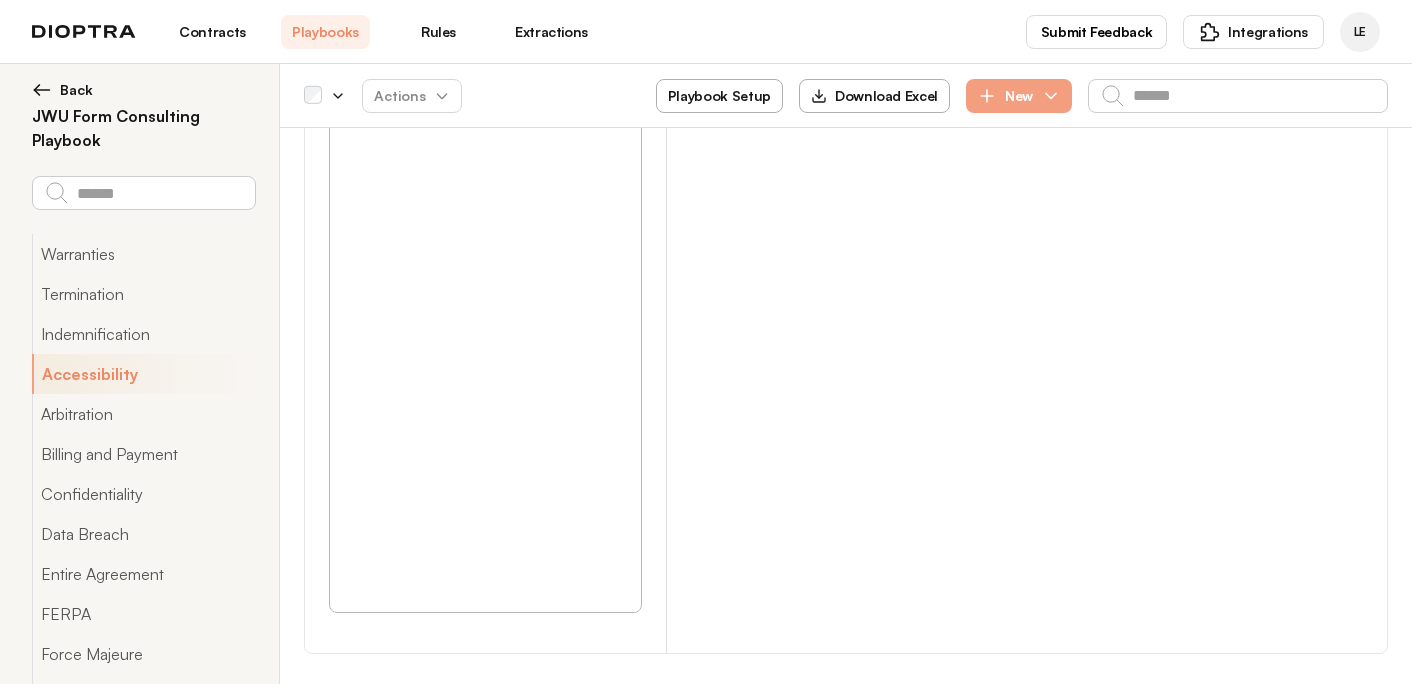 scroll, scrollTop: 14687, scrollLeft: 0, axis: vertical 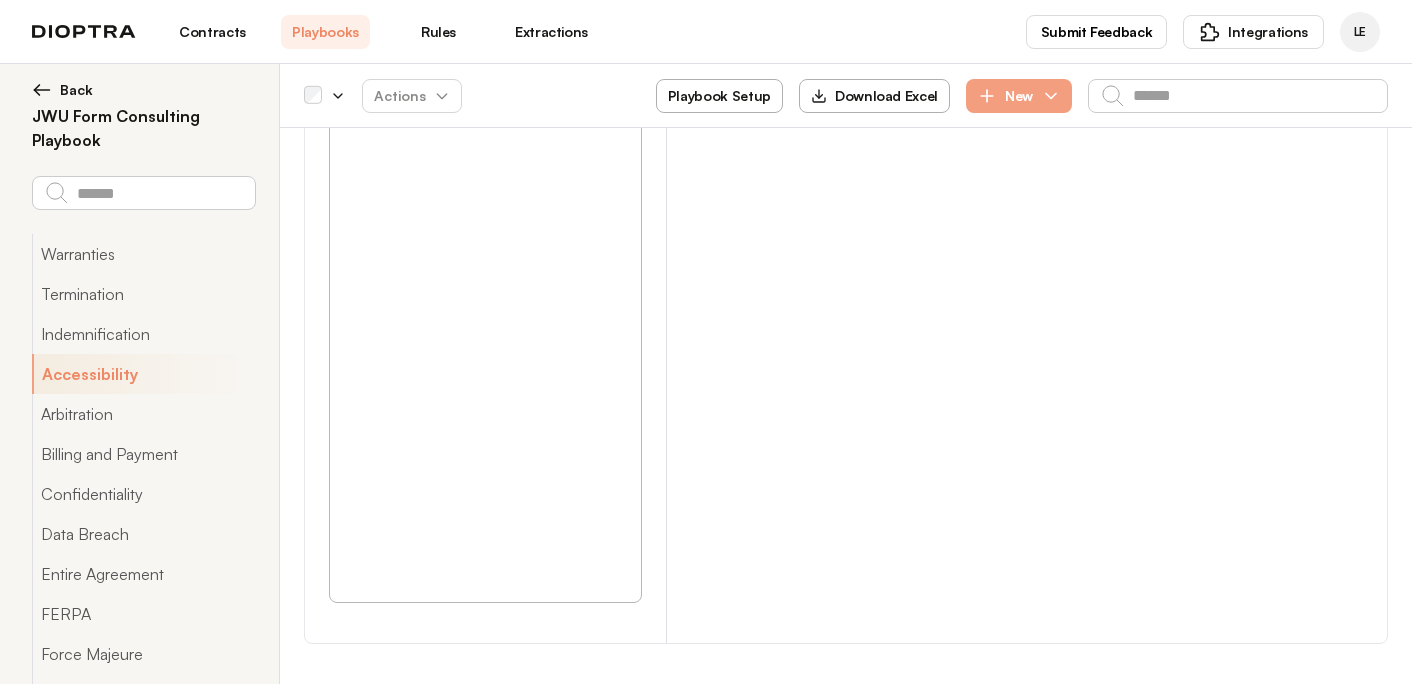 click on "**********" at bounding box center (485, 1346) 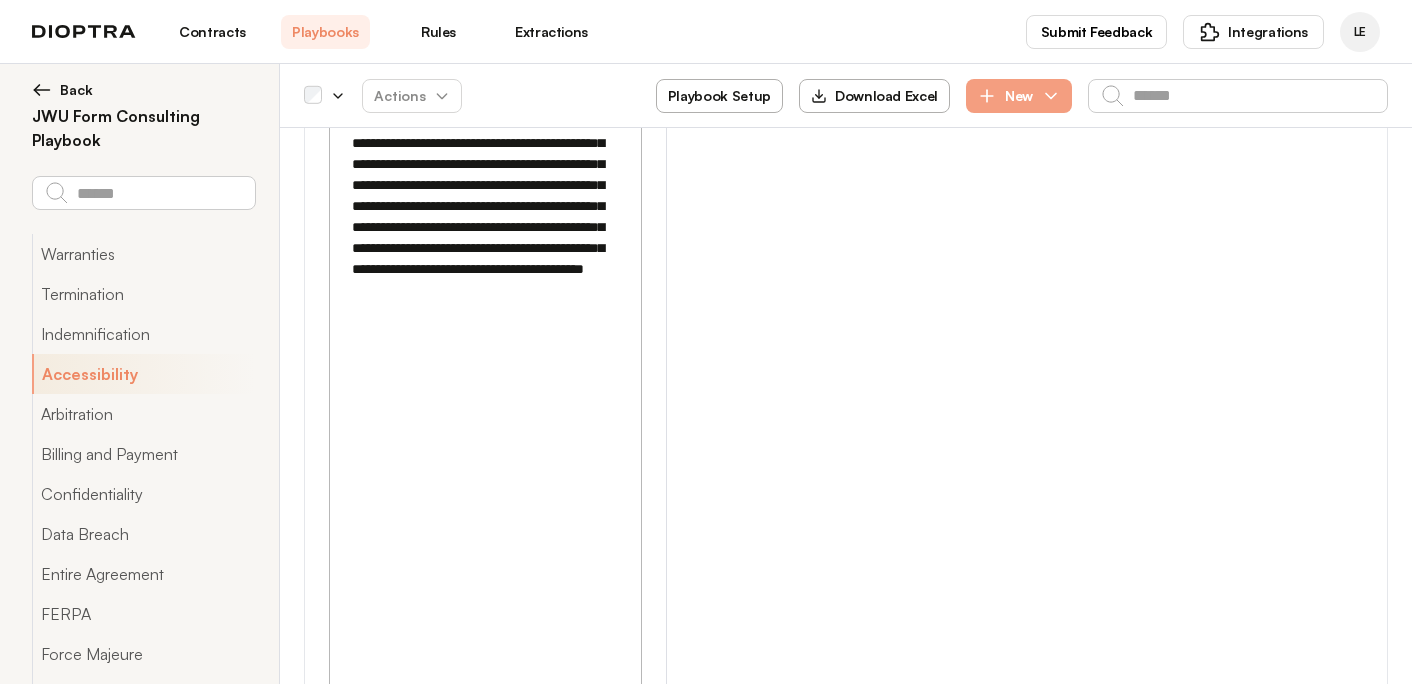 scroll, scrollTop: 14503, scrollLeft: 0, axis: vertical 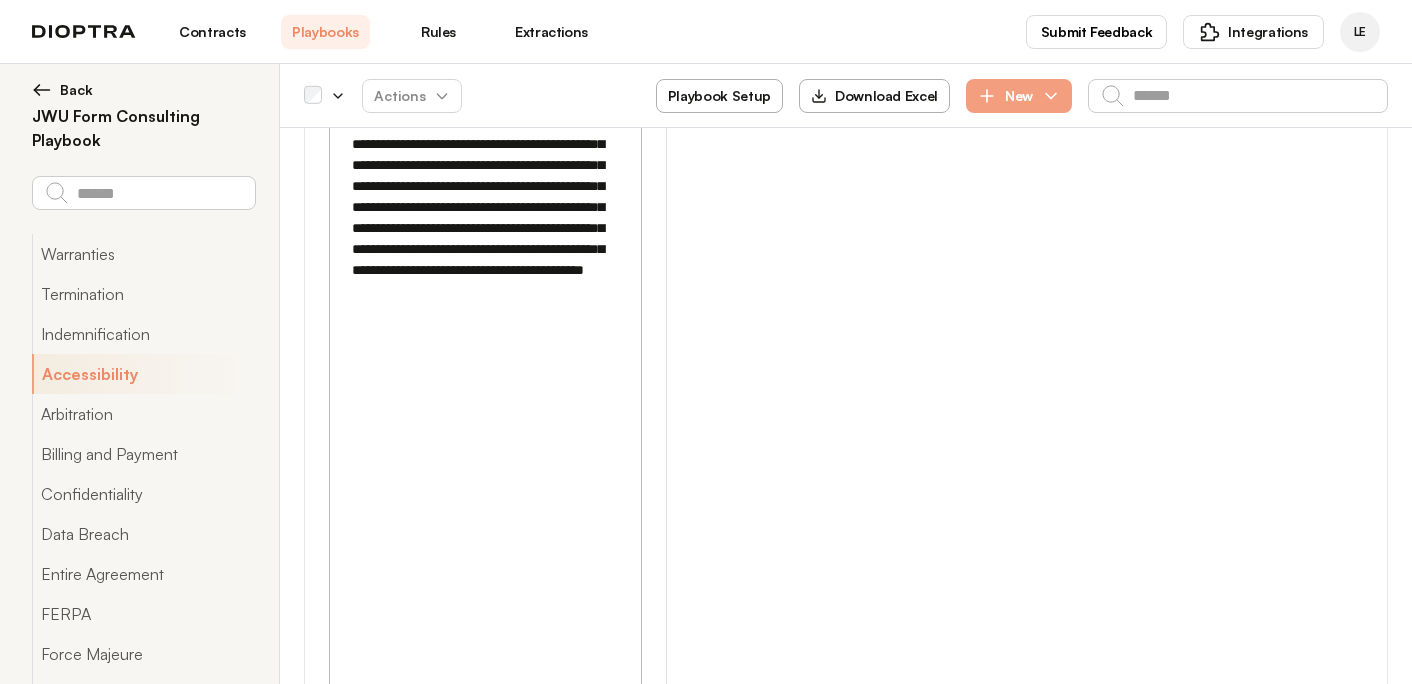 type on "**********" 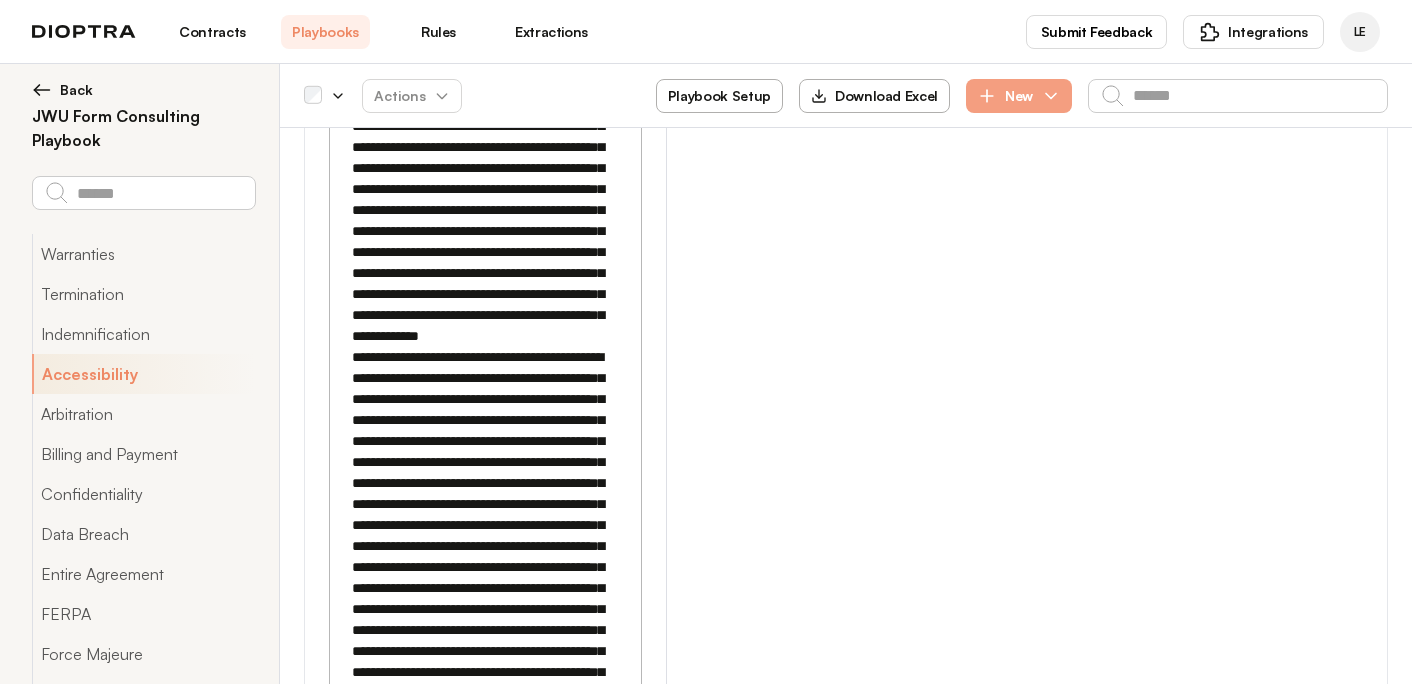 scroll, scrollTop: 16144, scrollLeft: 0, axis: vertical 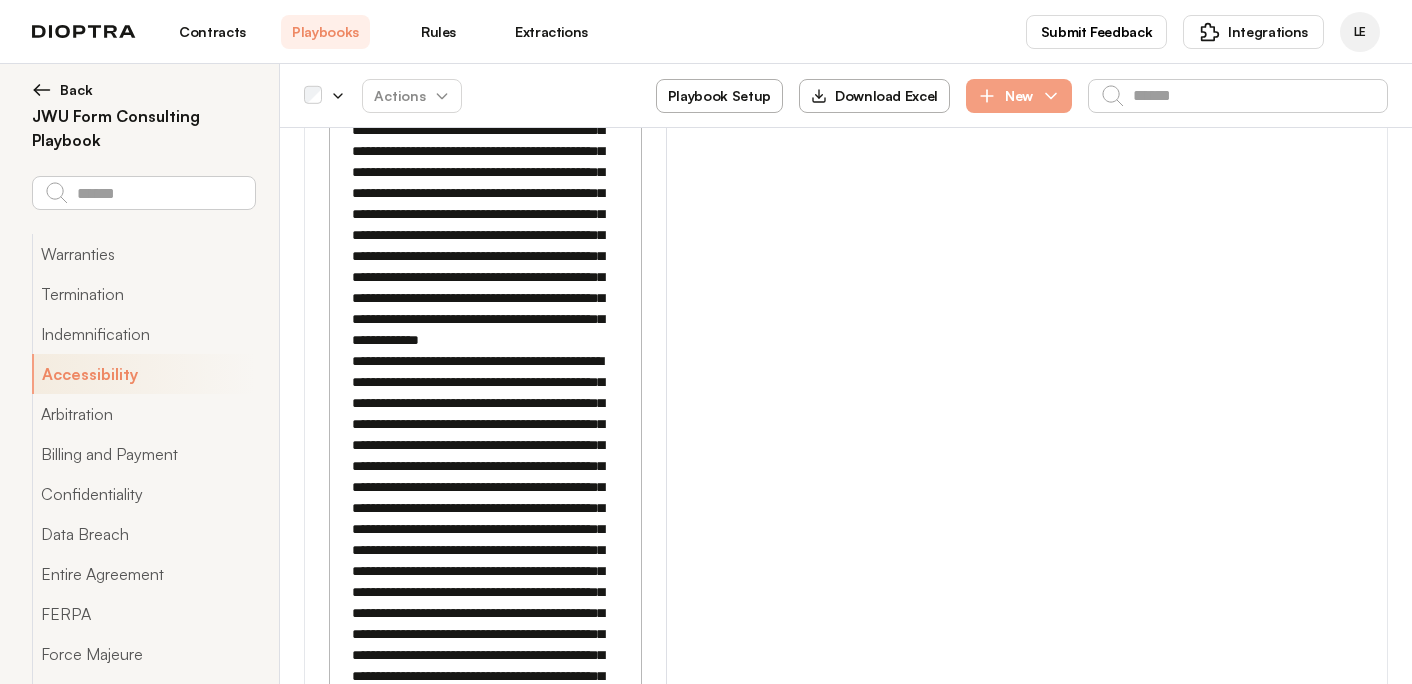 click 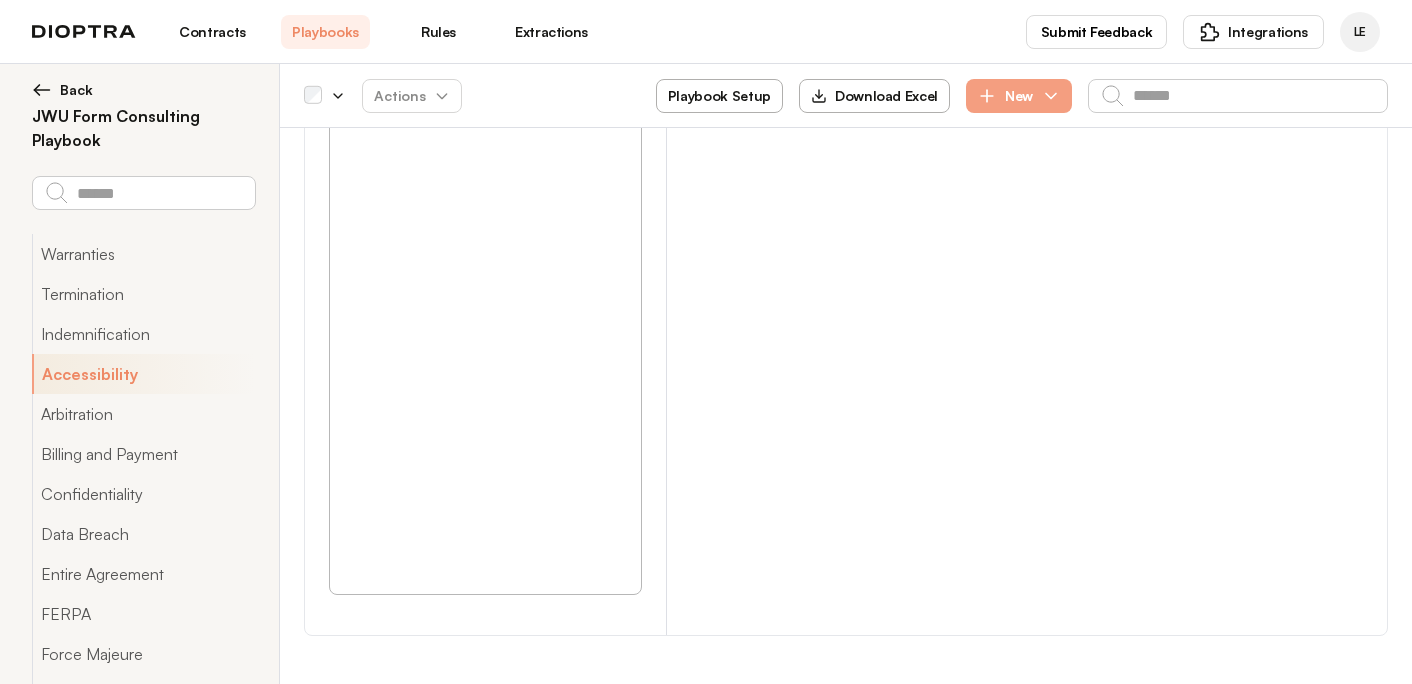 scroll, scrollTop: 14694, scrollLeft: 0, axis: vertical 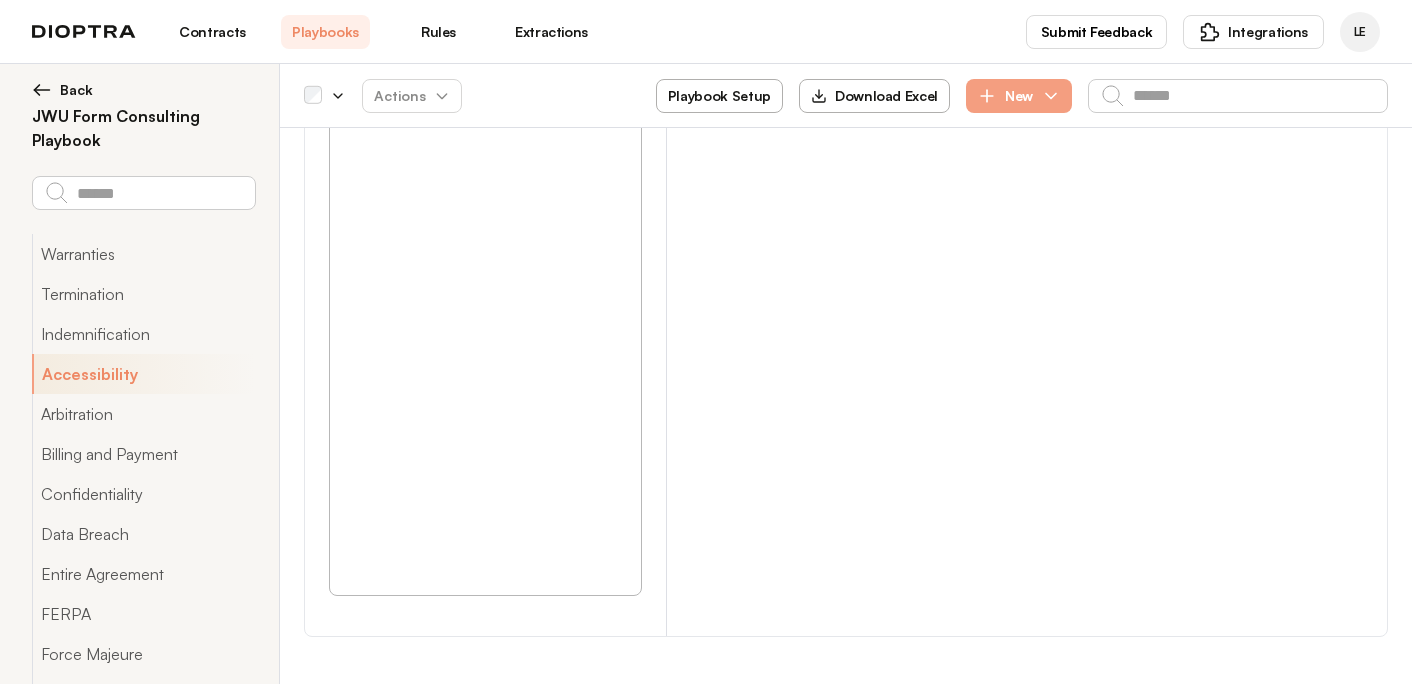 drag, startPoint x: 461, startPoint y: 286, endPoint x: 335, endPoint y: 268, distance: 127.27922 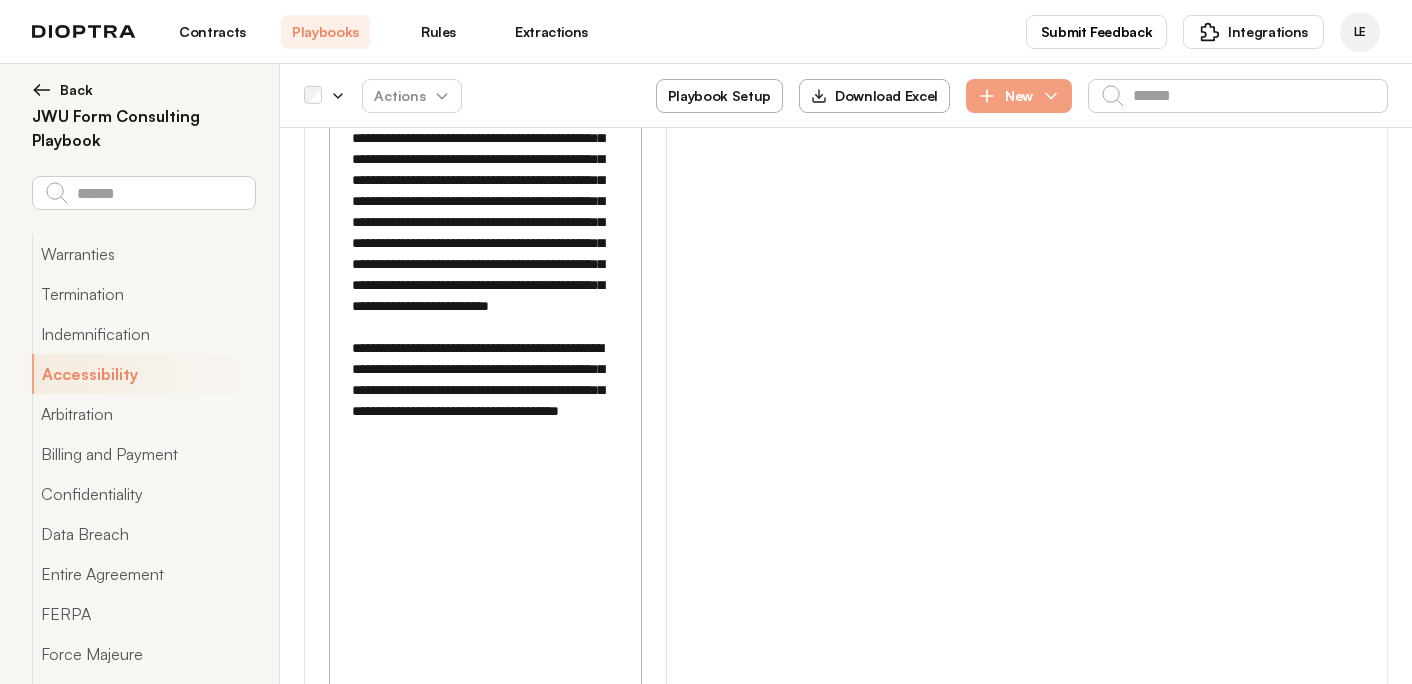 scroll, scrollTop: 16648, scrollLeft: 0, axis: vertical 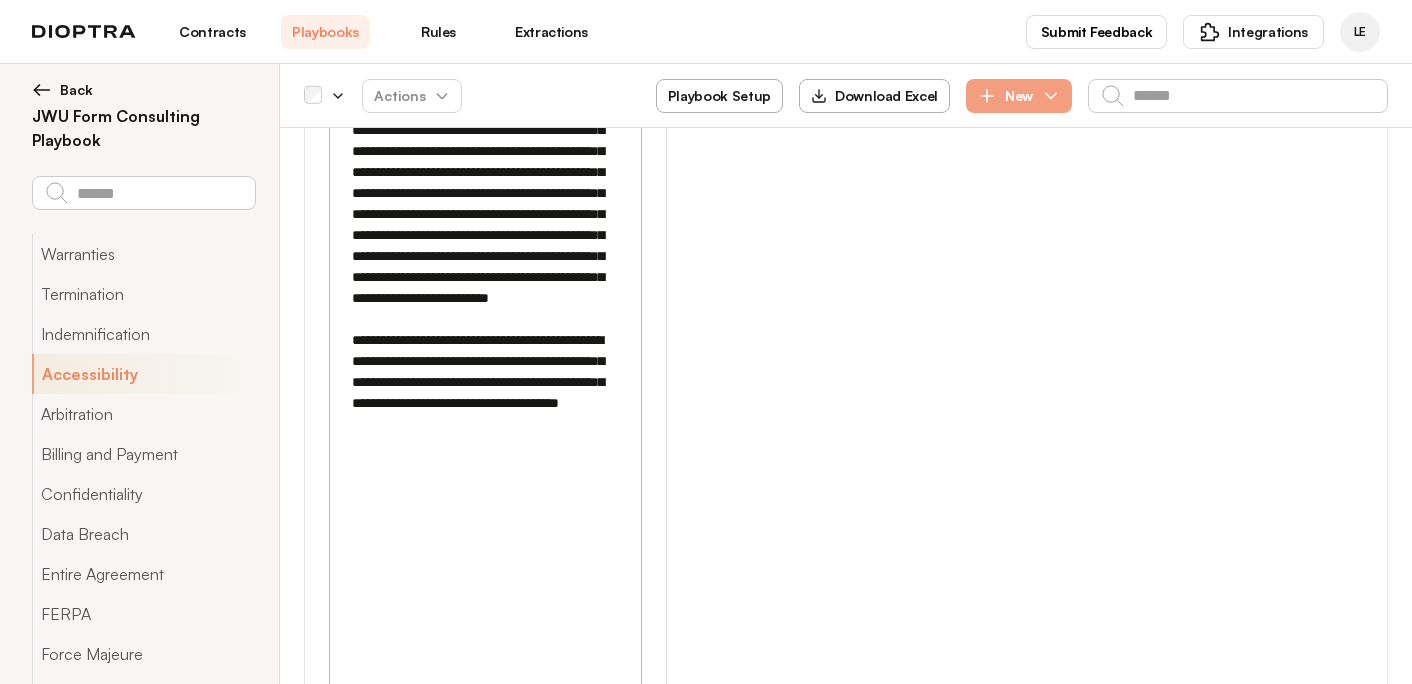 click on "**********" at bounding box center [485, 1822] 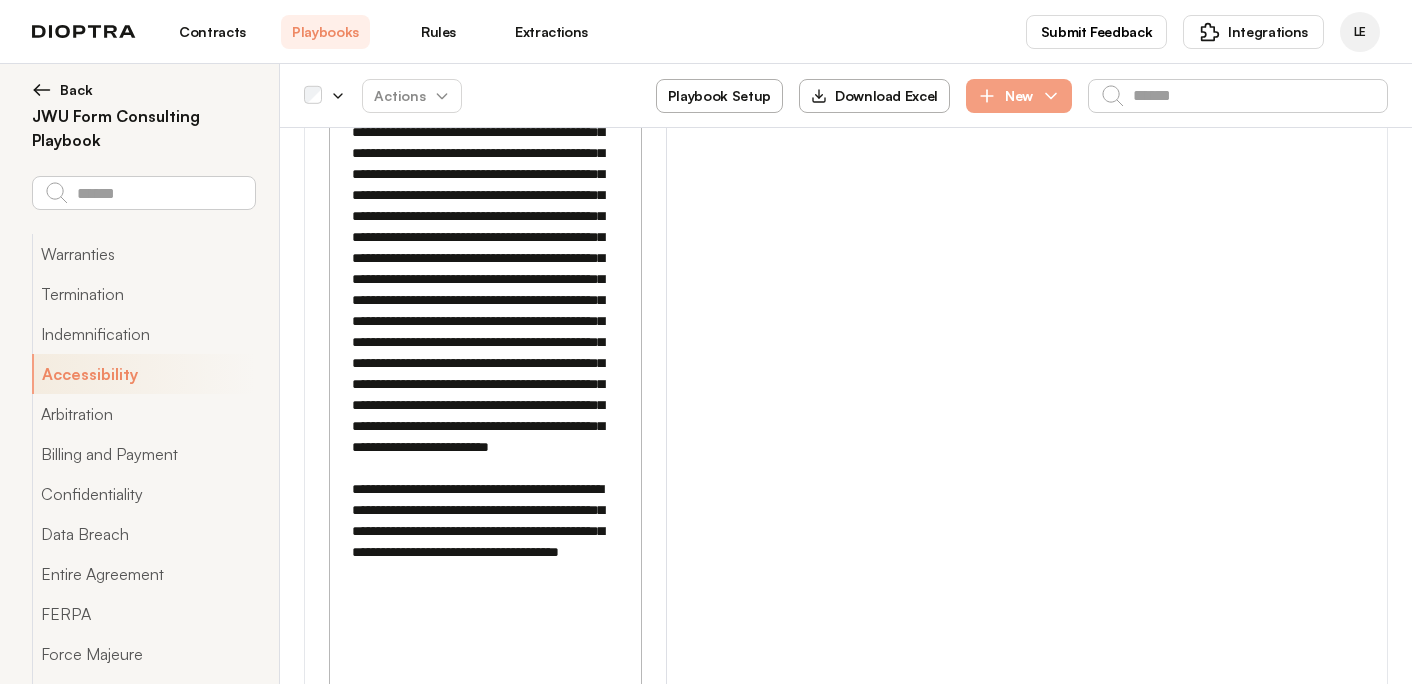 scroll, scrollTop: 16487, scrollLeft: 0, axis: vertical 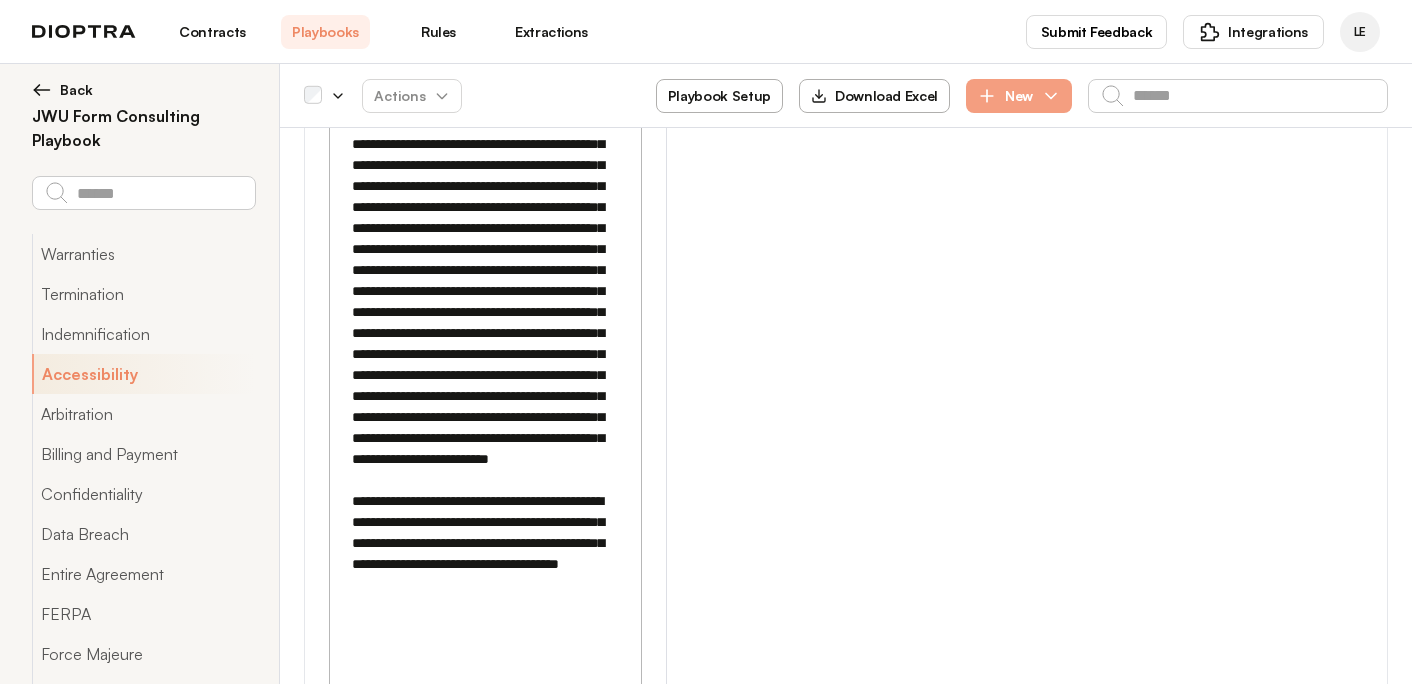 drag, startPoint x: 405, startPoint y: 265, endPoint x: 506, endPoint y: 264, distance: 101.00495 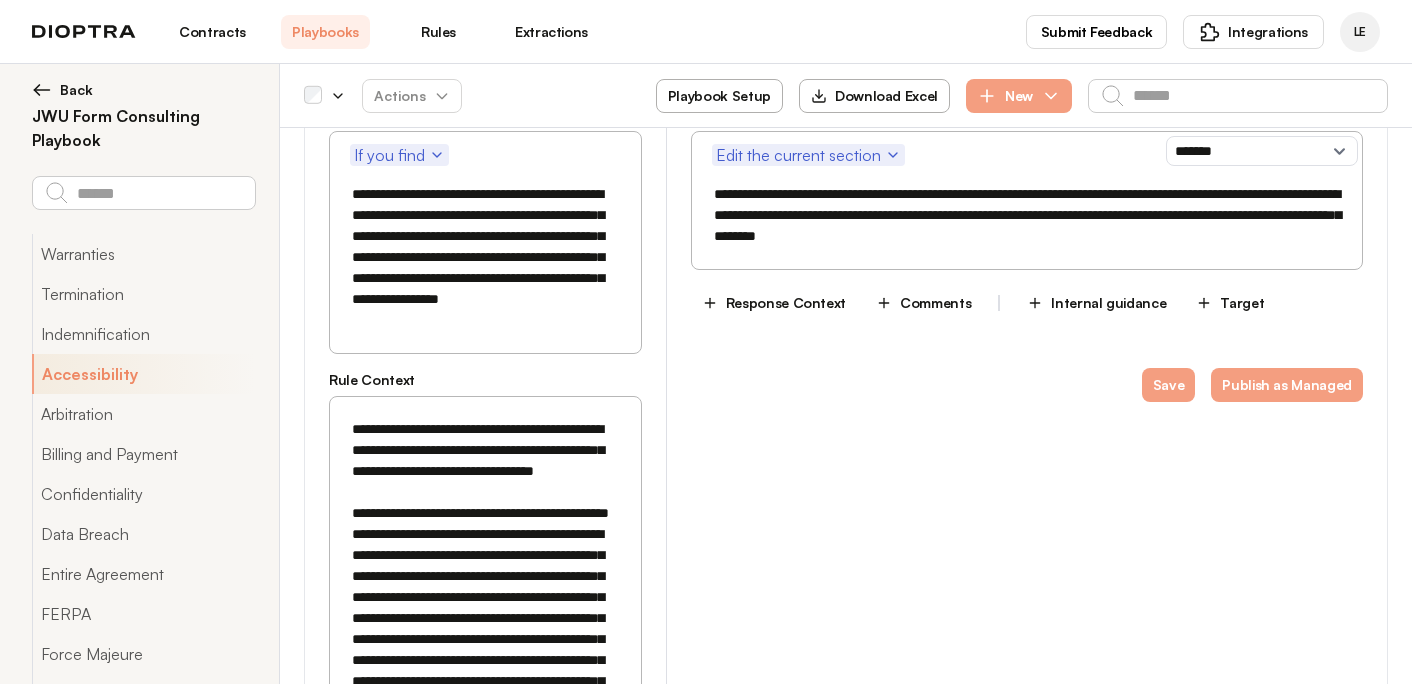 scroll, scrollTop: 17805, scrollLeft: 0, axis: vertical 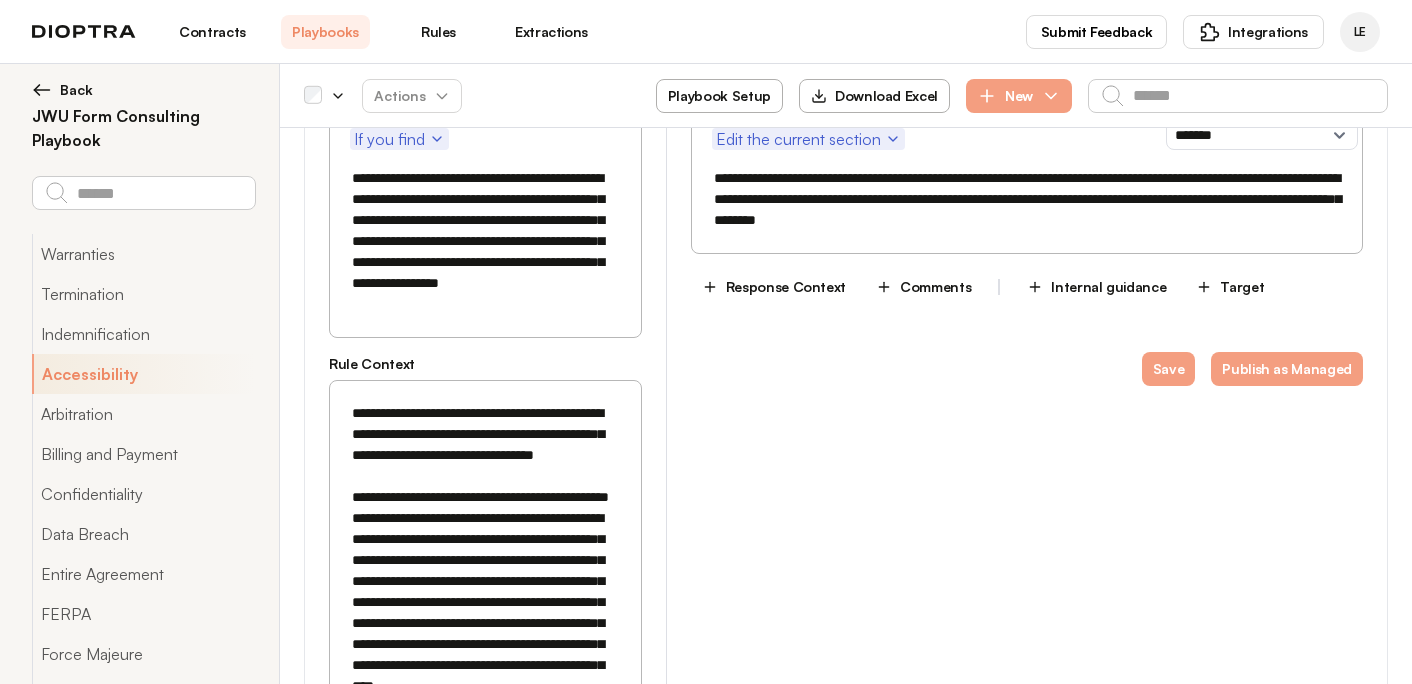 click at bounding box center [485, 1285] 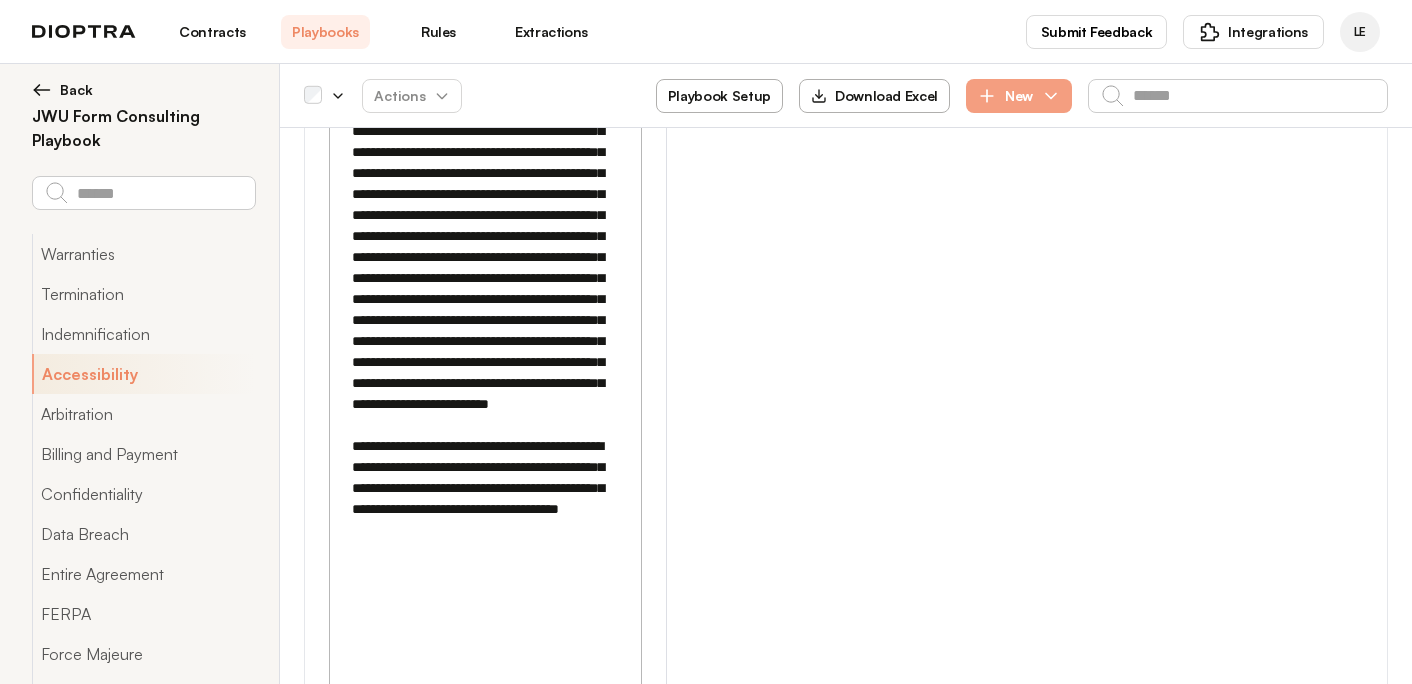 scroll, scrollTop: 16543, scrollLeft: 0, axis: vertical 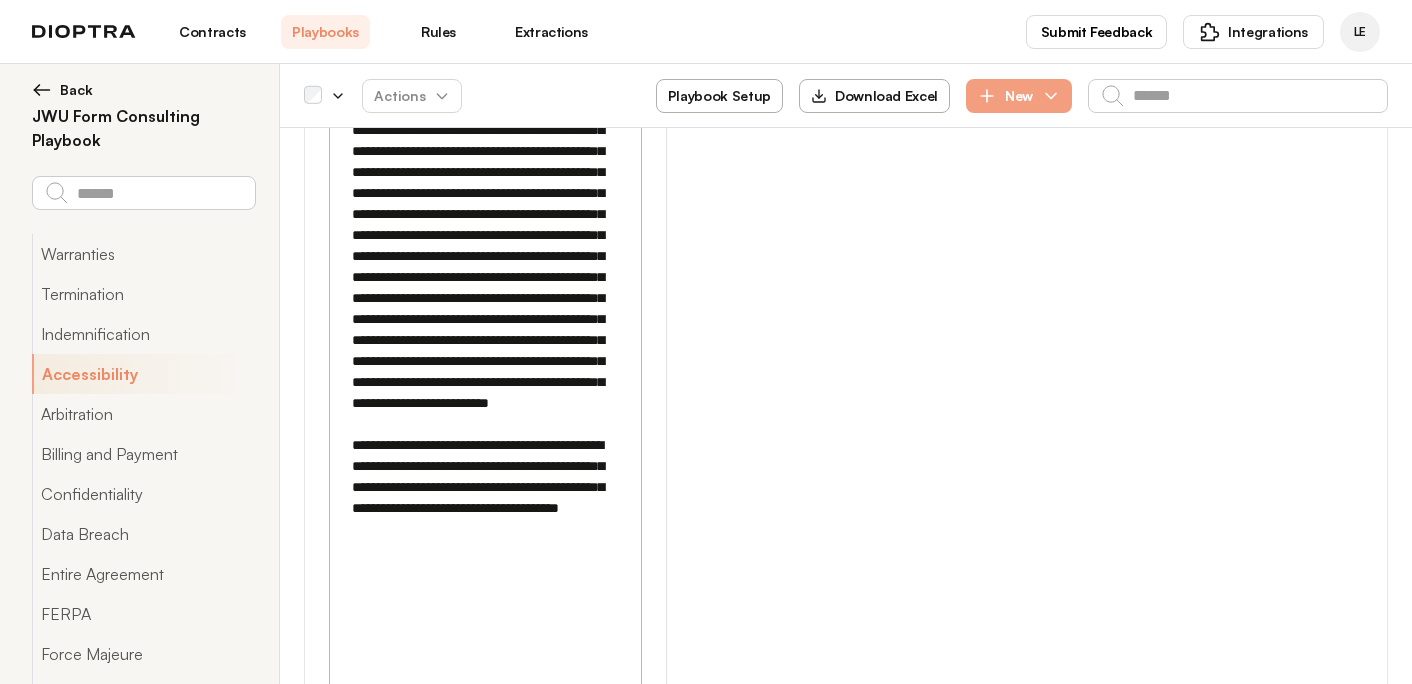 type on "**********" 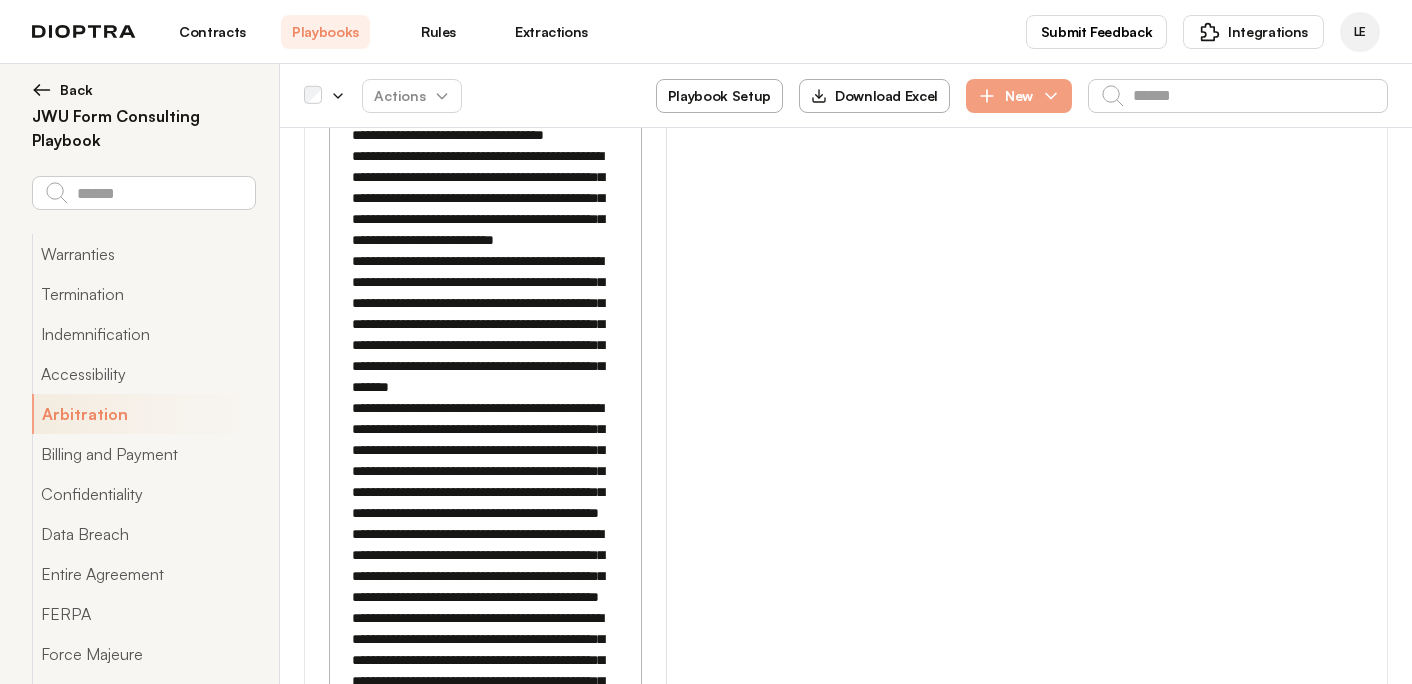 scroll, scrollTop: 18600, scrollLeft: 0, axis: vertical 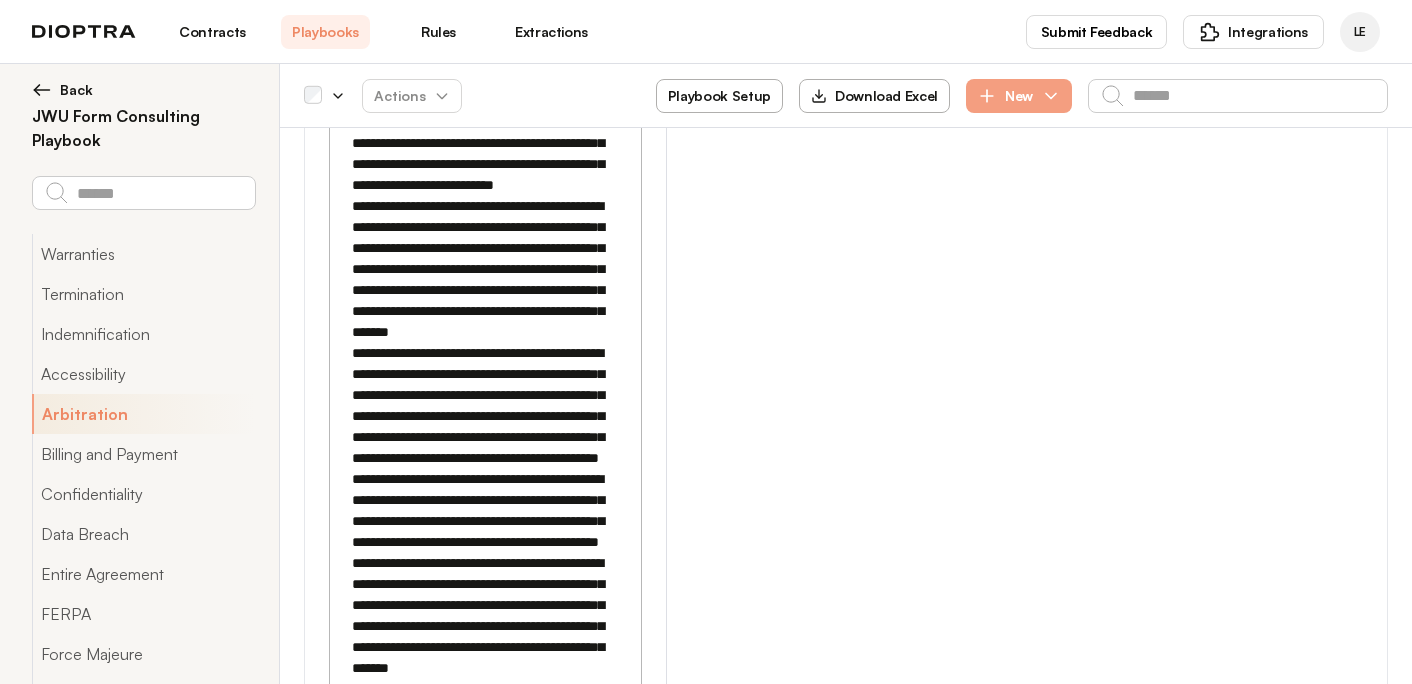 click 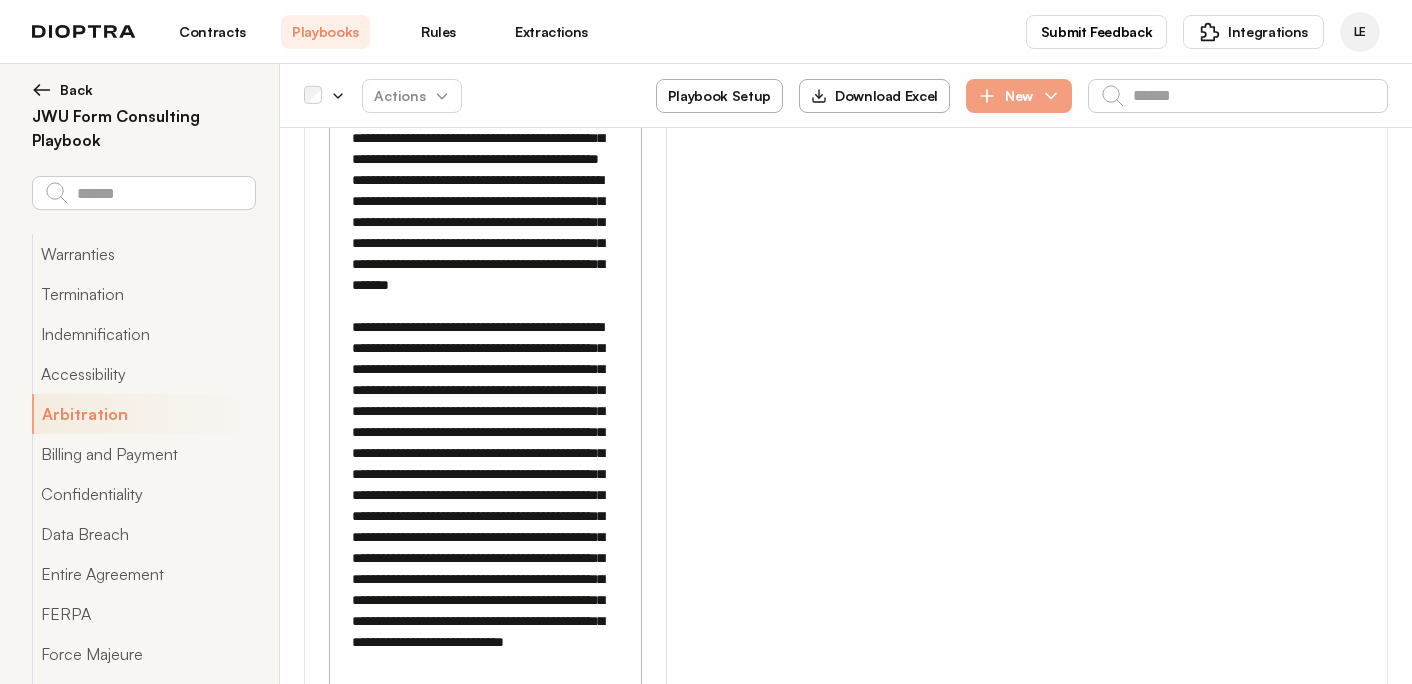 scroll, scrollTop: 19001, scrollLeft: 0, axis: vertical 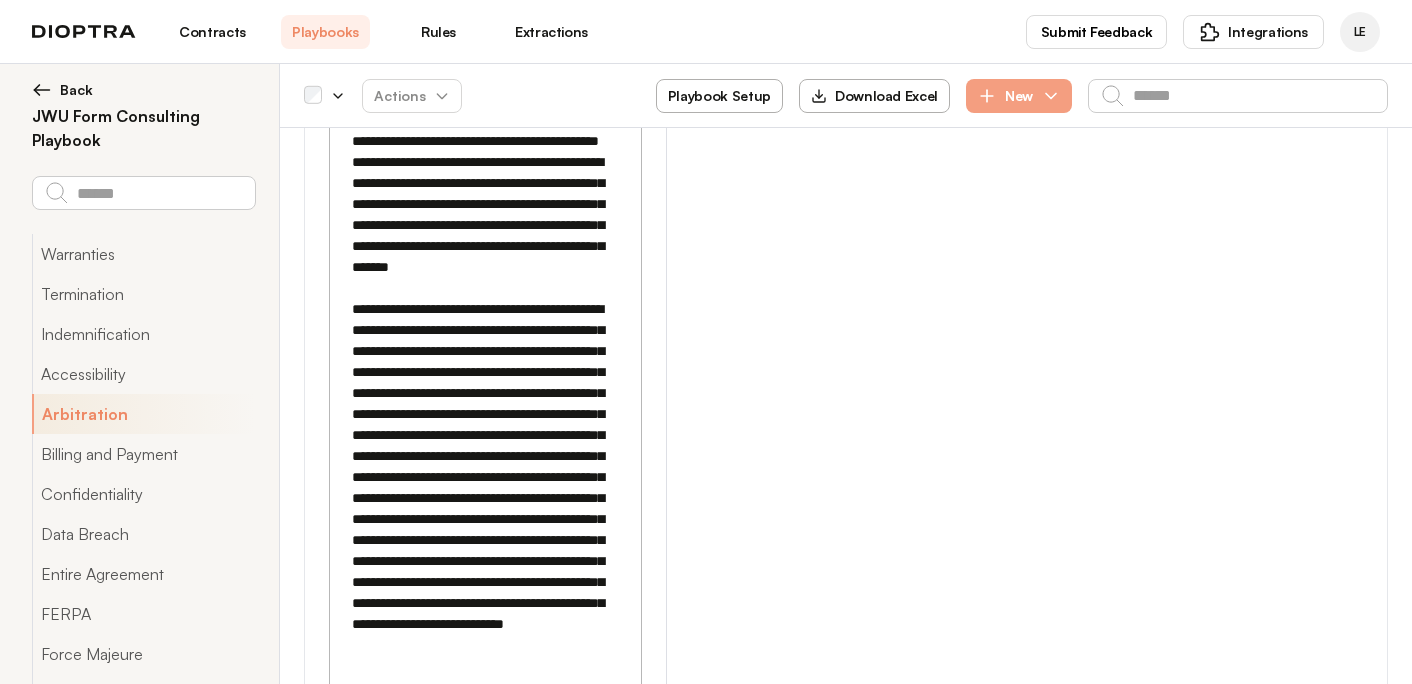 click on "**********" at bounding box center (485, 1842) 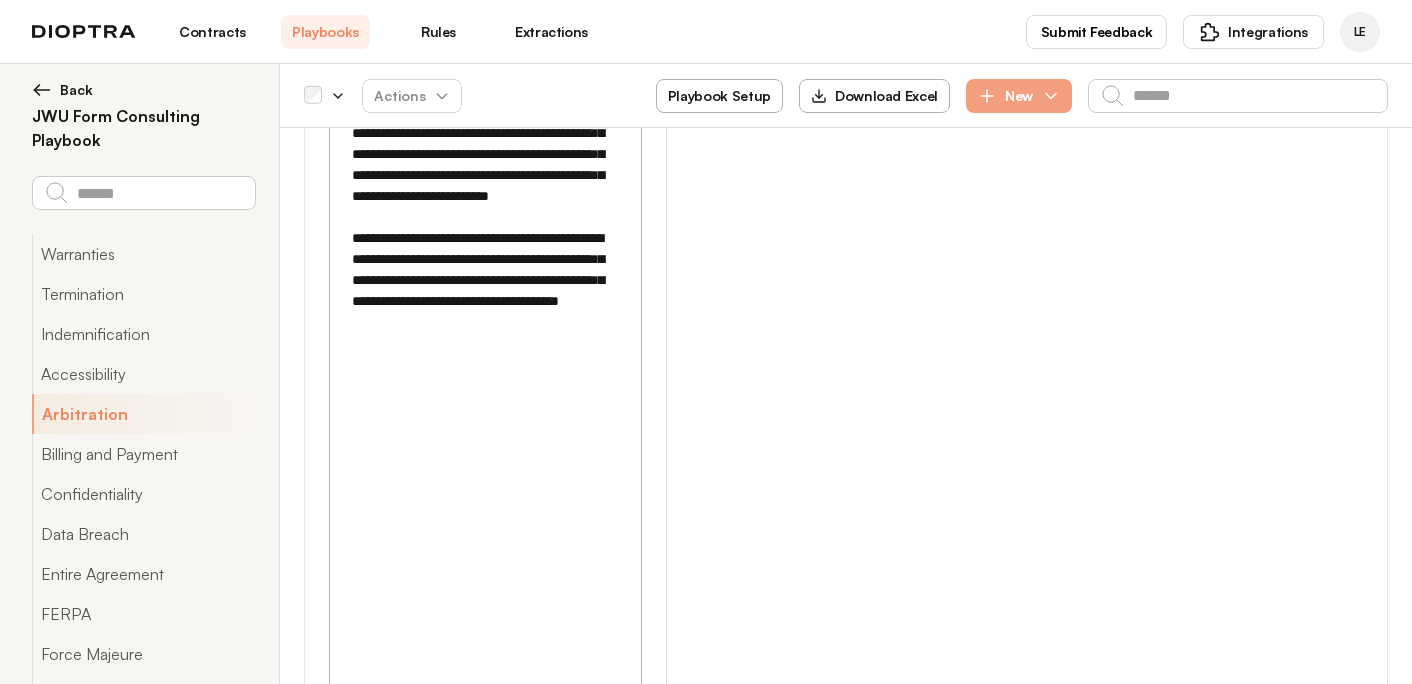 scroll, scrollTop: 16741, scrollLeft: 0, axis: vertical 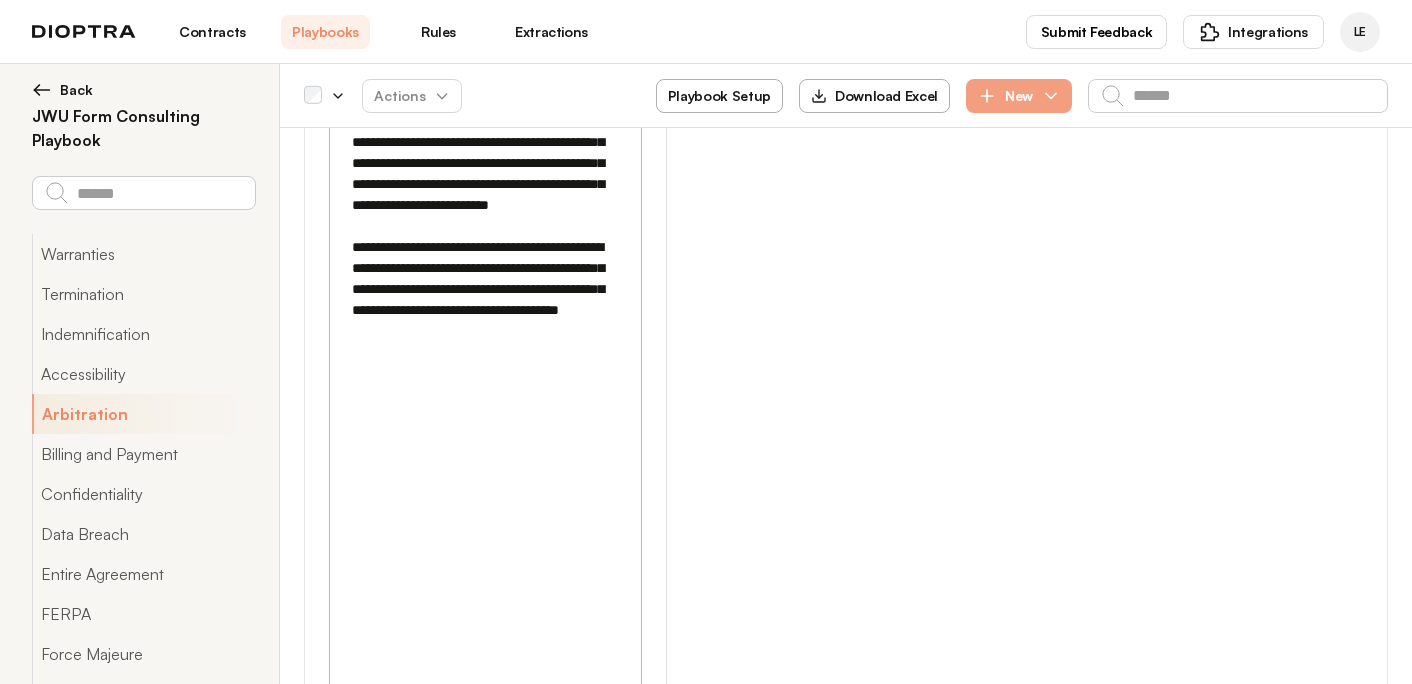 drag, startPoint x: 346, startPoint y: 348, endPoint x: 450, endPoint y: 365, distance: 105.380264 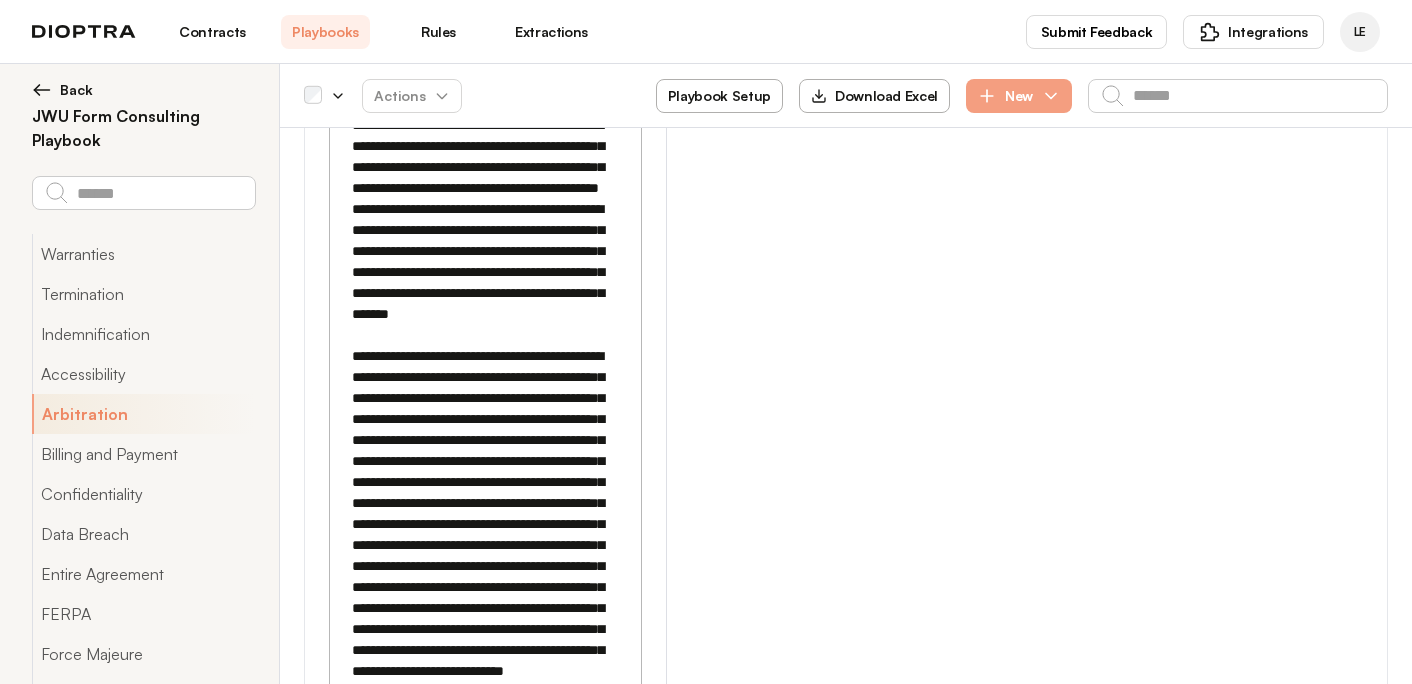 scroll, scrollTop: 18977, scrollLeft: 0, axis: vertical 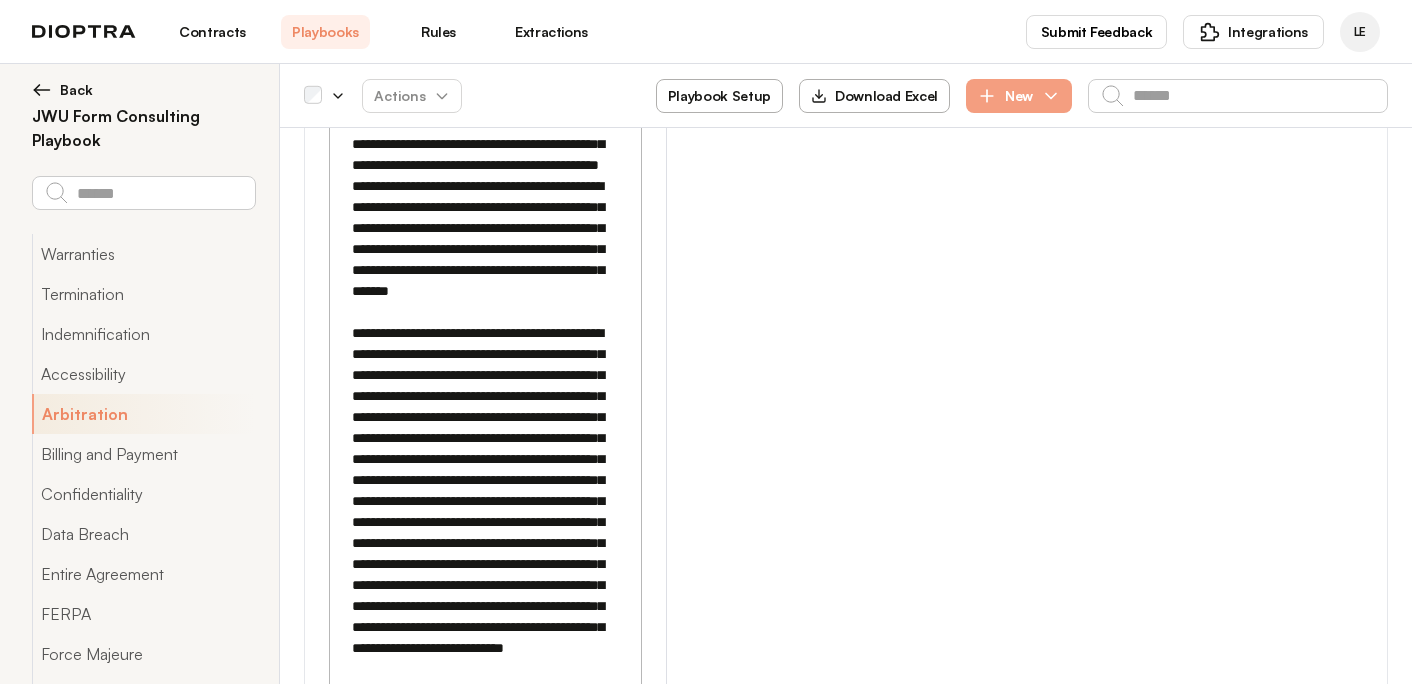 click on "**********" at bounding box center [485, 1887] 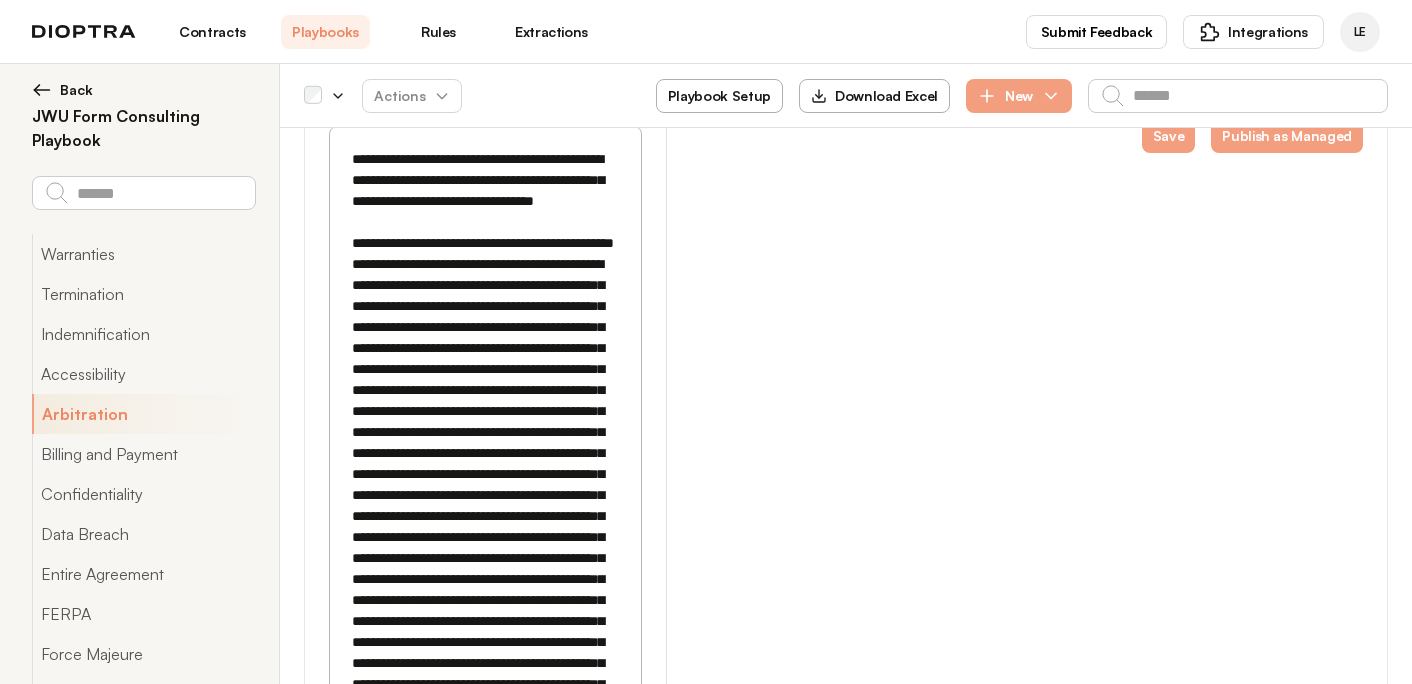 scroll, scrollTop: 20674, scrollLeft: 0, axis: vertical 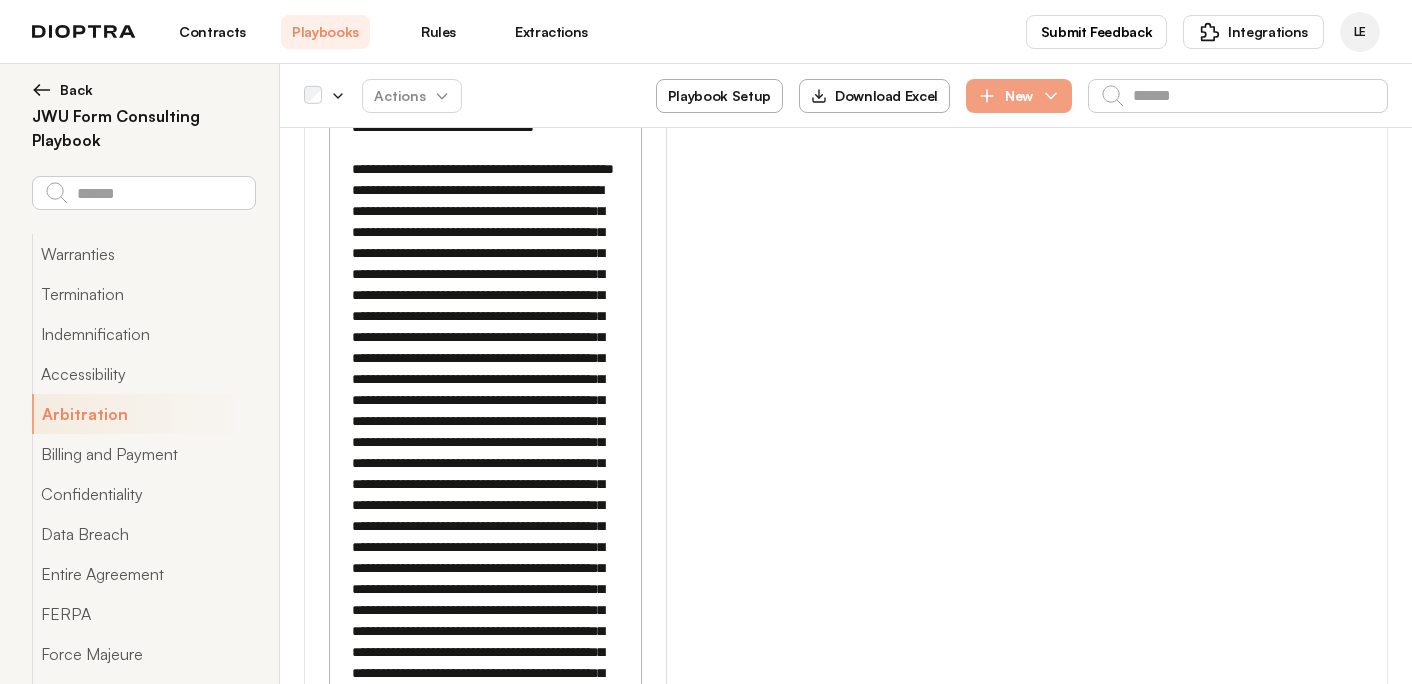 click at bounding box center [485, 1009] 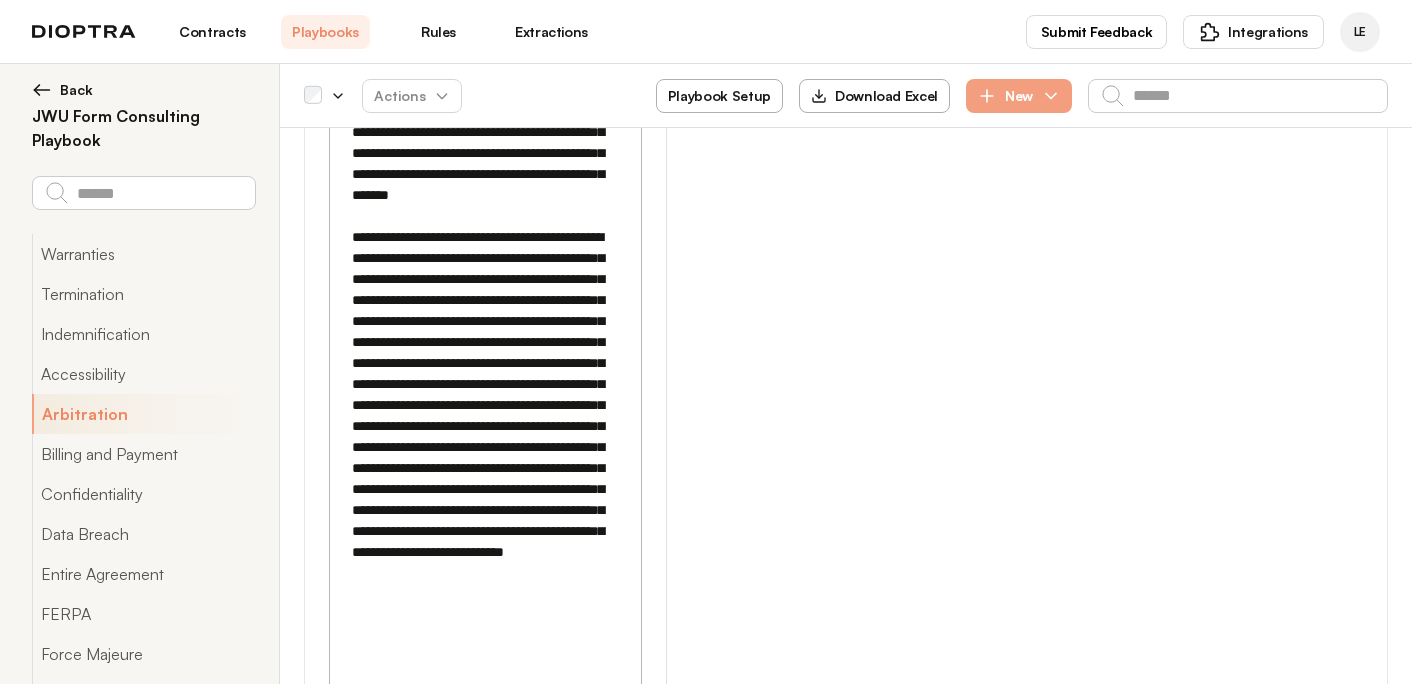 scroll, scrollTop: 18871, scrollLeft: 0, axis: vertical 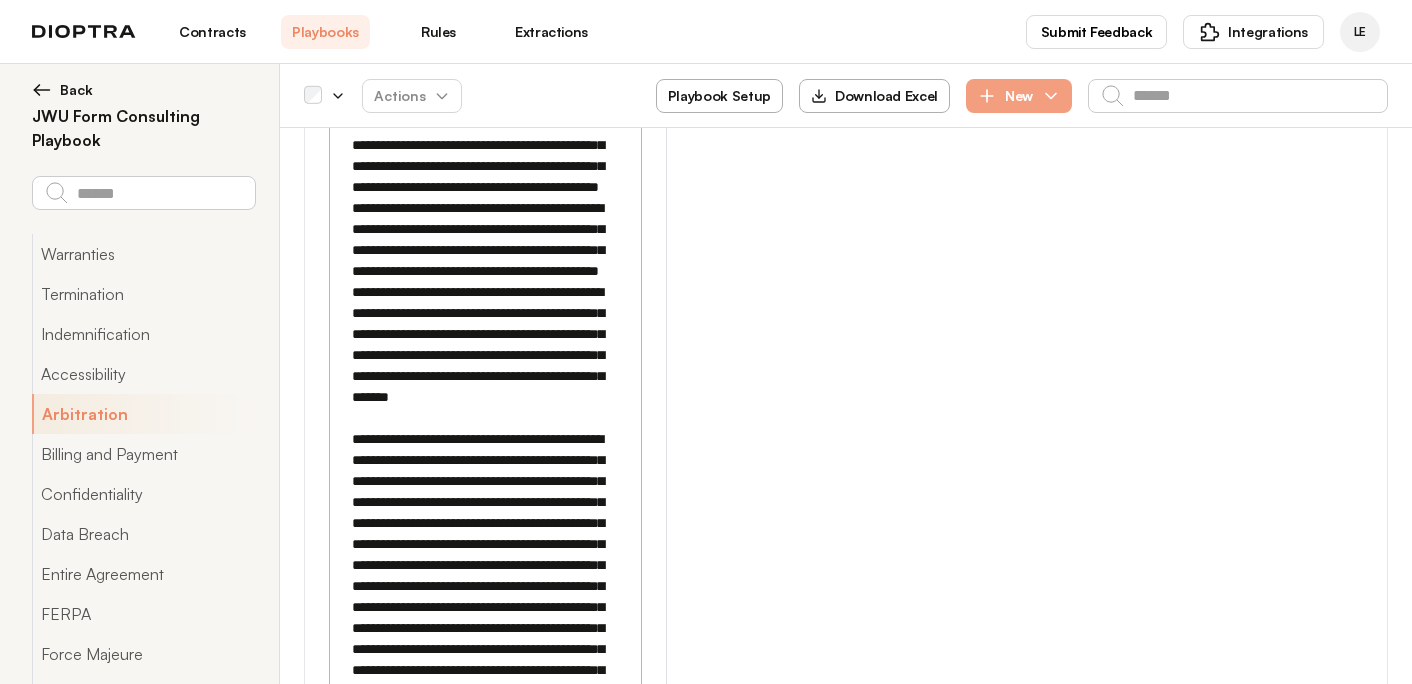 type on "**********" 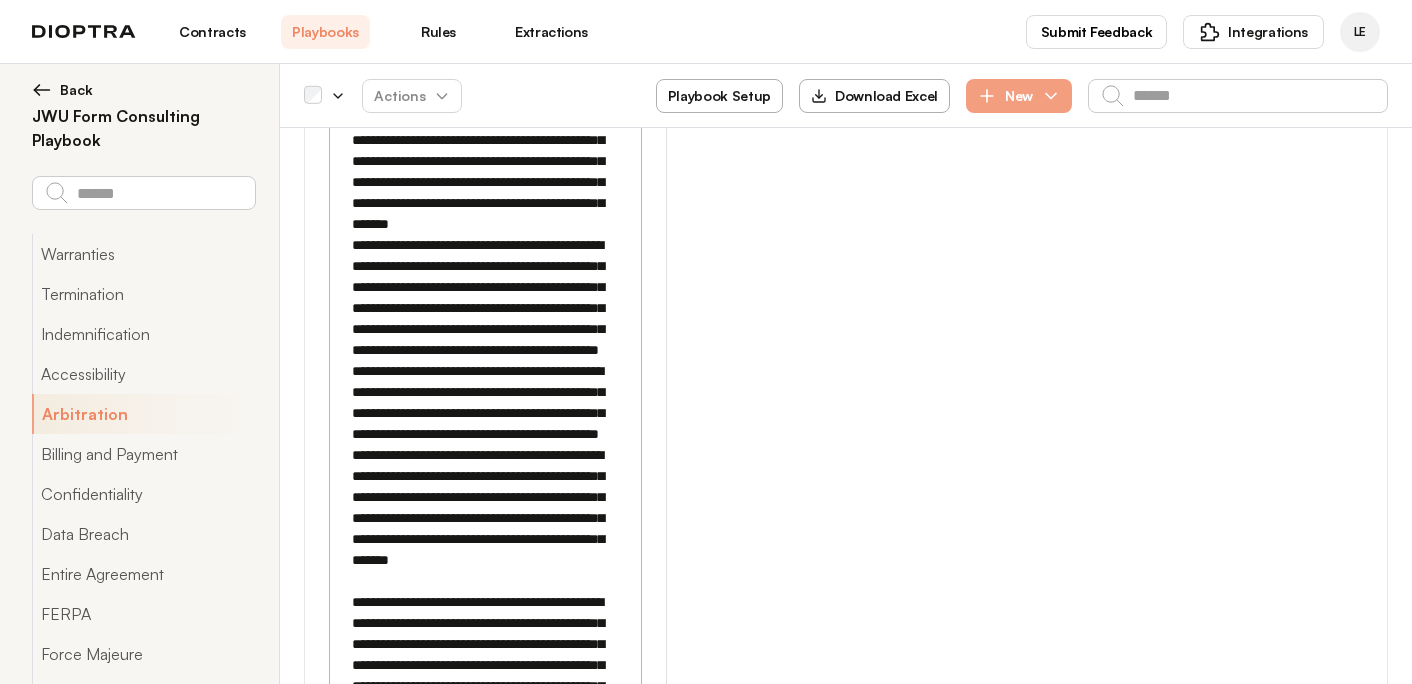 scroll, scrollTop: 18681, scrollLeft: 0, axis: vertical 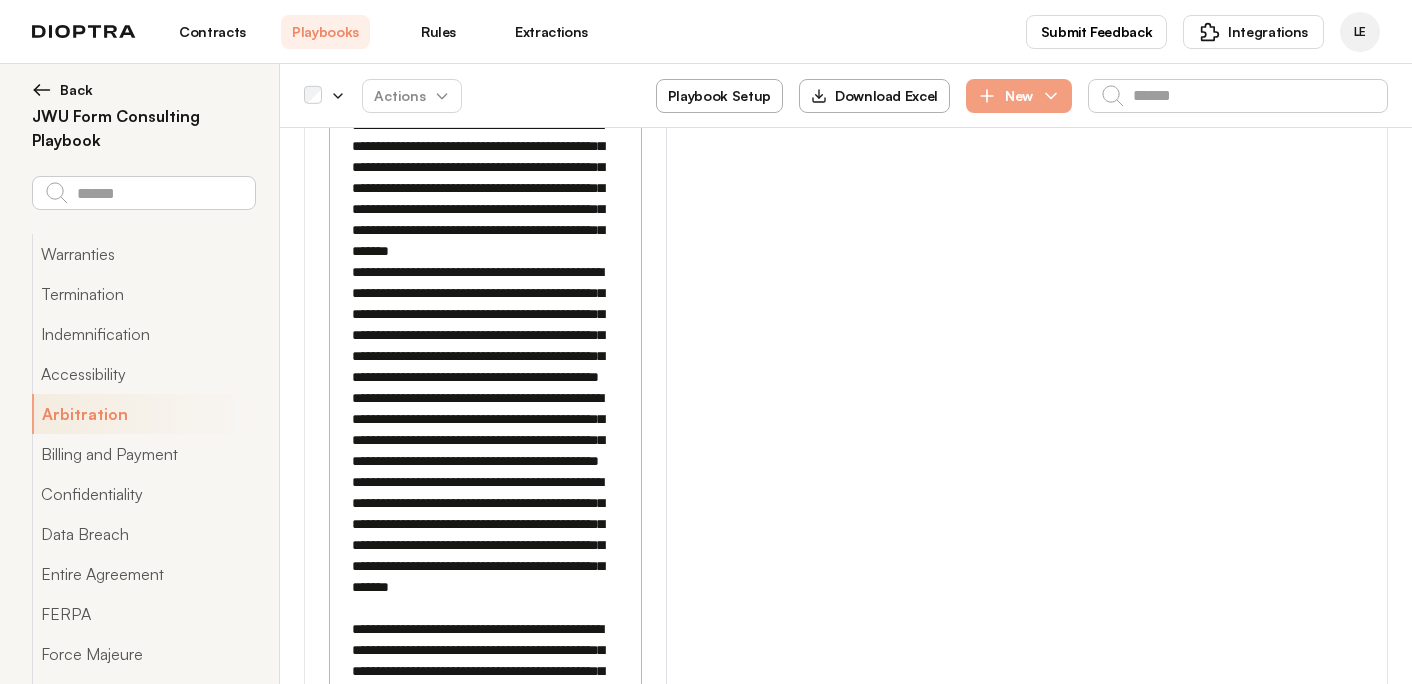 click 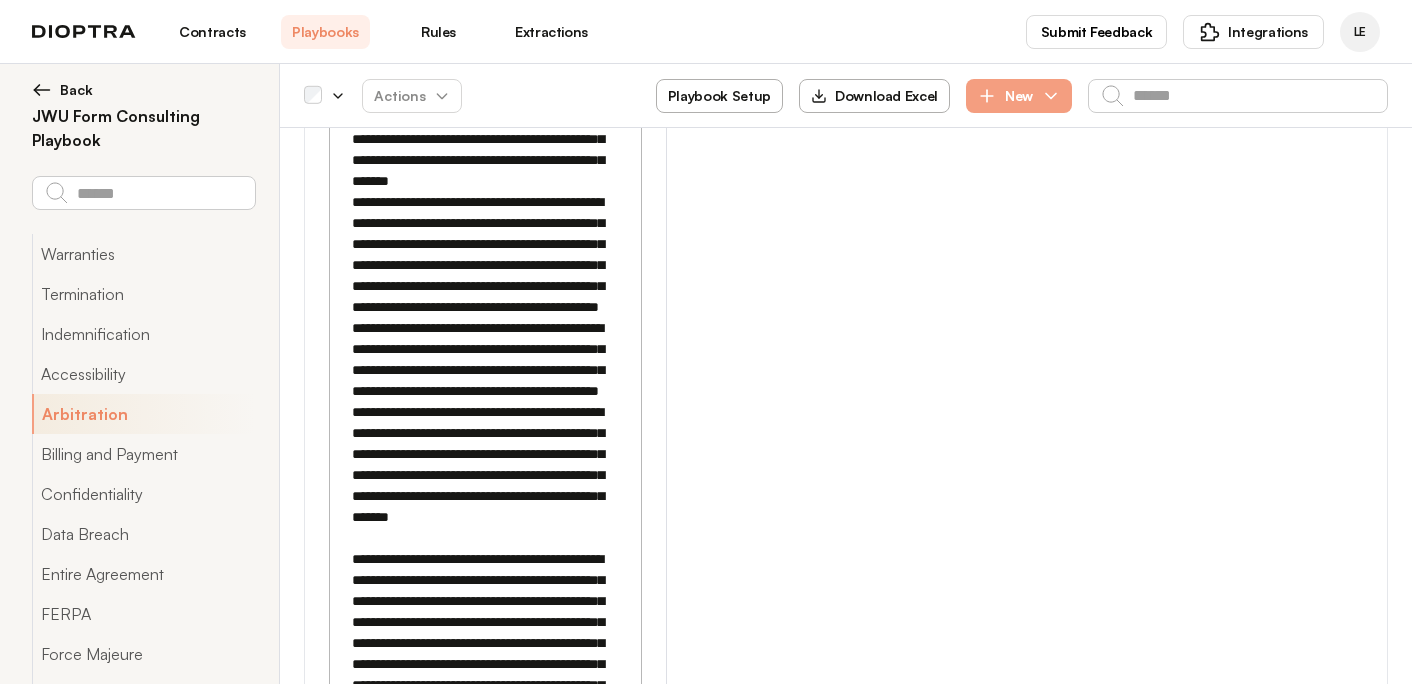 scroll, scrollTop: 18766, scrollLeft: 0, axis: vertical 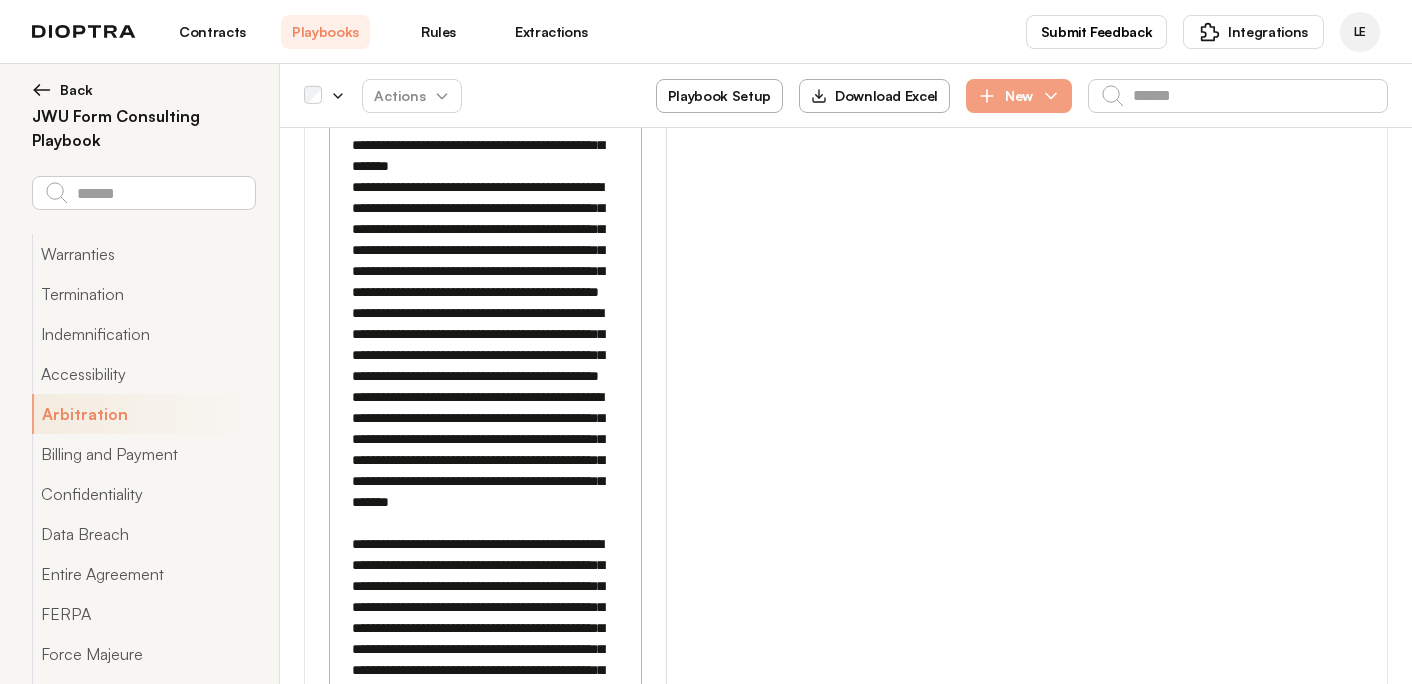 click 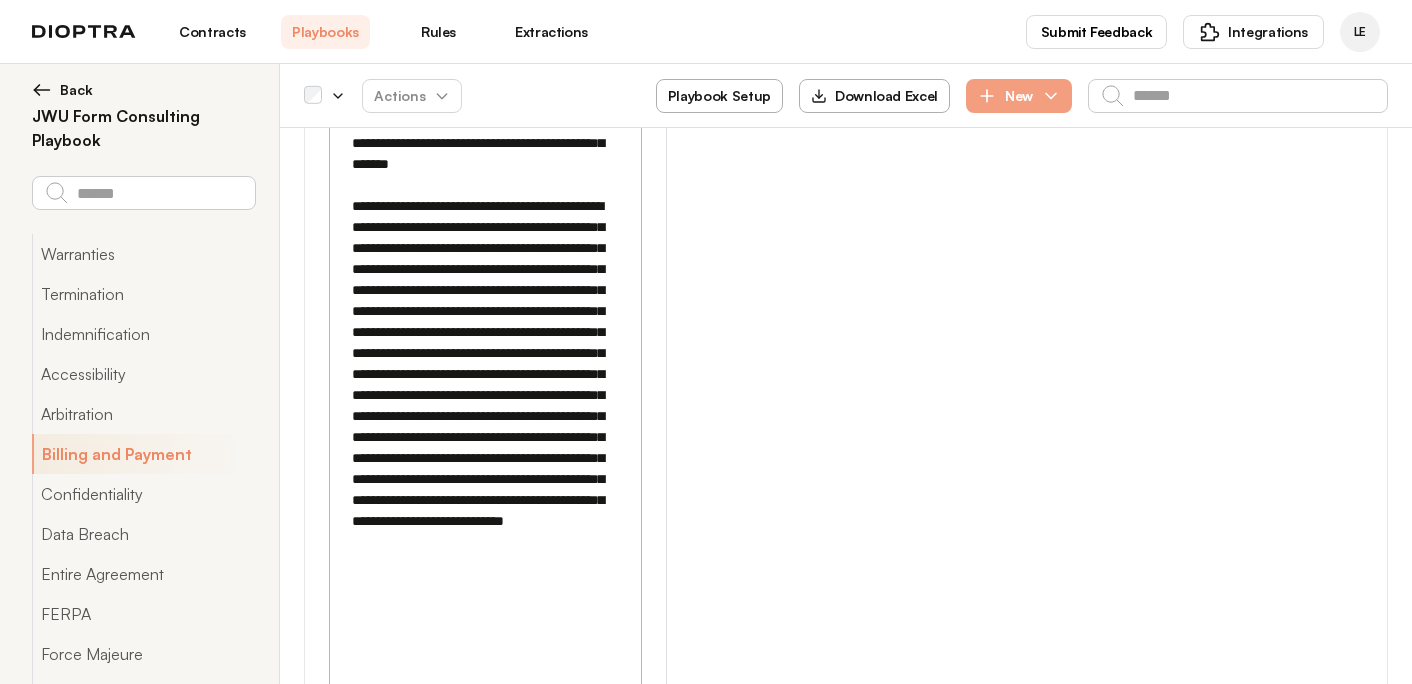 scroll, scrollTop: 19148, scrollLeft: 0, axis: vertical 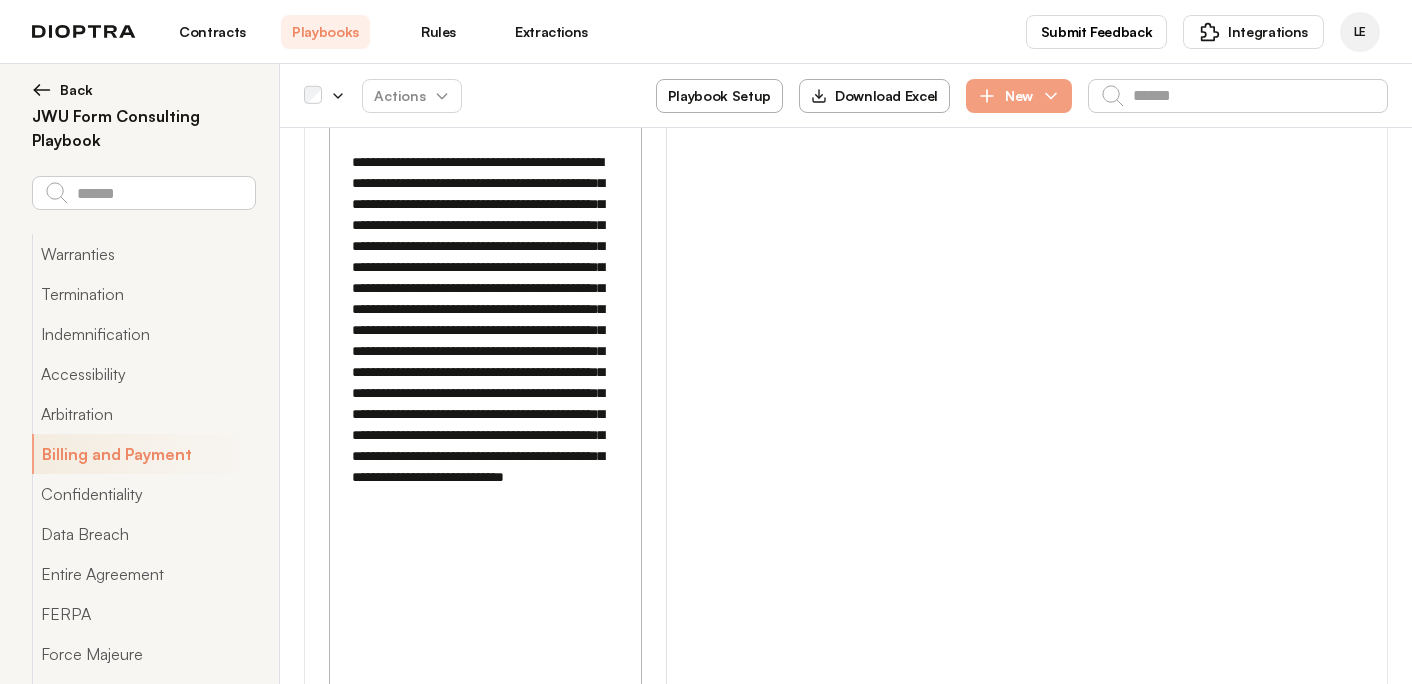 click on "**********" at bounding box center [485, 1858] 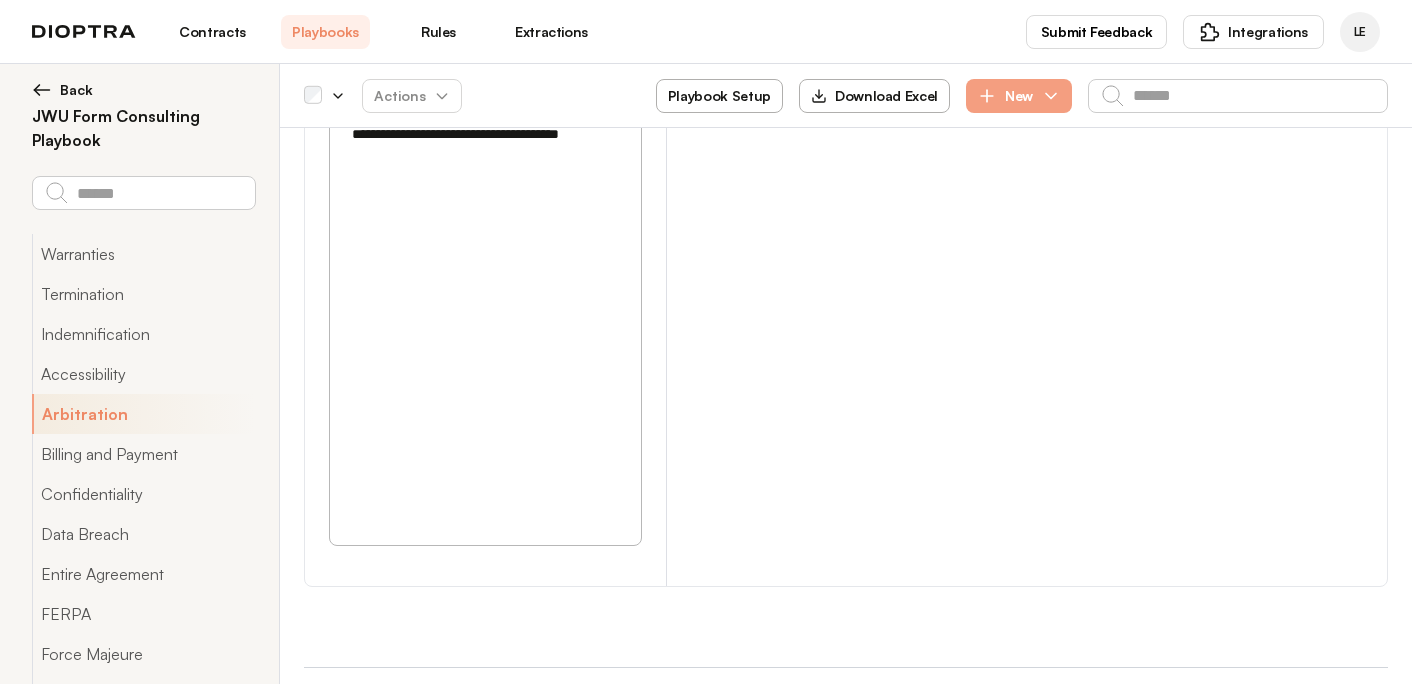 scroll, scrollTop: 16749, scrollLeft: 0, axis: vertical 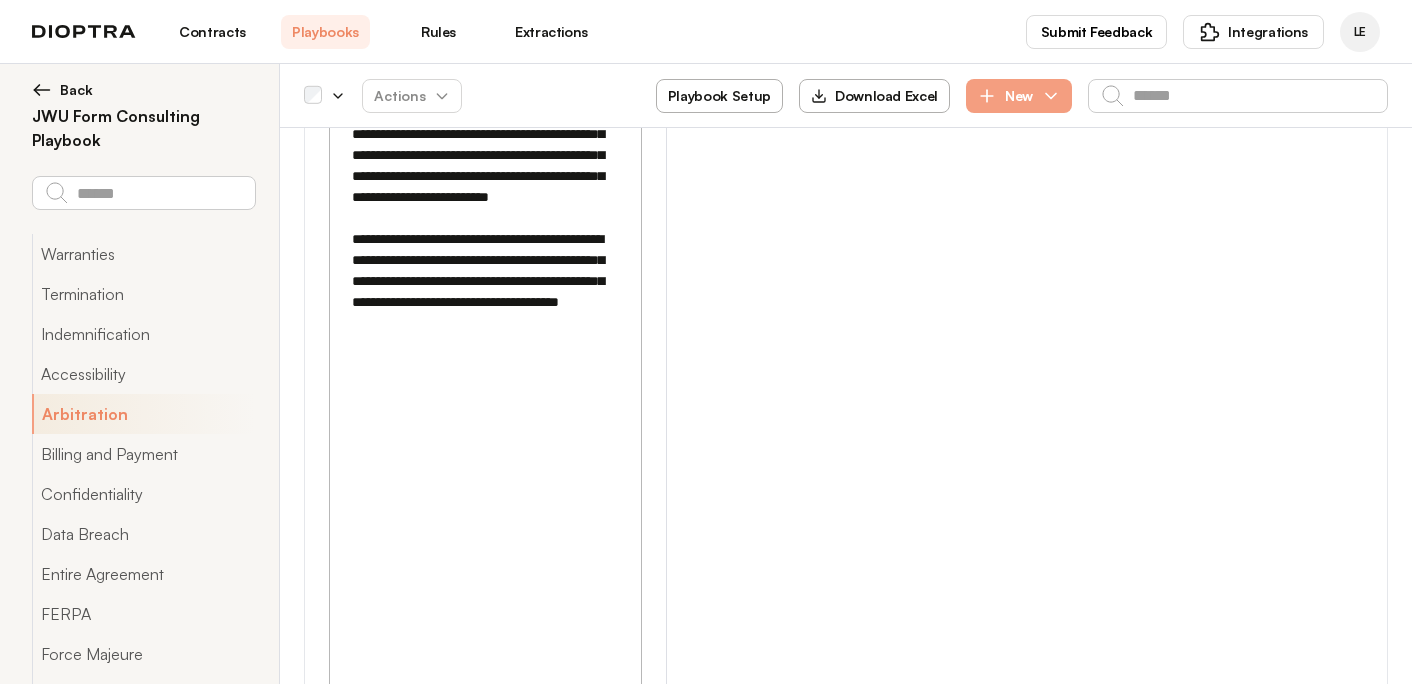 drag, startPoint x: 445, startPoint y: 360, endPoint x: 337, endPoint y: 343, distance: 109.32977 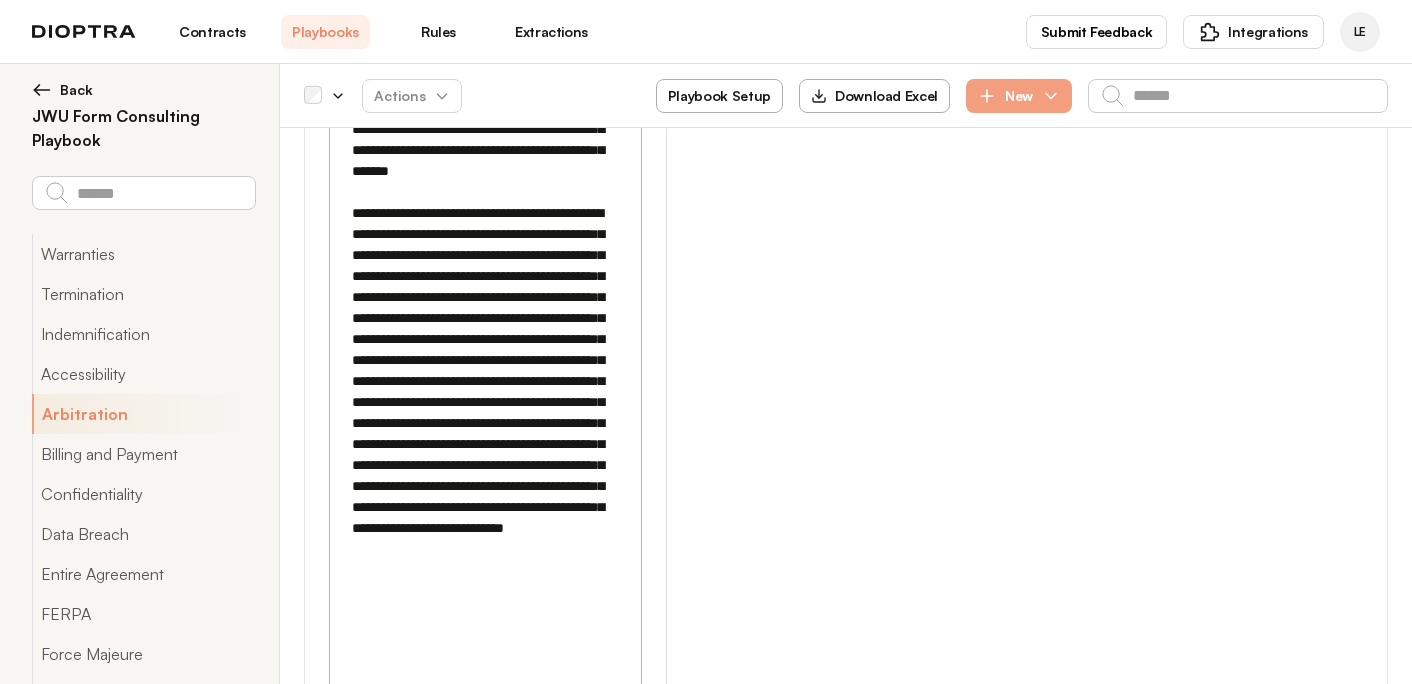 scroll, scrollTop: 19114, scrollLeft: 0, axis: vertical 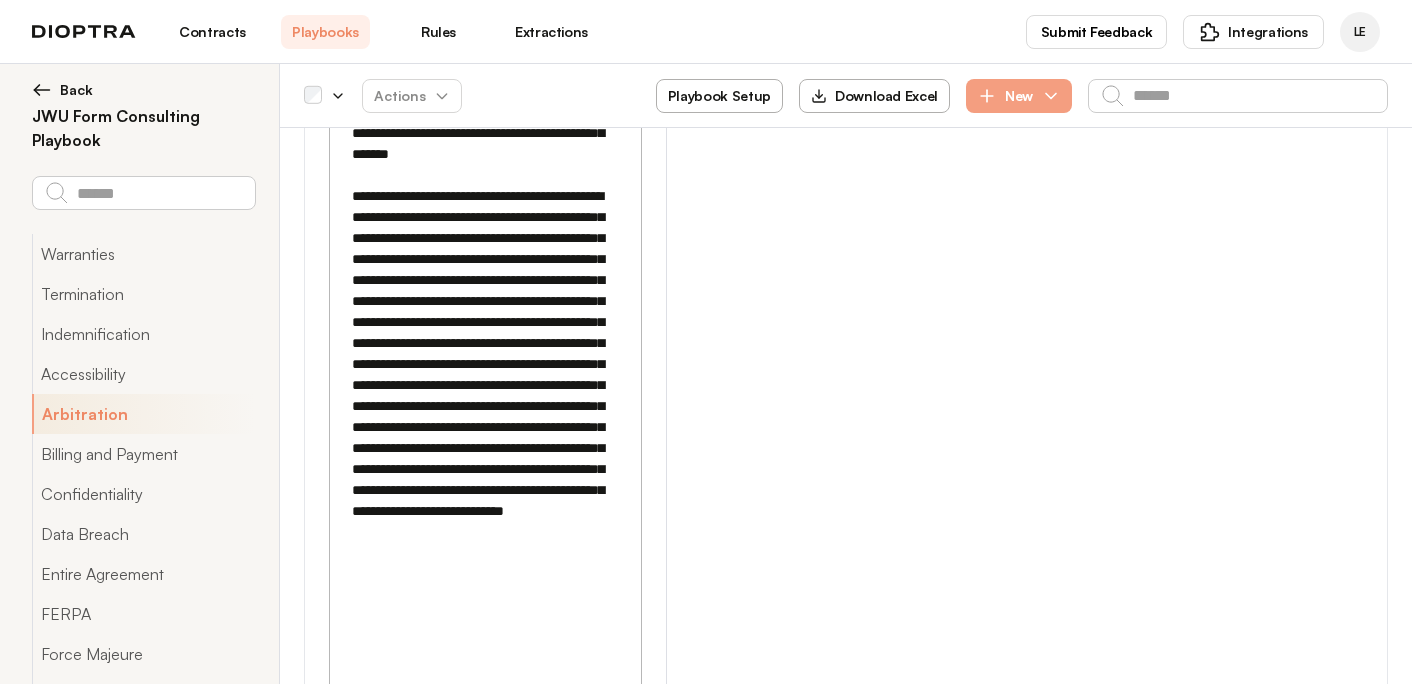 click on "**********" at bounding box center (485, 1913) 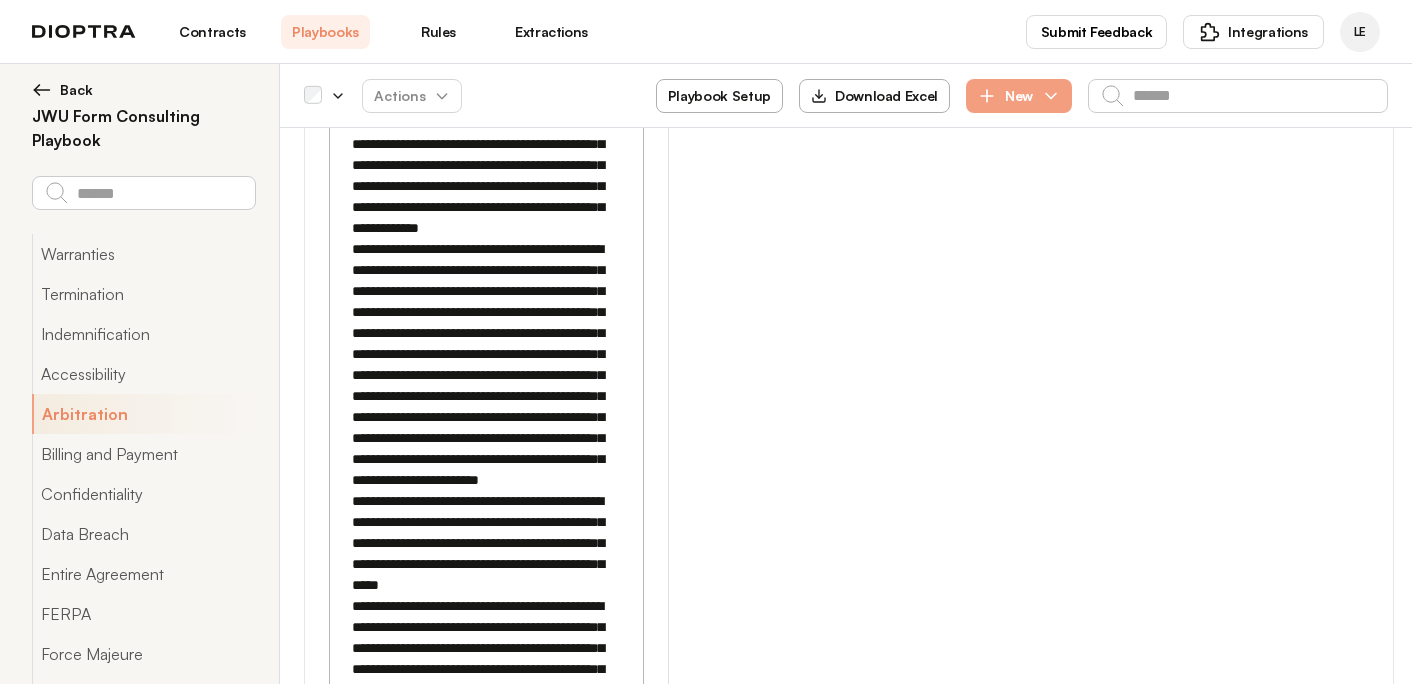 scroll, scrollTop: 20864, scrollLeft: 0, axis: vertical 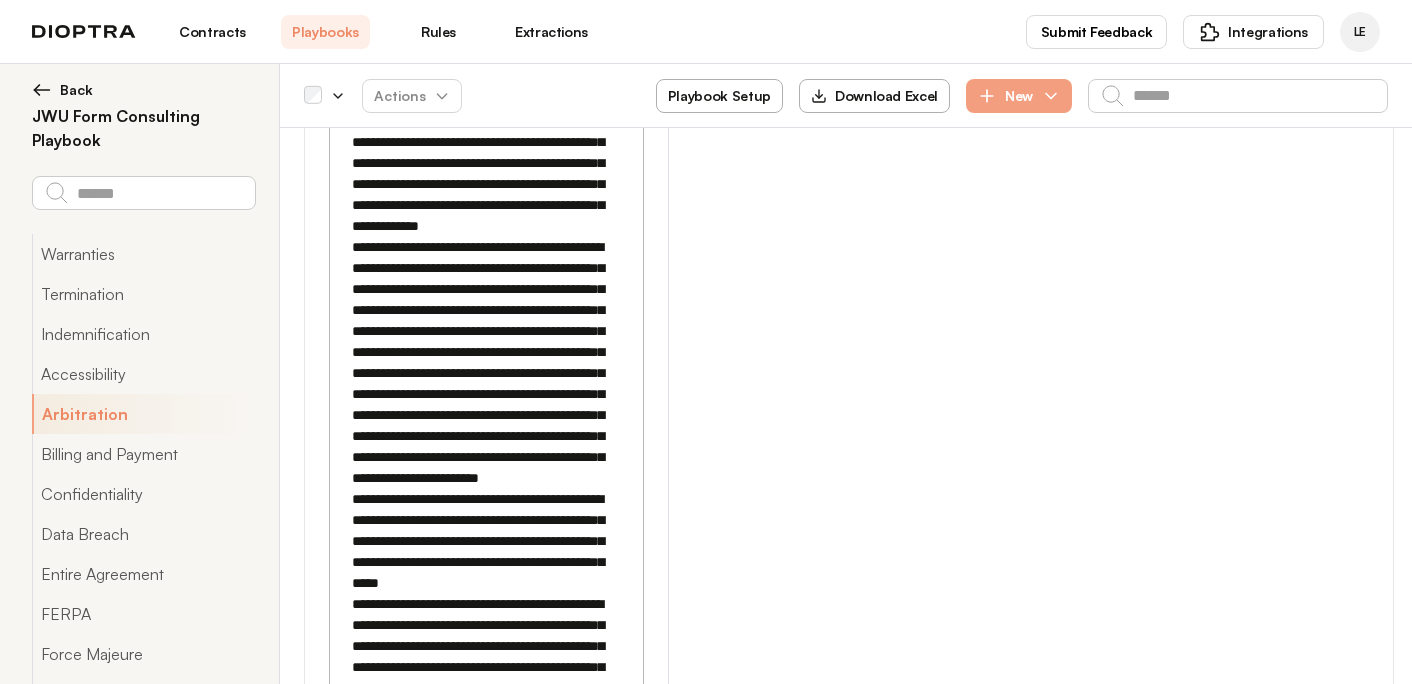 click at bounding box center [485, 919] 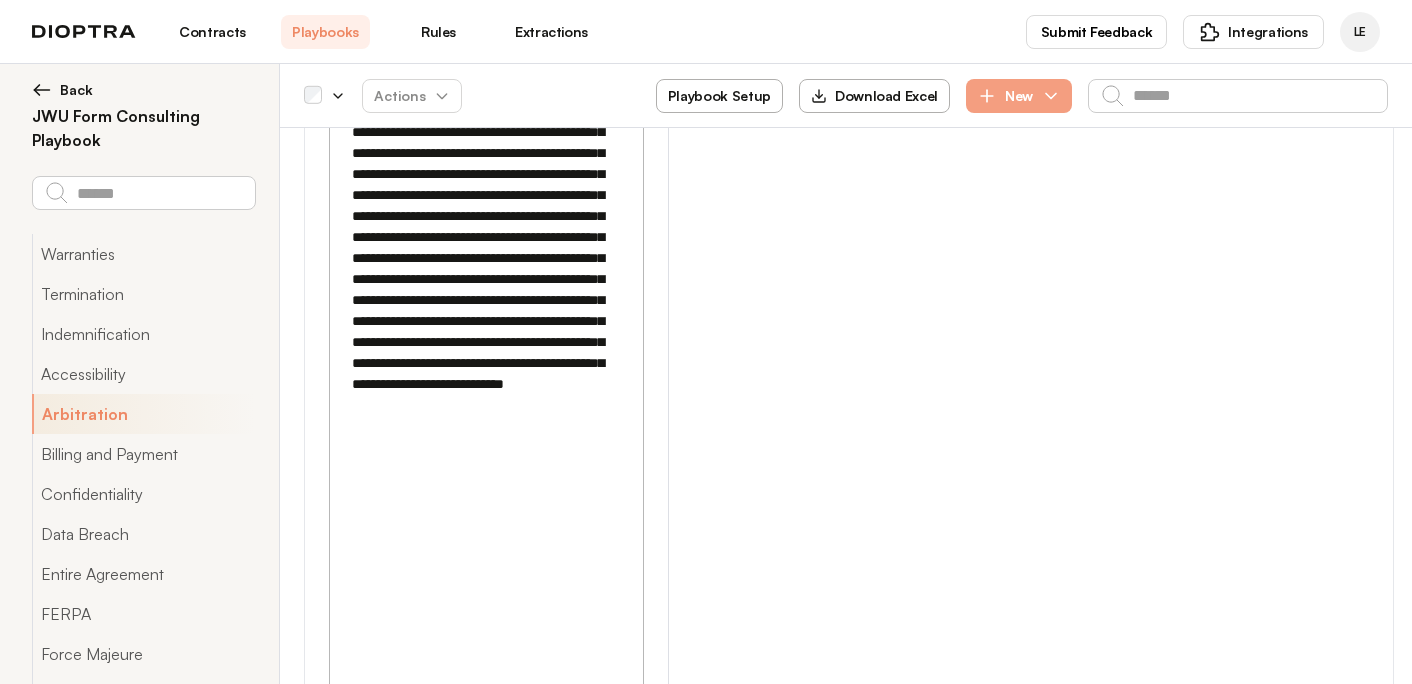 scroll, scrollTop: 19017, scrollLeft: 0, axis: vertical 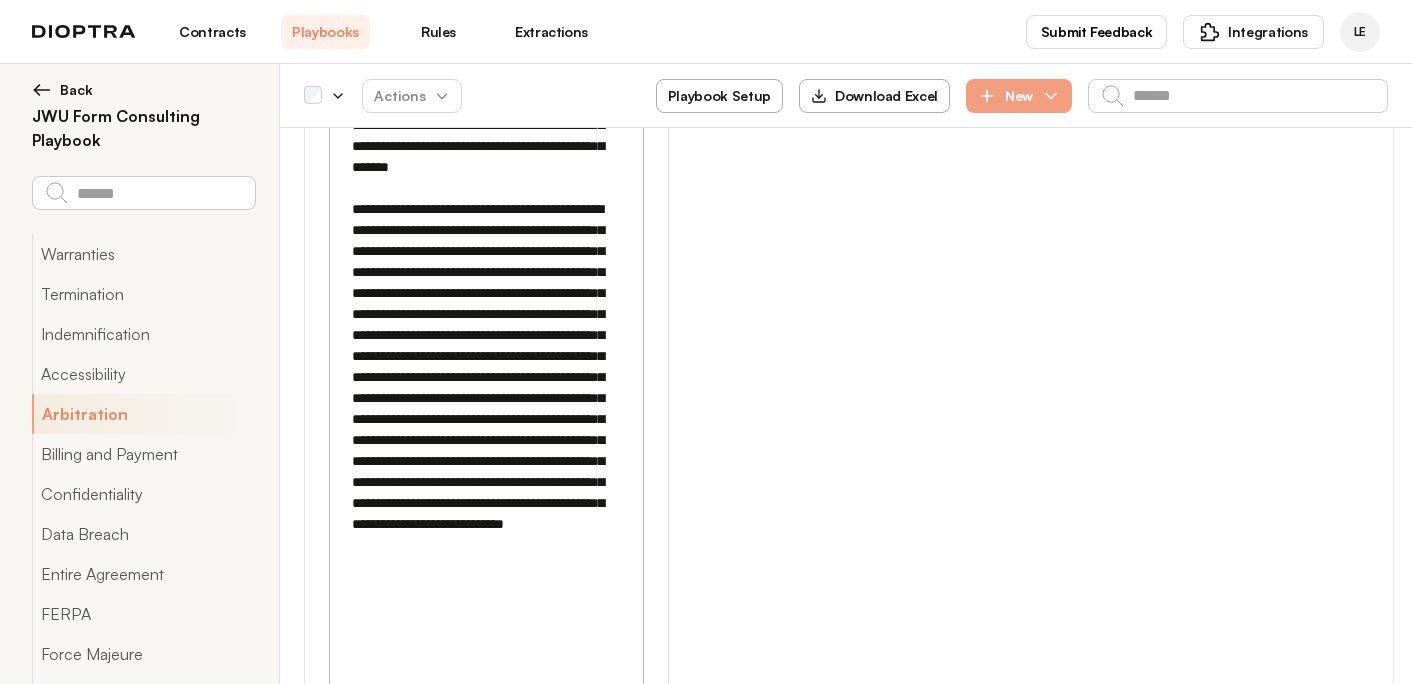 type on "**********" 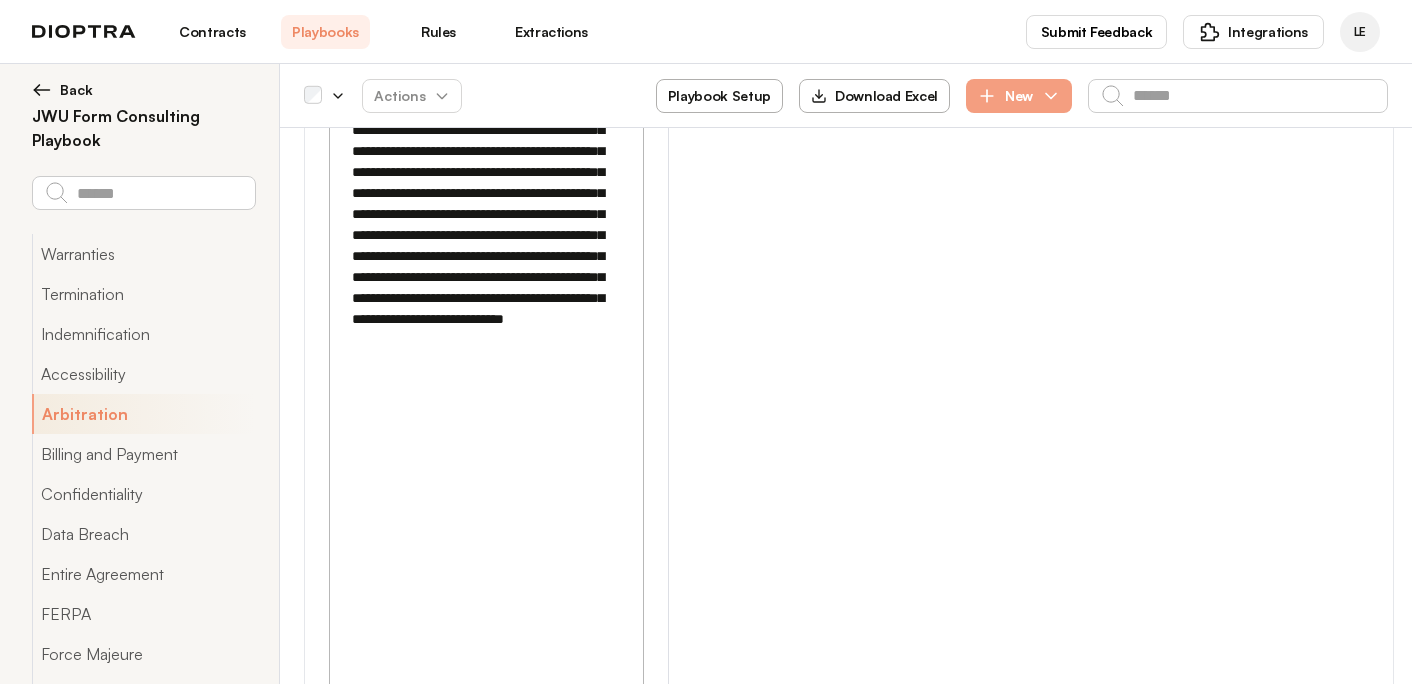 scroll, scrollTop: 19165, scrollLeft: 0, axis: vertical 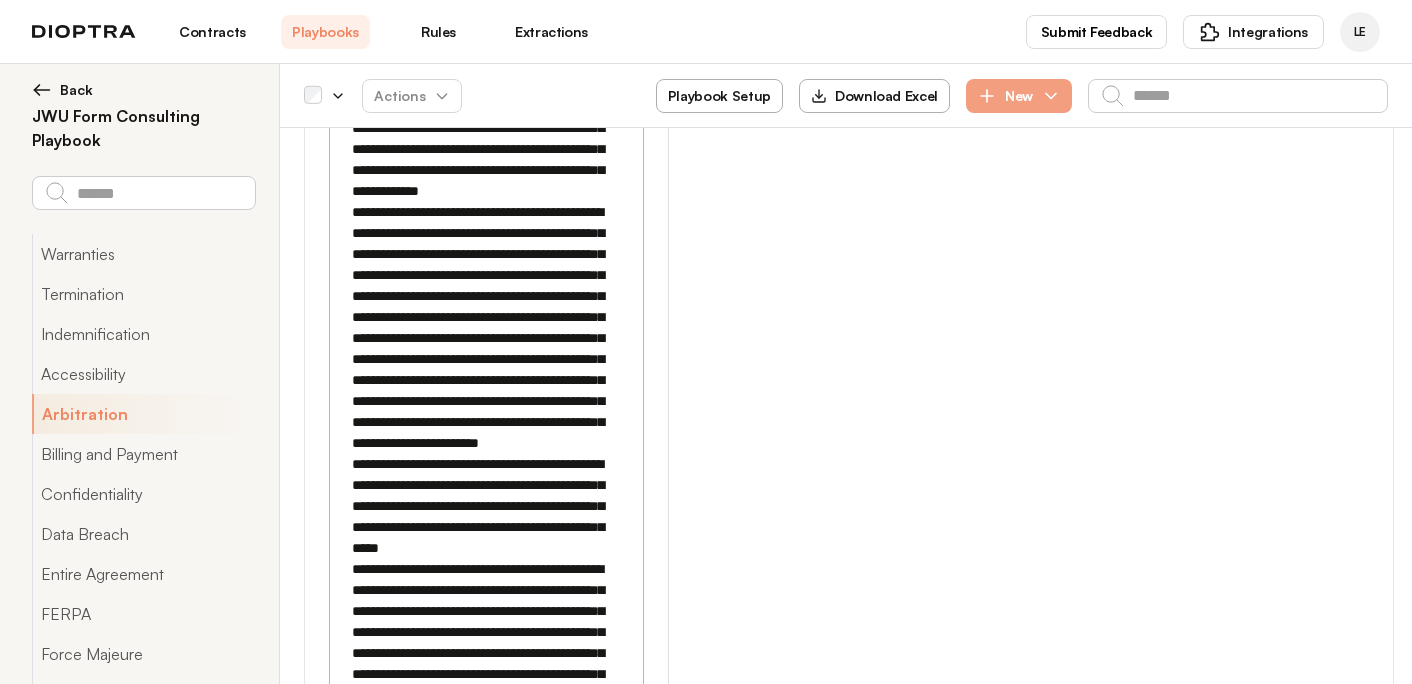 drag, startPoint x: 343, startPoint y: 461, endPoint x: 584, endPoint y: 436, distance: 242.29321 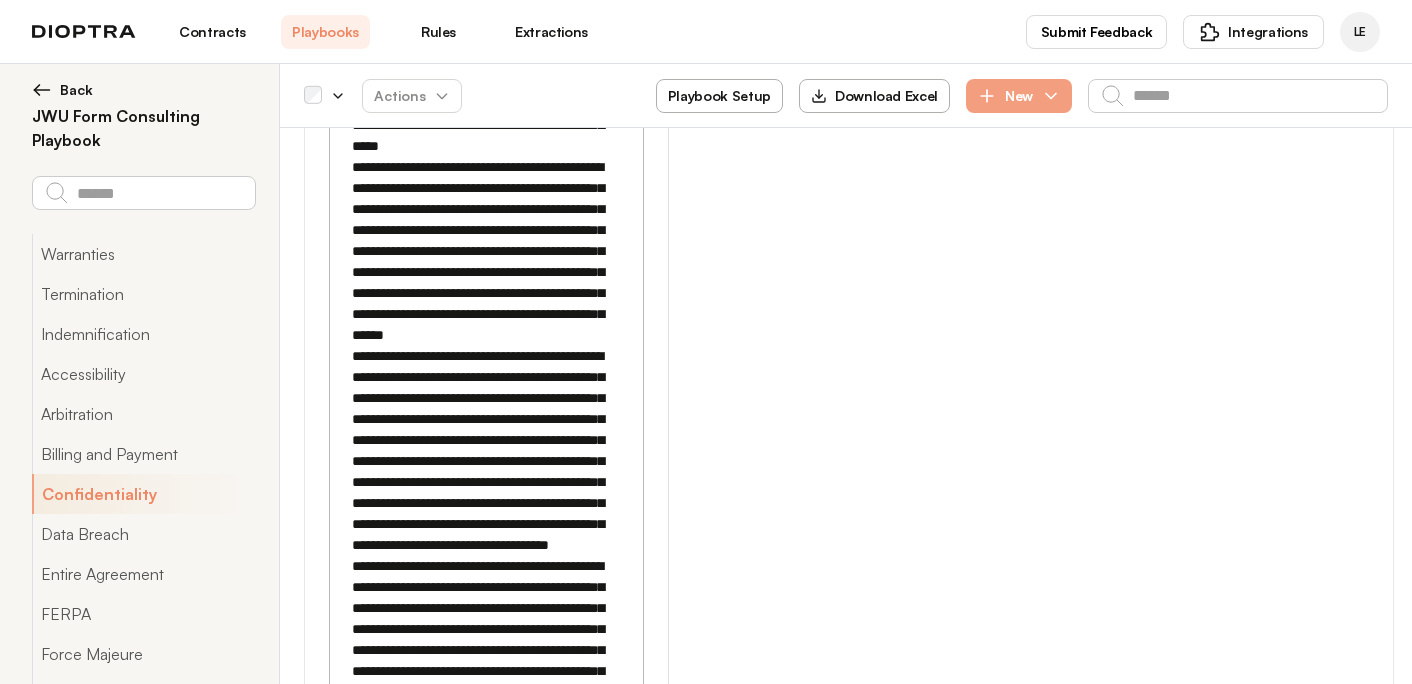 scroll, scrollTop: 21343, scrollLeft: 0, axis: vertical 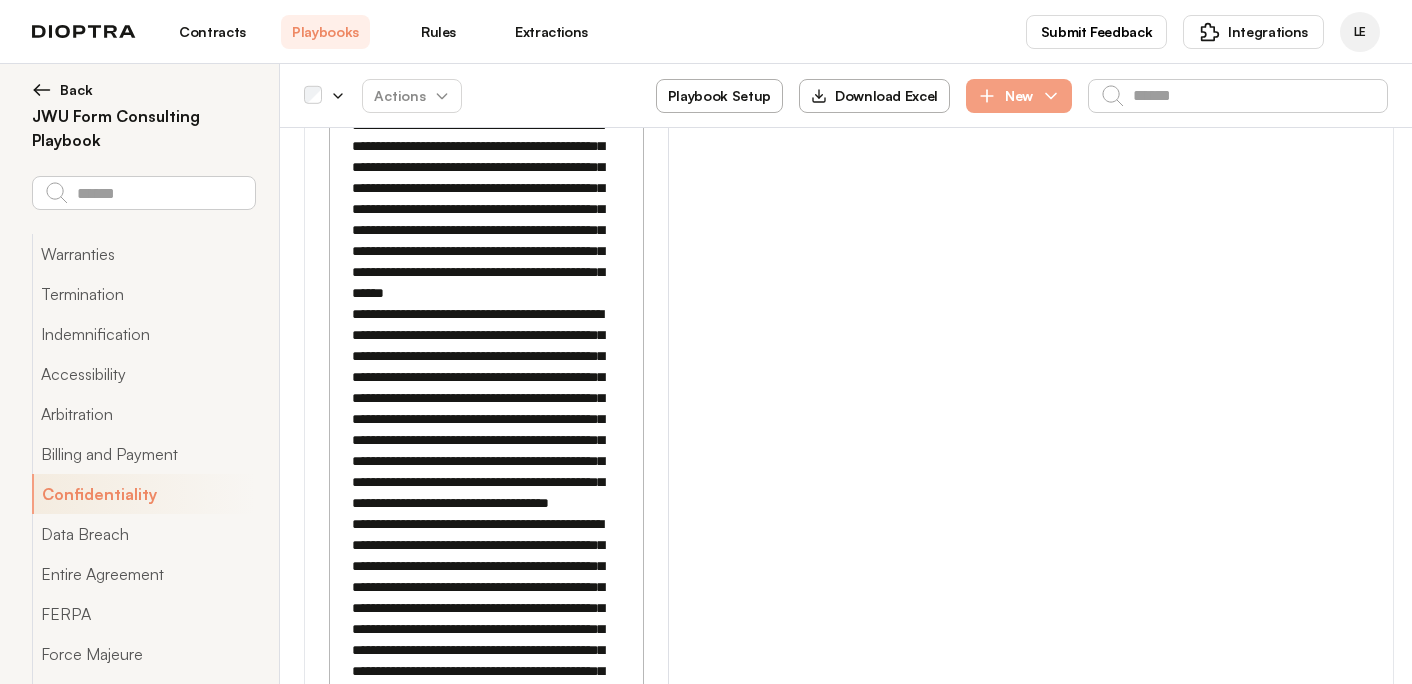 click 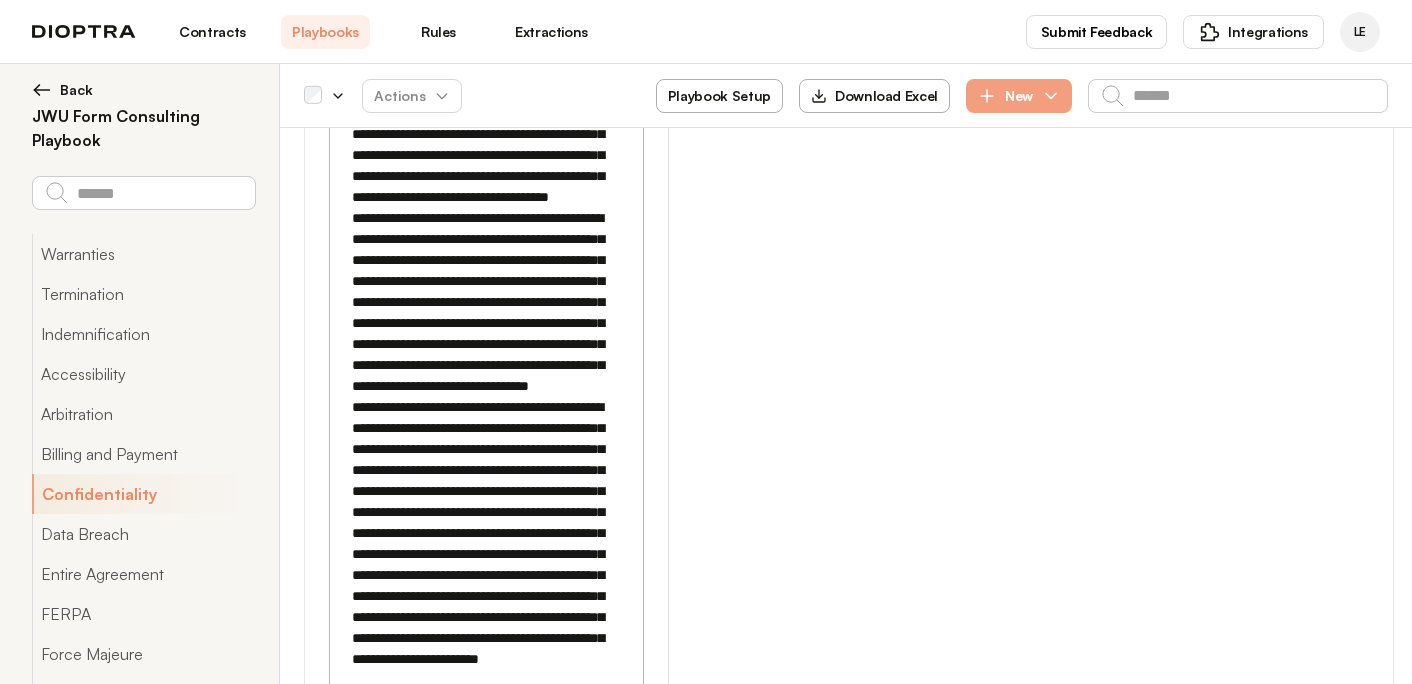 scroll, scrollTop: 21659, scrollLeft: 0, axis: vertical 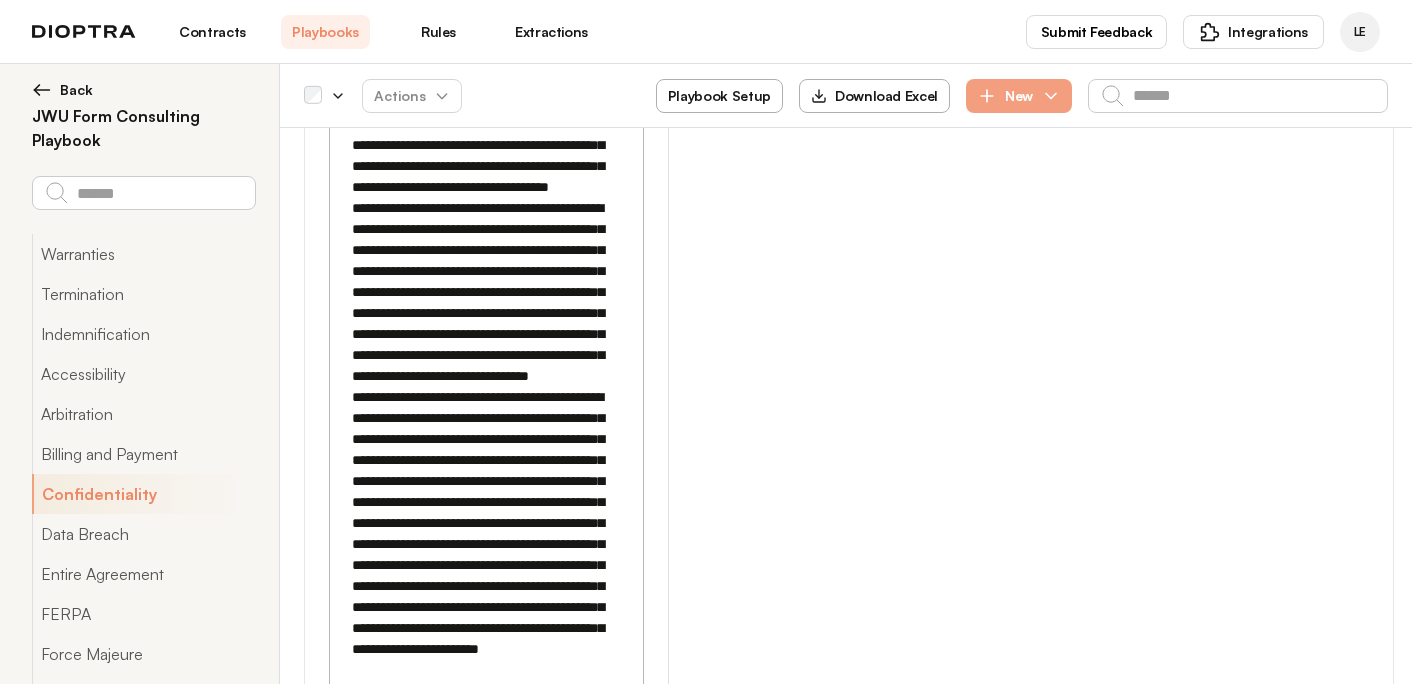 click on "**********" at bounding box center [485, 1962] 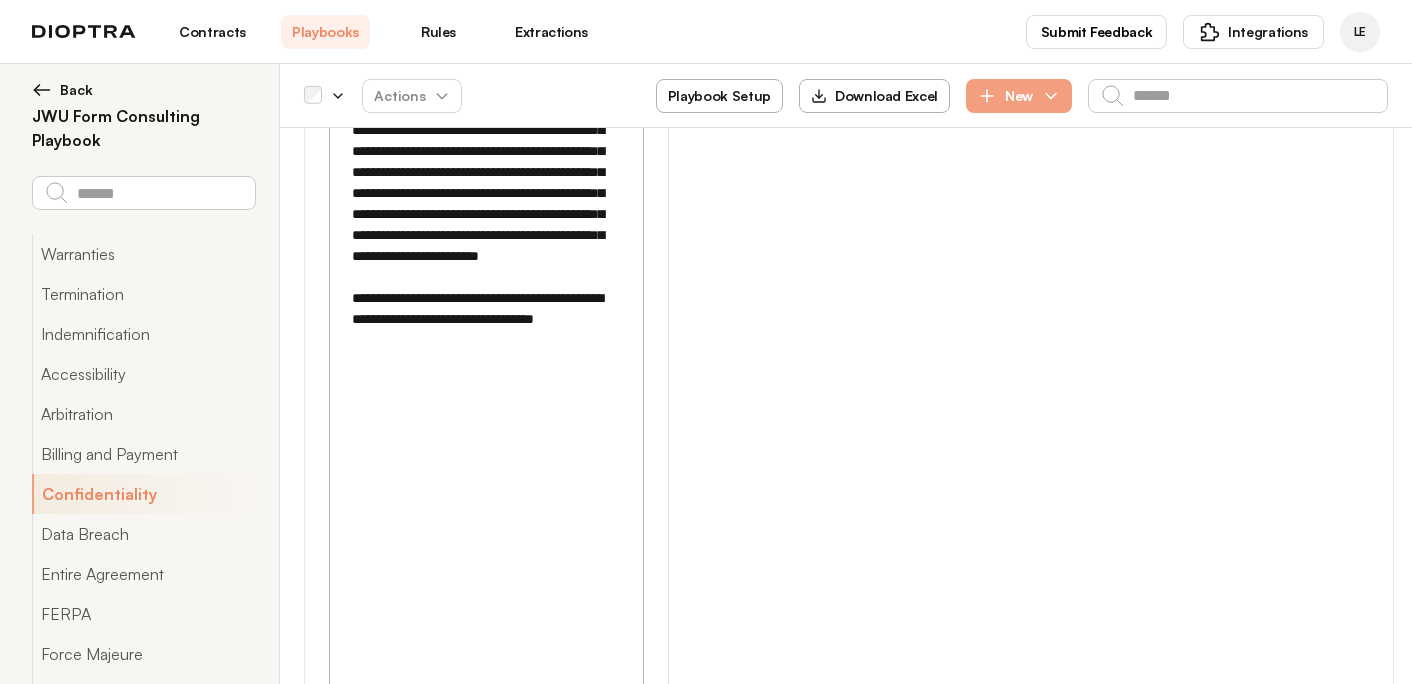 type on "**********" 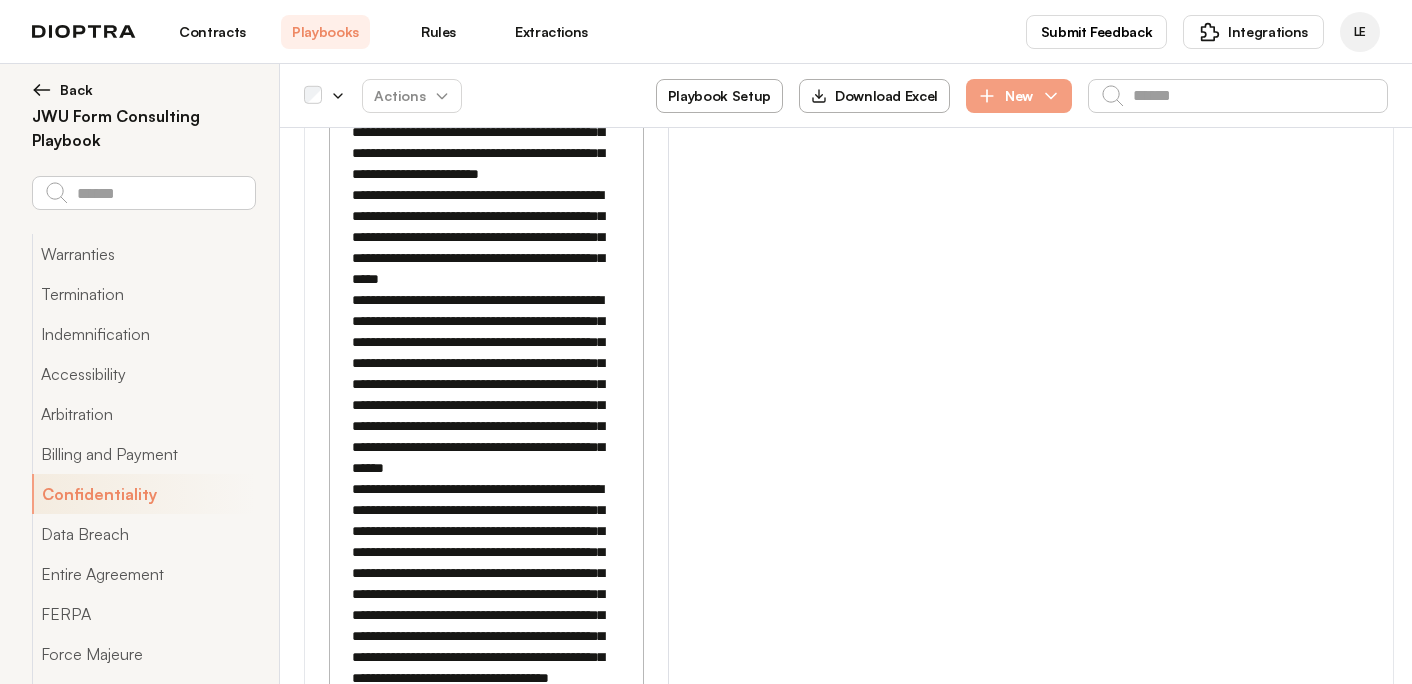 scroll, scrollTop: 23889, scrollLeft: 0, axis: vertical 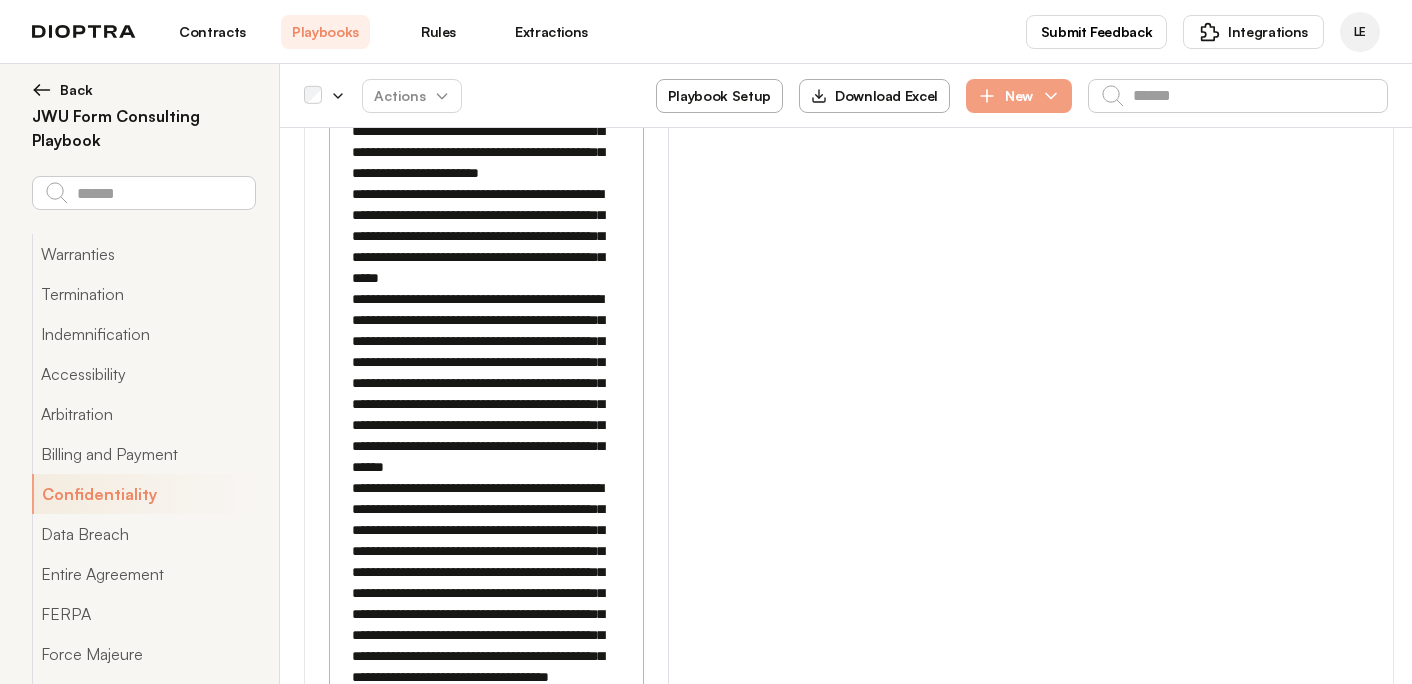 click 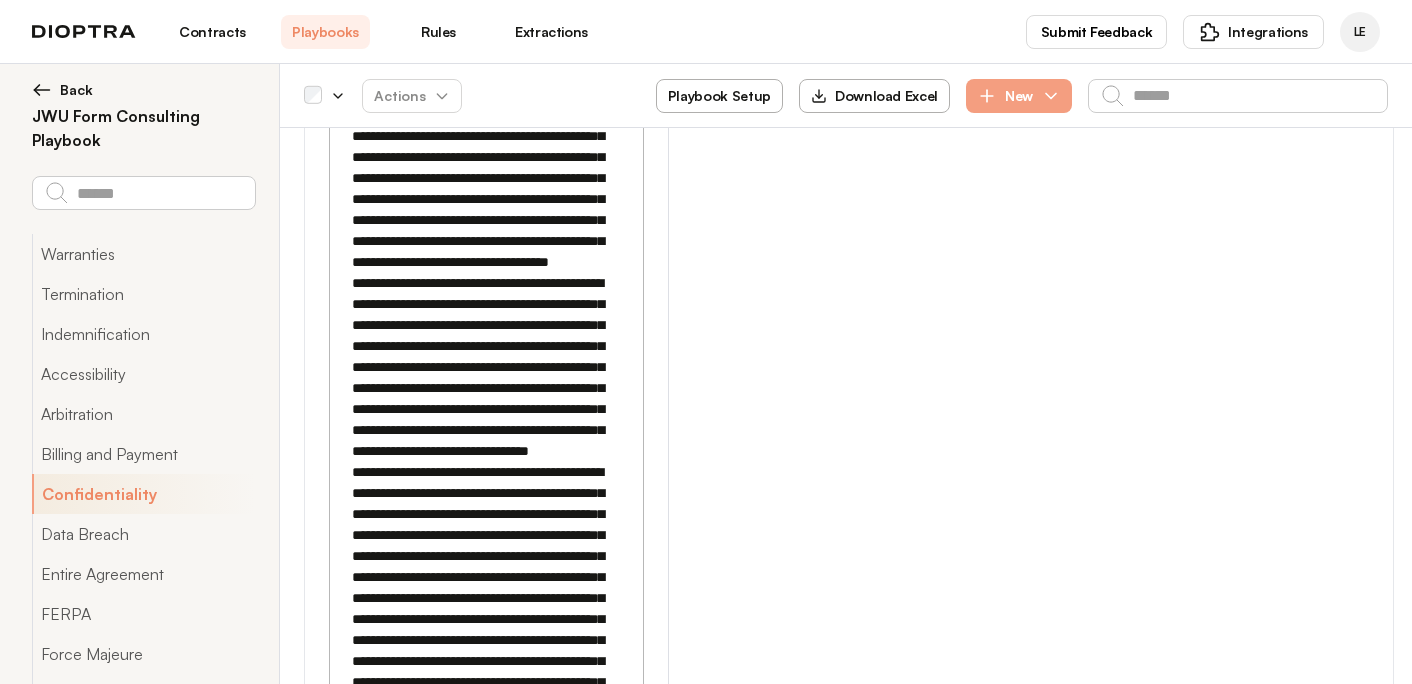 scroll, scrollTop: 24408, scrollLeft: 0, axis: vertical 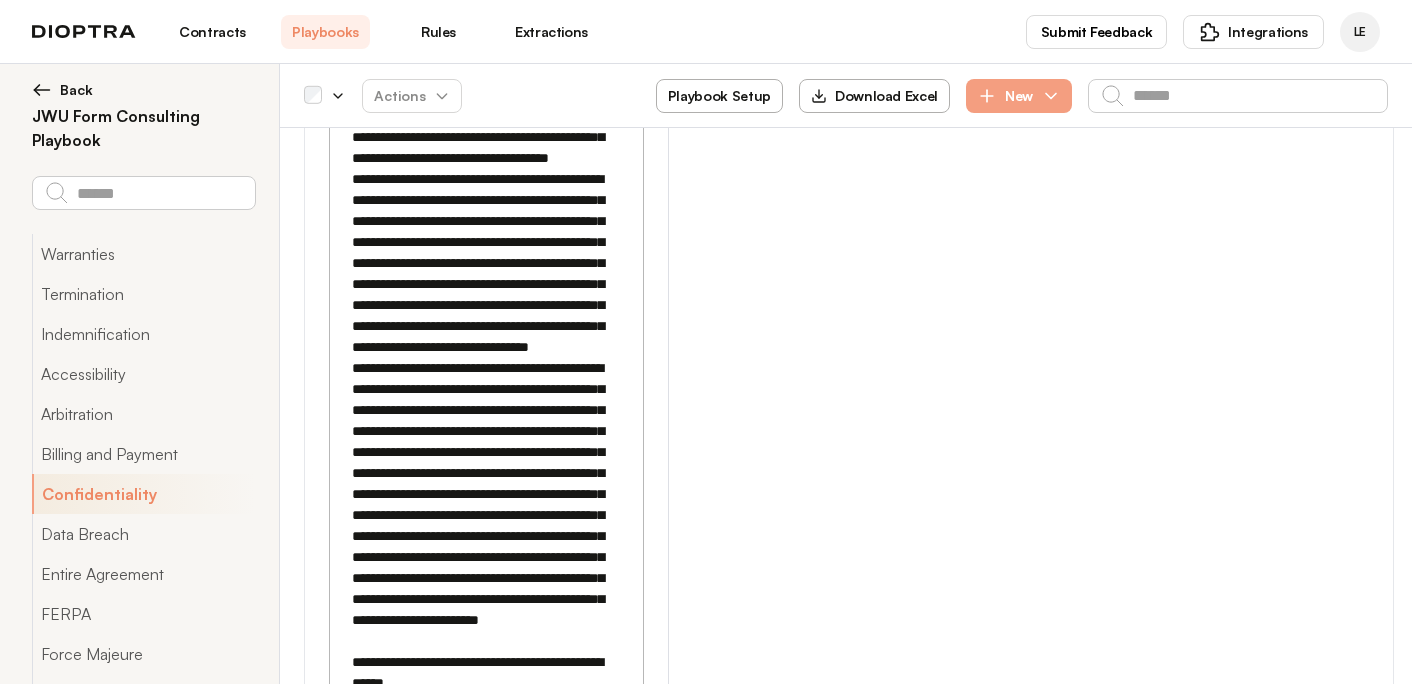 click at bounding box center [485, 3025] 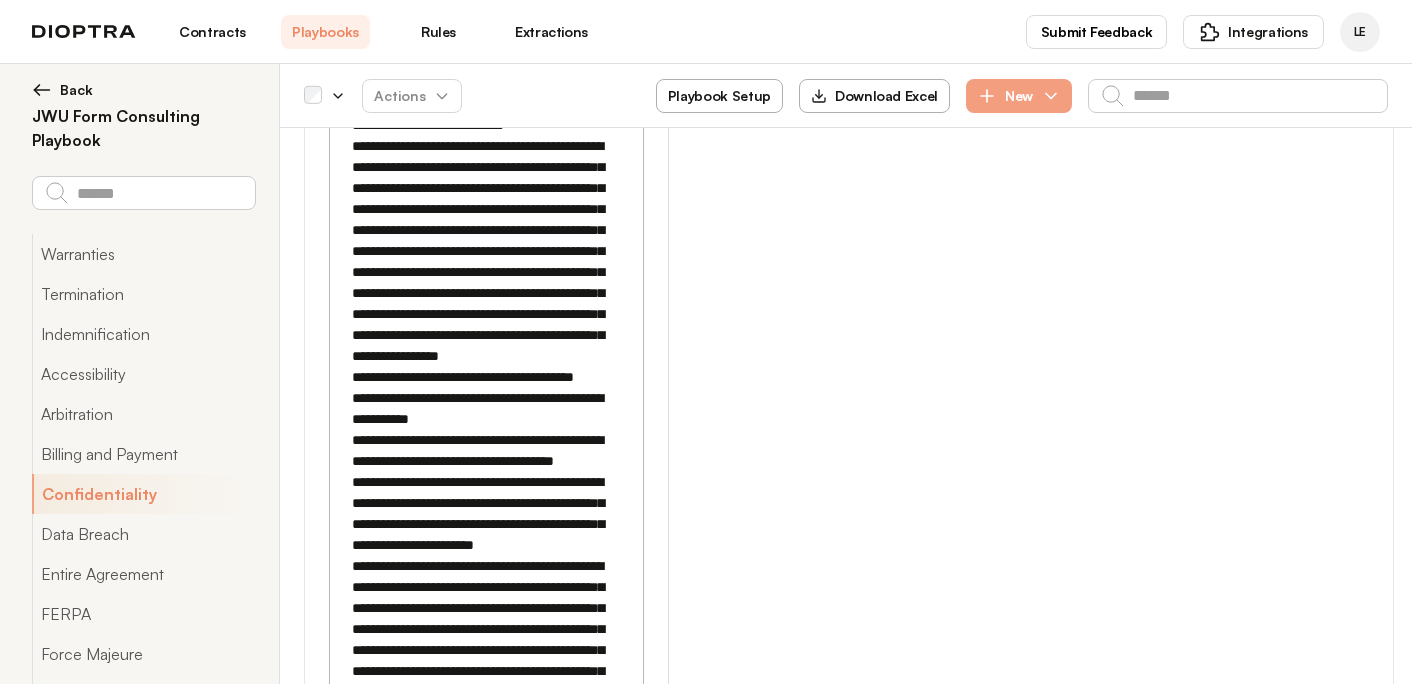 scroll, scrollTop: 26715, scrollLeft: 0, axis: vertical 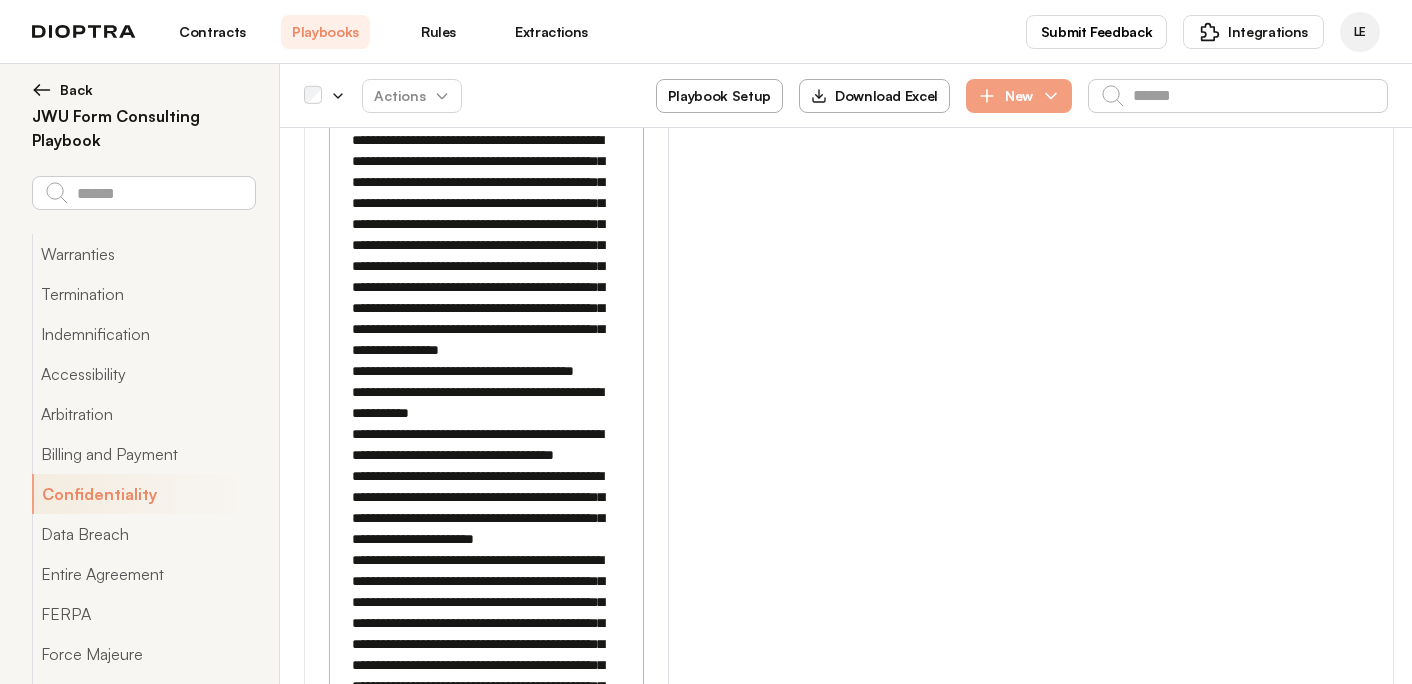 drag, startPoint x: 349, startPoint y: 291, endPoint x: 532, endPoint y: 417, distance: 222.18236 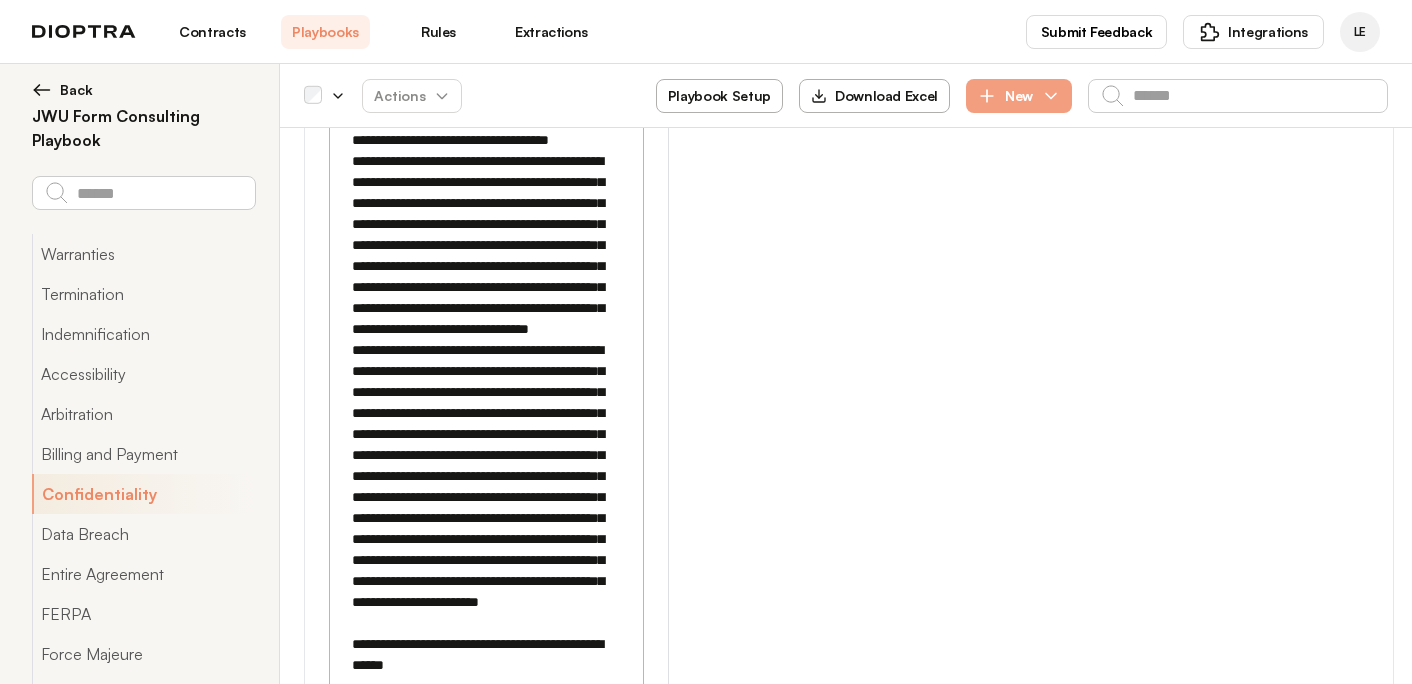 type on "**********" 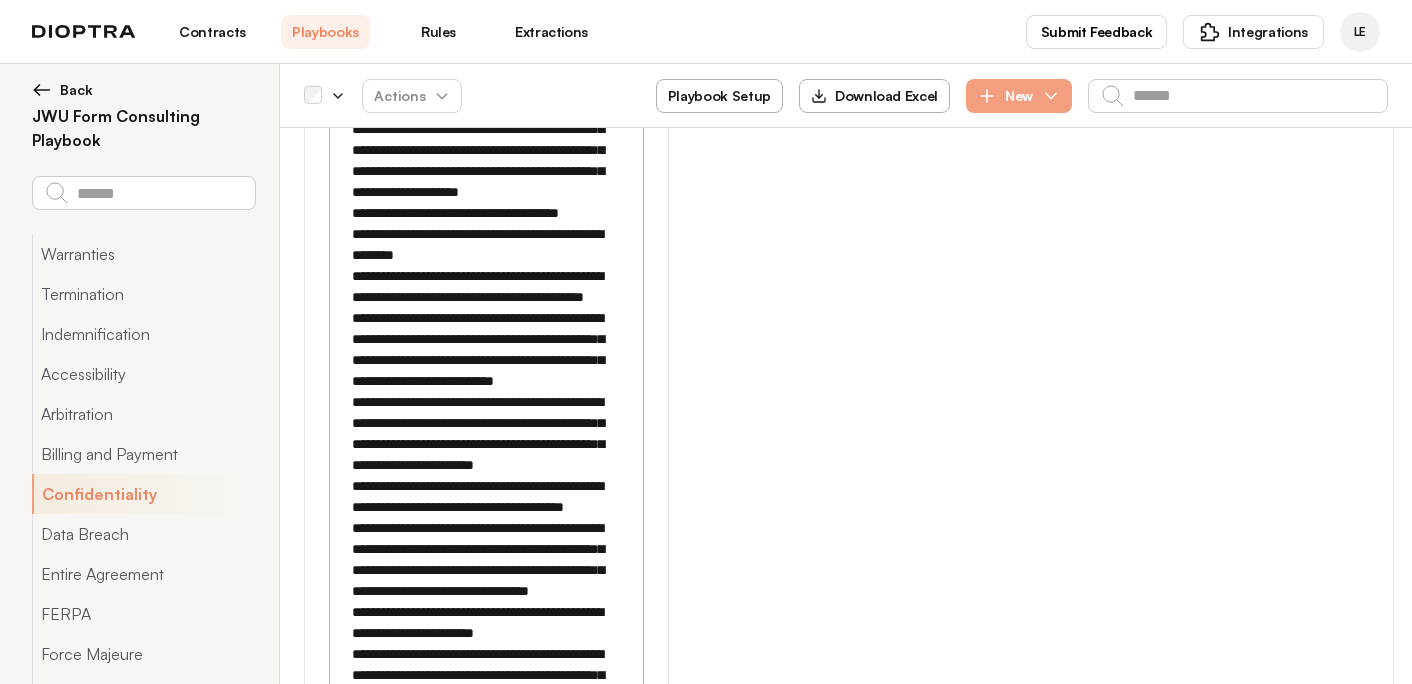 scroll, scrollTop: 29004, scrollLeft: 0, axis: vertical 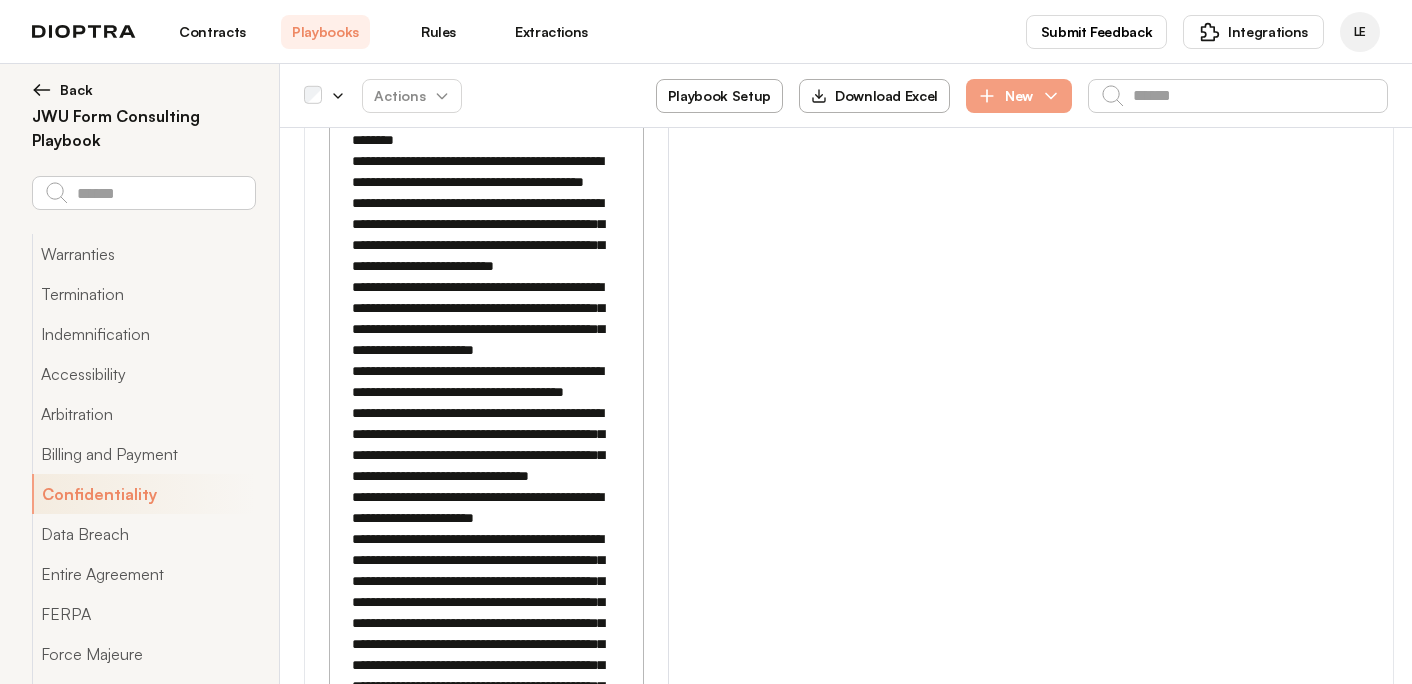 click 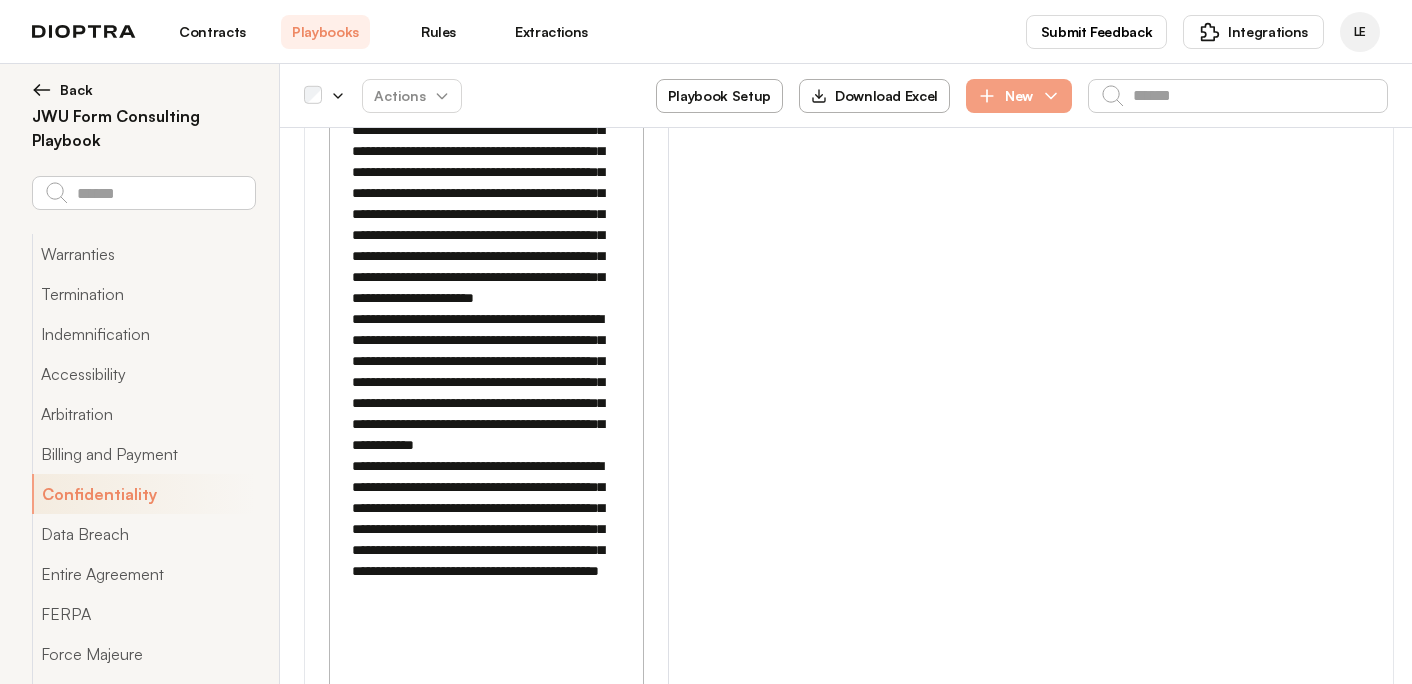 scroll, scrollTop: 29506, scrollLeft: 0, axis: vertical 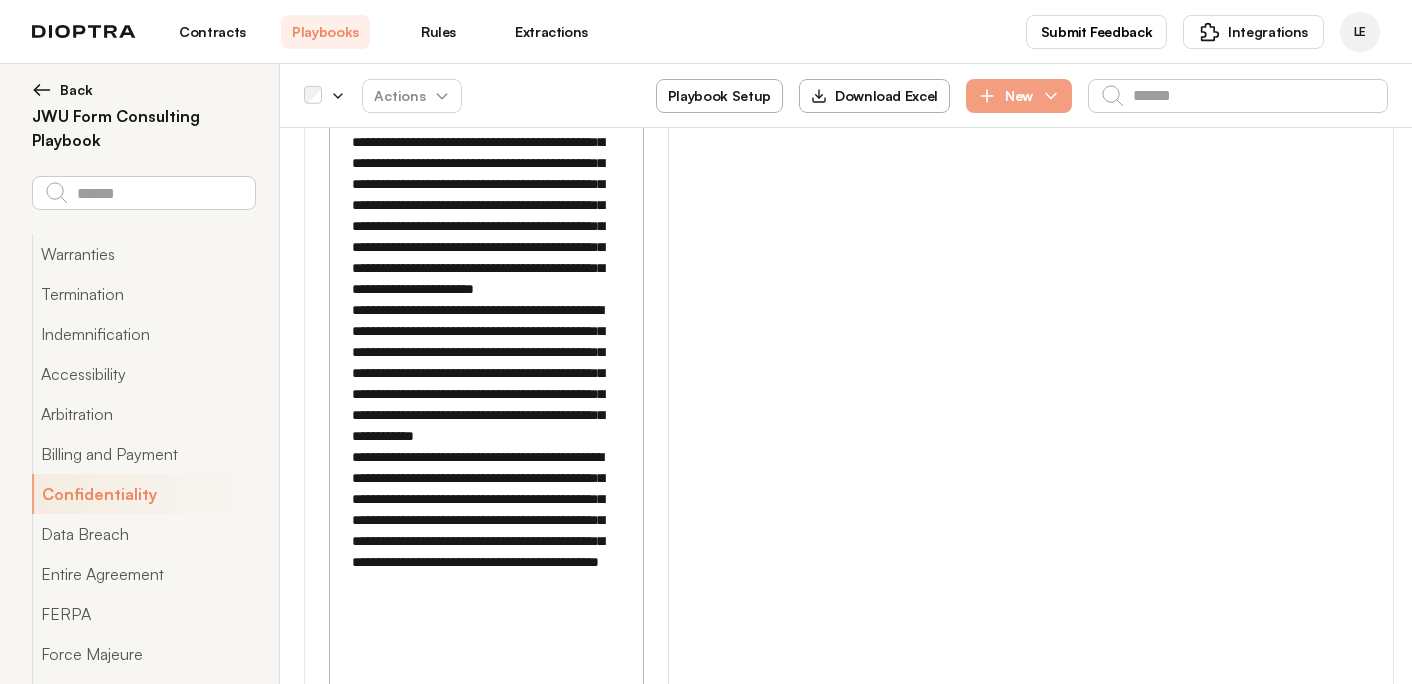 drag, startPoint x: 351, startPoint y: 430, endPoint x: 519, endPoint y: 562, distance: 213.65393 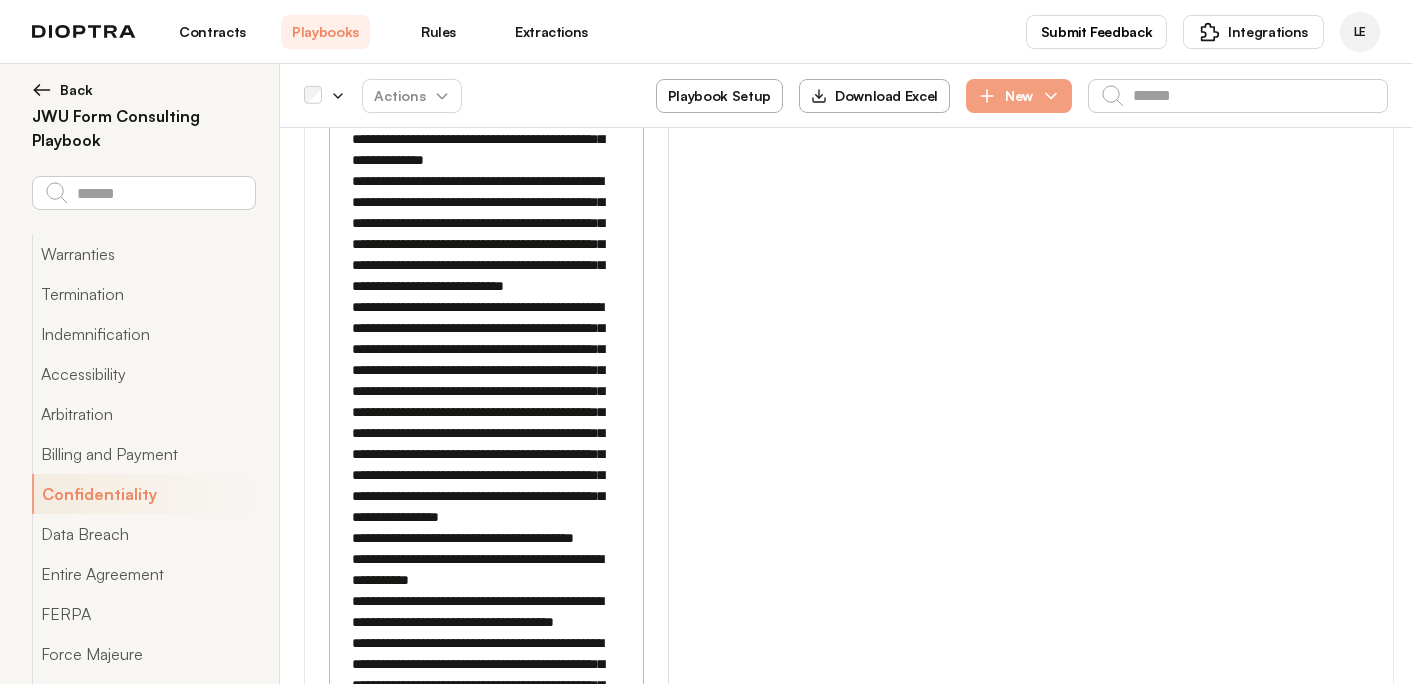 scroll, scrollTop: 32262, scrollLeft: 0, axis: vertical 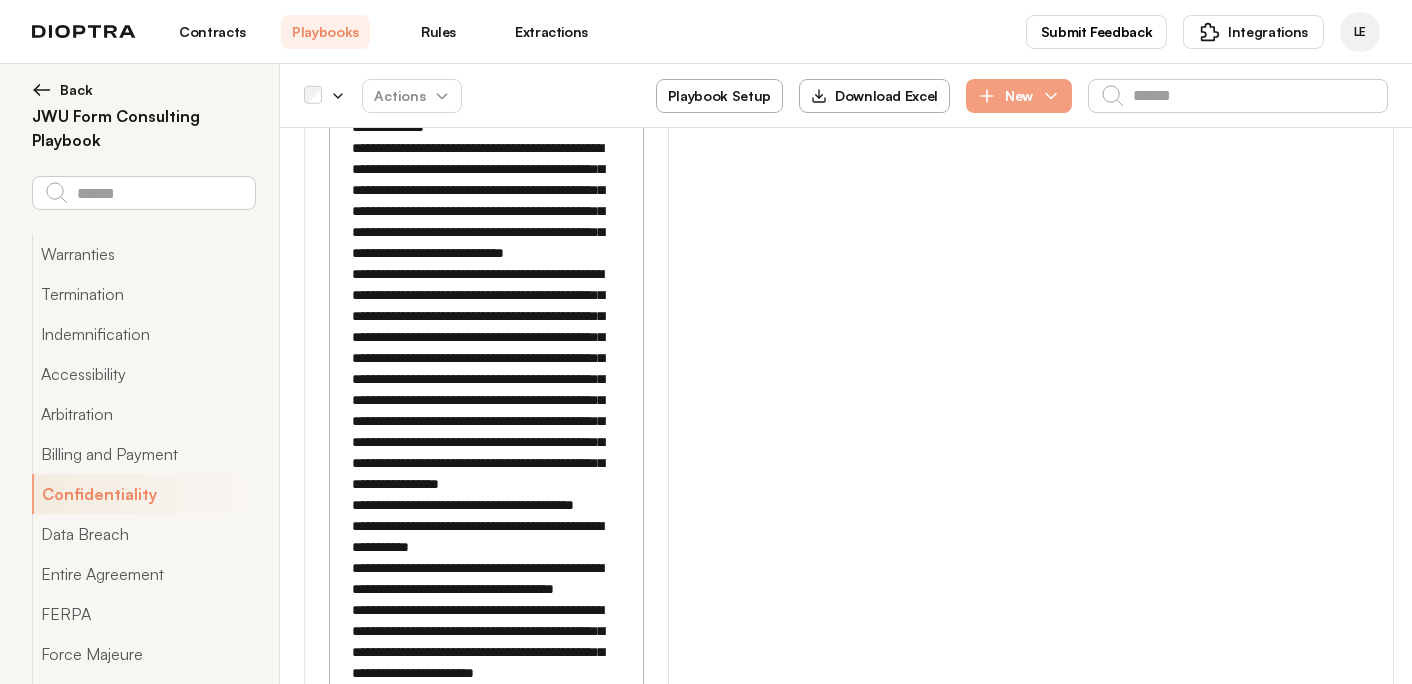 click 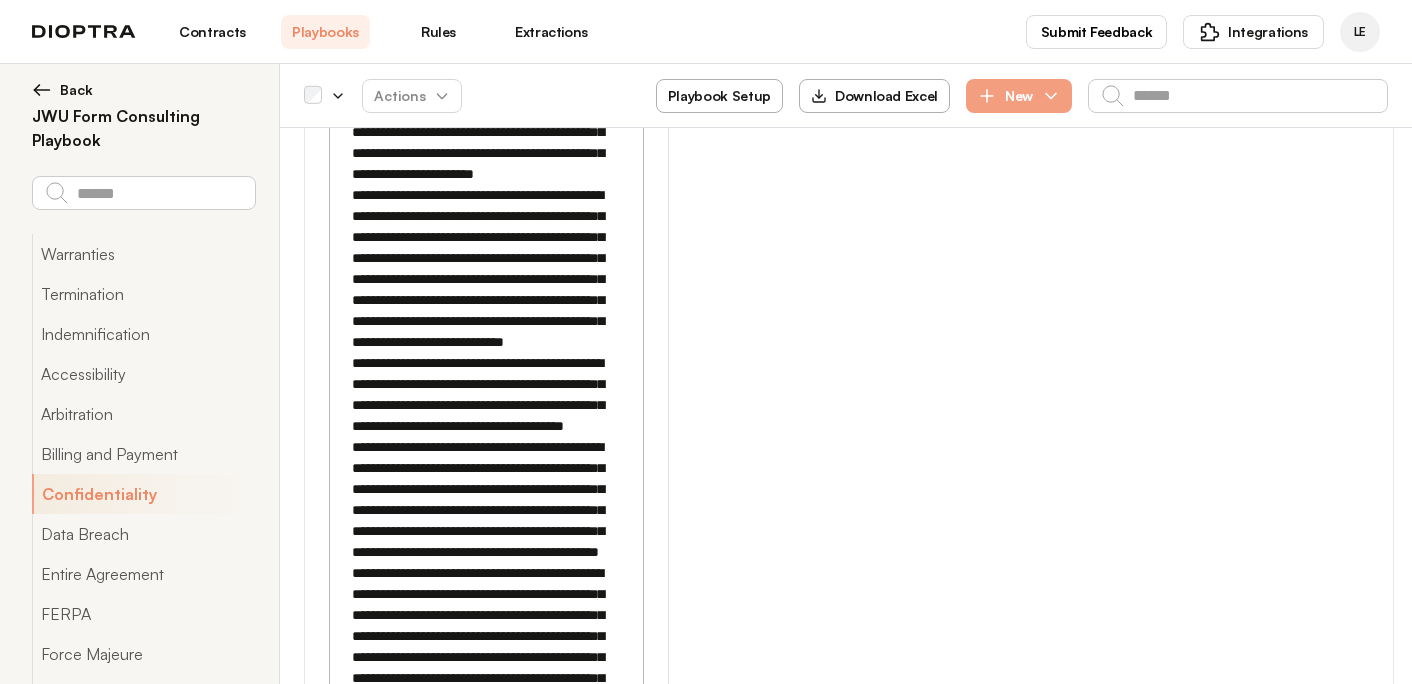 scroll, scrollTop: 32802, scrollLeft: 0, axis: vertical 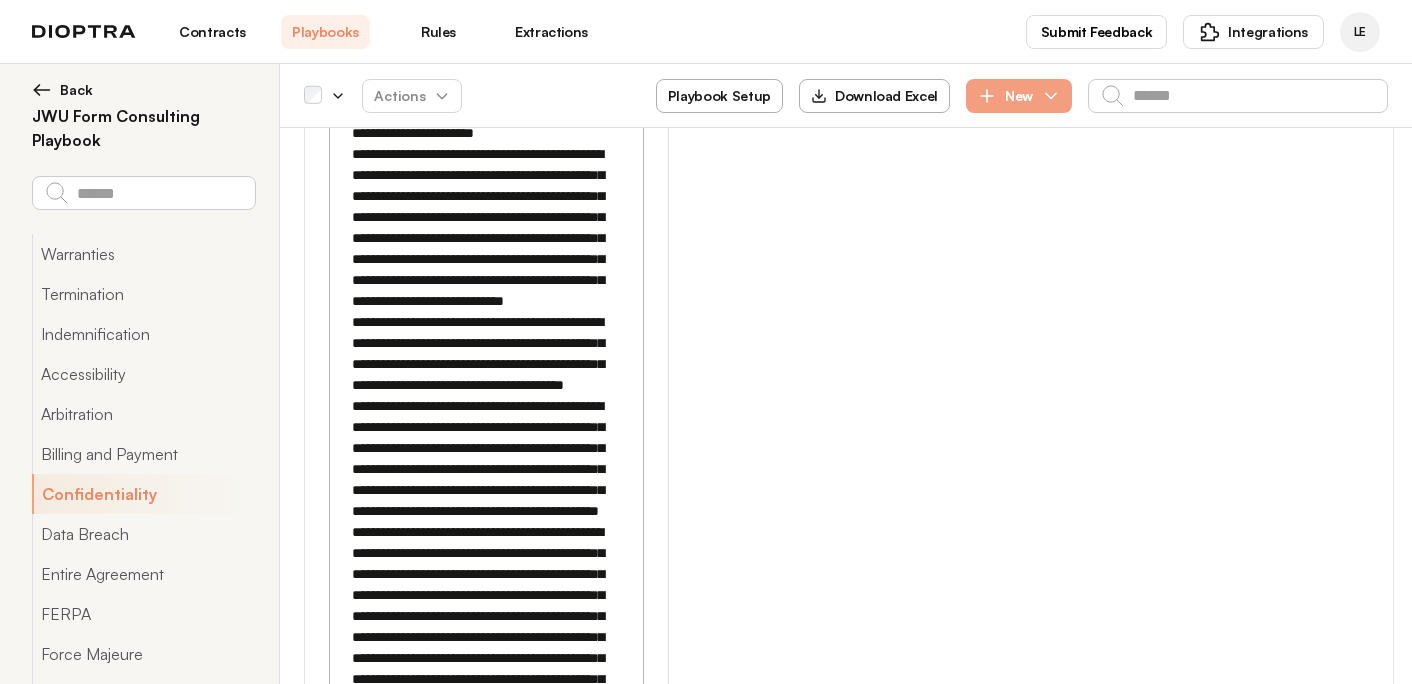drag, startPoint x: 352, startPoint y: 411, endPoint x: 567, endPoint y: 543, distance: 252.28754 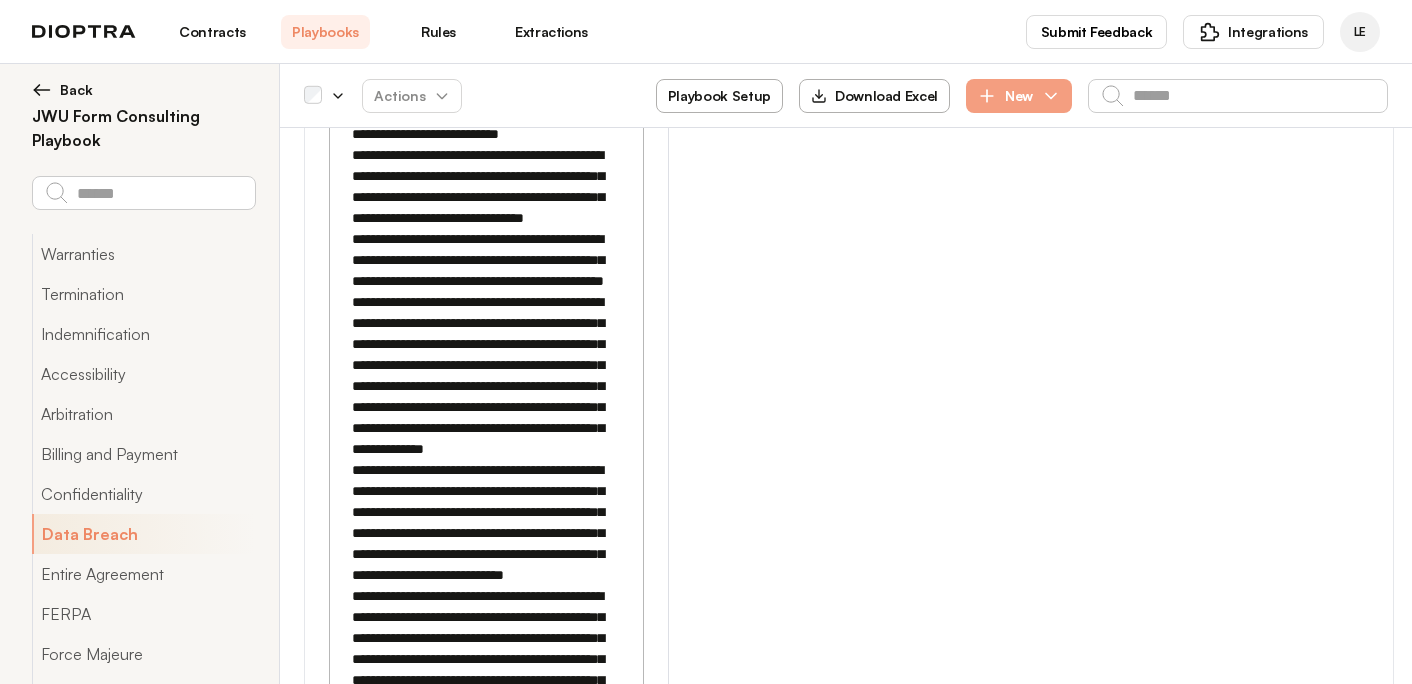 scroll, scrollTop: 35577, scrollLeft: 0, axis: vertical 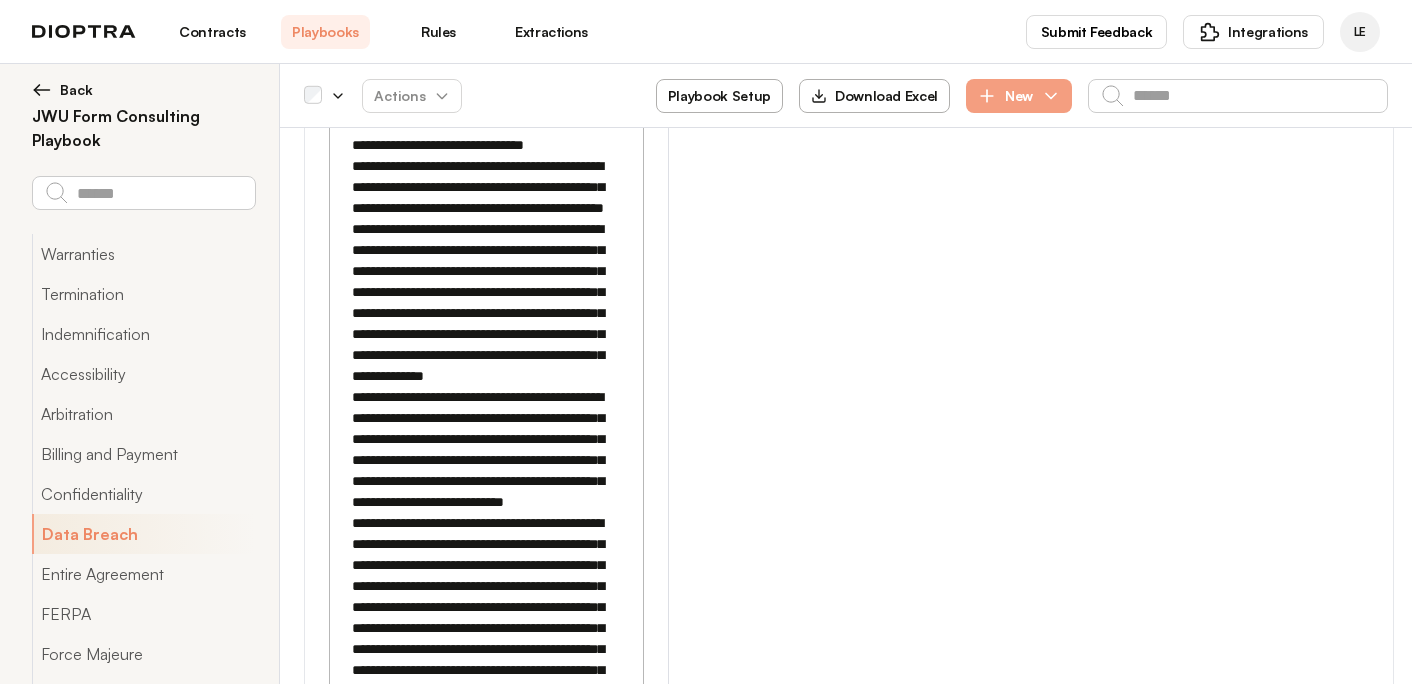 click 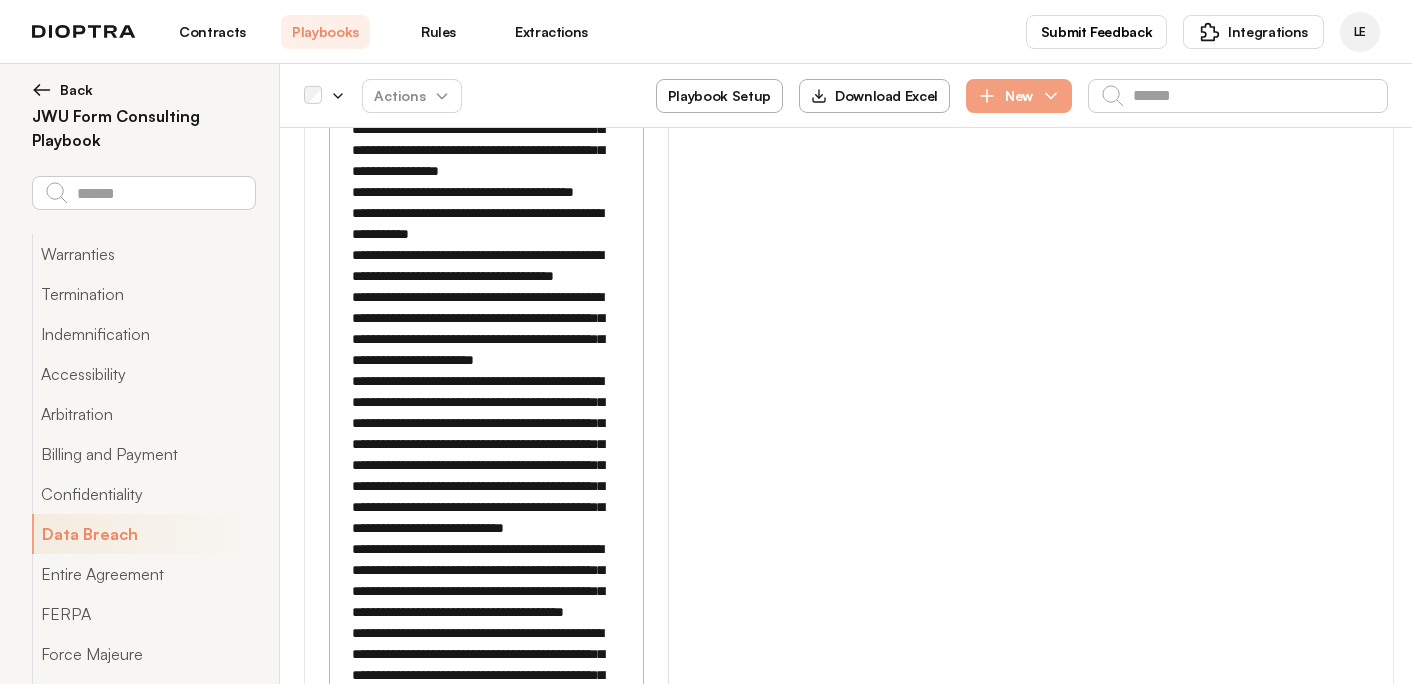 scroll, scrollTop: 36157, scrollLeft: 0, axis: vertical 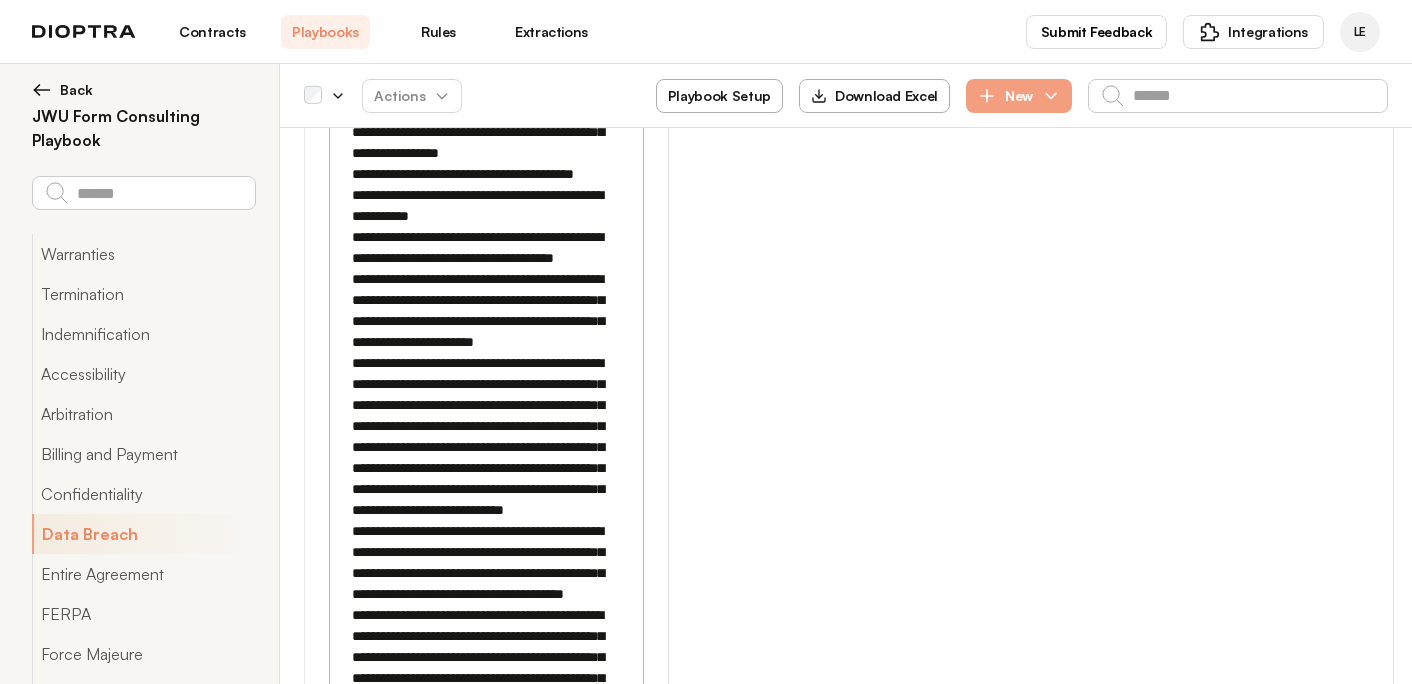 drag, startPoint x: 353, startPoint y: 433, endPoint x: 505, endPoint y: 560, distance: 198.07321 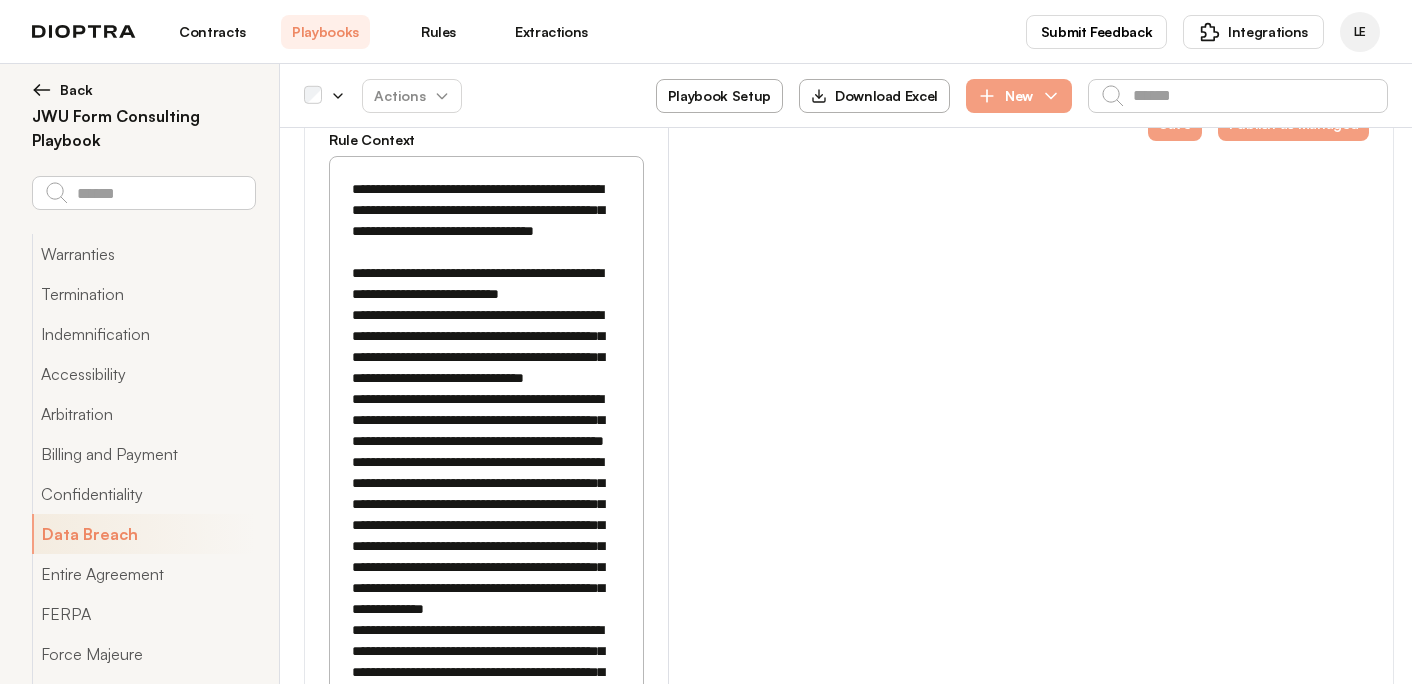 scroll, scrollTop: 39040, scrollLeft: 0, axis: vertical 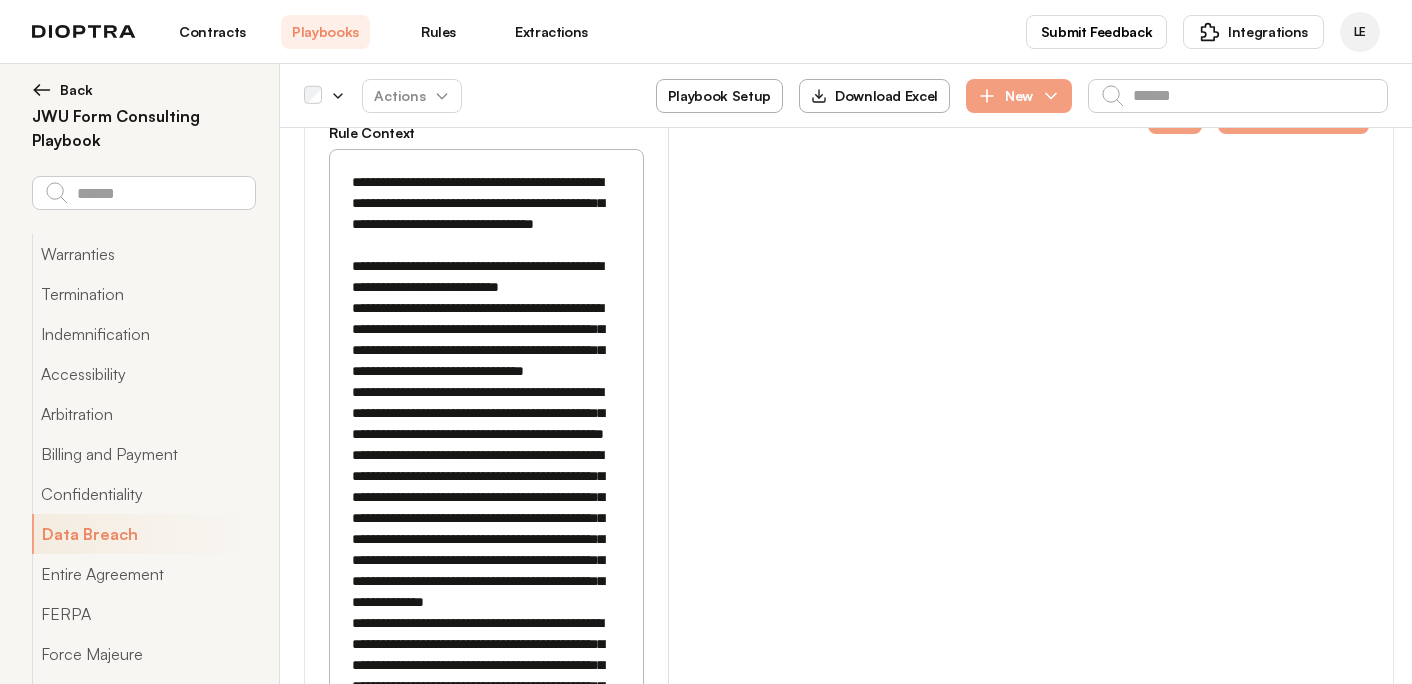 click 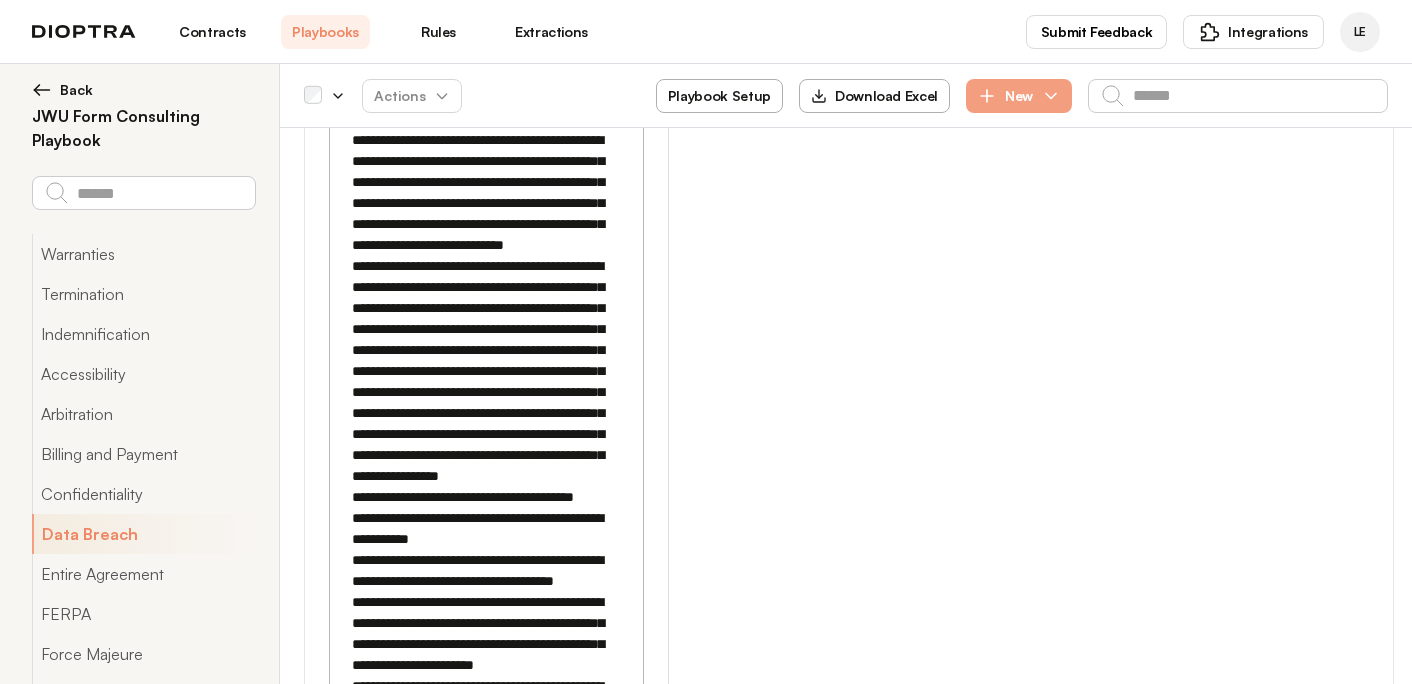 scroll, scrollTop: 39538, scrollLeft: 0, axis: vertical 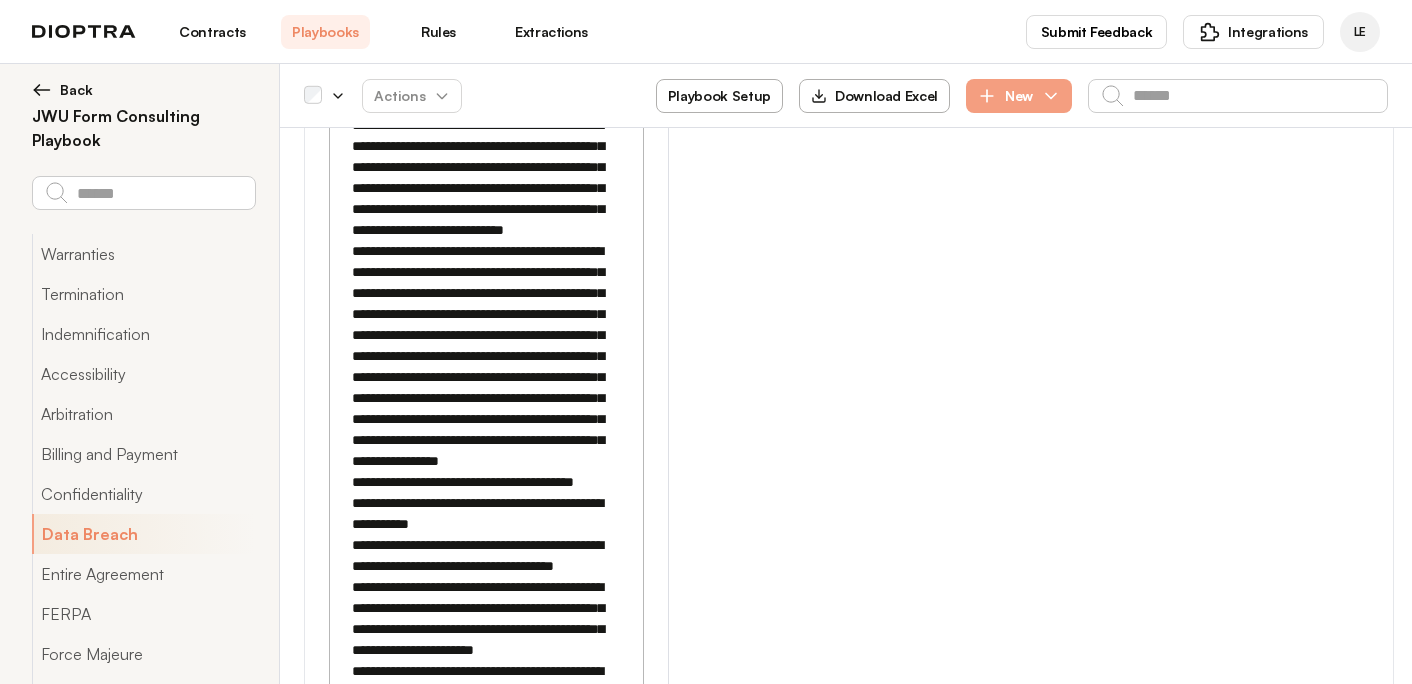 click on "**********" at bounding box center [485, 3421] 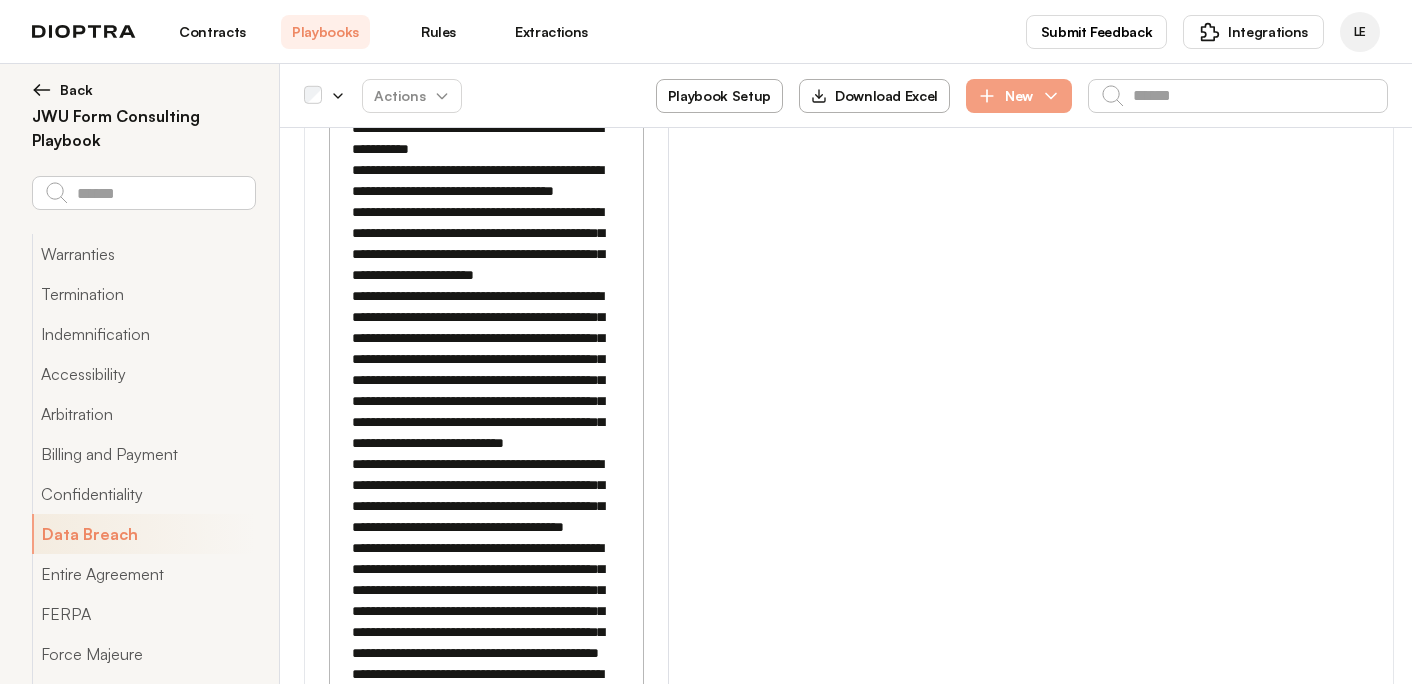 scroll, scrollTop: 36213, scrollLeft: 0, axis: vertical 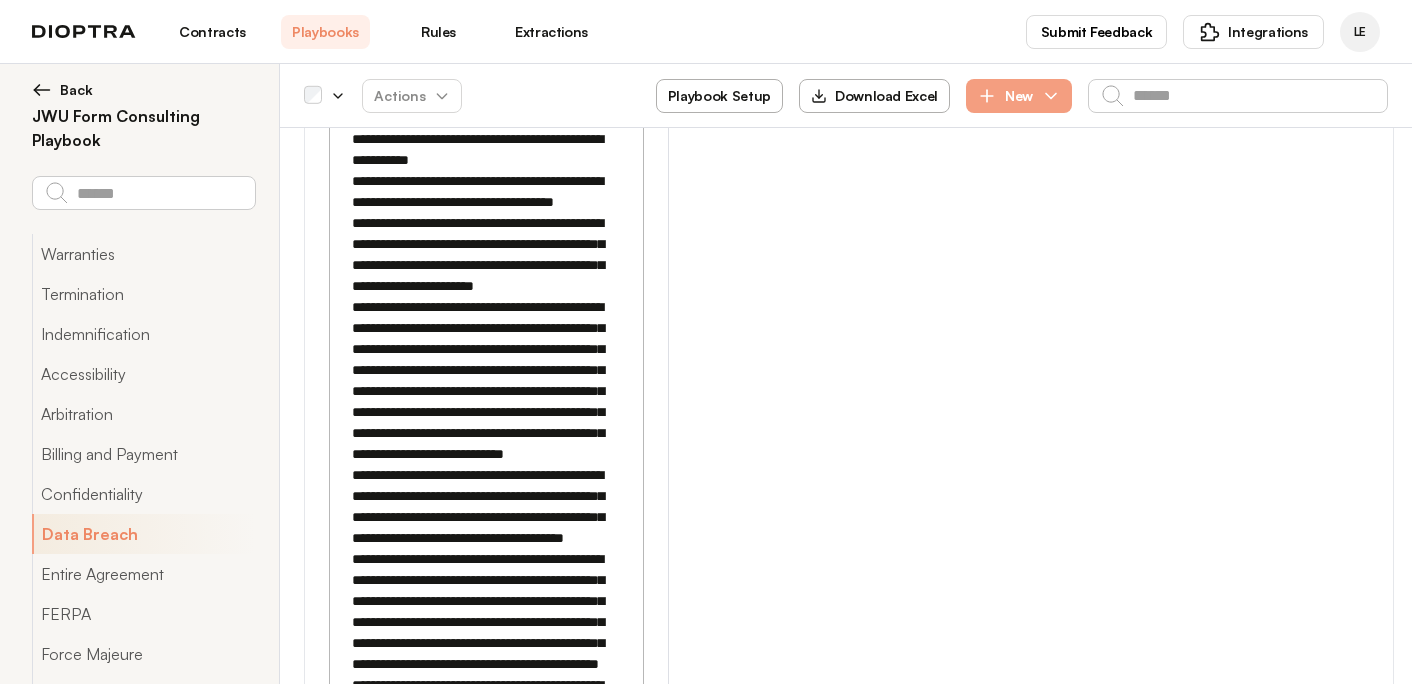 drag, startPoint x: 346, startPoint y: 368, endPoint x: 626, endPoint y: 396, distance: 281.3965 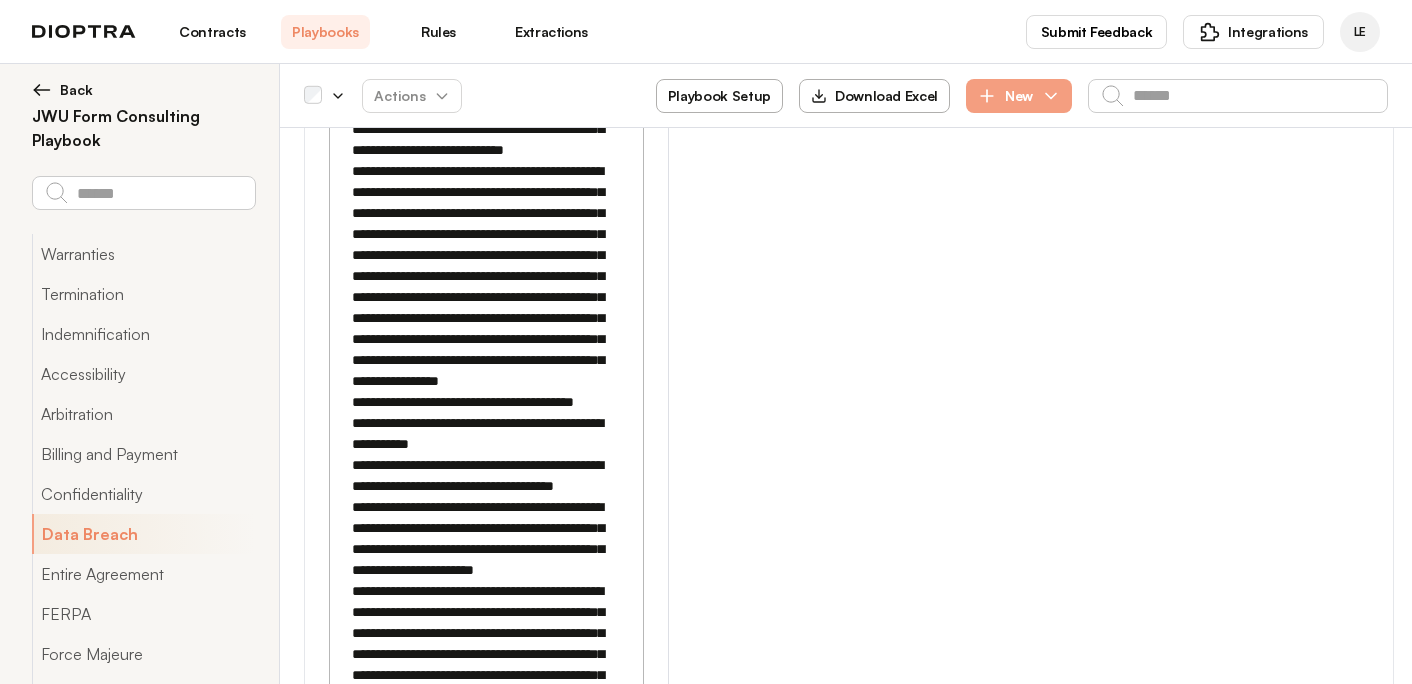 scroll, scrollTop: 39651, scrollLeft: 0, axis: vertical 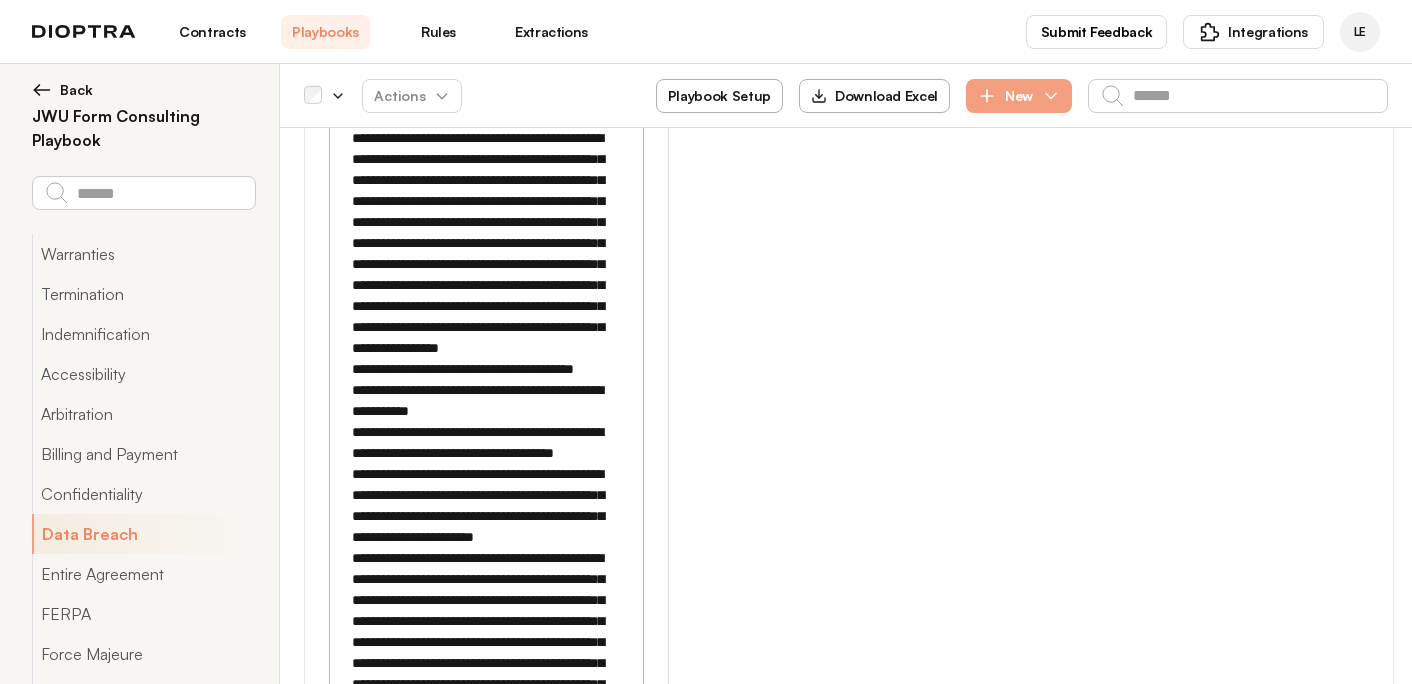 click at bounding box center [485, 3518] 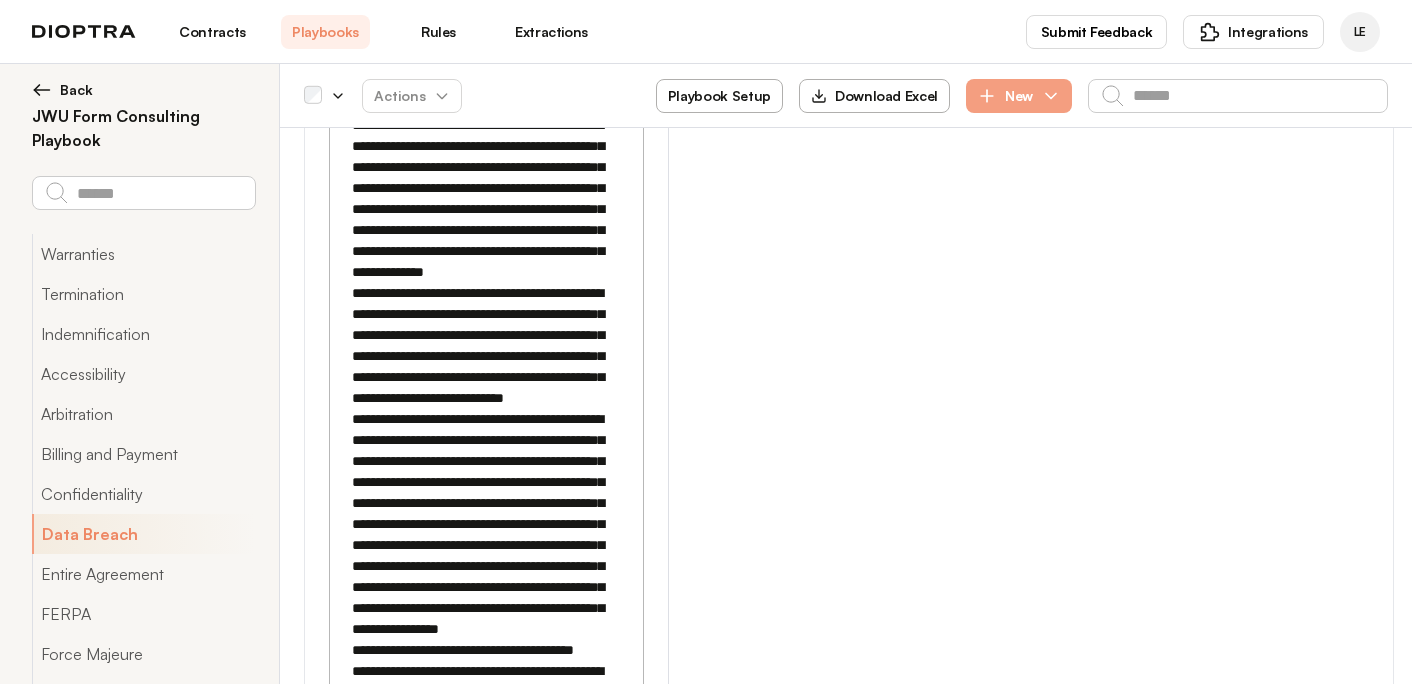 scroll, scrollTop: 39364, scrollLeft: 0, axis: vertical 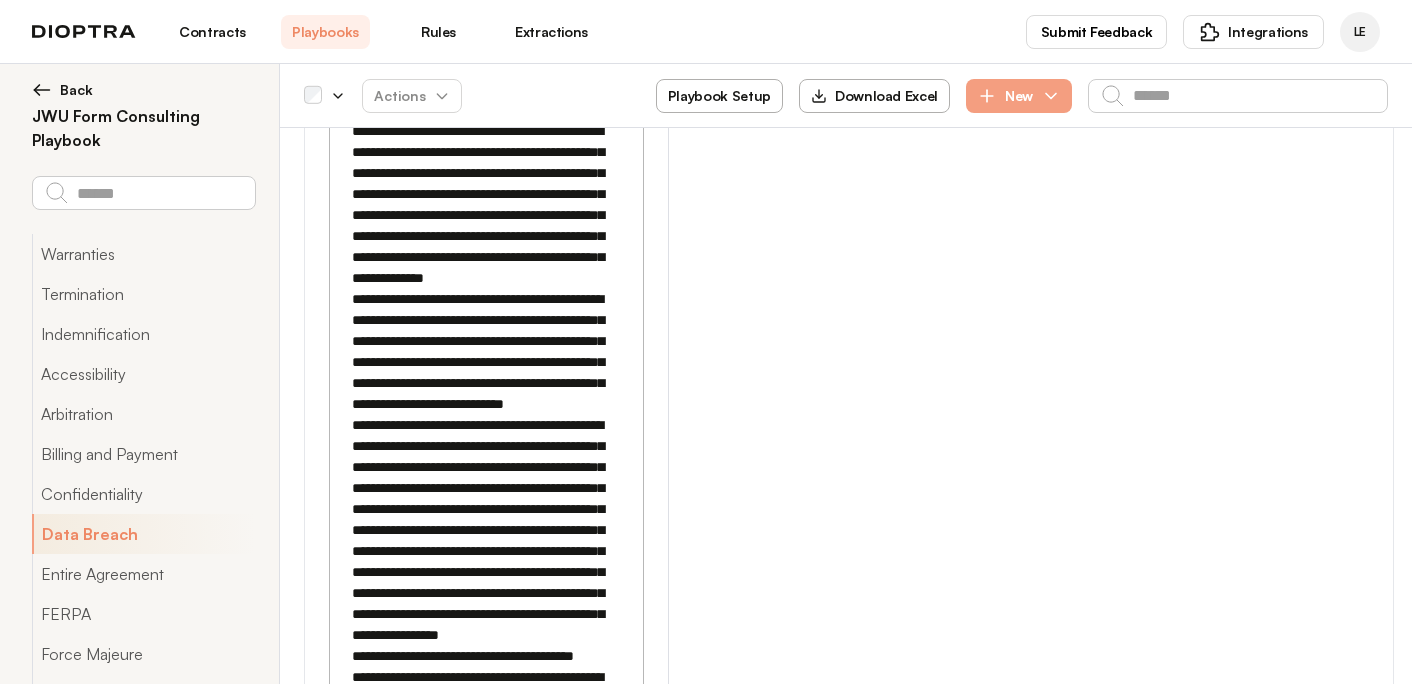 drag, startPoint x: 402, startPoint y: 239, endPoint x: 496, endPoint y: 239, distance: 94 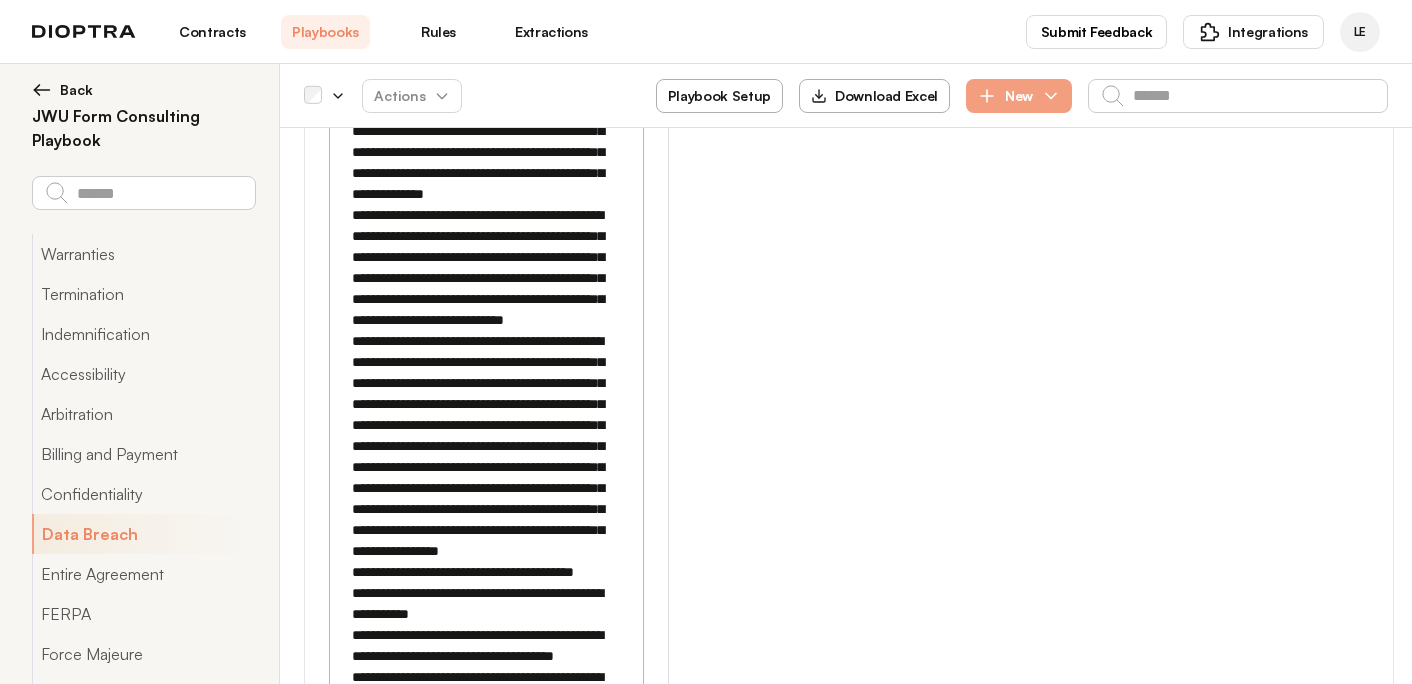 scroll, scrollTop: 39502, scrollLeft: 0, axis: vertical 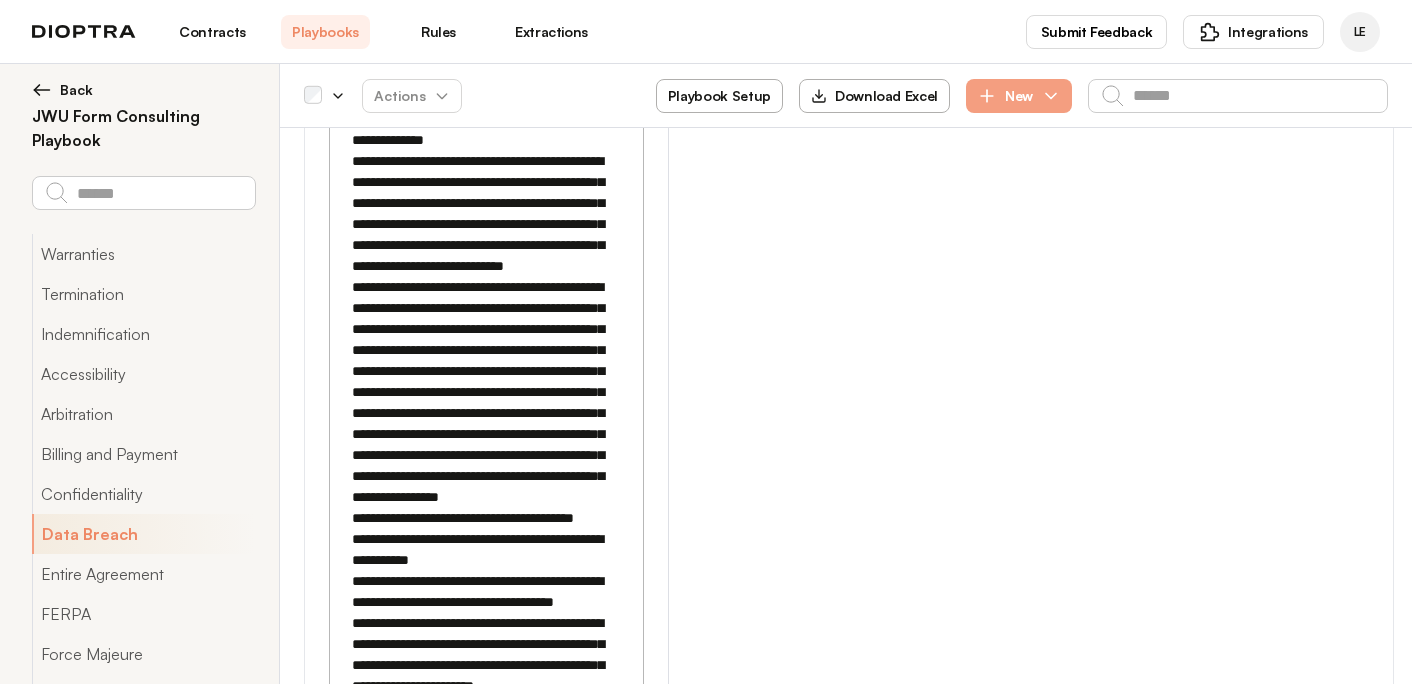 drag, startPoint x: 529, startPoint y: 398, endPoint x: 600, endPoint y: 420, distance: 74.330345 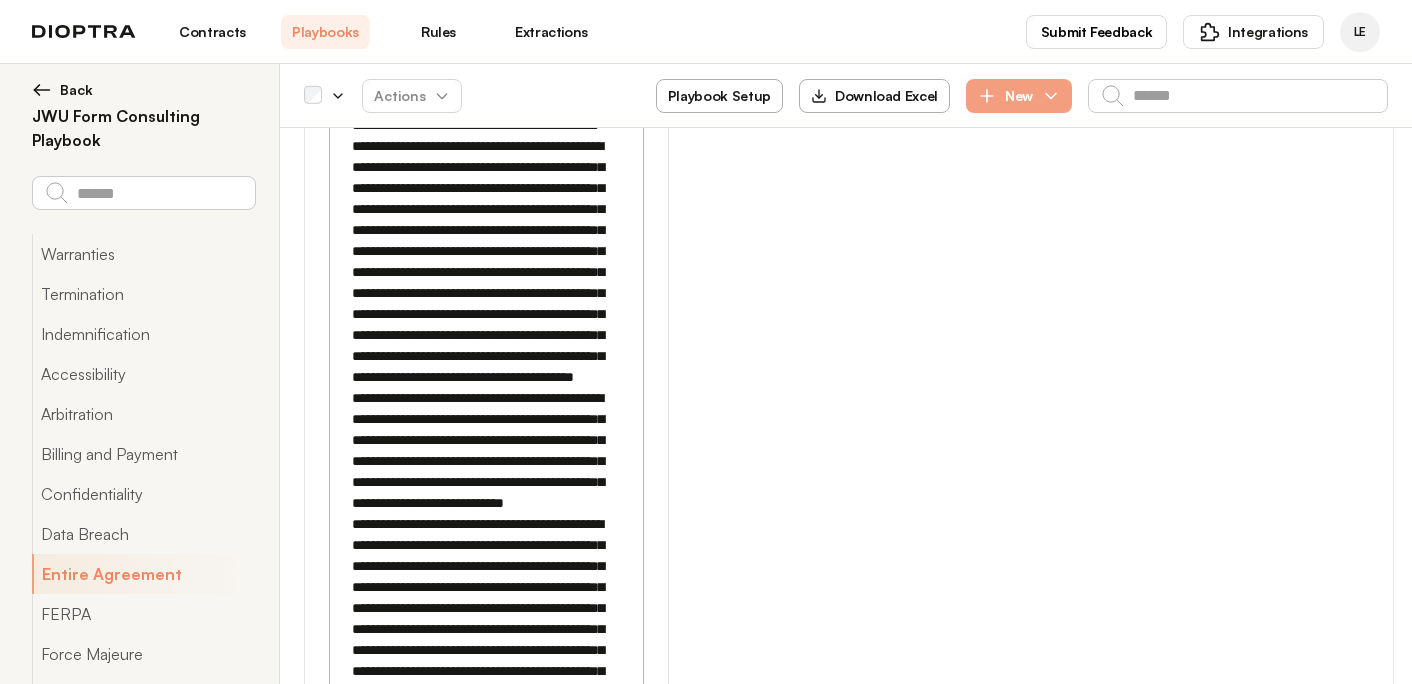 scroll, scrollTop: 40443, scrollLeft: 0, axis: vertical 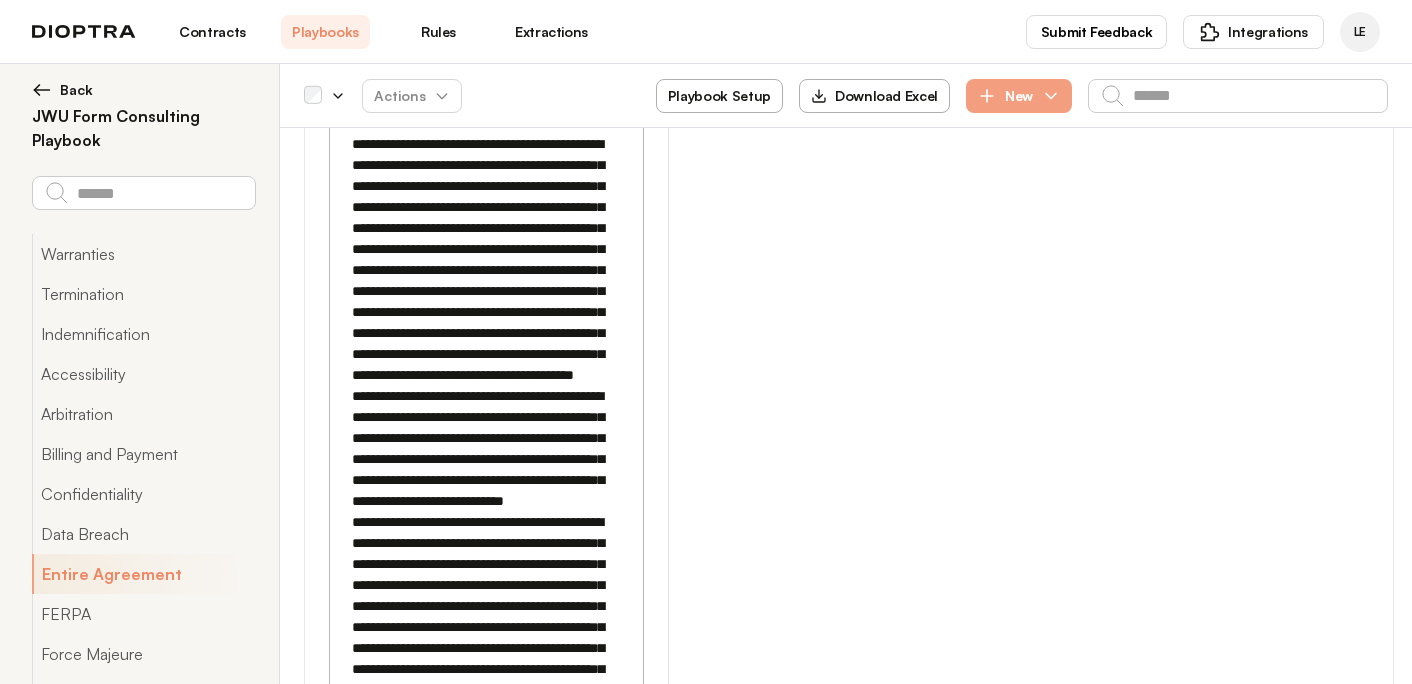 click 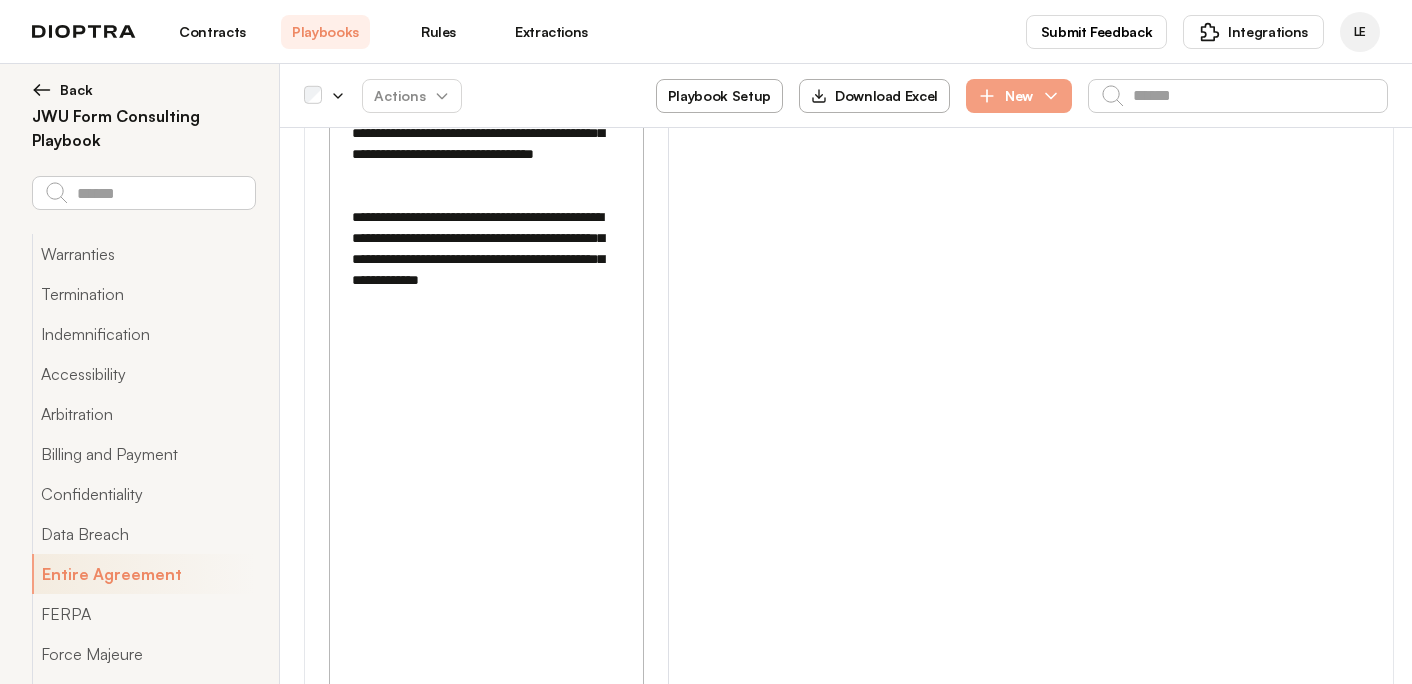 scroll, scrollTop: 41112, scrollLeft: 0, axis: vertical 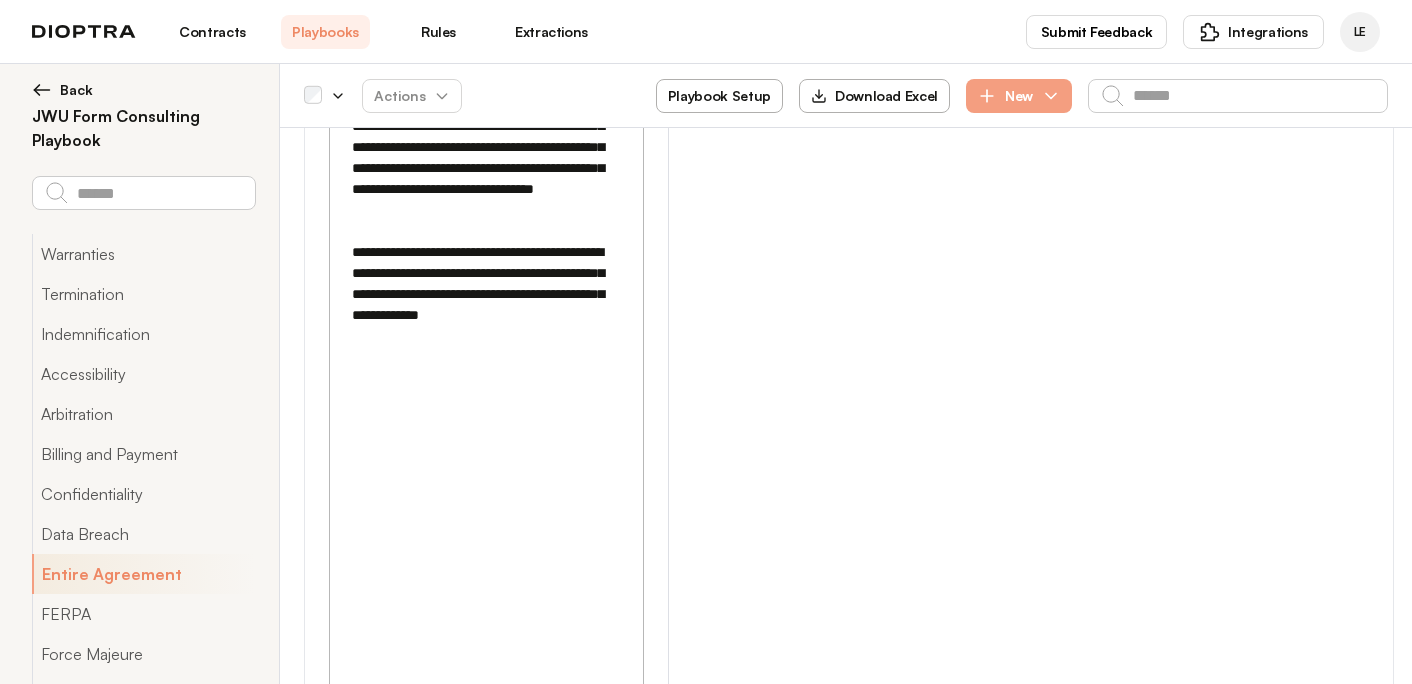 click on "**********" at bounding box center [485, 3491] 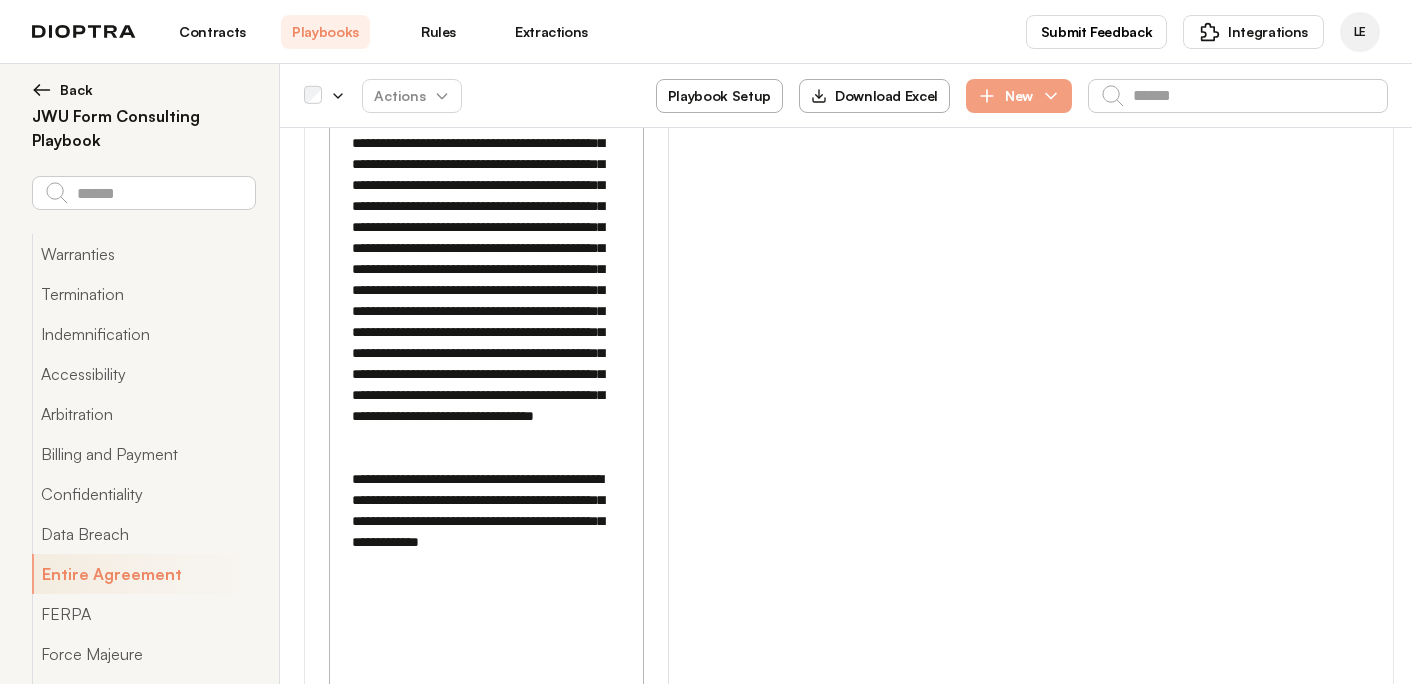 scroll, scrollTop: 40880, scrollLeft: 0, axis: vertical 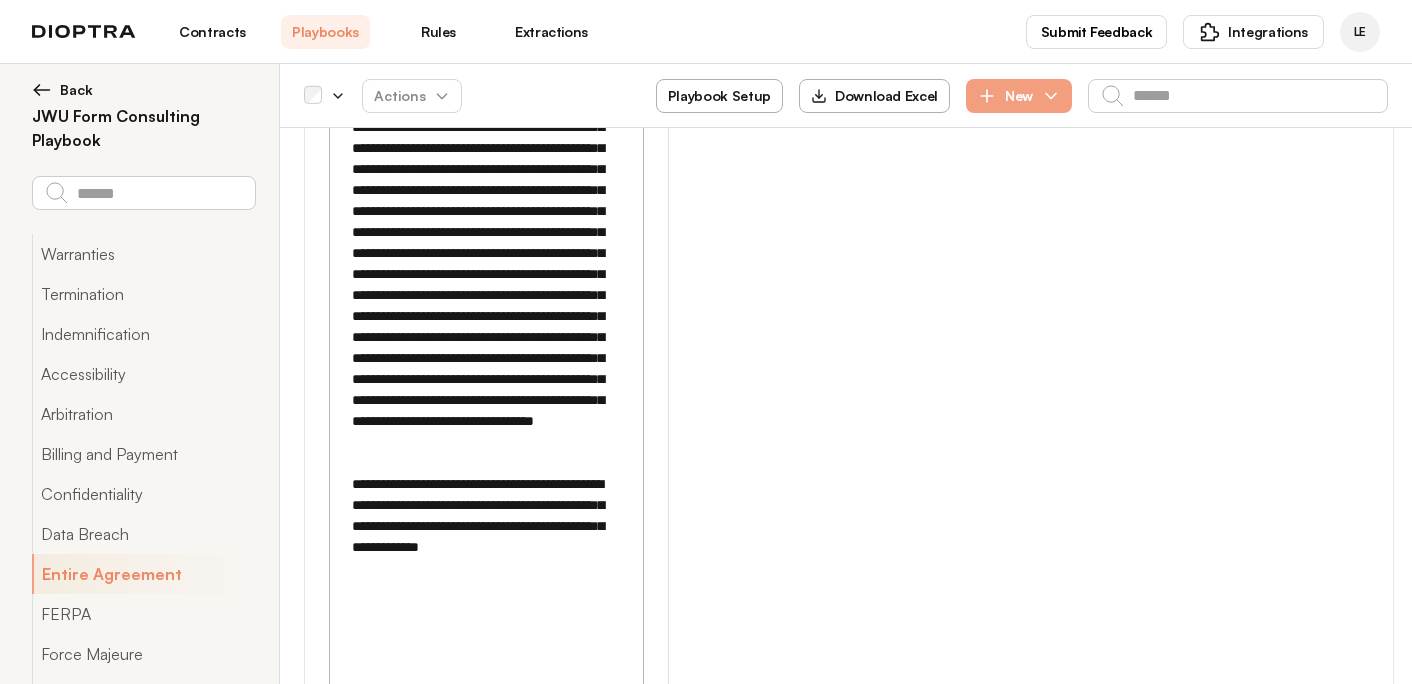 click on "**********" at bounding box center (485, 3649) 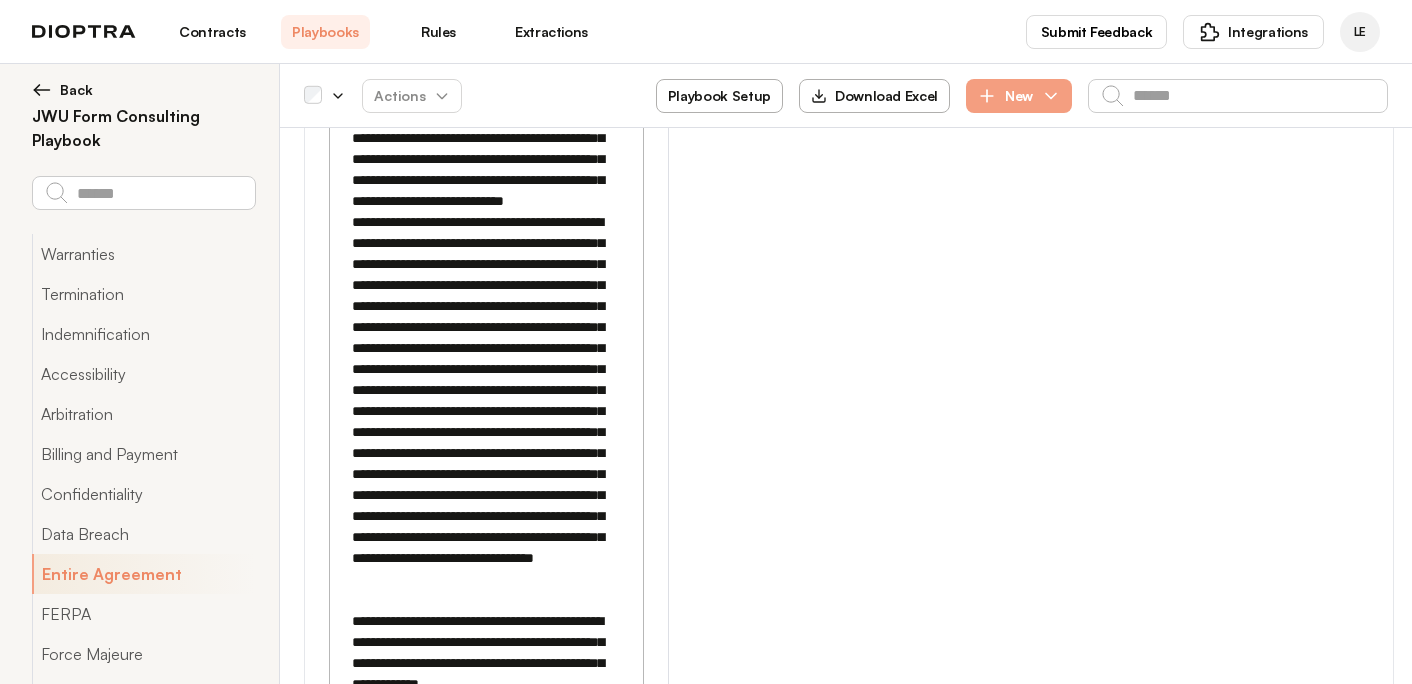 scroll, scrollTop: 40621, scrollLeft: 0, axis: vertical 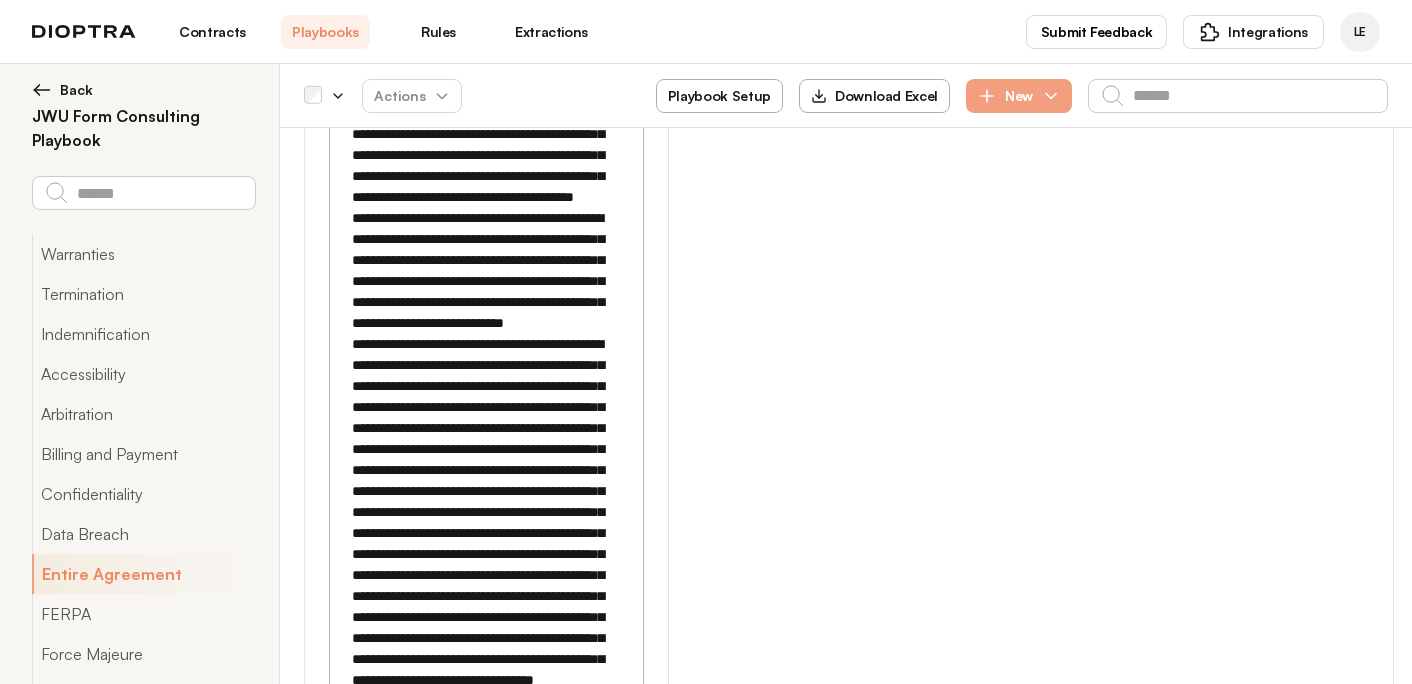 type on "**********" 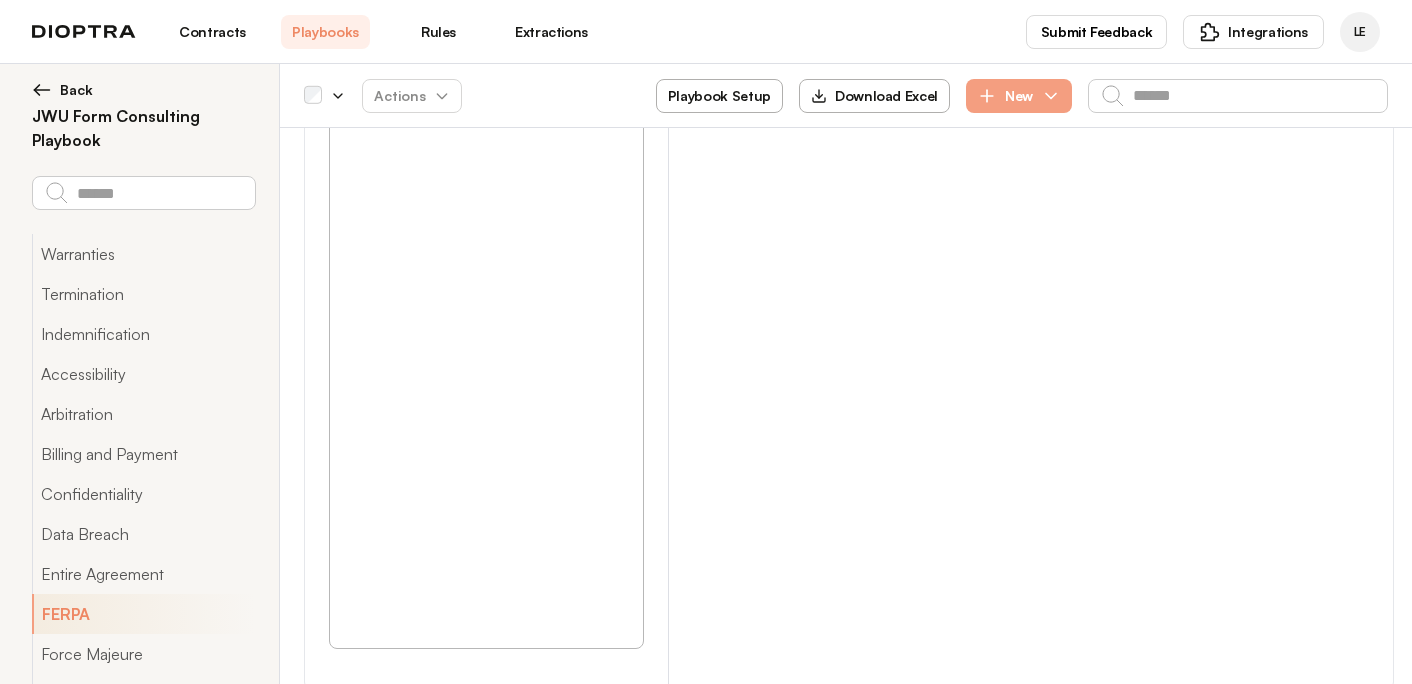 scroll, scrollTop: 41578, scrollLeft: 0, axis: vertical 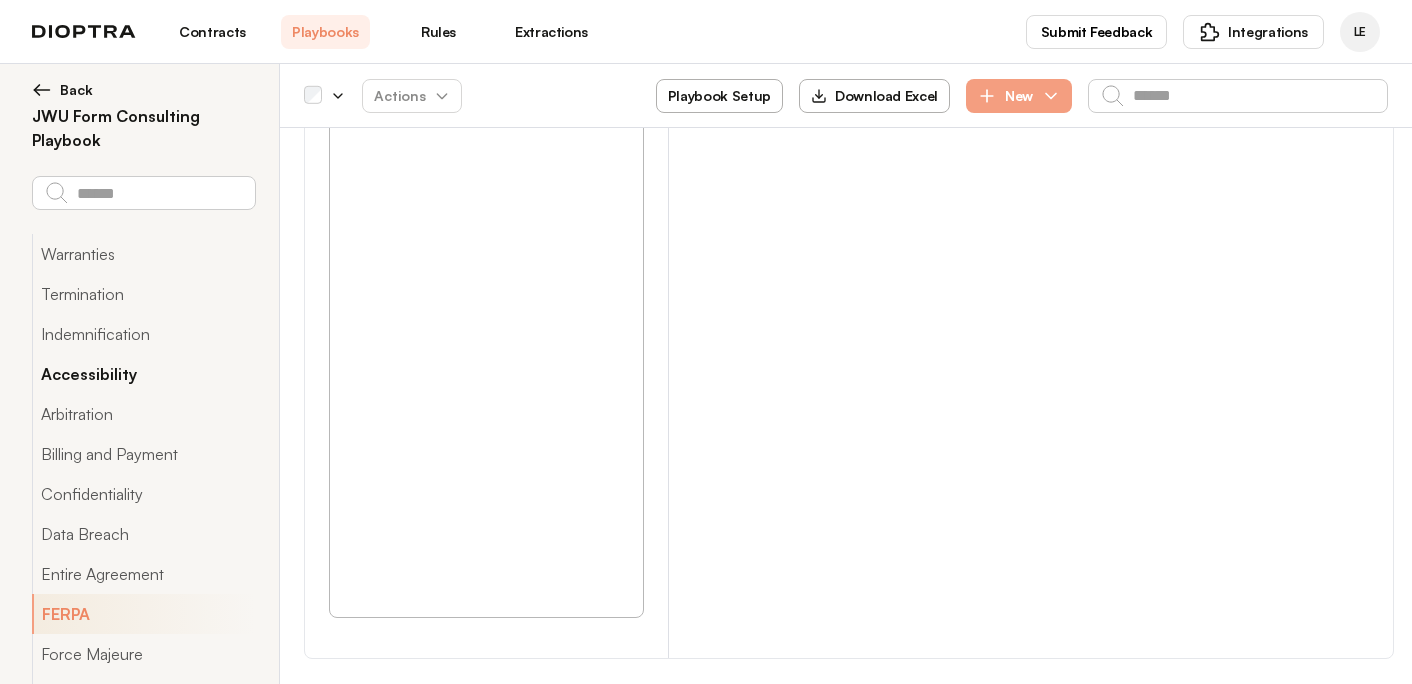 click on "Accessibility" at bounding box center (143, 374) 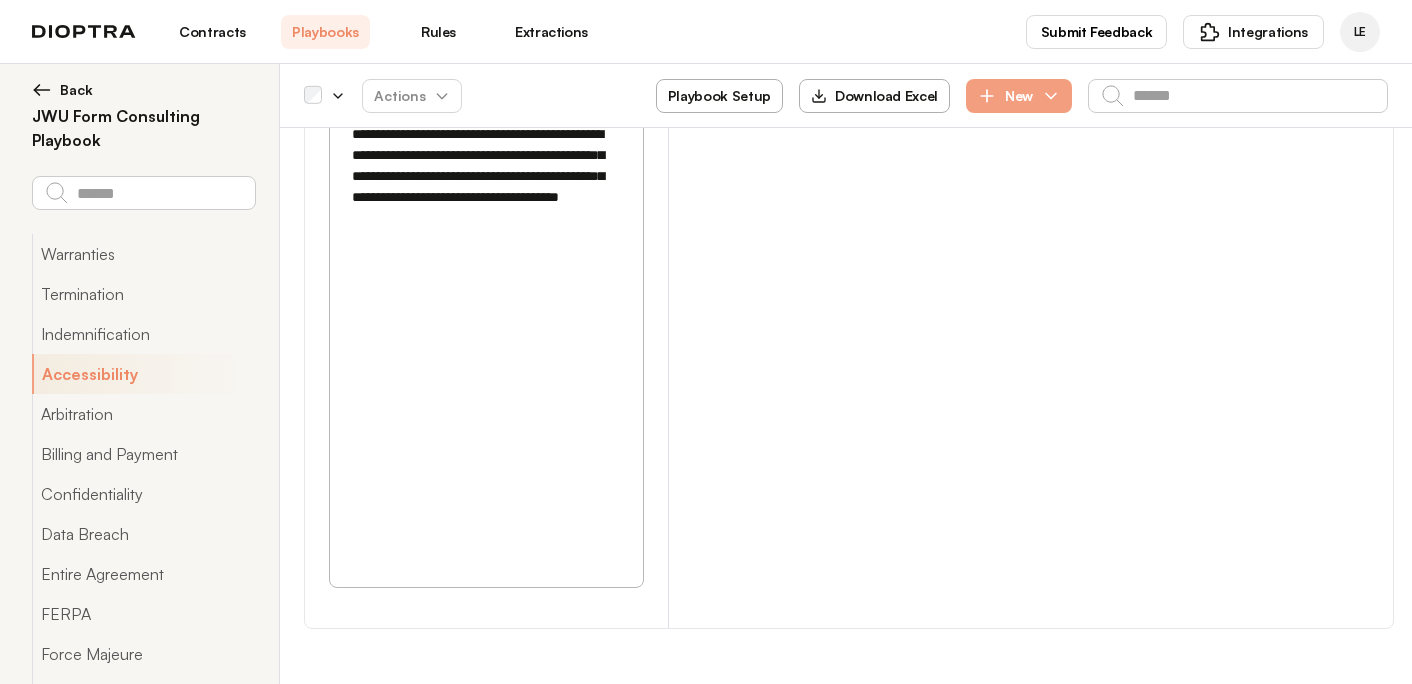 scroll, scrollTop: 16816, scrollLeft: 0, axis: vertical 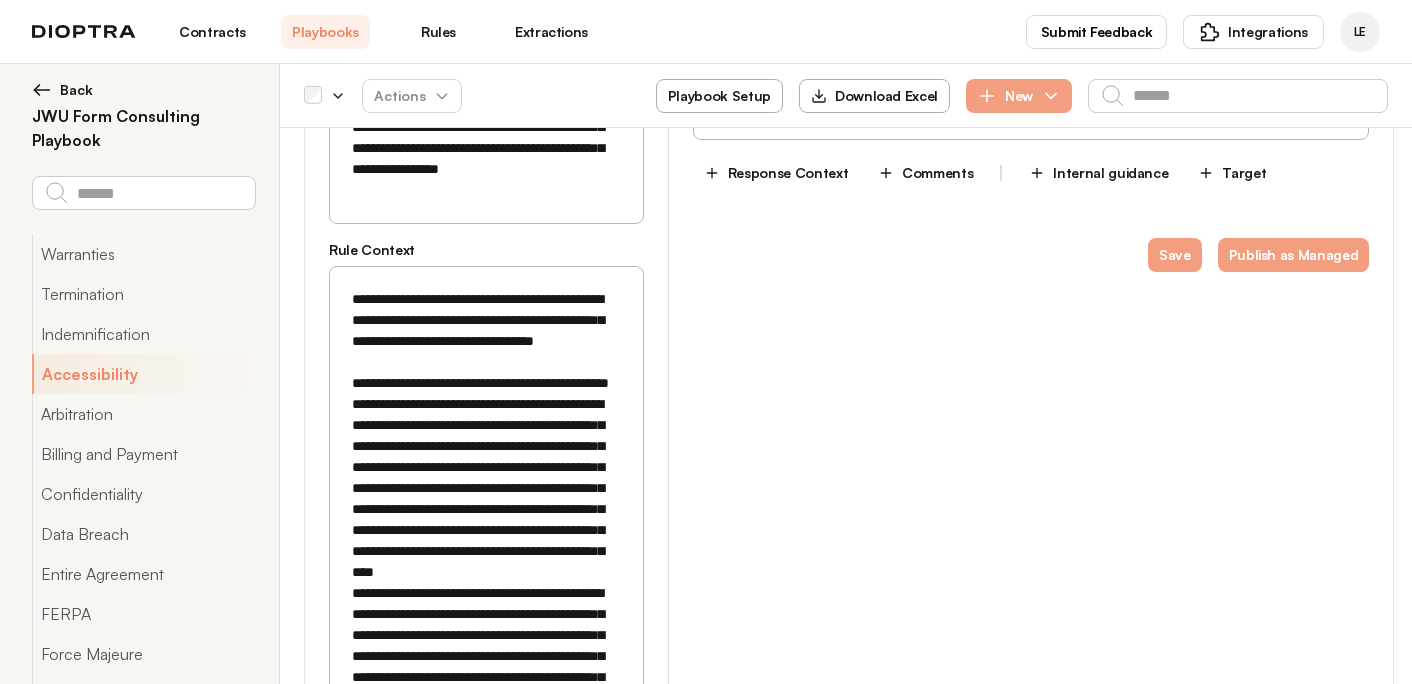 drag, startPoint x: 348, startPoint y: 277, endPoint x: 460, endPoint y: 436, distance: 194.4865 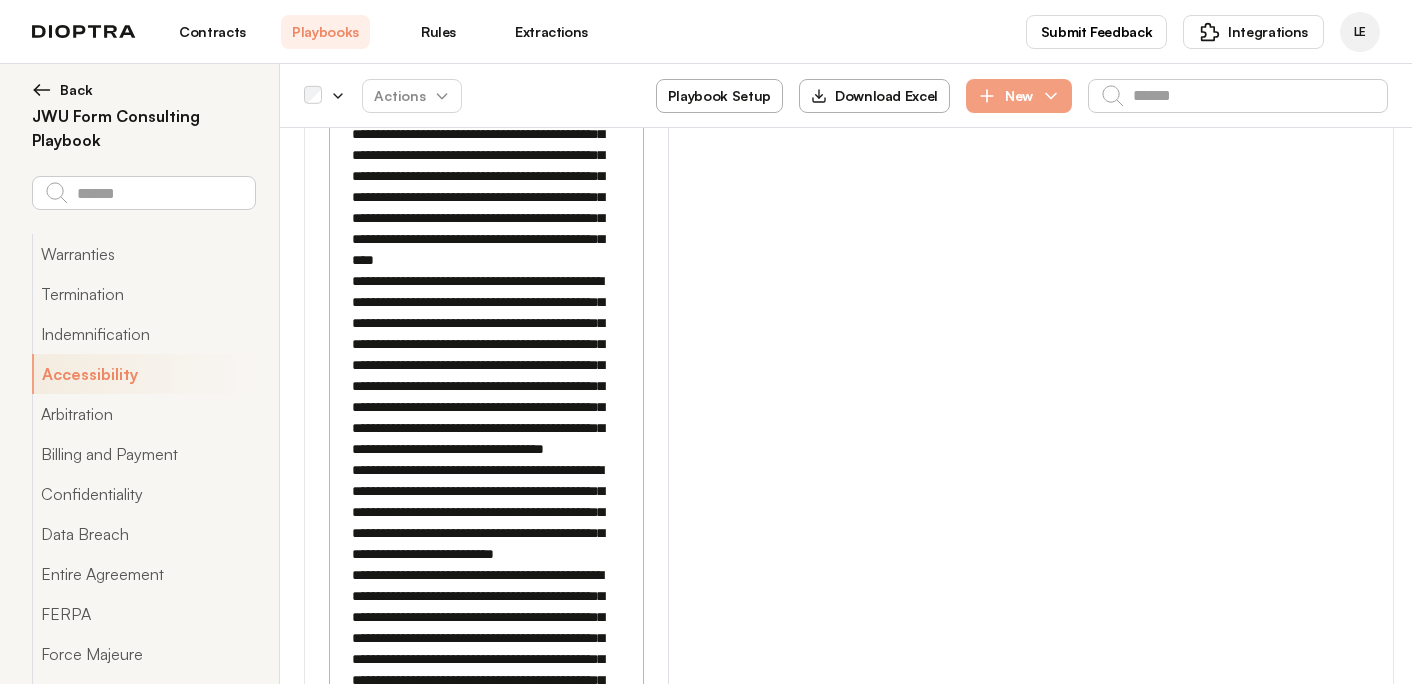 scroll, scrollTop: 18167, scrollLeft: 0, axis: vertical 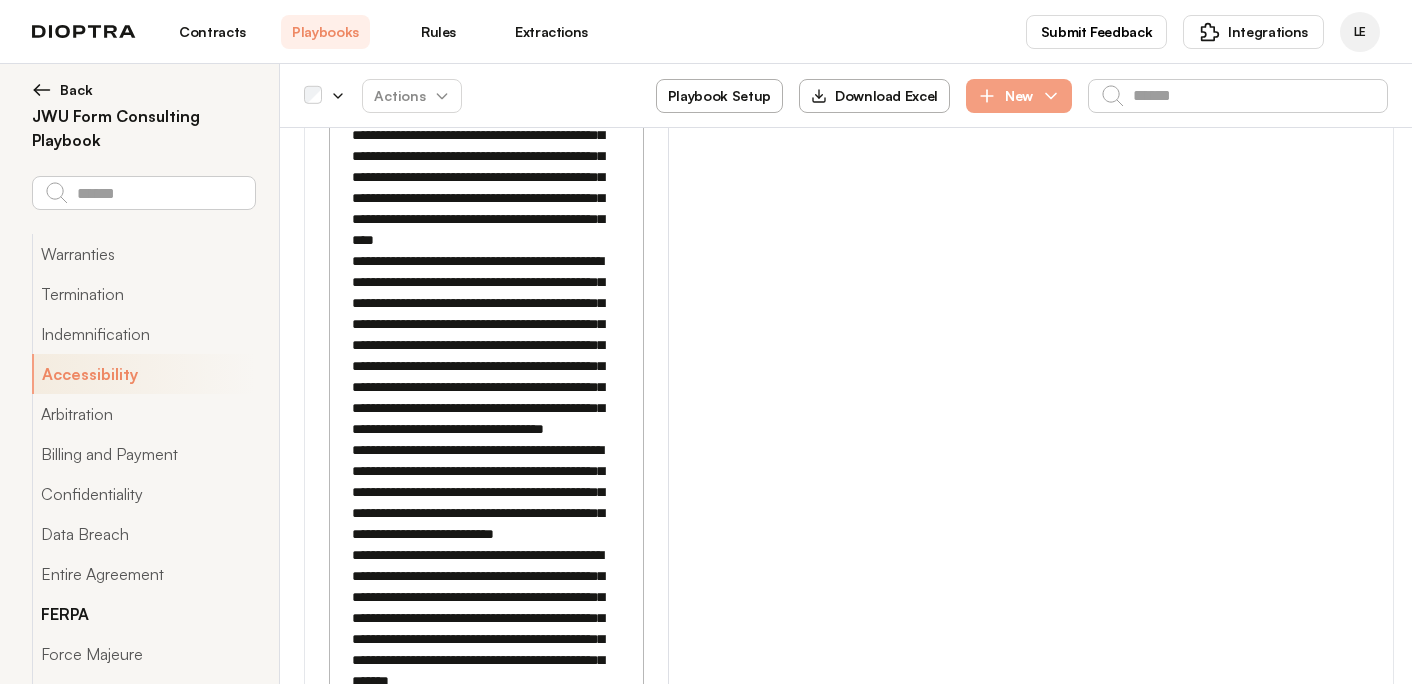 click on "FERPA" at bounding box center (143, 614) 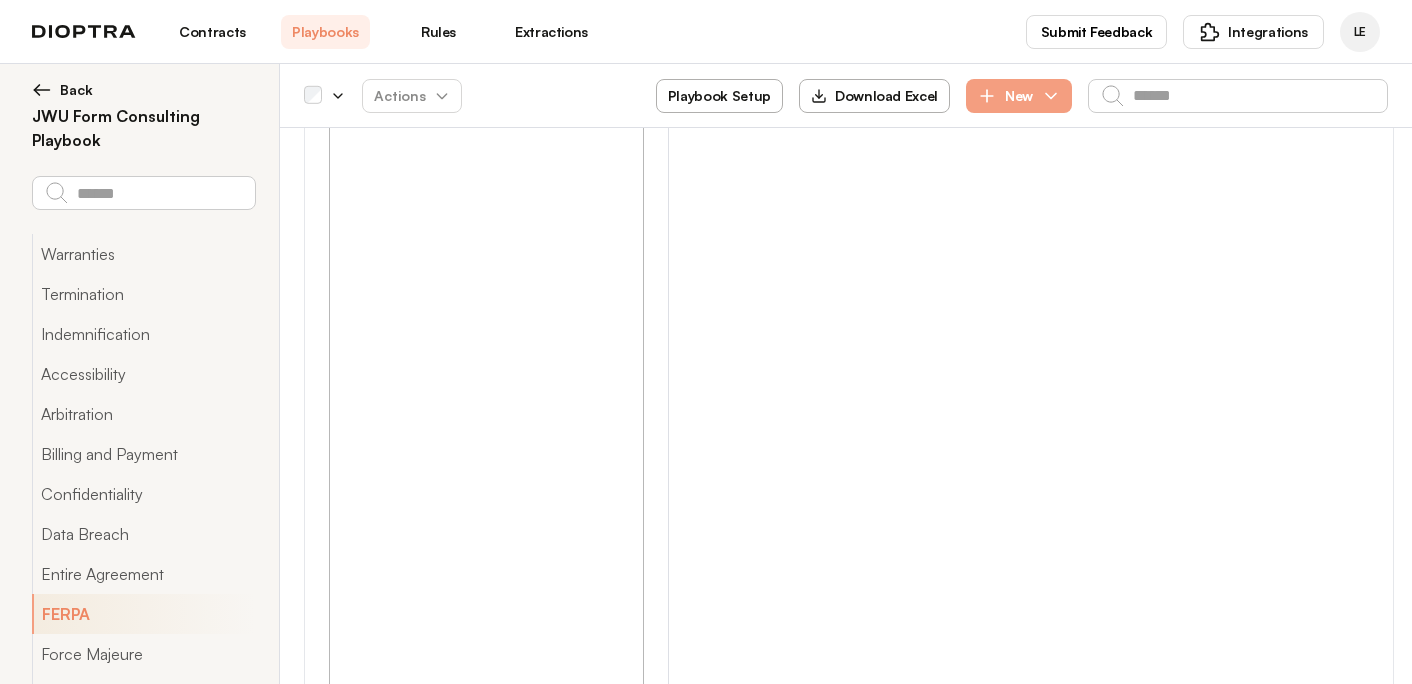 scroll, scrollTop: 41473, scrollLeft: 0, axis: vertical 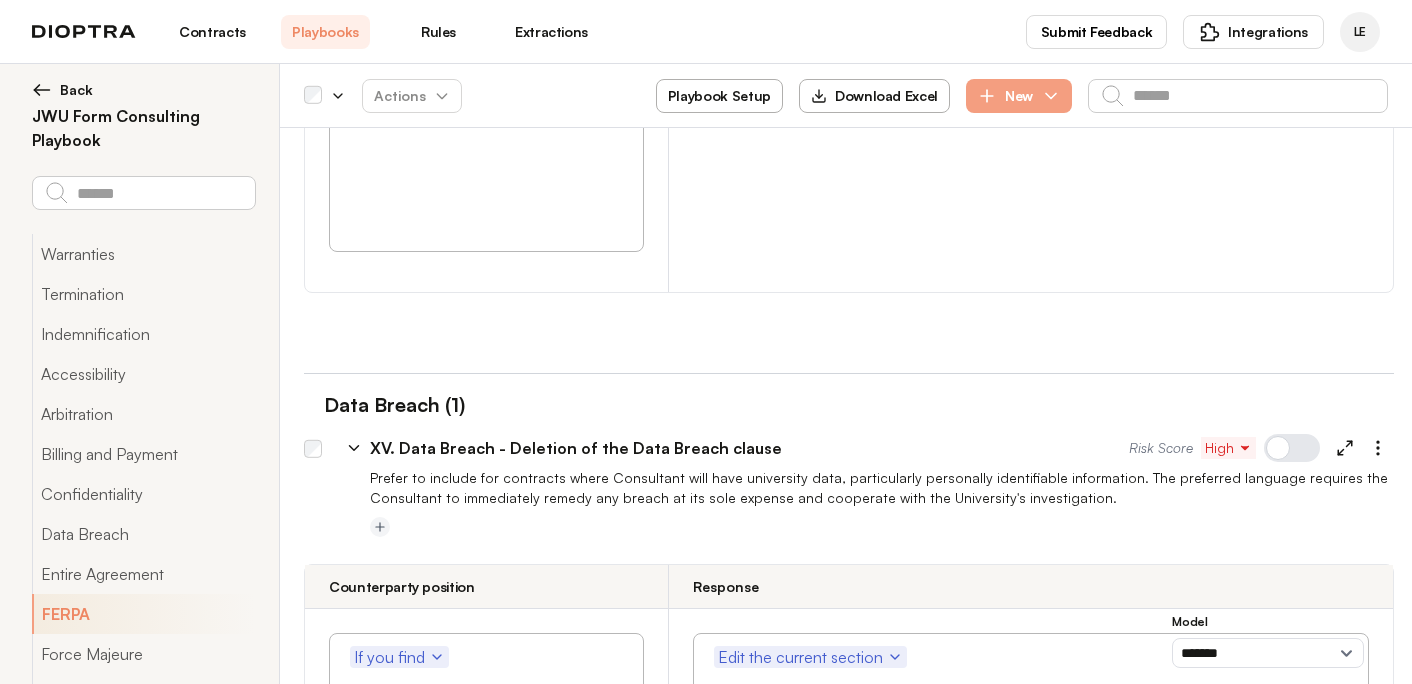 click on "**********" at bounding box center (485, 3603) 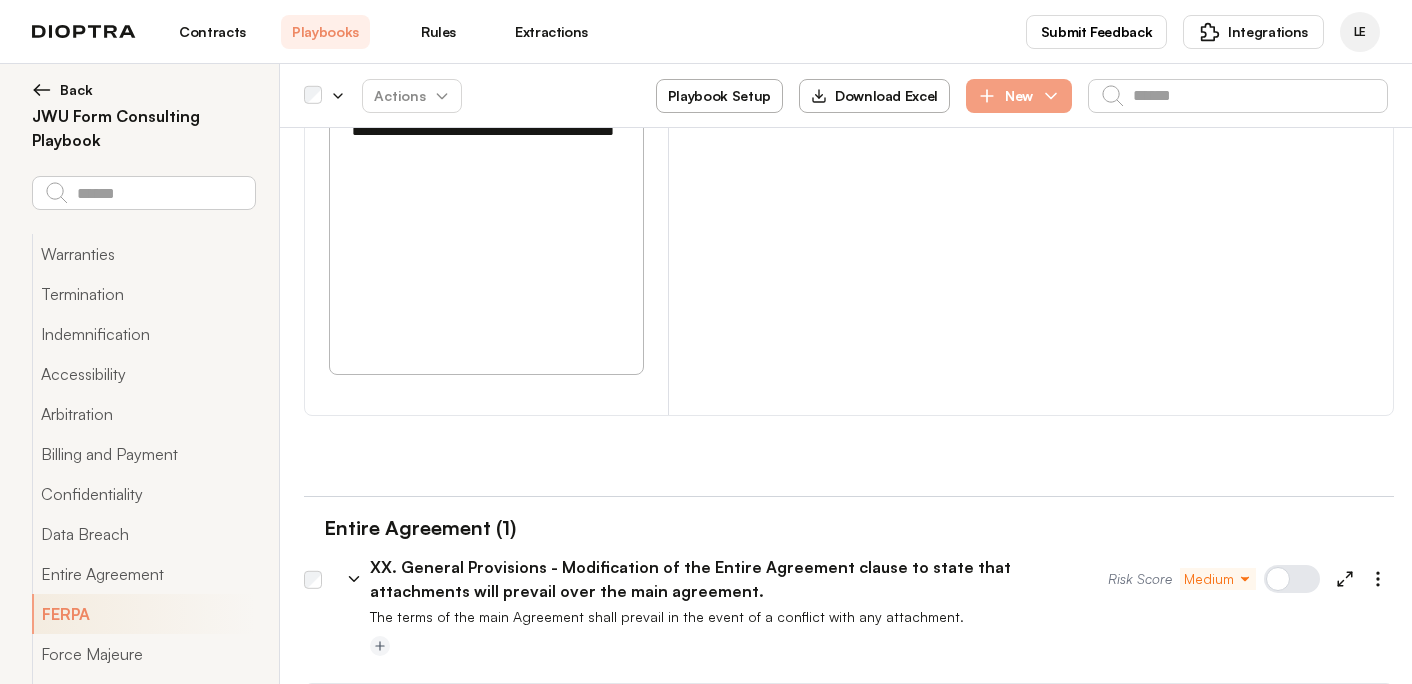 scroll, scrollTop: 43281, scrollLeft: 0, axis: vertical 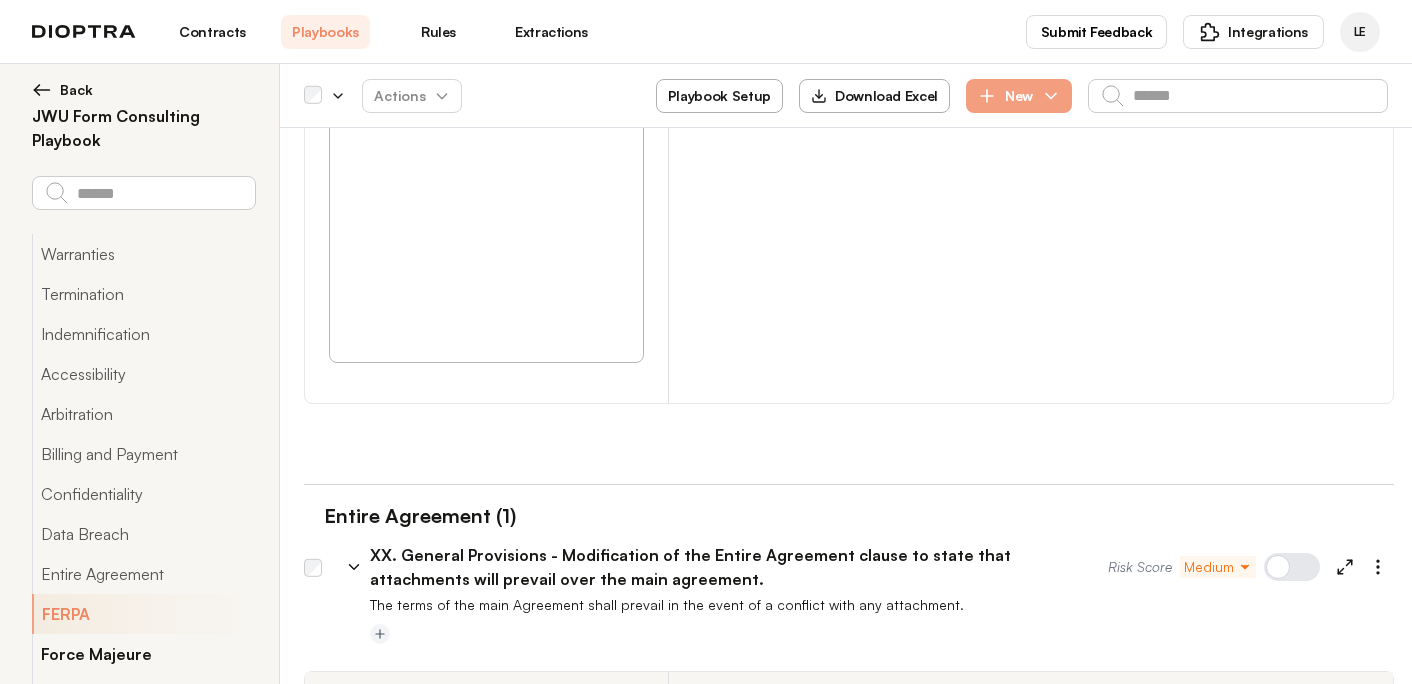 click on "Force Majeure" at bounding box center [143, 654] 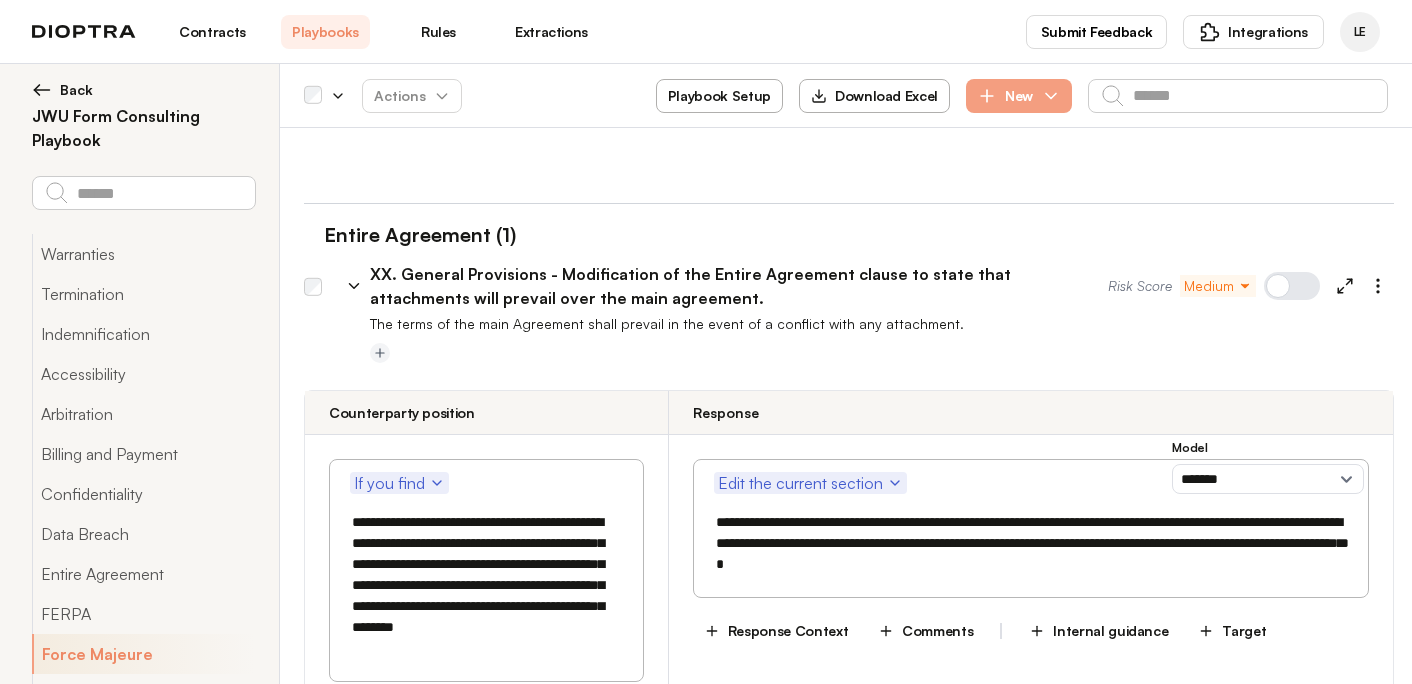scroll, scrollTop: 43572, scrollLeft: 0, axis: vertical 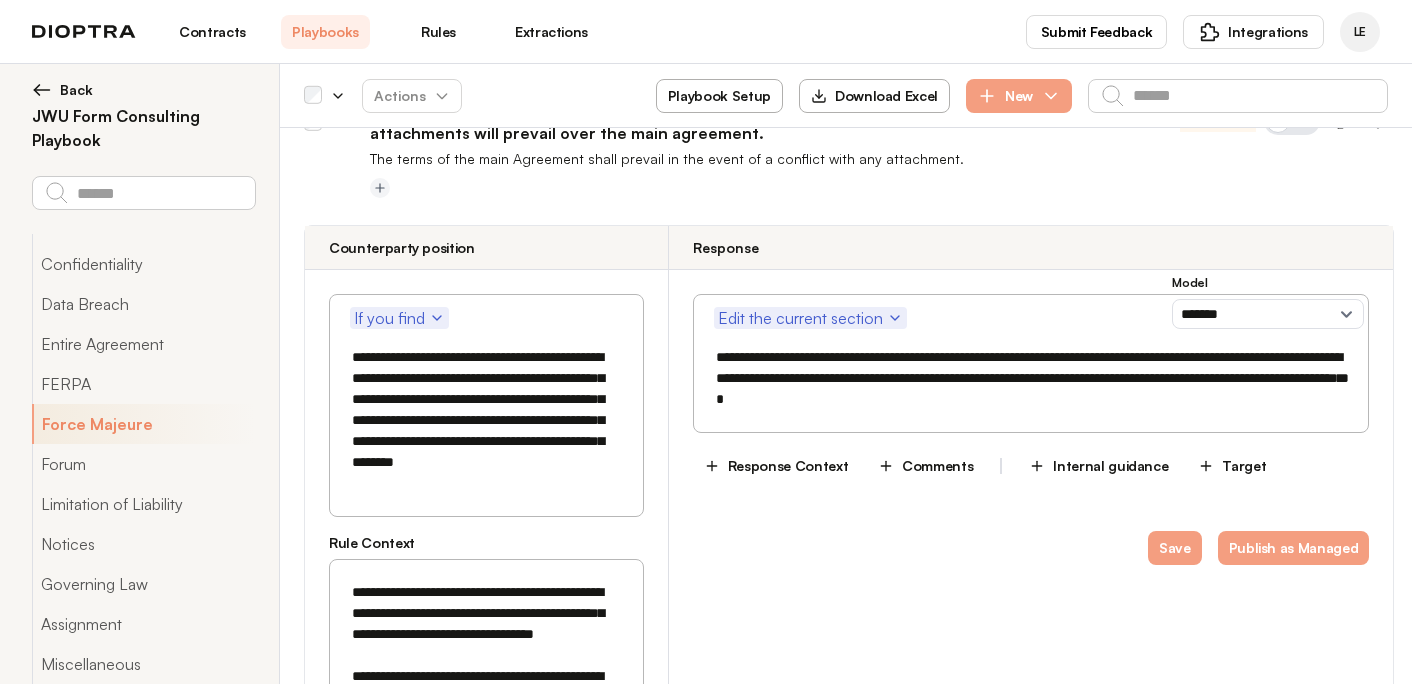click 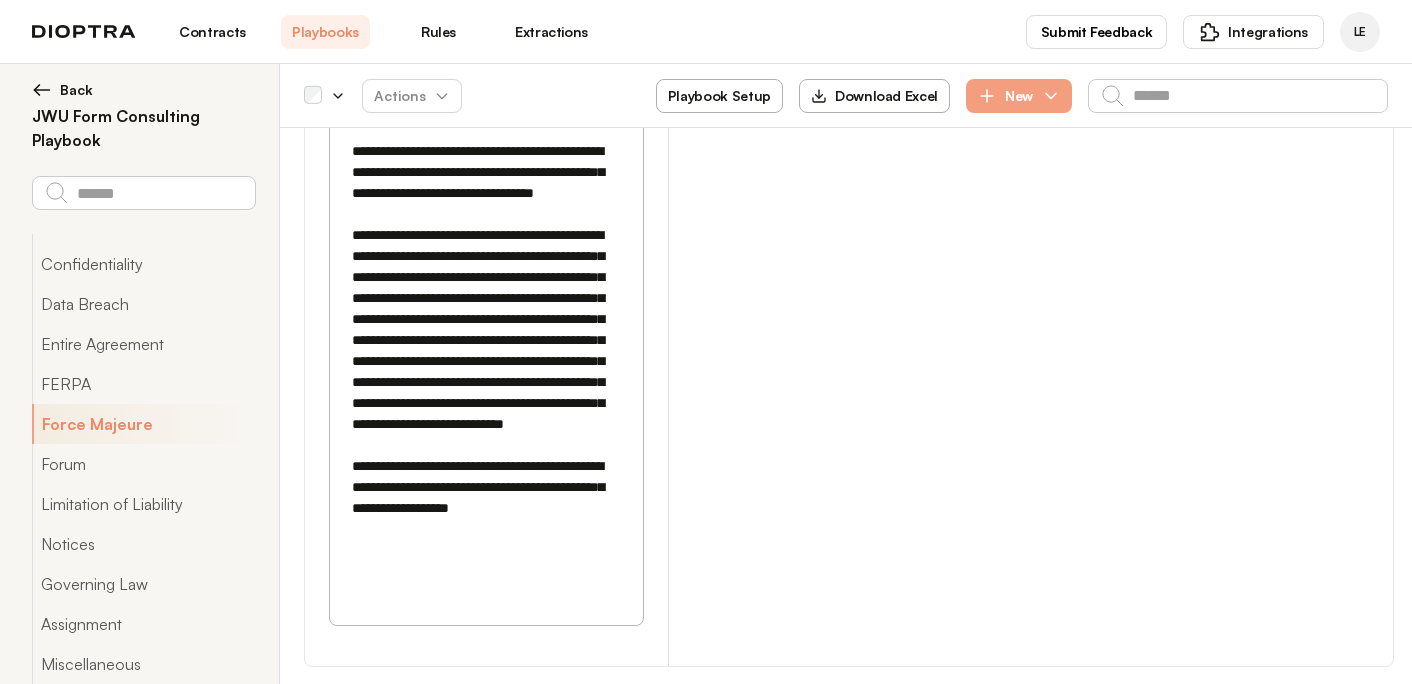 scroll, scrollTop: 44172, scrollLeft: 0, axis: vertical 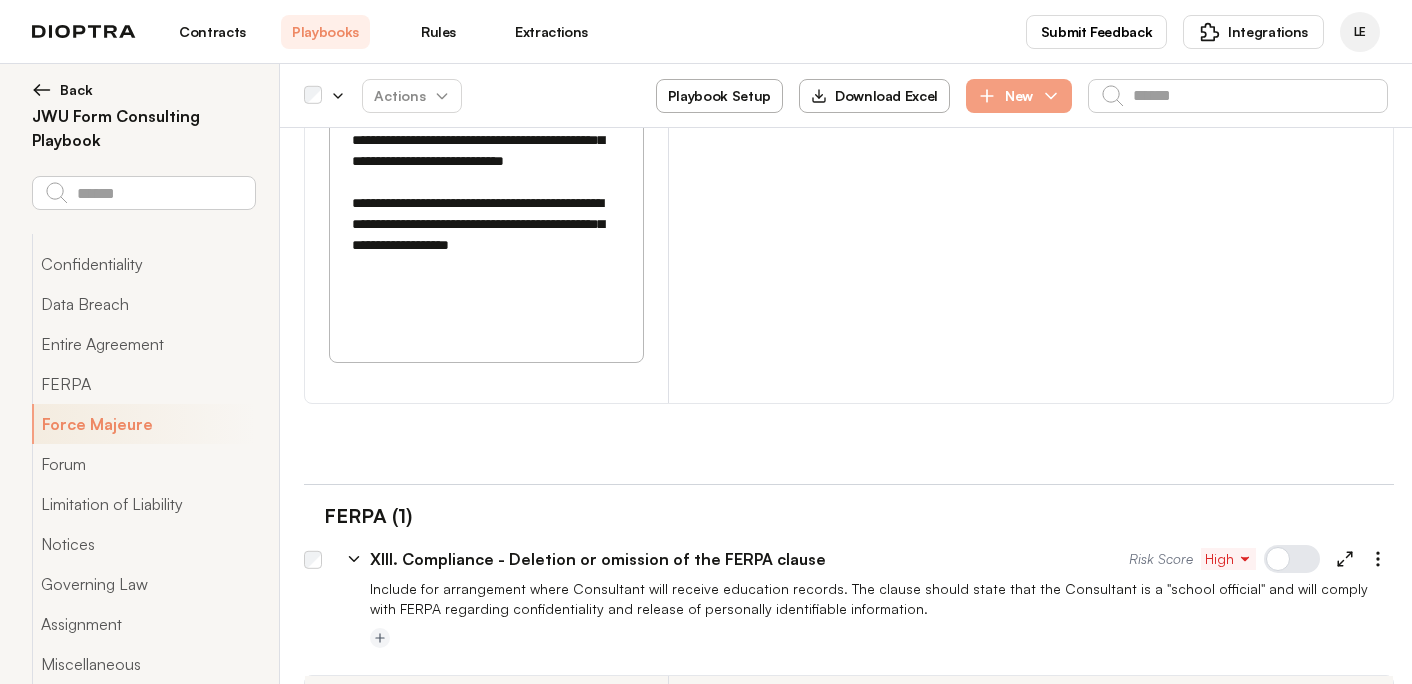 drag, startPoint x: 353, startPoint y: 444, endPoint x: 499, endPoint y: 518, distance: 163.68262 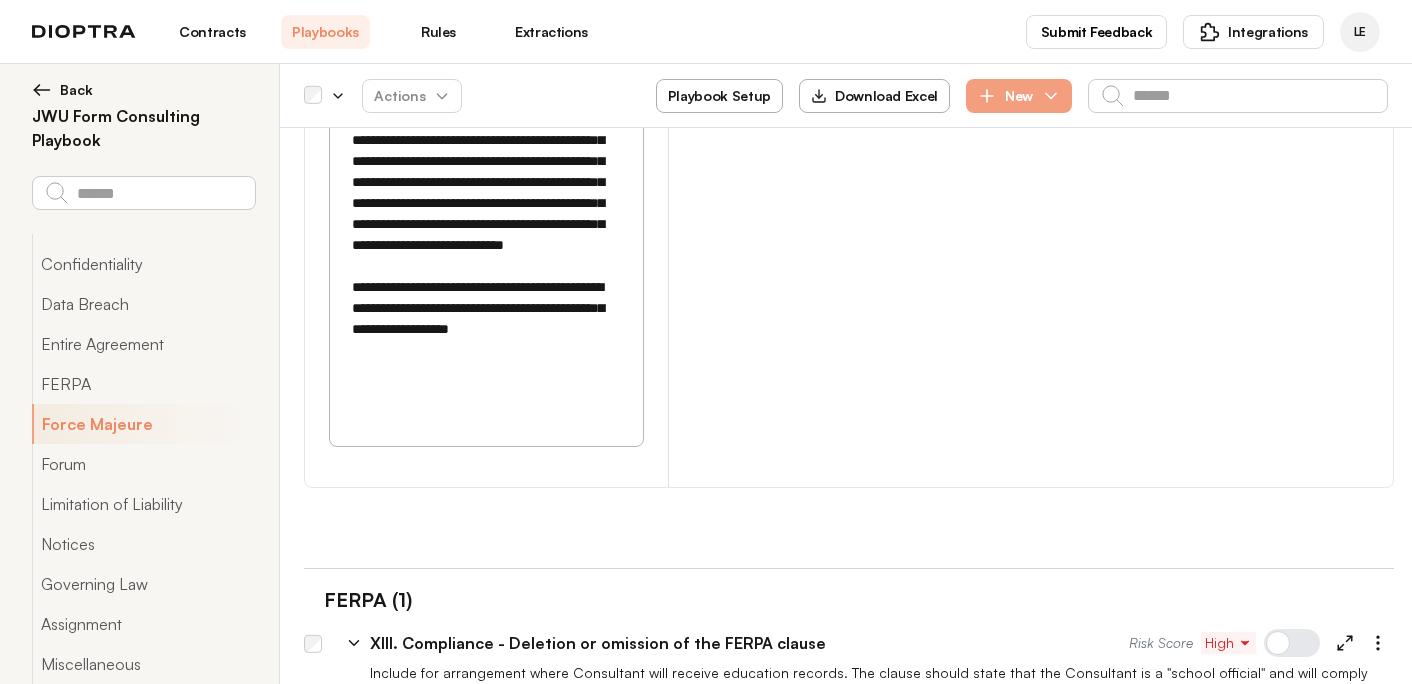 scroll, scrollTop: 44305, scrollLeft: 0, axis: vertical 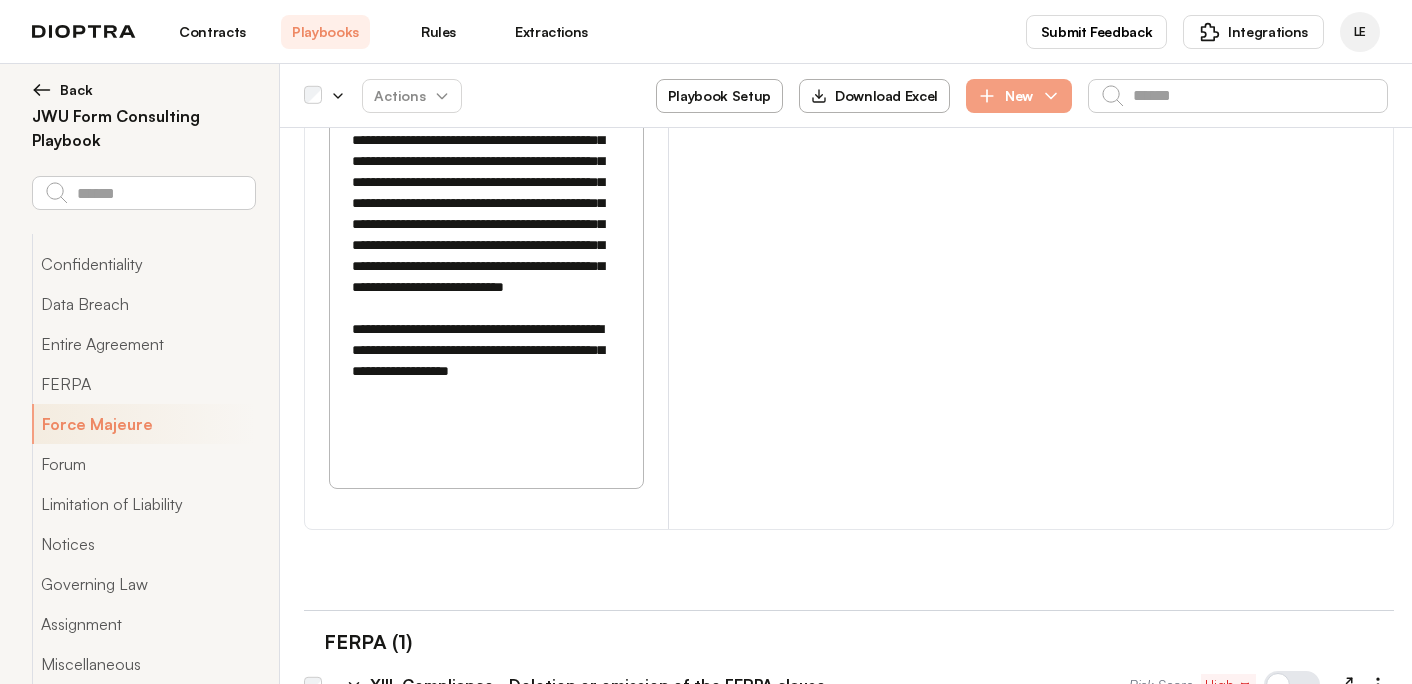 click at bounding box center [485, 3893] 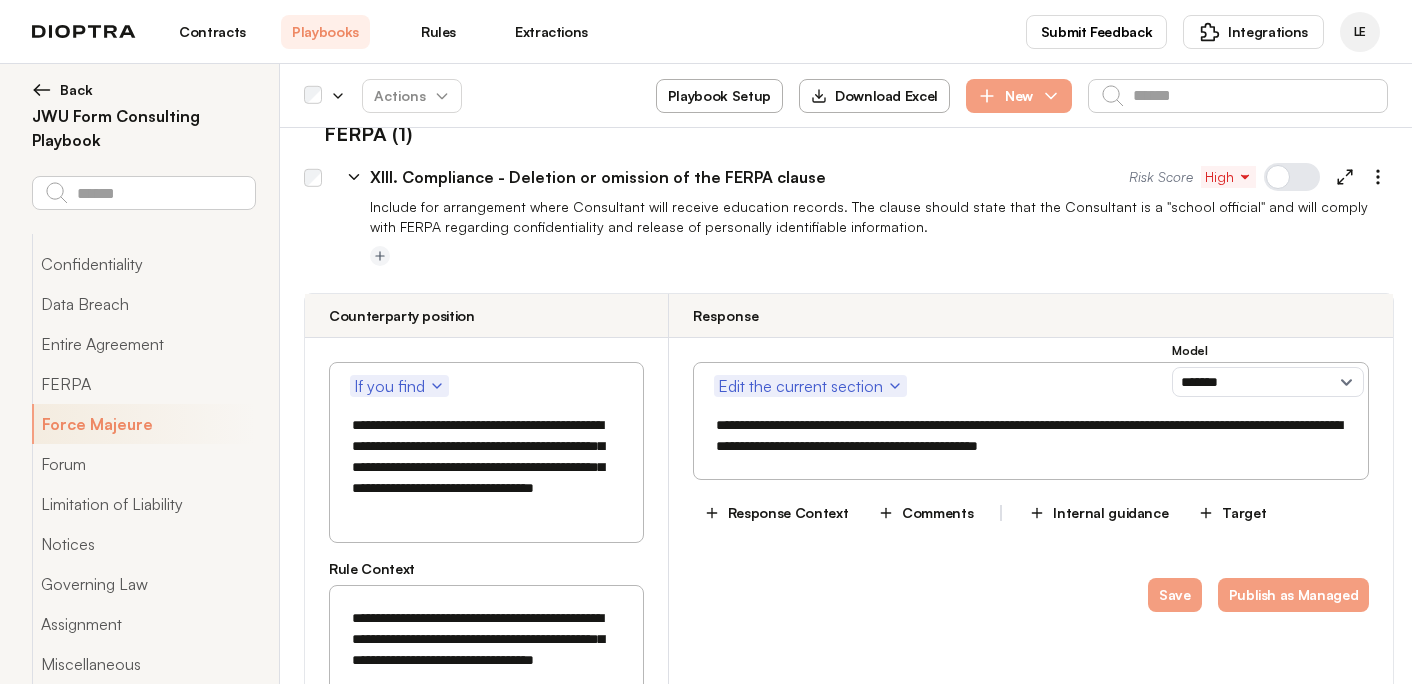 scroll, scrollTop: 44866, scrollLeft: 0, axis: vertical 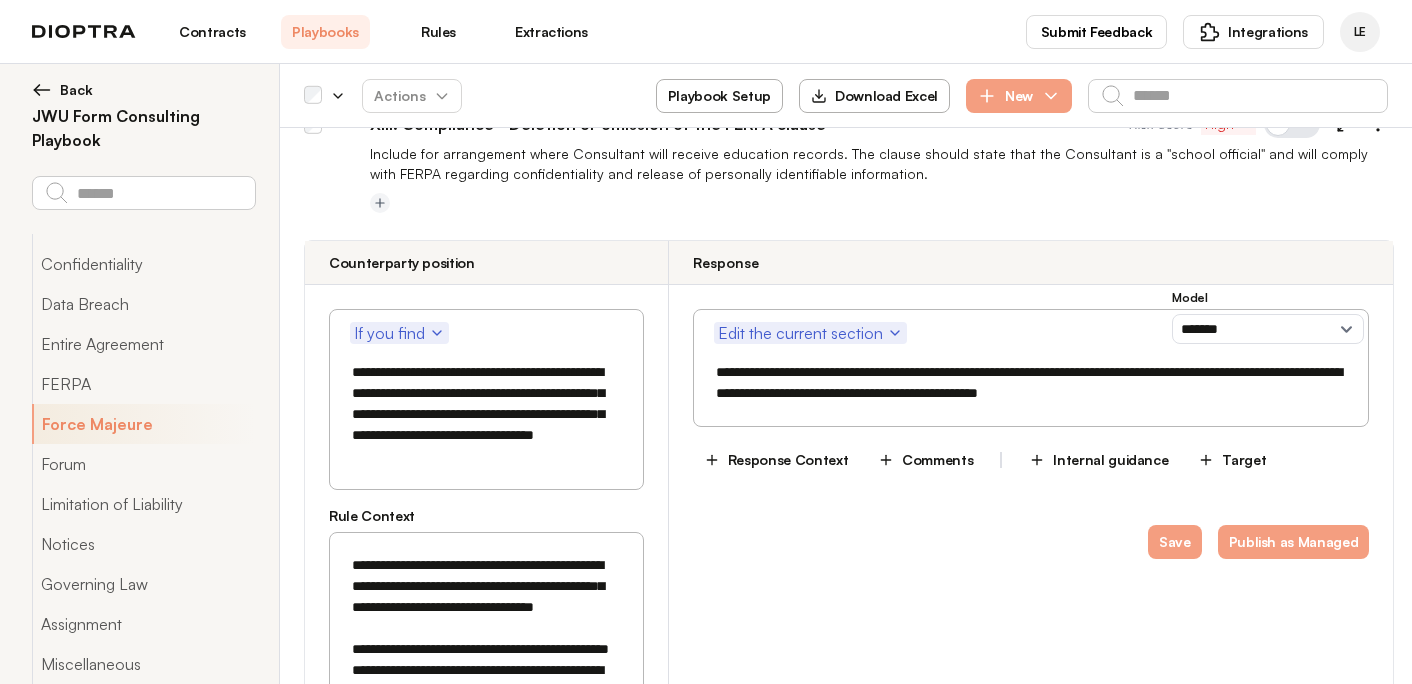 drag, startPoint x: 350, startPoint y: 265, endPoint x: 441, endPoint y: 478, distance: 231.6247 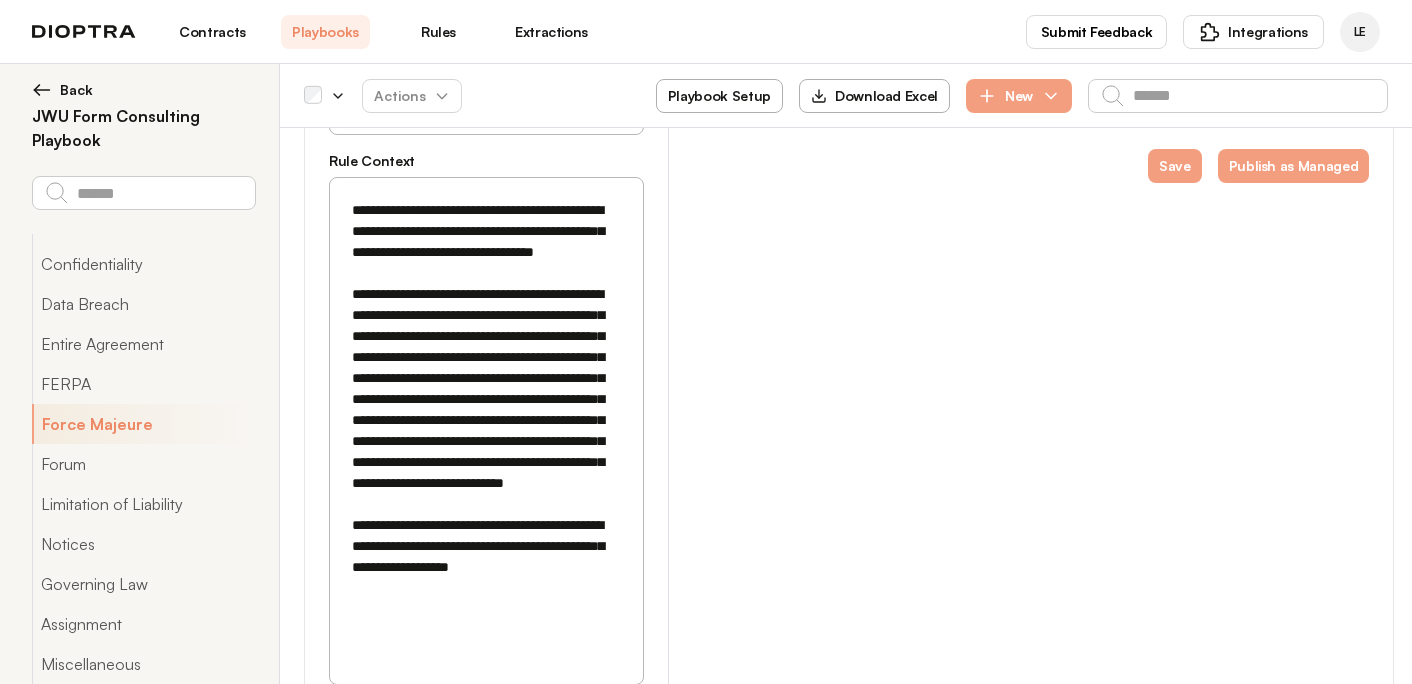 scroll, scrollTop: 43998, scrollLeft: 0, axis: vertical 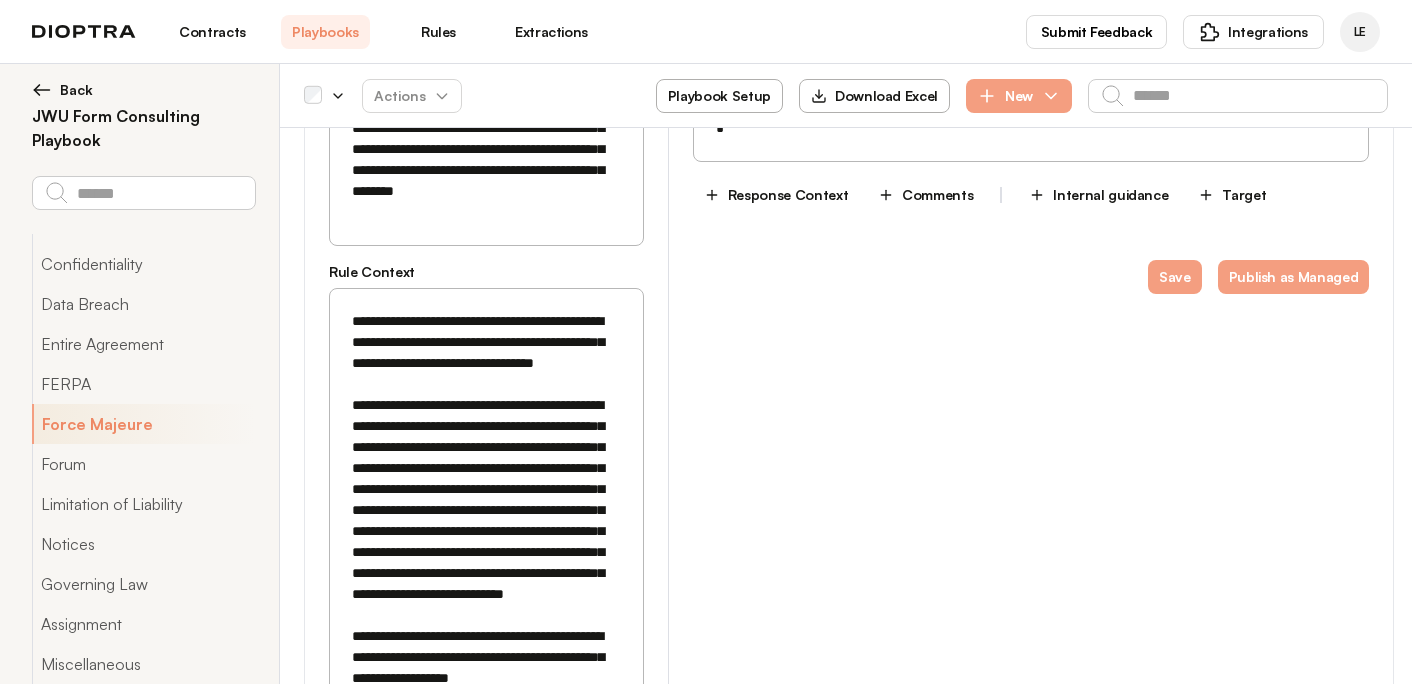 type on "**********" 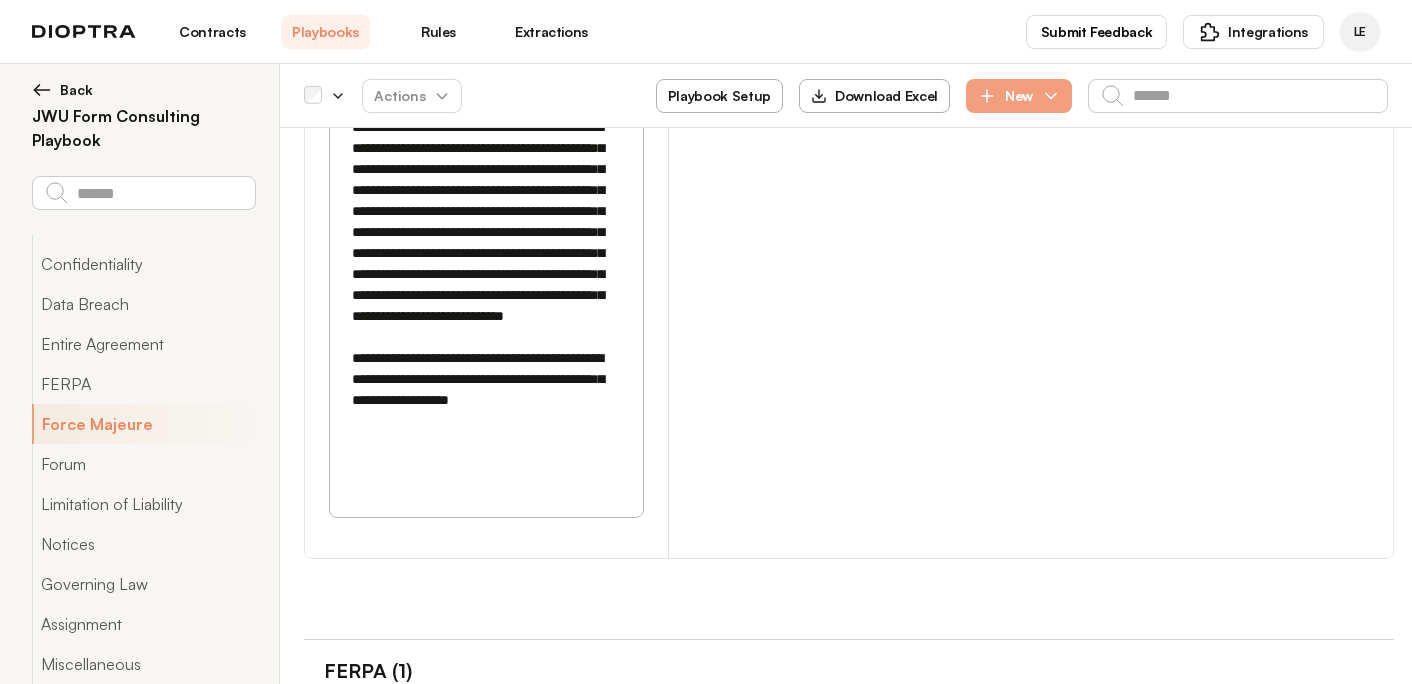 scroll, scrollTop: 44001, scrollLeft: 0, axis: vertical 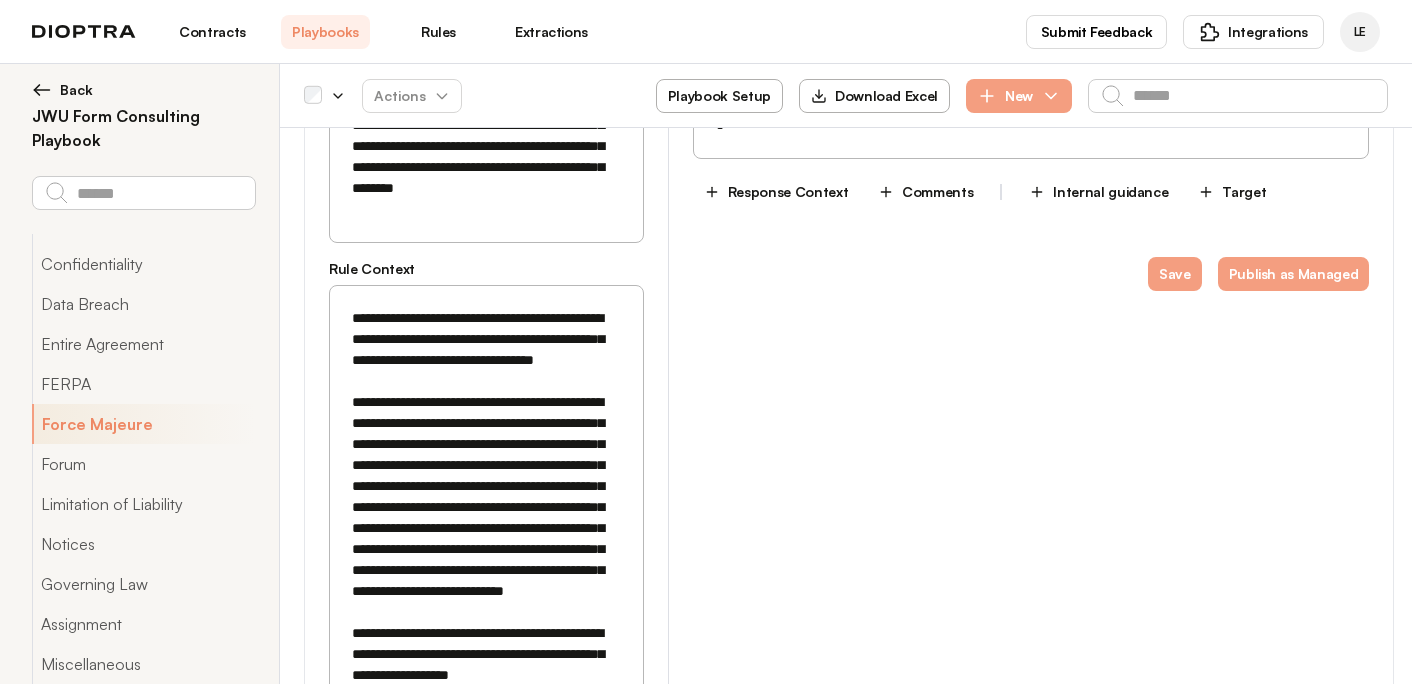 click on "**********" at bounding box center (485, 3542) 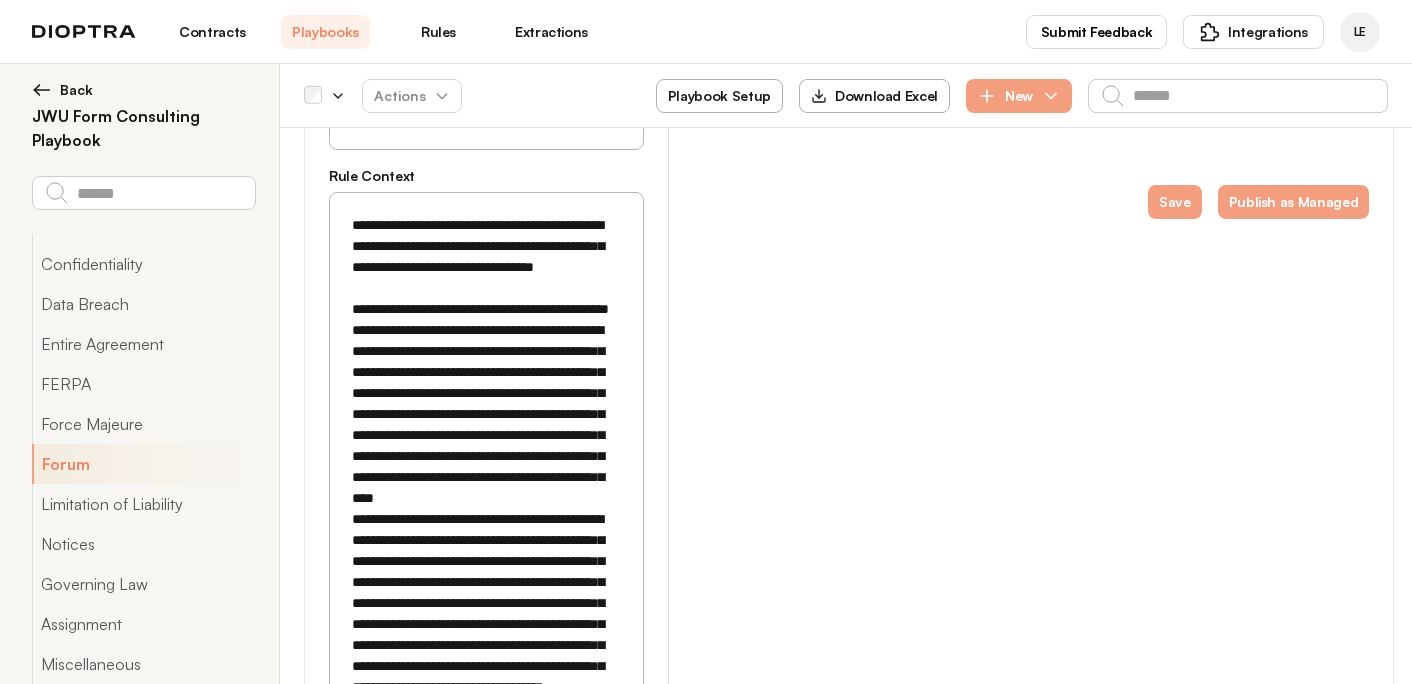 scroll, scrollTop: 45227, scrollLeft: 0, axis: vertical 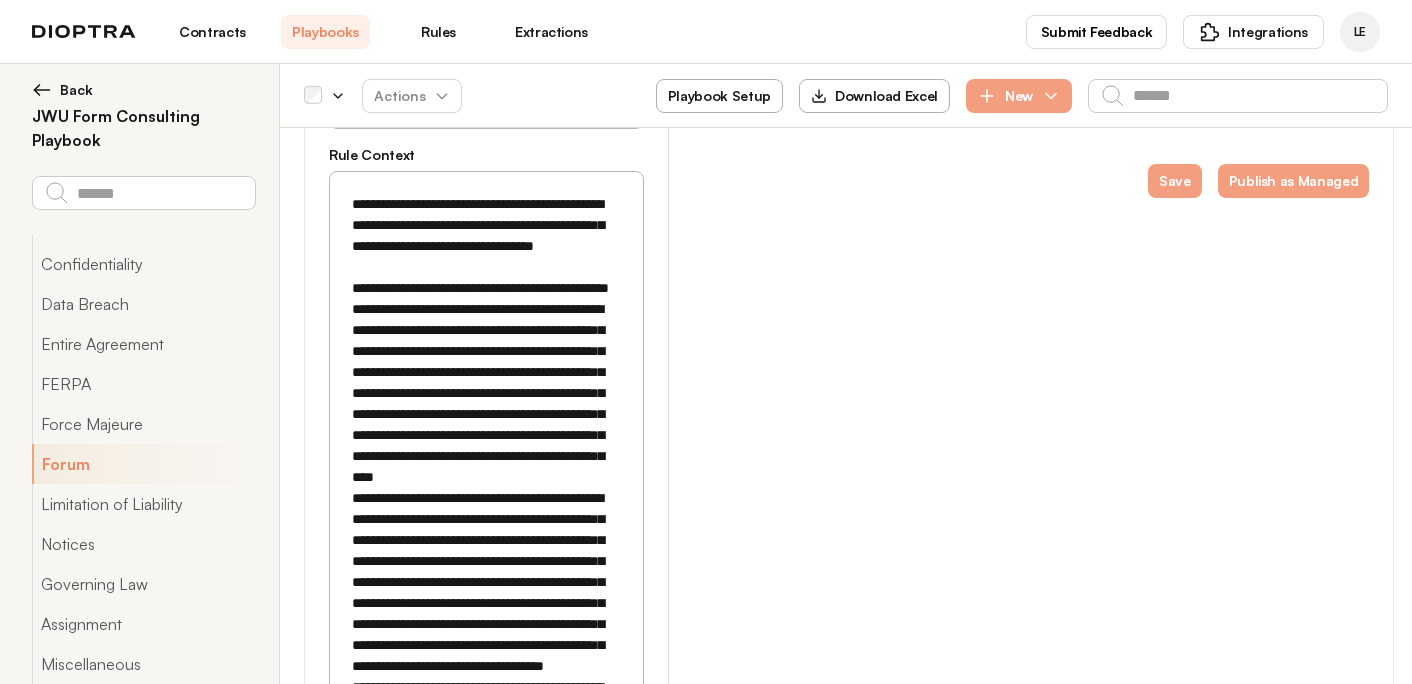 click 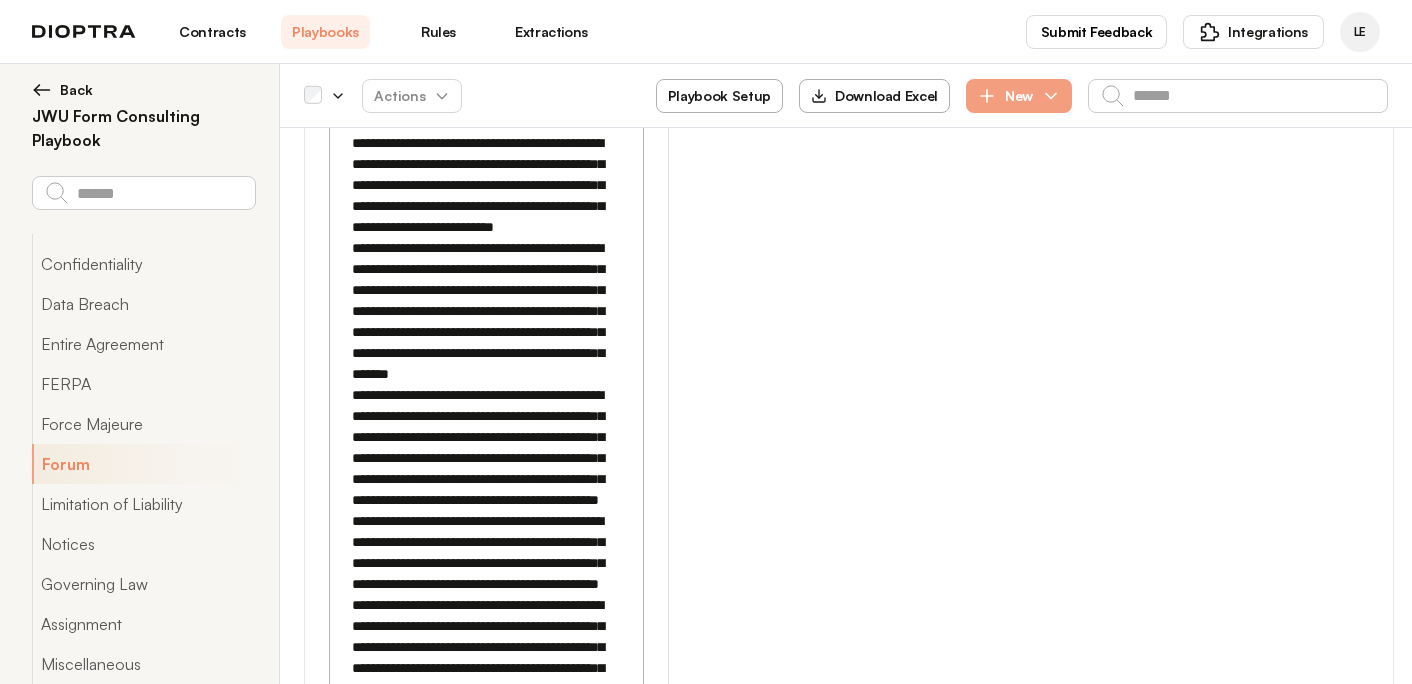 scroll, scrollTop: 45807, scrollLeft: 0, axis: vertical 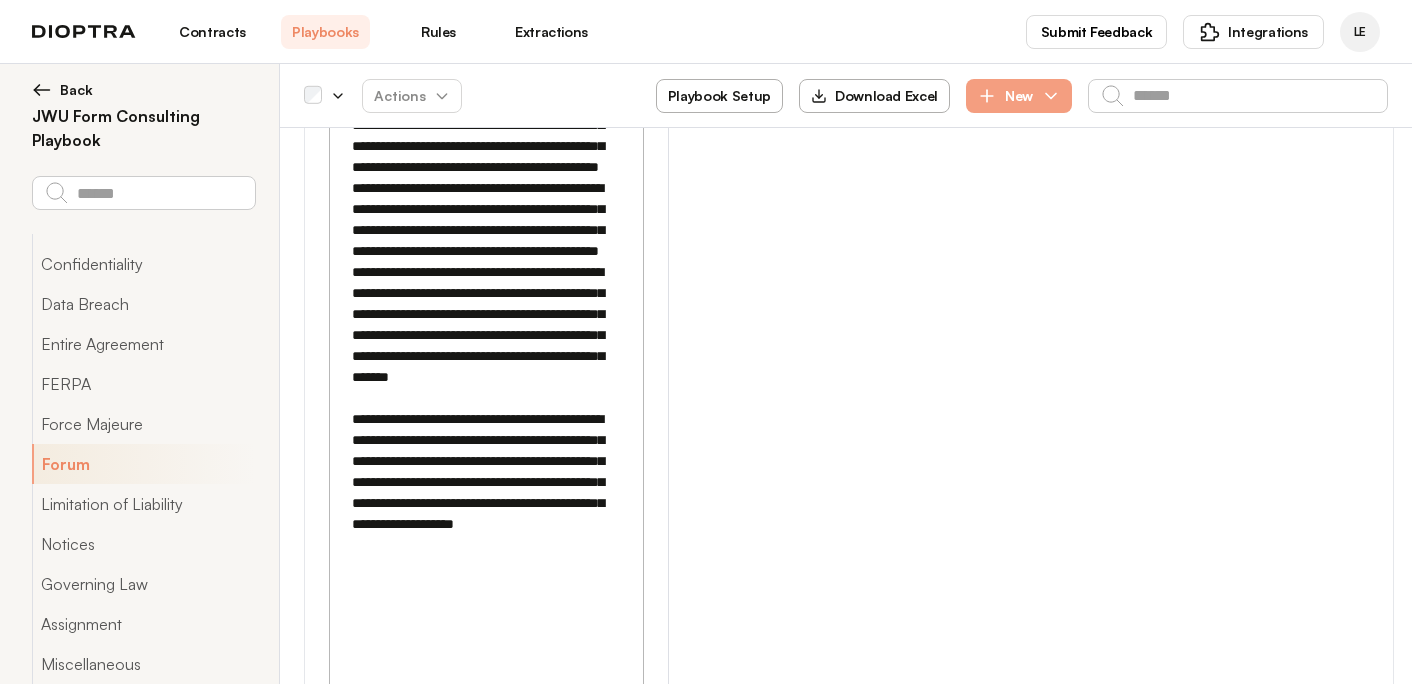drag, startPoint x: 353, startPoint y: 409, endPoint x: 502, endPoint y: 506, distance: 177.792 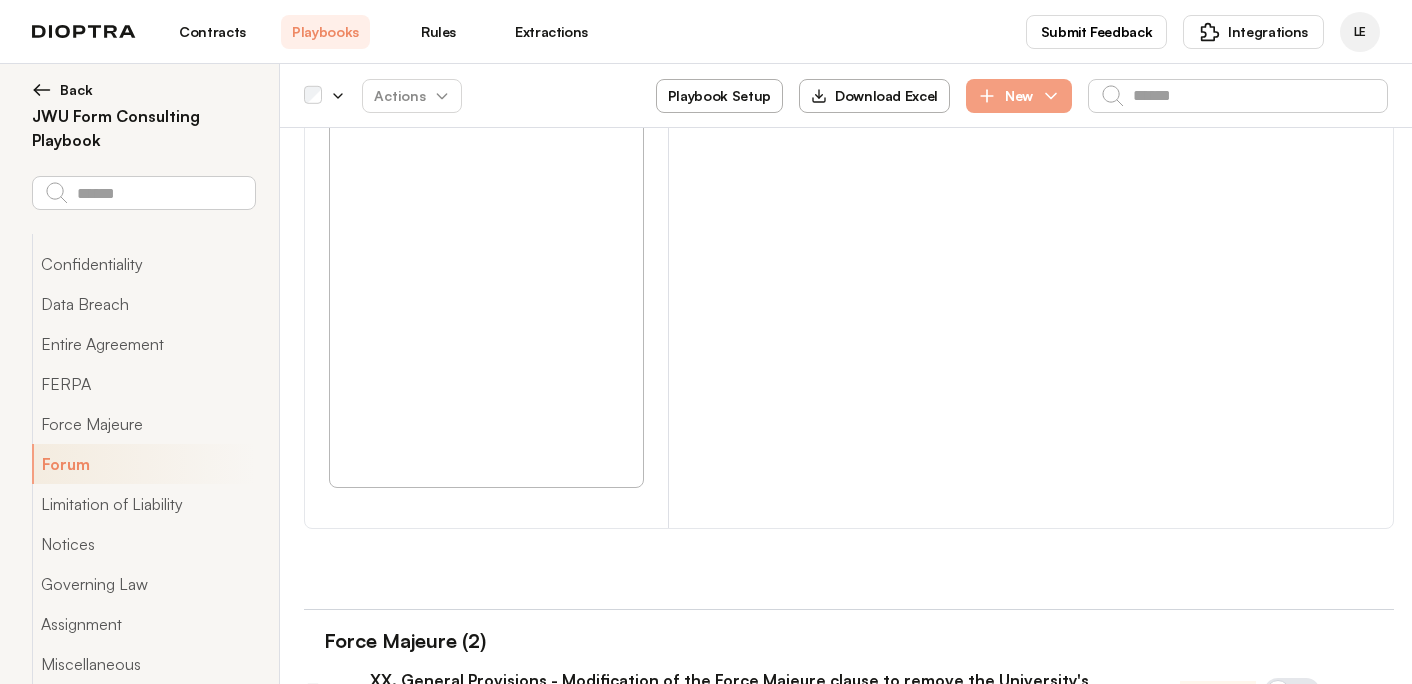 scroll, scrollTop: 46558, scrollLeft: 0, axis: vertical 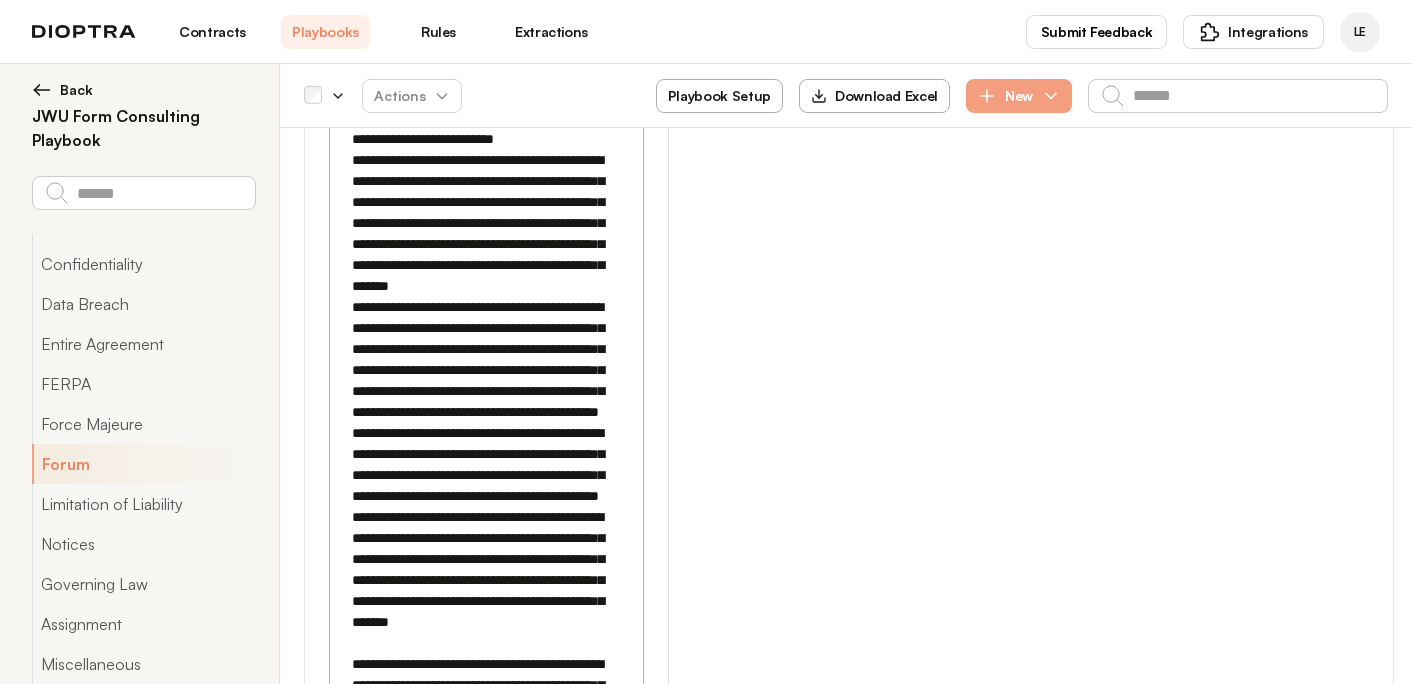 type on "**********" 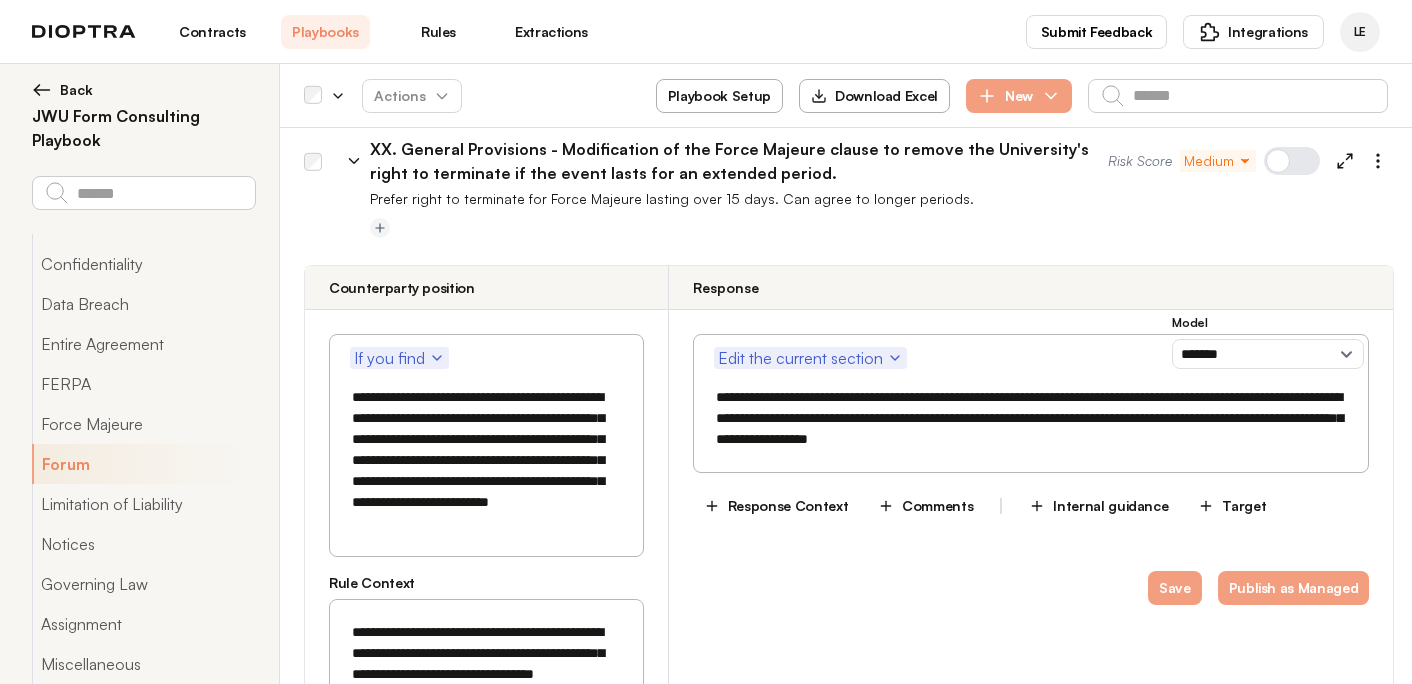 scroll, scrollTop: 47089, scrollLeft: 0, axis: vertical 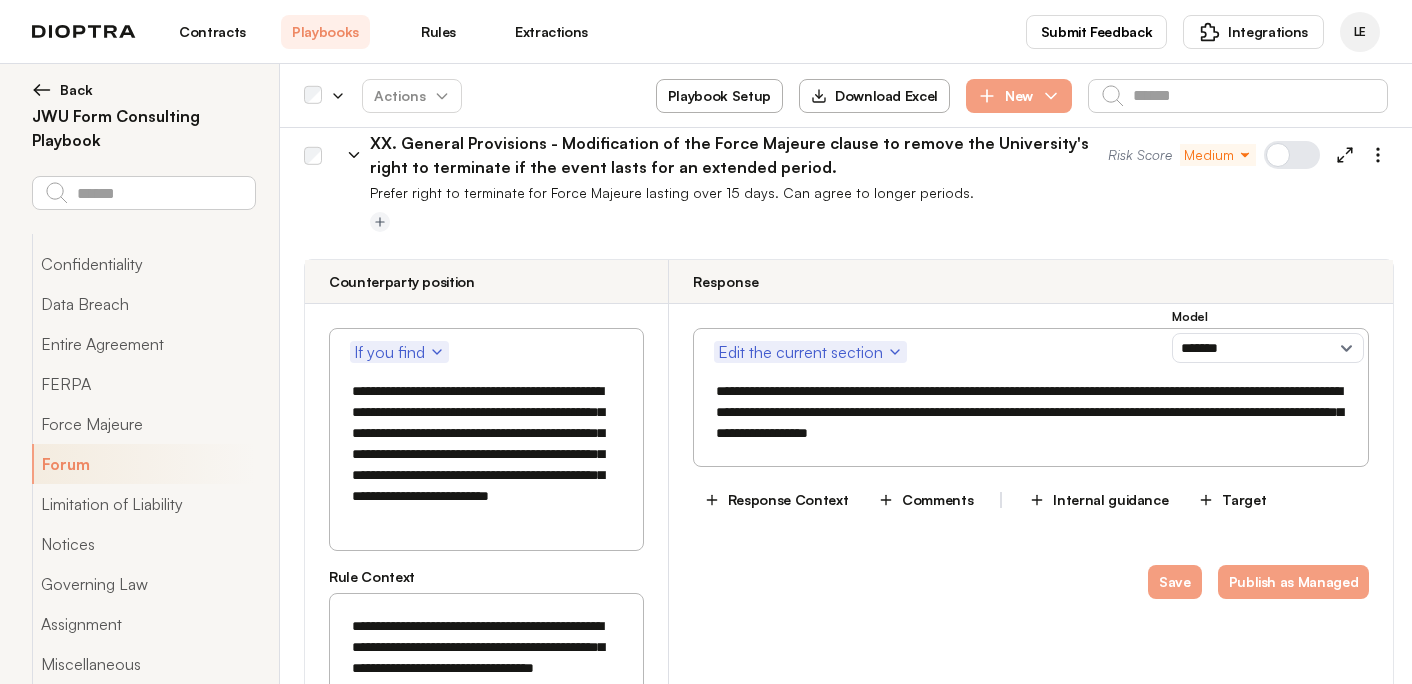 click 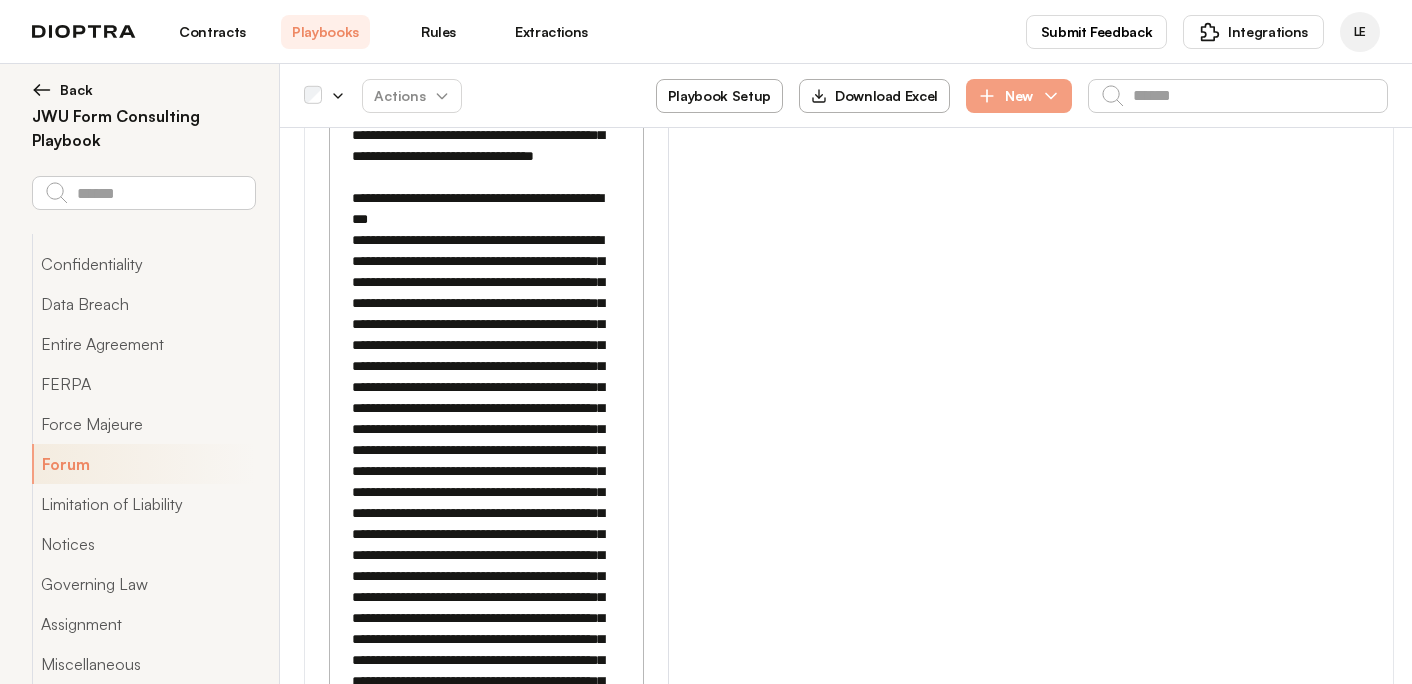 scroll, scrollTop: 47645, scrollLeft: 0, axis: vertical 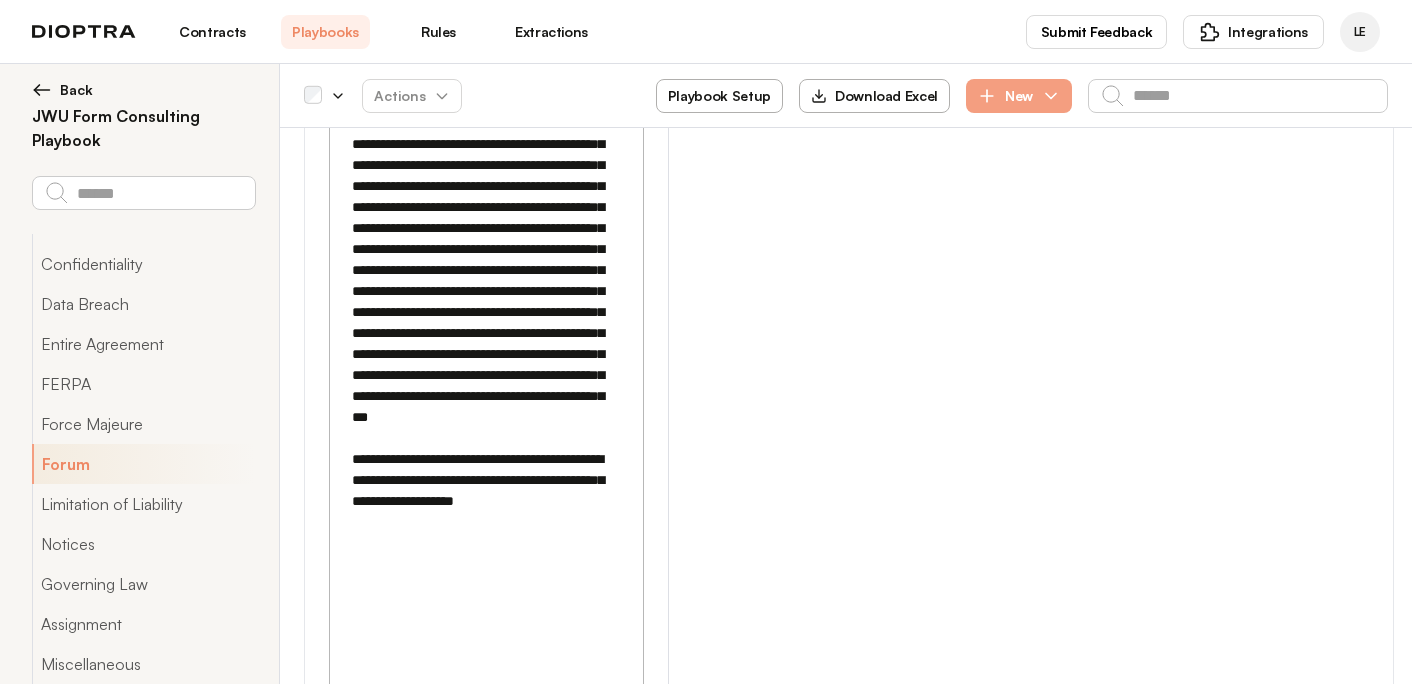 drag, startPoint x: 351, startPoint y: 376, endPoint x: 502, endPoint y: 343, distance: 154.5639 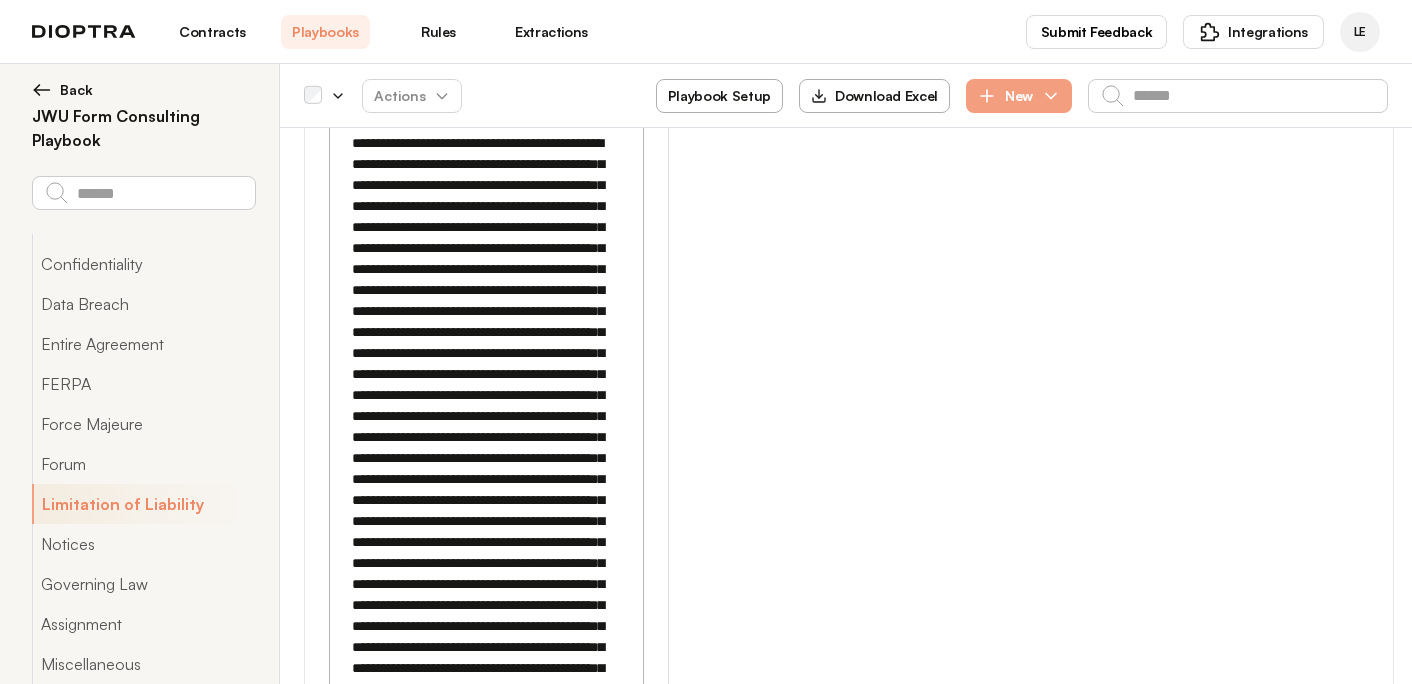 scroll, scrollTop: 47614, scrollLeft: 0, axis: vertical 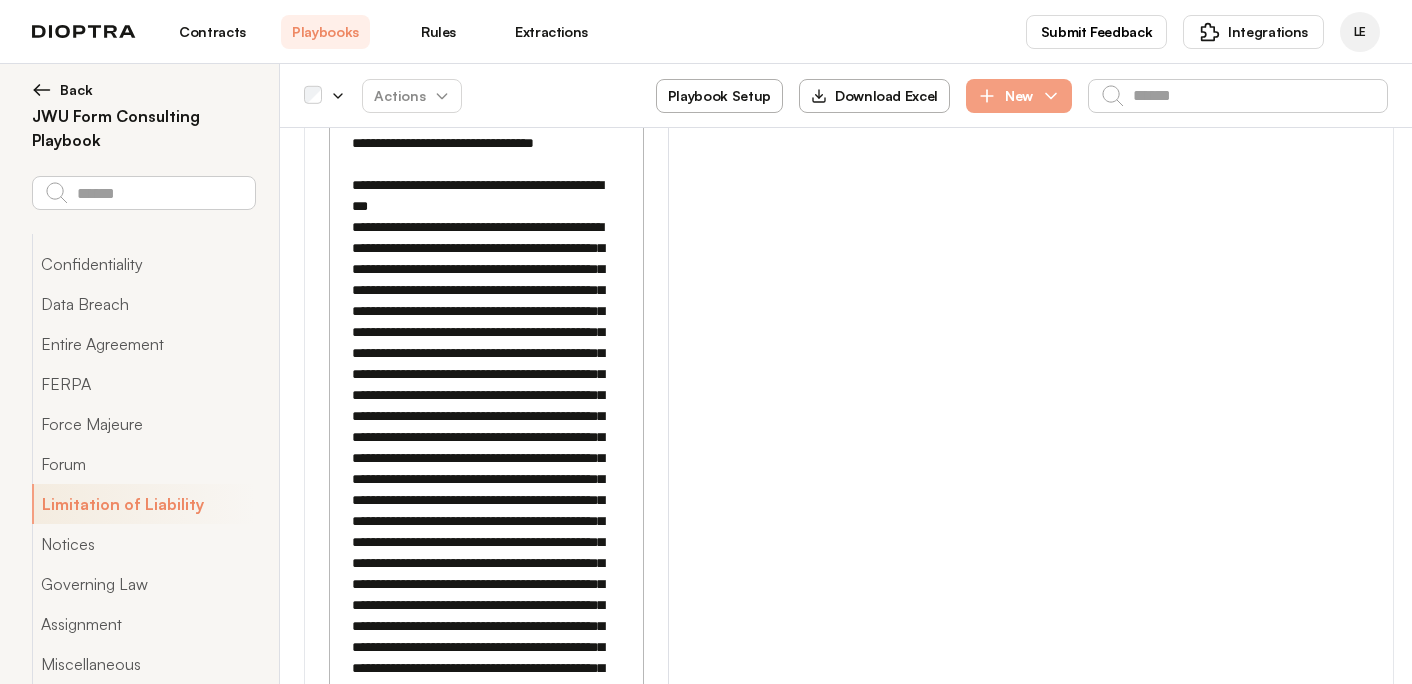 drag, startPoint x: 555, startPoint y: 366, endPoint x: 412, endPoint y: 389, distance: 144.83784 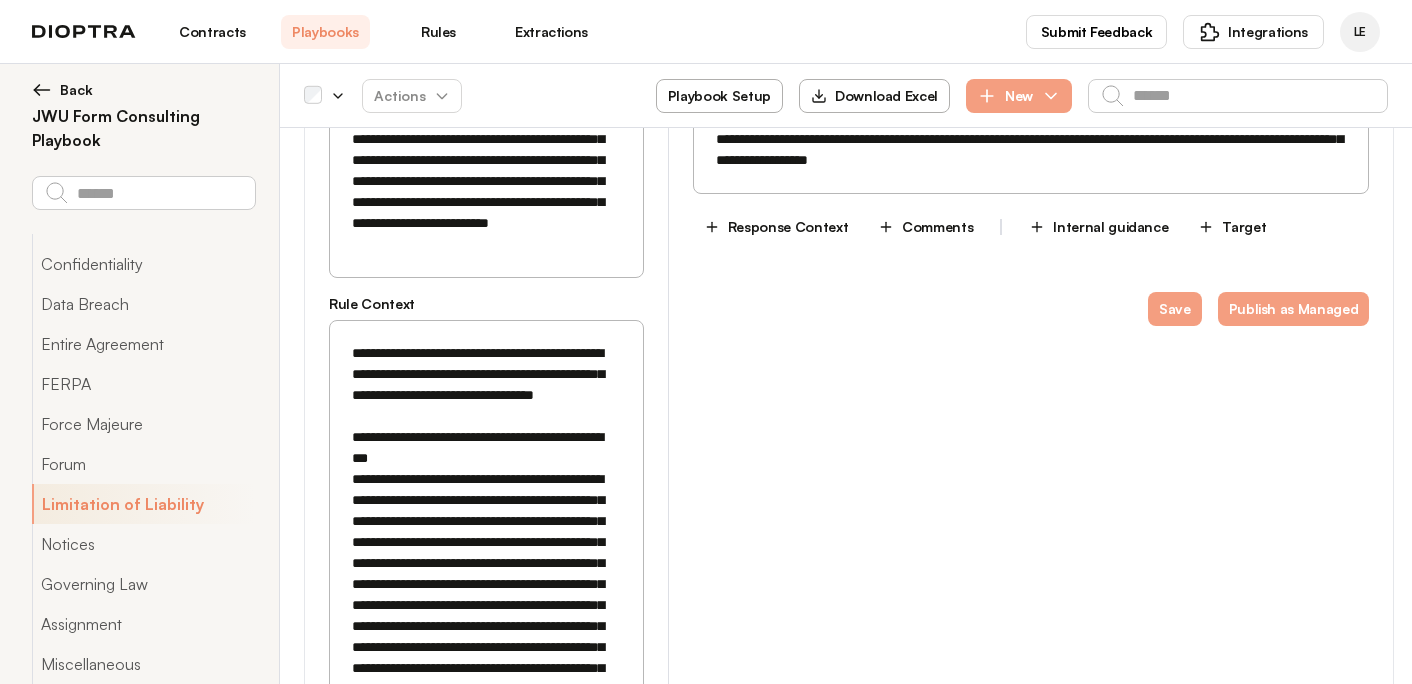 scroll, scrollTop: 47353, scrollLeft: 0, axis: vertical 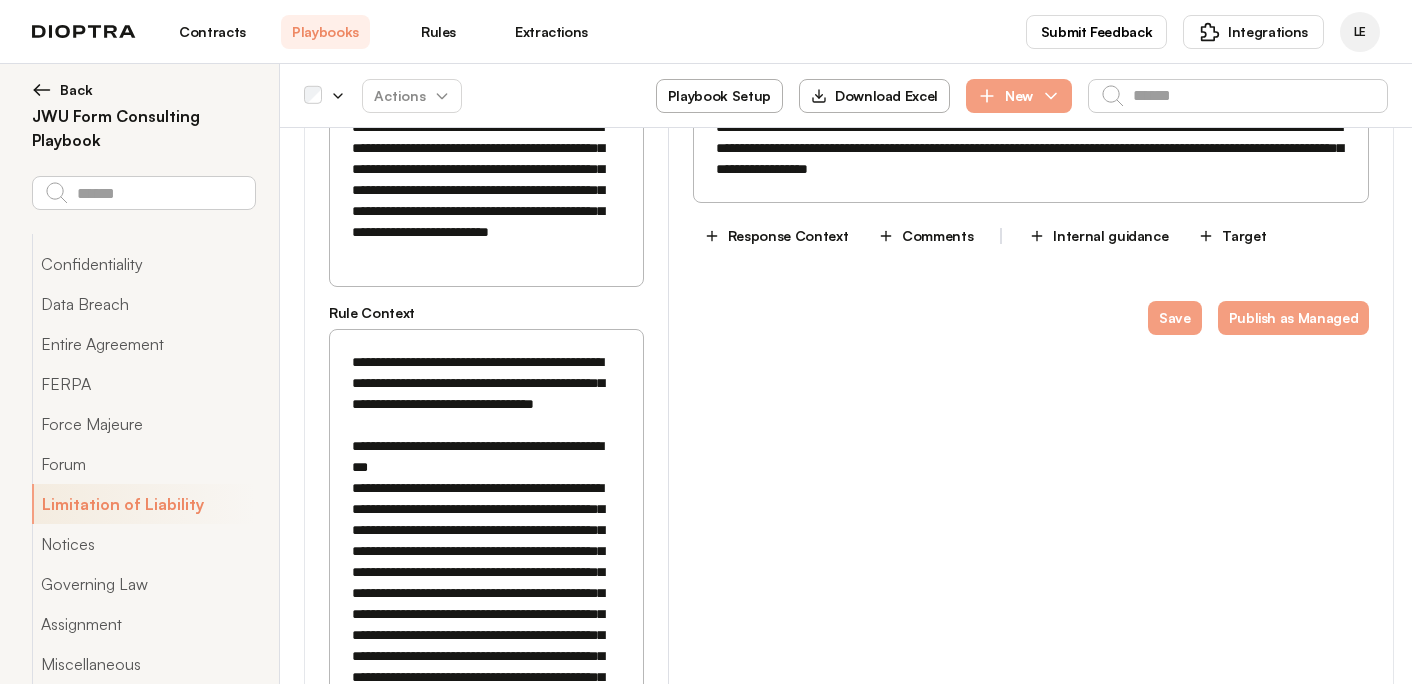 click on "**********" at bounding box center [485, 3681] 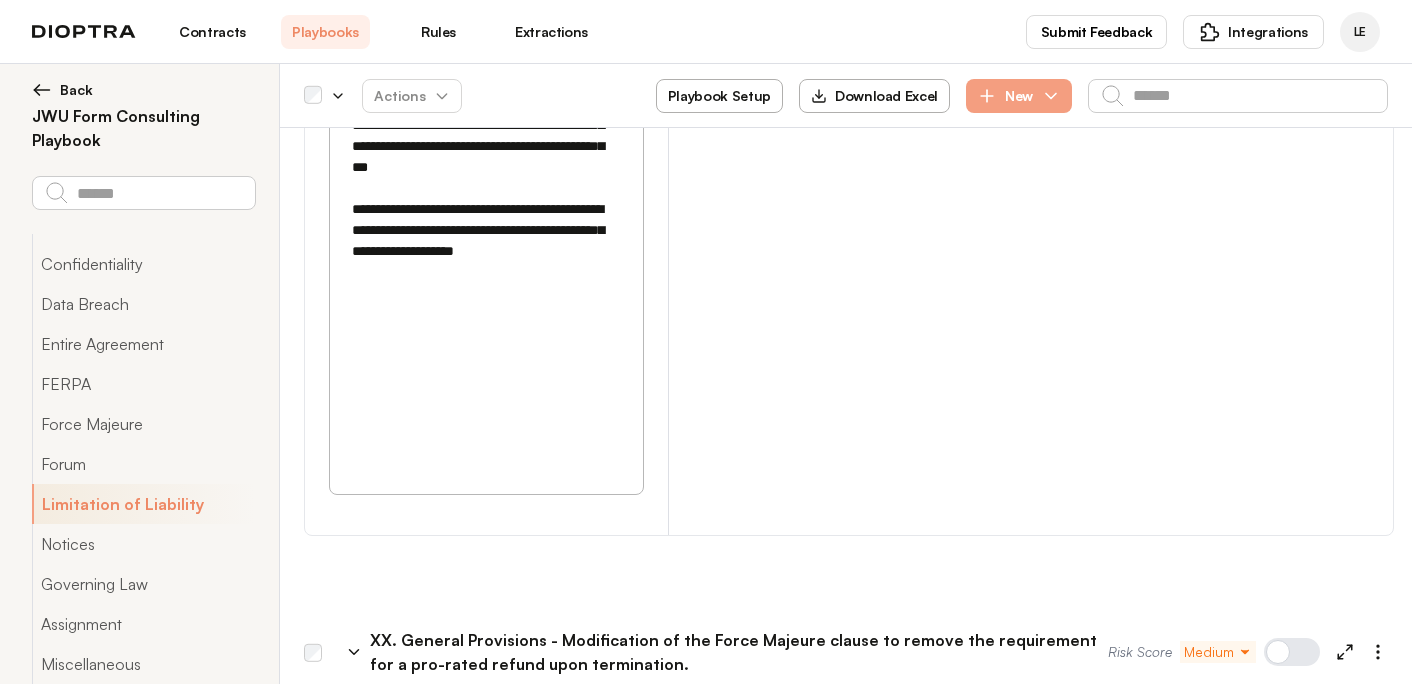 scroll, scrollTop: 48264, scrollLeft: 0, axis: vertical 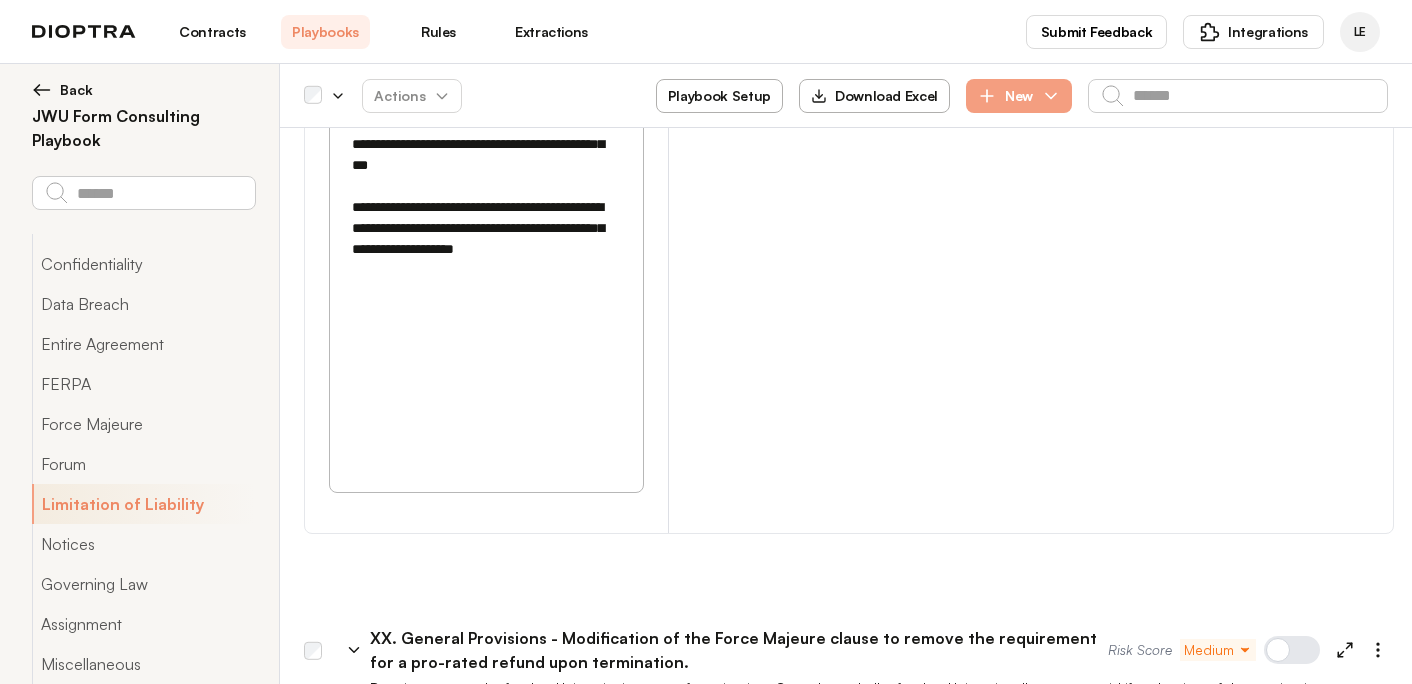 click 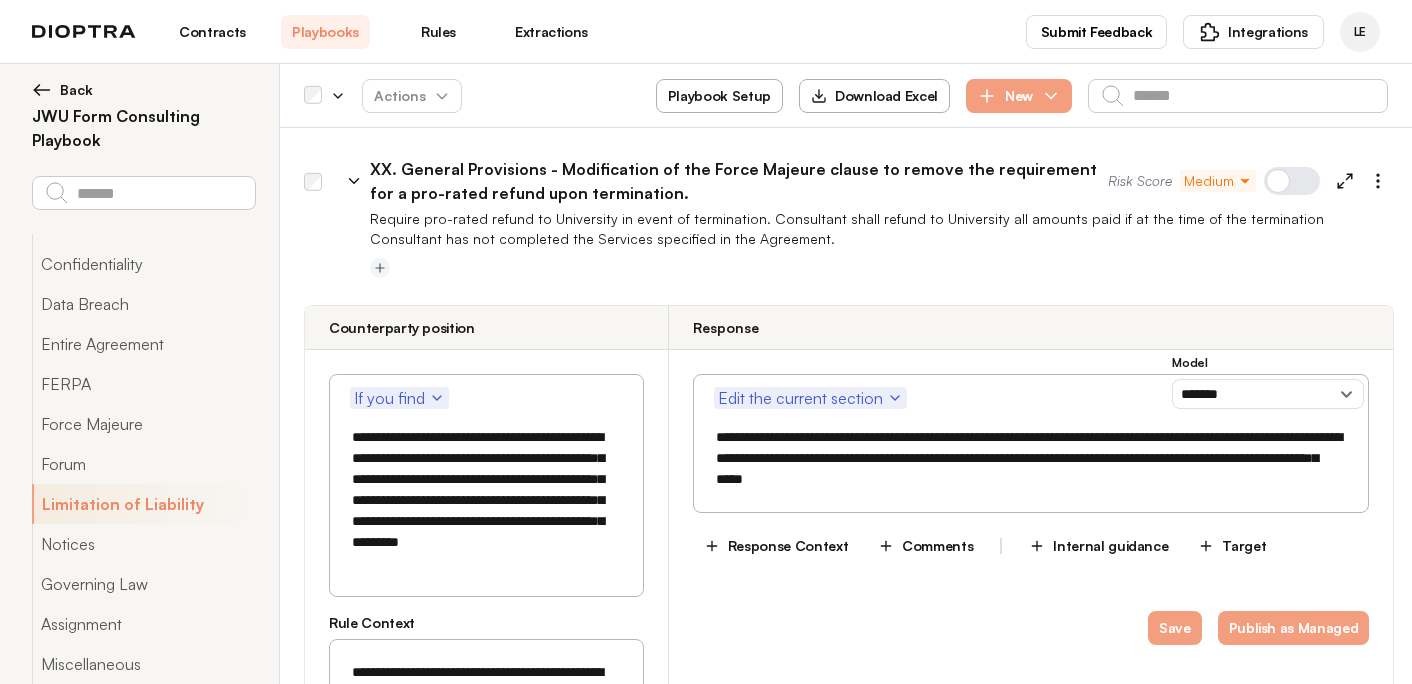 scroll, scrollTop: 48750, scrollLeft: 0, axis: vertical 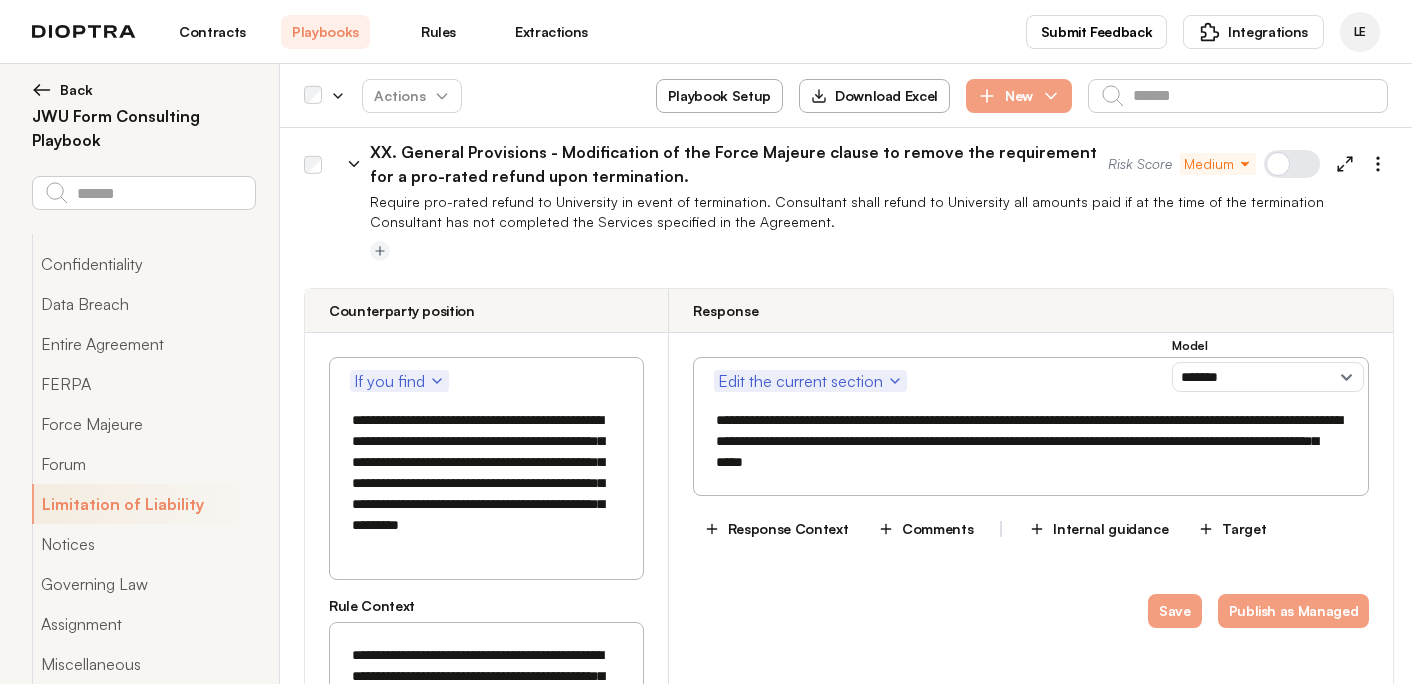 click on "**********" at bounding box center [485, 3753] 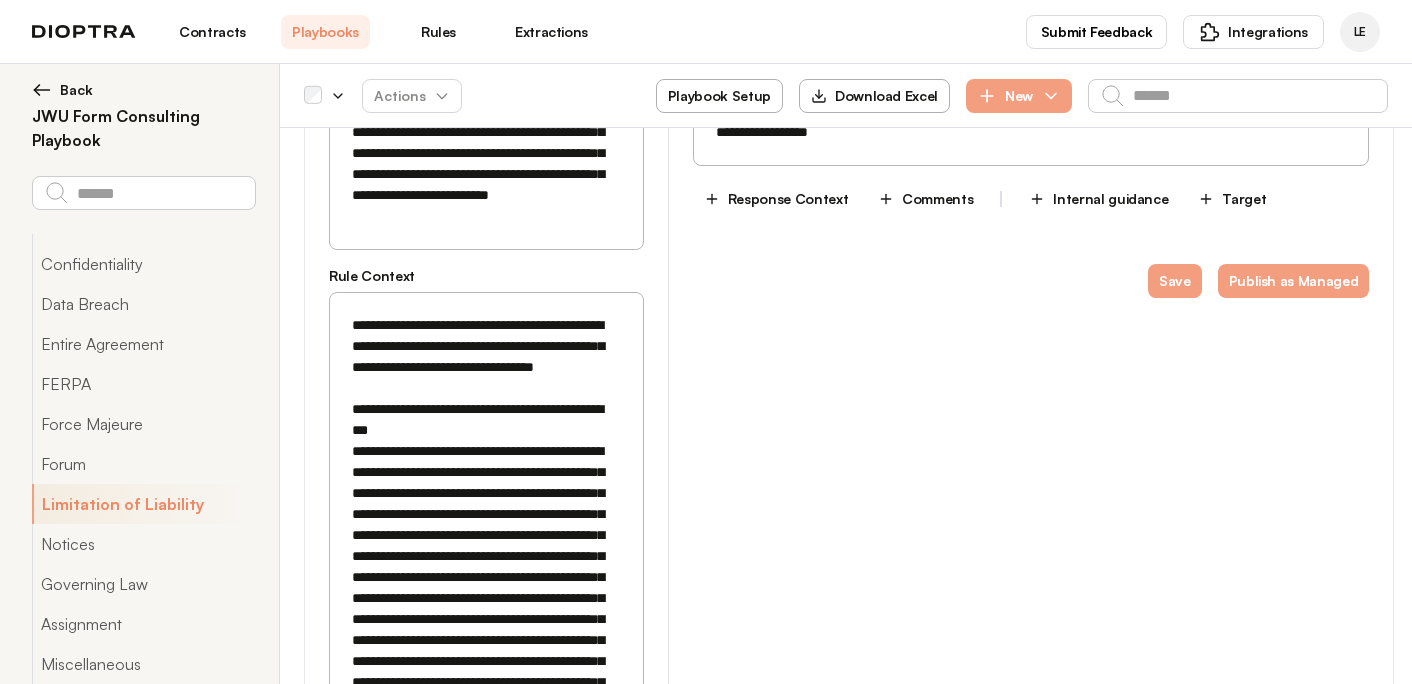 scroll, scrollTop: 47423, scrollLeft: 0, axis: vertical 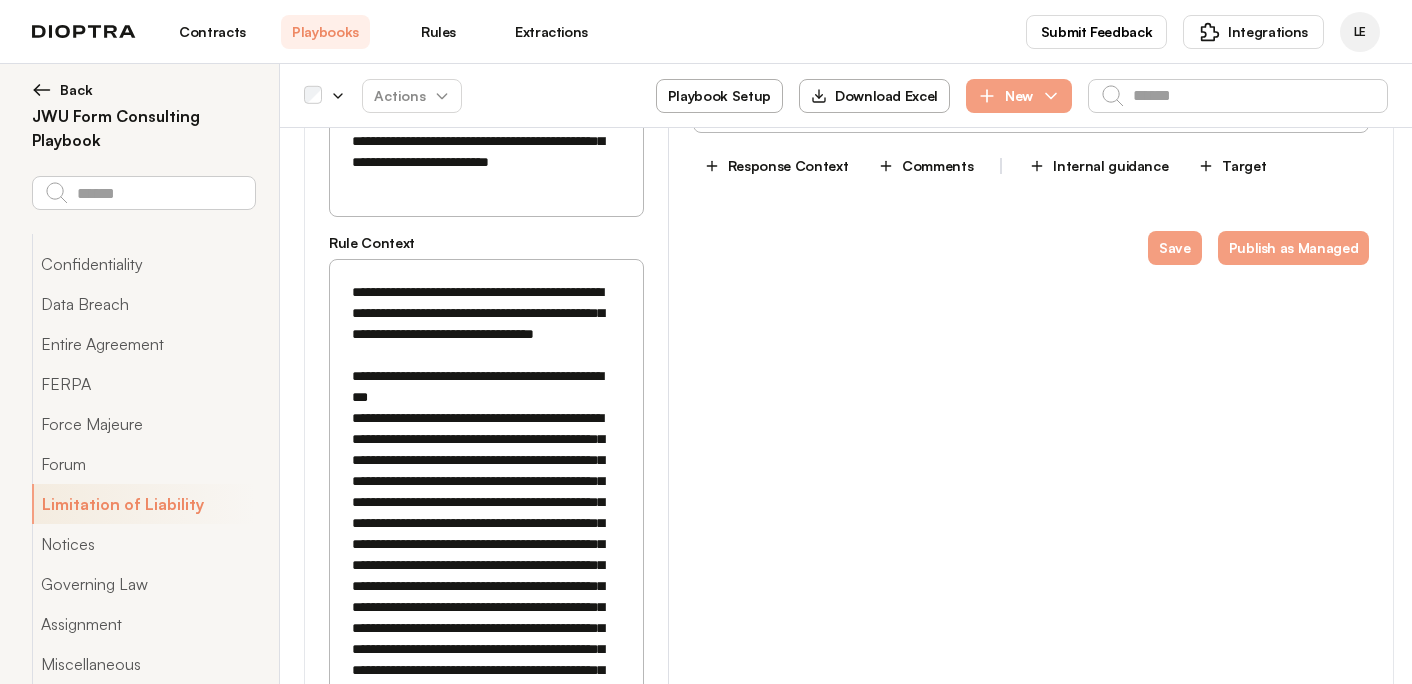 drag, startPoint x: 351, startPoint y: 532, endPoint x: 525, endPoint y: 534, distance: 174.01149 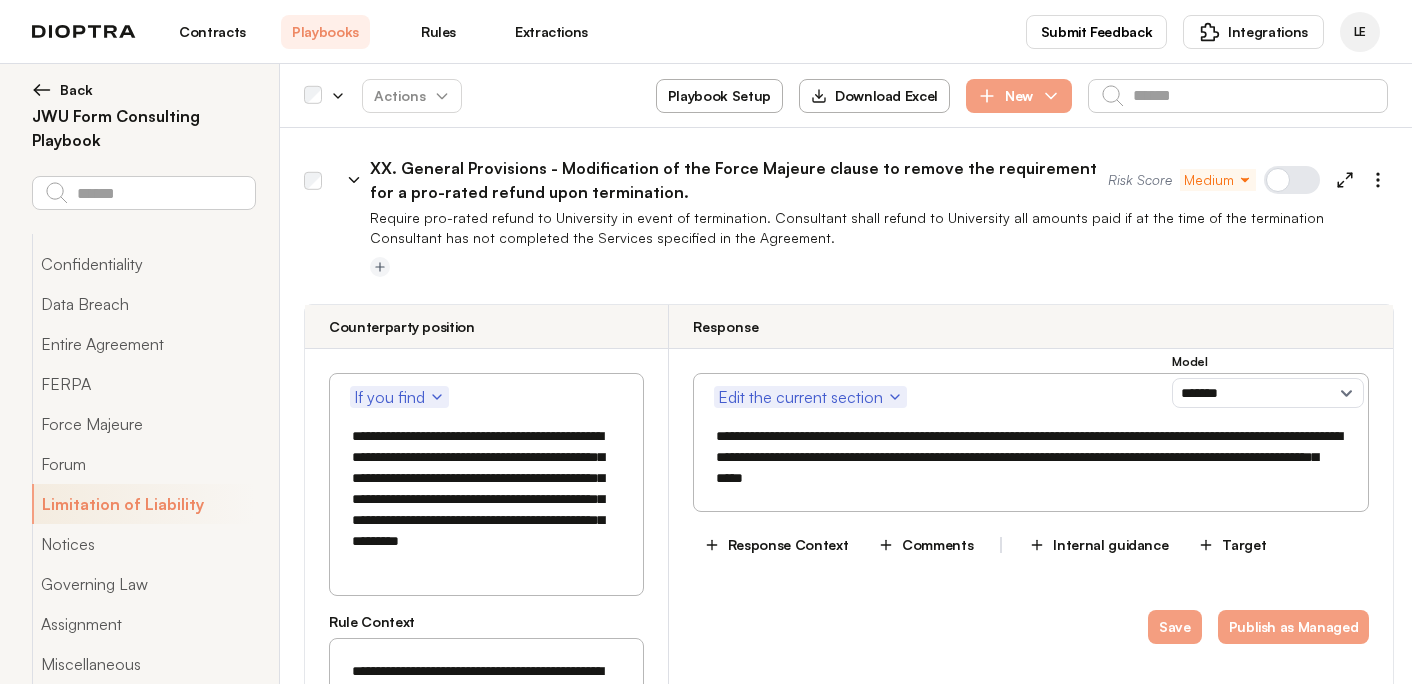scroll, scrollTop: 48737, scrollLeft: 0, axis: vertical 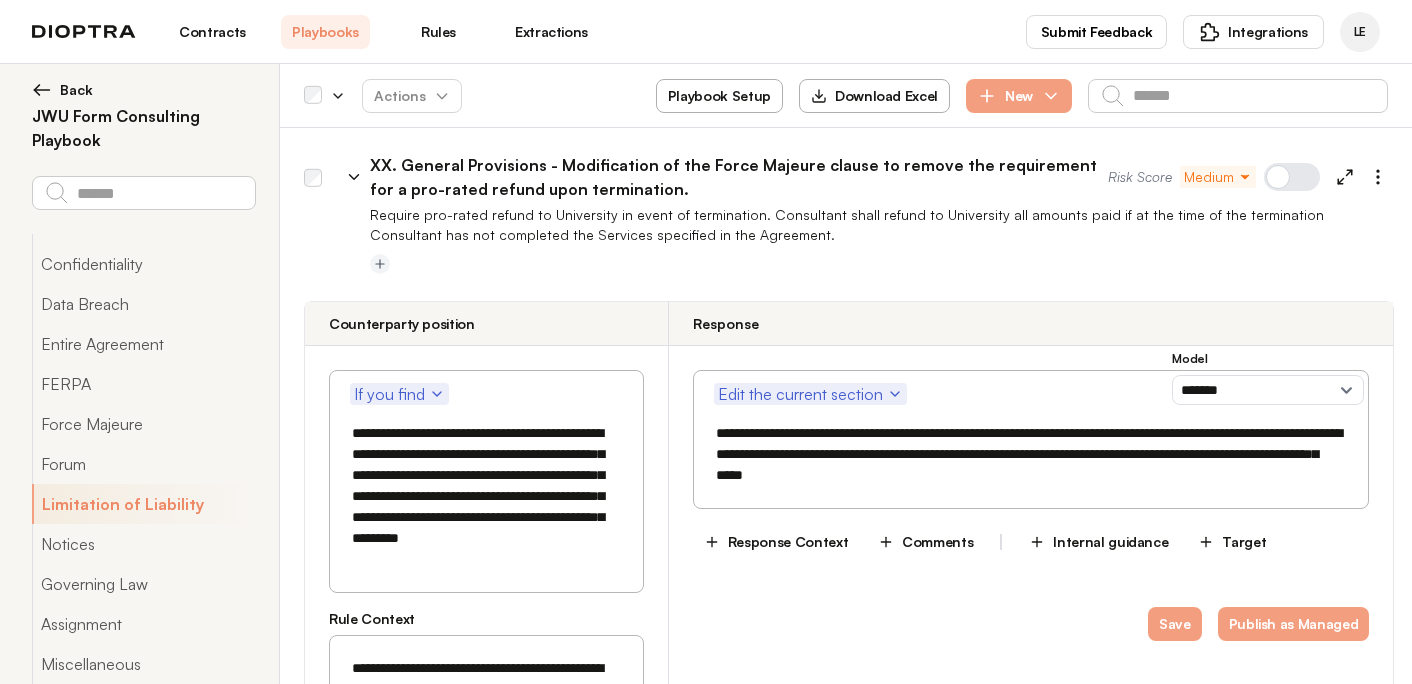 click on "**********" at bounding box center (485, 4018) 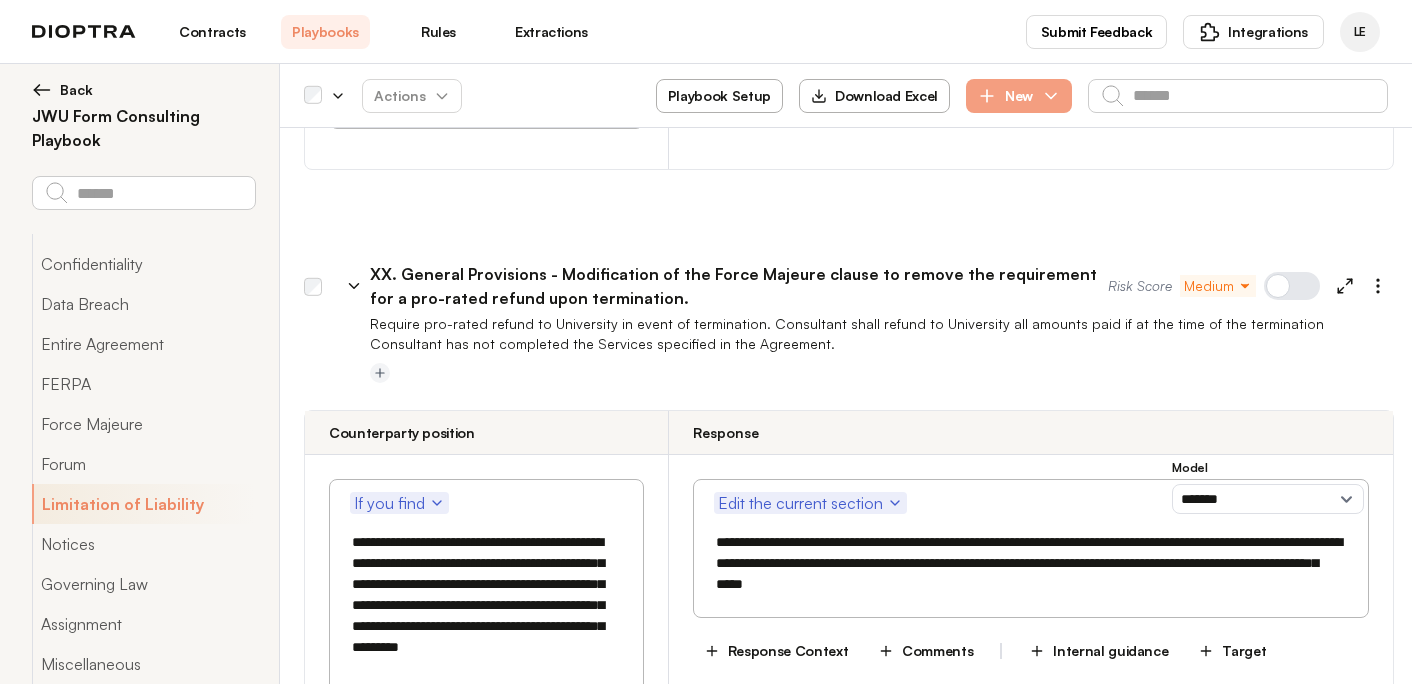 scroll, scrollTop: 48557, scrollLeft: 0, axis: vertical 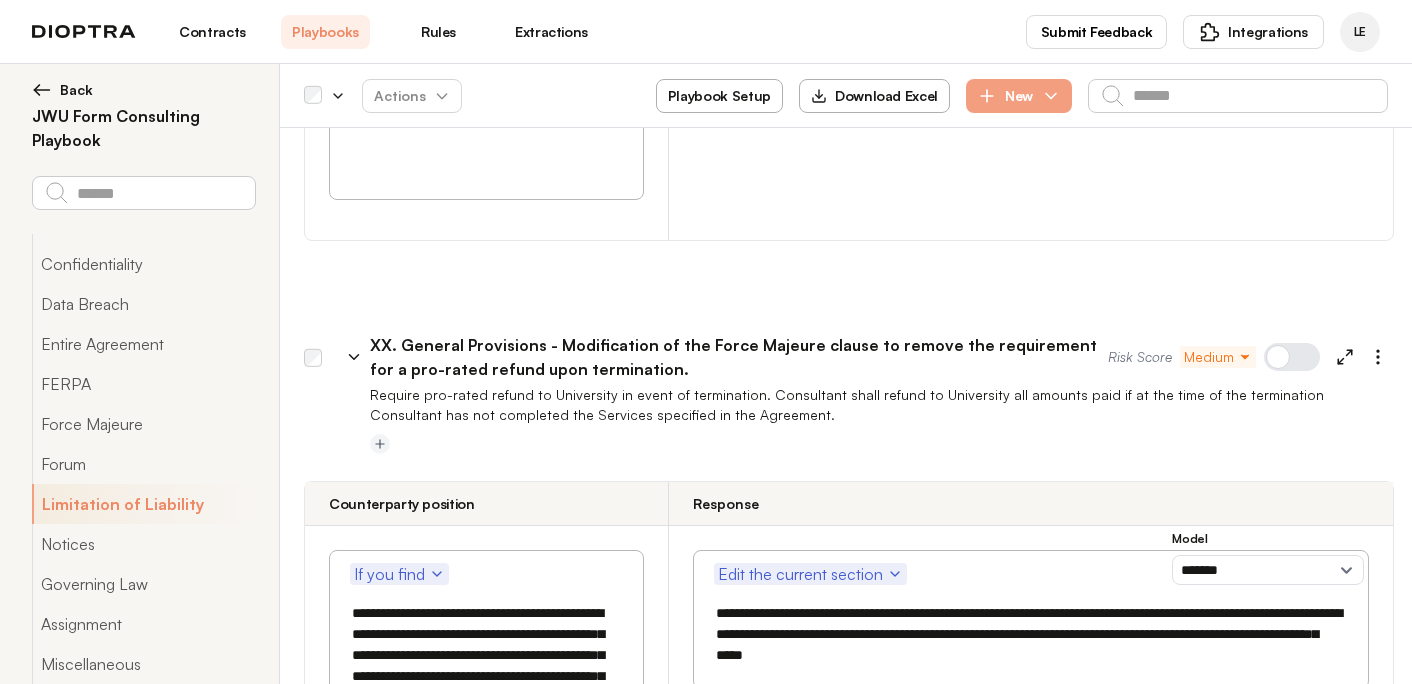 drag, startPoint x: 404, startPoint y: 252, endPoint x: 559, endPoint y: 254, distance: 155.01291 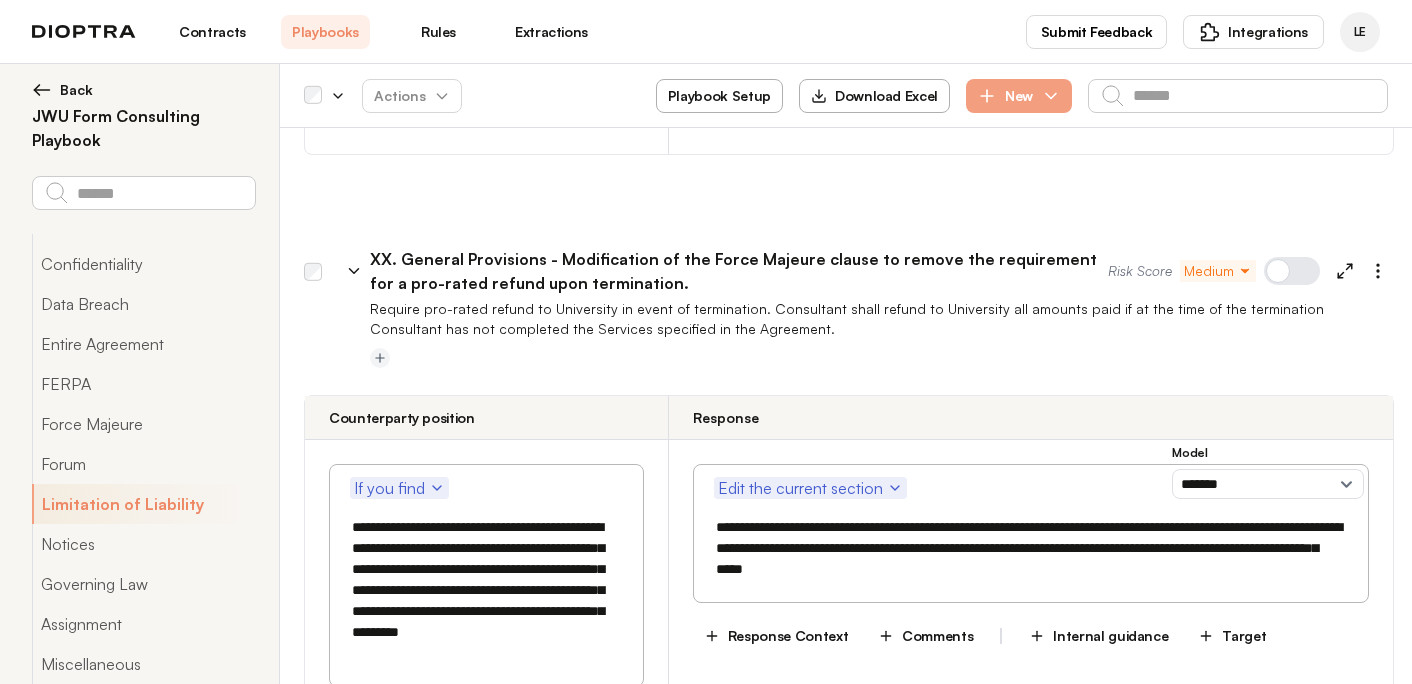 scroll, scrollTop: 48660, scrollLeft: 0, axis: vertical 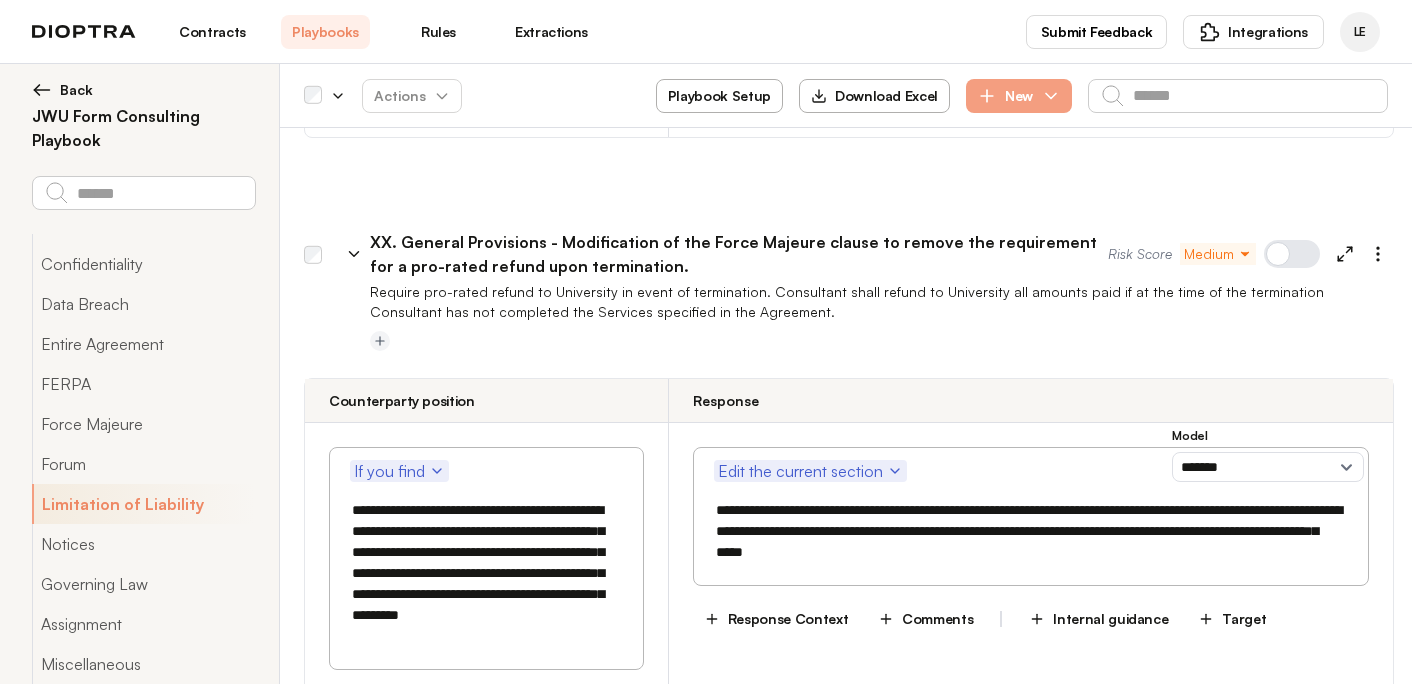 click on "**********" at bounding box center (485, 4095) 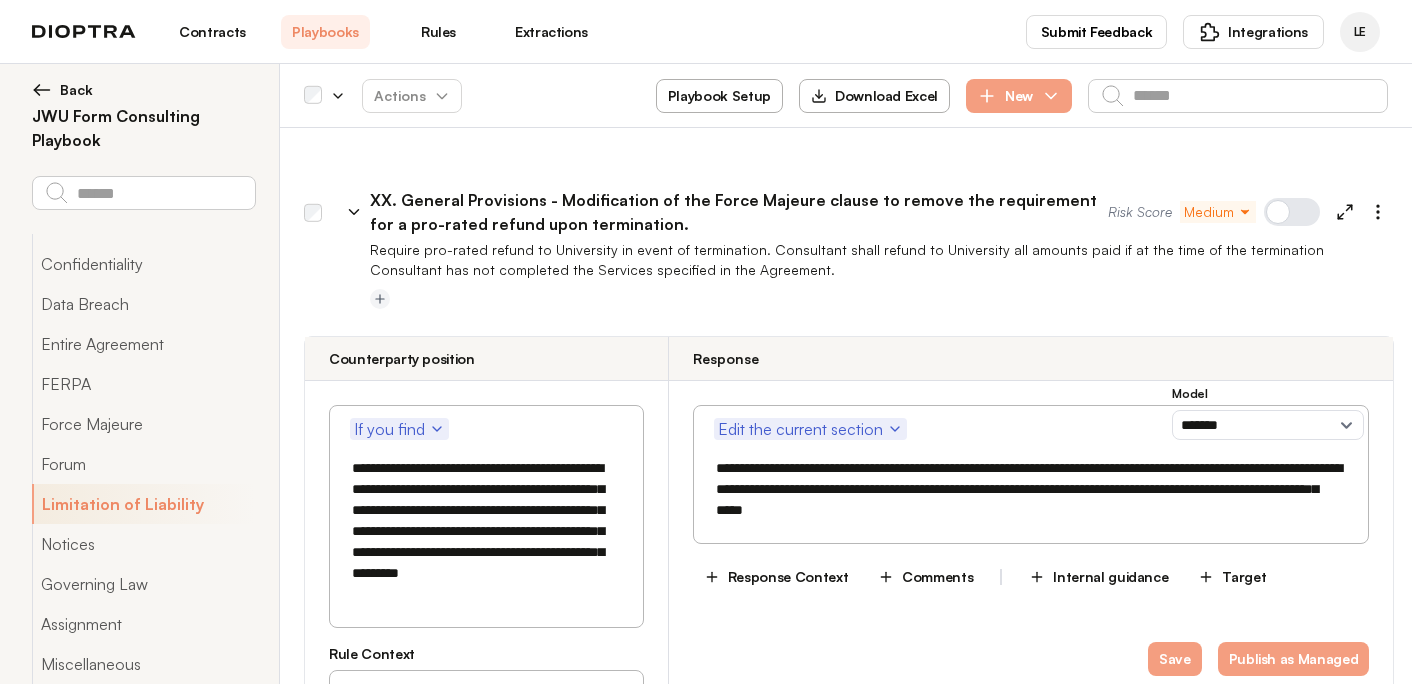 scroll, scrollTop: 48752, scrollLeft: 0, axis: vertical 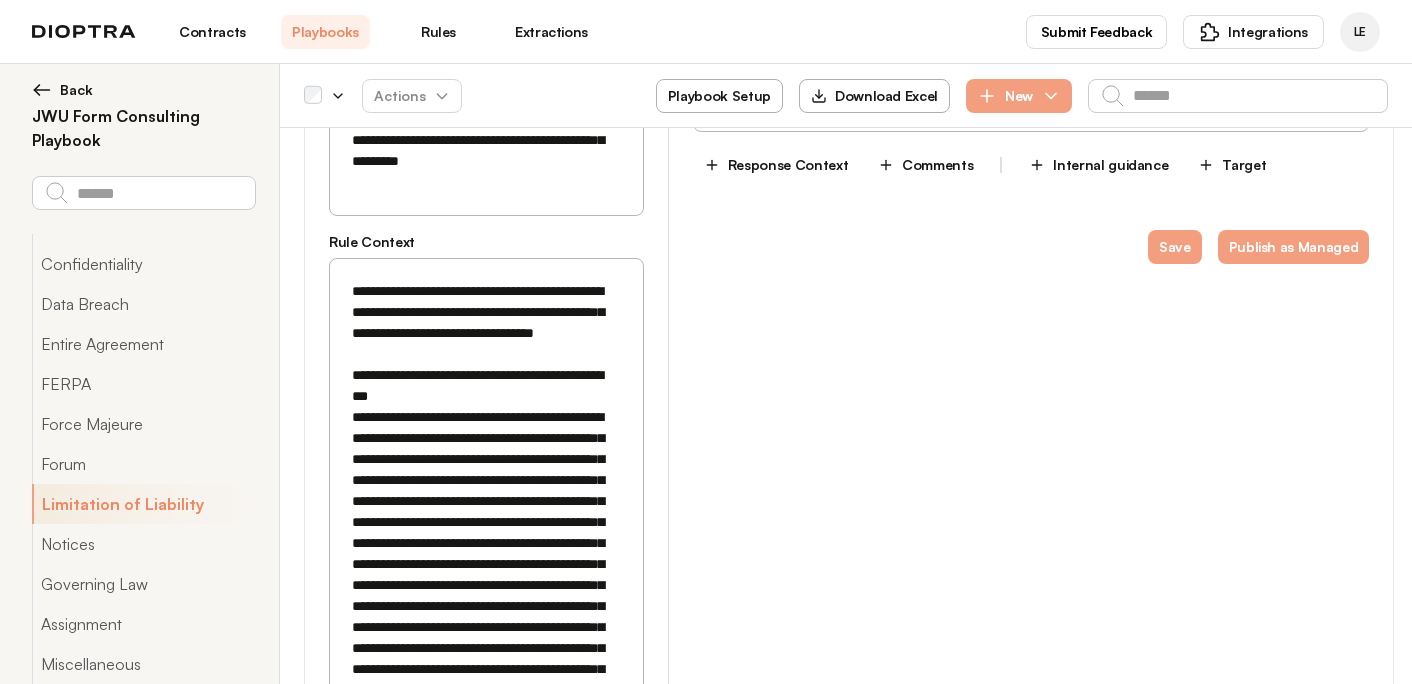 drag, startPoint x: 354, startPoint y: 403, endPoint x: 605, endPoint y: 518, distance: 276.09058 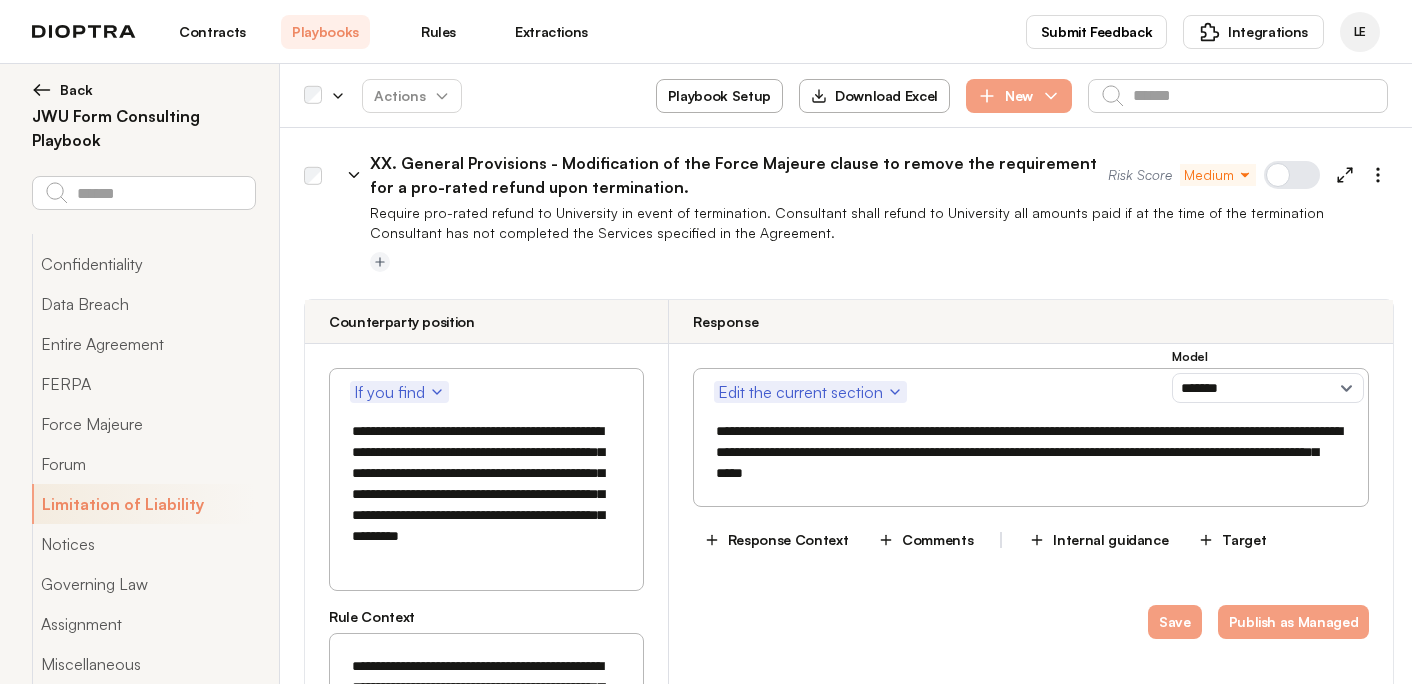 type on "**********" 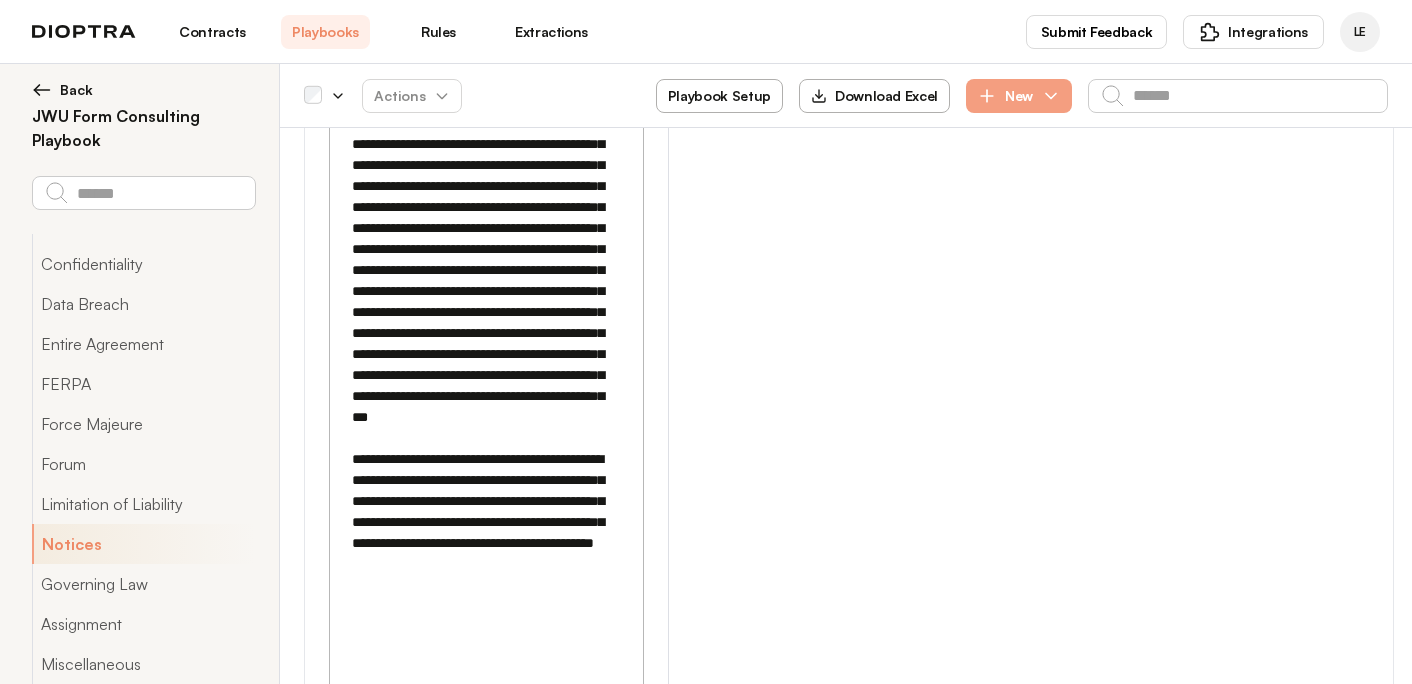 scroll, scrollTop: 49710, scrollLeft: 0, axis: vertical 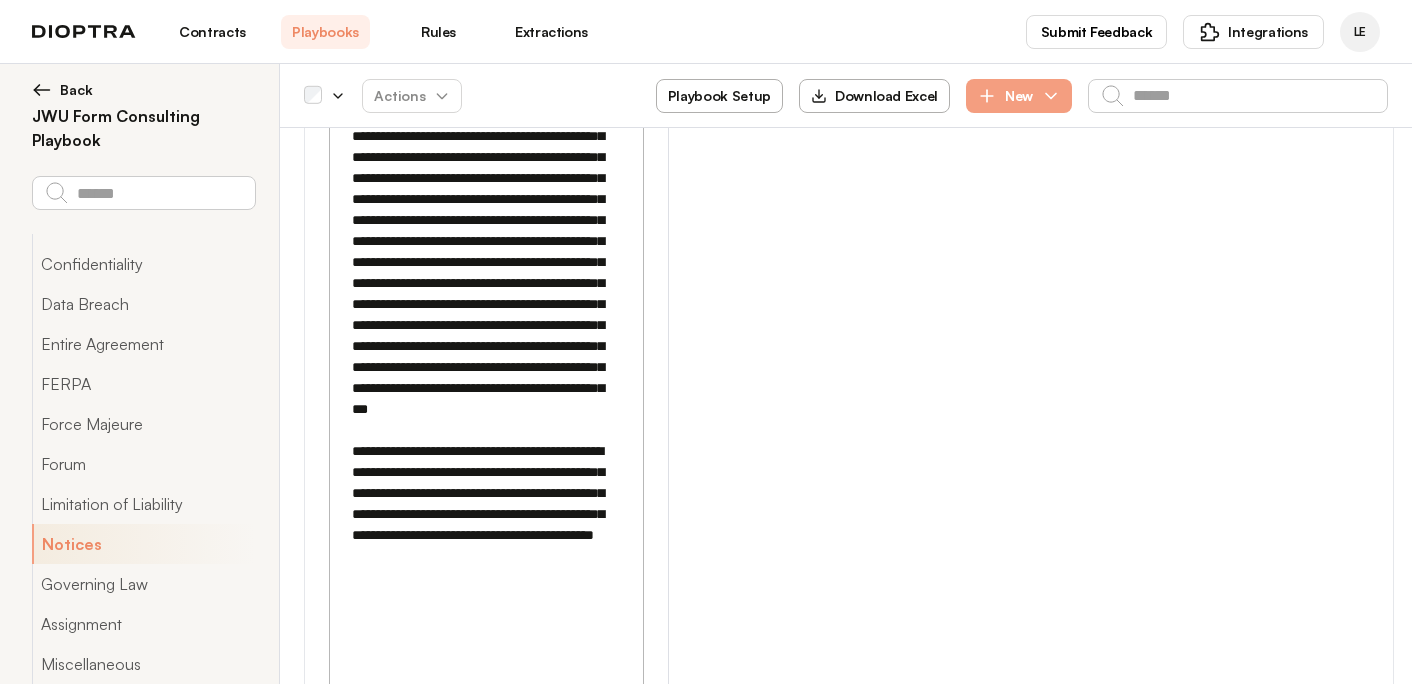 click 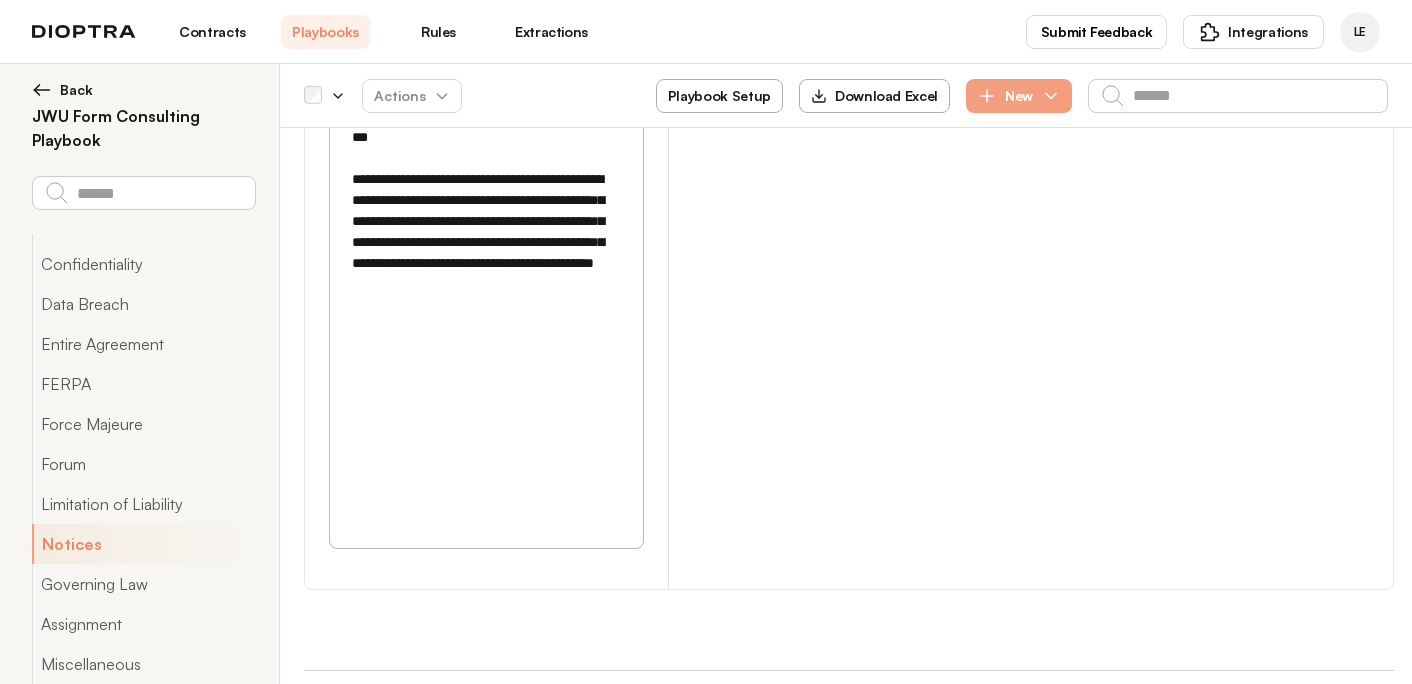 scroll, scrollTop: 50048, scrollLeft: 0, axis: vertical 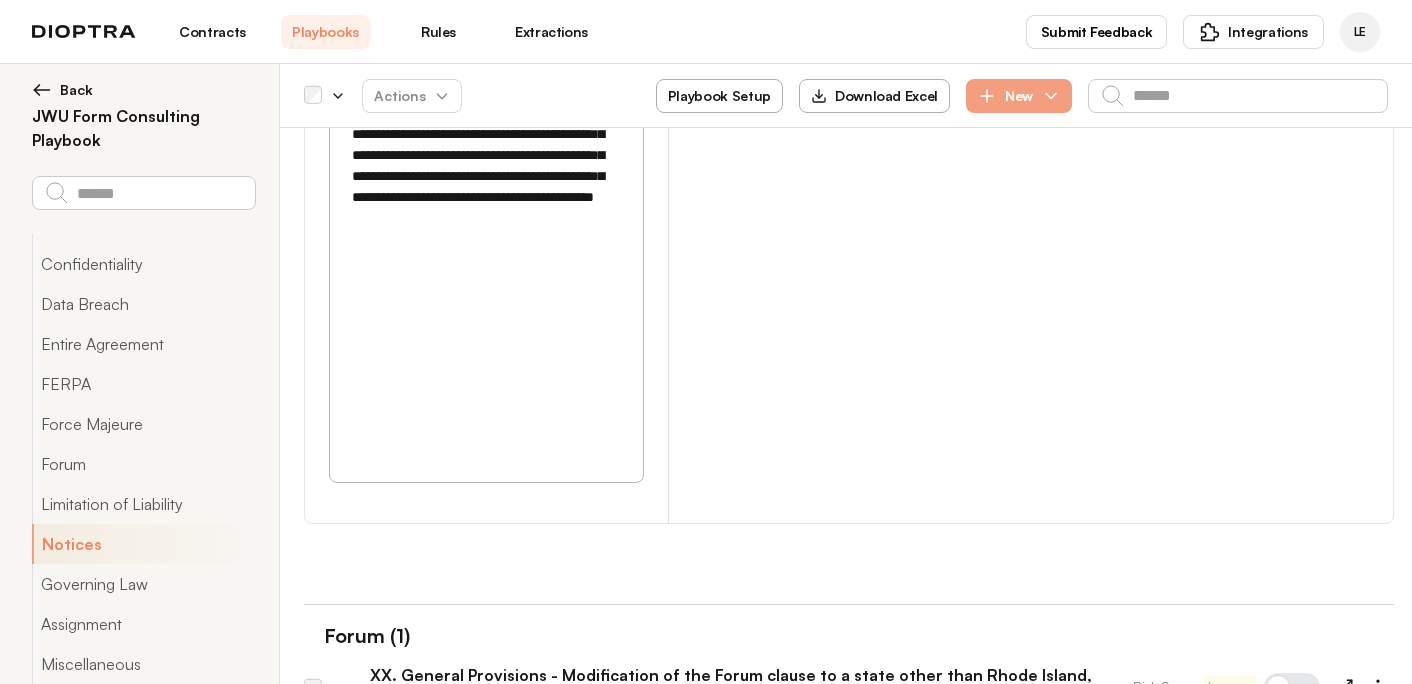 click on "**********" at bounding box center [485, 3851] 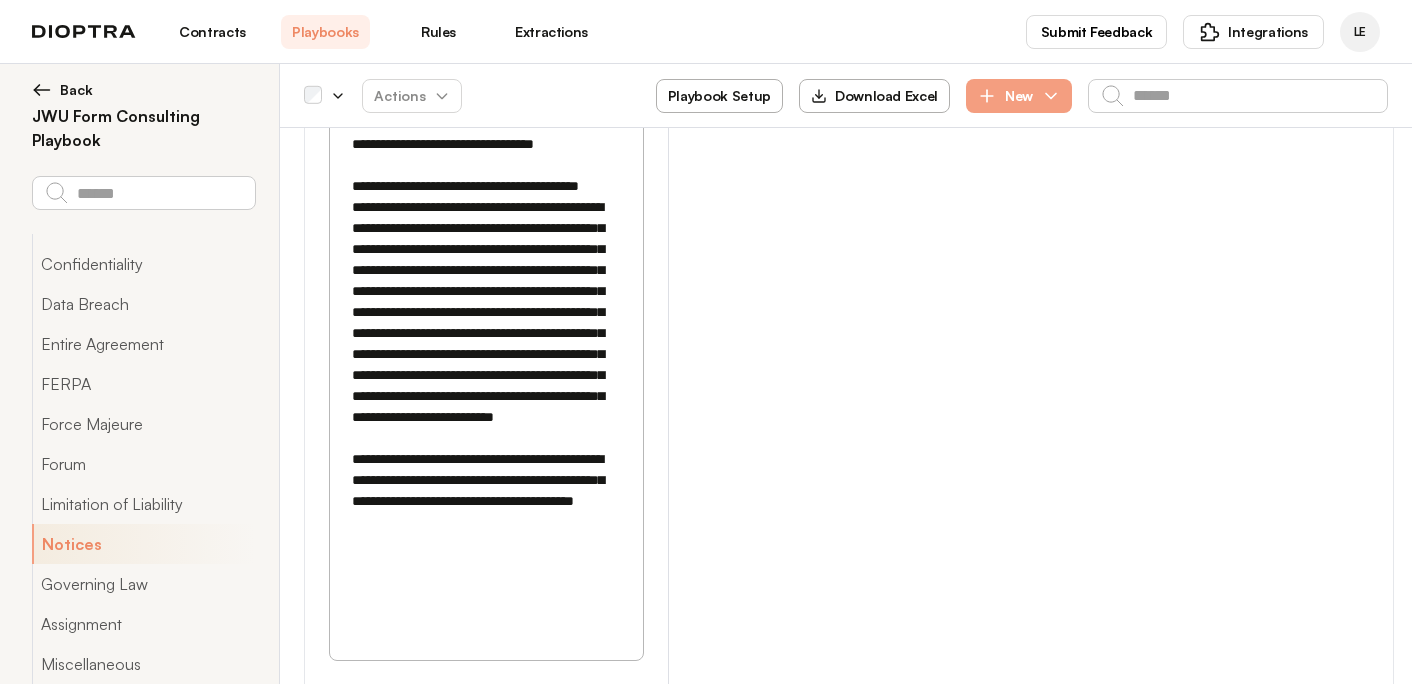 scroll, scrollTop: 51127, scrollLeft: 0, axis: vertical 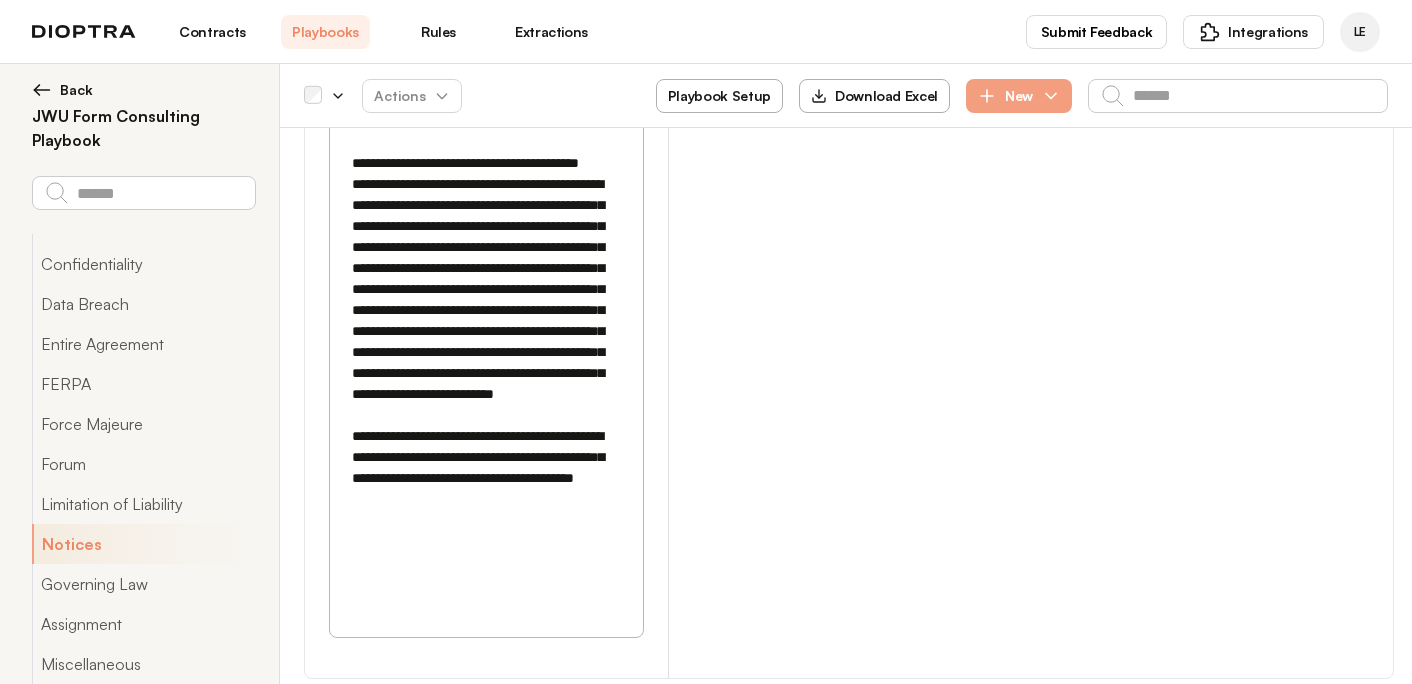 click 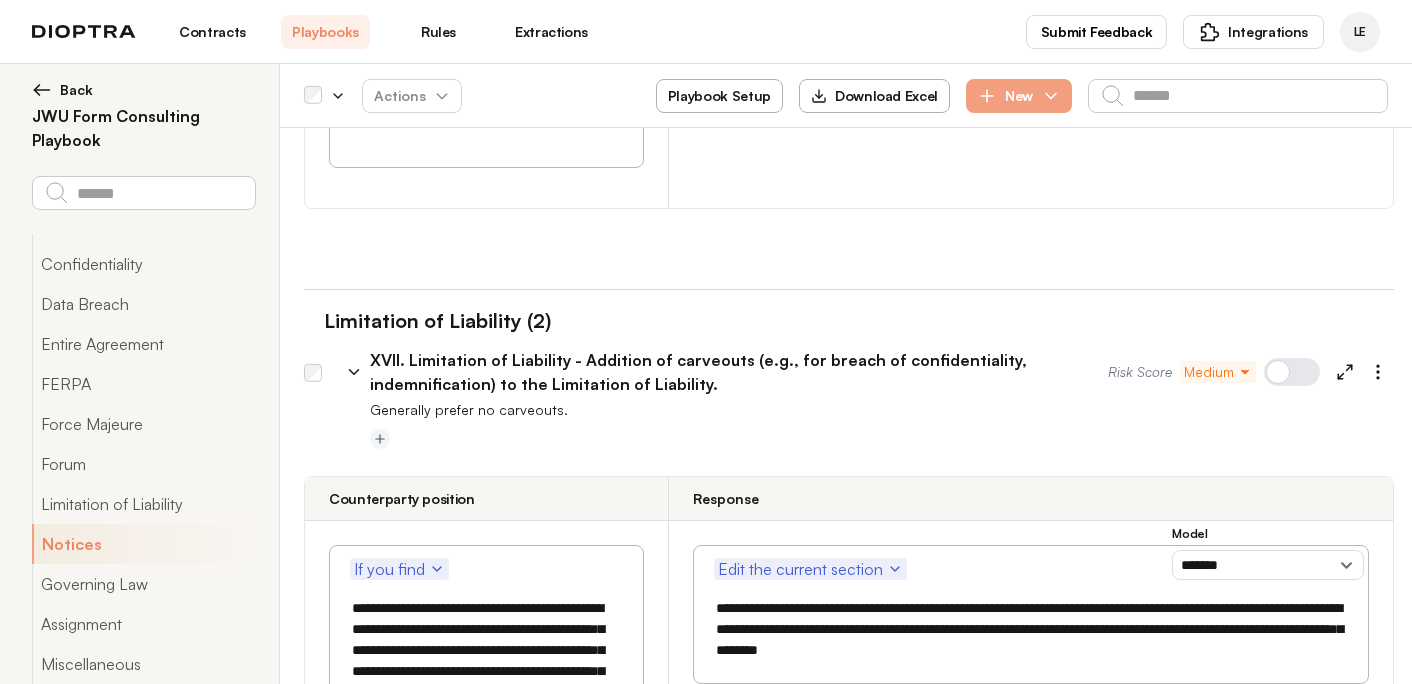 scroll, scrollTop: 51609, scrollLeft: 0, axis: vertical 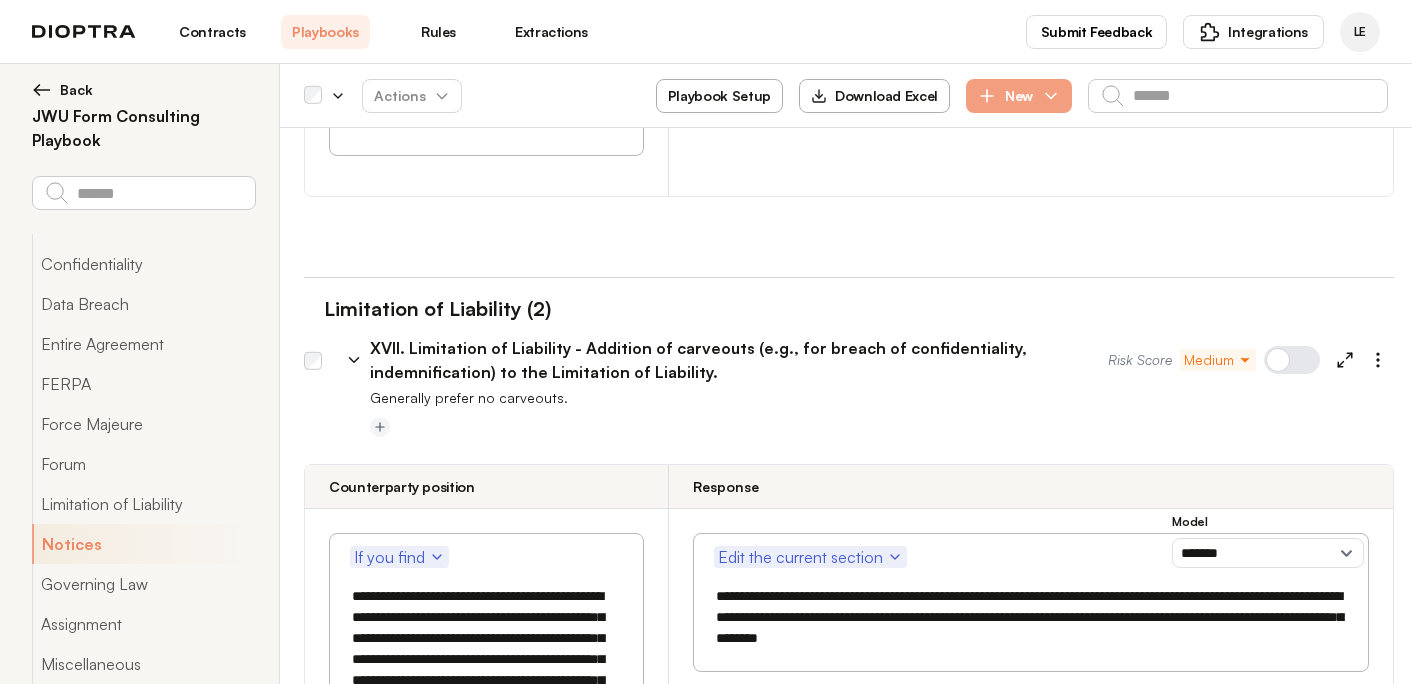 type on "**********" 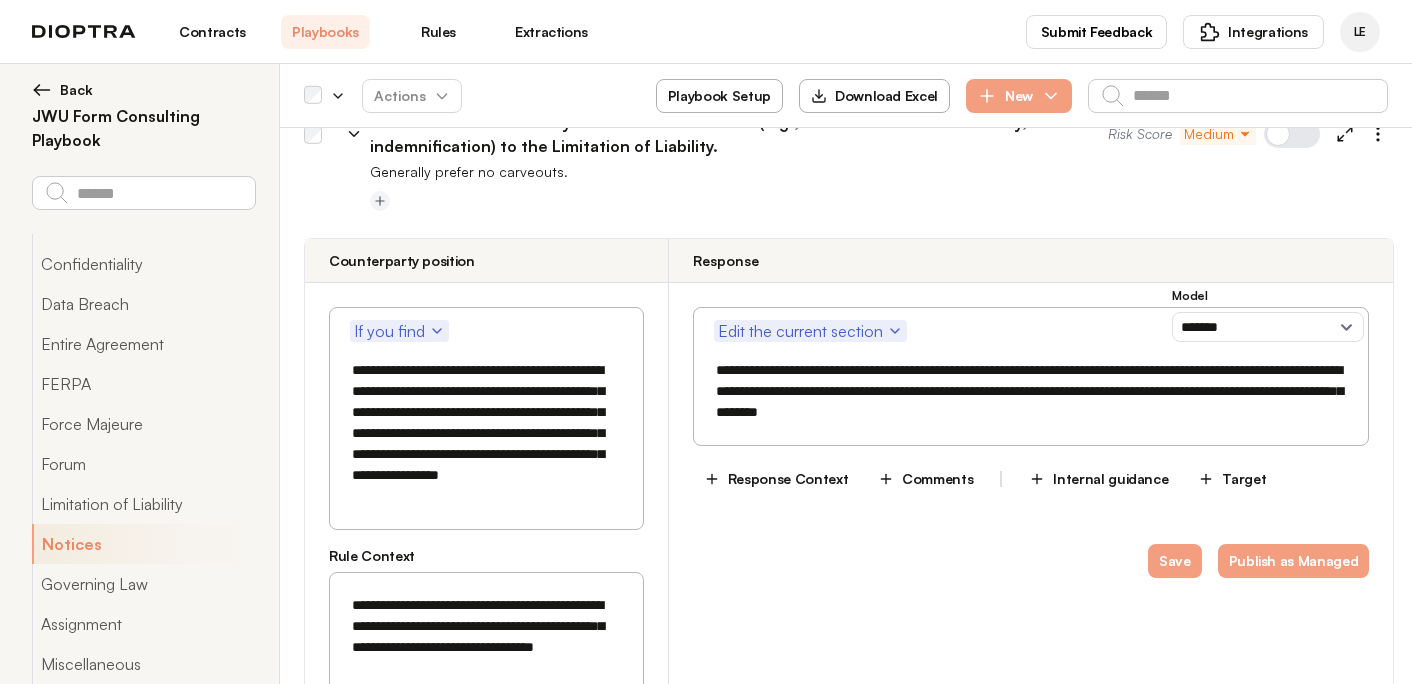 scroll, scrollTop: 51866, scrollLeft: 0, axis: vertical 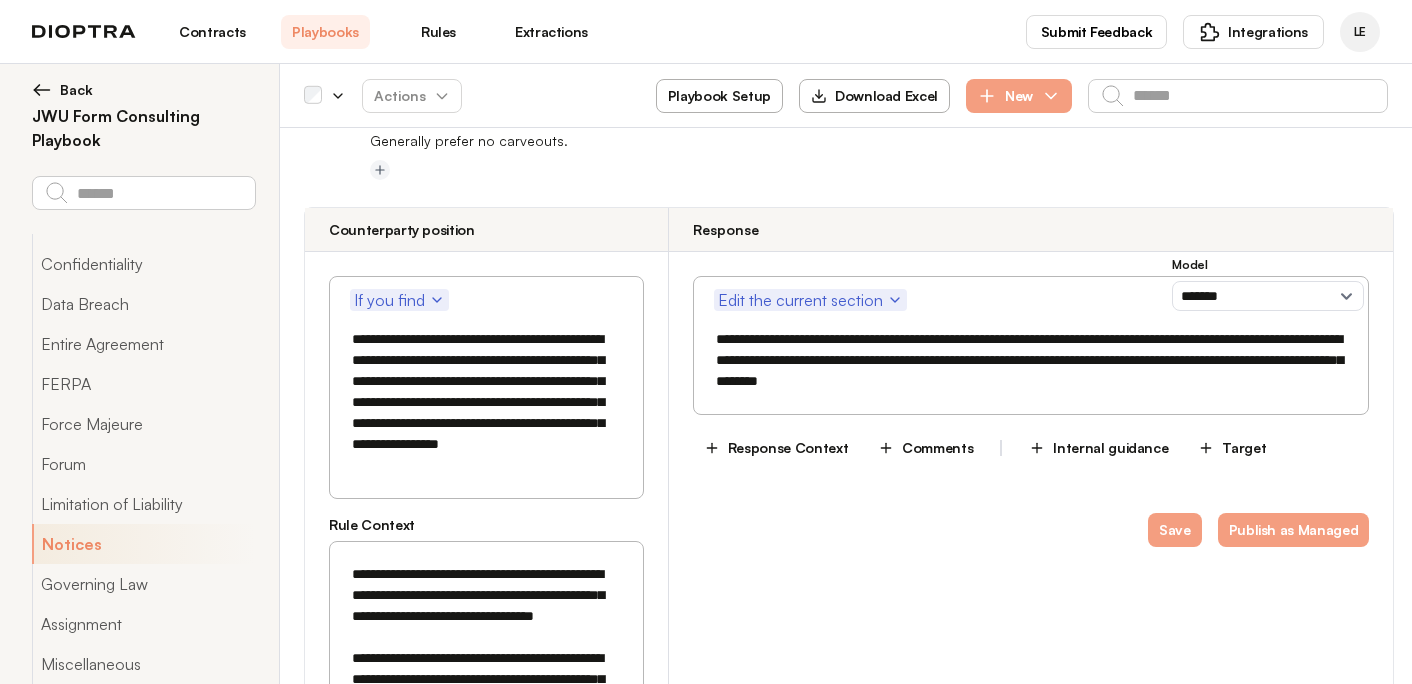 drag, startPoint x: 347, startPoint y: 342, endPoint x: 505, endPoint y: 420, distance: 176.20442 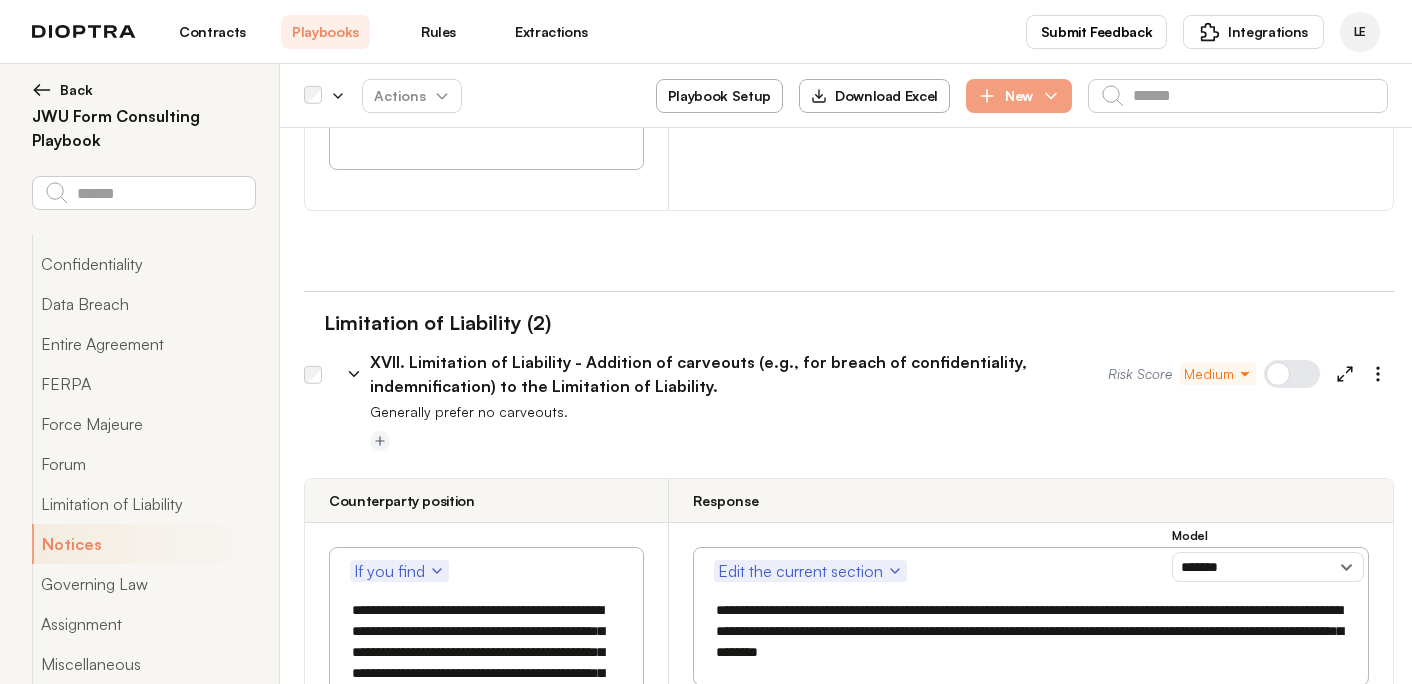 click on "Save" at bounding box center (1175, 3599) 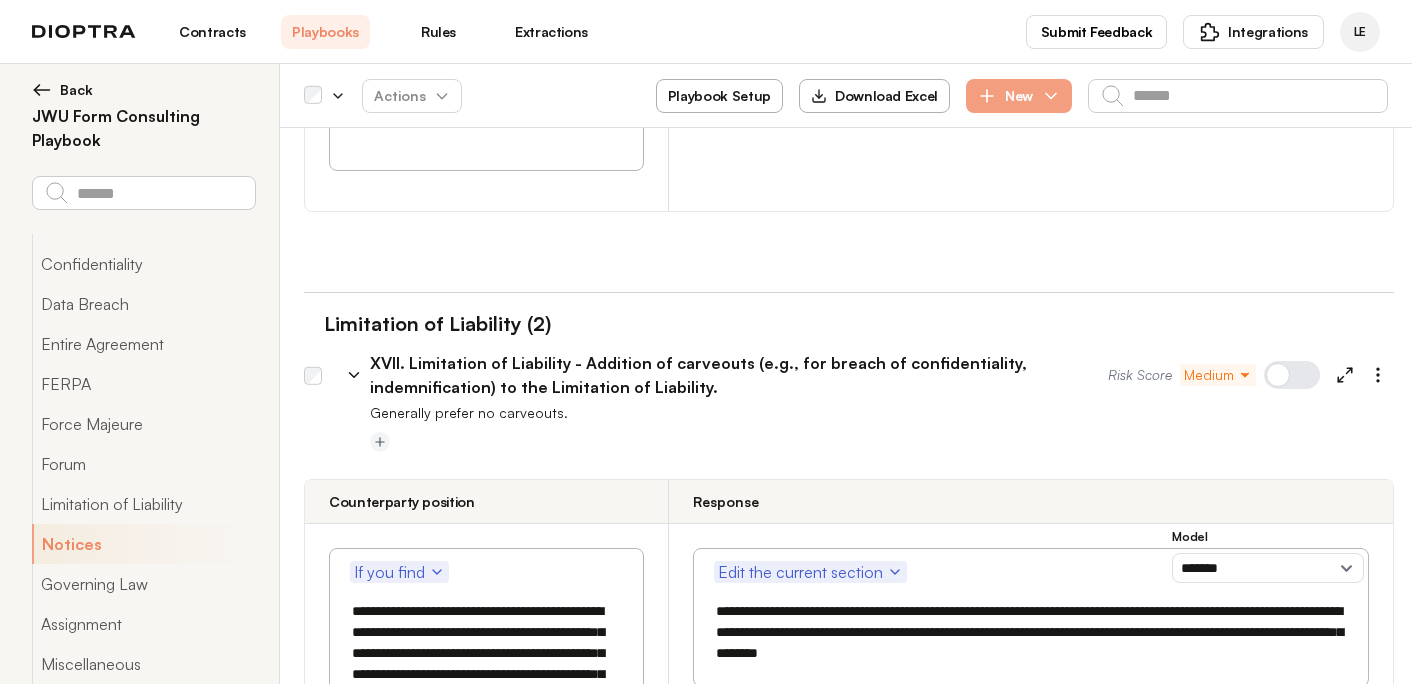 scroll, scrollTop: 51595, scrollLeft: 0, axis: vertical 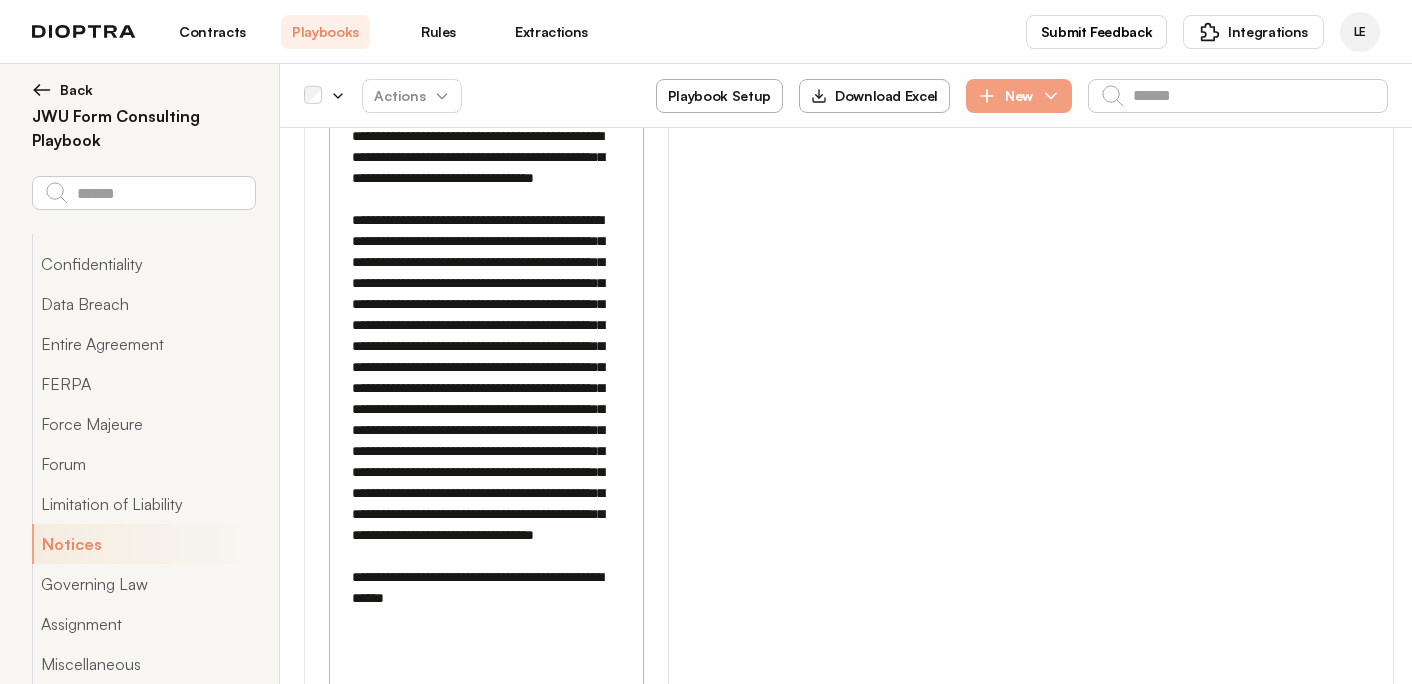 drag, startPoint x: 347, startPoint y: 331, endPoint x: 546, endPoint y: 525, distance: 277.91547 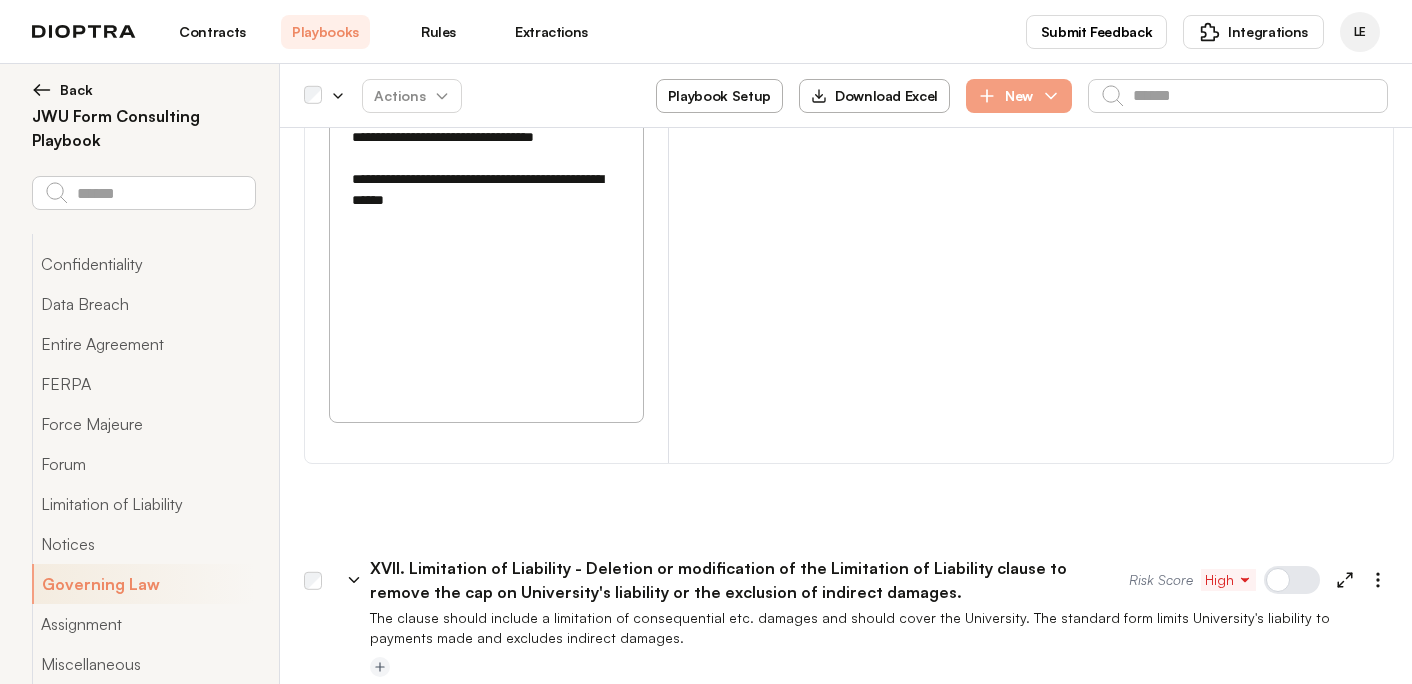 scroll, scrollTop: 52705, scrollLeft: 0, axis: vertical 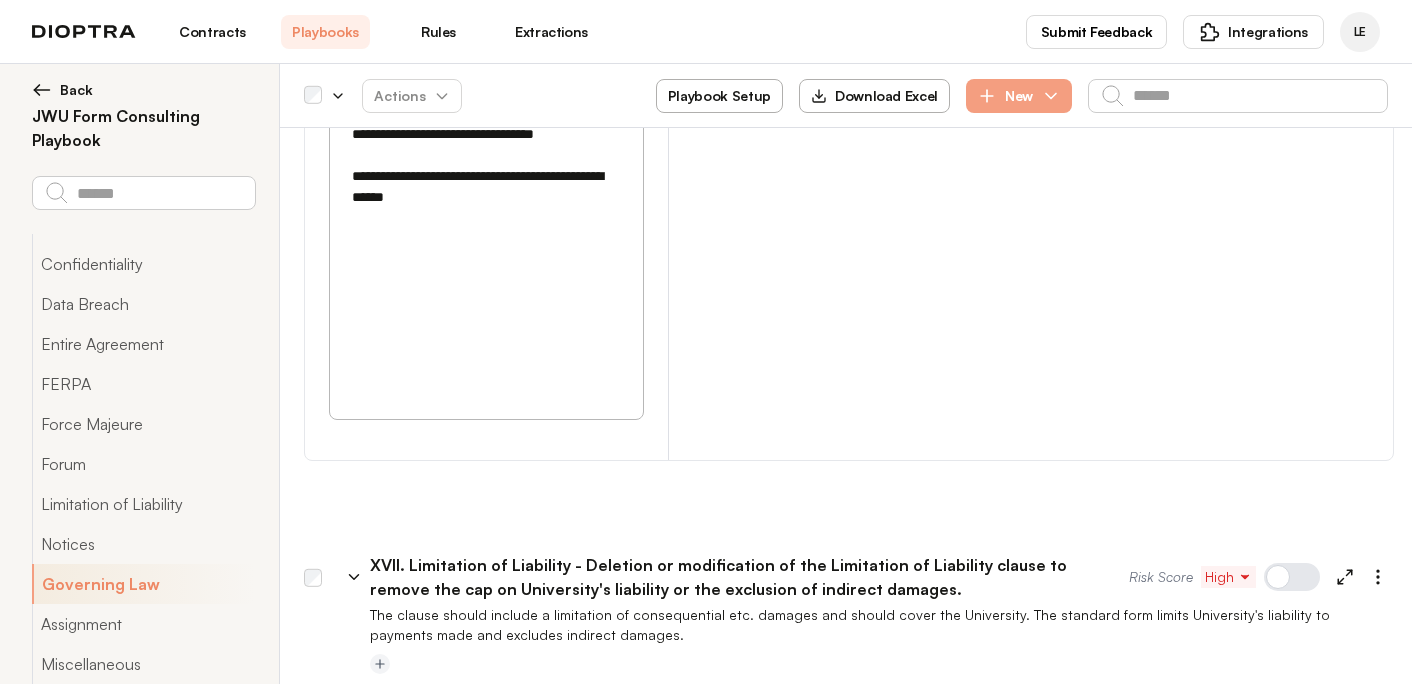 click 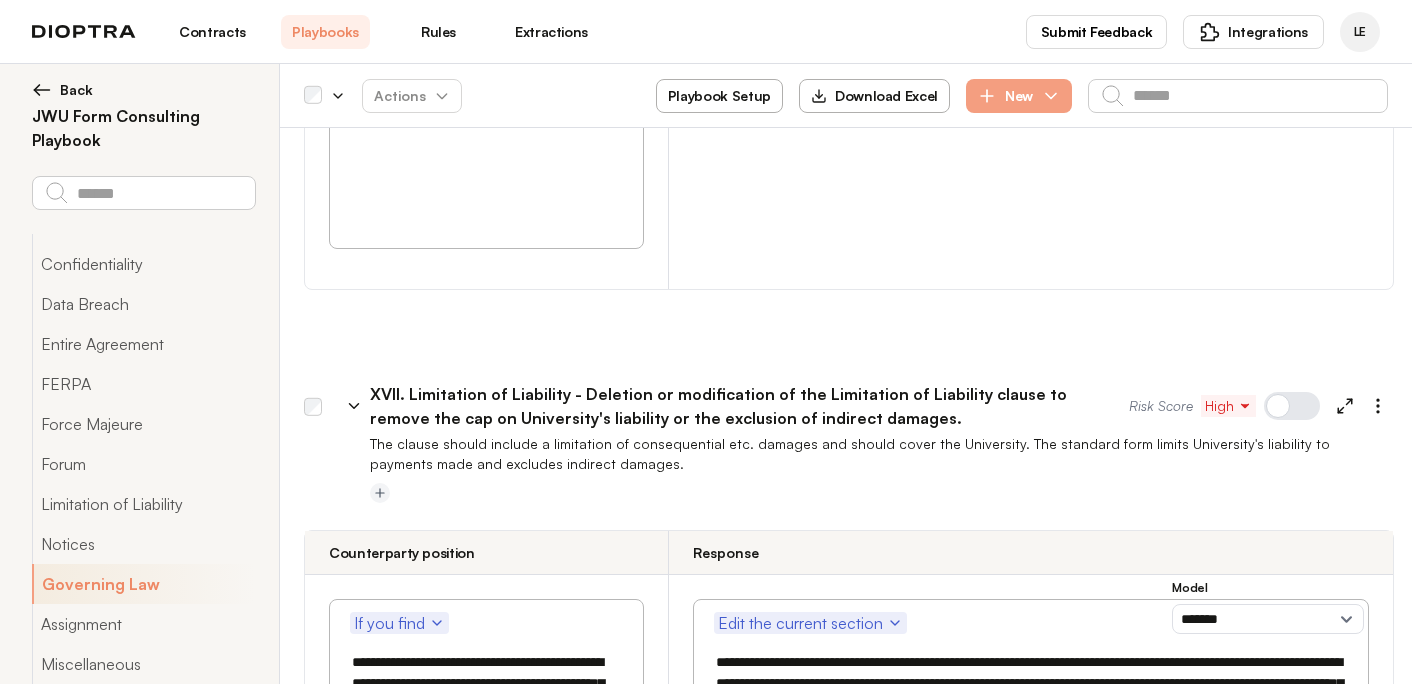 scroll, scrollTop: 53021, scrollLeft: 0, axis: vertical 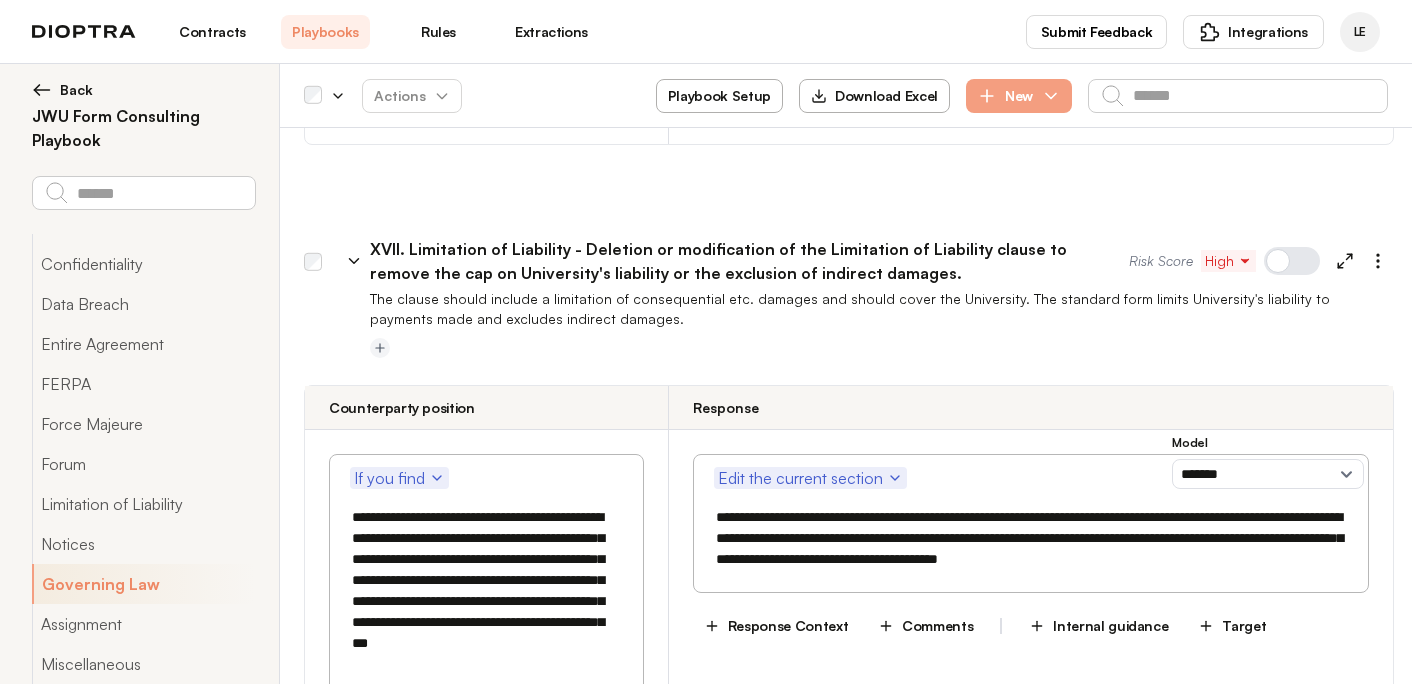 click on "**********" at bounding box center (485, 3841) 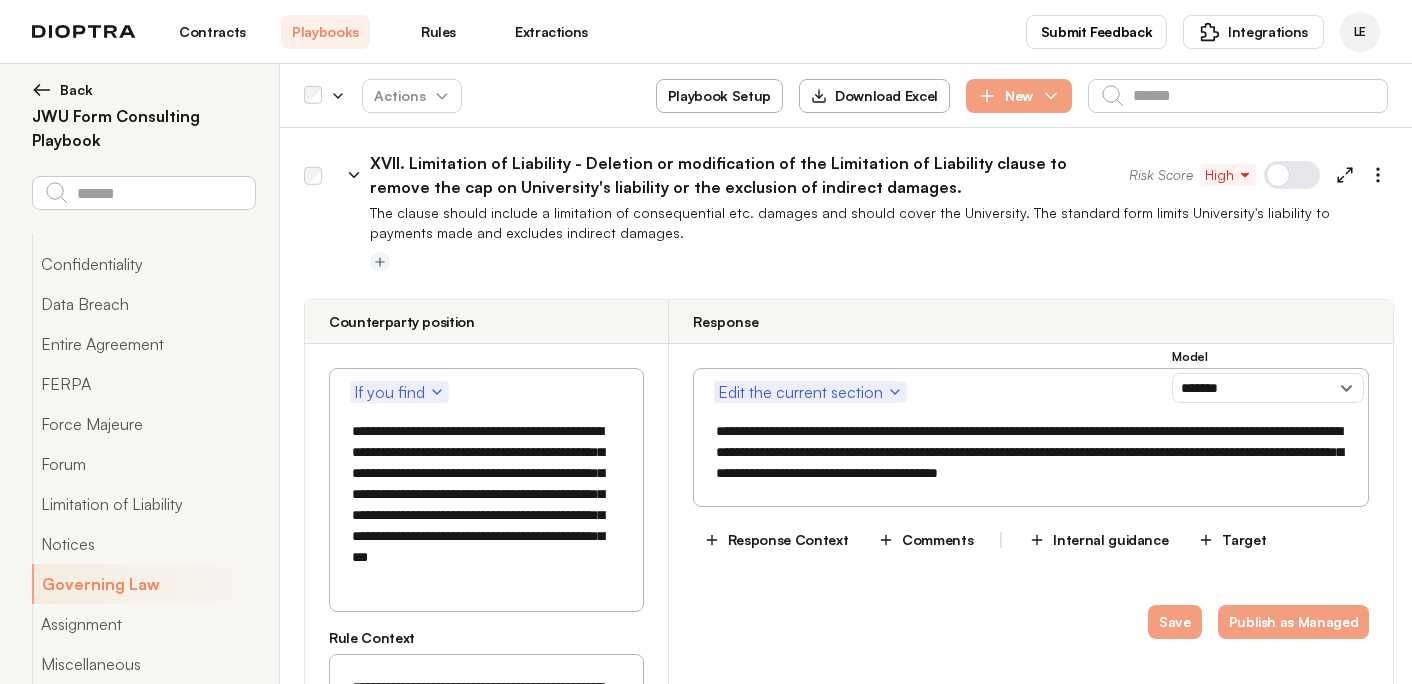 scroll, scrollTop: 53122, scrollLeft: 0, axis: vertical 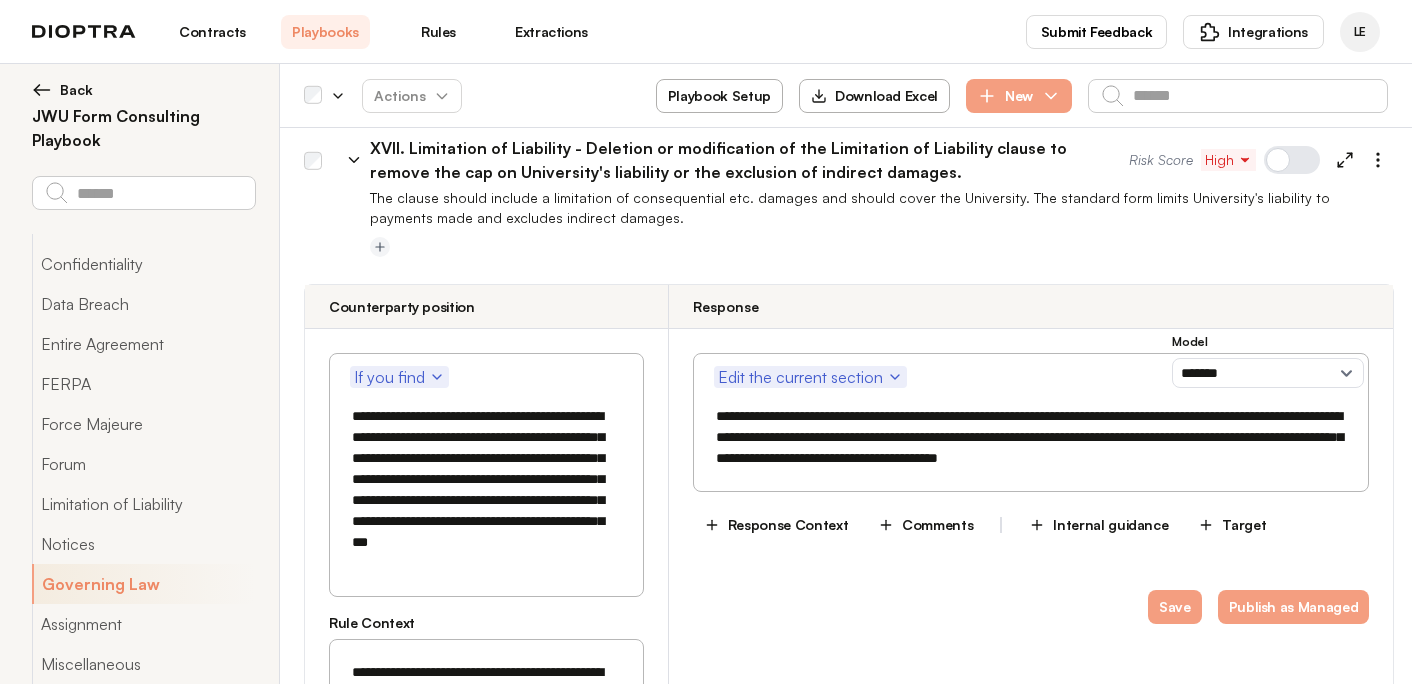 type on "**********" 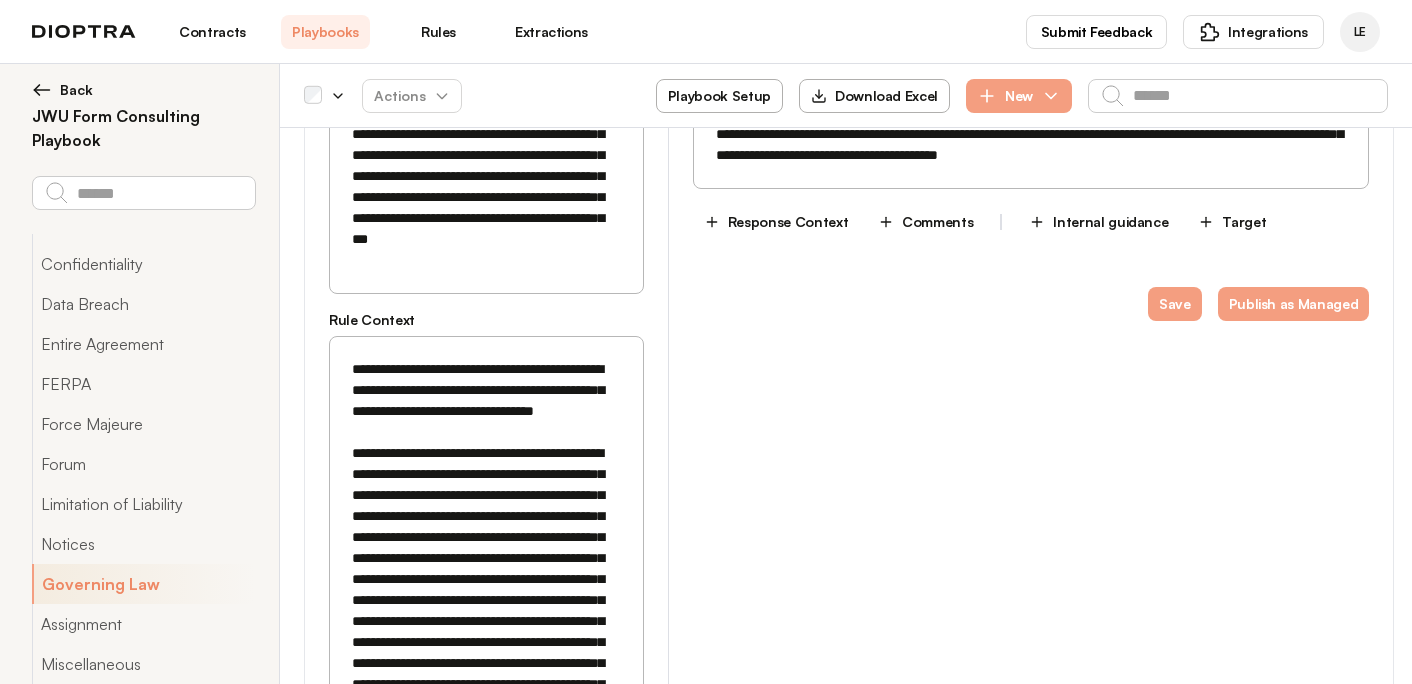scroll, scrollTop: 53431, scrollLeft: 0, axis: vertical 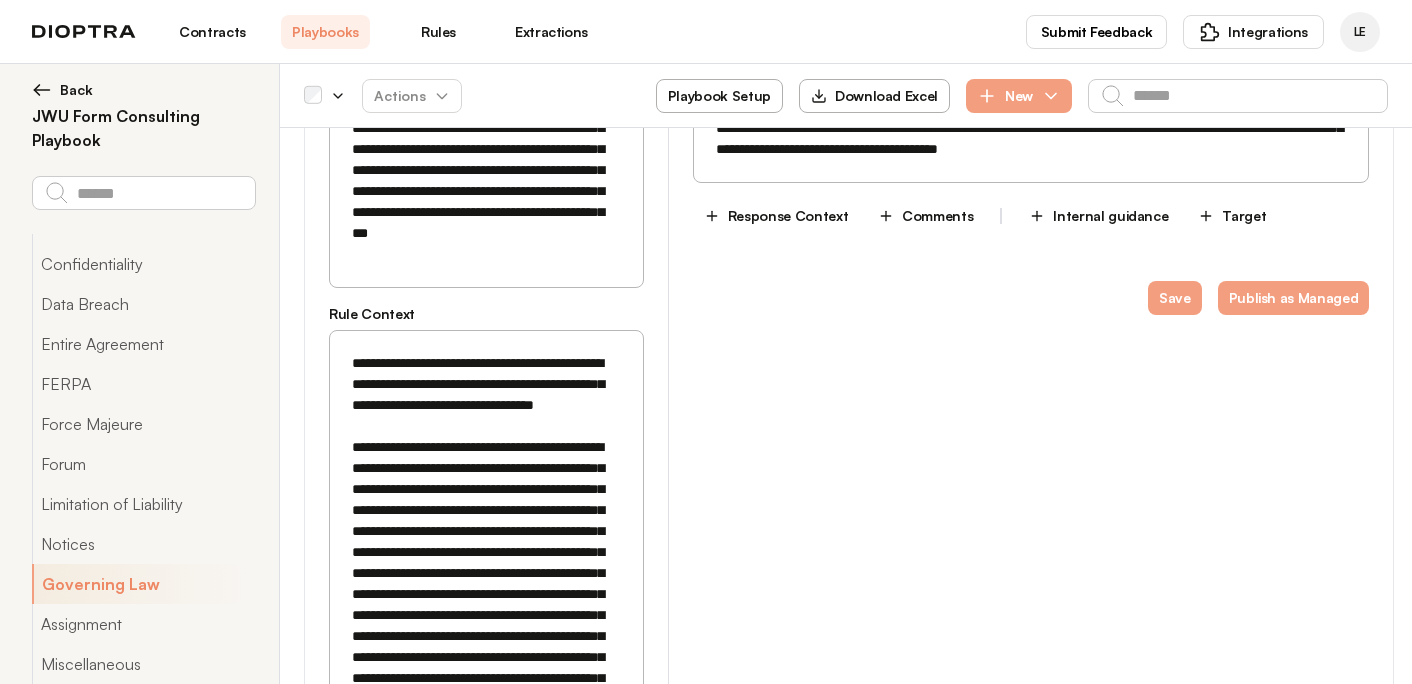 drag, startPoint x: 350, startPoint y: 537, endPoint x: 481, endPoint y: 579, distance: 137.56816 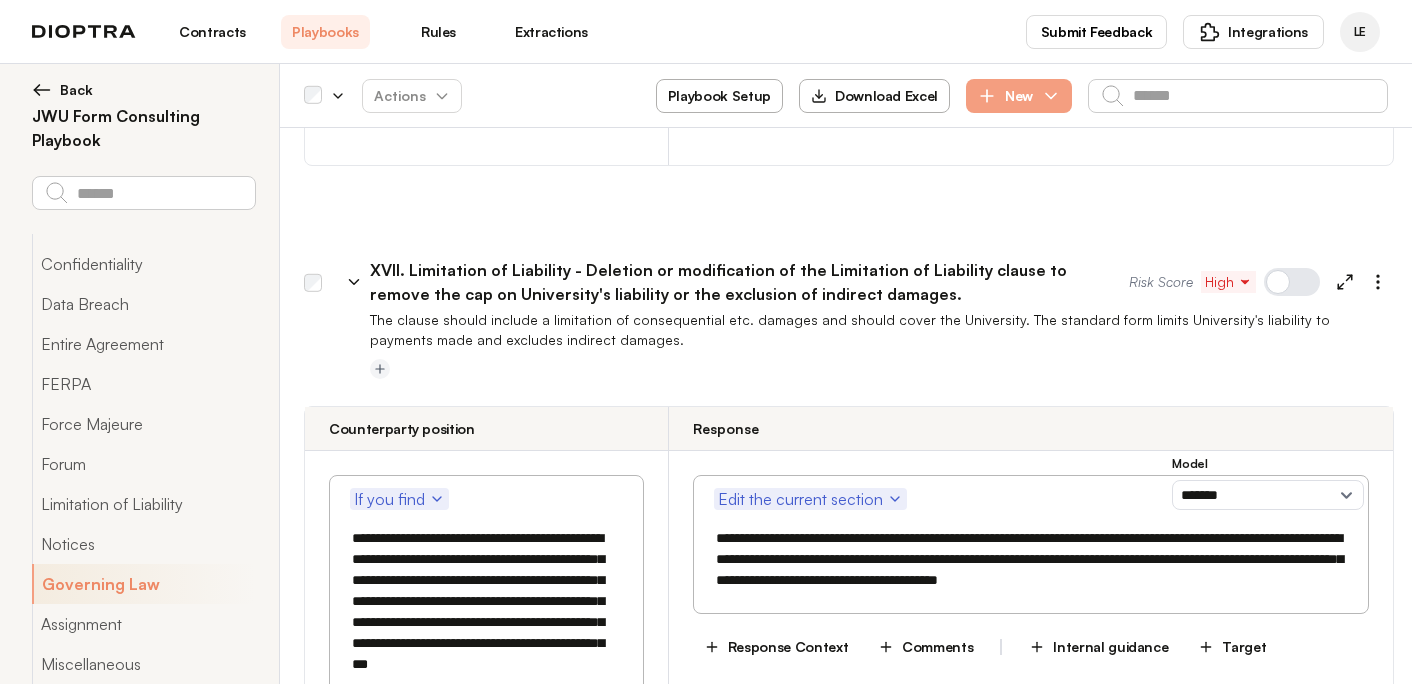 scroll, scrollTop: 52976, scrollLeft: 0, axis: vertical 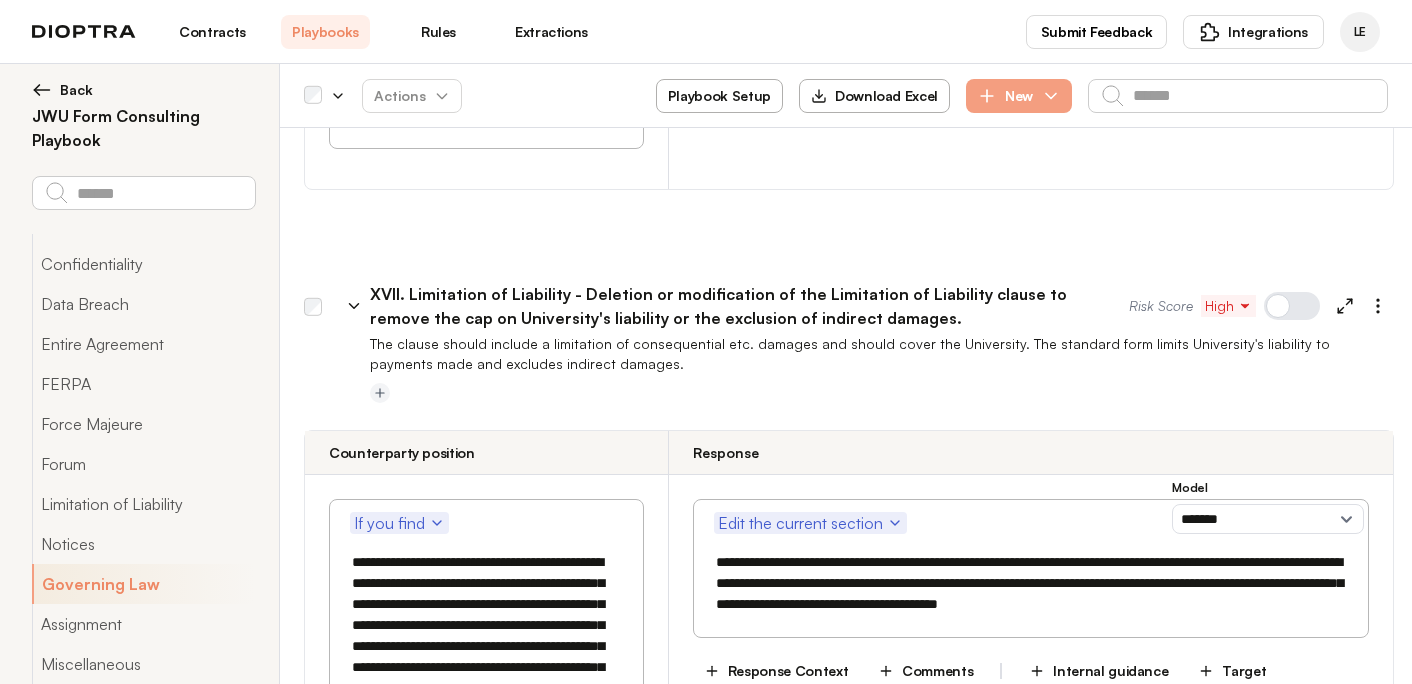 type on "**********" 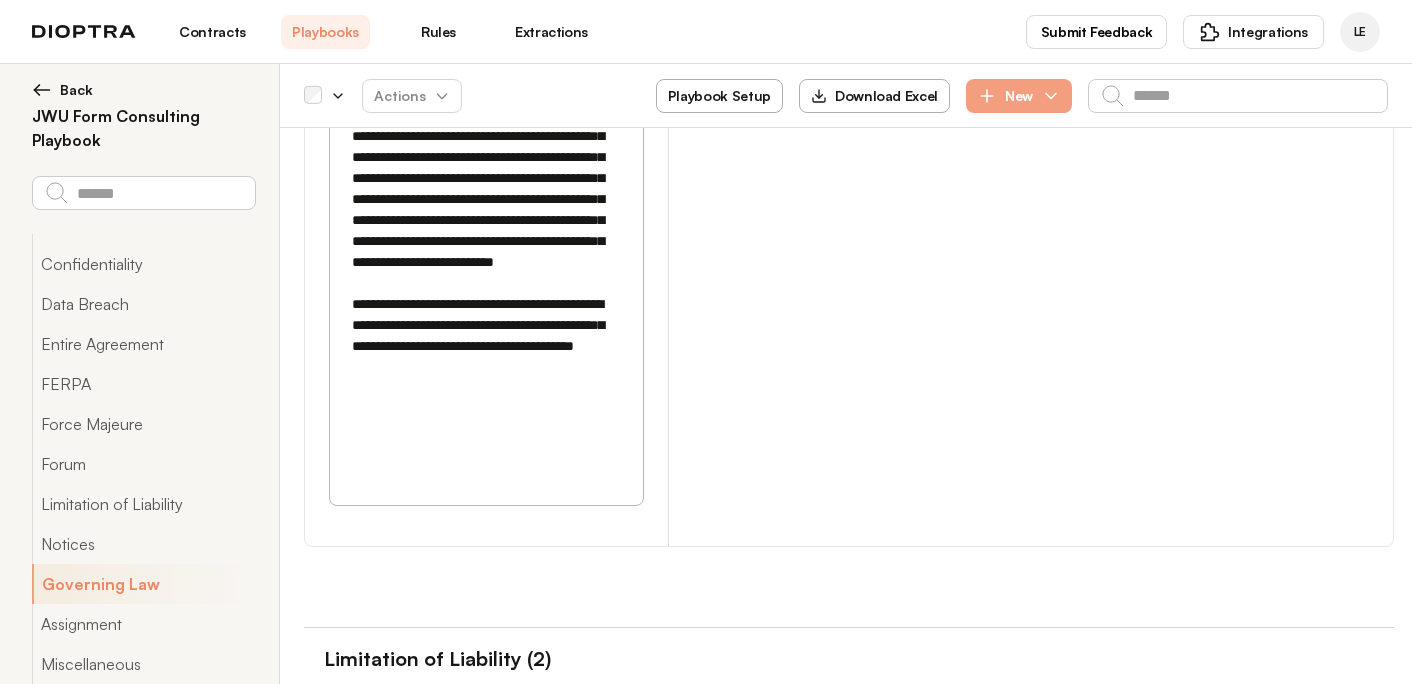 scroll, scrollTop: 51241, scrollLeft: 0, axis: vertical 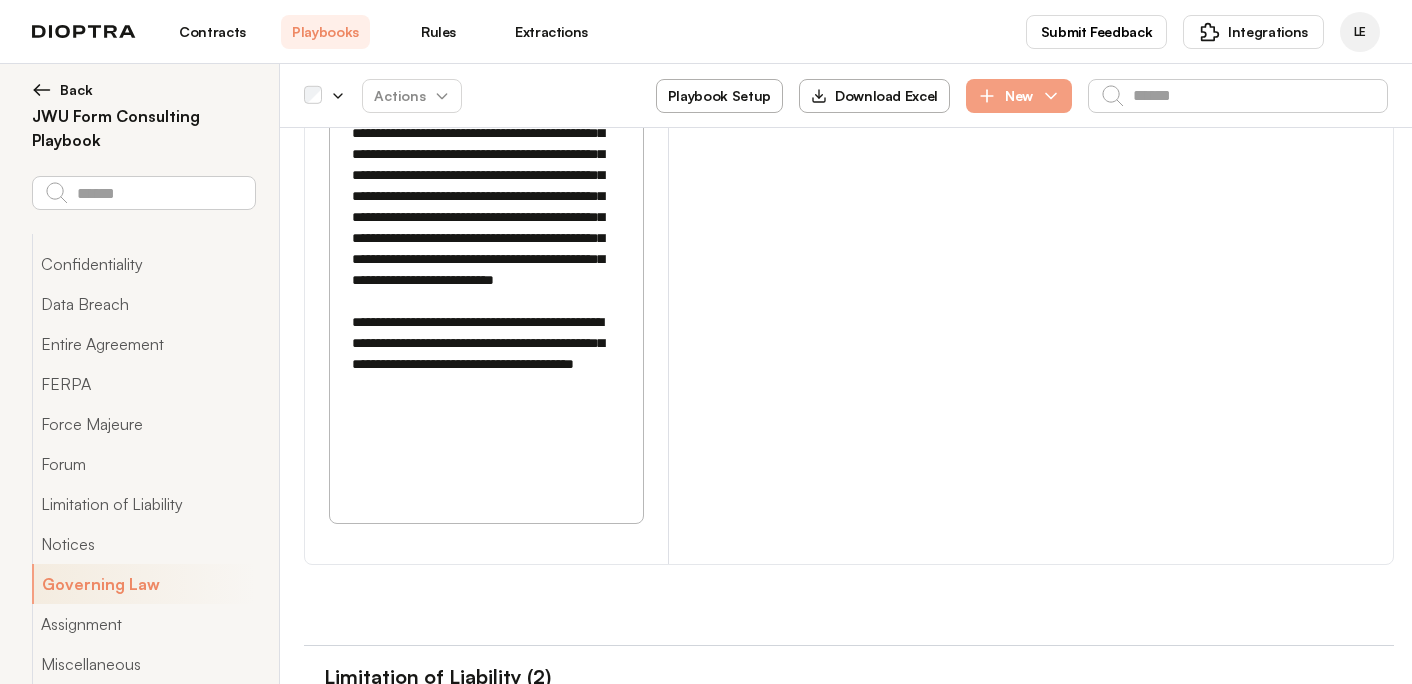 click on "**********" at bounding box center (1029, 3783) 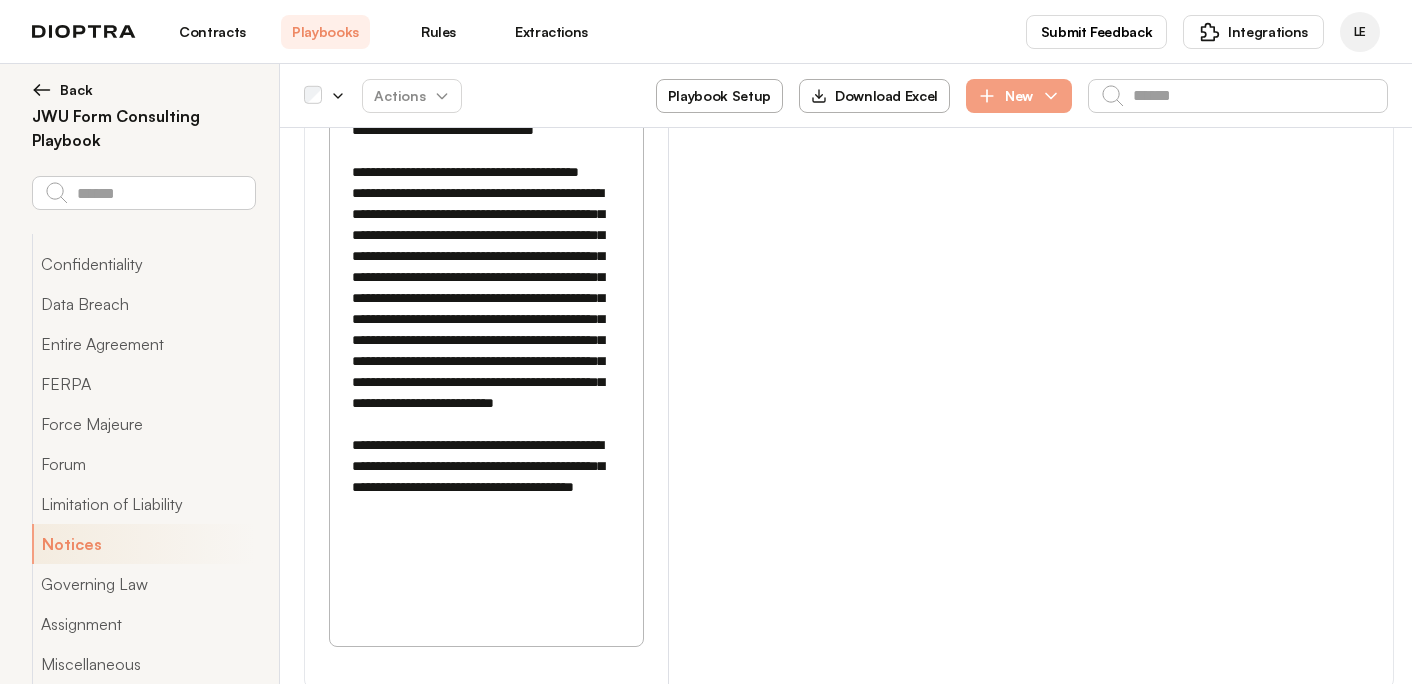 scroll, scrollTop: 51085, scrollLeft: 0, axis: vertical 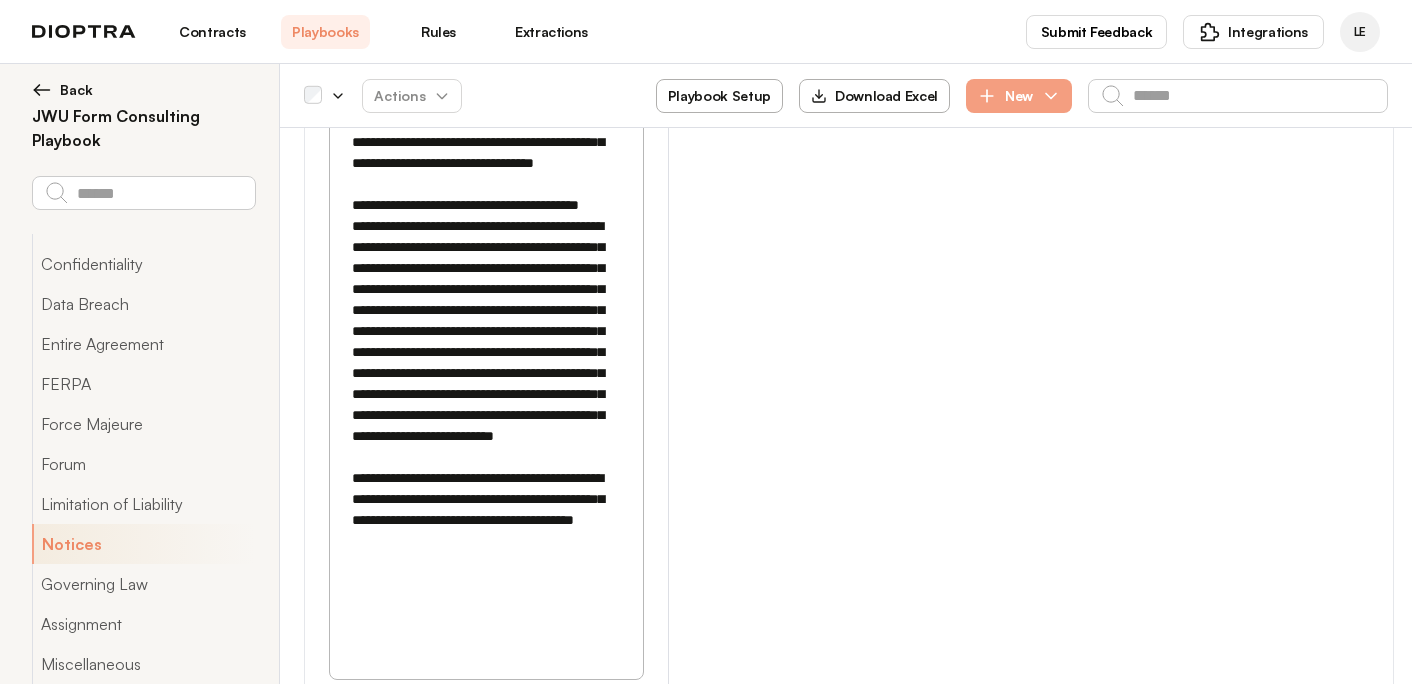click 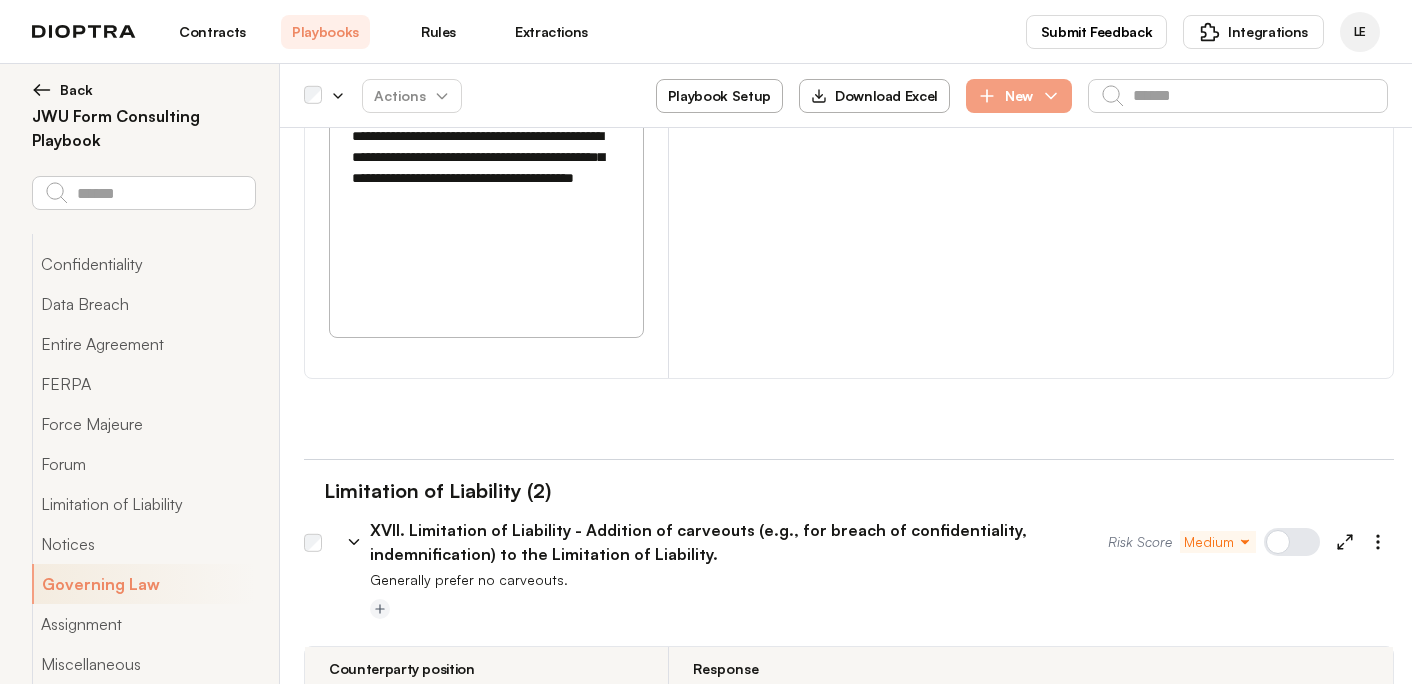 scroll, scrollTop: 51469, scrollLeft: 0, axis: vertical 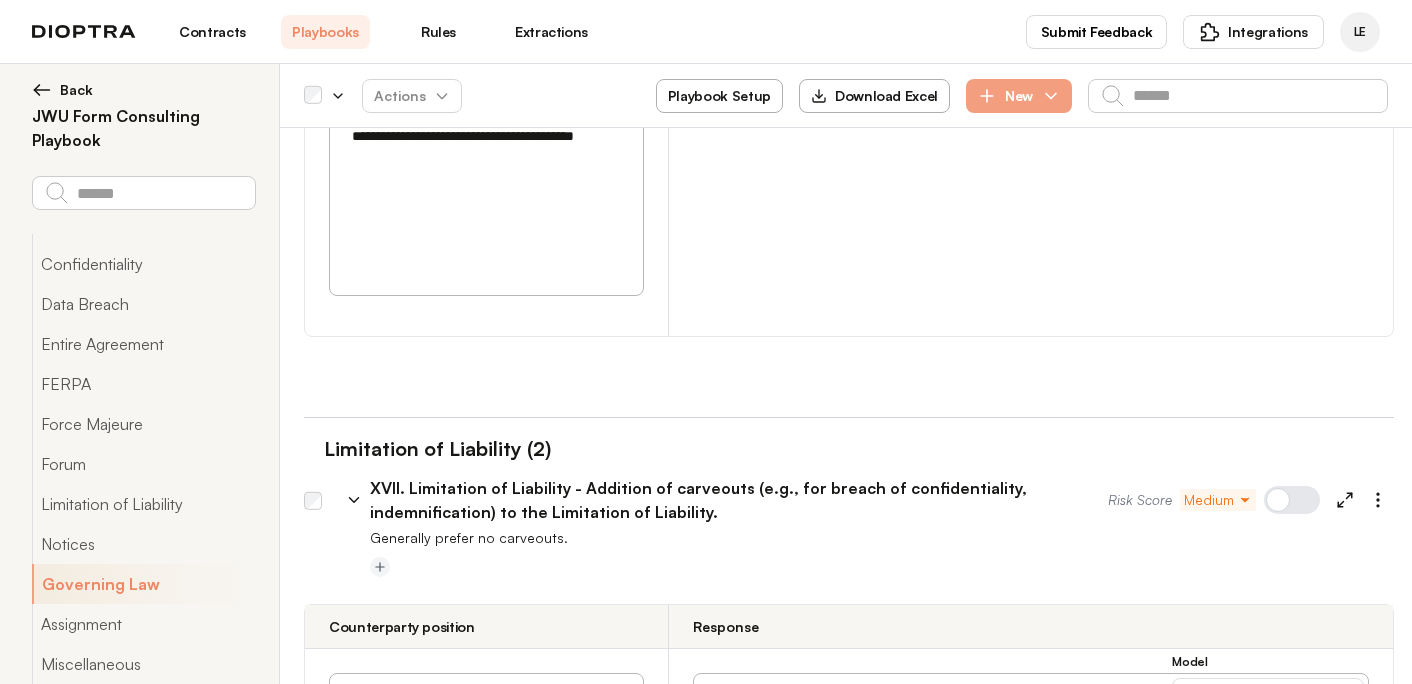 click 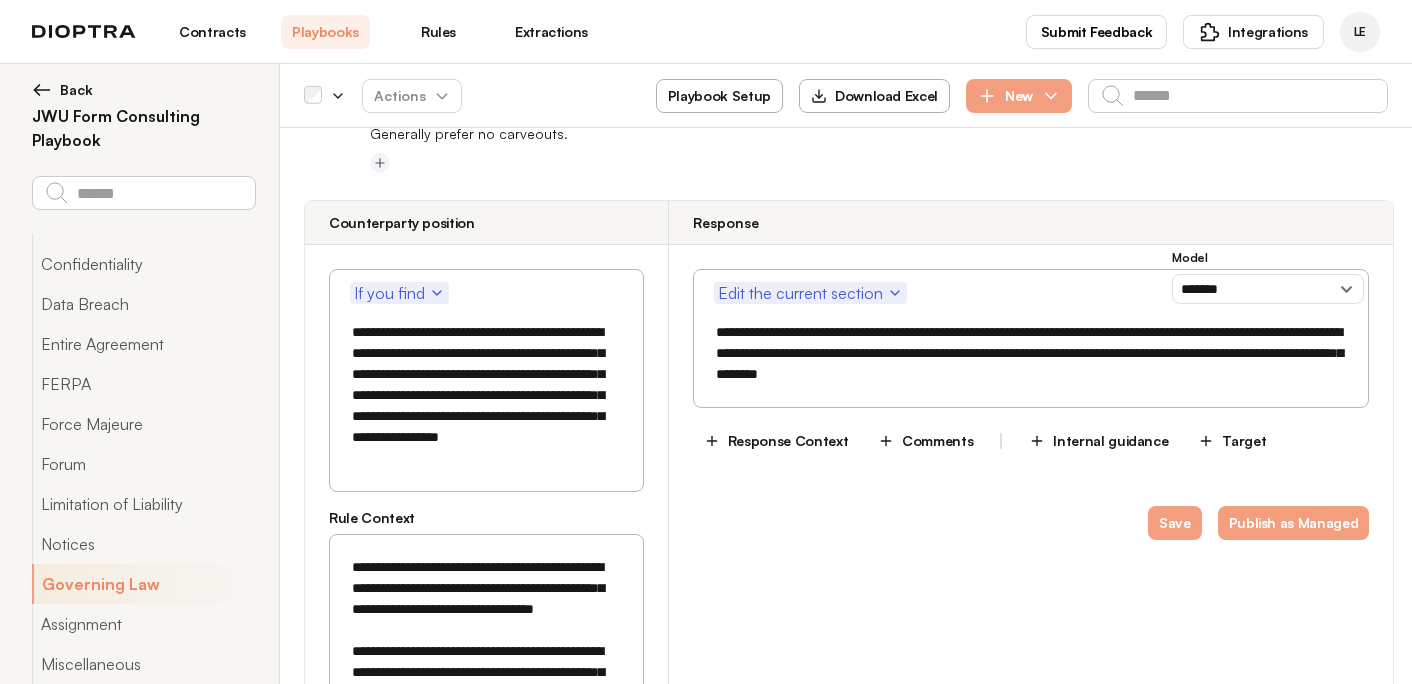 scroll, scrollTop: 51876, scrollLeft: 0, axis: vertical 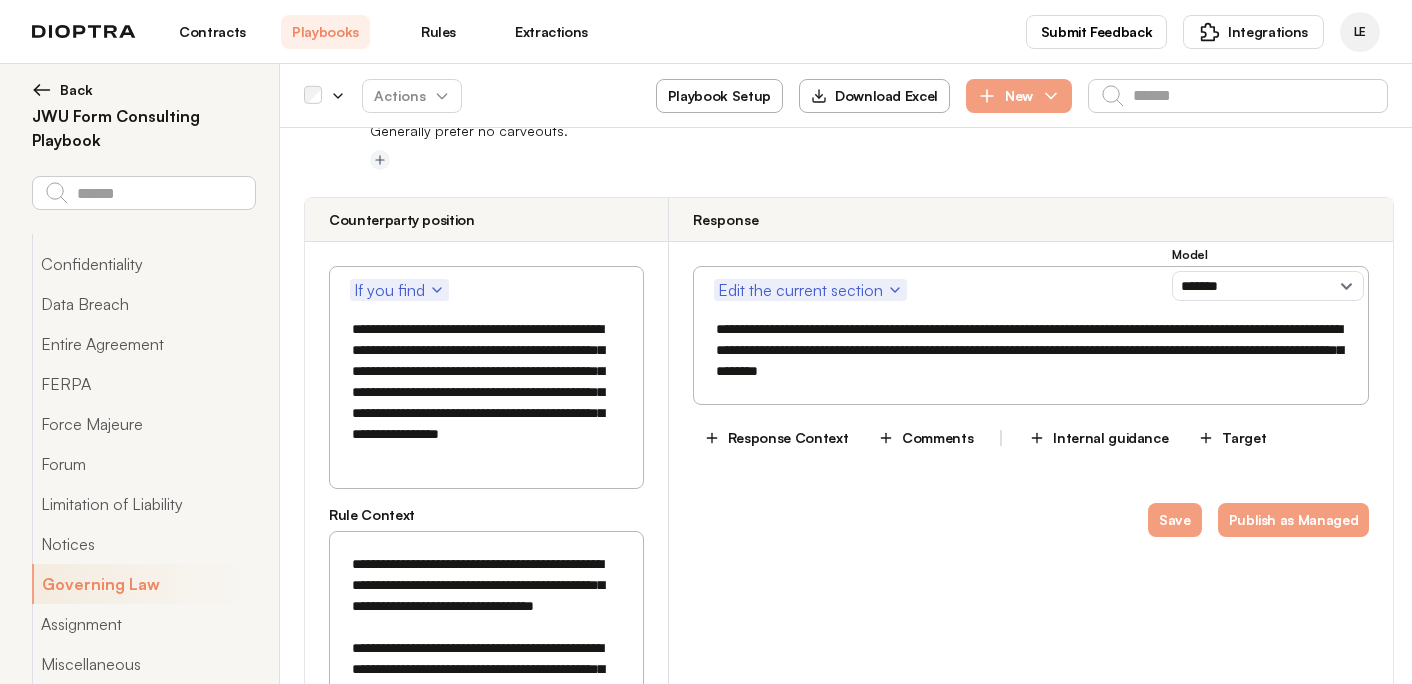 click on "**********" at bounding box center [485, 3925] 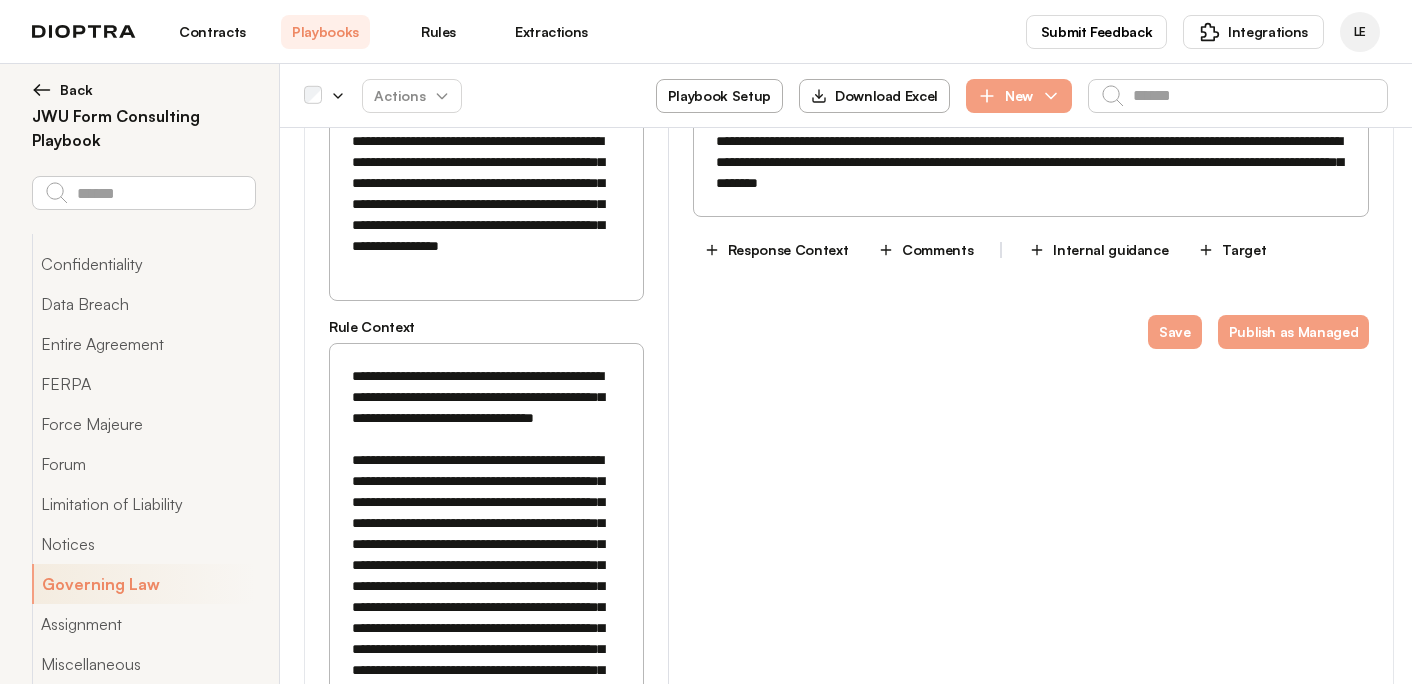 scroll, scrollTop: 52080, scrollLeft: 0, axis: vertical 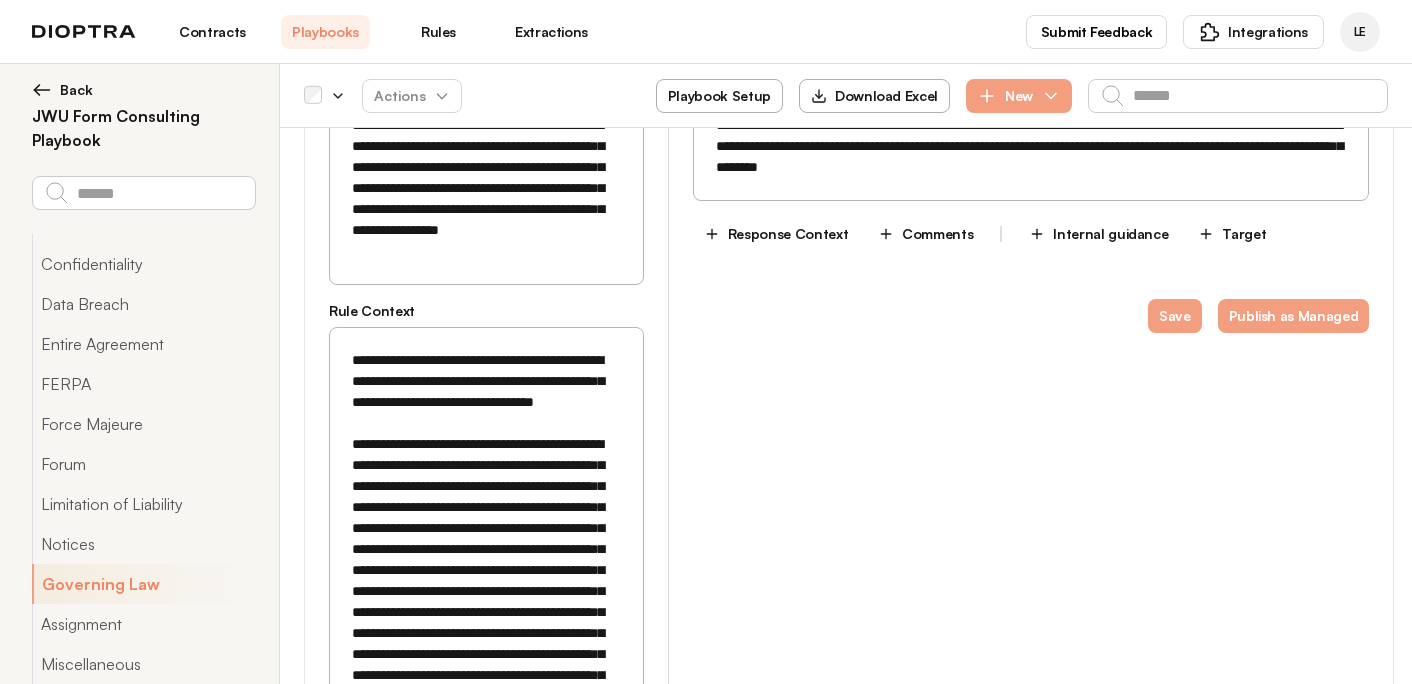 drag, startPoint x: 348, startPoint y: 403, endPoint x: 496, endPoint y: 534, distance: 197.64868 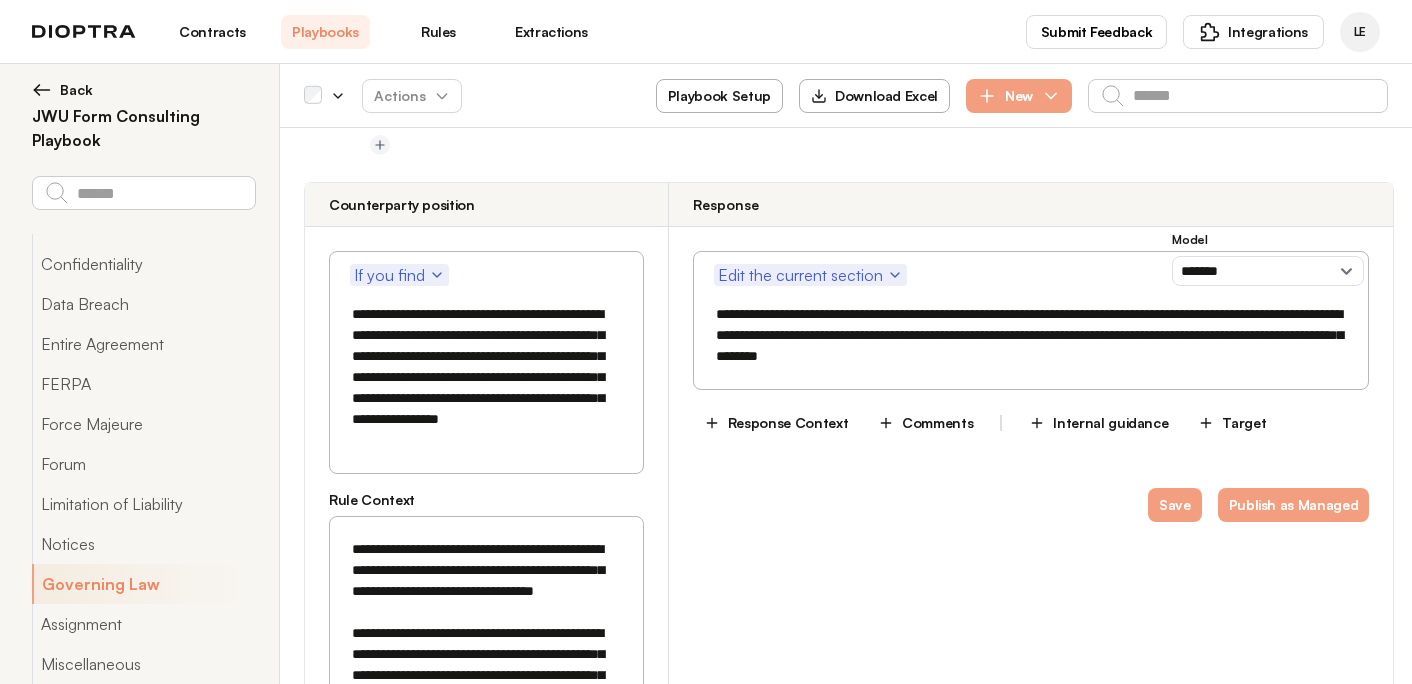 scroll, scrollTop: 51875, scrollLeft: 0, axis: vertical 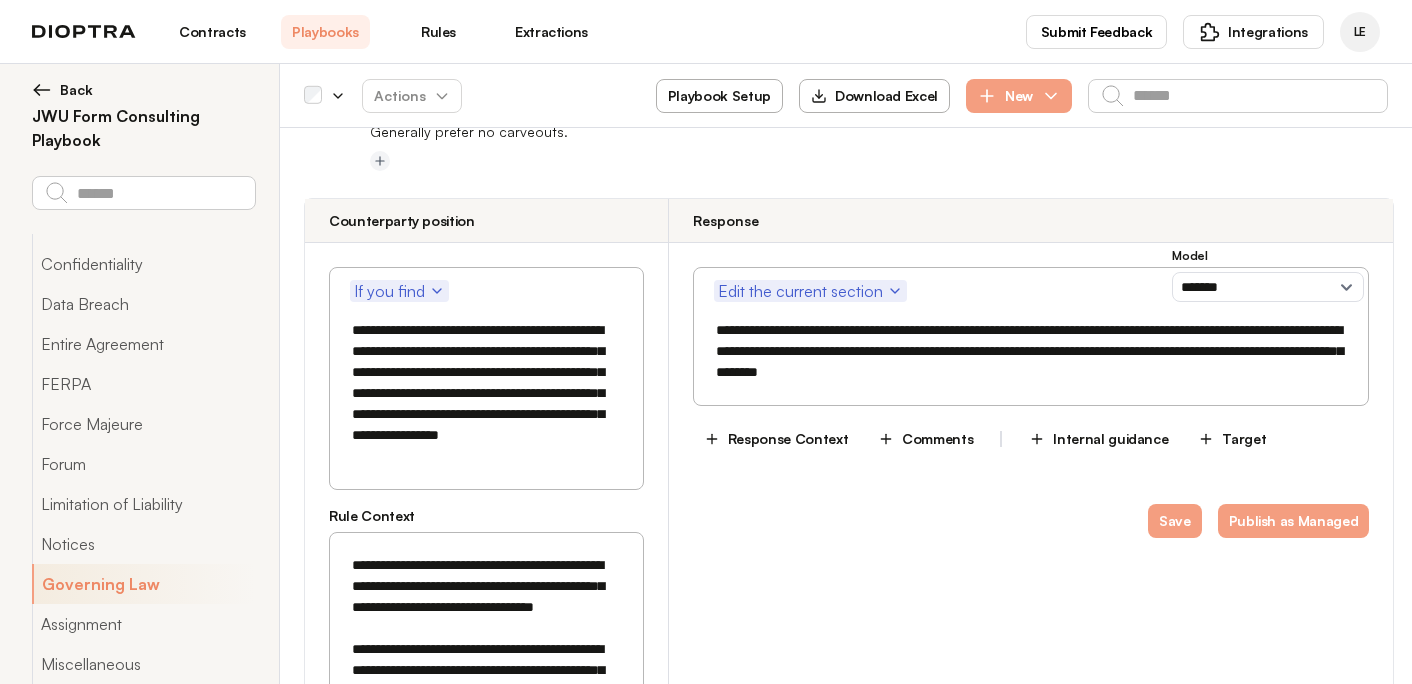 type on "**********" 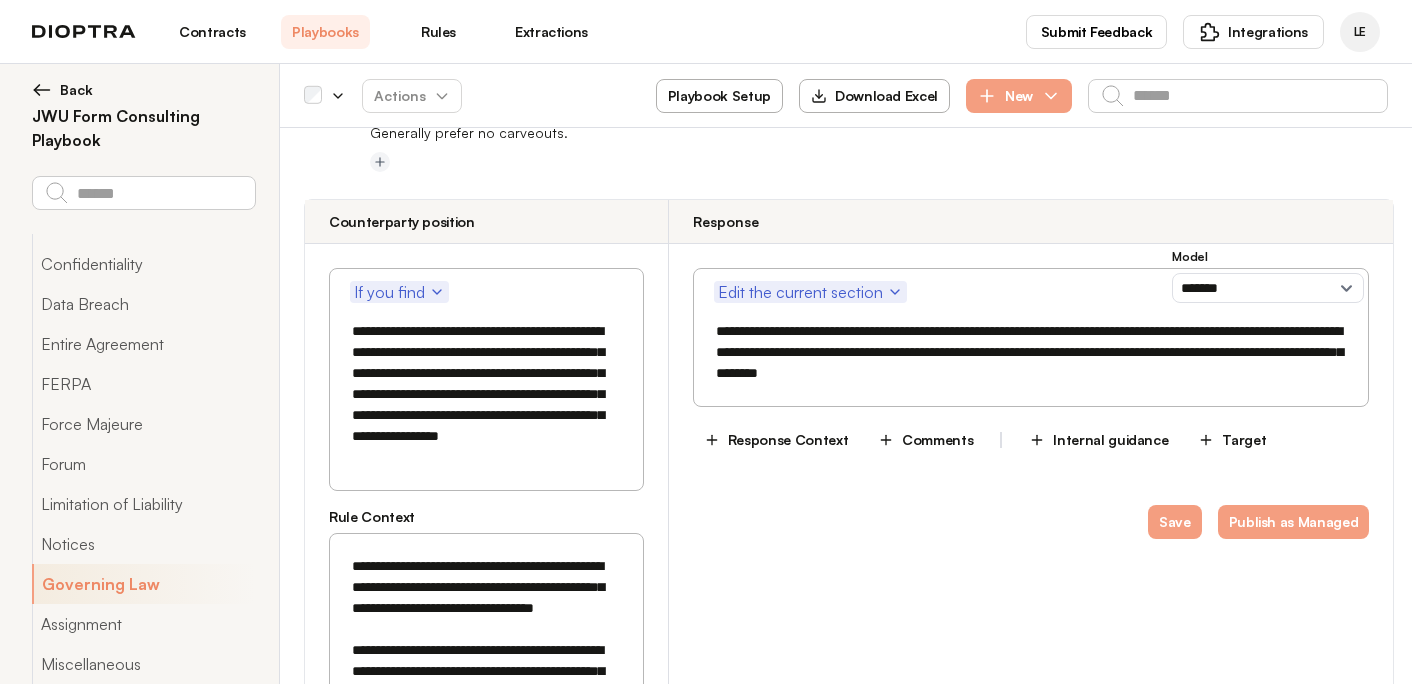 scroll, scrollTop: 51875, scrollLeft: 0, axis: vertical 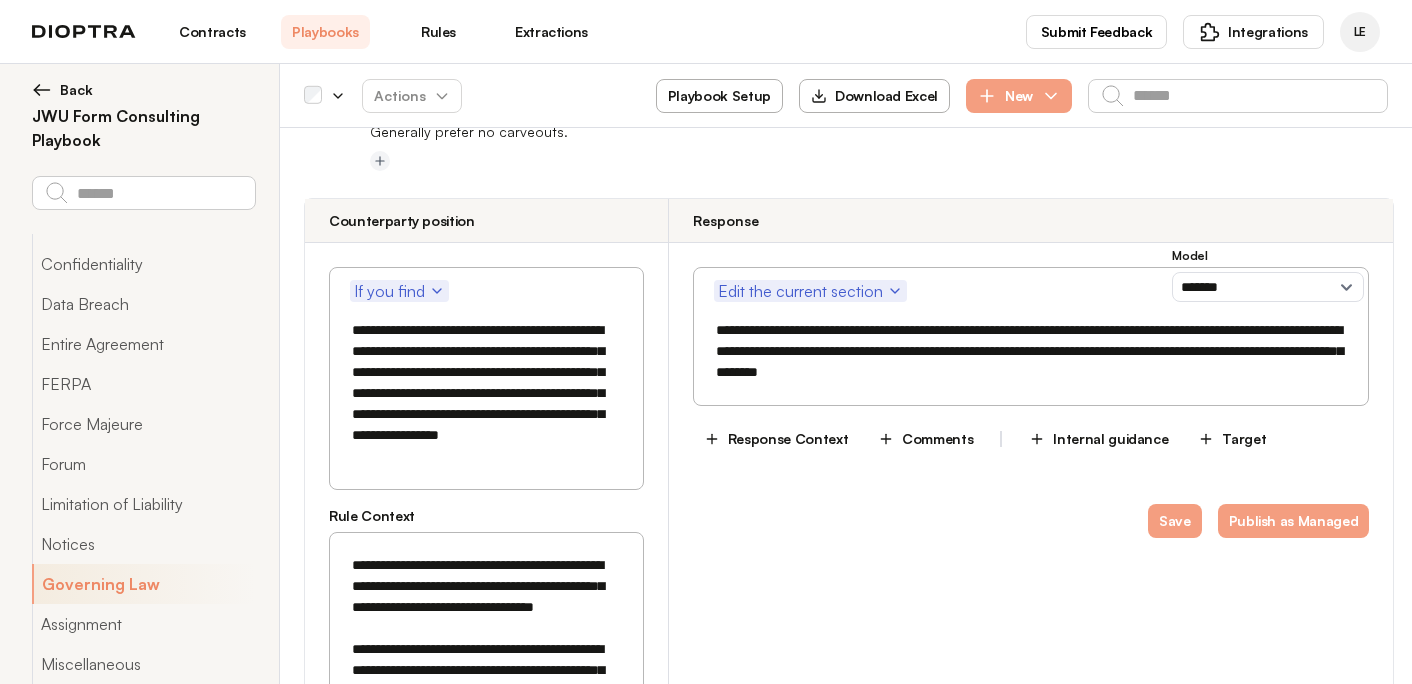 drag, startPoint x: 483, startPoint y: 643, endPoint x: 305, endPoint y: 366, distance: 329.2613 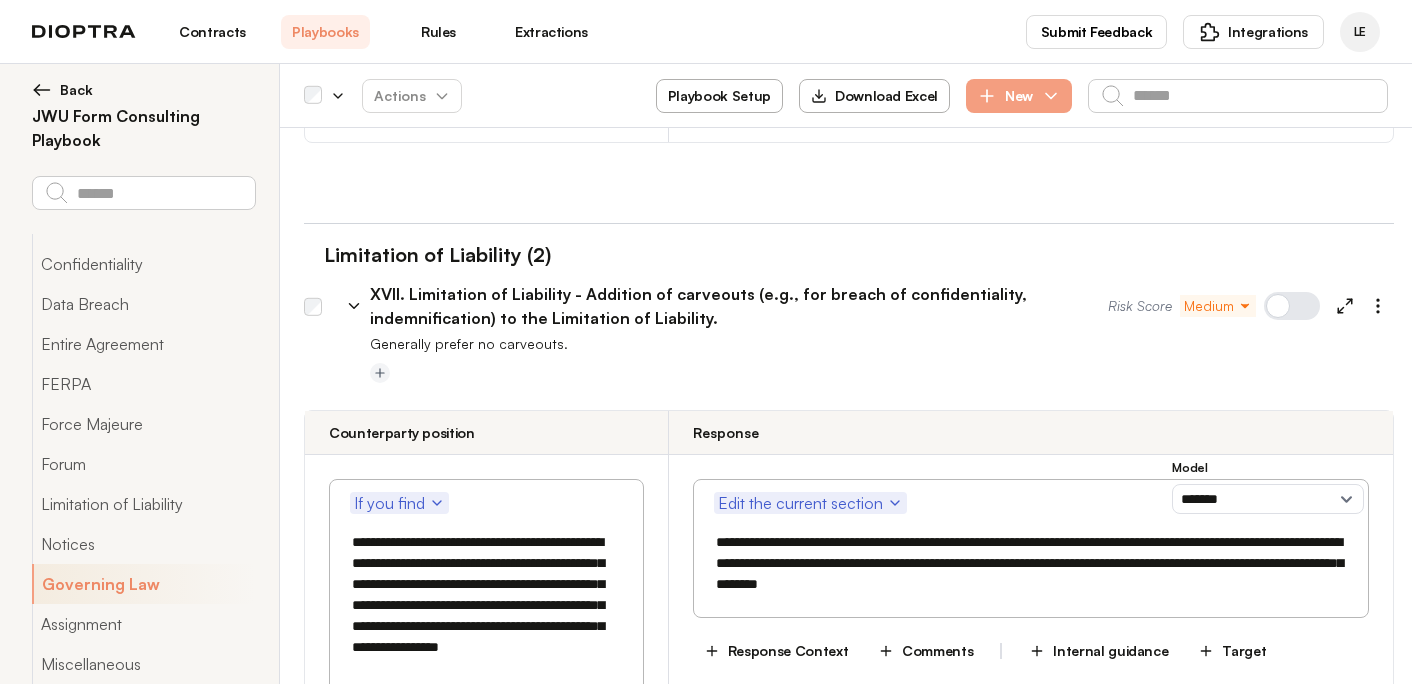 scroll, scrollTop: 51568, scrollLeft: 0, axis: vertical 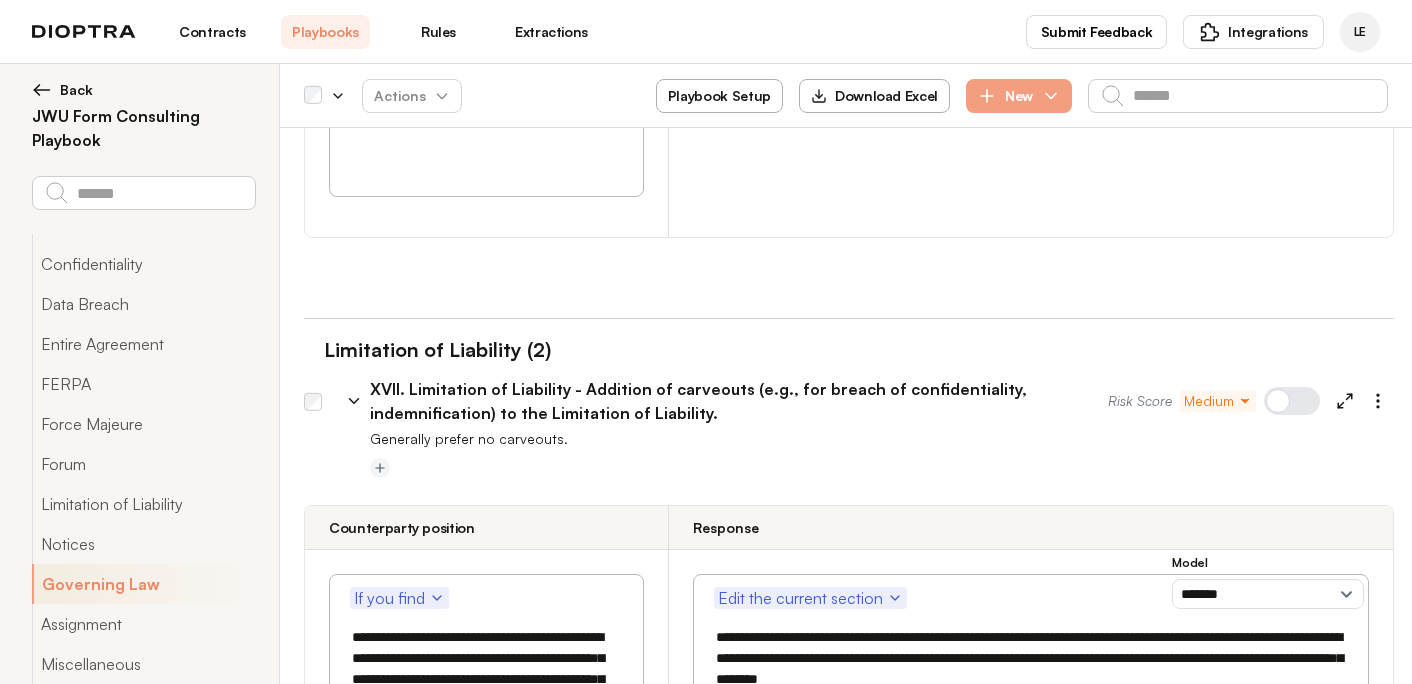click on "**********" at bounding box center (485, 3799) 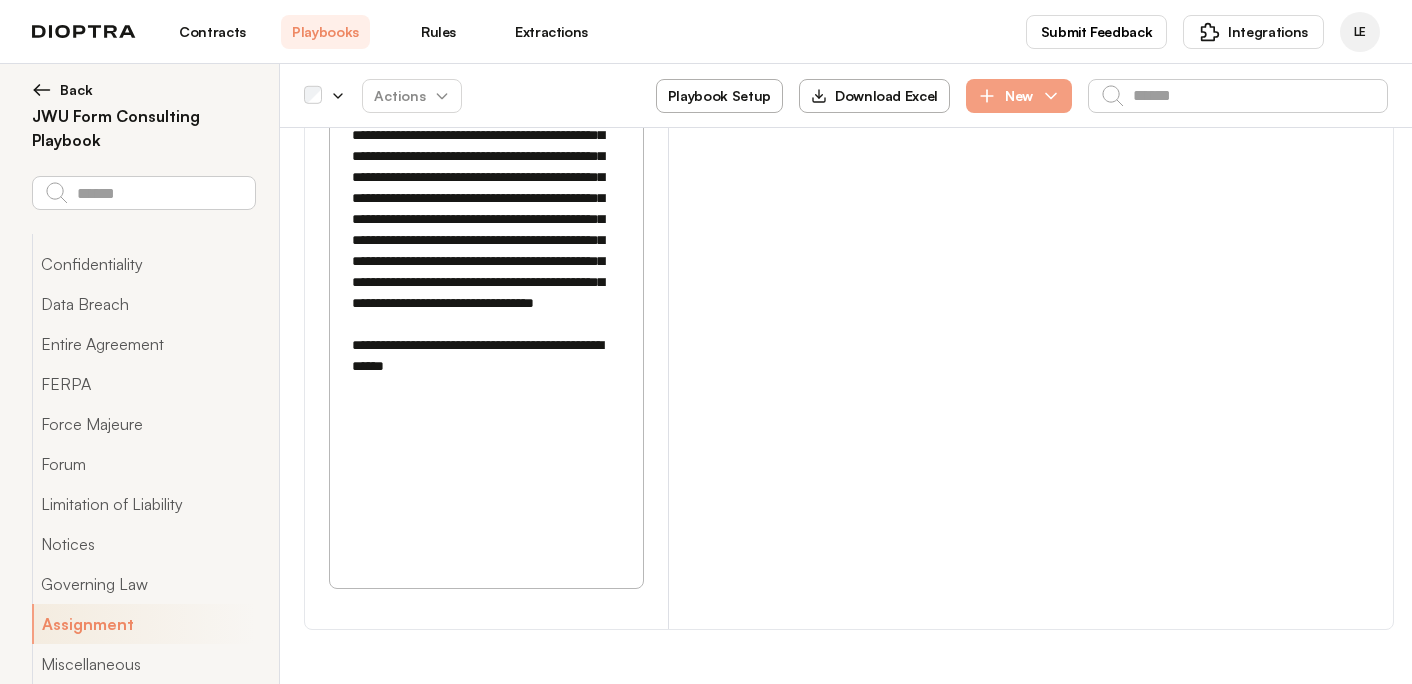 scroll, scrollTop: 52545, scrollLeft: 0, axis: vertical 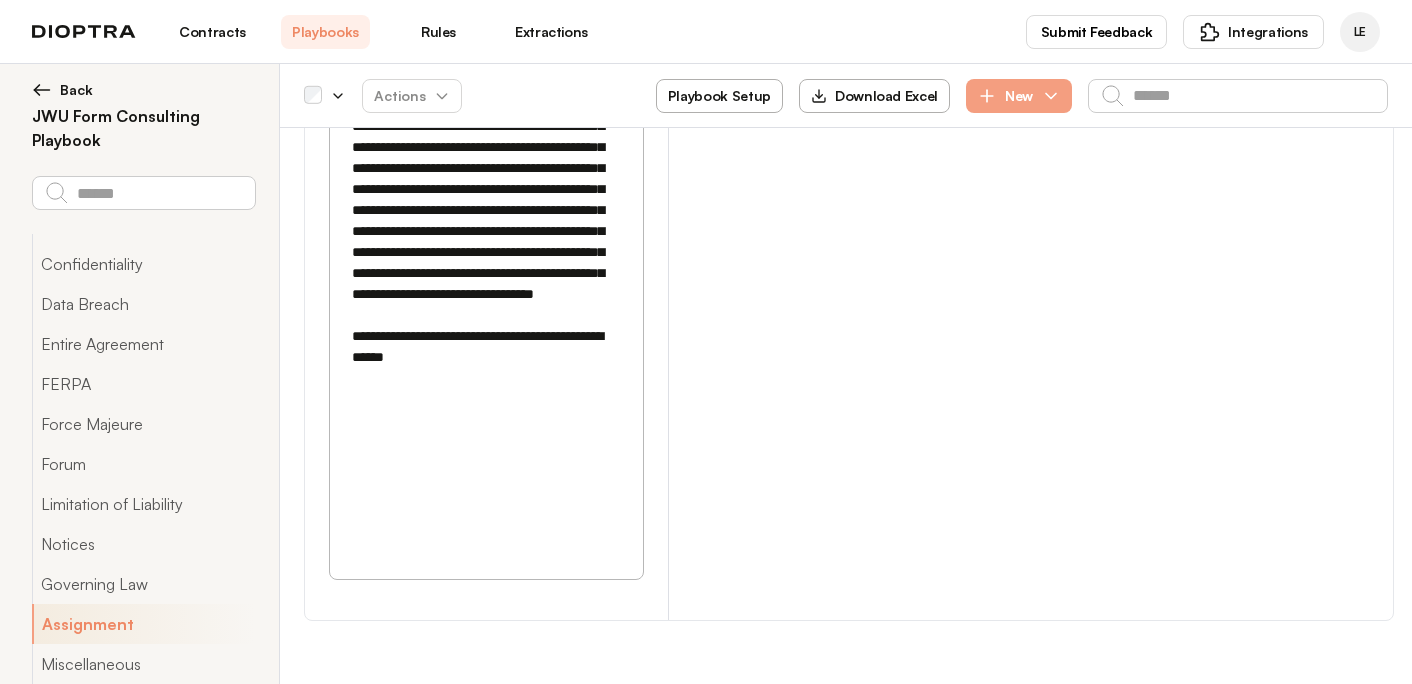 click 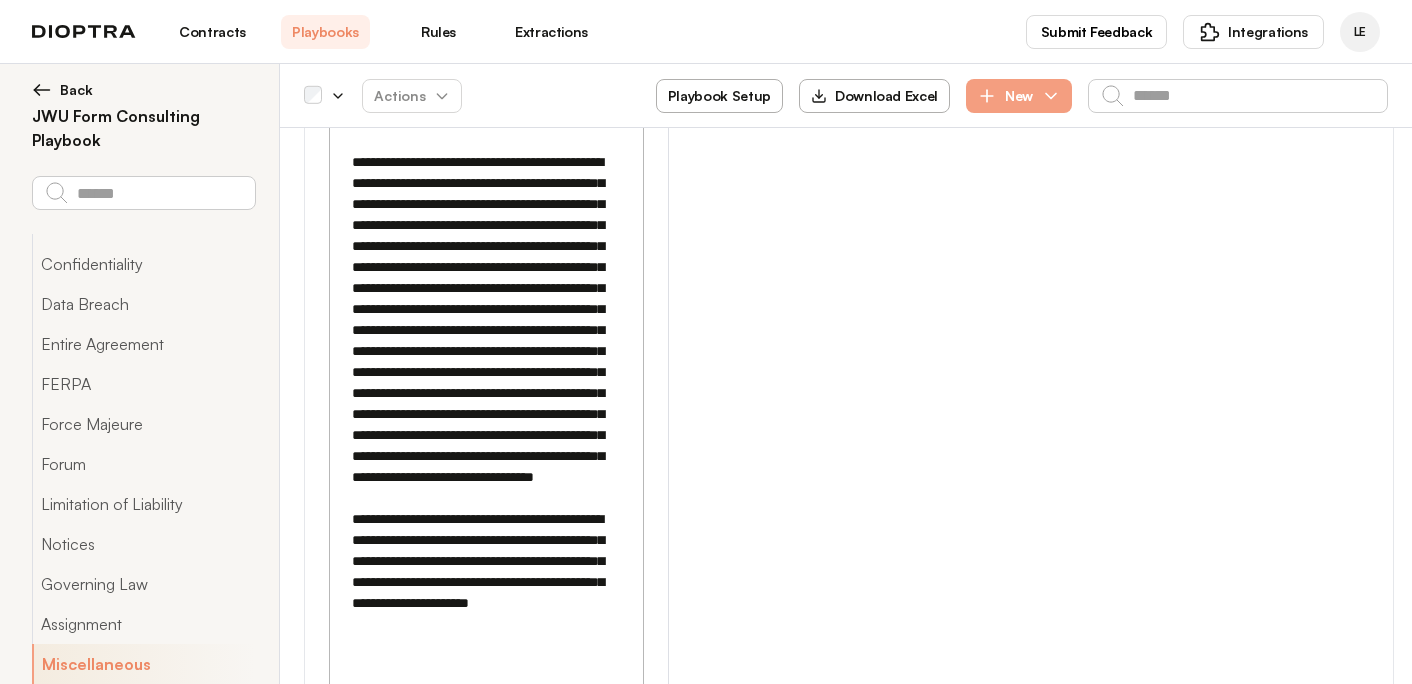 scroll, scrollTop: 53690, scrollLeft: 0, axis: vertical 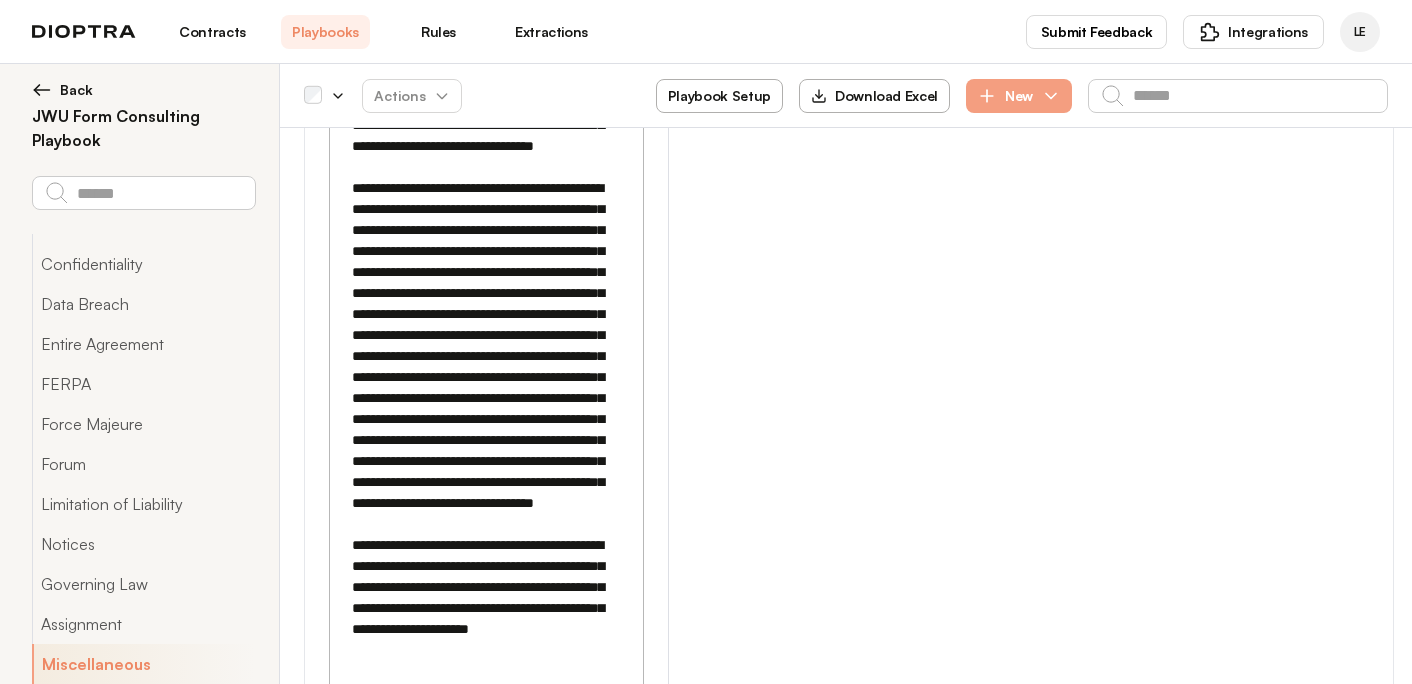 click 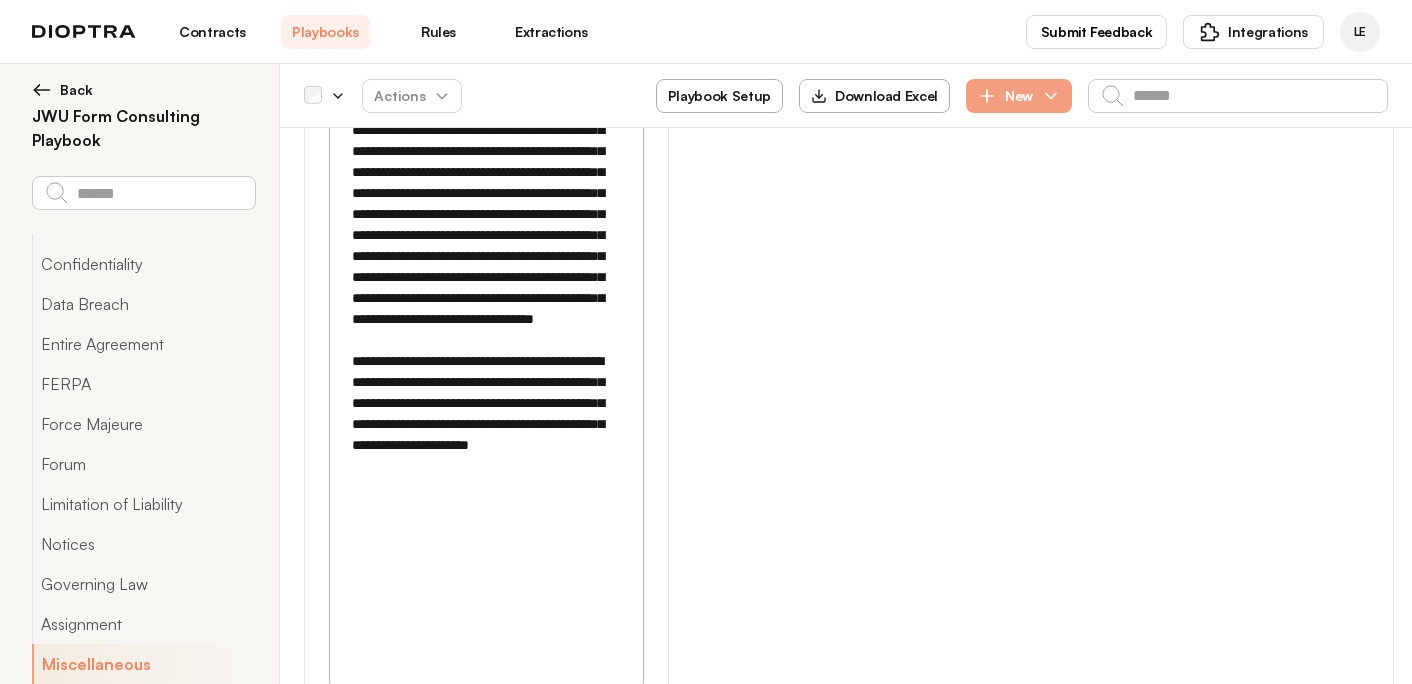 scroll, scrollTop: 53918, scrollLeft: 0, axis: vertical 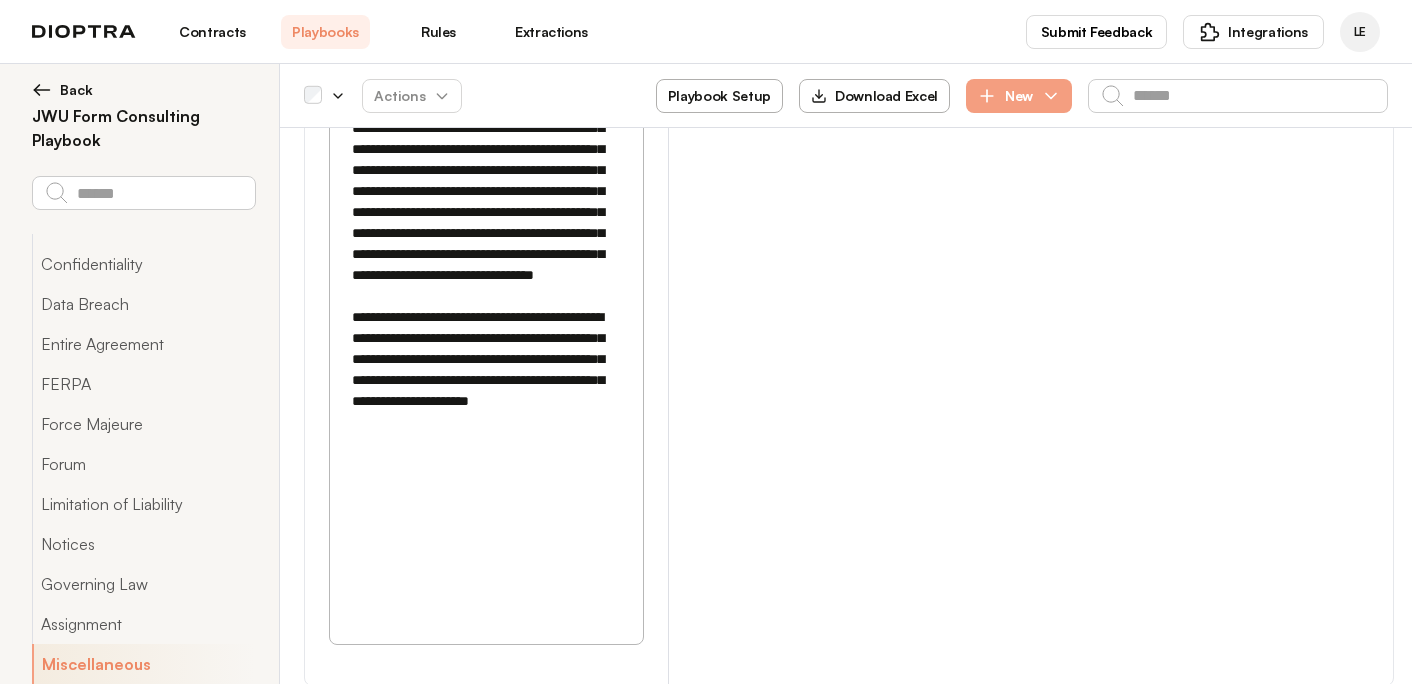 click on "**********" at bounding box center [485, 4005] 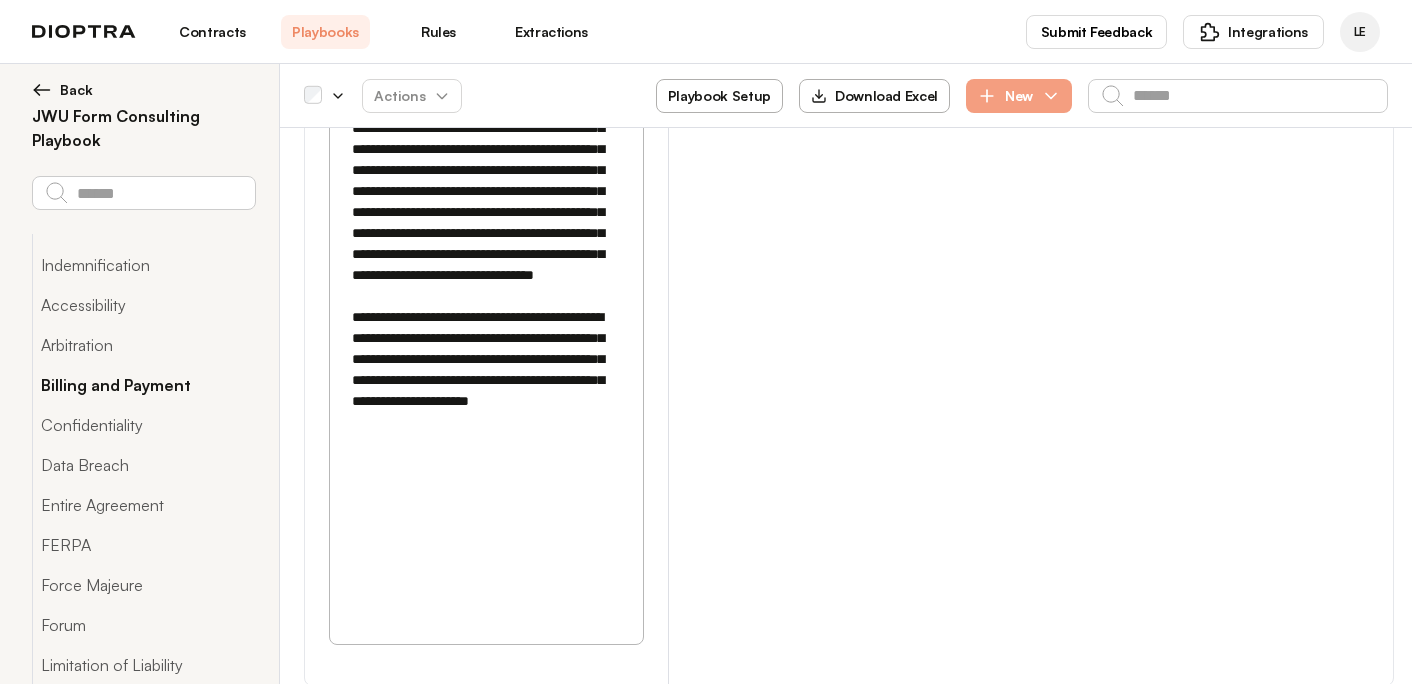 scroll, scrollTop: 0, scrollLeft: 0, axis: both 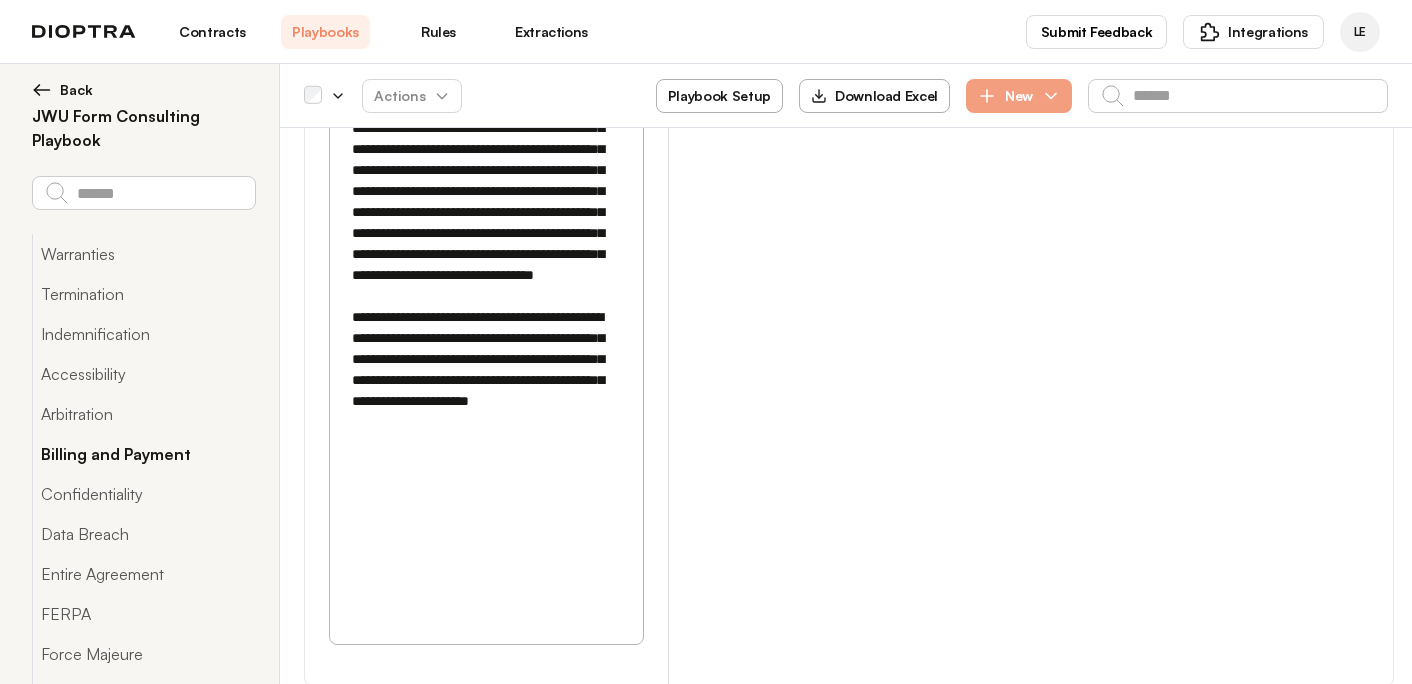 click on "Billing and Payment" at bounding box center (143, 454) 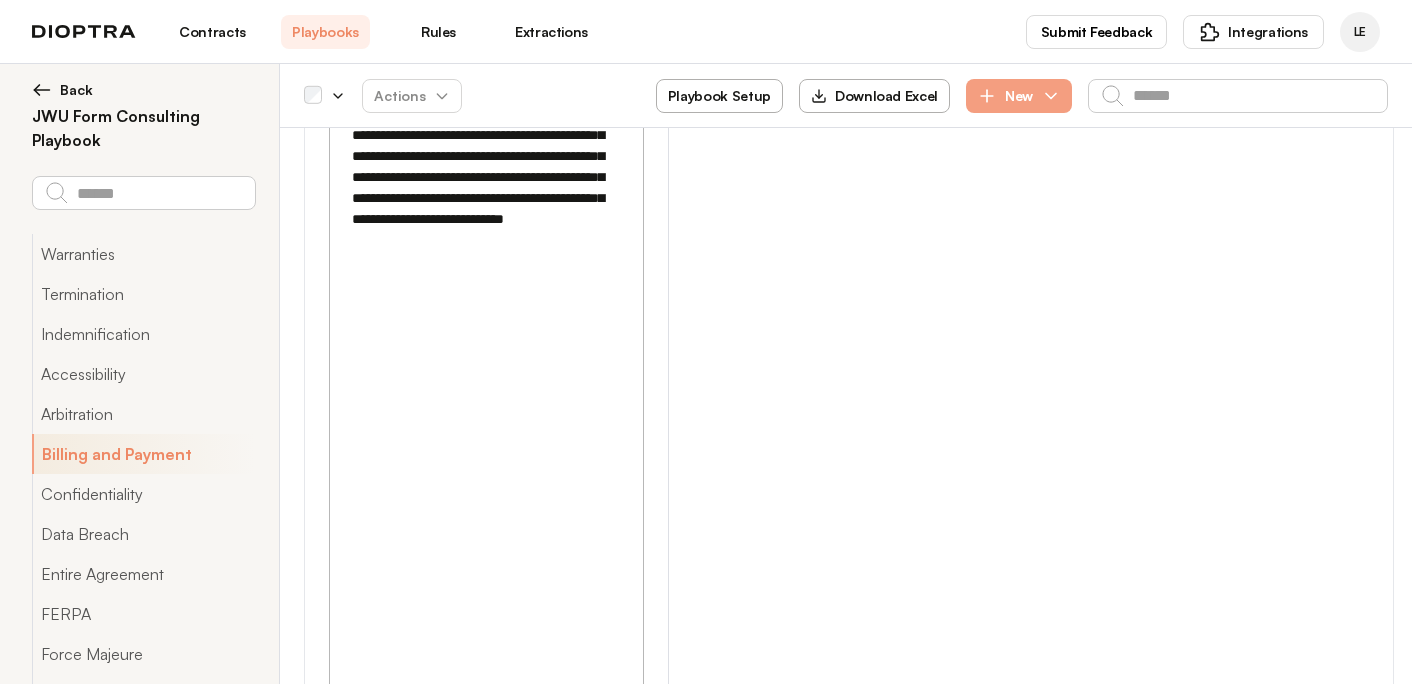 scroll, scrollTop: 19345, scrollLeft: 0, axis: vertical 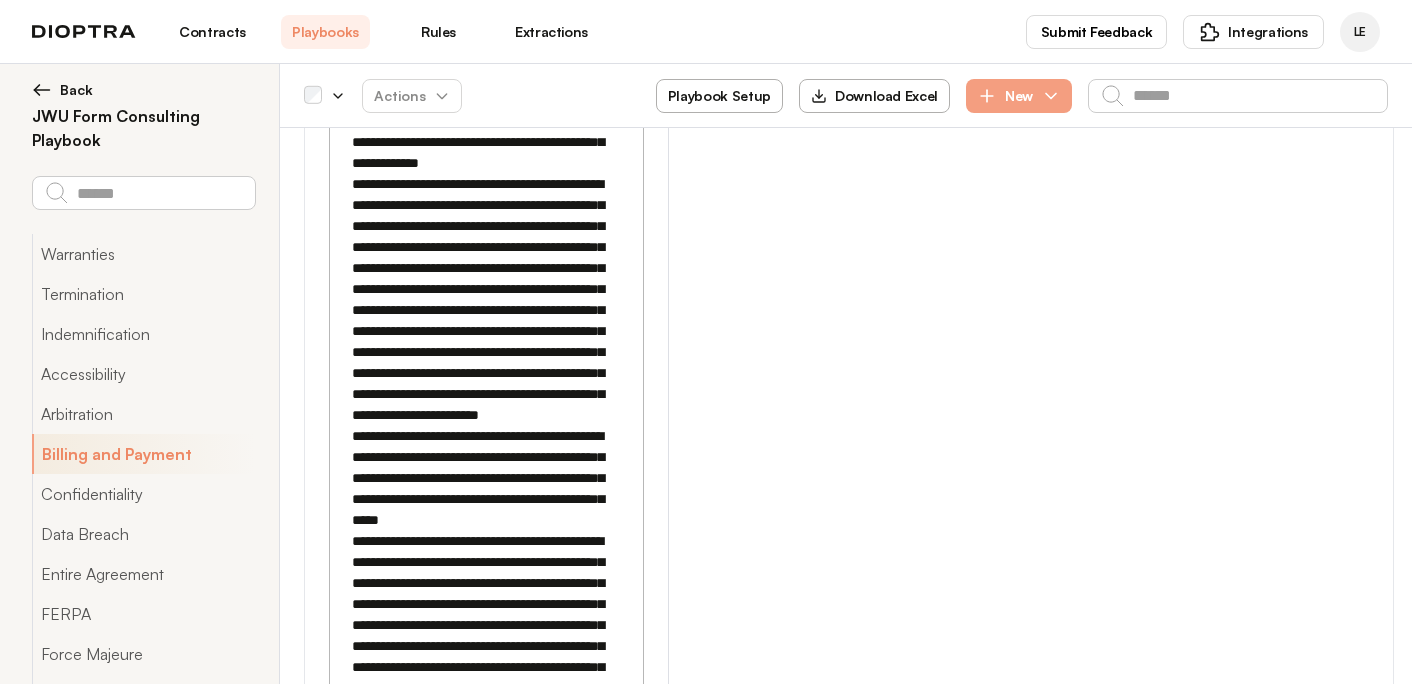 drag, startPoint x: 350, startPoint y: 281, endPoint x: 572, endPoint y: 397, distance: 250.47954 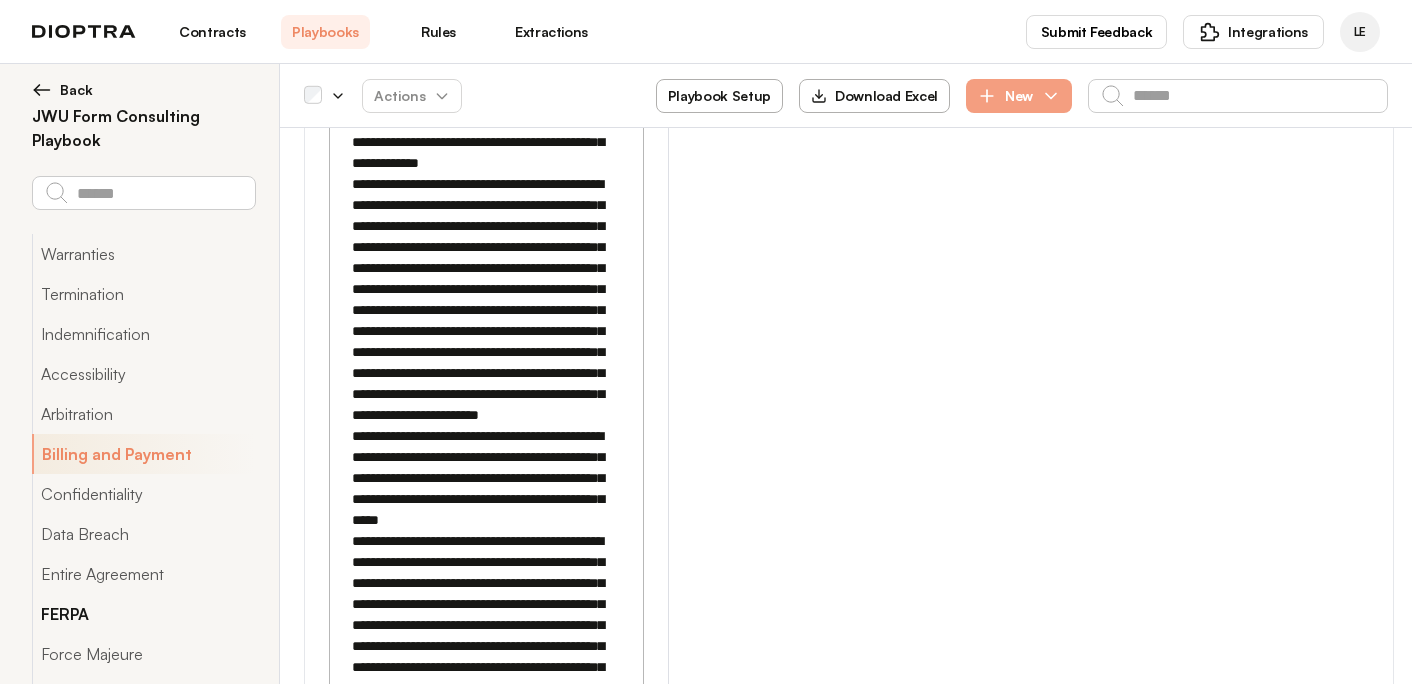 scroll, scrollTop: 230, scrollLeft: 0, axis: vertical 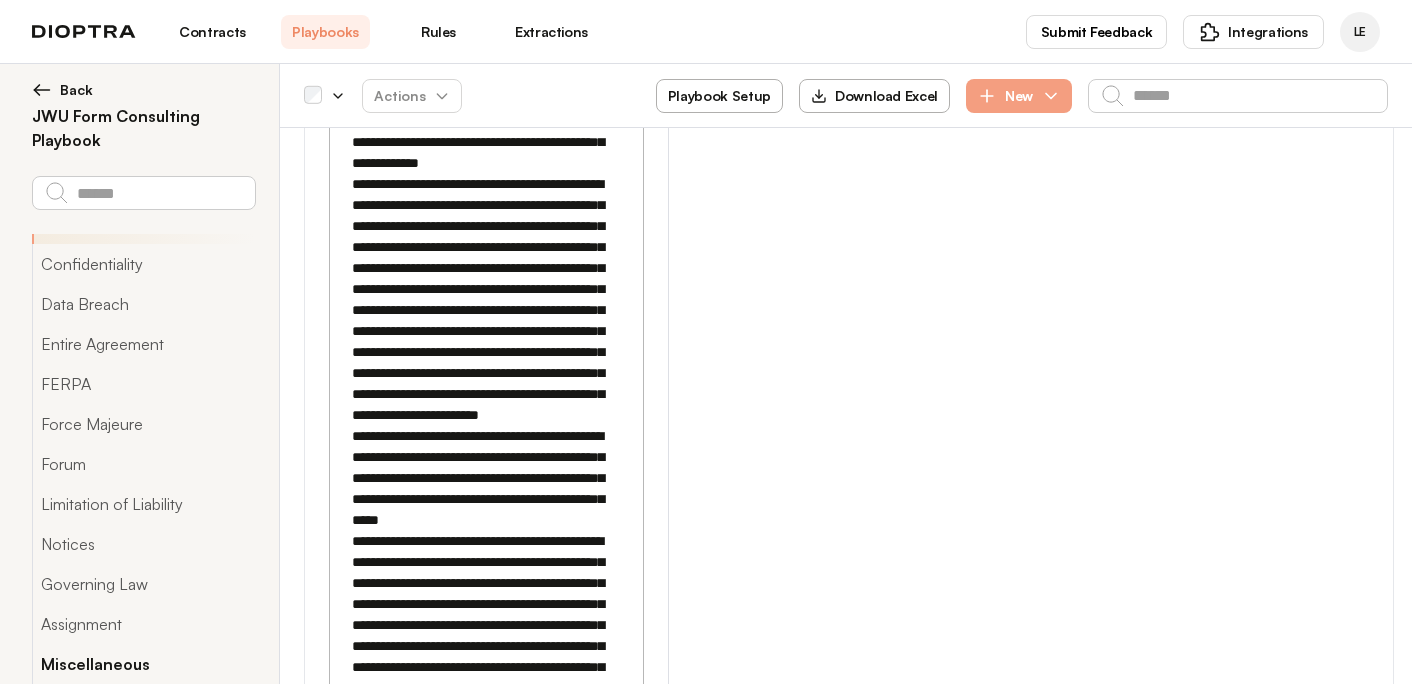 click on "Miscellaneous" at bounding box center (143, 664) 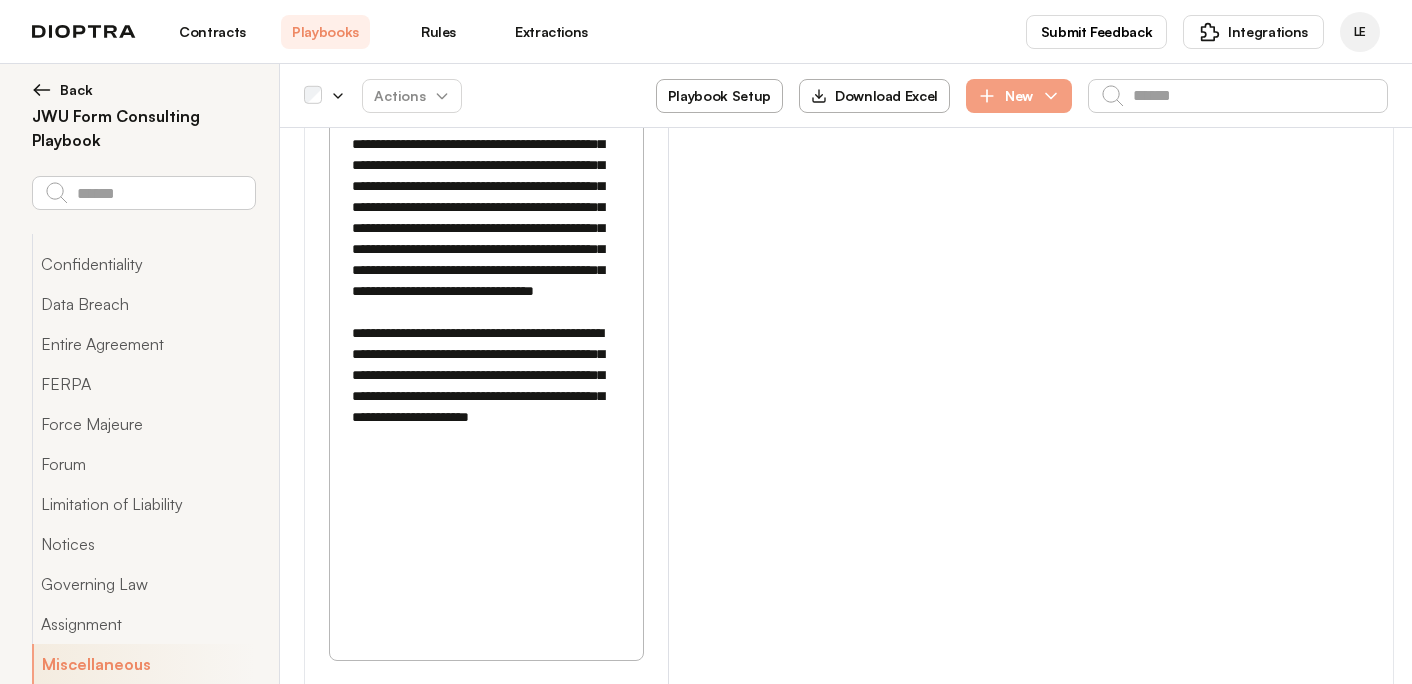 scroll, scrollTop: 53930, scrollLeft: 0, axis: vertical 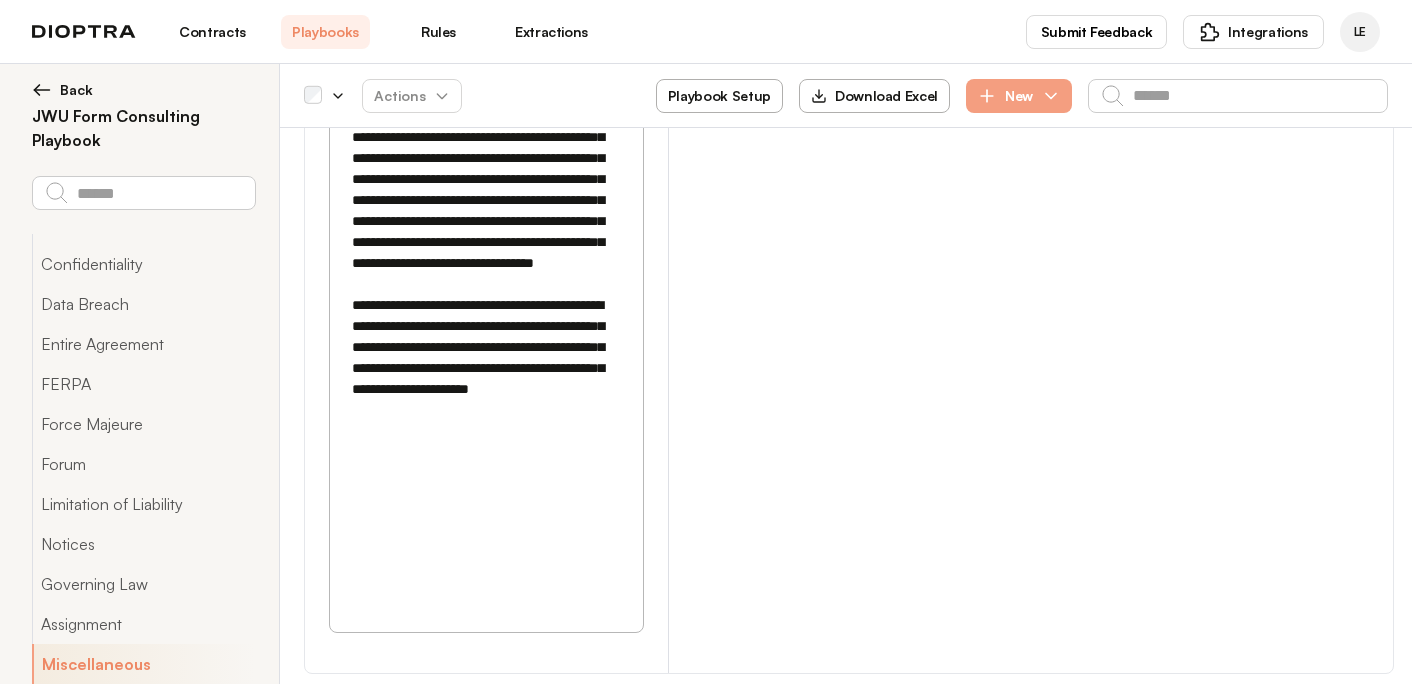 click on "**********" at bounding box center [485, 4014] 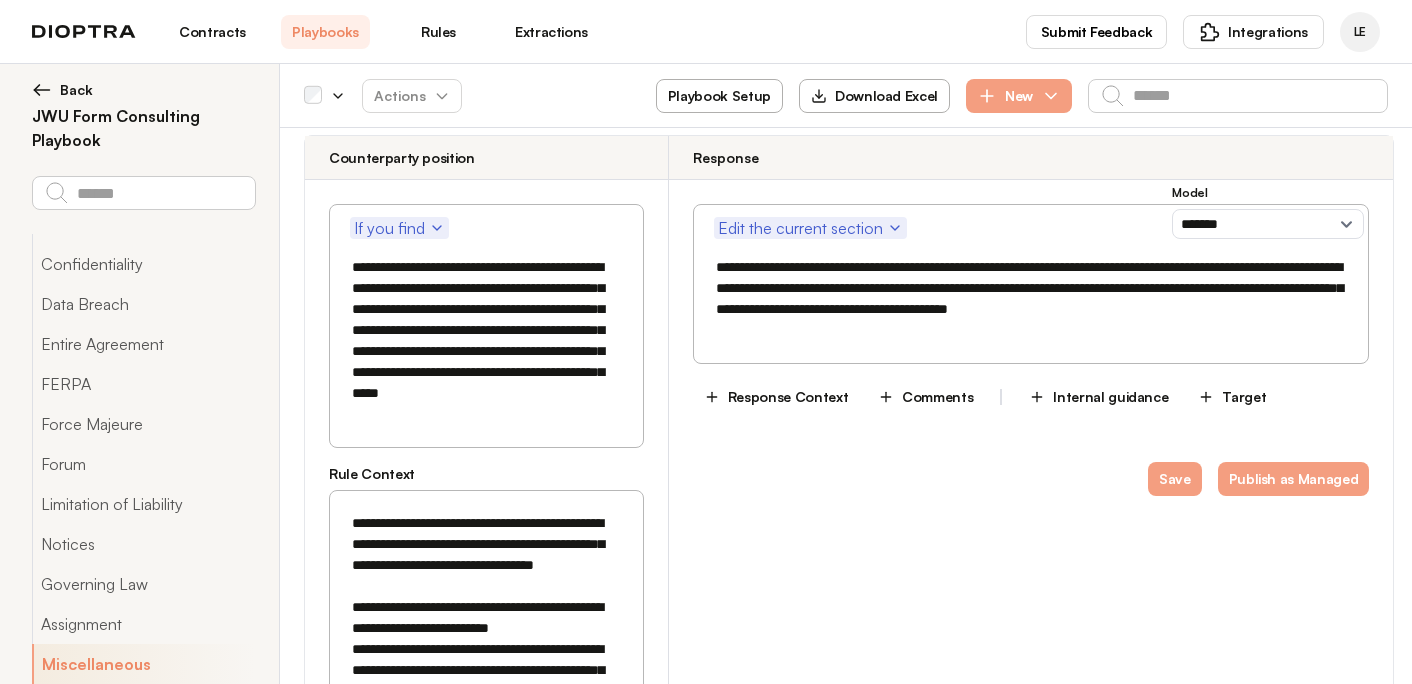 scroll, scrollTop: 56178, scrollLeft: 0, axis: vertical 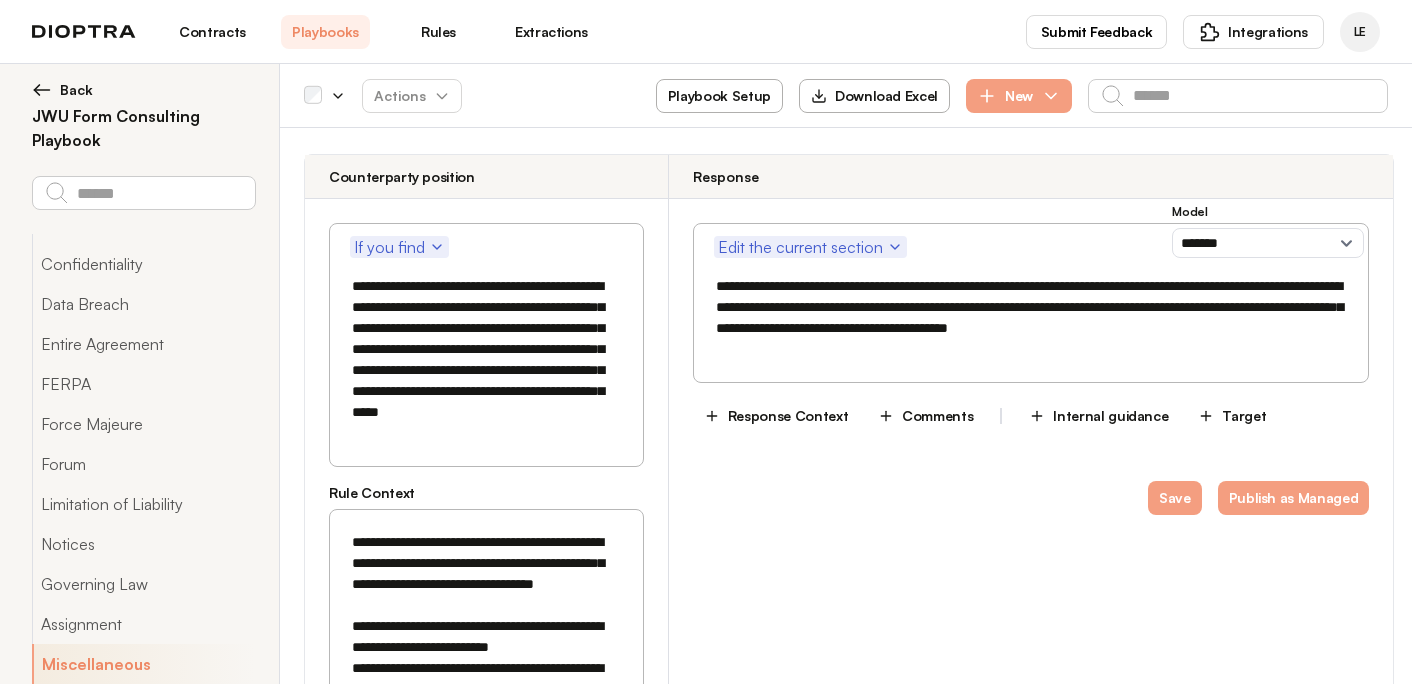 click 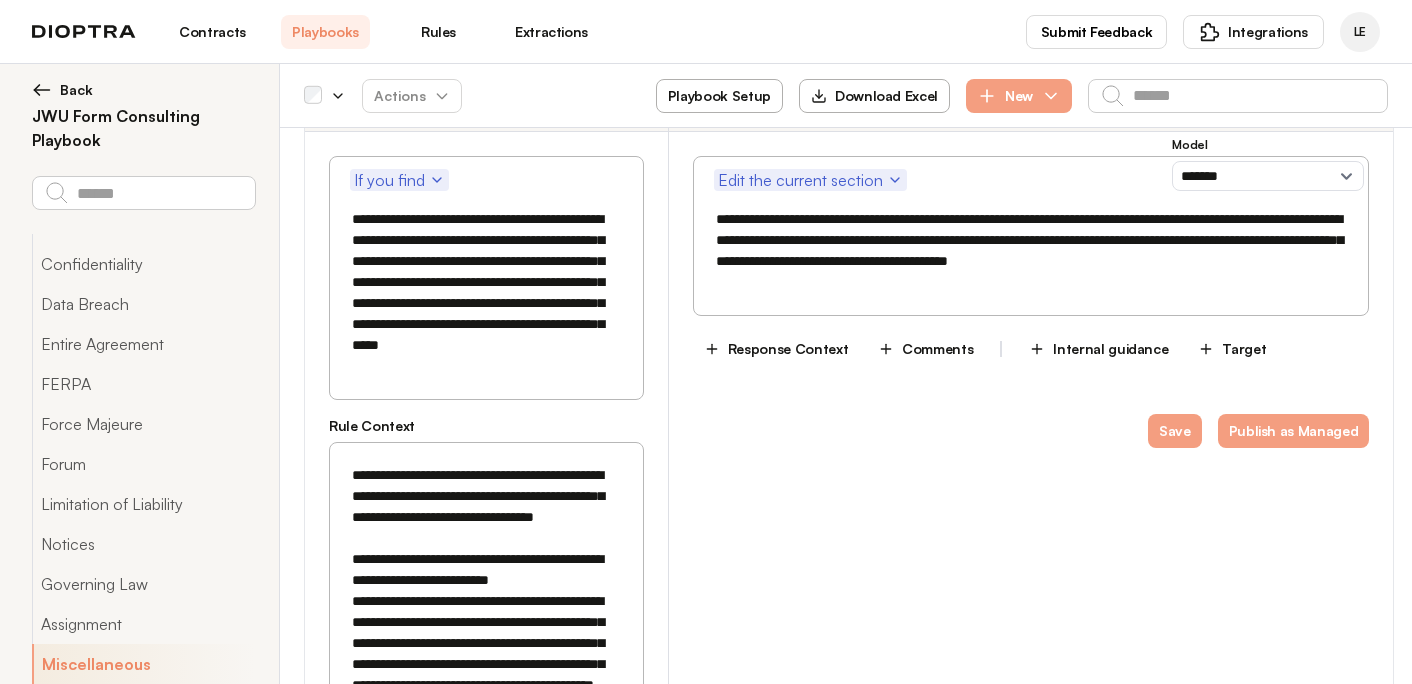 scroll, scrollTop: 56247, scrollLeft: 0, axis: vertical 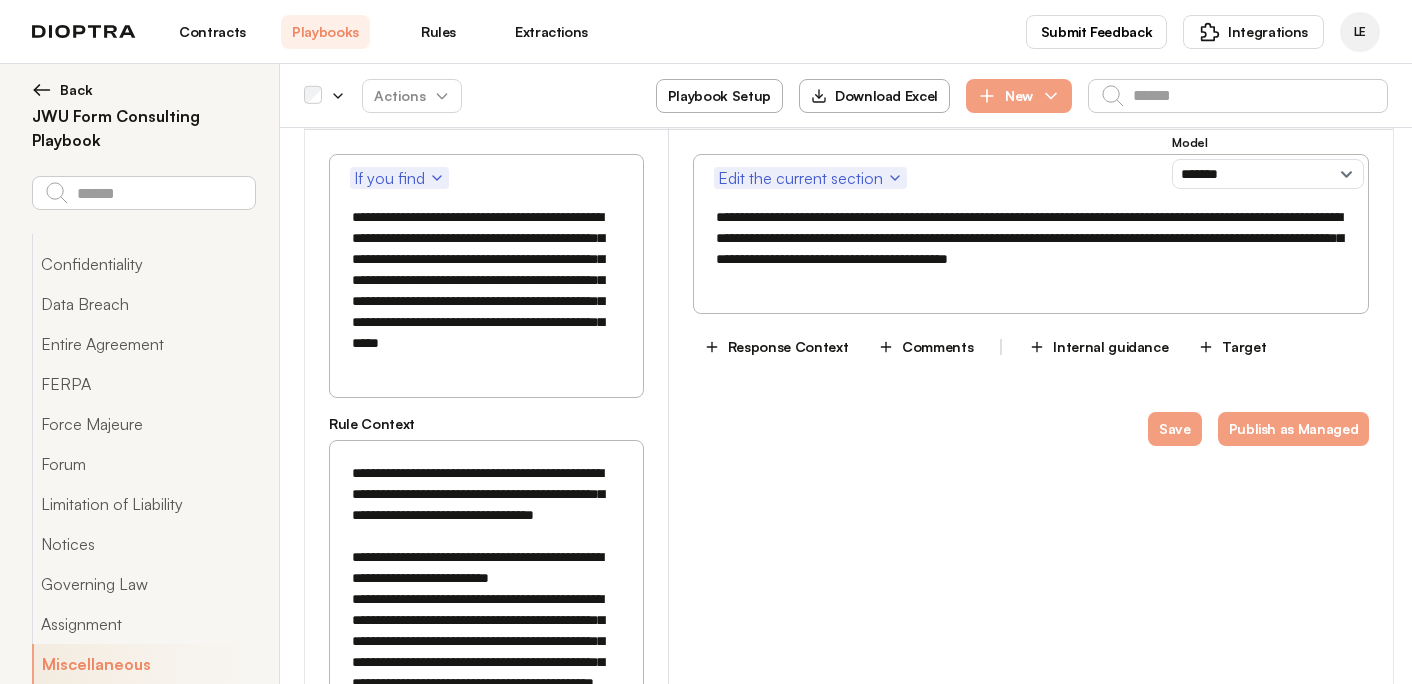 drag, startPoint x: 433, startPoint y: 420, endPoint x: 400, endPoint y: 421, distance: 33.01515 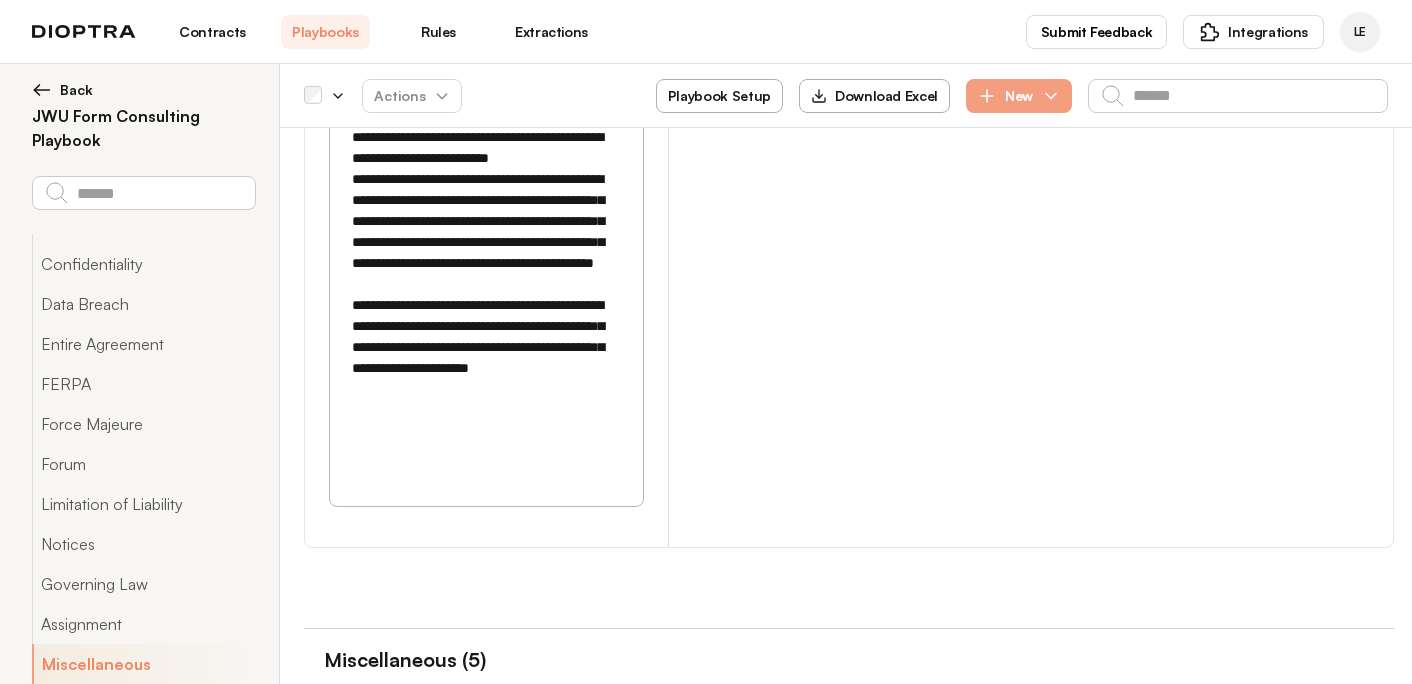type on "**********" 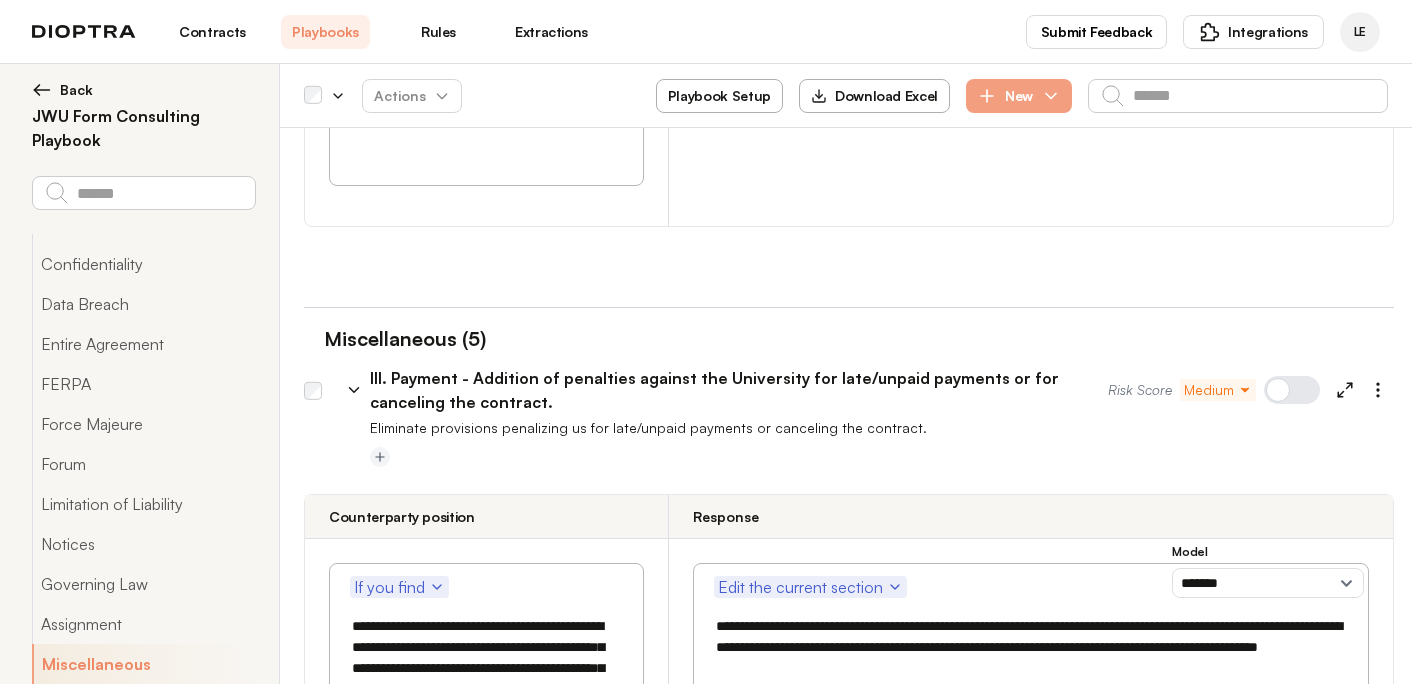 scroll, scrollTop: 57075, scrollLeft: 0, axis: vertical 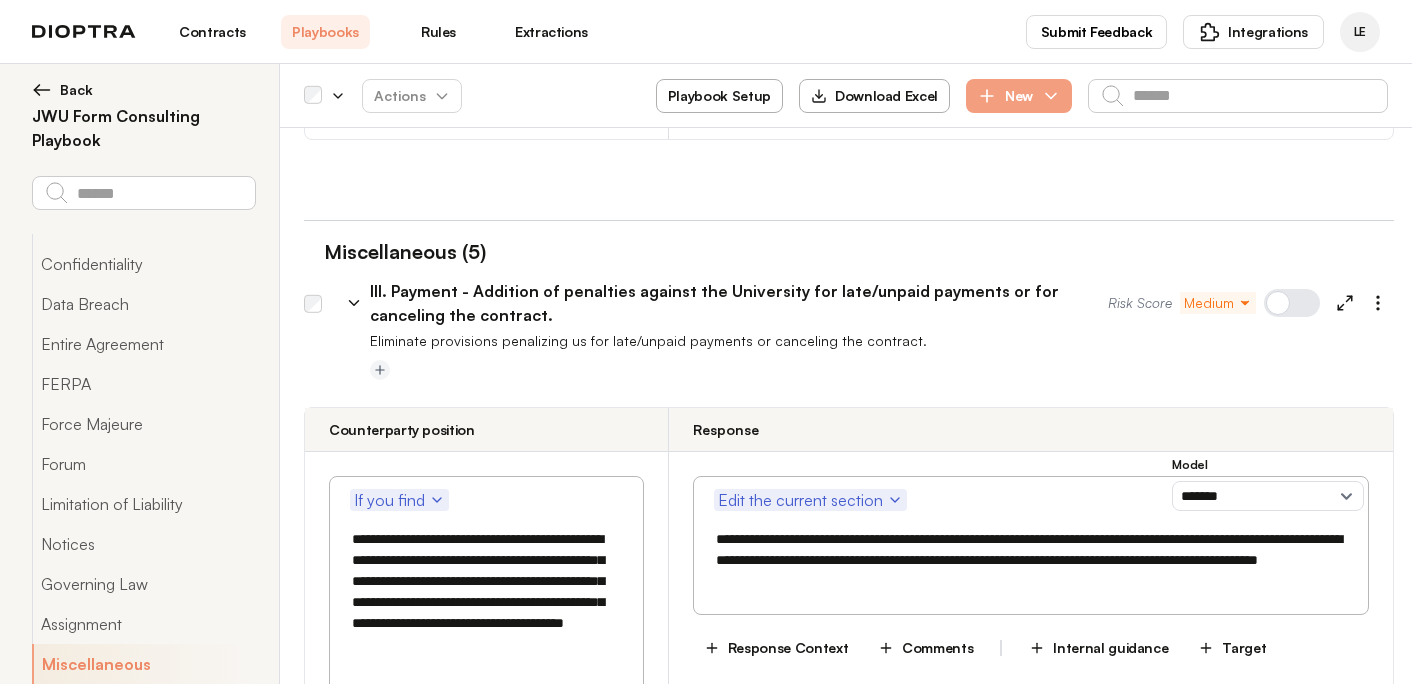 click on "nan - Addition of language that incorporates other documents by reference without attaching them as an exhibit." at bounding box center (751, 3907) 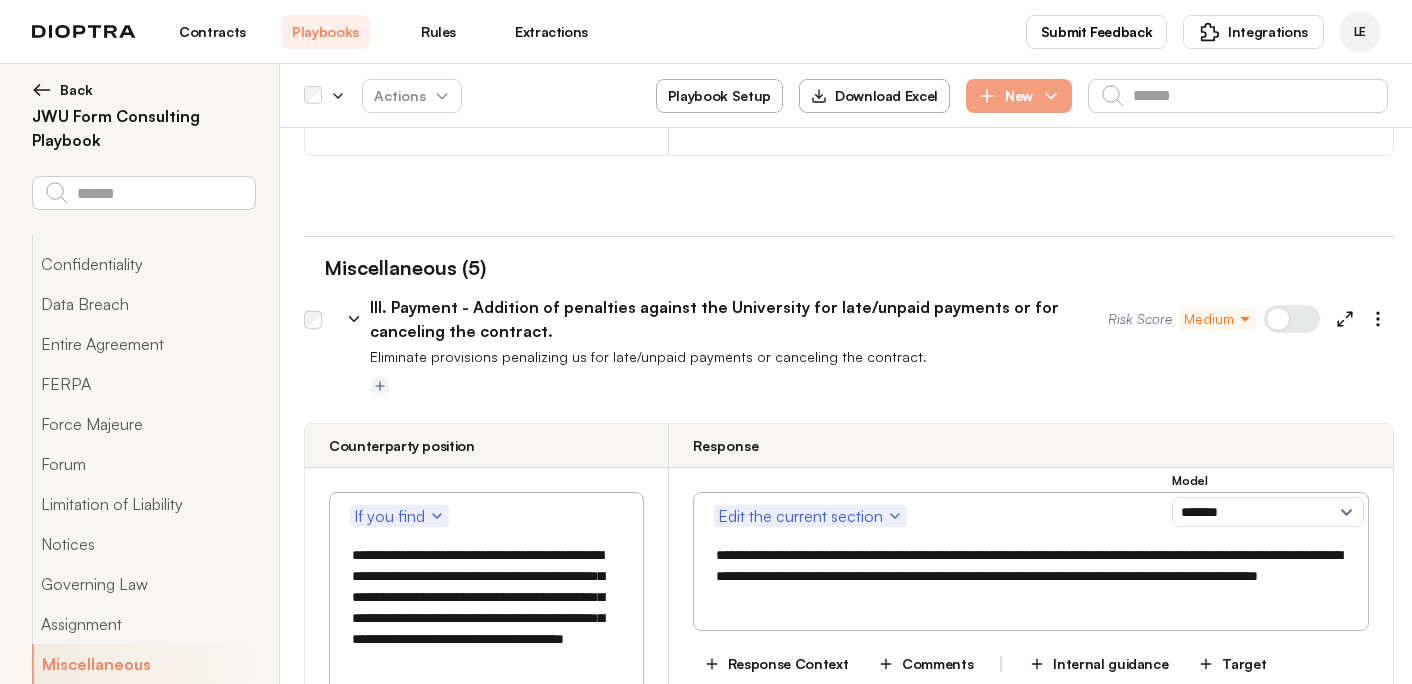 click 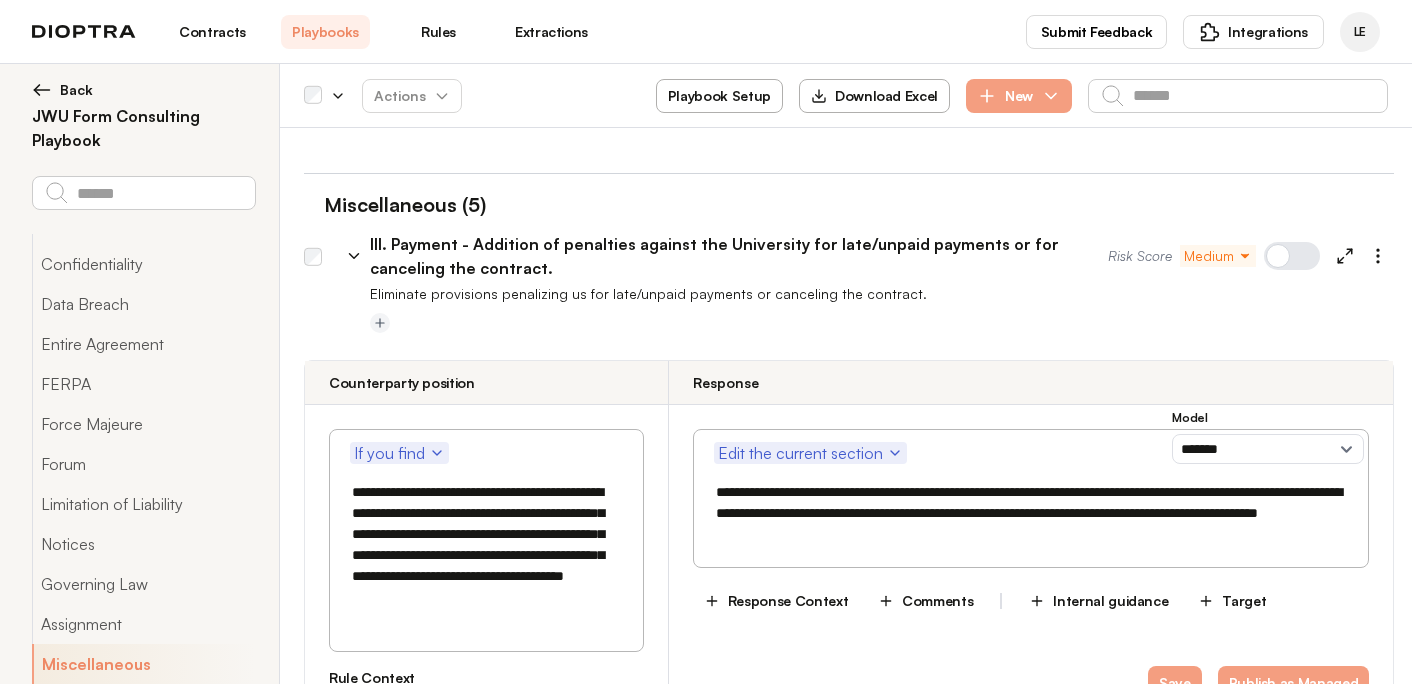 type on "**********" 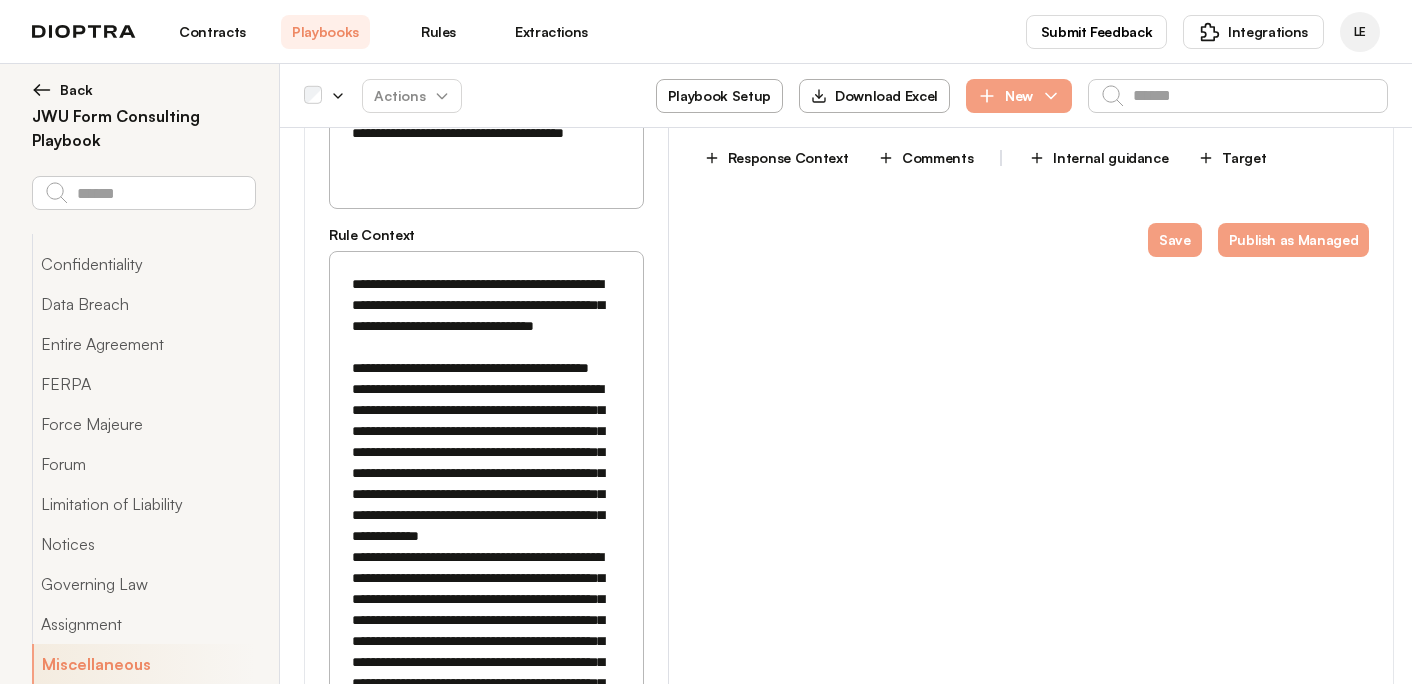 type on "**********" 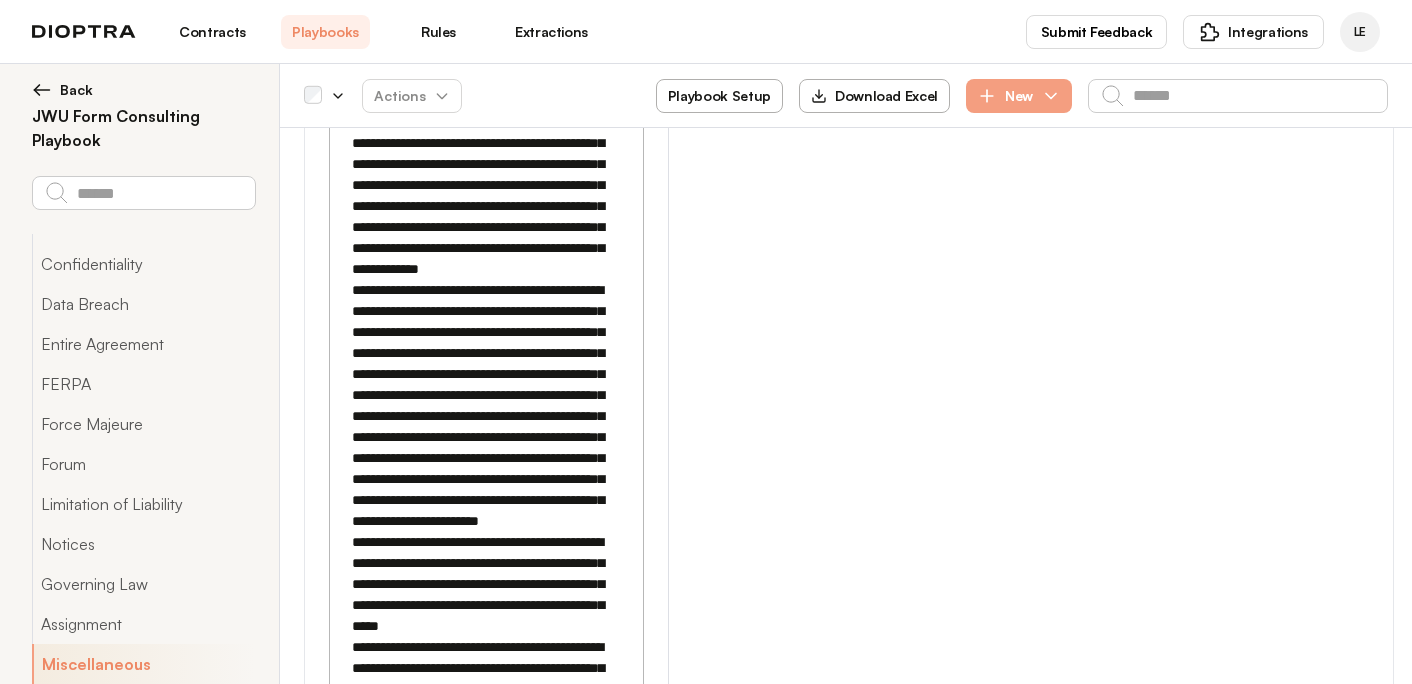 scroll, scrollTop: 57885, scrollLeft: 0, axis: vertical 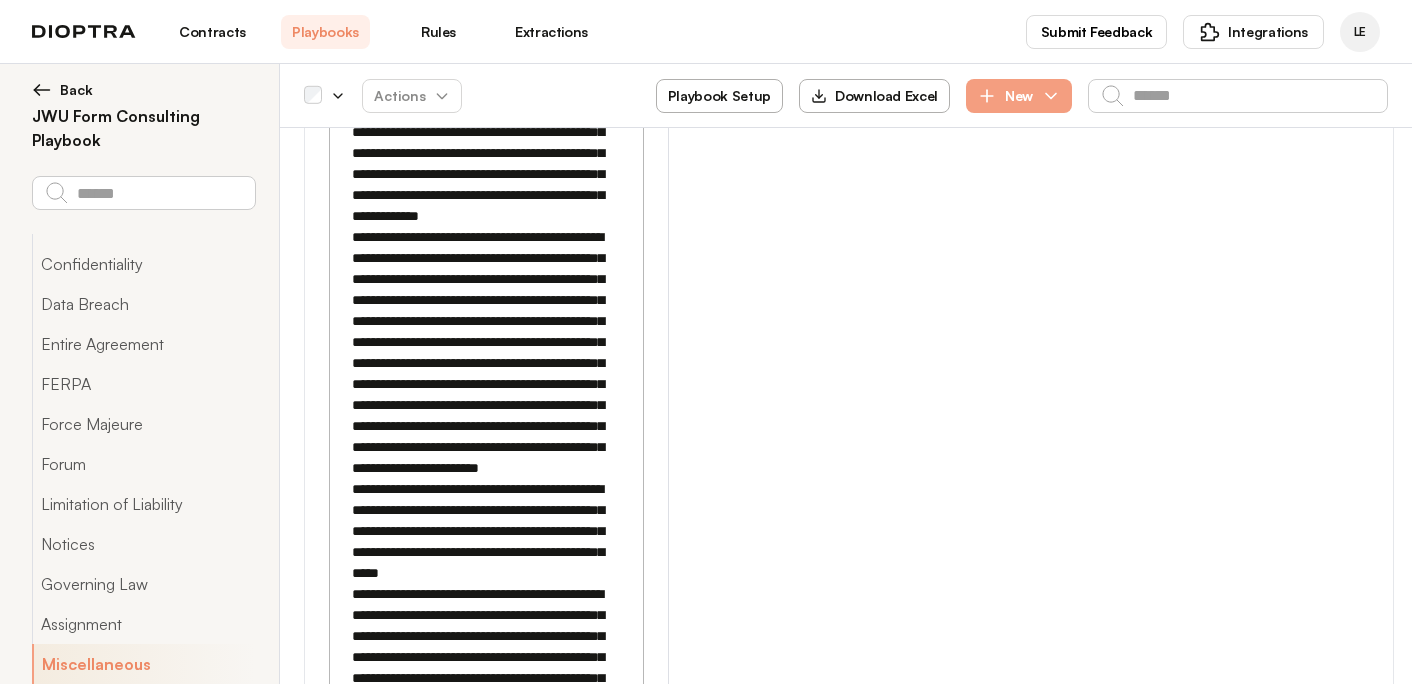 click 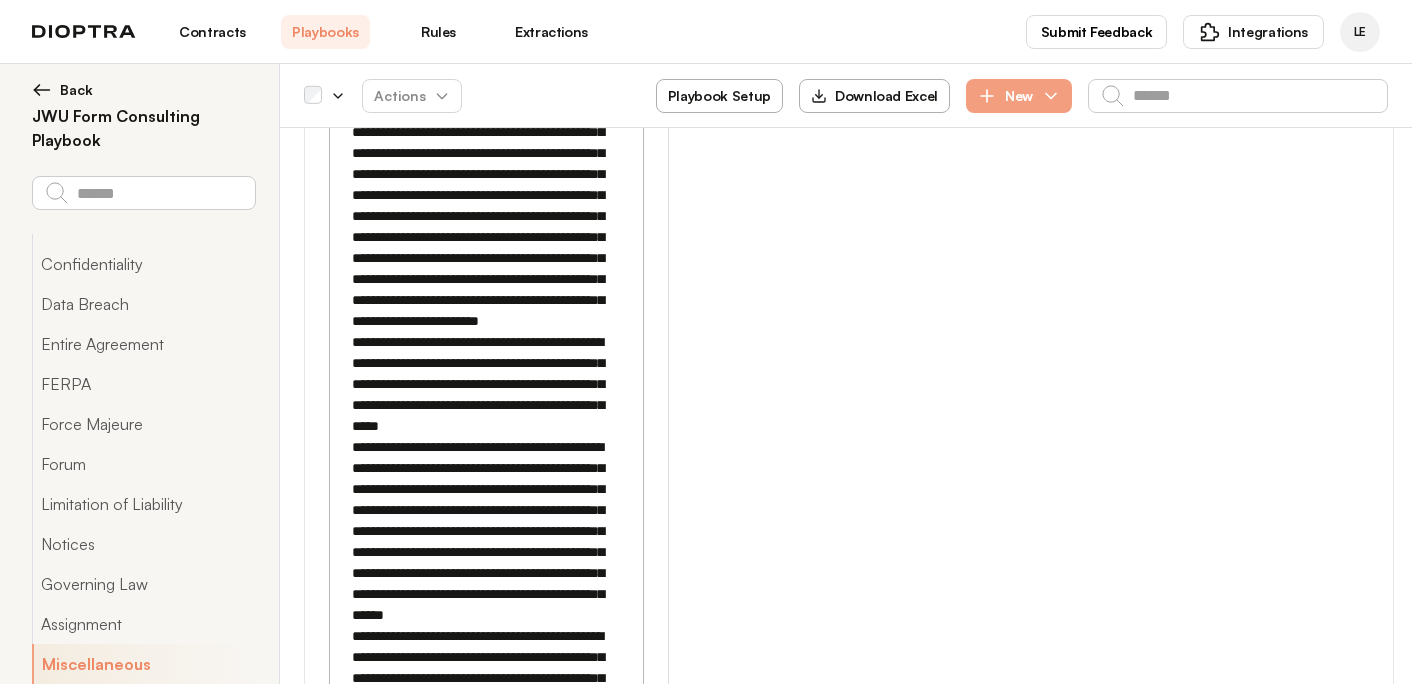click on "nan - Addition of one-sided language that favors the counterparty." at bounding box center [631, 3883] 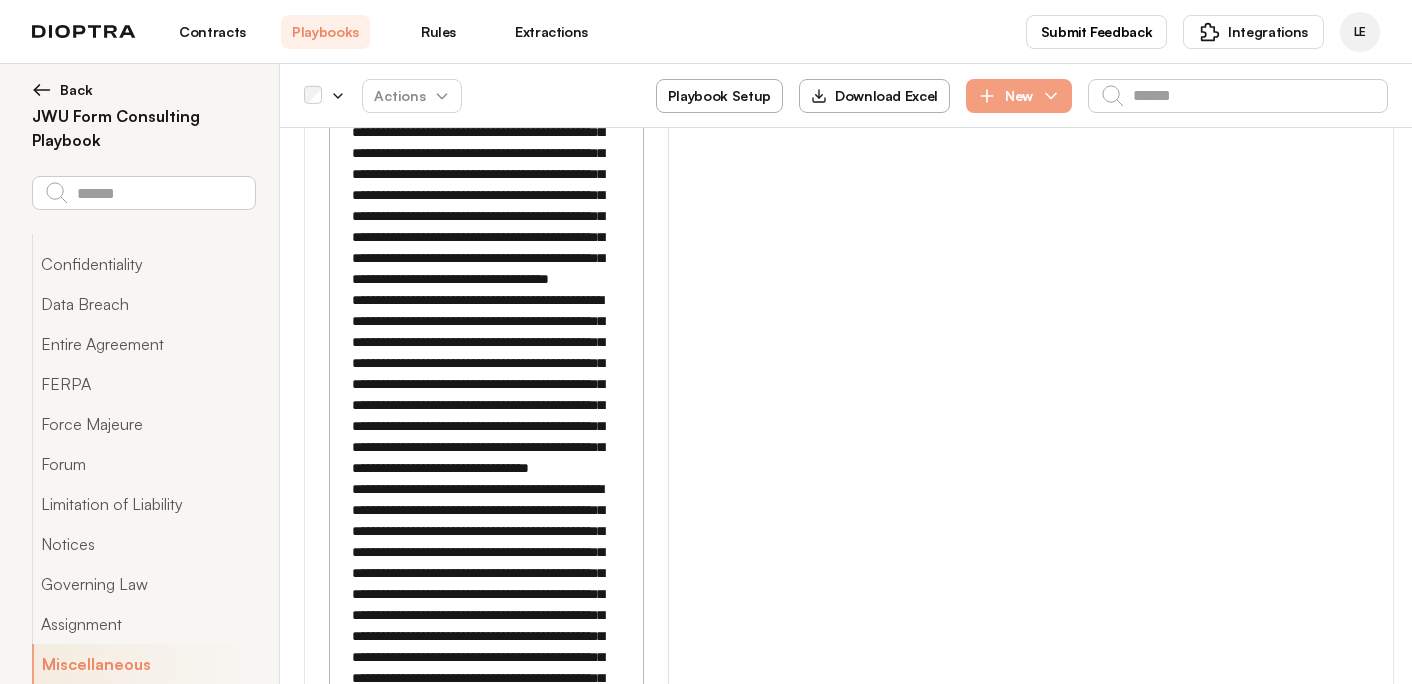 scroll, scrollTop: 58611, scrollLeft: 0, axis: vertical 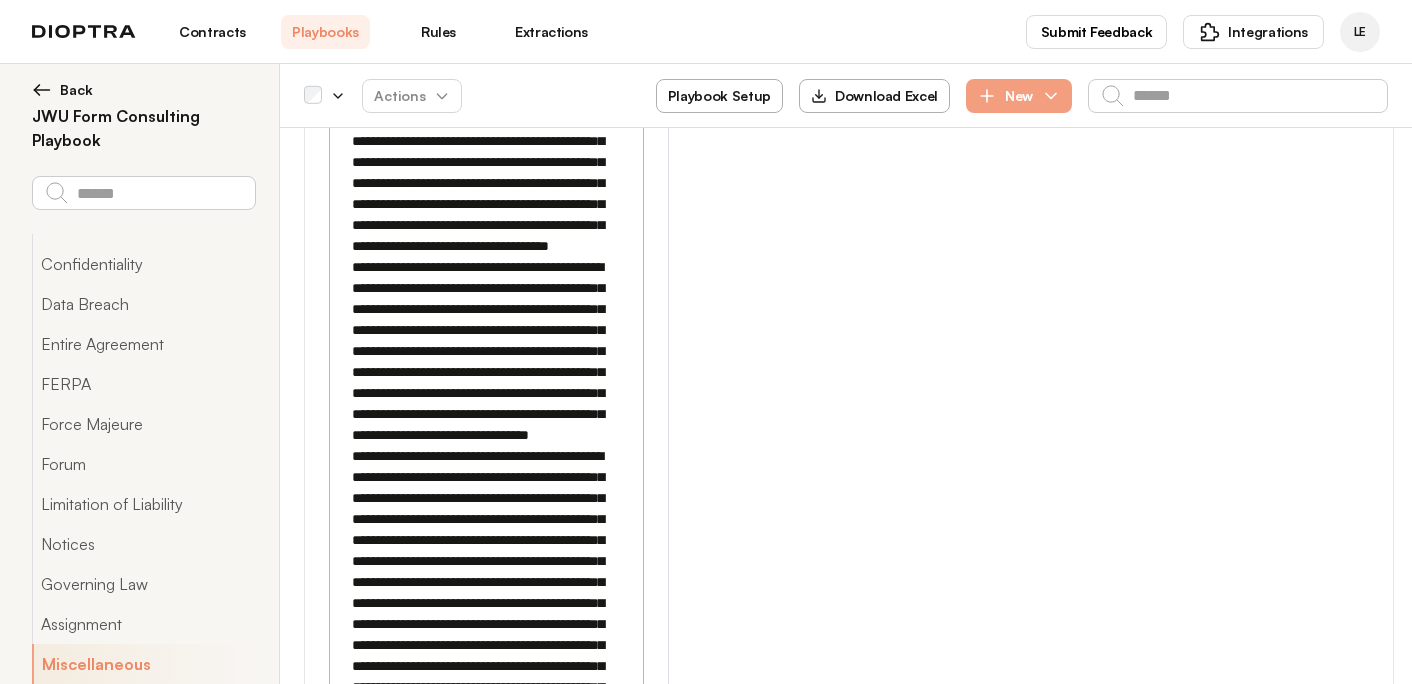 type on "**********" 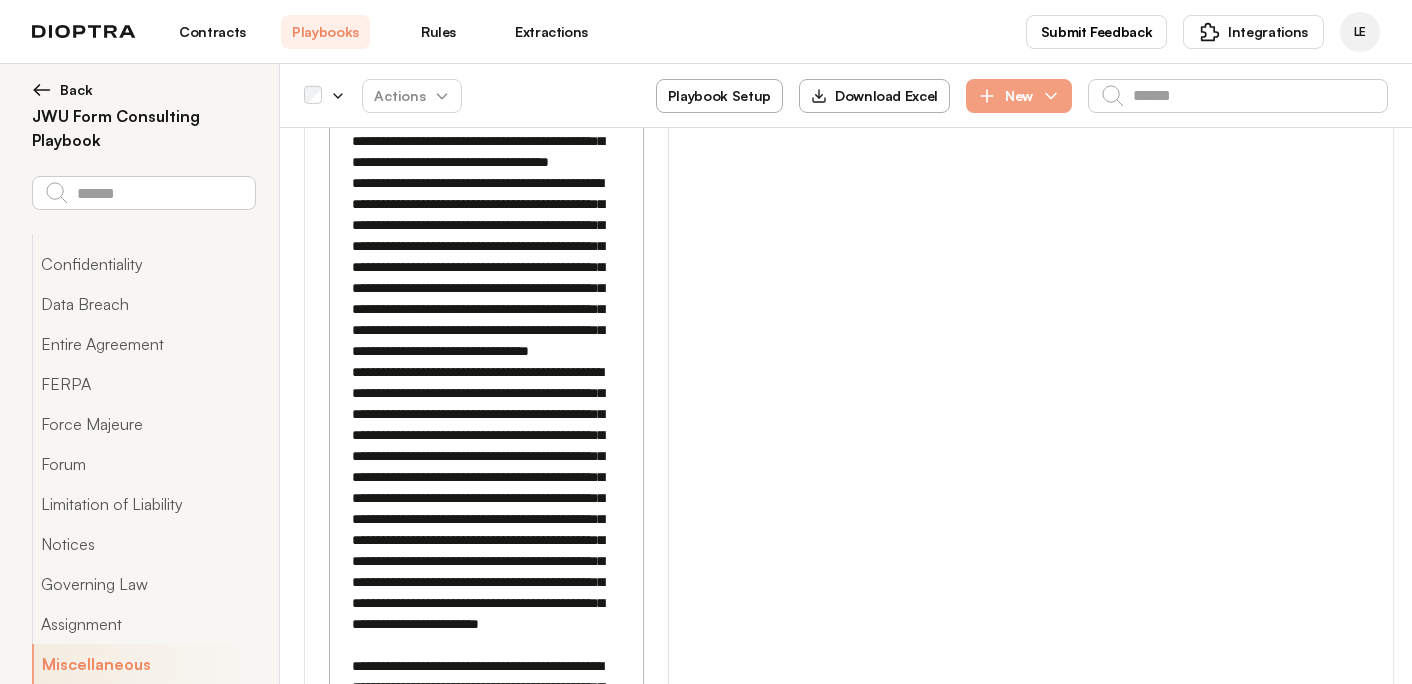 click 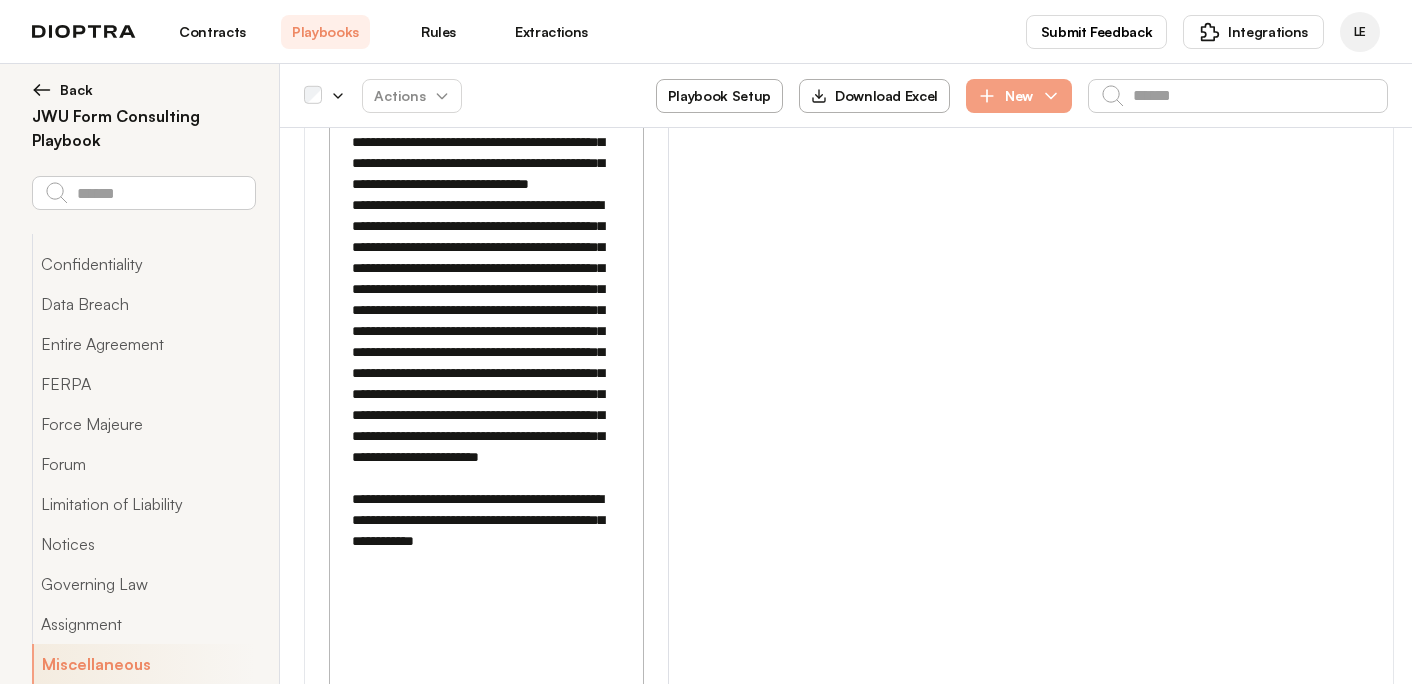 scroll, scrollTop: 58897, scrollLeft: 0, axis: vertical 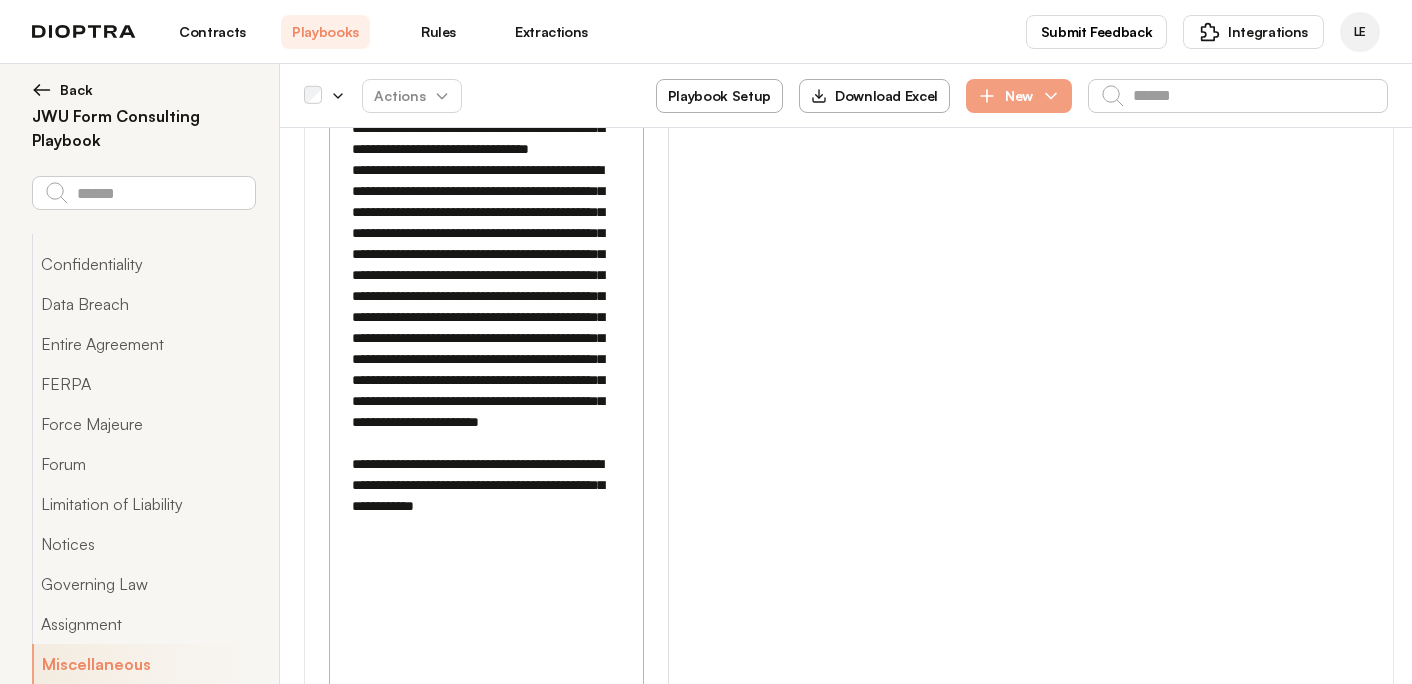 click on "nan - Modification that imposes an "immediate" obligation on the University." at bounding box center [666, 3923] 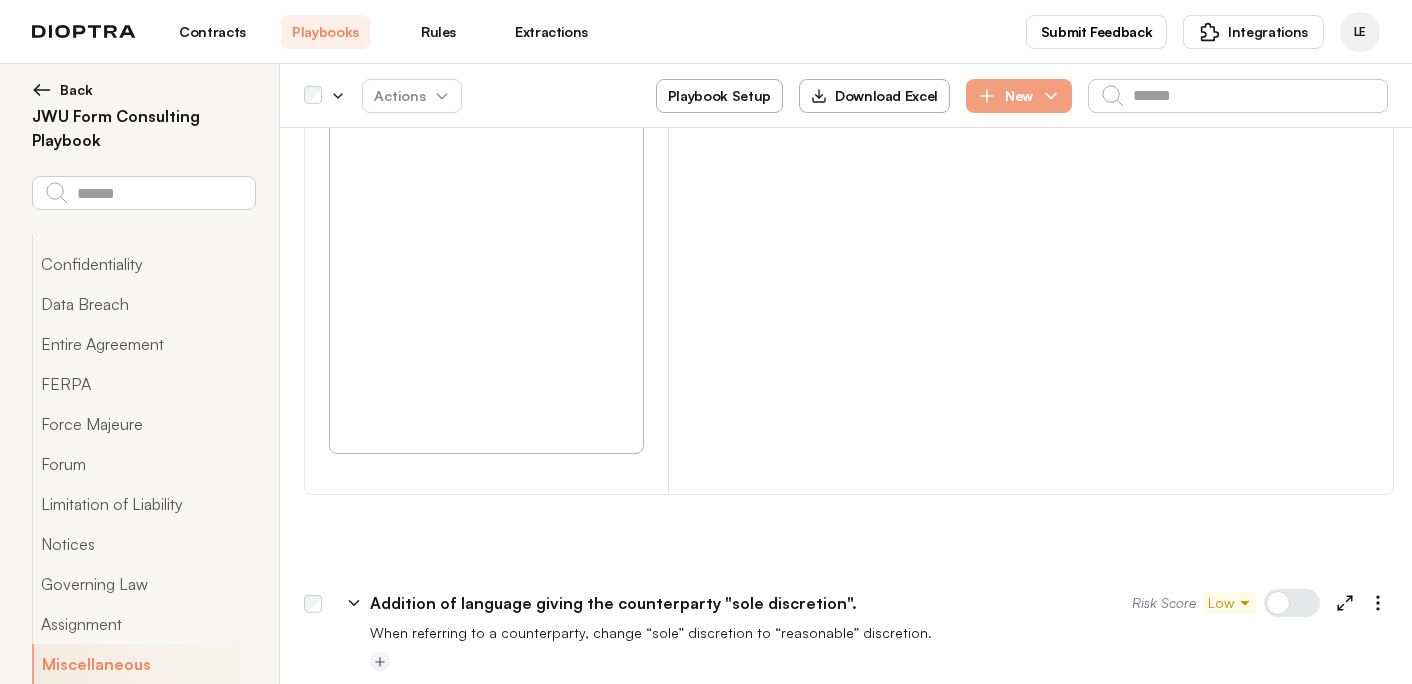 scroll, scrollTop: 59505, scrollLeft: 0, axis: vertical 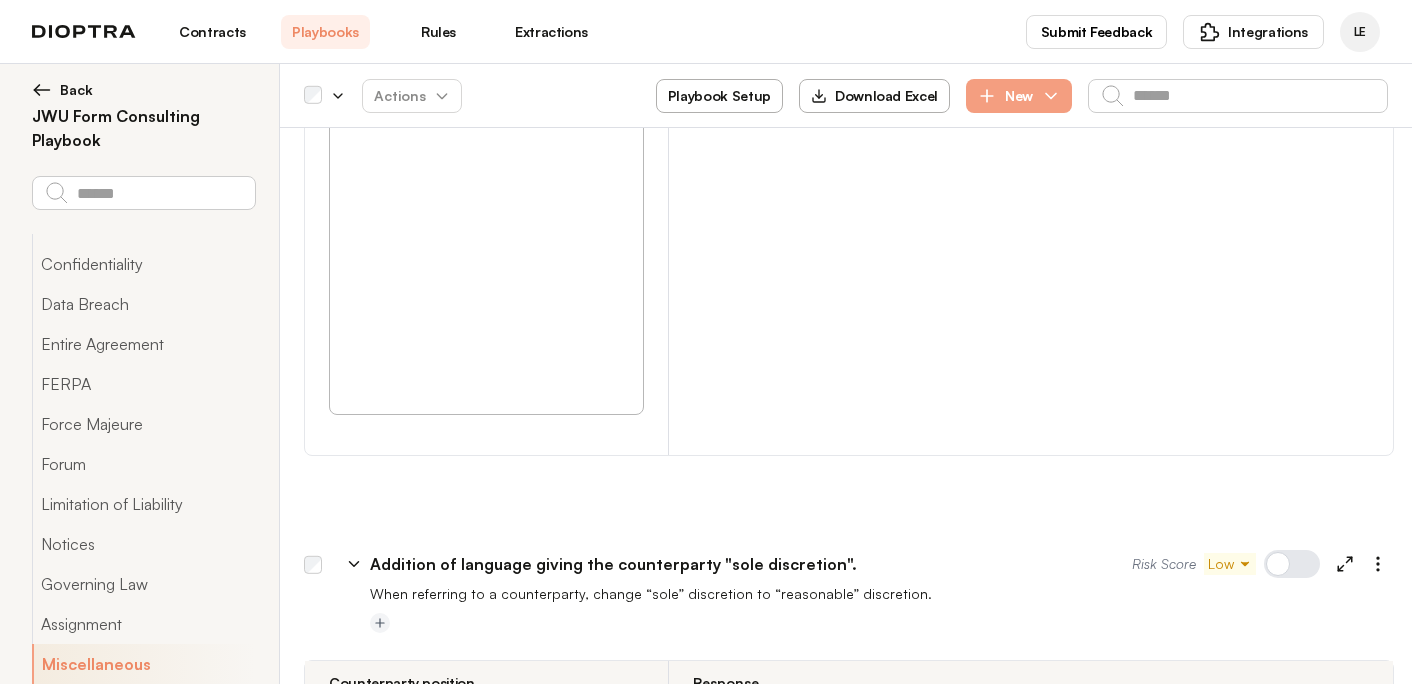 type on "**********" 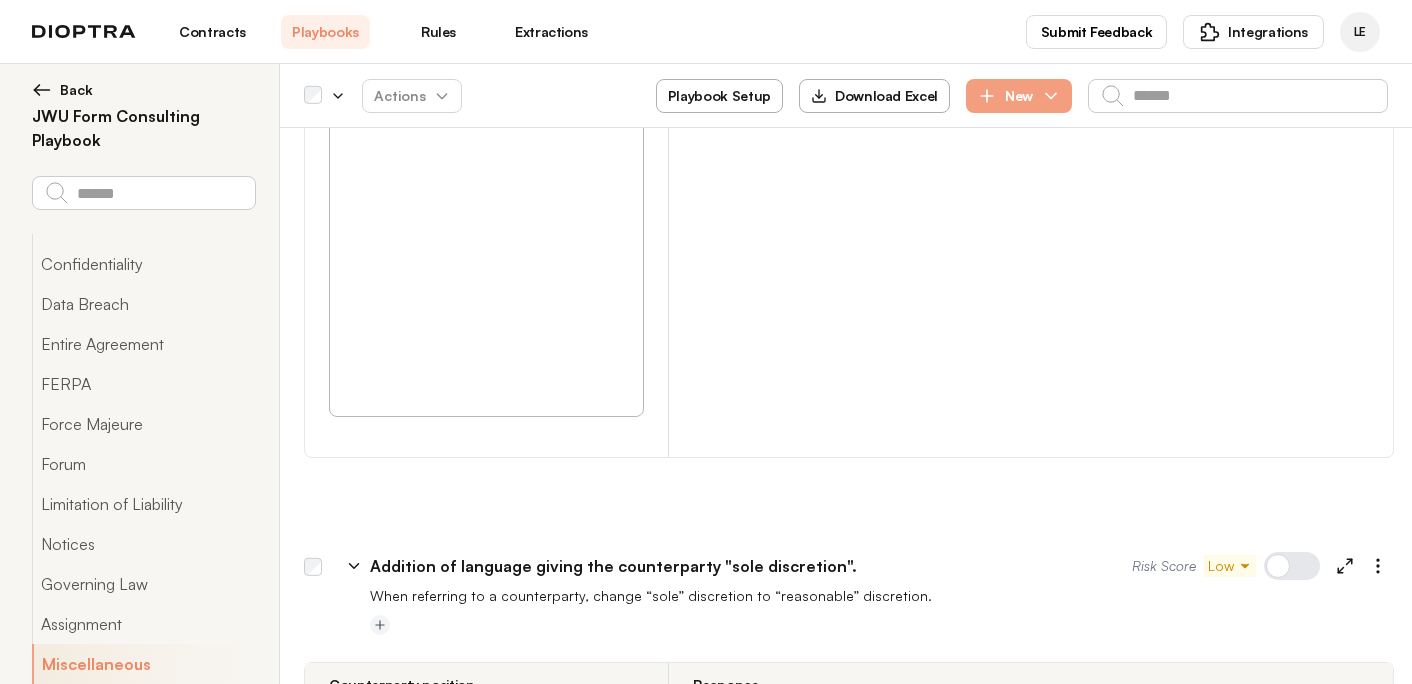 scroll, scrollTop: 59505, scrollLeft: 0, axis: vertical 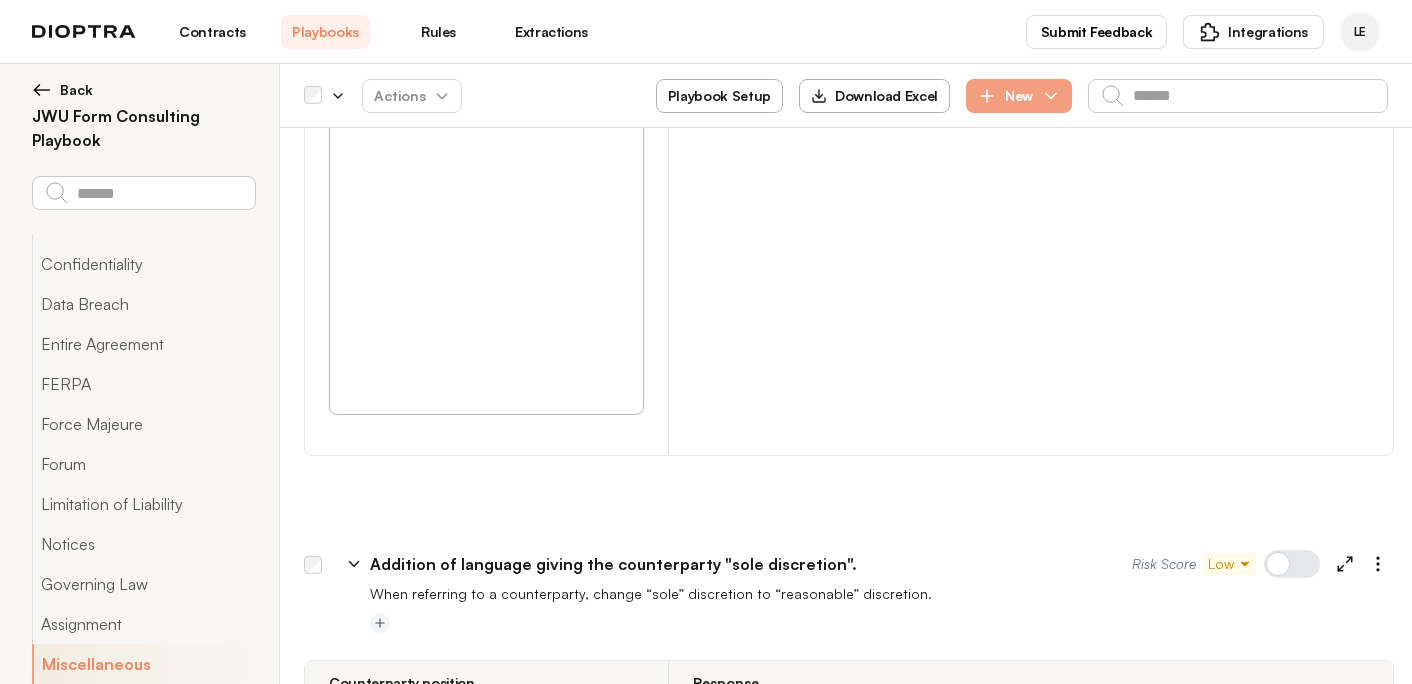 click on "Back" at bounding box center [76, 90] 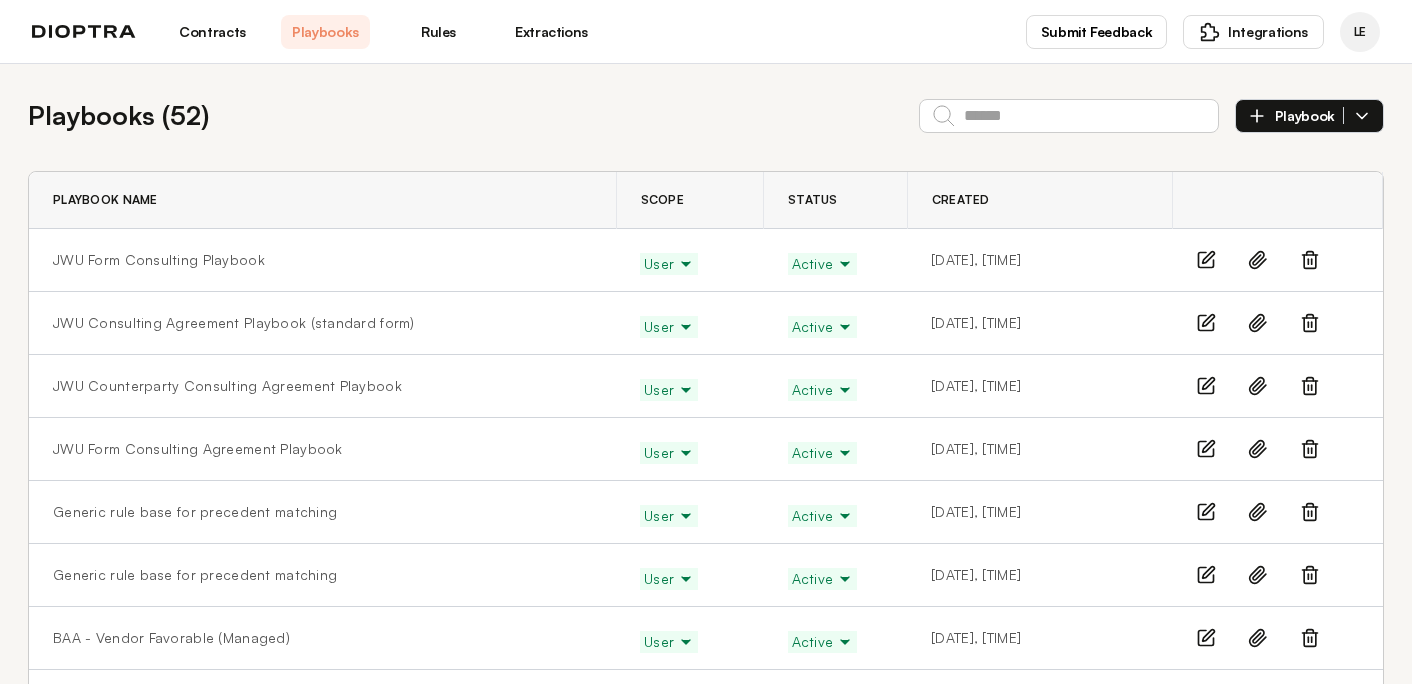 click on "Contracts" at bounding box center (212, 32) 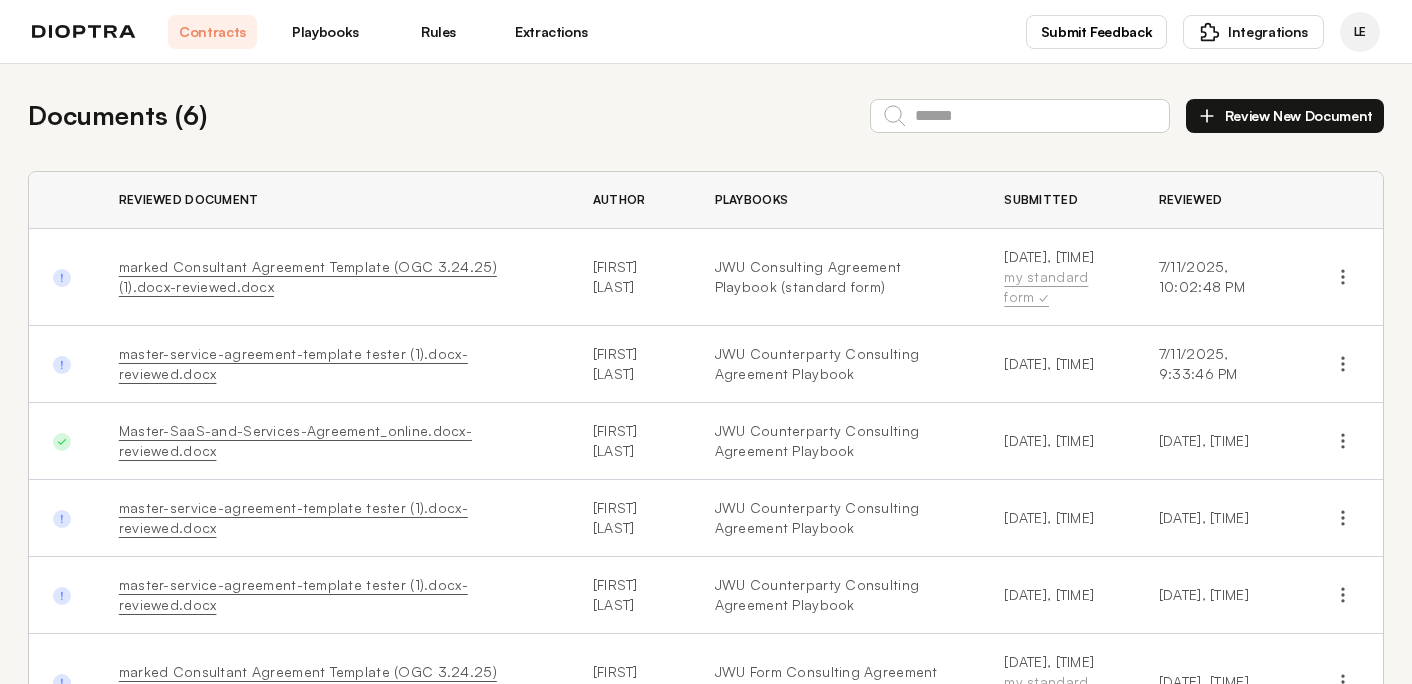 click on "Review New Document" at bounding box center [1285, 116] 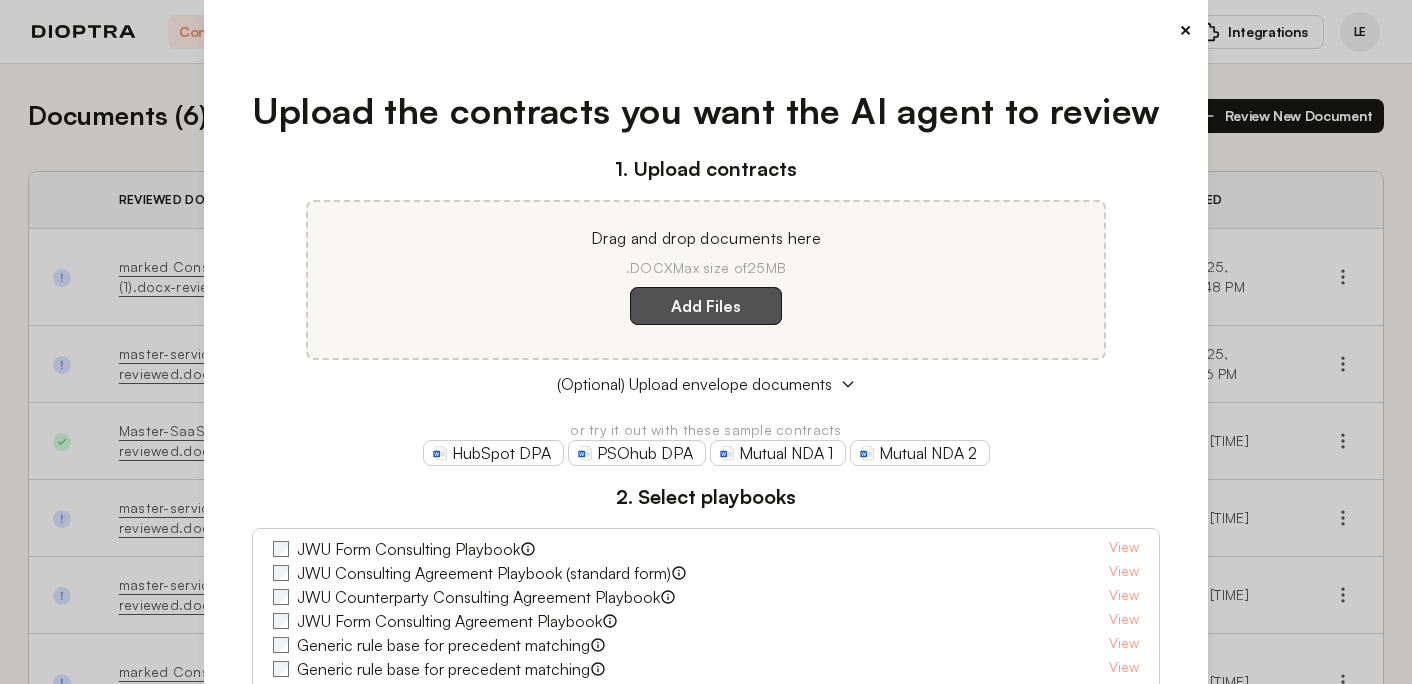 click on "Add Files" at bounding box center (706, 306) 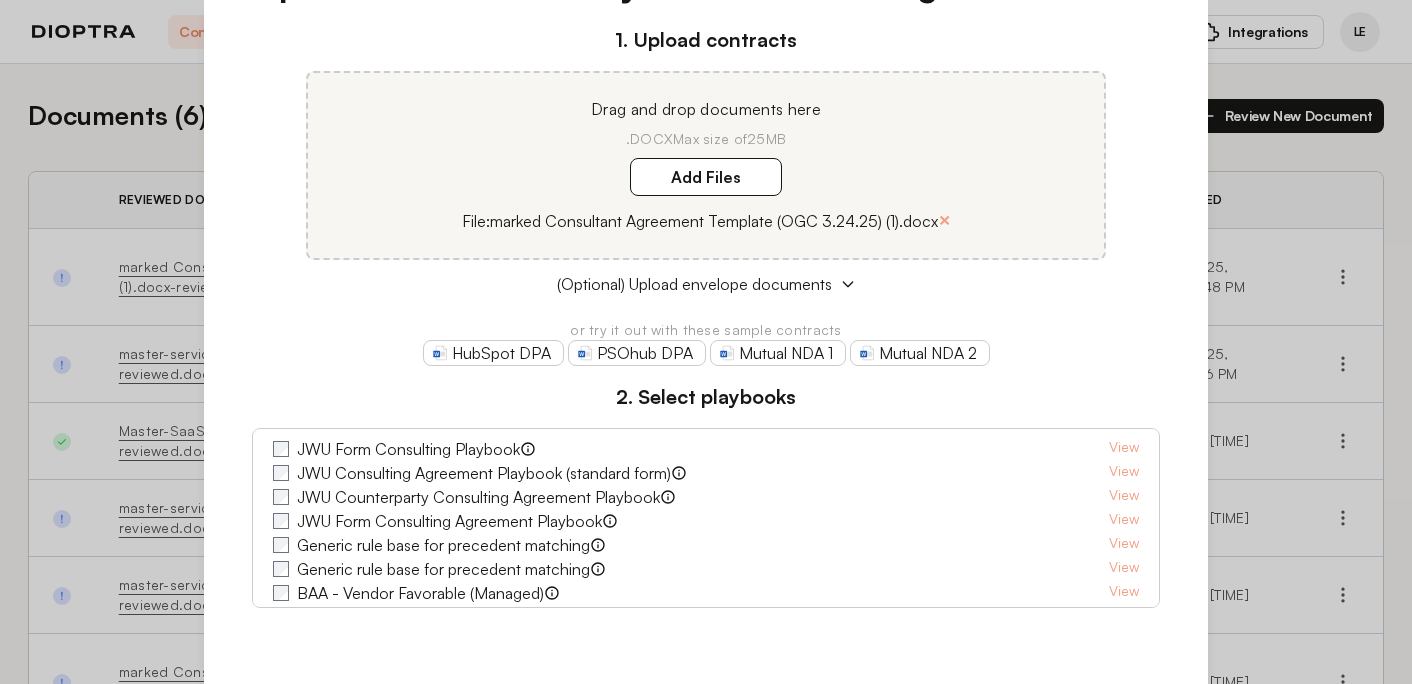 scroll, scrollTop: 152, scrollLeft: 0, axis: vertical 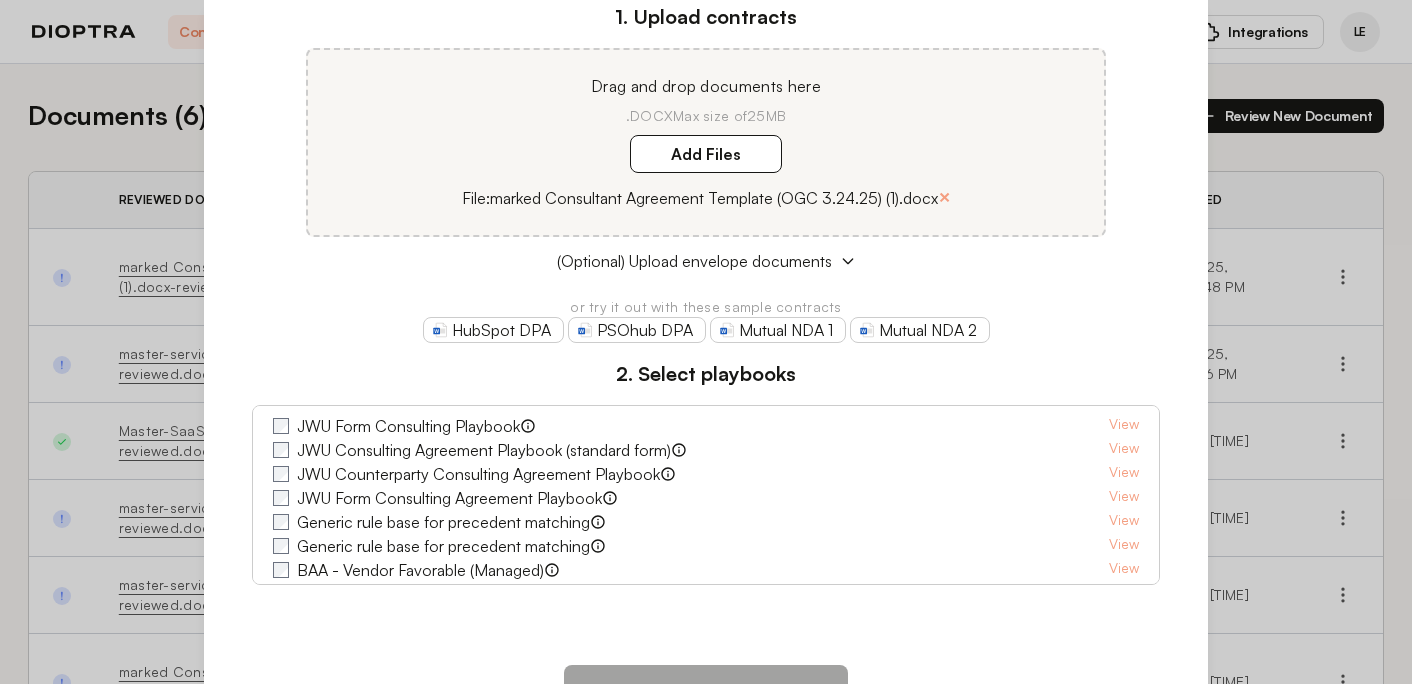 click on "JWU Form Consulting Playbook" at bounding box center [408, 426] 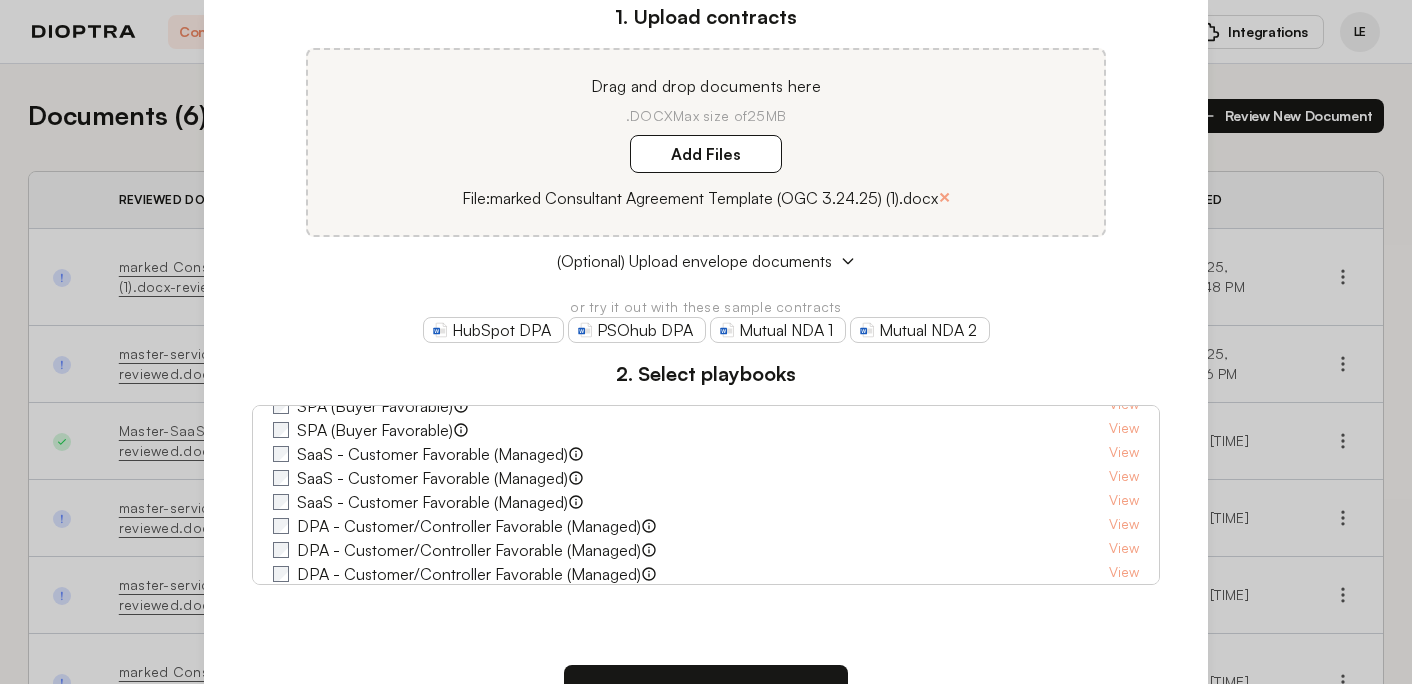 scroll, scrollTop: 798, scrollLeft: 0, axis: vertical 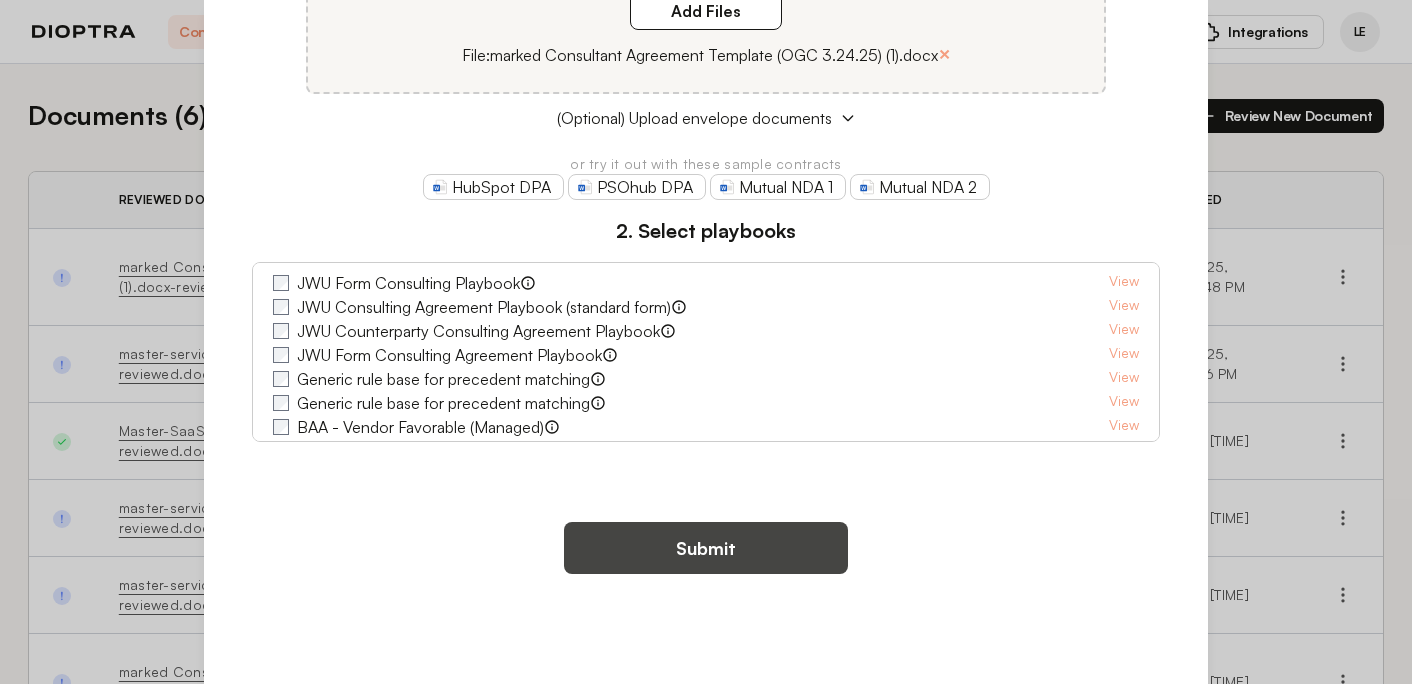 click on "Submit" at bounding box center [706, 548] 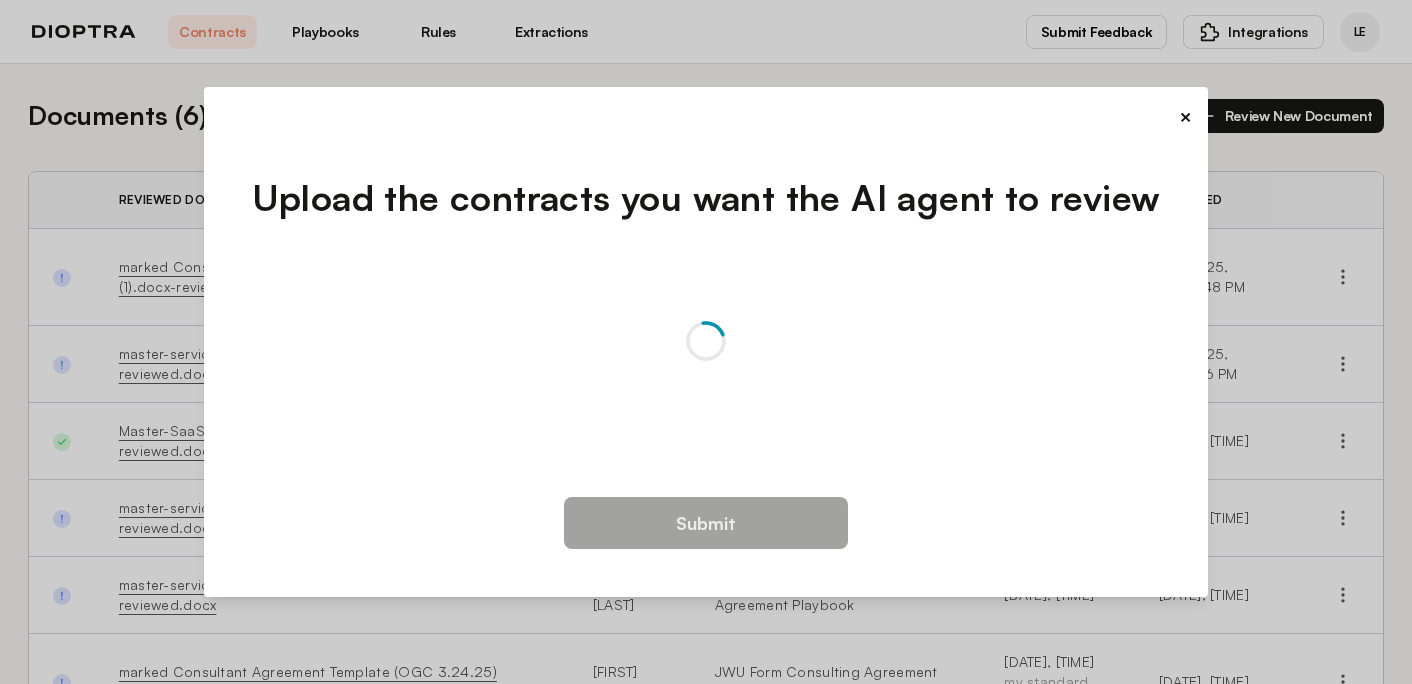 scroll, scrollTop: 0, scrollLeft: 0, axis: both 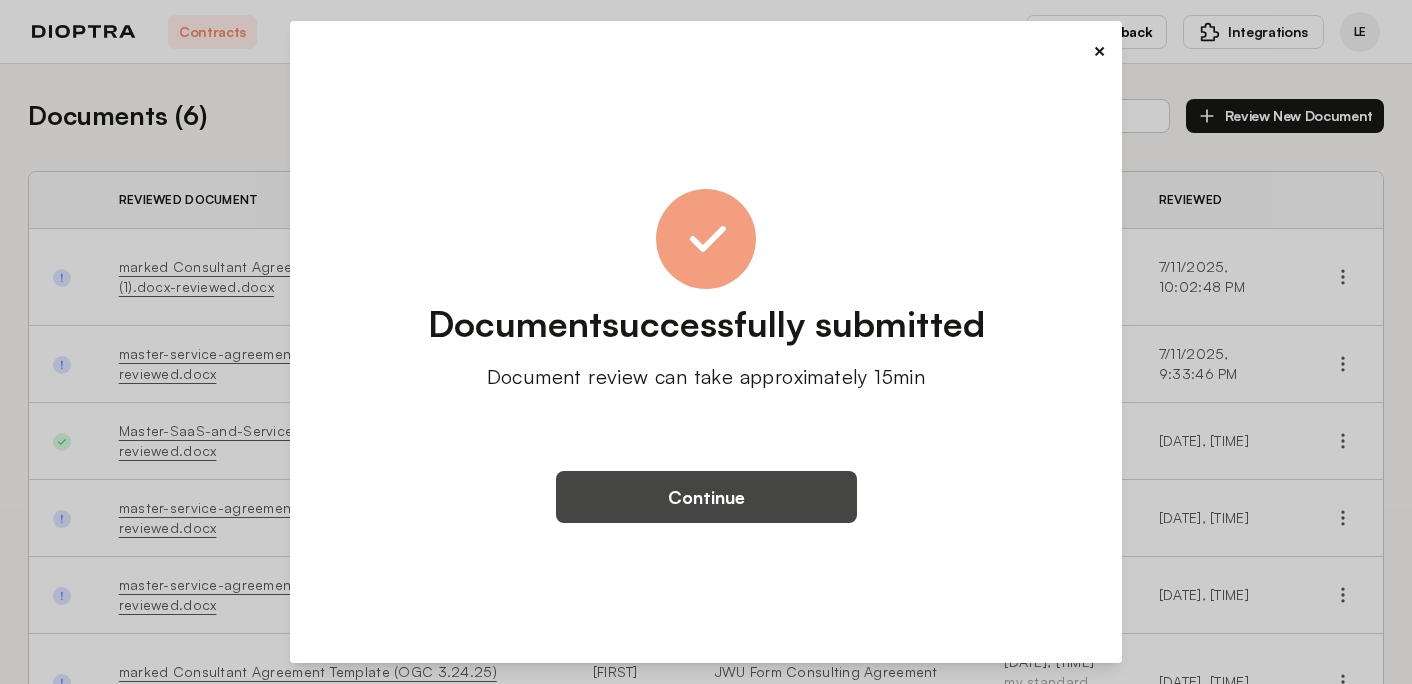 click on "Continue" at bounding box center [706, 497] 